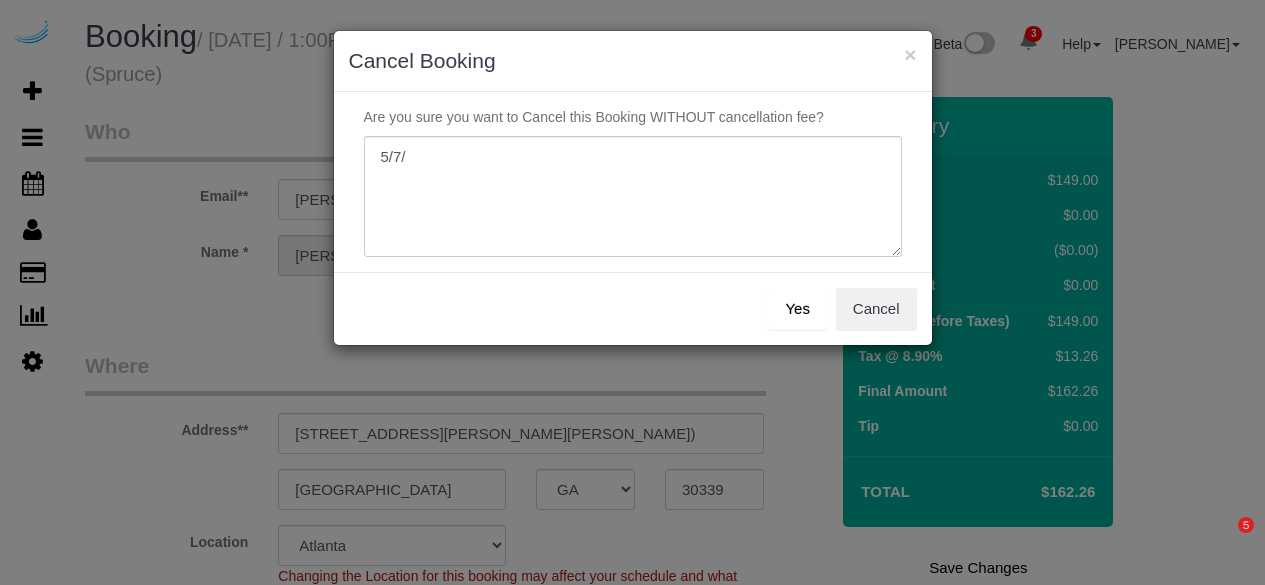 select on "GA" 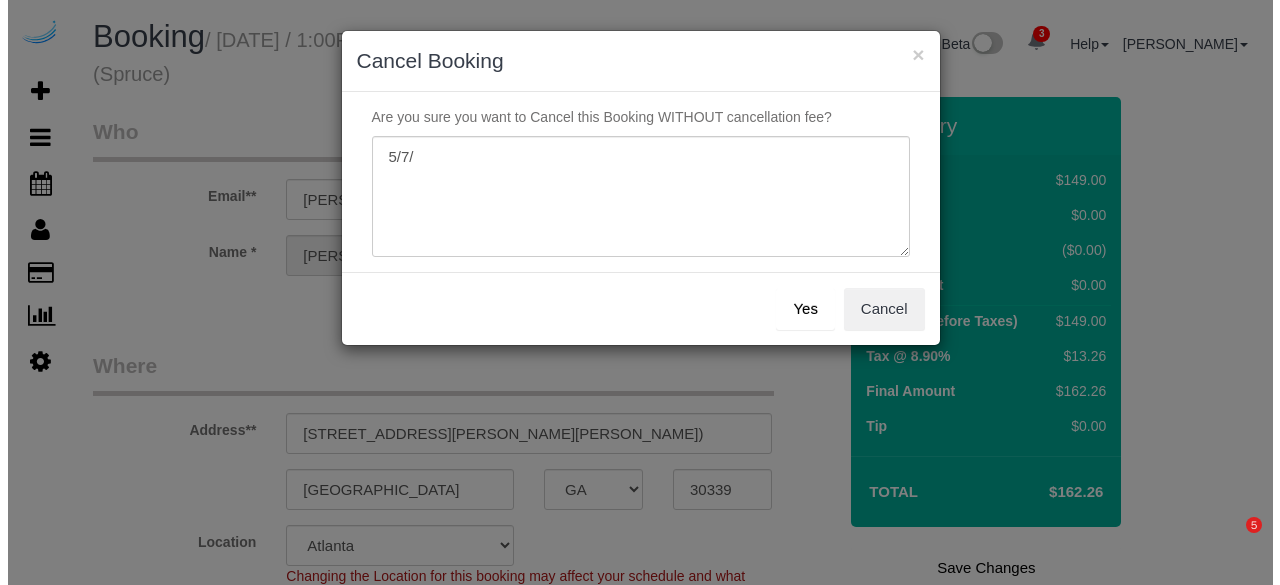 scroll, scrollTop: 300, scrollLeft: 0, axis: vertical 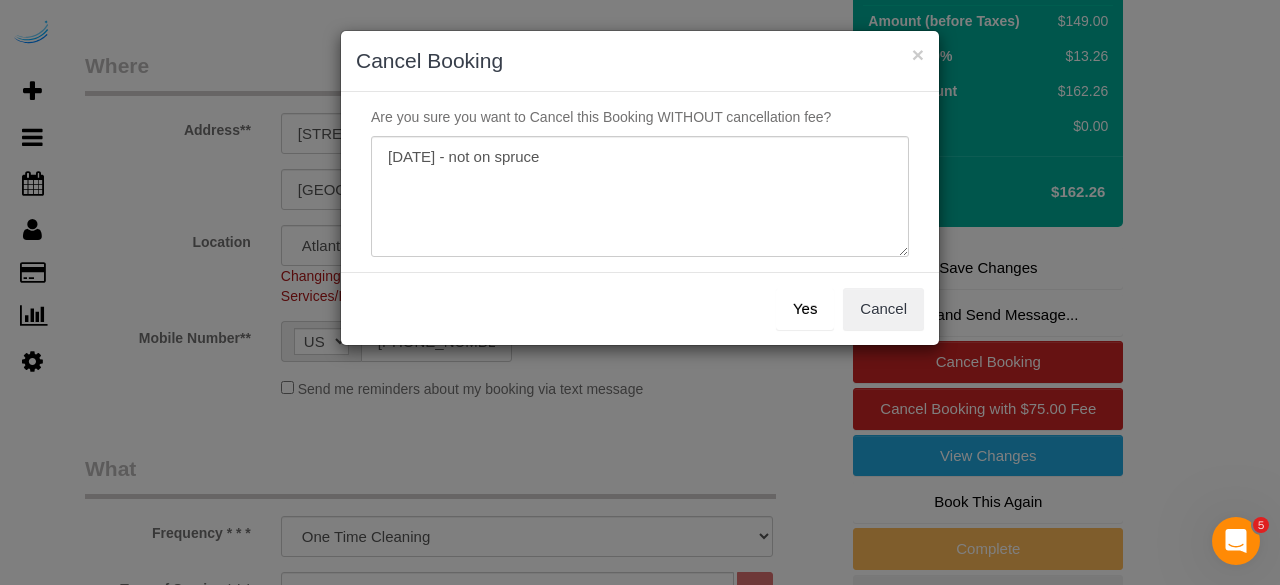 type on "[DATE] - not on spruce" 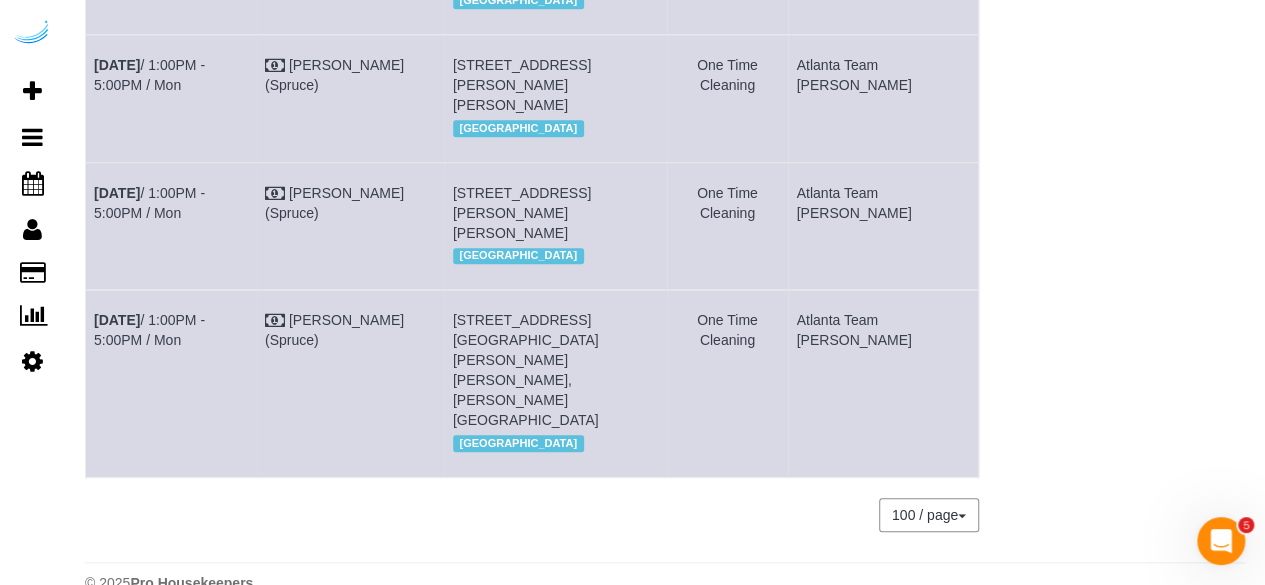 scroll, scrollTop: 773, scrollLeft: 0, axis: vertical 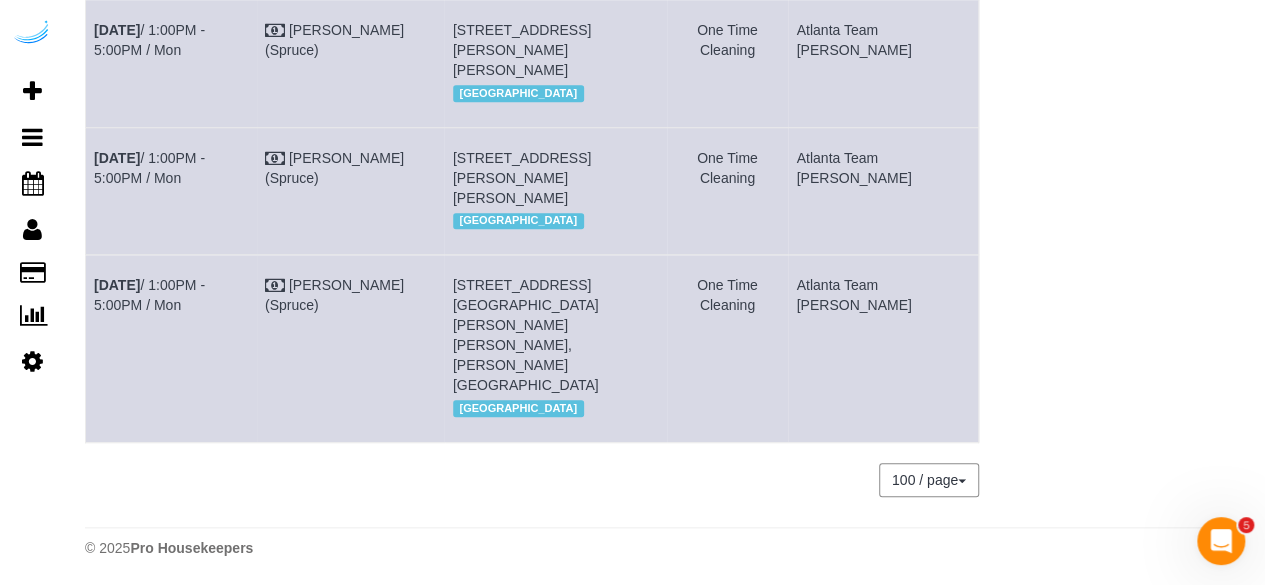 click on "[STREET_ADDRESS][GEOGRAPHIC_DATA][PERSON_NAME][PERSON_NAME],[PERSON_NAME][GEOGRAPHIC_DATA]" at bounding box center (526, 335) 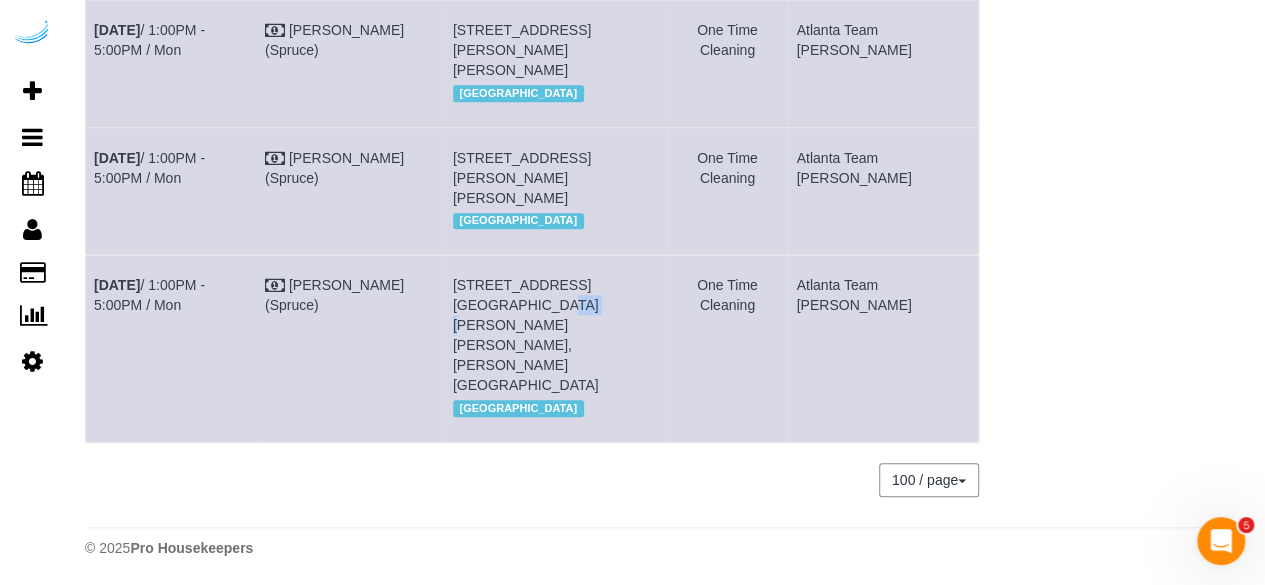click on "[STREET_ADDRESS][GEOGRAPHIC_DATA][PERSON_NAME][PERSON_NAME],[PERSON_NAME][GEOGRAPHIC_DATA]" at bounding box center [526, 335] 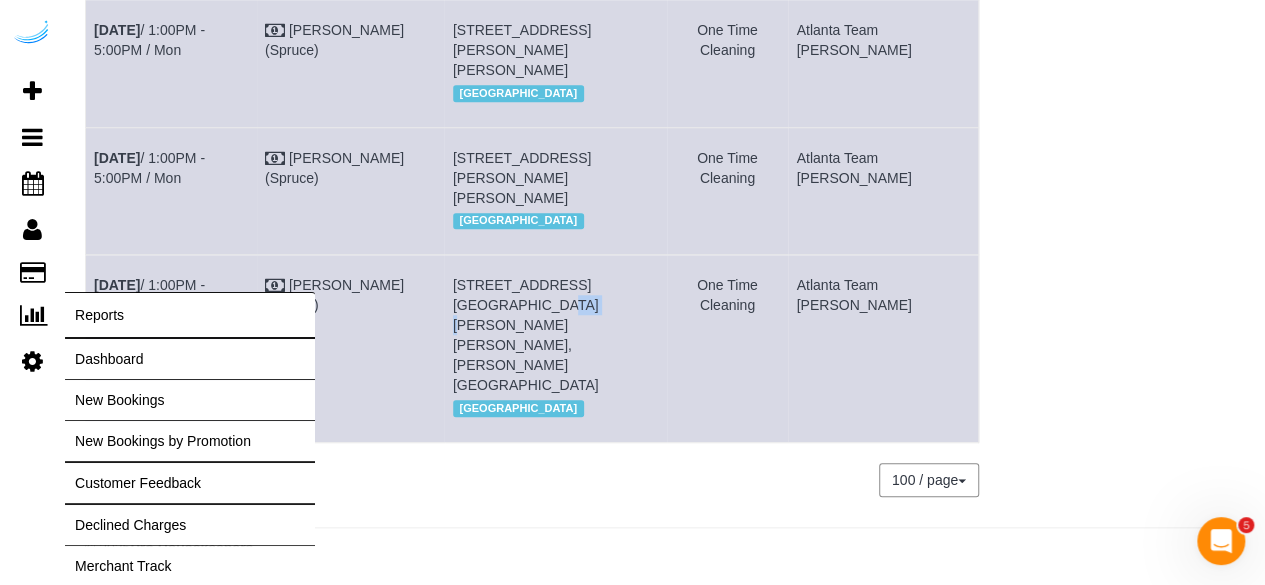 drag, startPoint x: 179, startPoint y: 346, endPoint x: 104, endPoint y: 317, distance: 80.411446 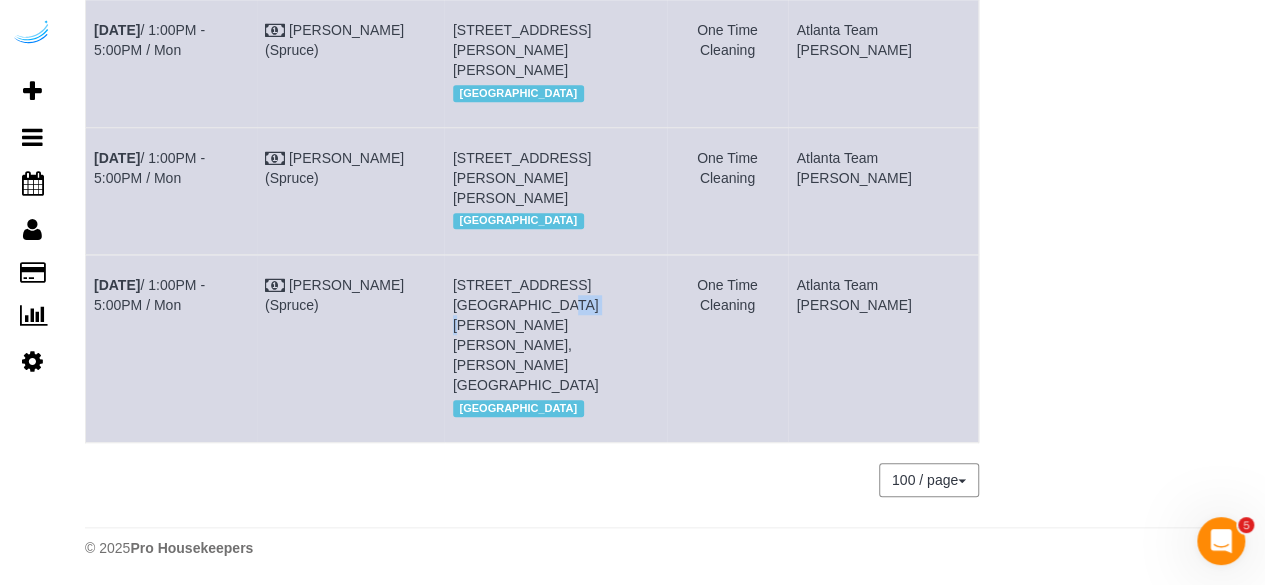 click on "[DATE] 1:00PM - 5:00PM / Mon" at bounding box center (171, 190) 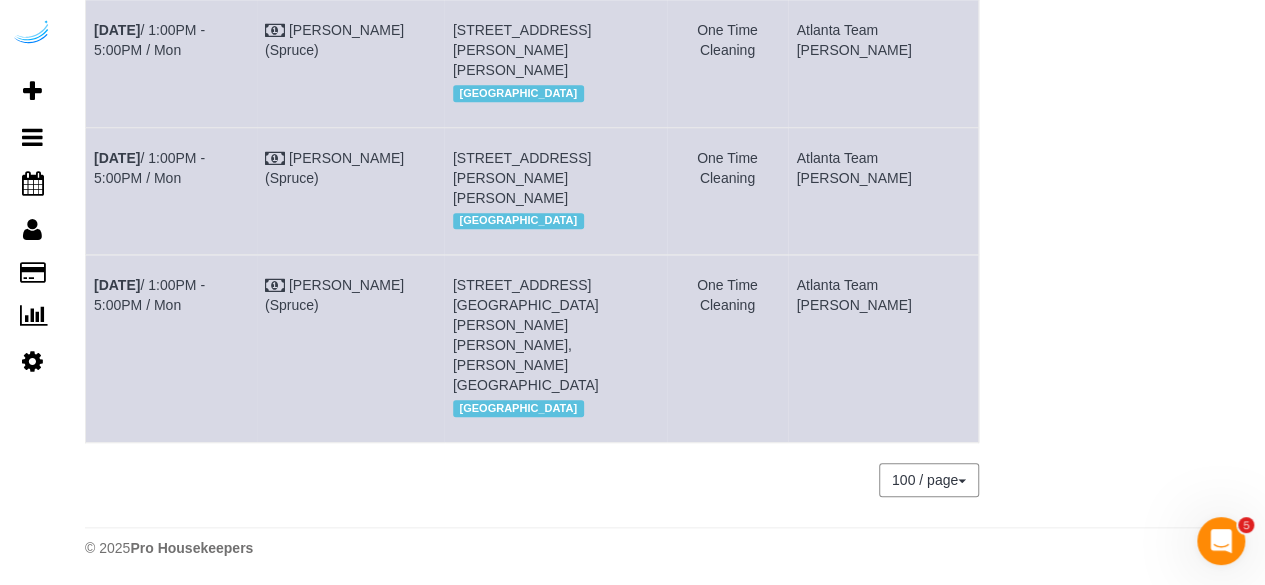 click on "[DATE] 1:00PM - 5:00PM / Mon" at bounding box center (171, 348) 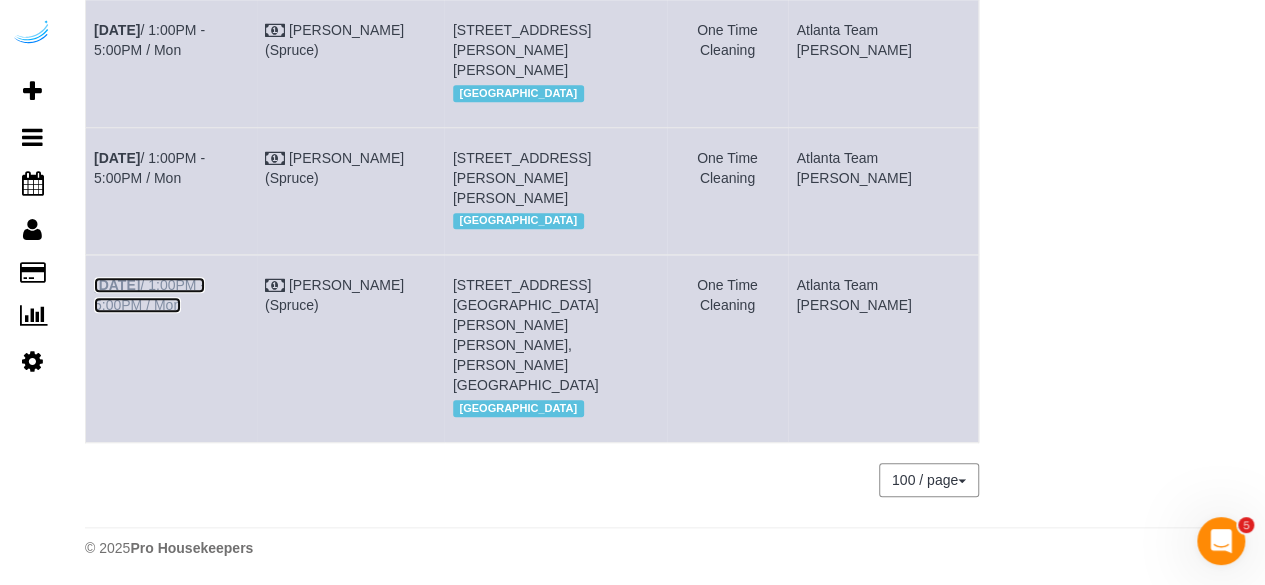 click on "[DATE] 1:00PM - 5:00PM / Mon" at bounding box center (149, 295) 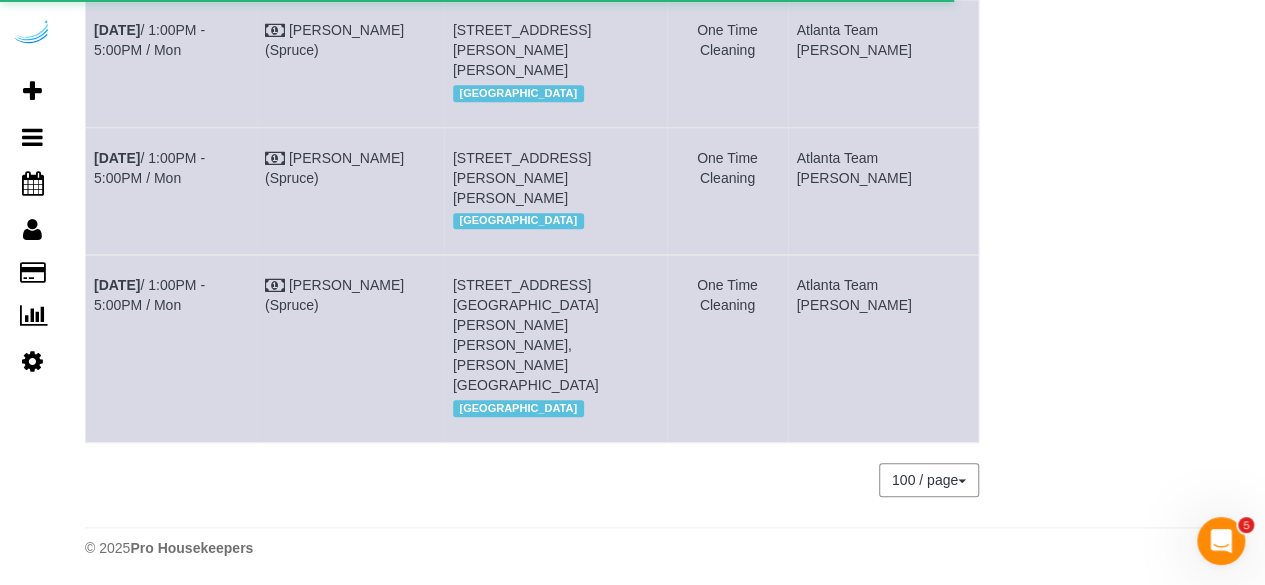 scroll, scrollTop: 0, scrollLeft: 0, axis: both 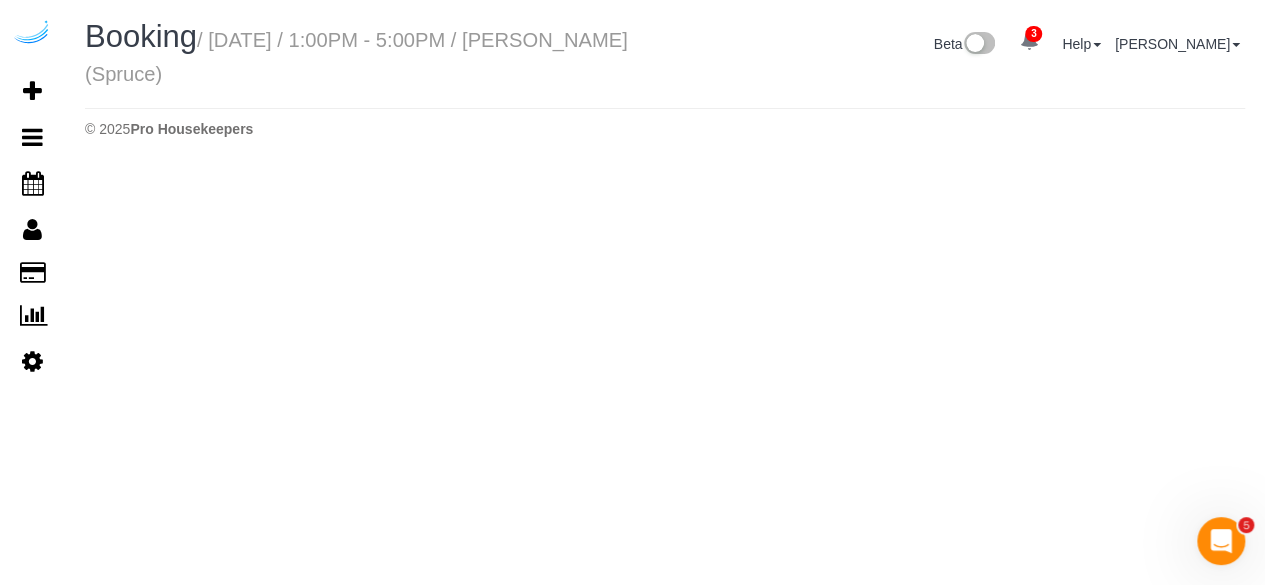 select on "GA" 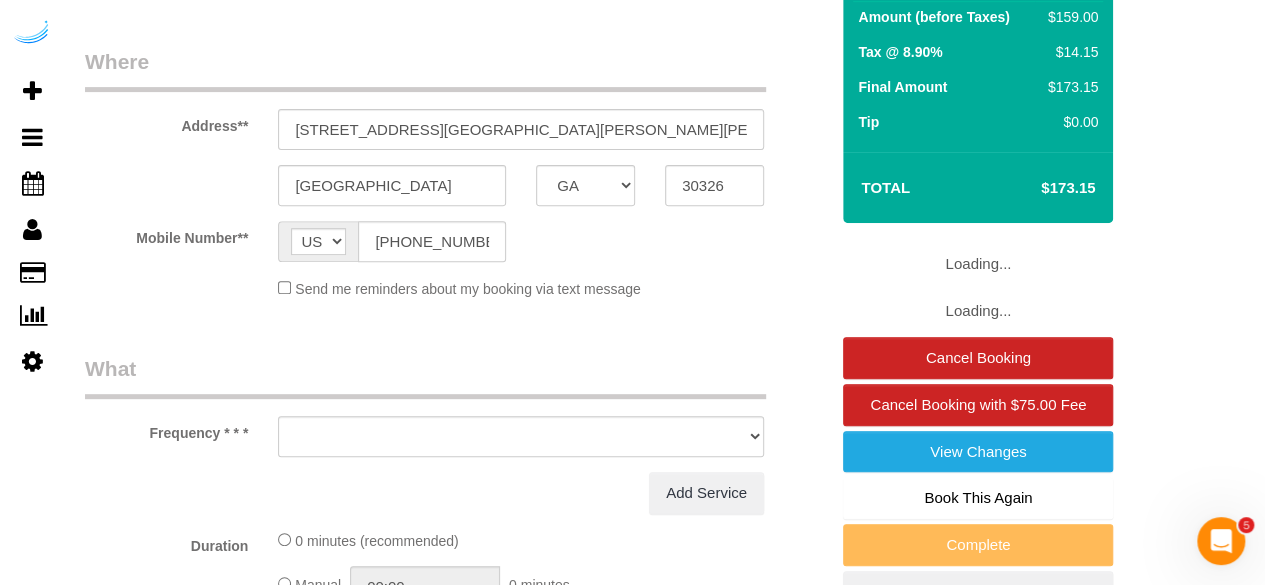 select on "object:3309" 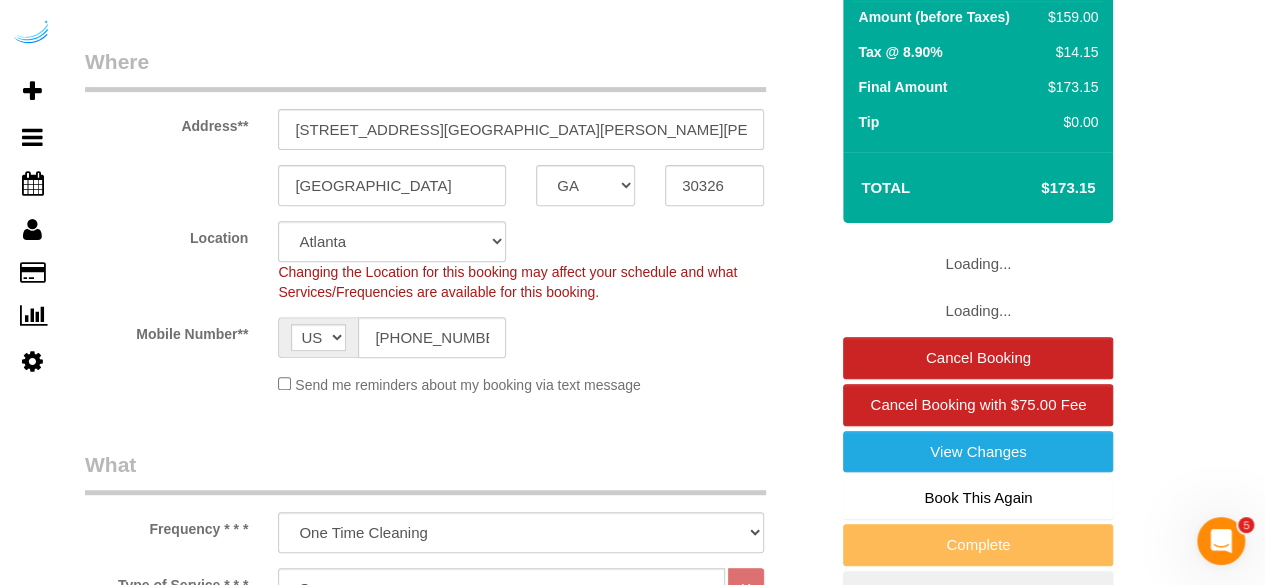scroll, scrollTop: 400, scrollLeft: 0, axis: vertical 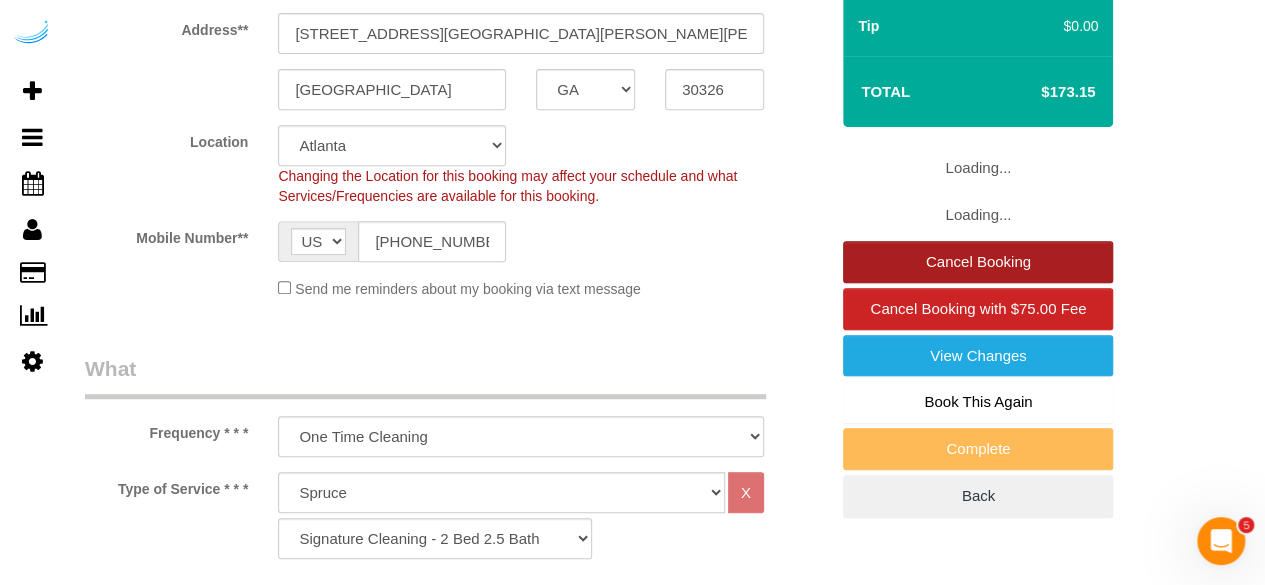 click on "Cancel Booking" at bounding box center (978, 262) 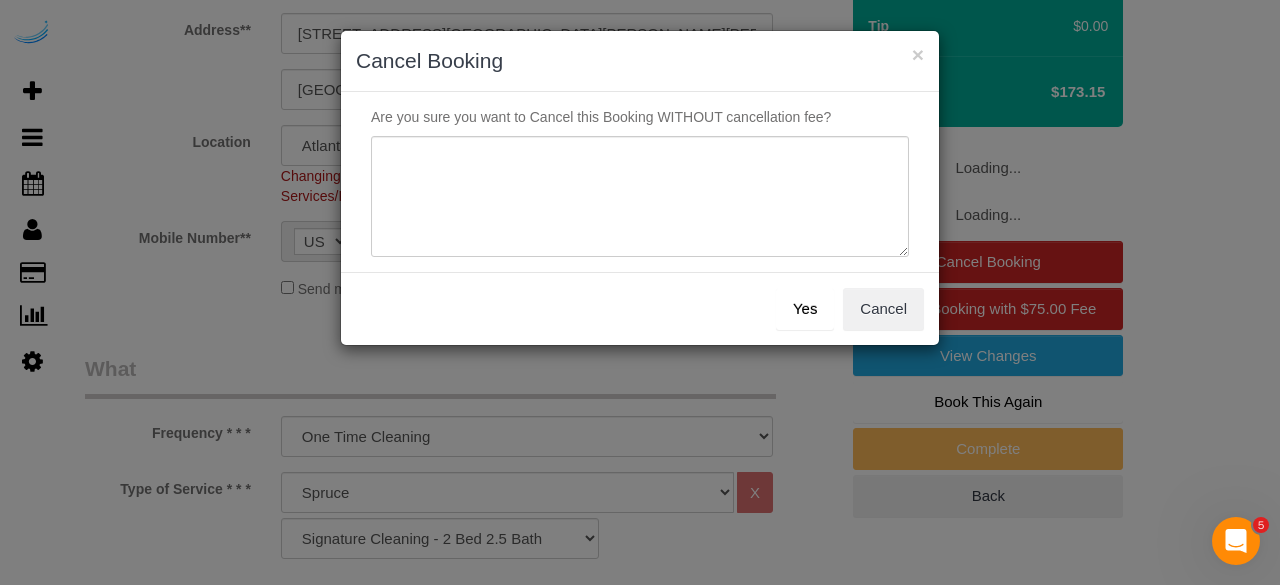 select on "object:3504" 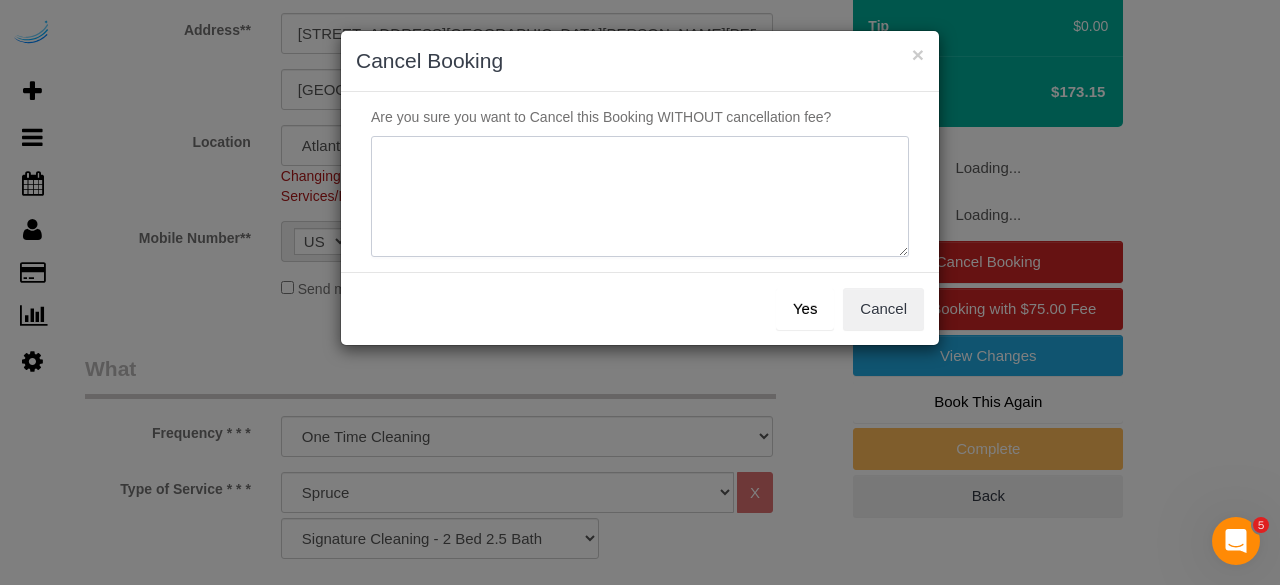 click at bounding box center [640, 197] 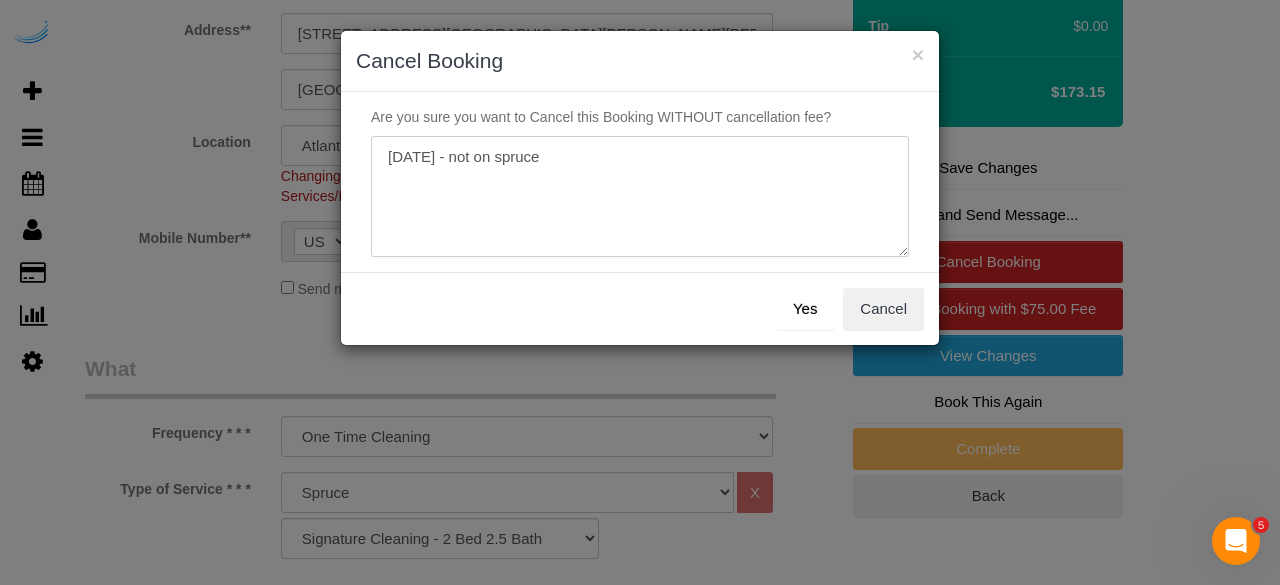 type on "[DATE] - not on spruce" 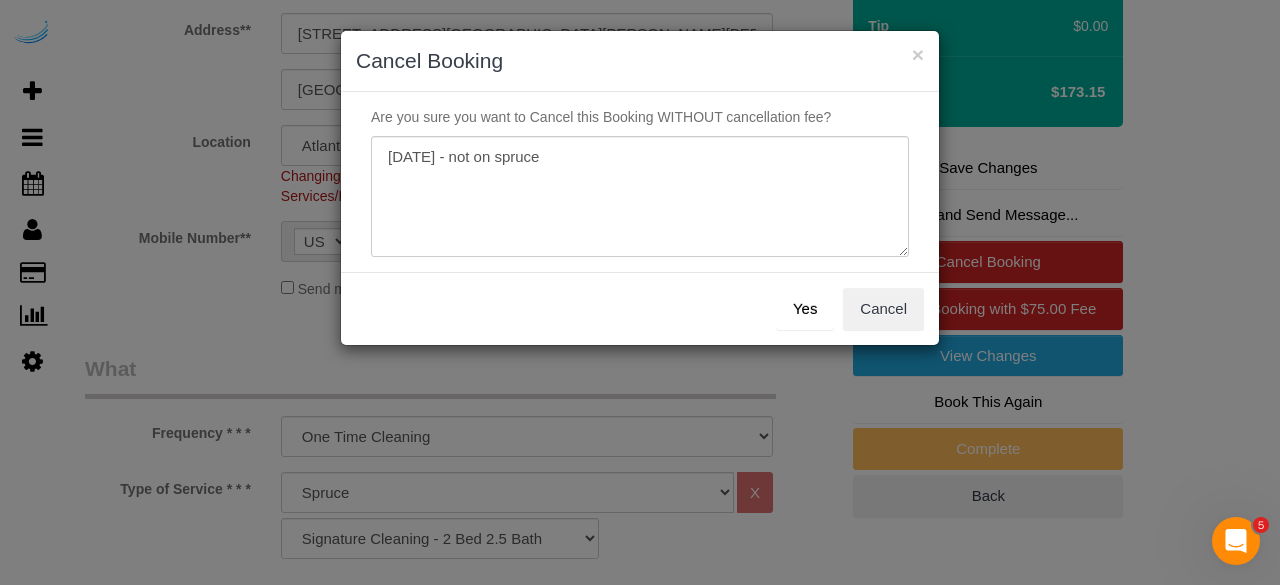 click on "Yes" at bounding box center (805, 309) 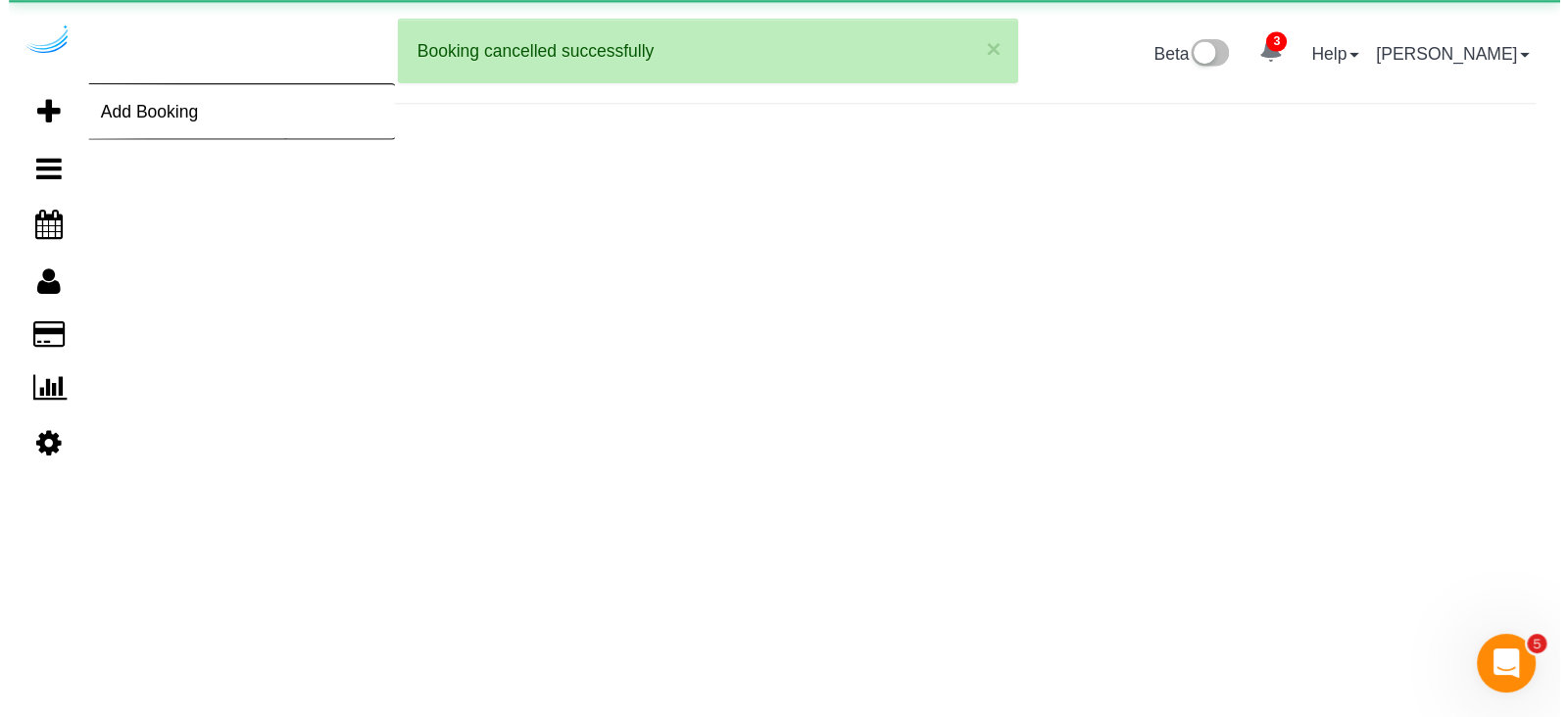 scroll, scrollTop: 0, scrollLeft: 0, axis: both 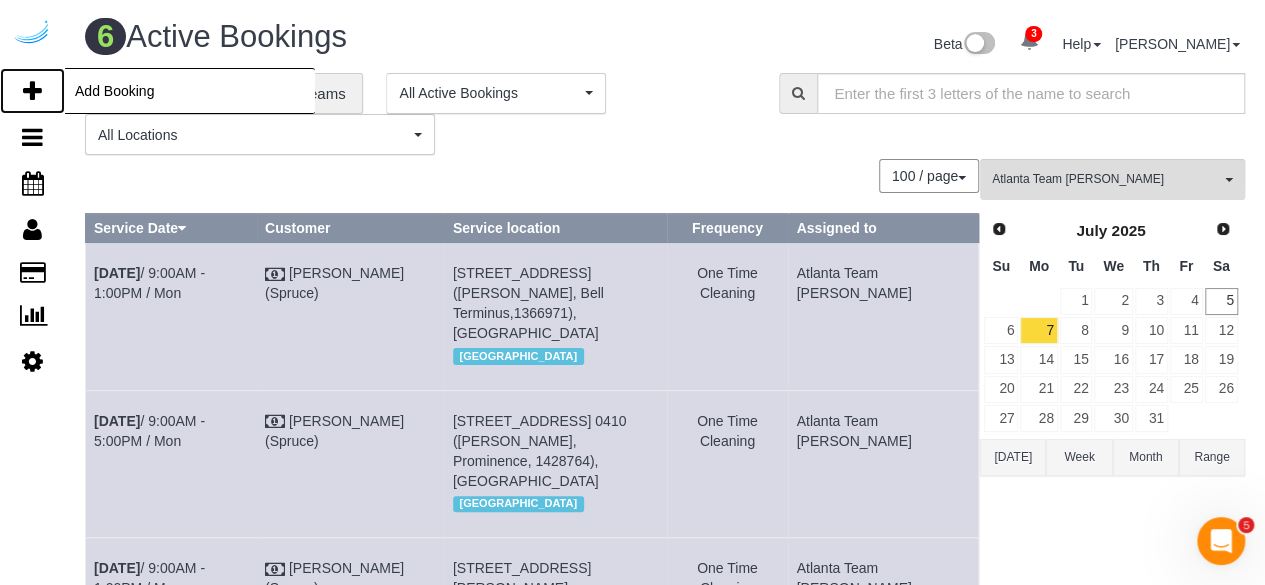 click at bounding box center [32, 91] 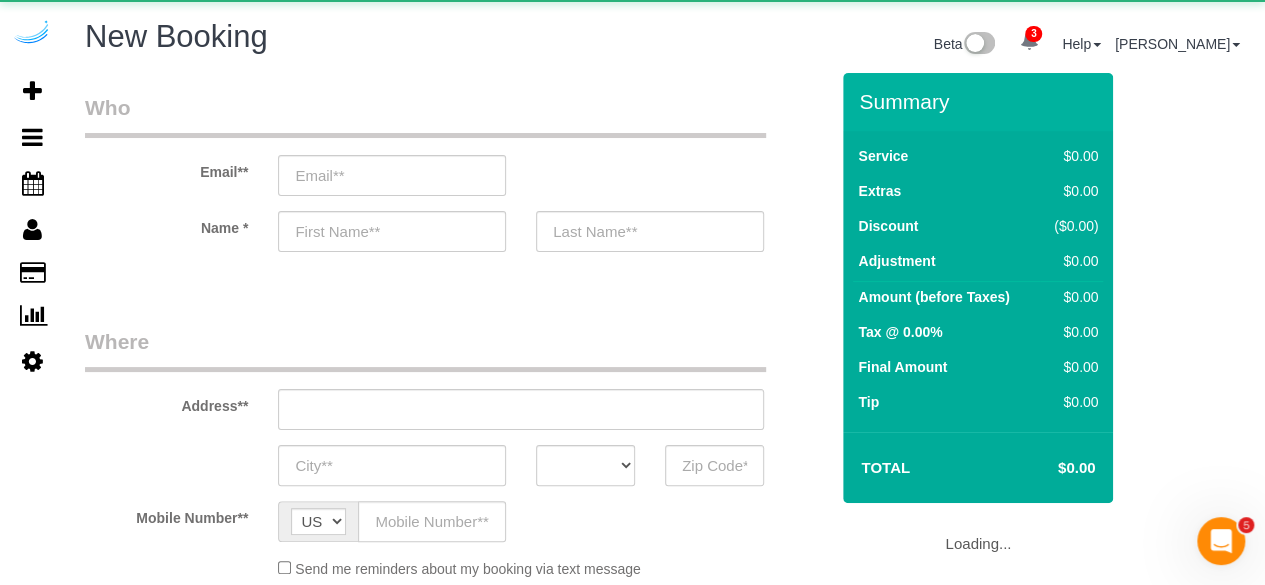 select on "object:4127" 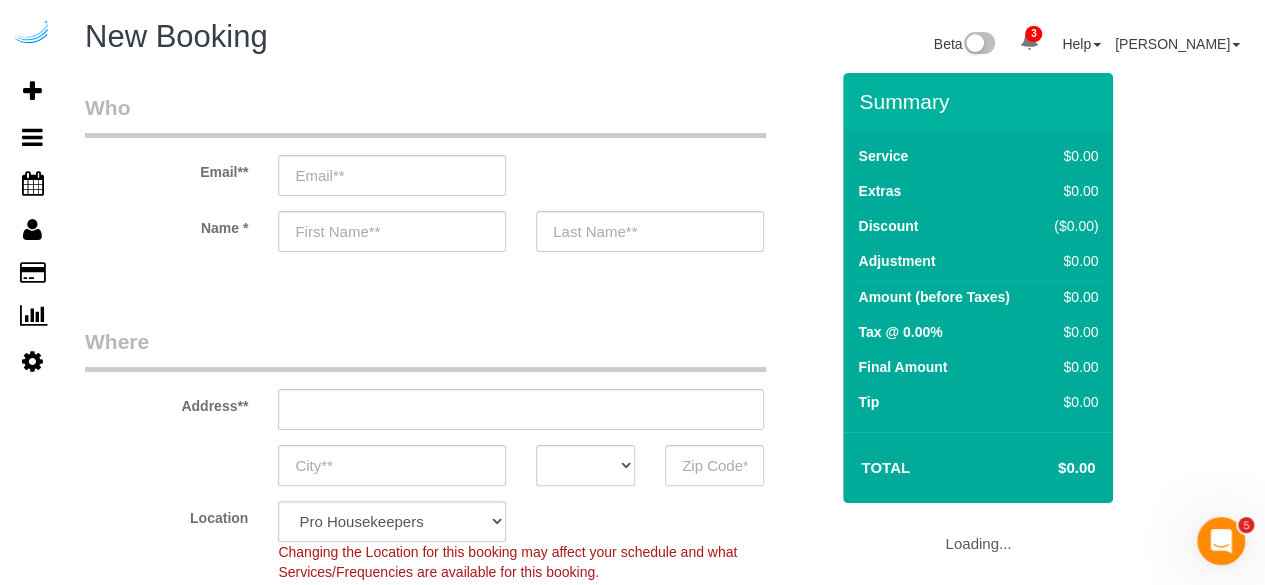 select on "object:4681" 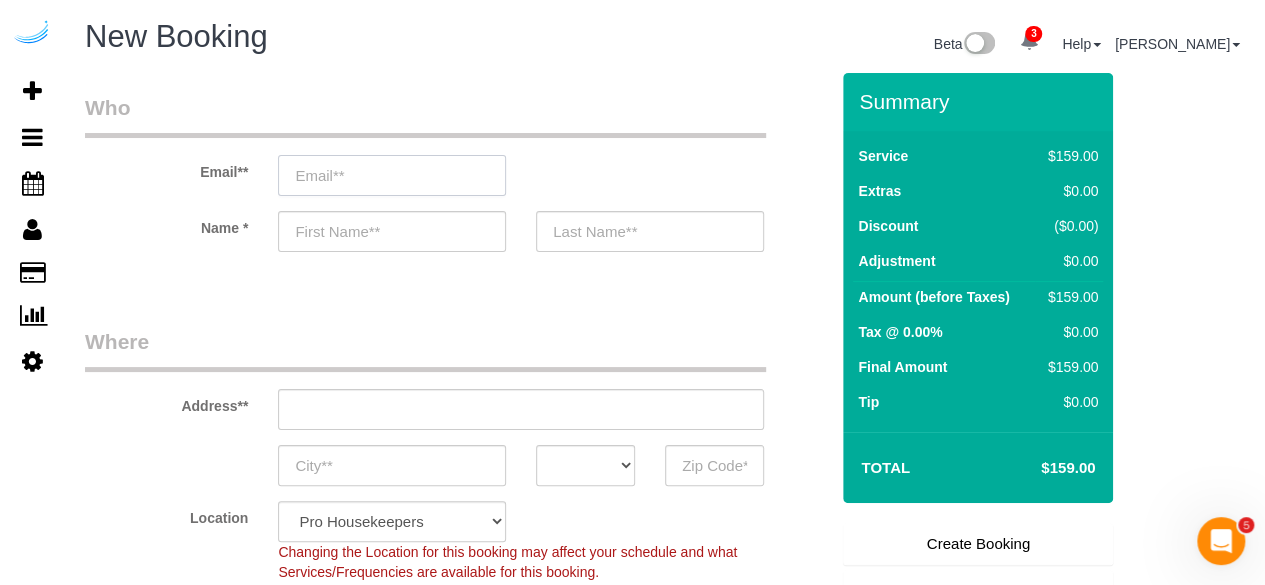 click at bounding box center (392, 175) 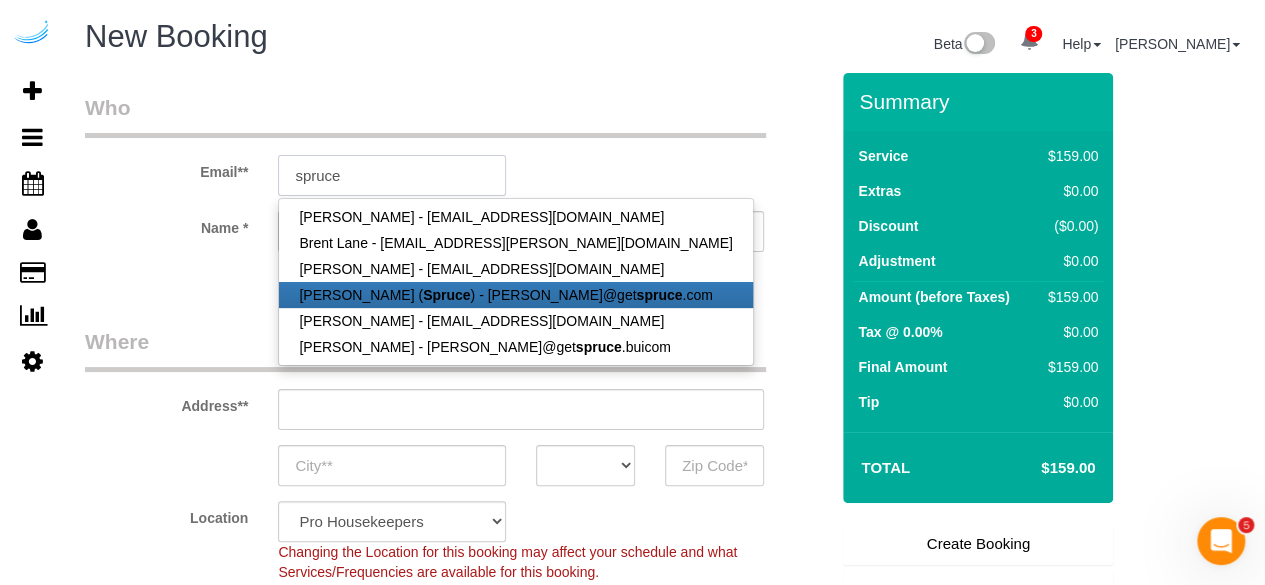 type on "[PERSON_NAME][EMAIL_ADDRESS][DOMAIN_NAME]" 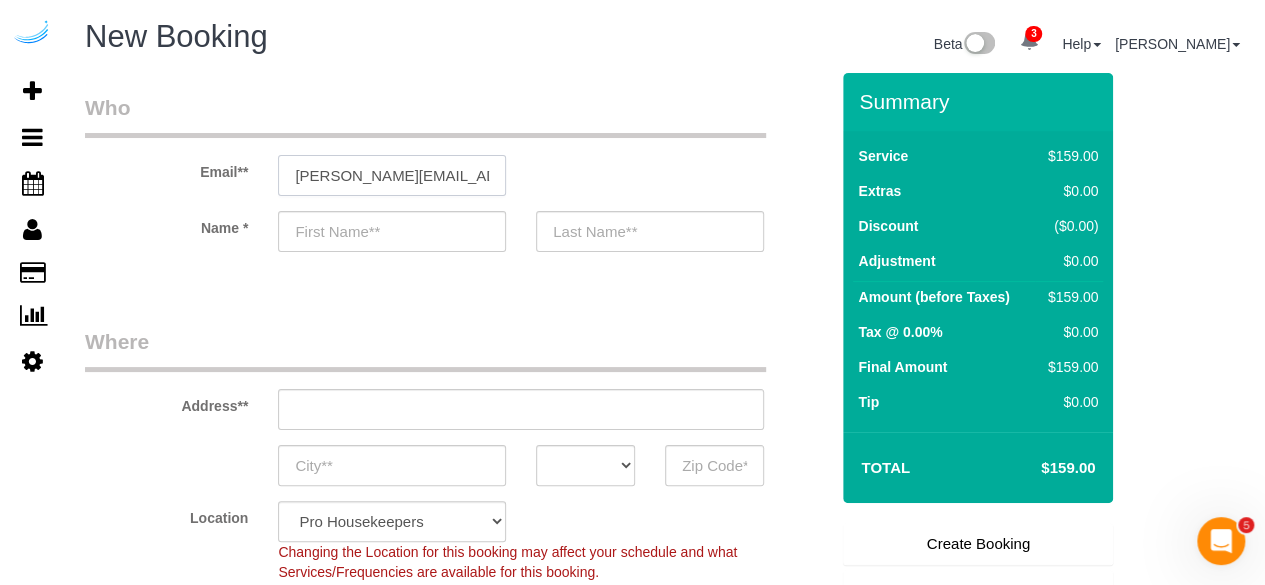type on "[PERSON_NAME]" 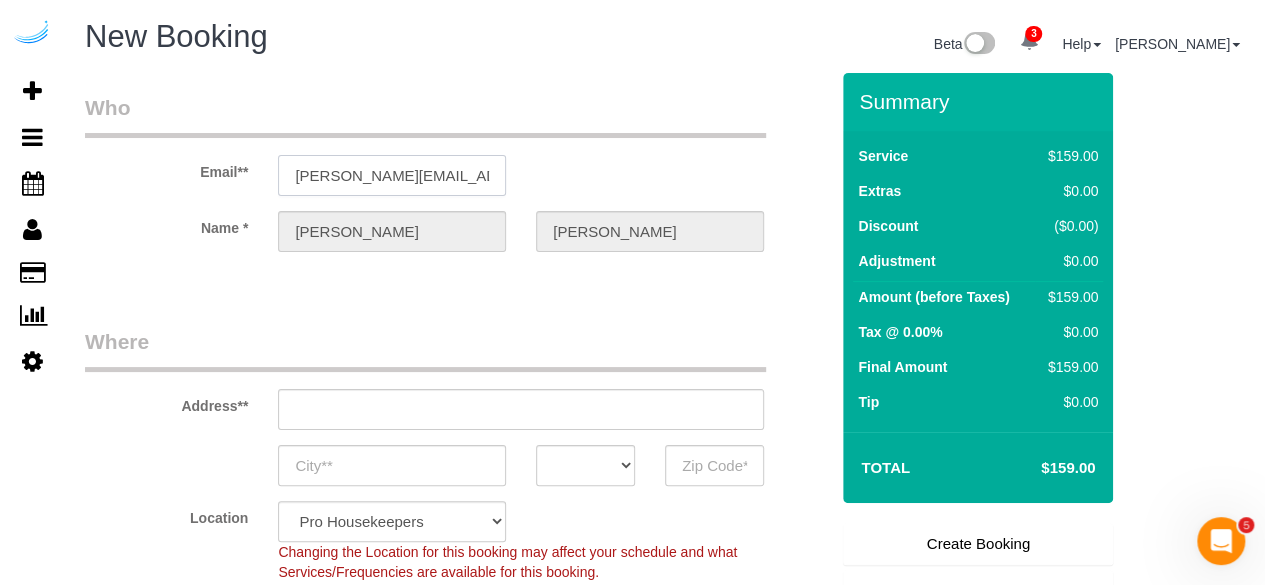 type on "[STREET_ADDRESS][PERSON_NAME]" 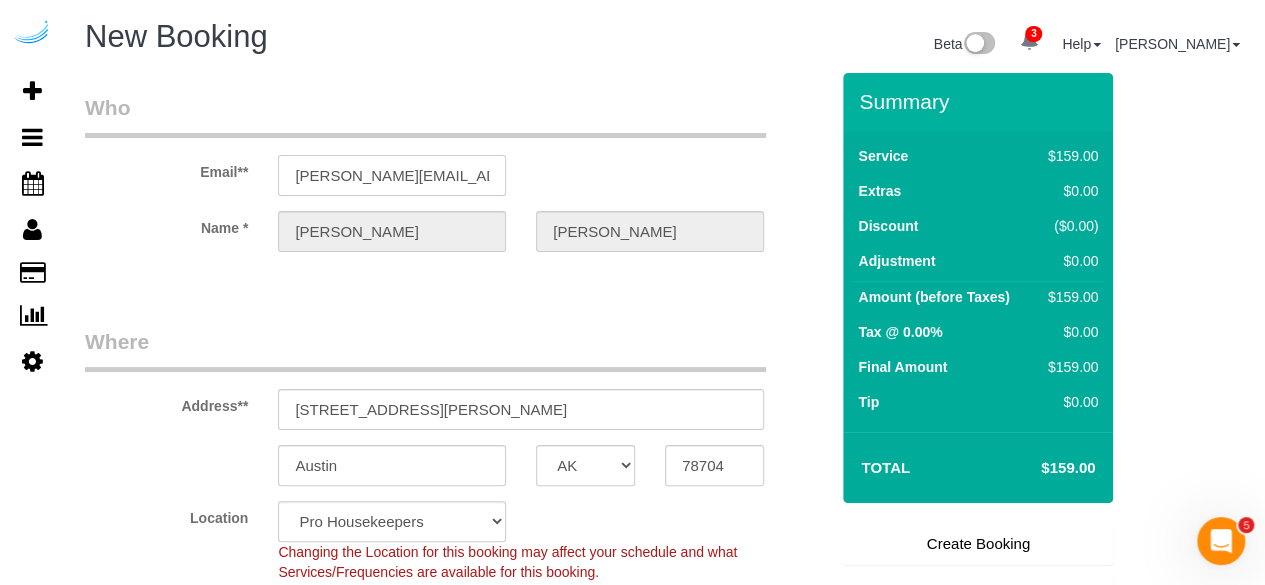 type on "[PERSON_NAME][EMAIL_ADDRESS][DOMAIN_NAME]" 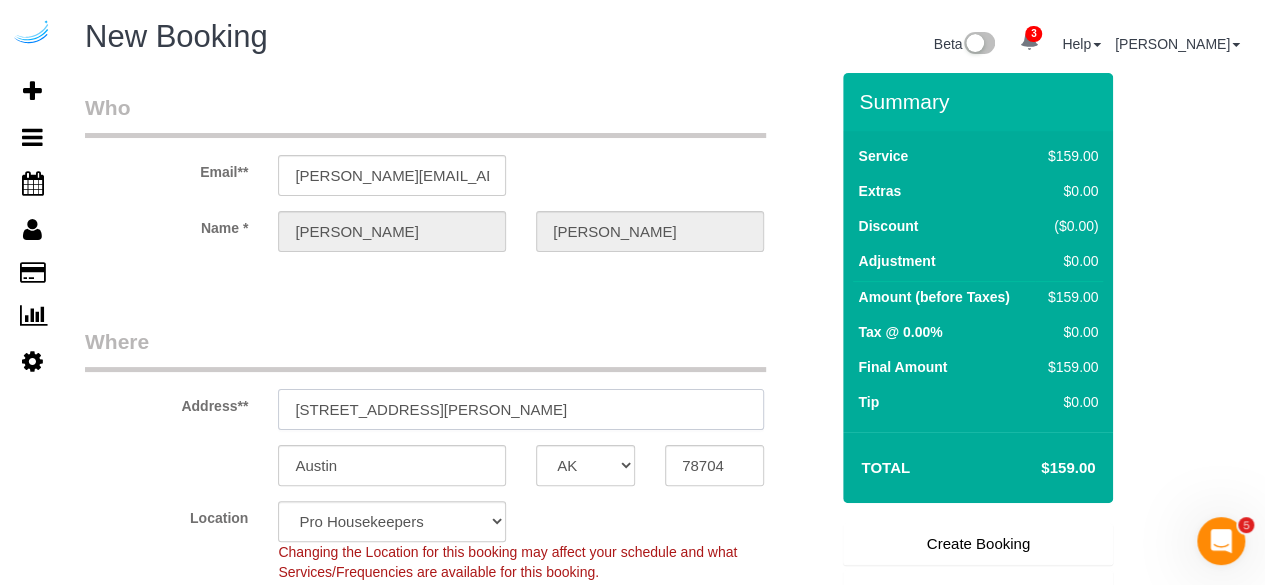 click on "[STREET_ADDRESS][PERSON_NAME]" at bounding box center [521, 409] 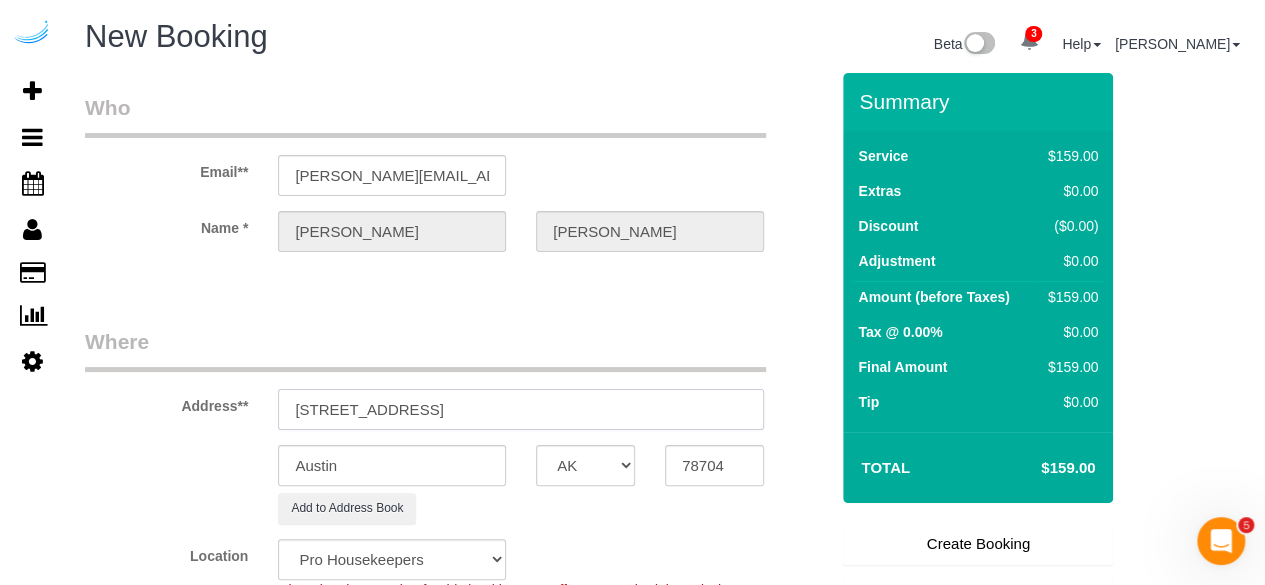 select on "9" 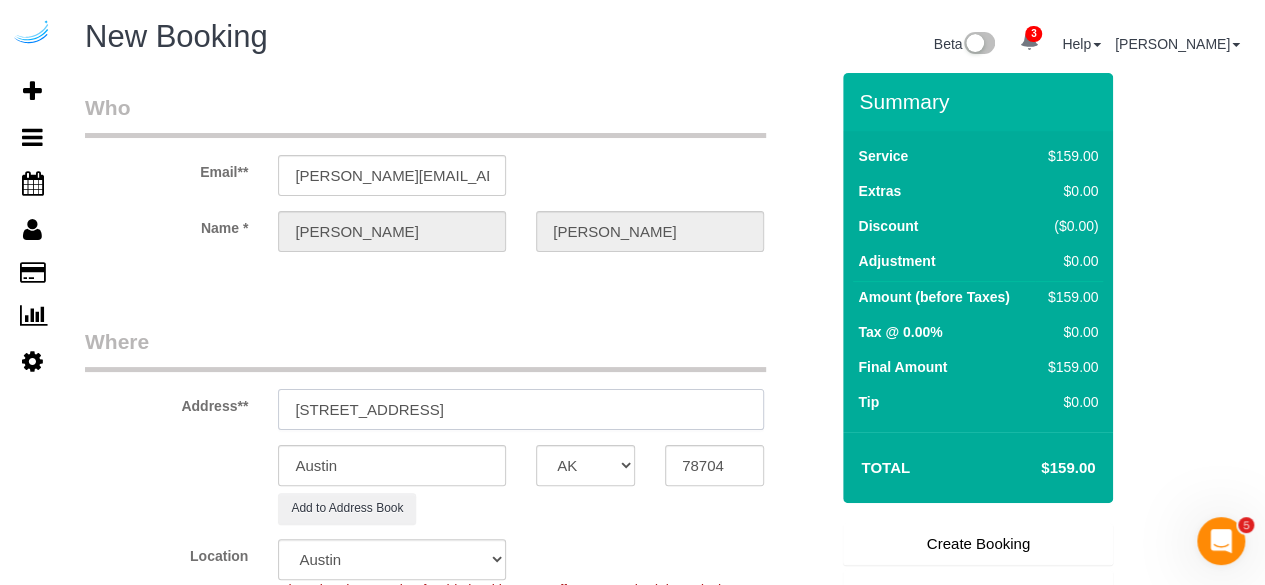 click on "[STREET_ADDRESS]" at bounding box center (521, 409) 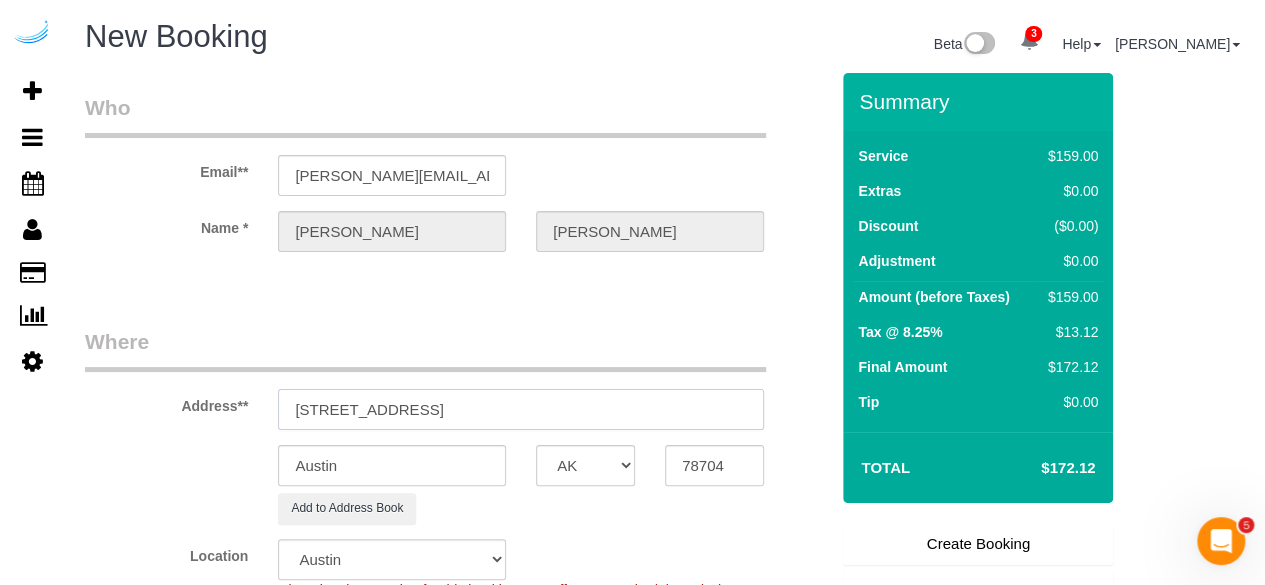 type on "[STREET_ADDRESS]" 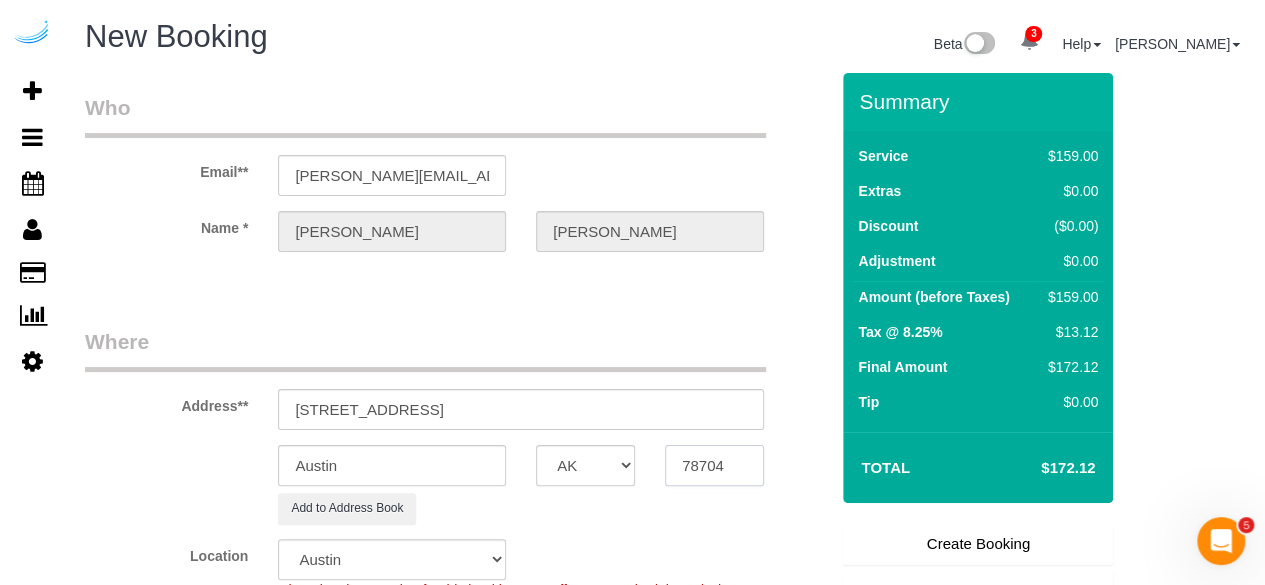 click on "78704" at bounding box center (714, 465) 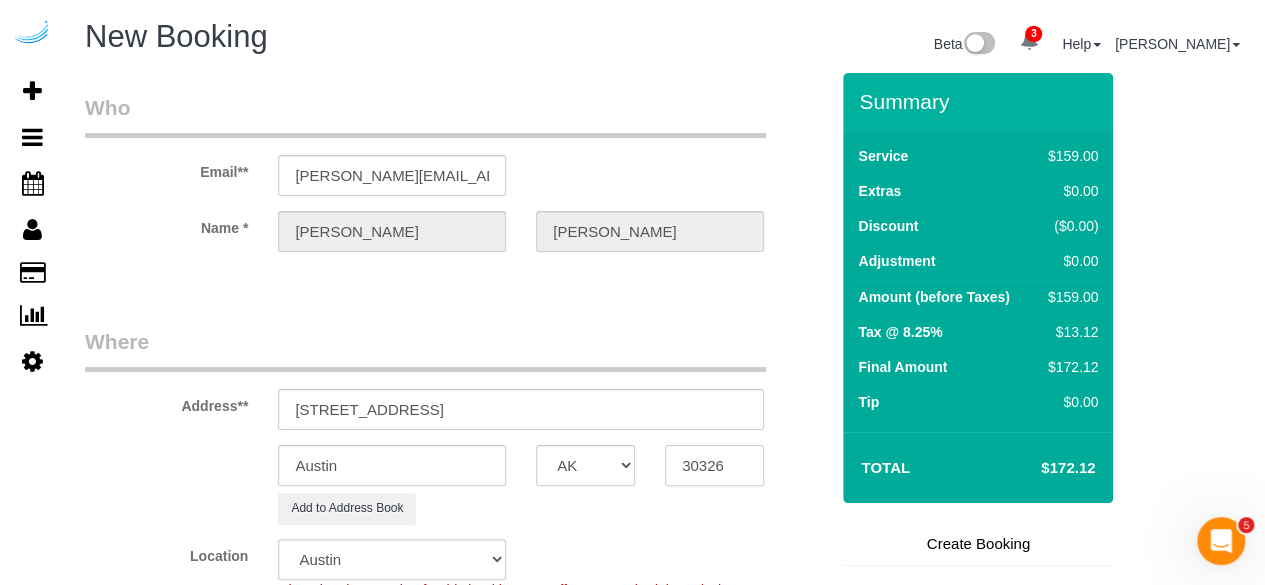 type on "30326" 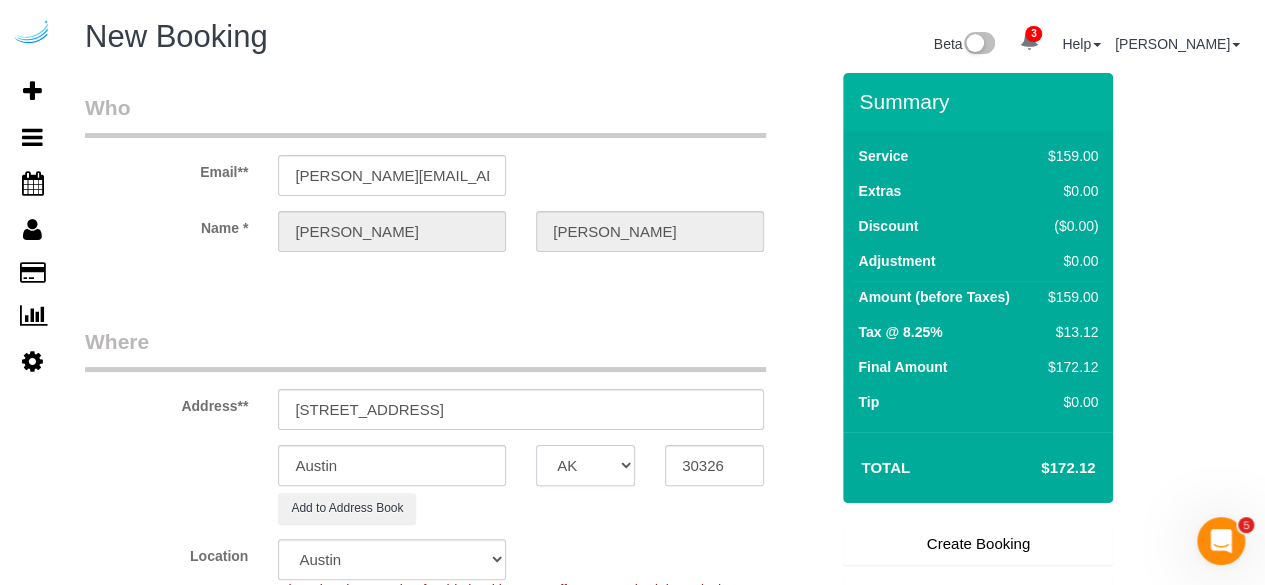 click on "AK
AL
AR
AZ
CA
CO
CT
DC
DE
[GEOGRAPHIC_DATA]
[GEOGRAPHIC_DATA]
HI
IA
ID
IL
IN
KS
[GEOGRAPHIC_DATA]
LA
MA
MD
ME
MI
[GEOGRAPHIC_DATA]
[GEOGRAPHIC_DATA]
MS
MT
[GEOGRAPHIC_DATA]
ND
NE
NH
[GEOGRAPHIC_DATA]
NM
NV
[GEOGRAPHIC_DATA]
[GEOGRAPHIC_DATA]
OK
OR
[GEOGRAPHIC_DATA]
[GEOGRAPHIC_DATA]
SC
SD
[GEOGRAPHIC_DATA]
[GEOGRAPHIC_DATA]
UT
VA
VT
[GEOGRAPHIC_DATA]
WI
WV
WY" at bounding box center (585, 465) 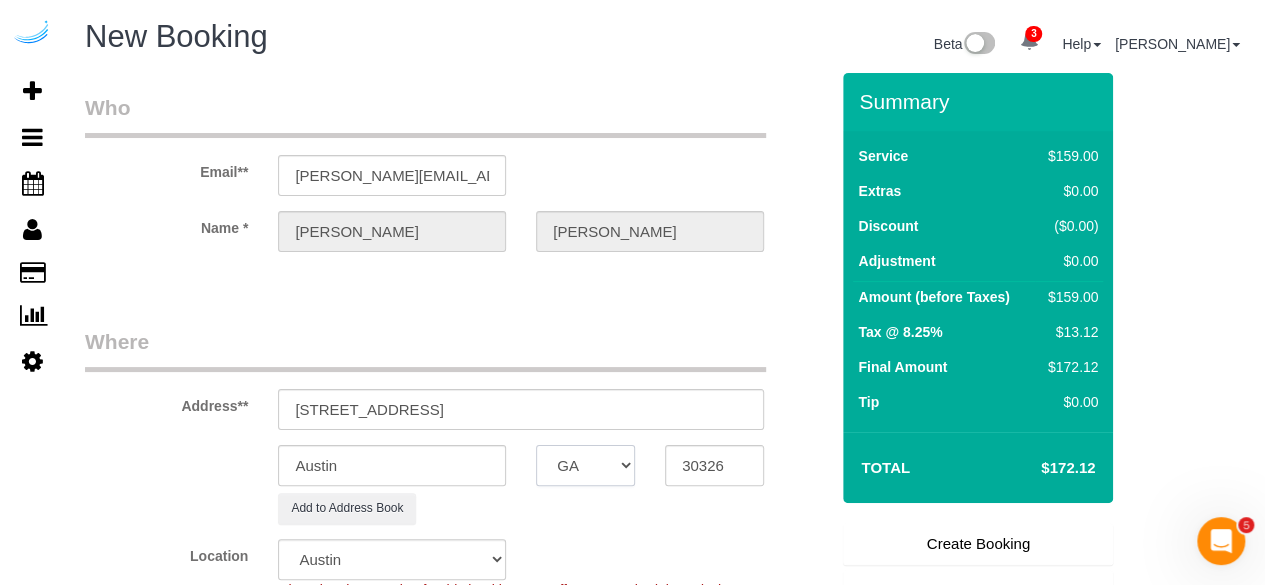 click on "AK
AL
AR
AZ
CA
CO
CT
DC
DE
[GEOGRAPHIC_DATA]
[GEOGRAPHIC_DATA]
HI
IA
ID
IL
IN
KS
[GEOGRAPHIC_DATA]
LA
MA
MD
ME
MI
[GEOGRAPHIC_DATA]
[GEOGRAPHIC_DATA]
MS
MT
[GEOGRAPHIC_DATA]
ND
NE
NH
[GEOGRAPHIC_DATA]
NM
NV
[GEOGRAPHIC_DATA]
[GEOGRAPHIC_DATA]
OK
OR
[GEOGRAPHIC_DATA]
[GEOGRAPHIC_DATA]
SC
SD
[GEOGRAPHIC_DATA]
[GEOGRAPHIC_DATA]
UT
VA
VT
[GEOGRAPHIC_DATA]
WI
WV
WY" at bounding box center [585, 465] 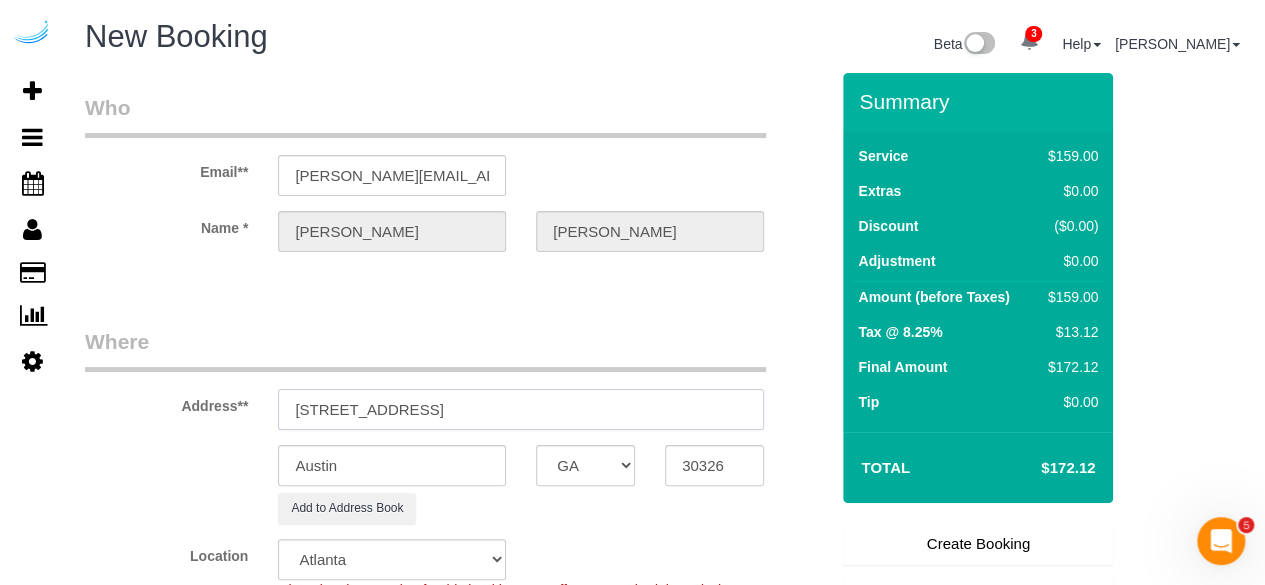 click on "[STREET_ADDRESS]" at bounding box center (521, 409) 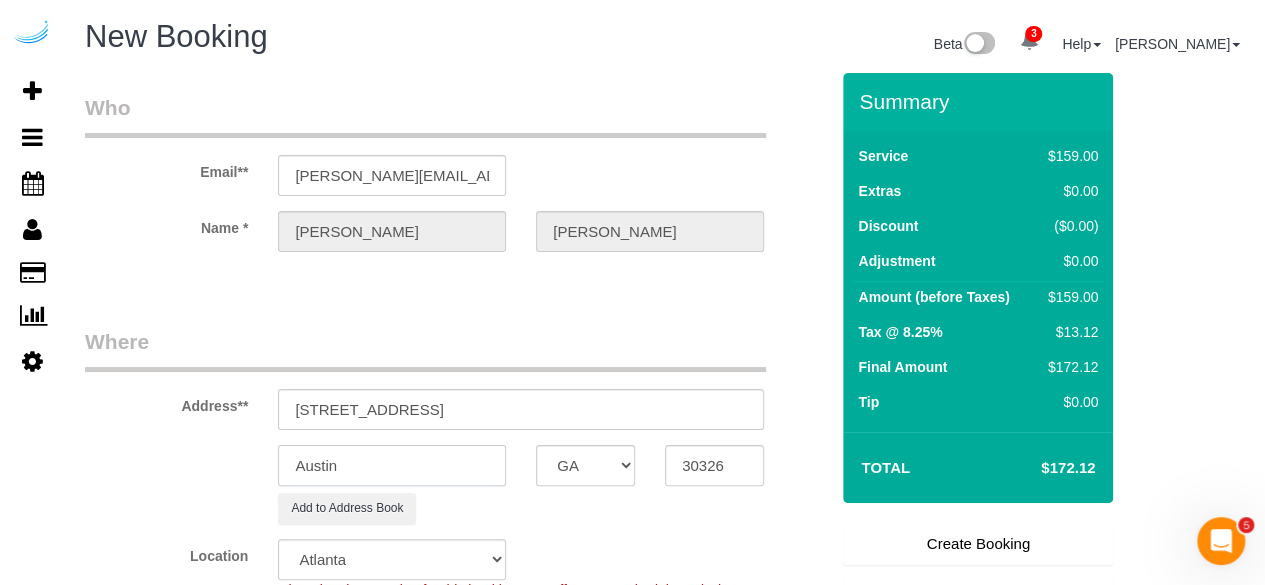 click on "Austin" at bounding box center [392, 465] 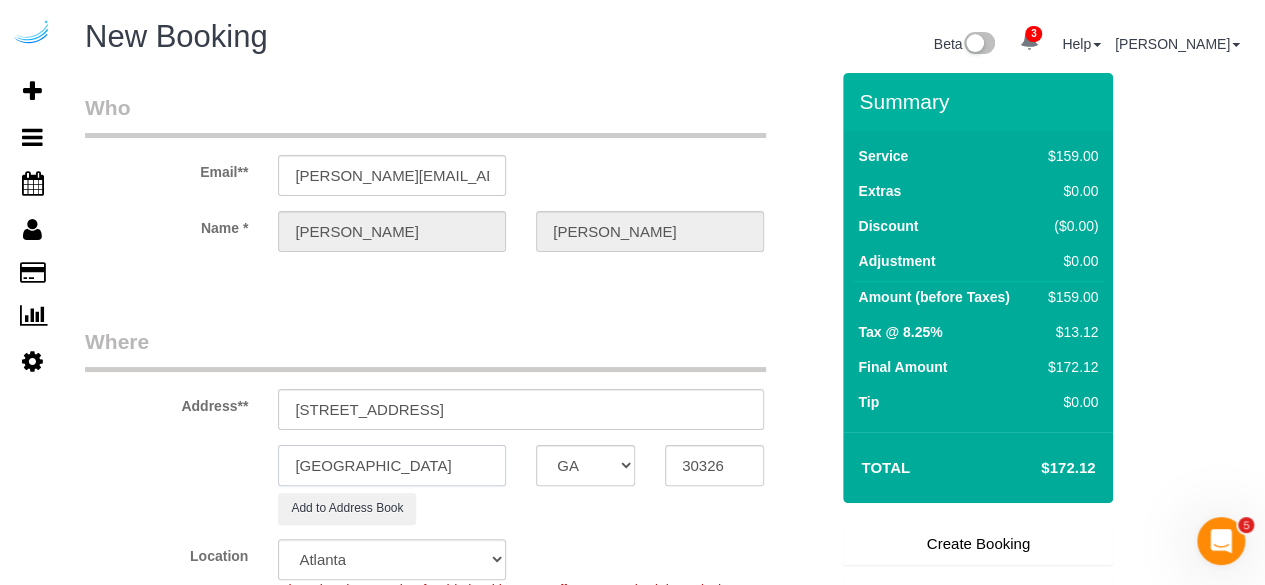 type on "[GEOGRAPHIC_DATA]" 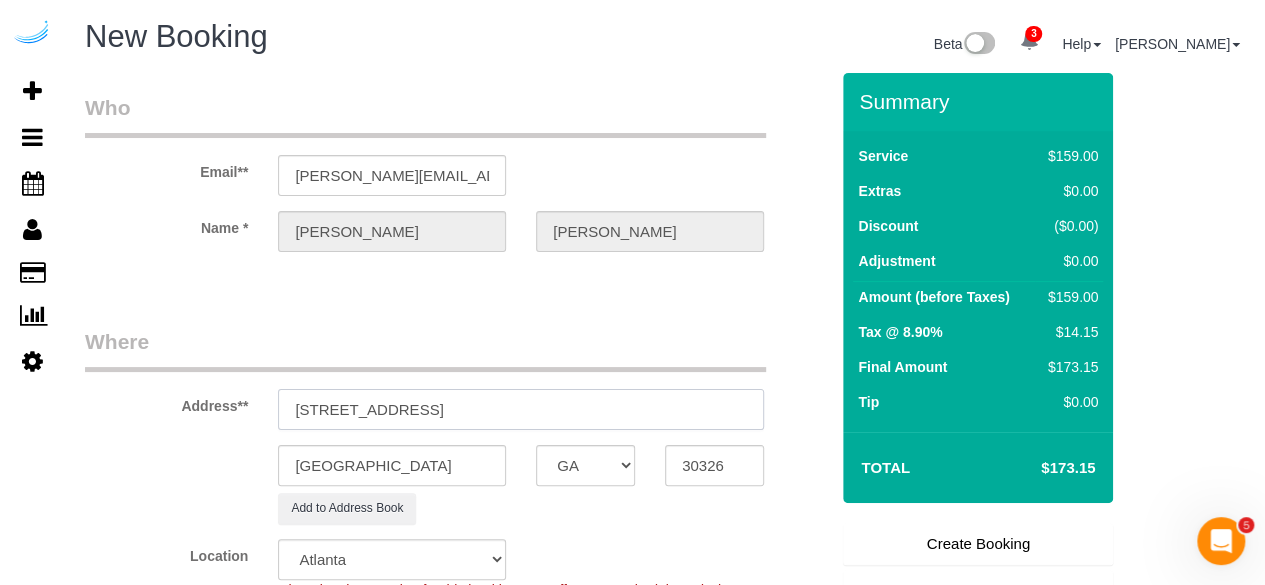 drag, startPoint x: 582, startPoint y: 409, endPoint x: 459, endPoint y: 415, distance: 123.146255 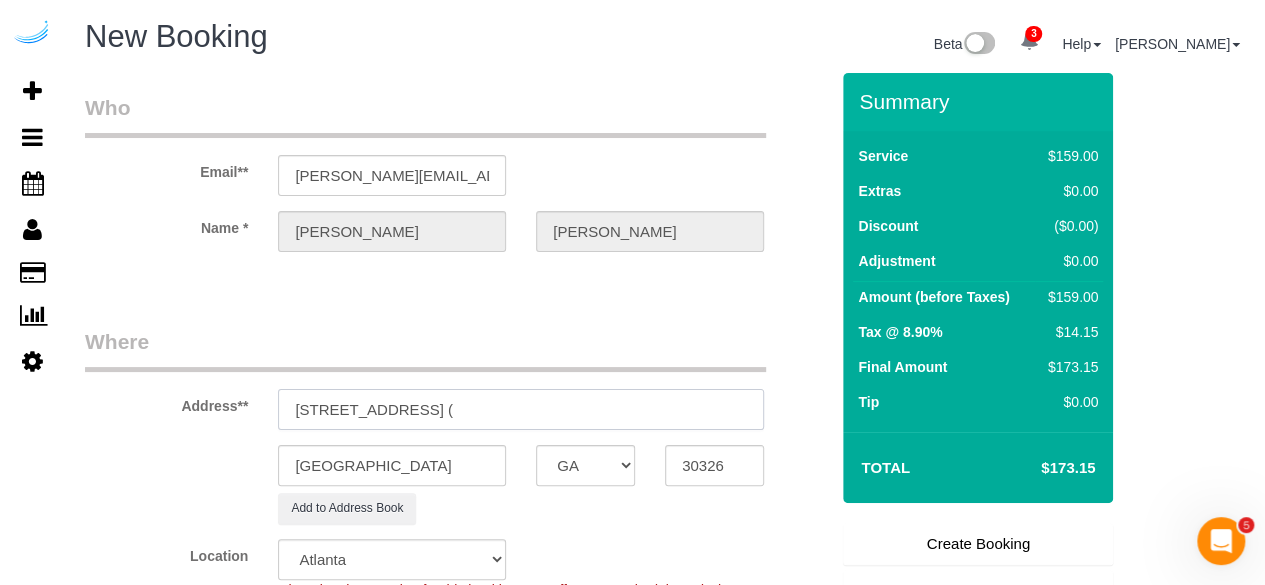 paste on "[PERSON_NAME]" 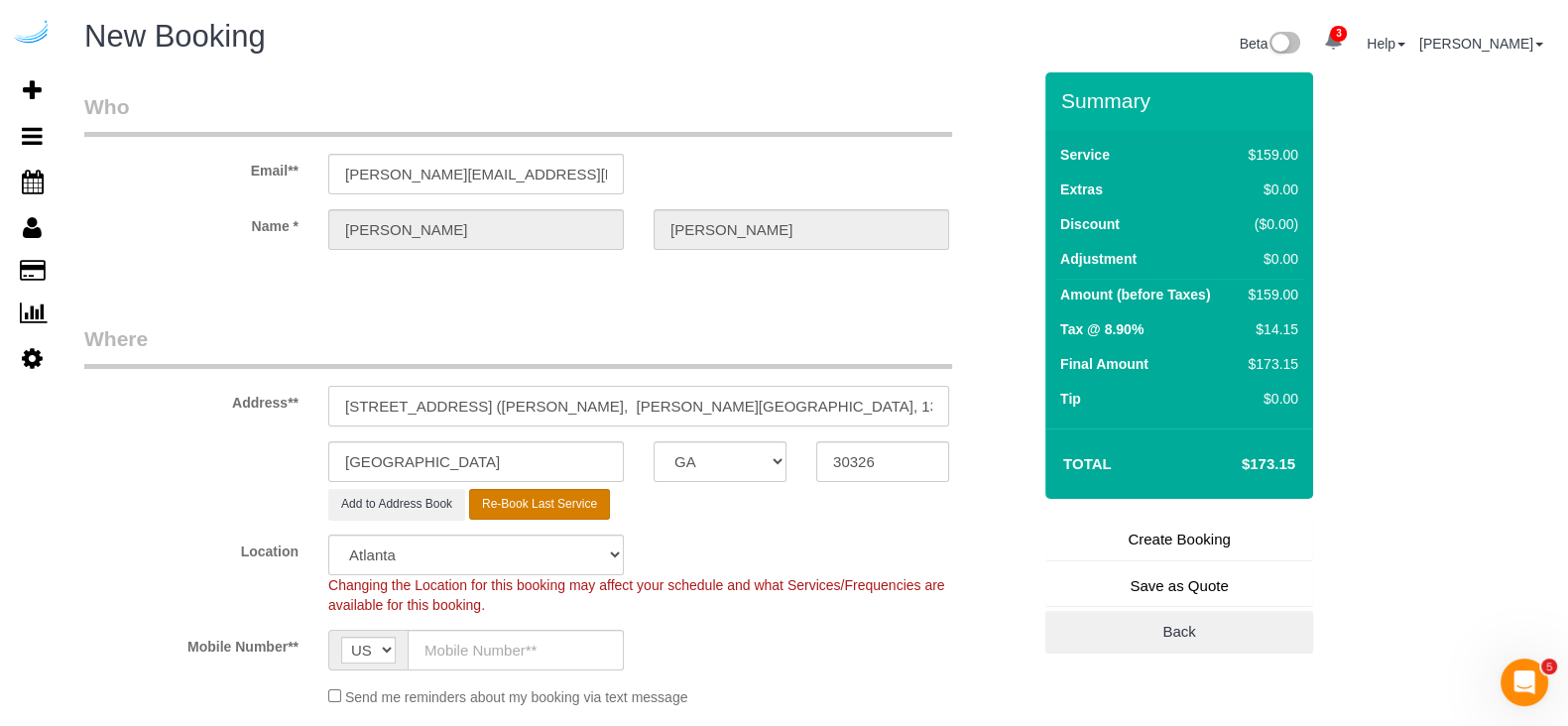 type on "[STREET_ADDRESS] ([PERSON_NAME],  [PERSON_NAME][GEOGRAPHIC_DATA], 1366120)" 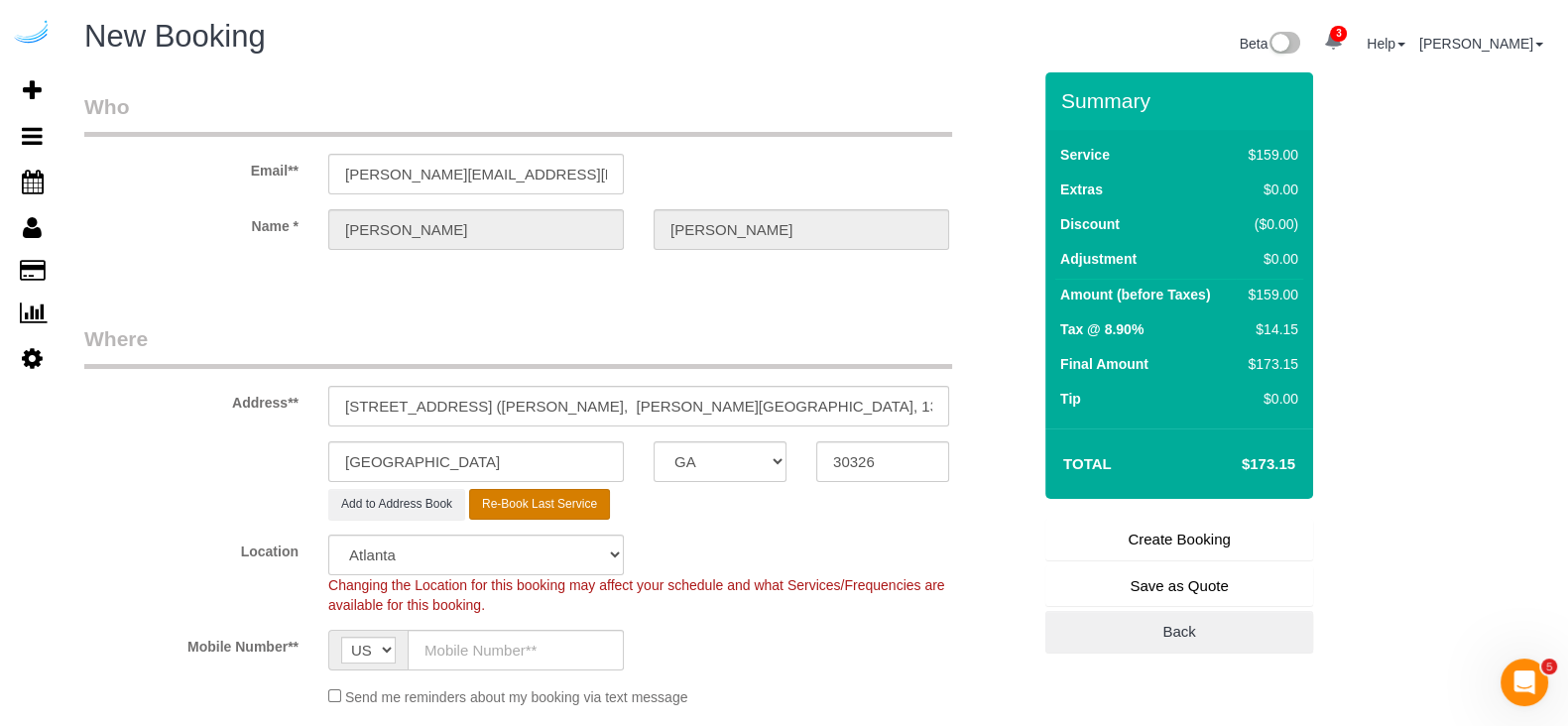 click on "Re-Book Last Service" at bounding box center [540, 504] 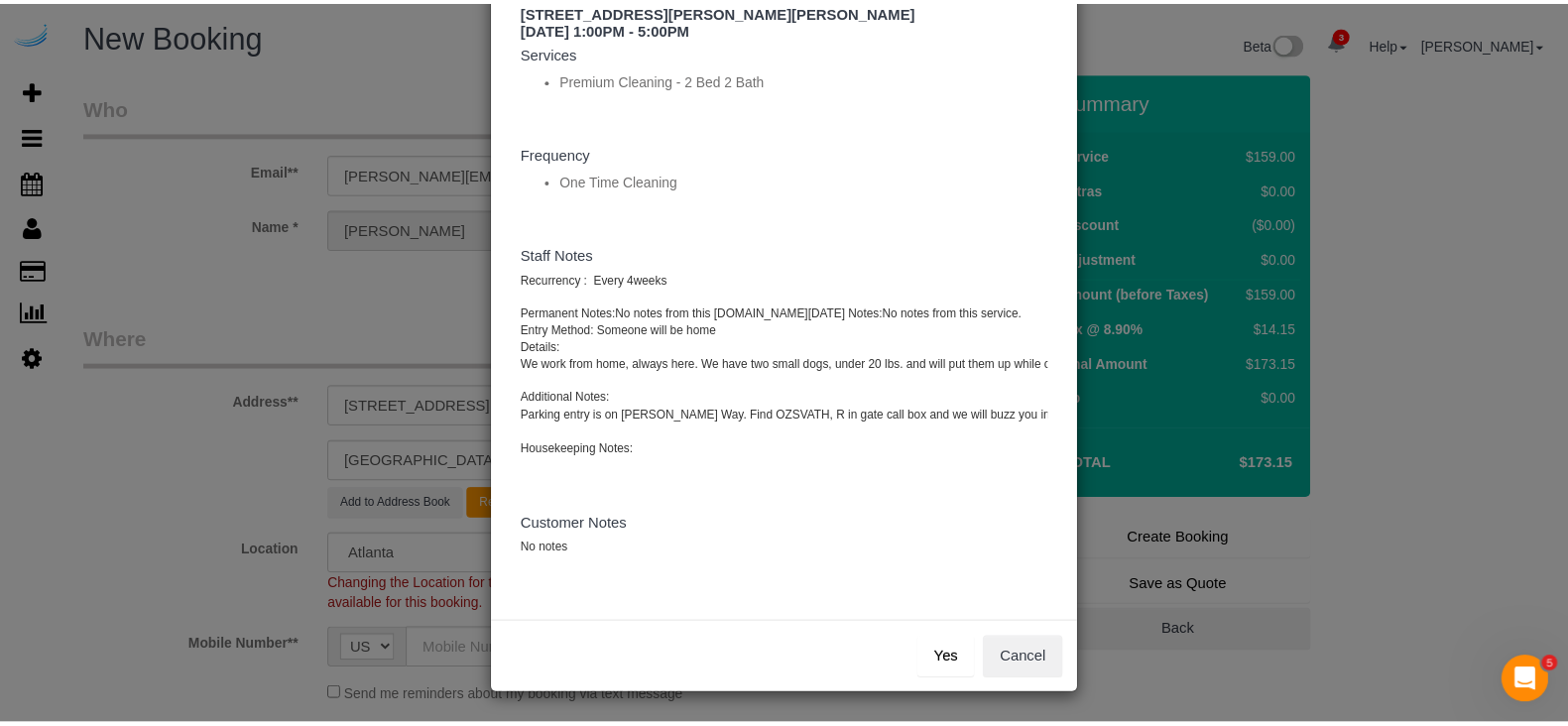 scroll, scrollTop: 162, scrollLeft: 0, axis: vertical 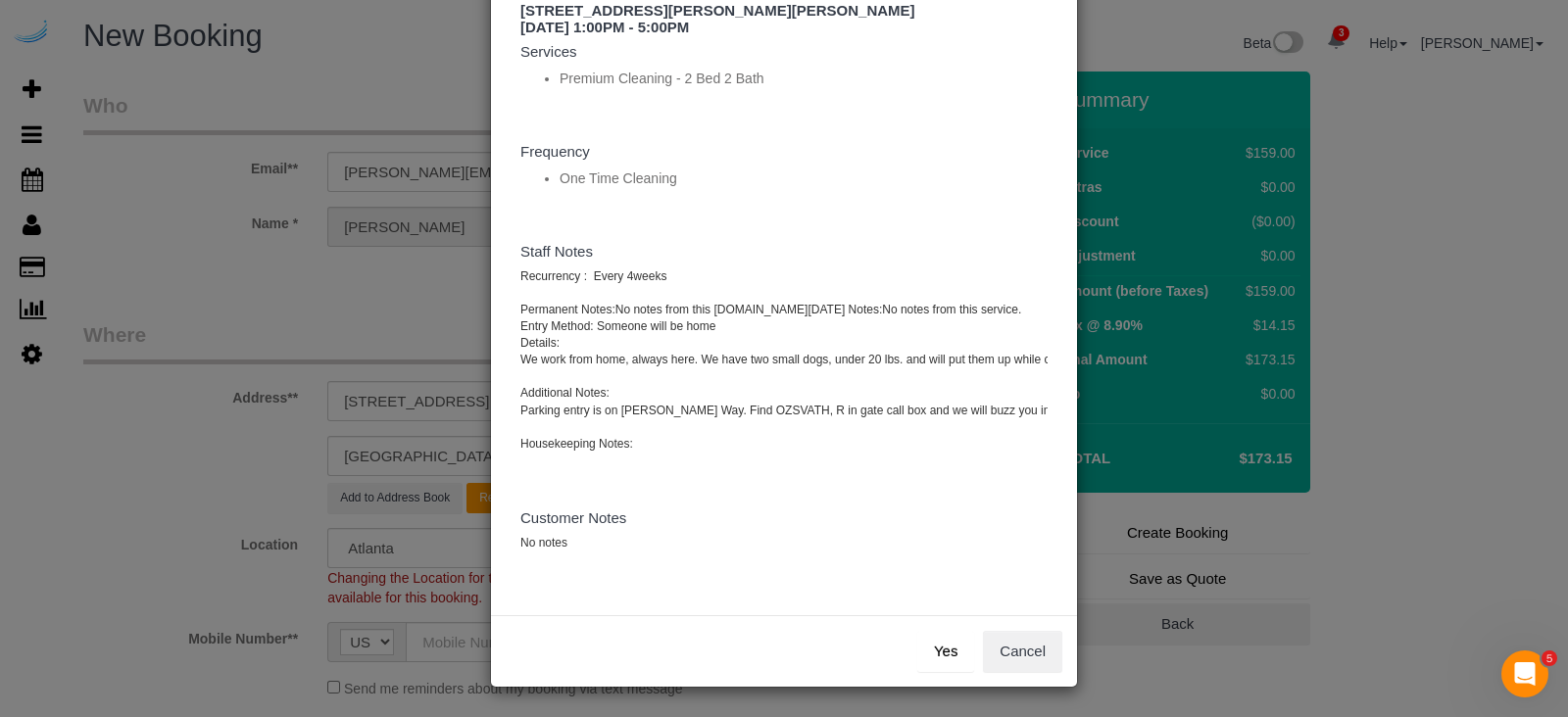 click on "Yes" at bounding box center (946, 651) 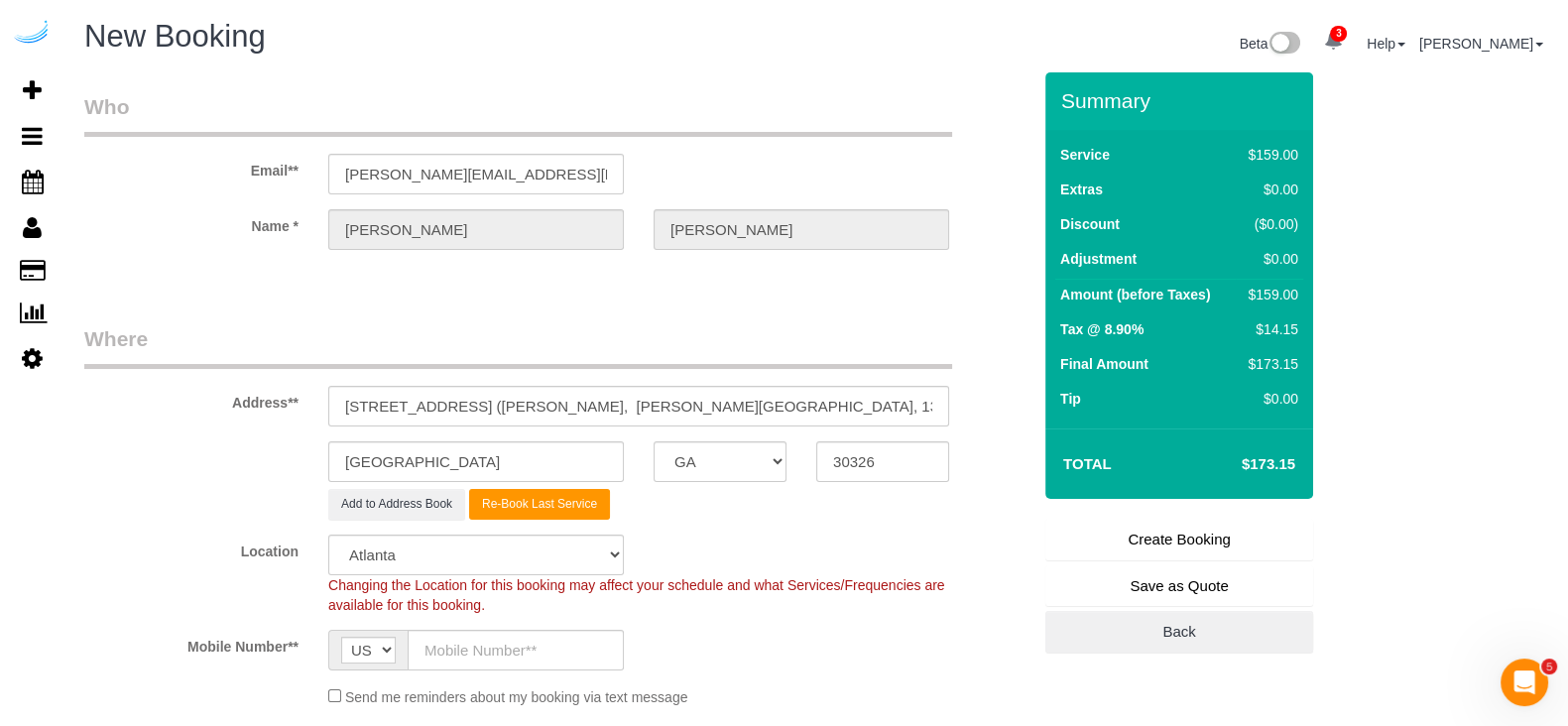type on "[PHONE_NUMBER]" 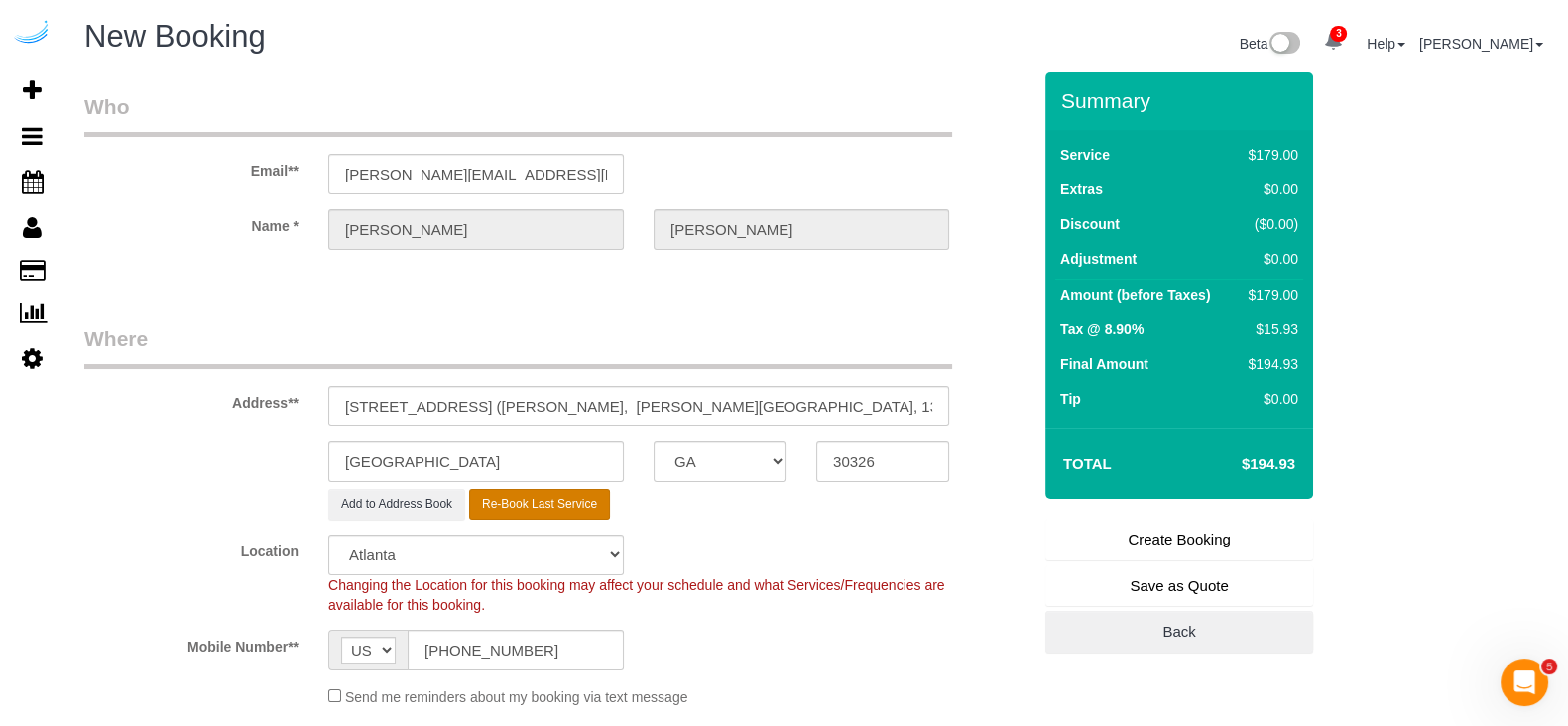 select on "object:4837" 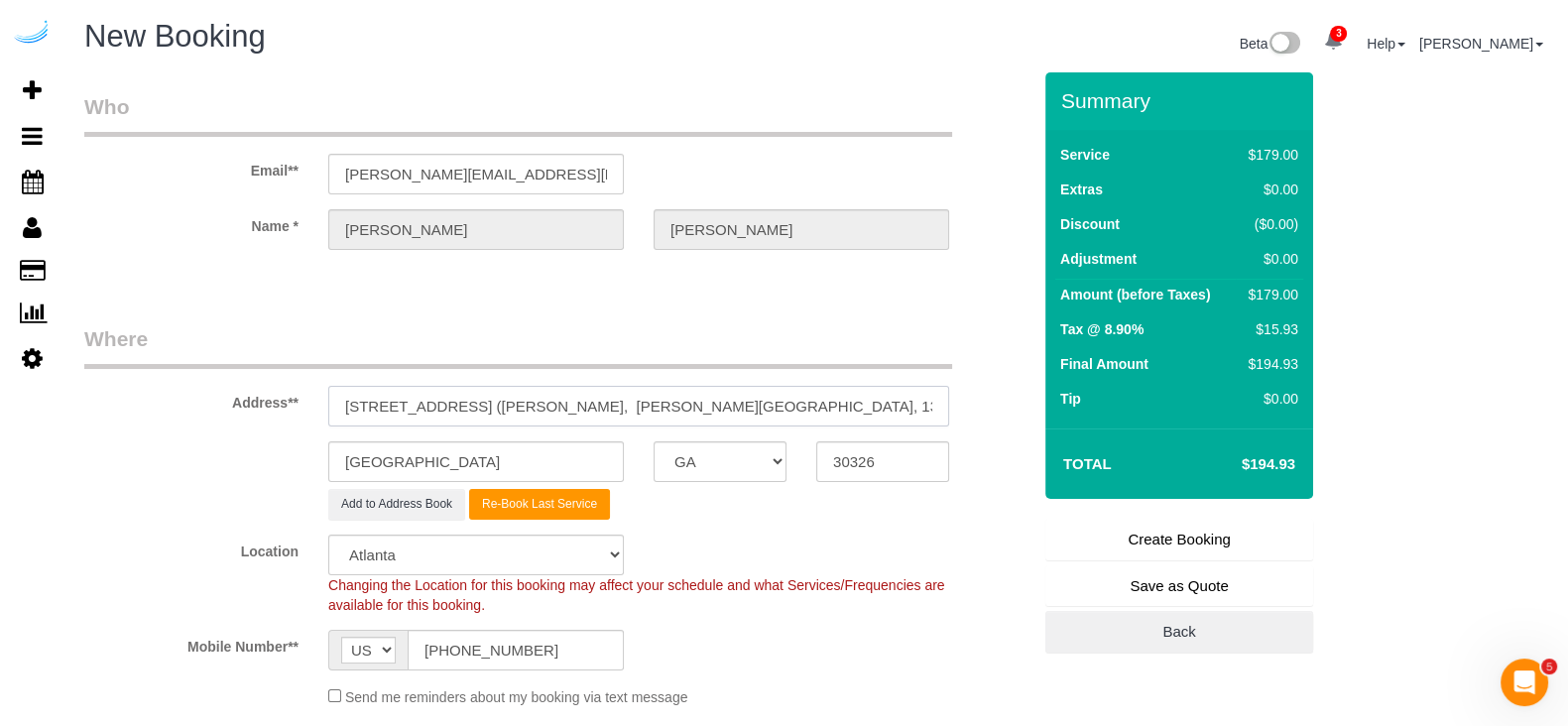 click on "[STREET_ADDRESS] ([PERSON_NAME],  [PERSON_NAME][GEOGRAPHIC_DATA], 1366120)" at bounding box center (639, 406) 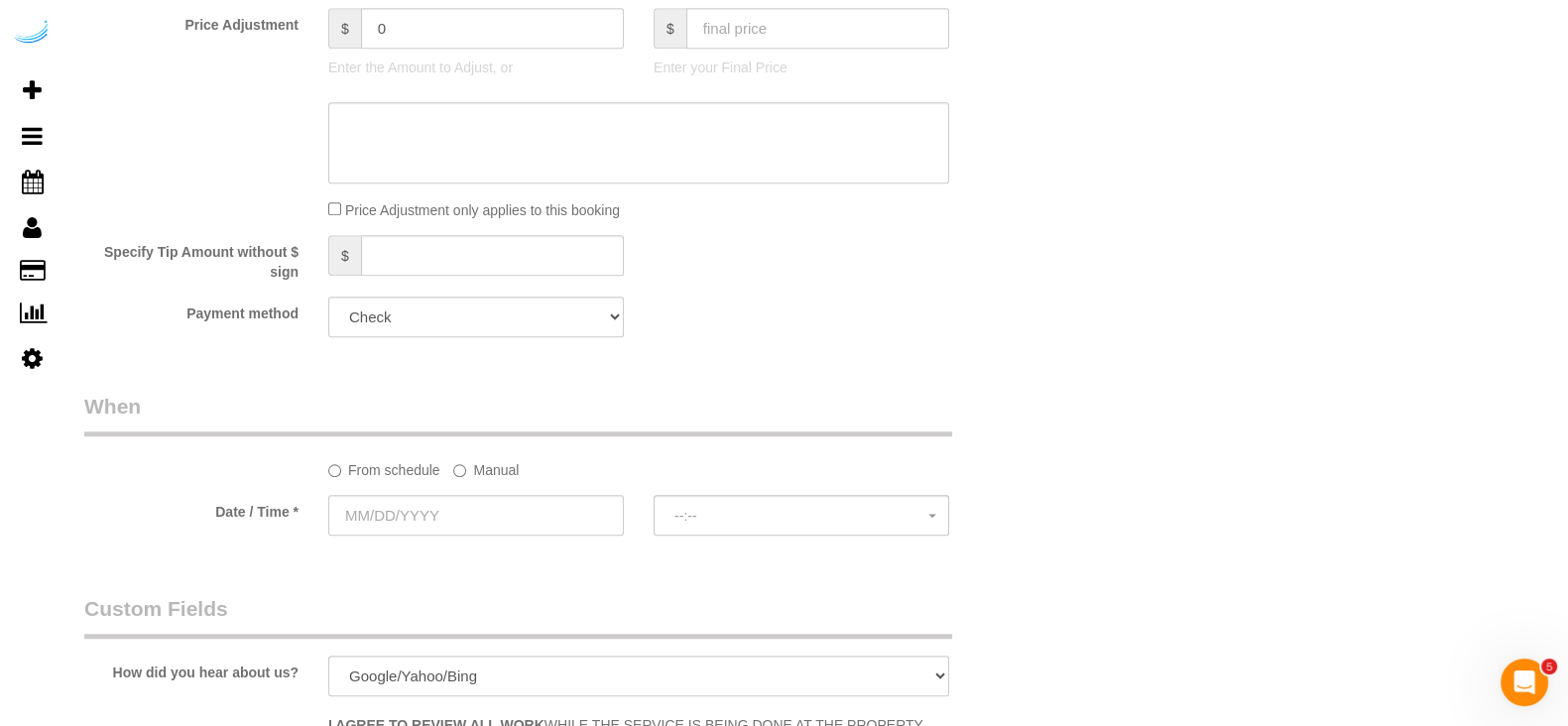 scroll, scrollTop: 1735, scrollLeft: 0, axis: vertical 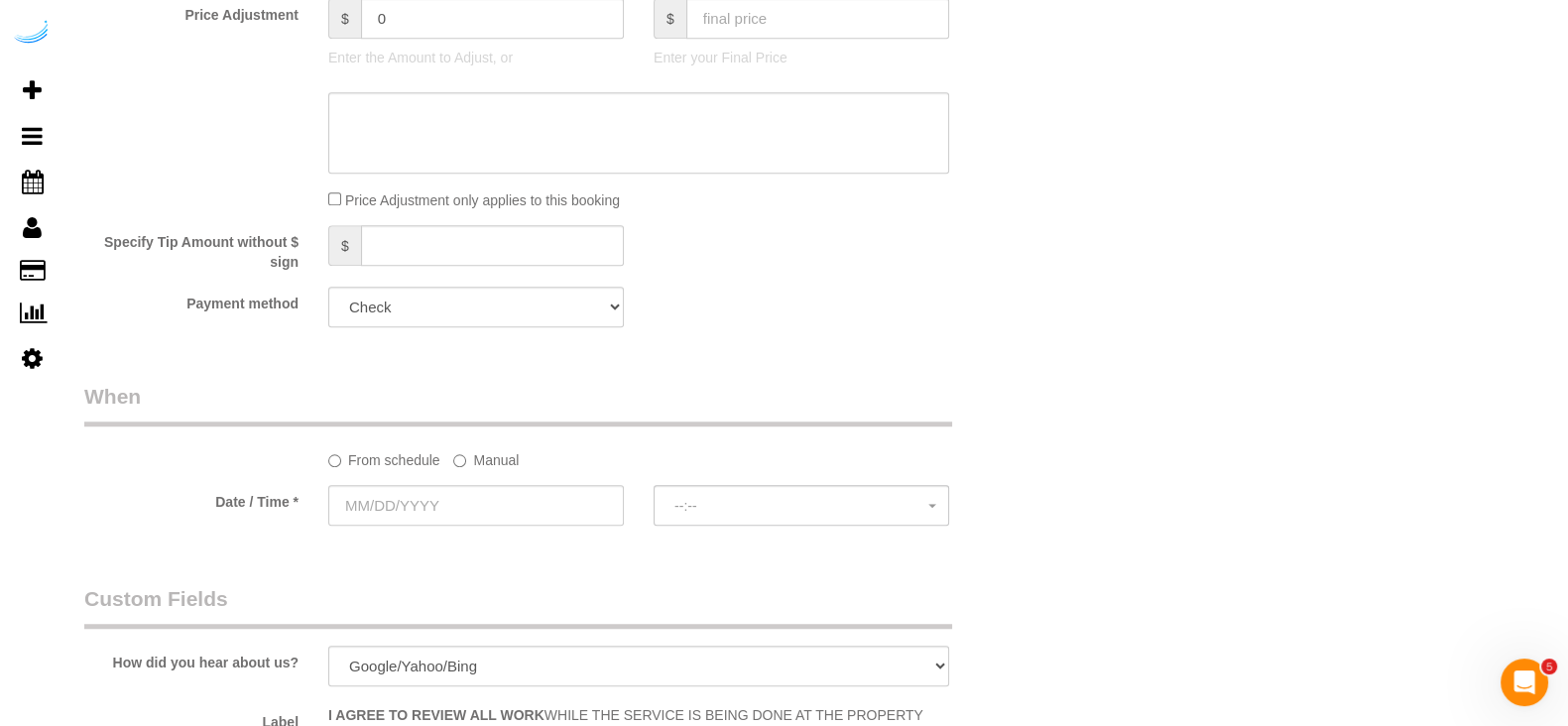 type on "[STREET_ADDRESS] ([PERSON_NAME],  [PERSON_NAME][GEOGRAPHIC_DATA], 1387736)" 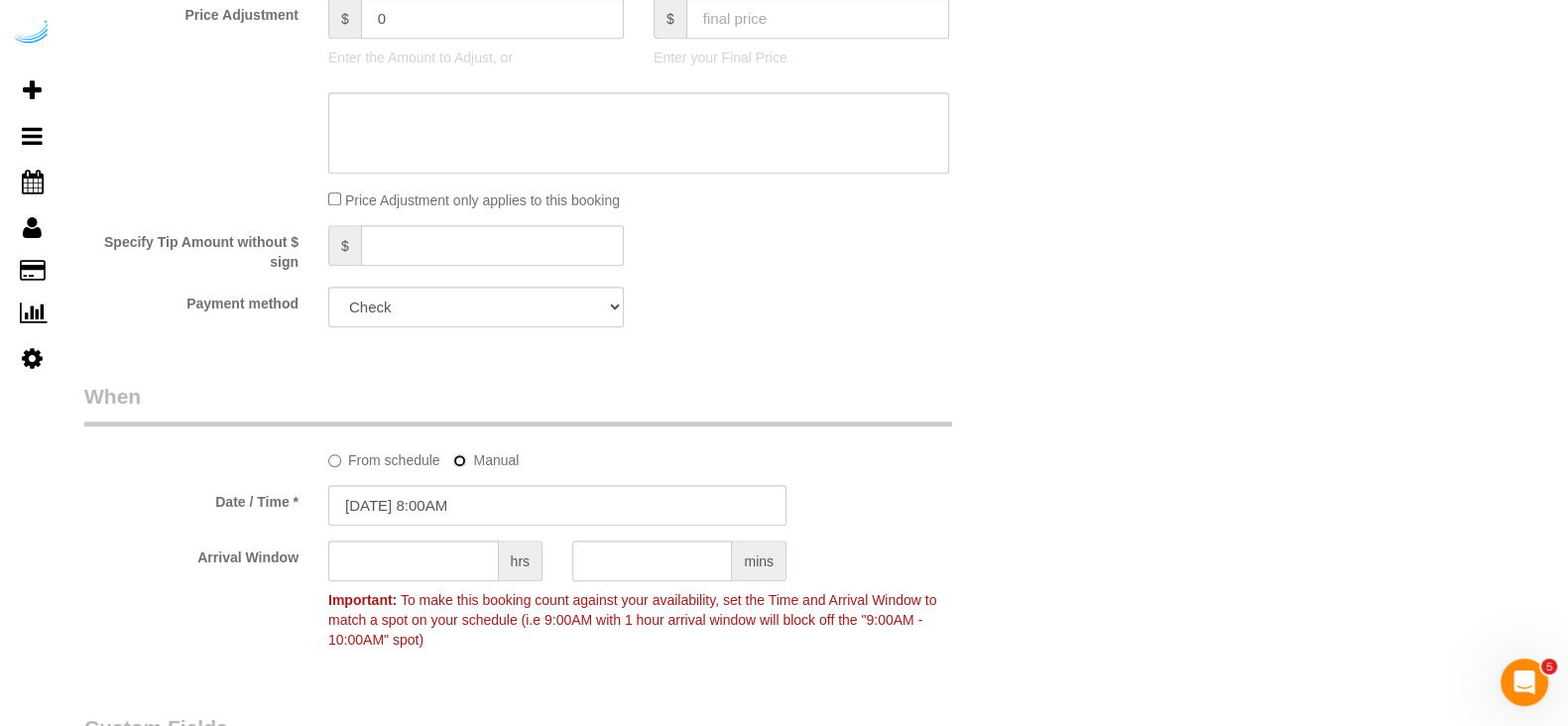 scroll, scrollTop: 1859, scrollLeft: 0, axis: vertical 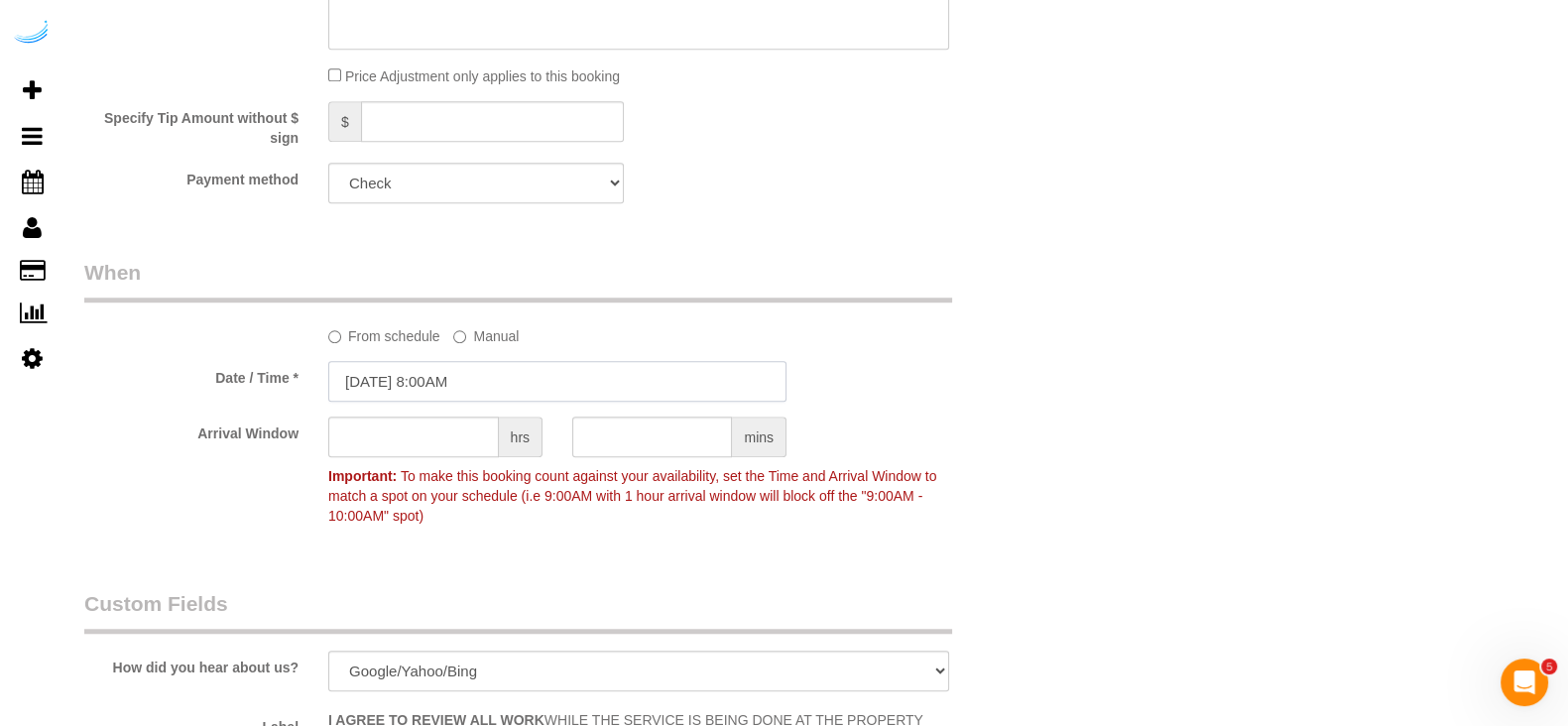 click on "[DATE] 8:00AM" at bounding box center (557, 381) 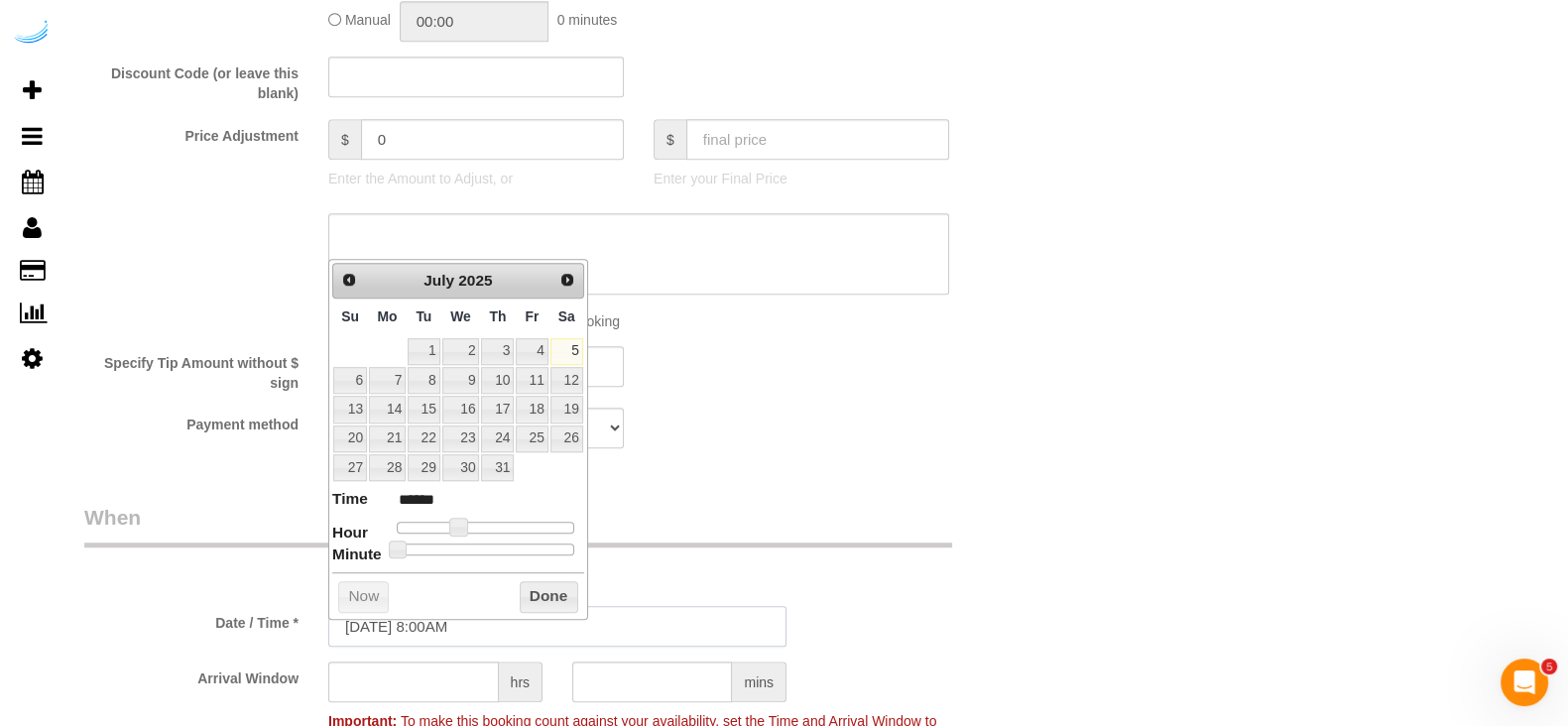 scroll, scrollTop: 1611, scrollLeft: 0, axis: vertical 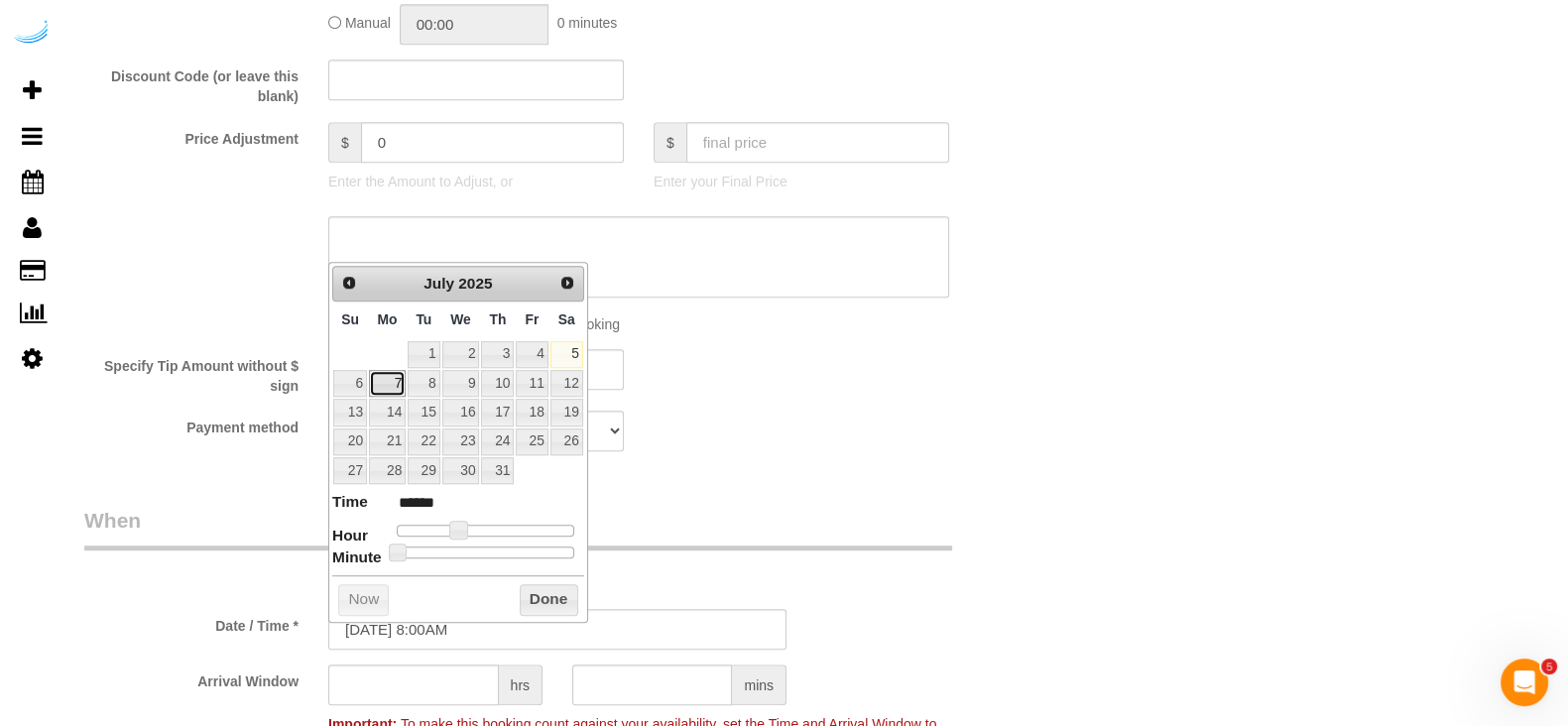 click on "7" at bounding box center (387, 383) 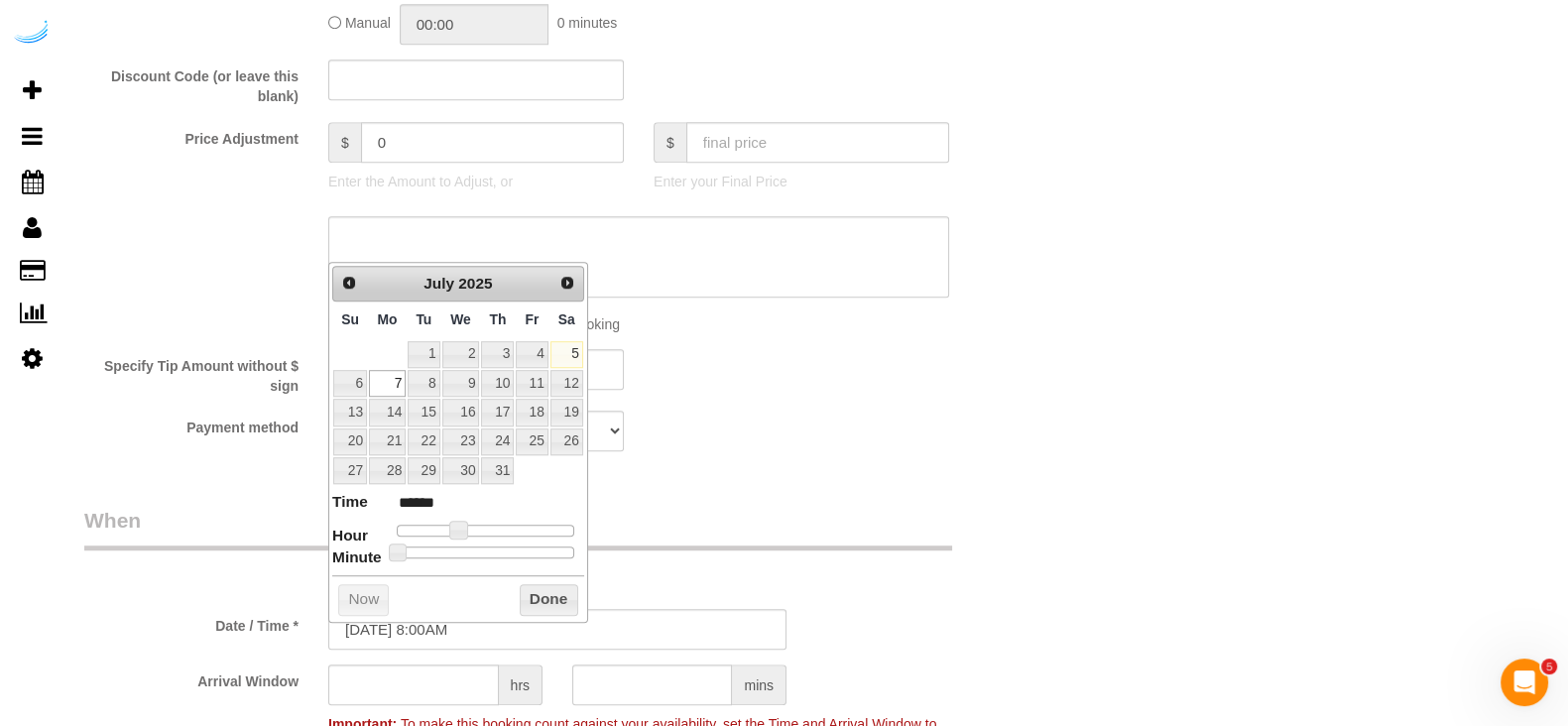 type on "[DATE] 7:00AM" 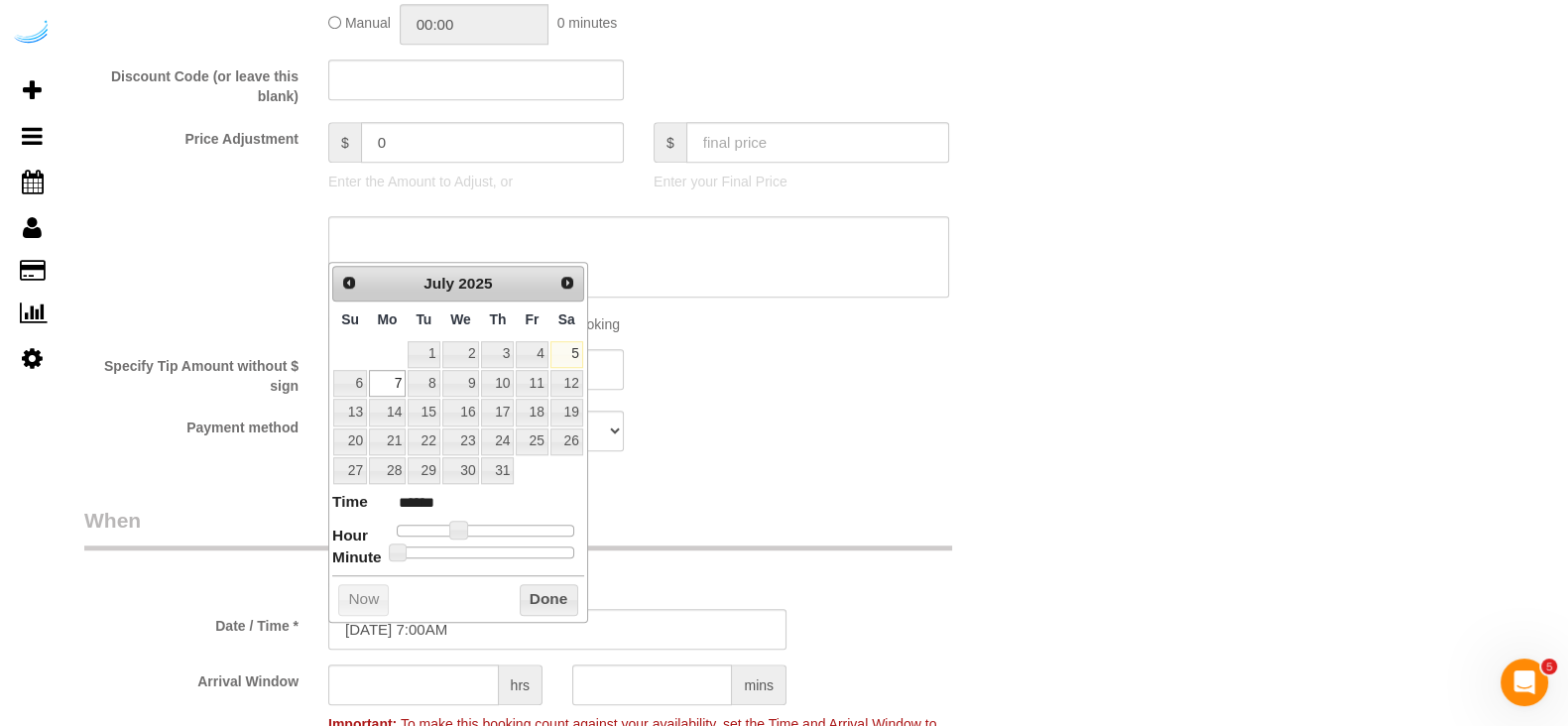 type on "[DATE] 8:00AM" 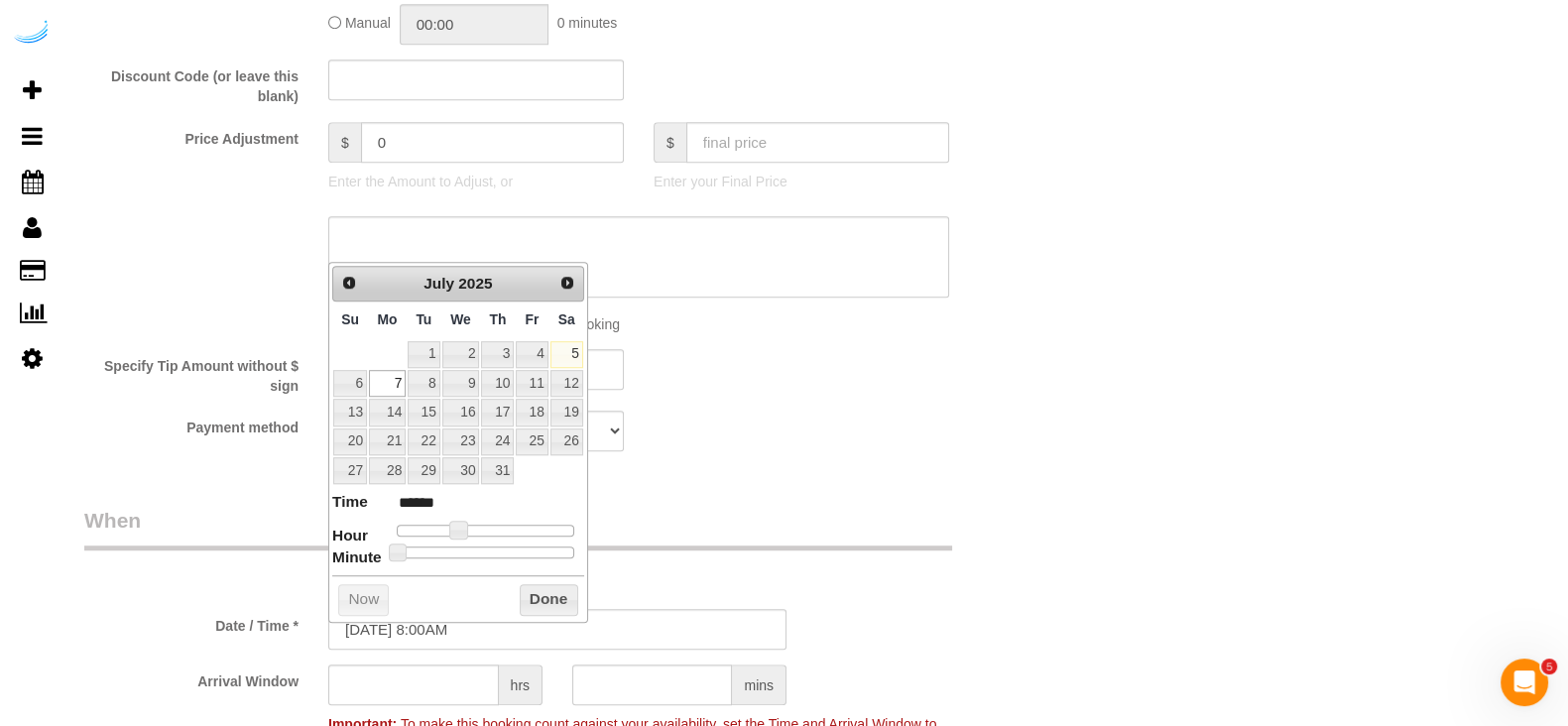 drag, startPoint x: 447, startPoint y: 527, endPoint x: 457, endPoint y: 528, distance: 10.049876 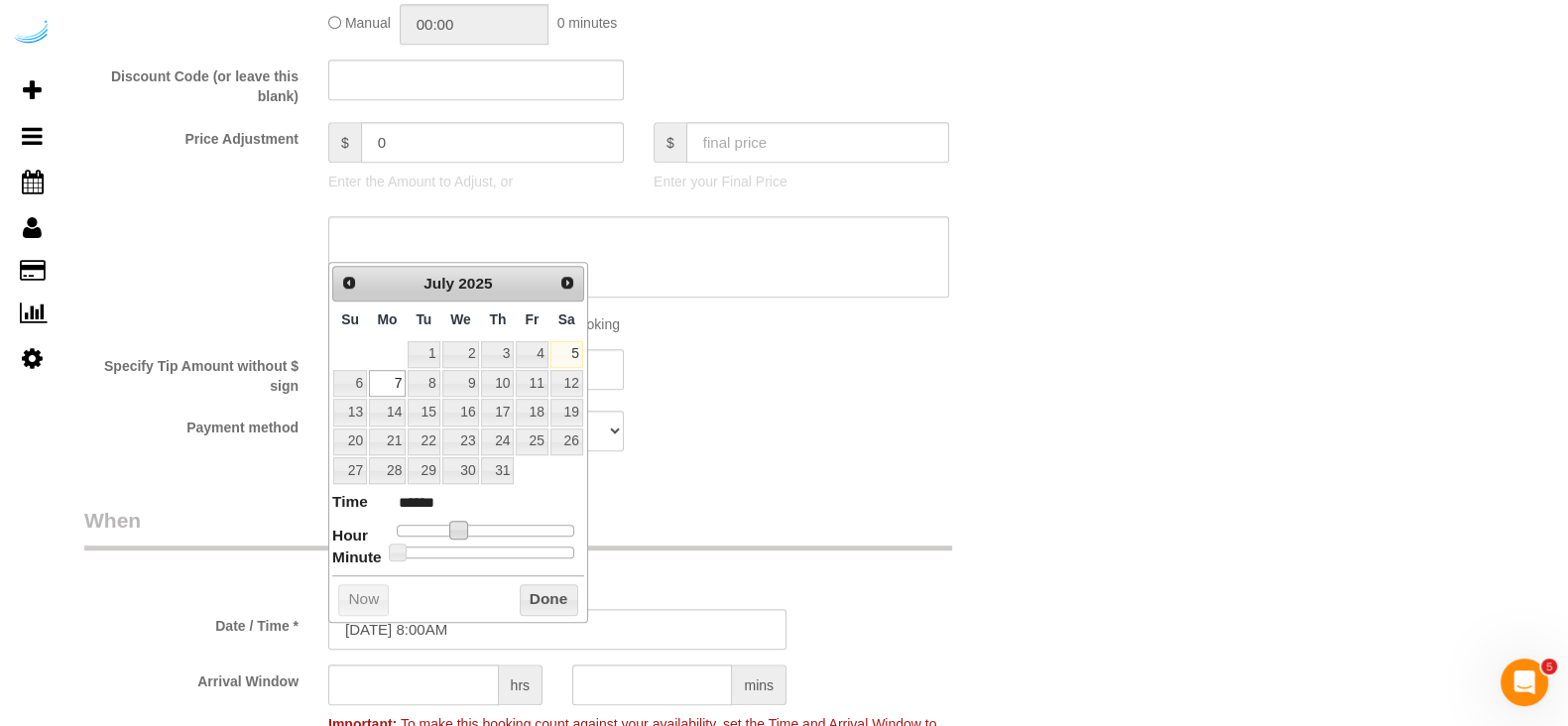 type on "[DATE] 9:00AM" 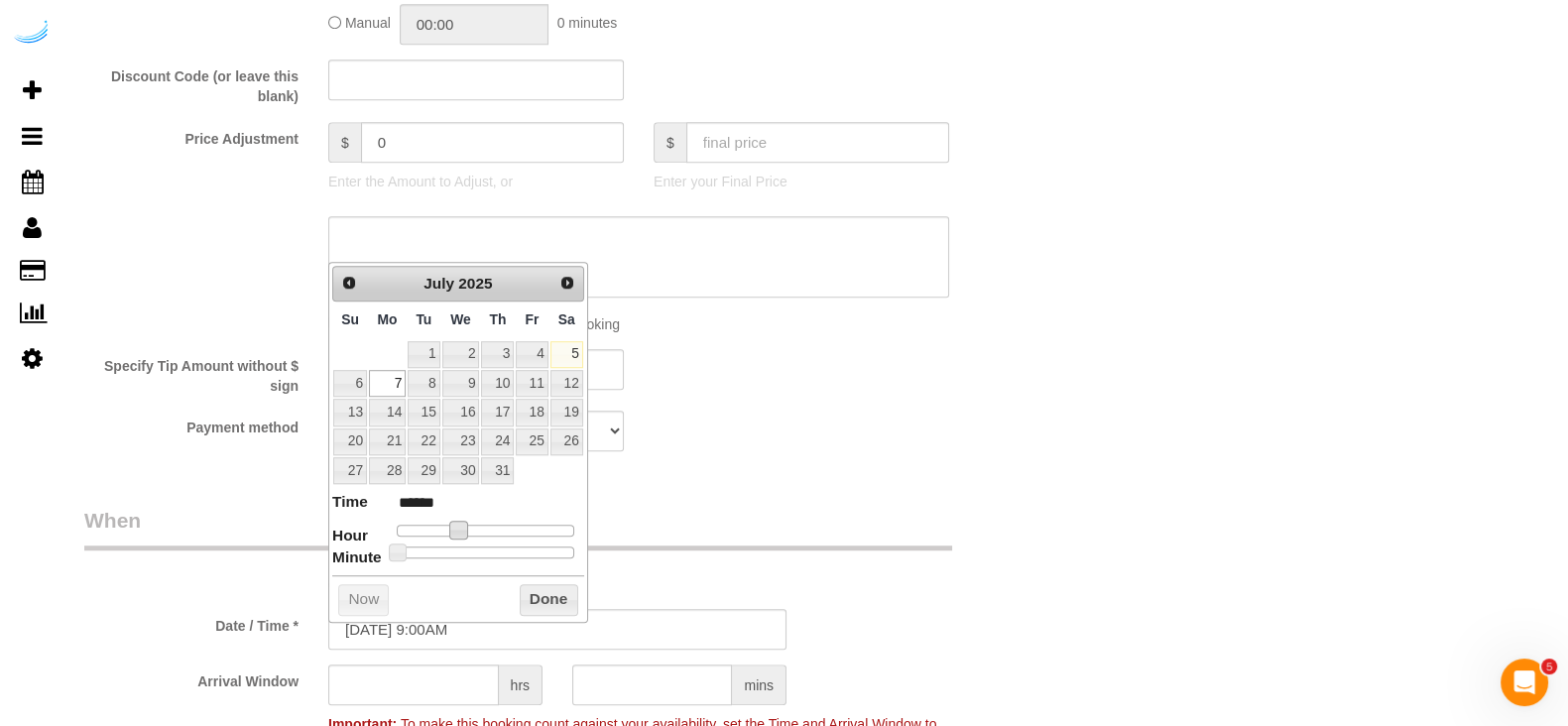 type on "[DATE] 10:00AM" 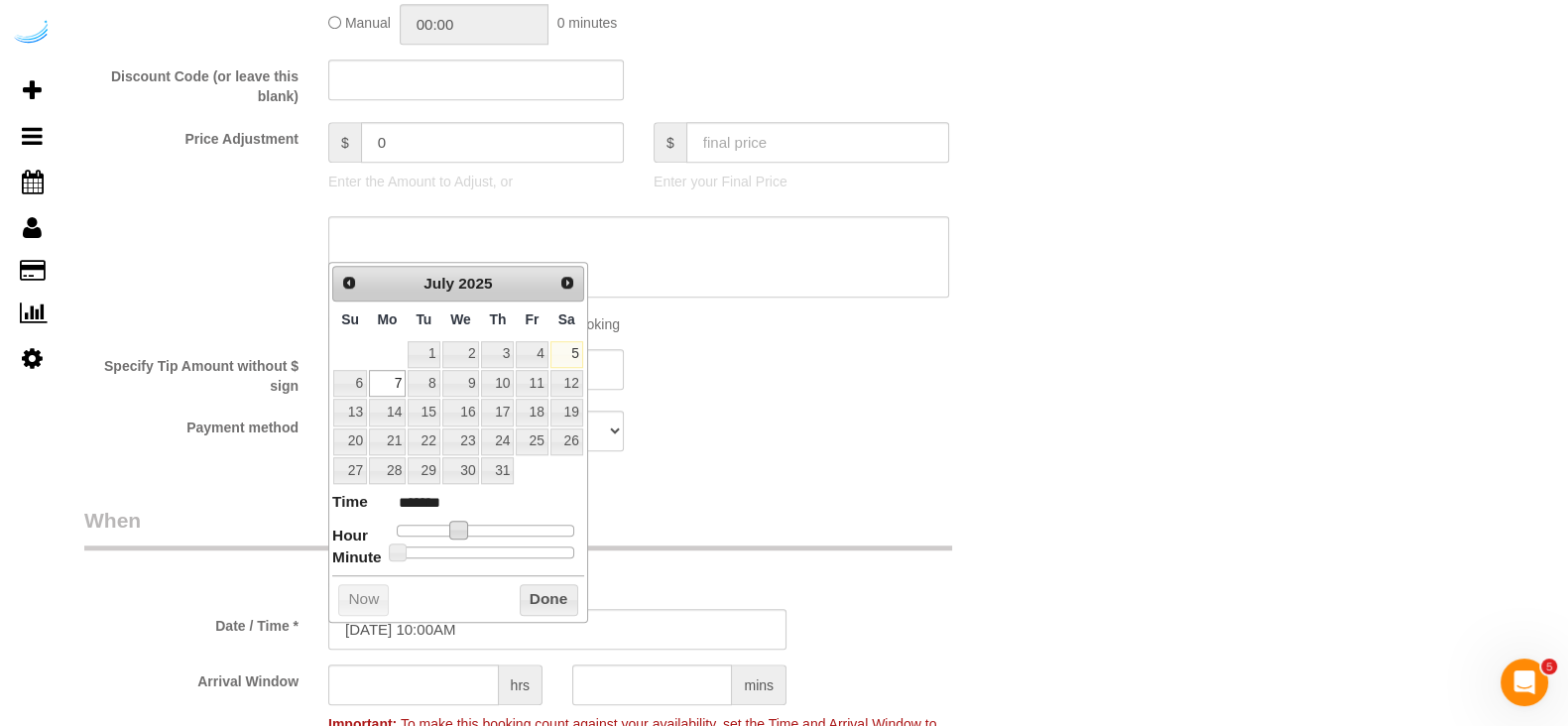 type on "[DATE] 11:00AM" 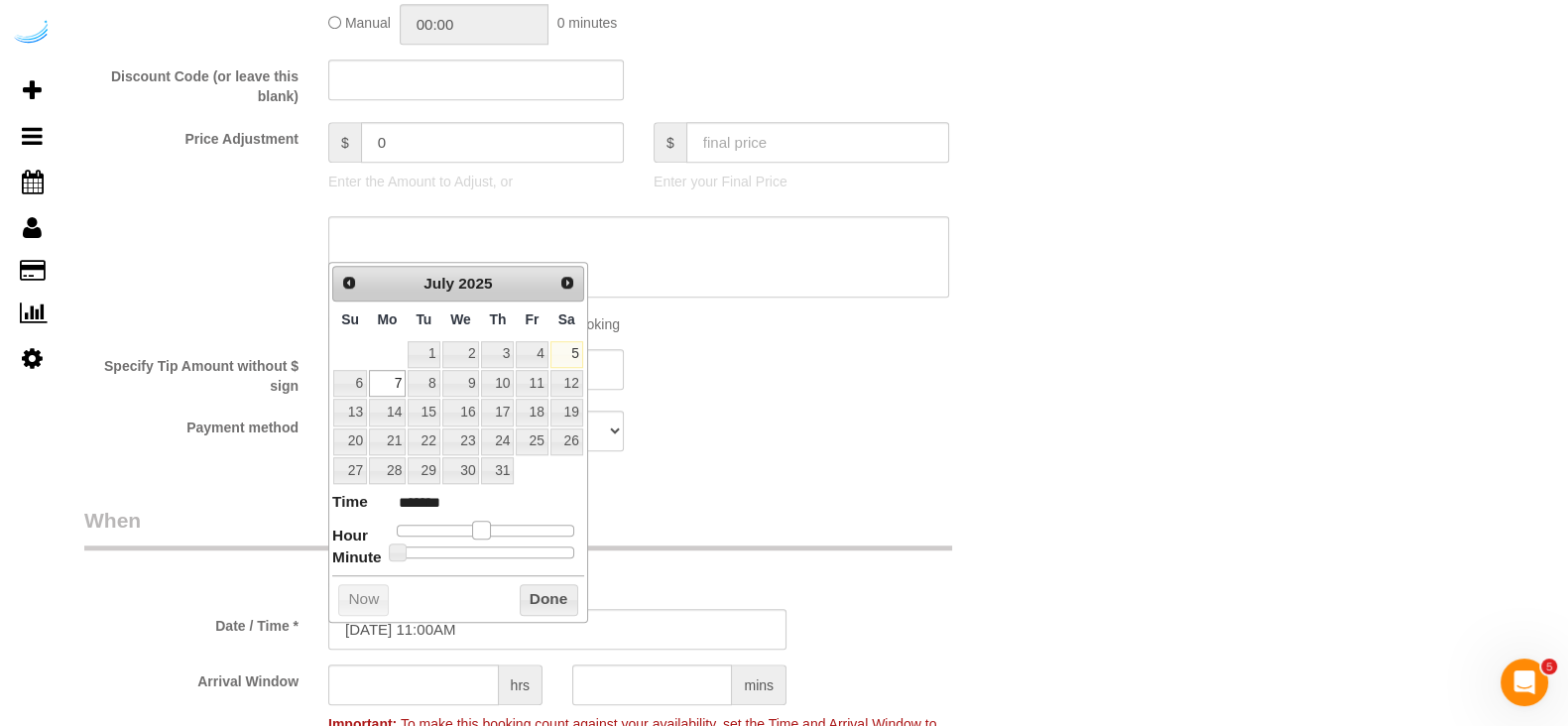 type on "[DATE] 12:00PM" 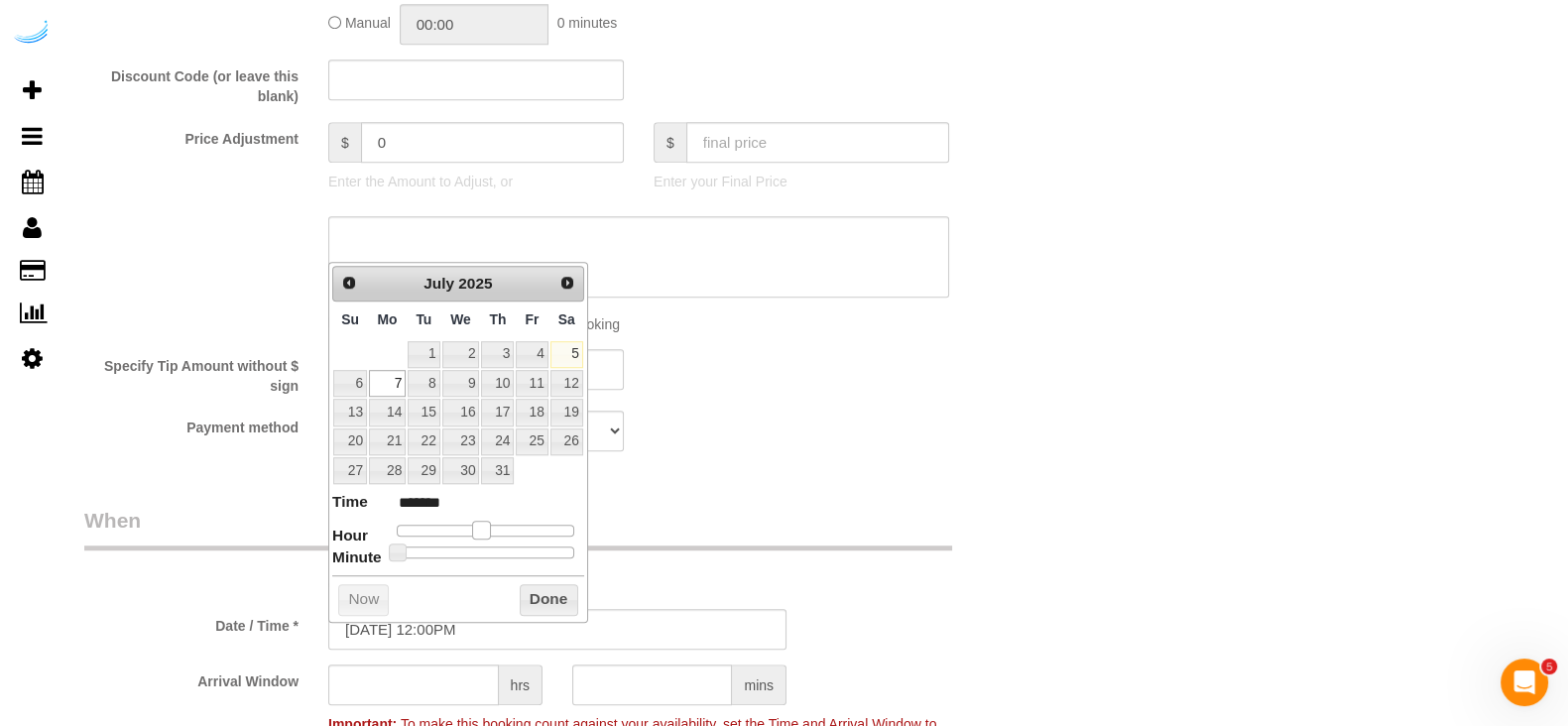 type on "[DATE] 1:00PM" 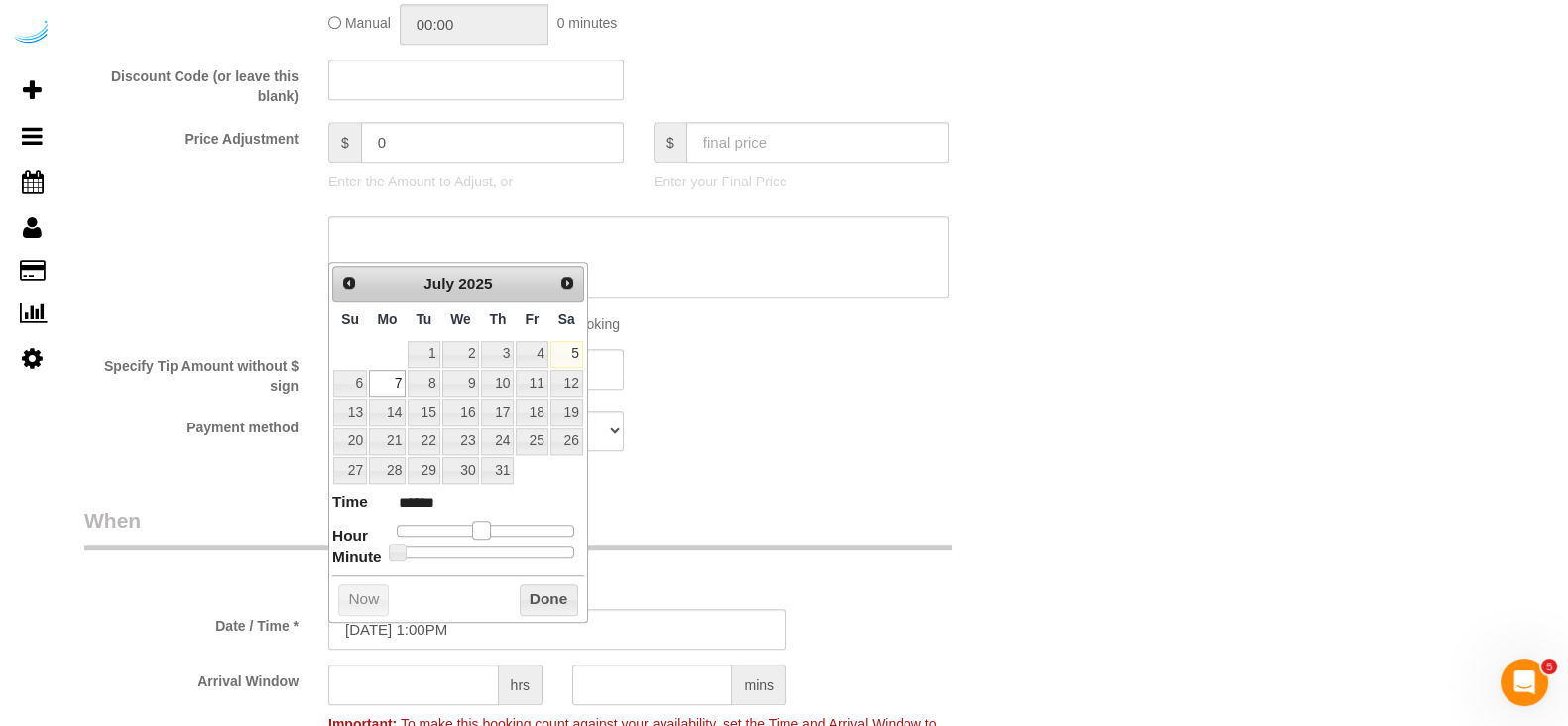 type on "[DATE] 2:00PM" 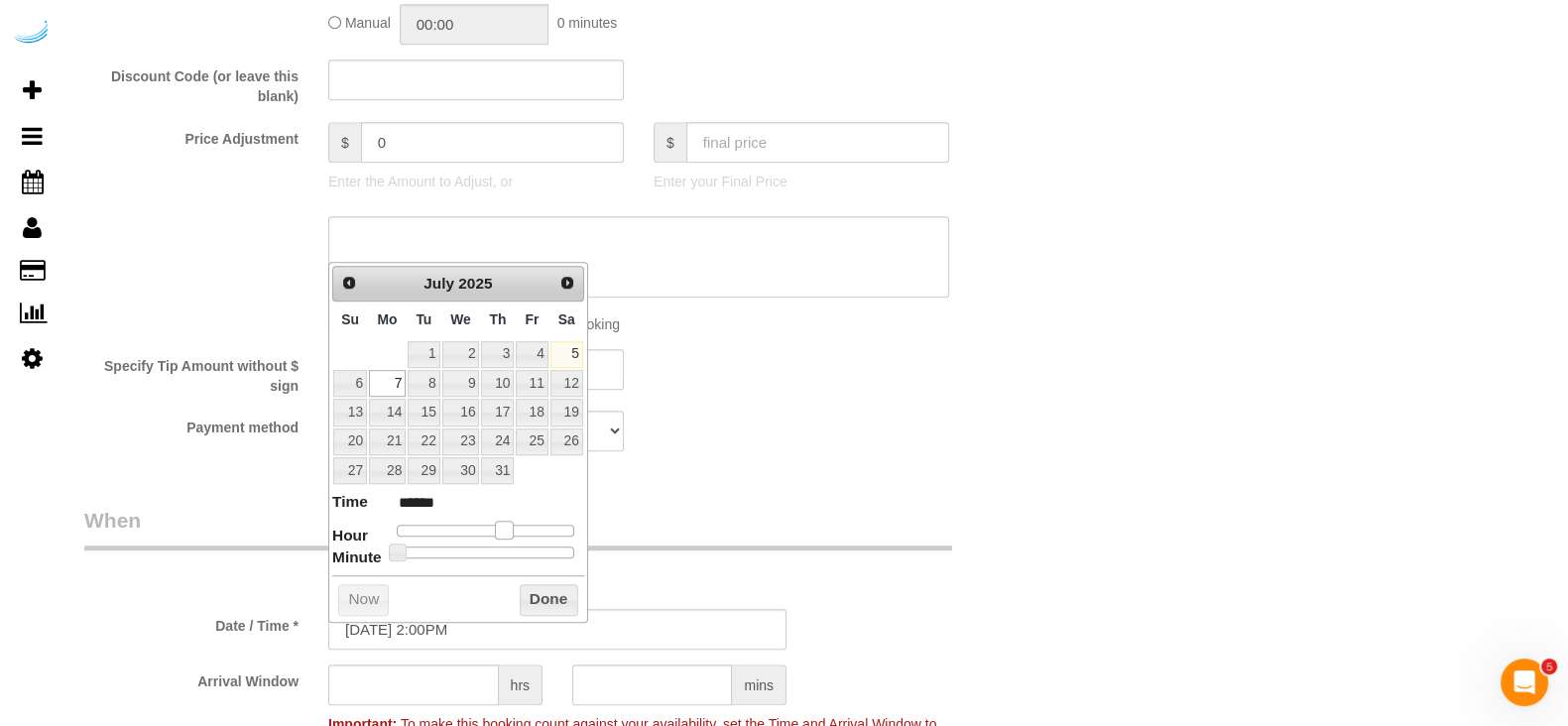 type on "[DATE] 1:00PM" 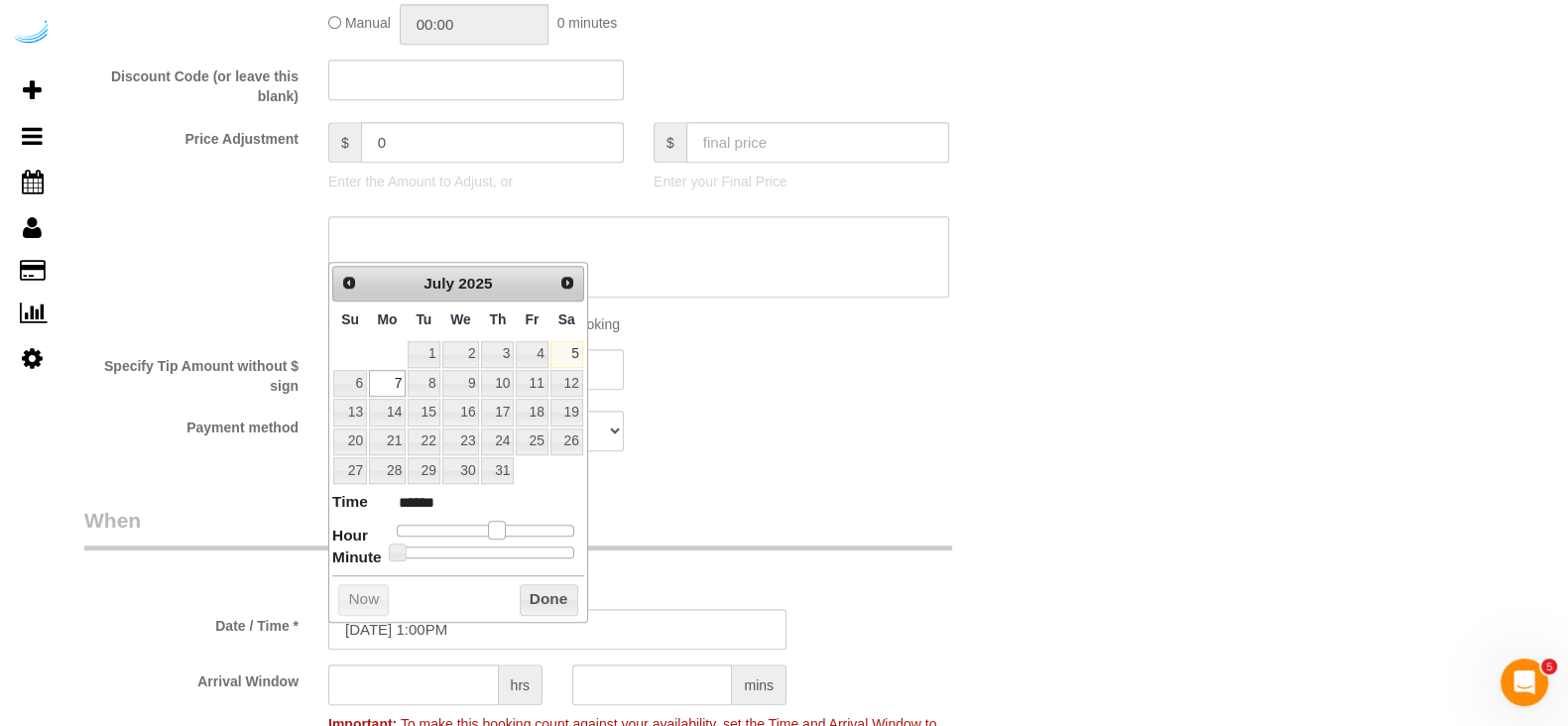 drag, startPoint x: 457, startPoint y: 528, endPoint x: 497, endPoint y: 534, distance: 40.4475 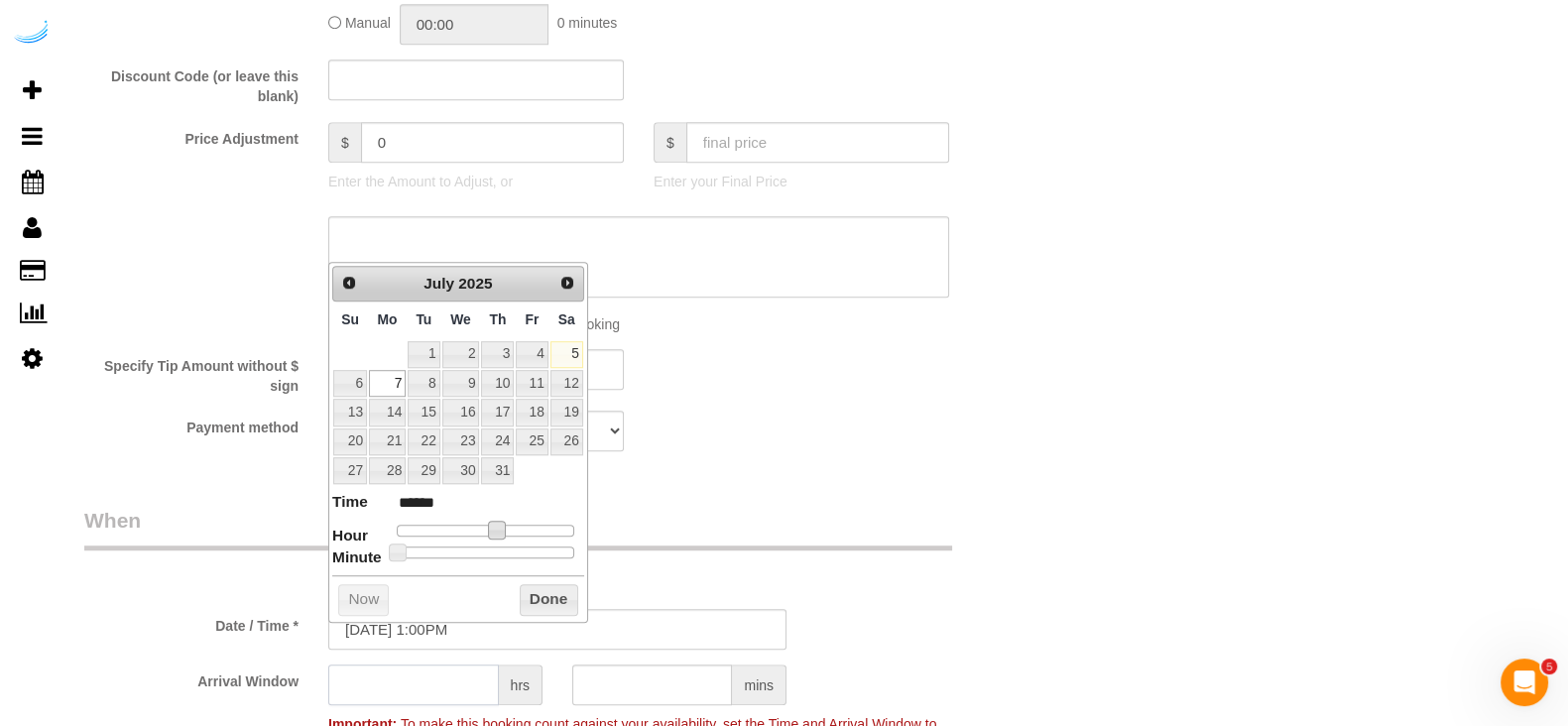 click 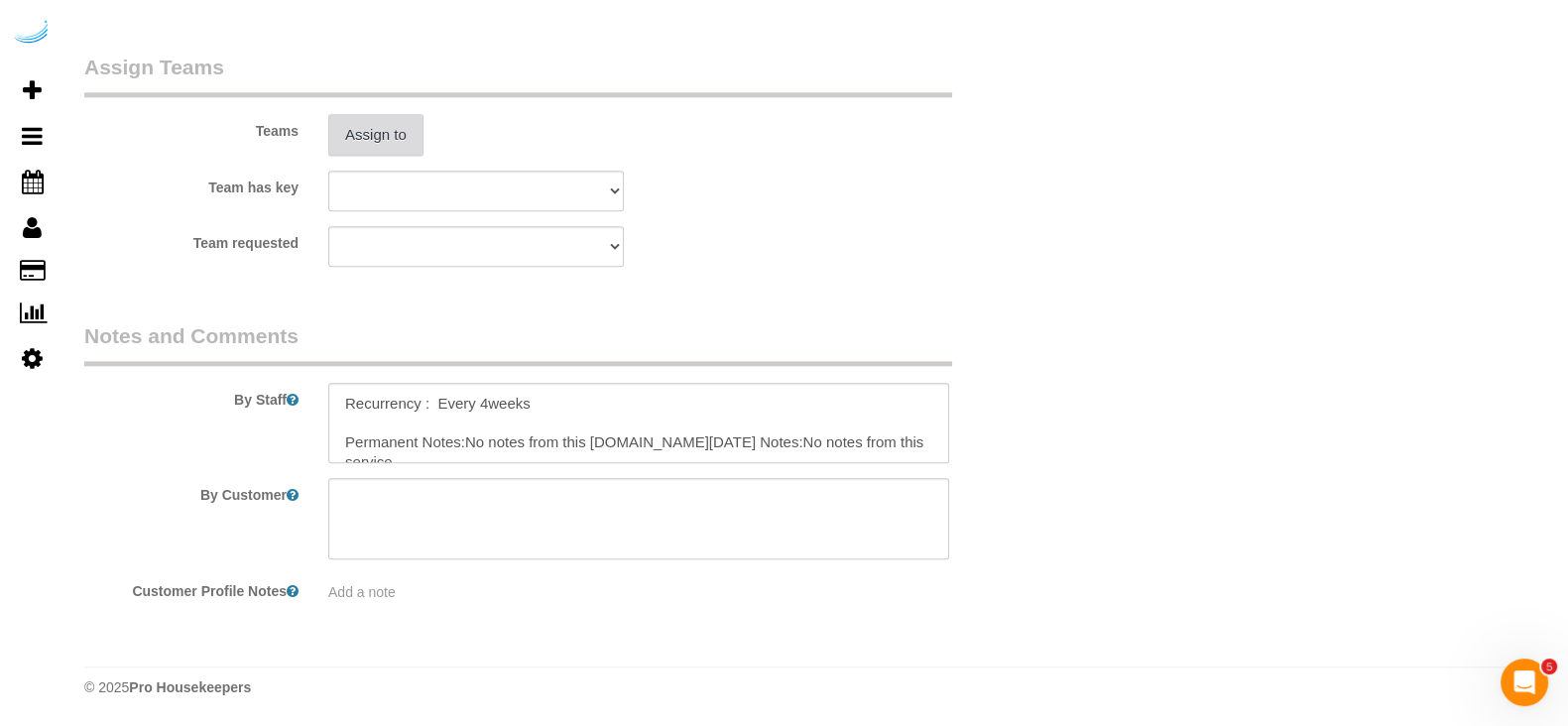 type on "4" 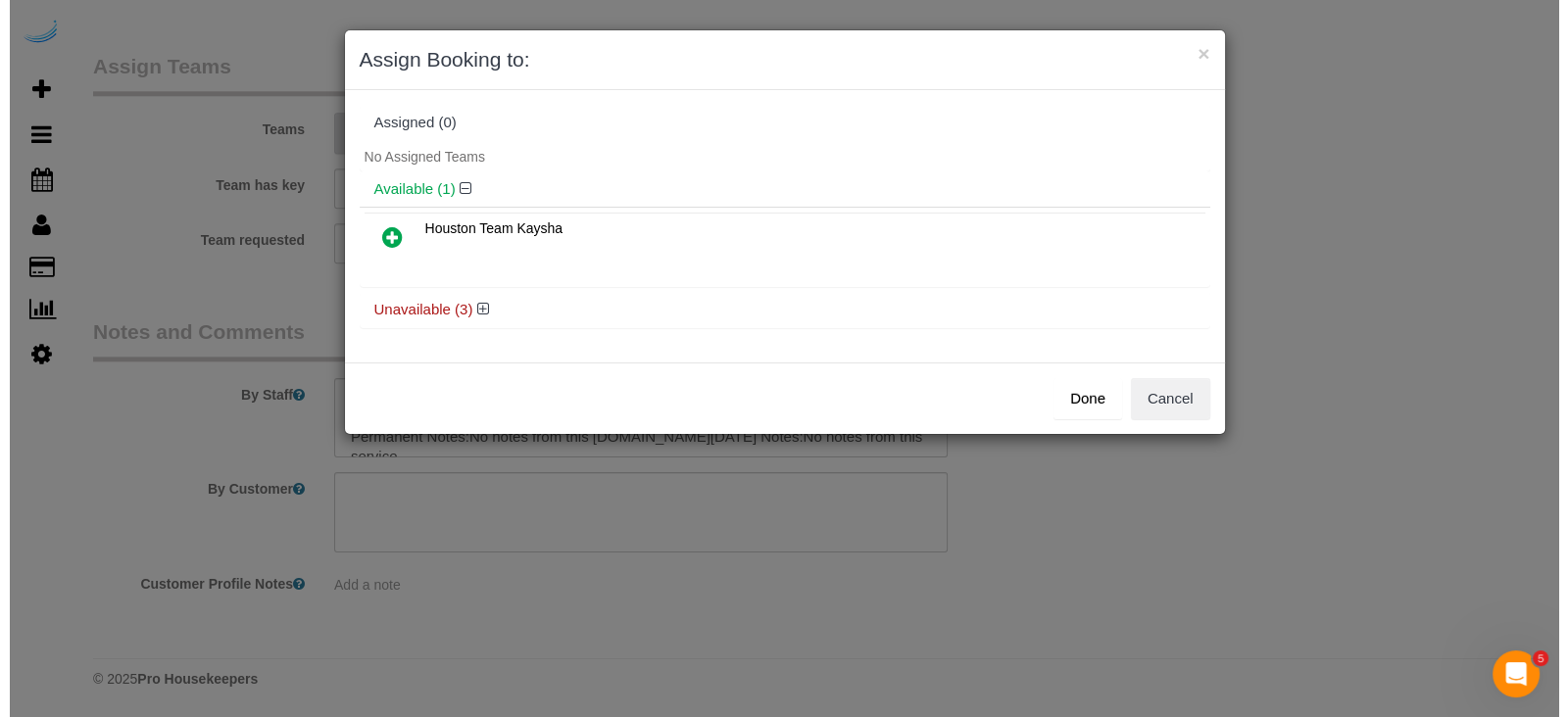 scroll, scrollTop: 2892, scrollLeft: 0, axis: vertical 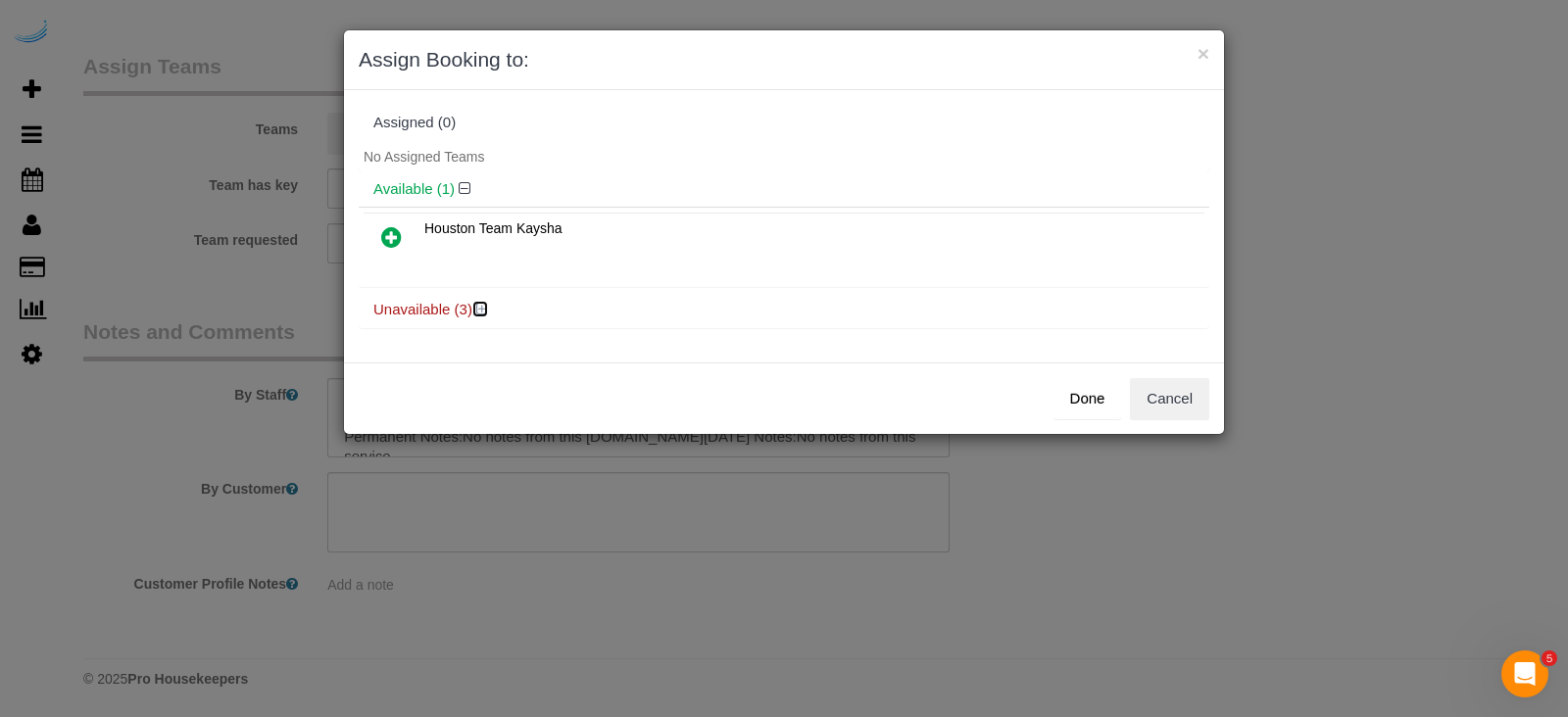 click at bounding box center [482, 309] 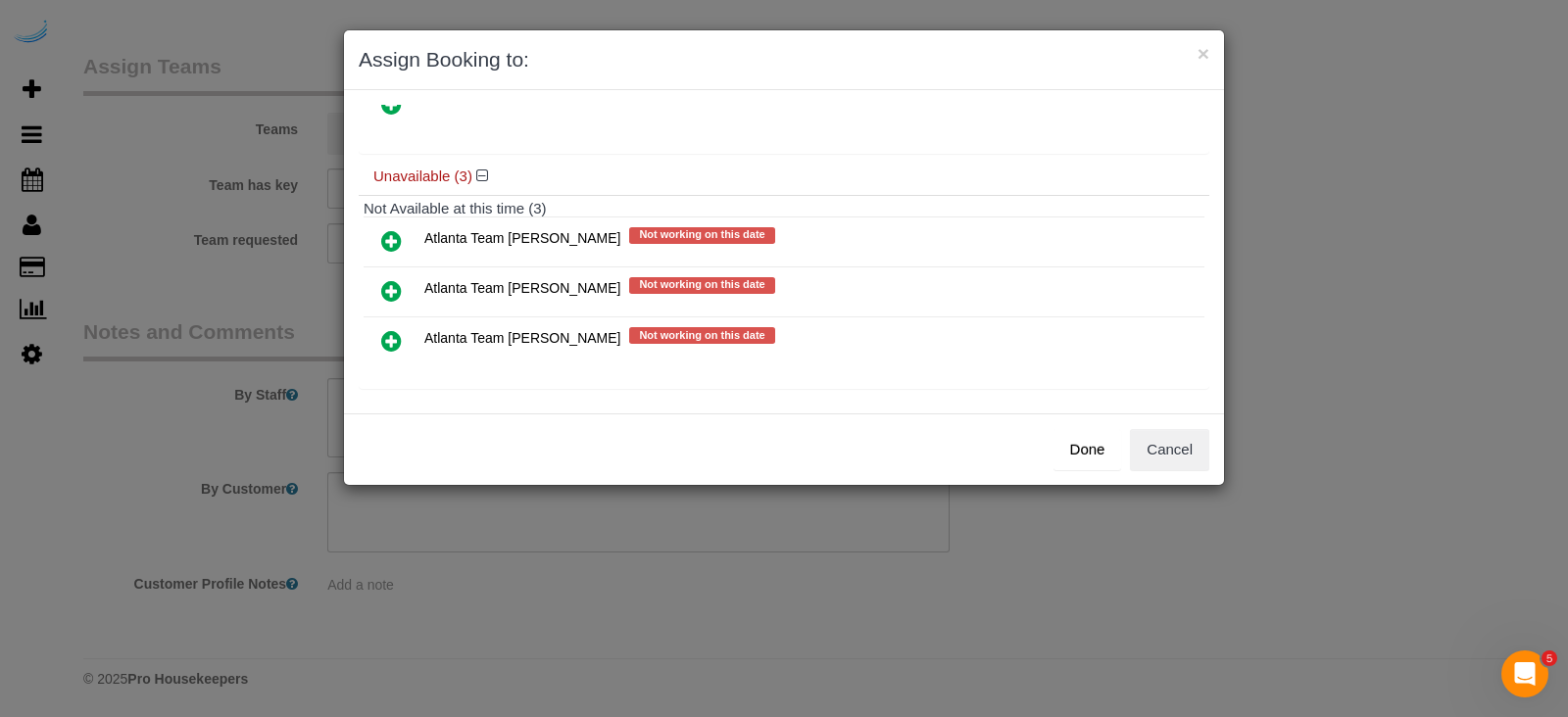 click at bounding box center [391, 241] 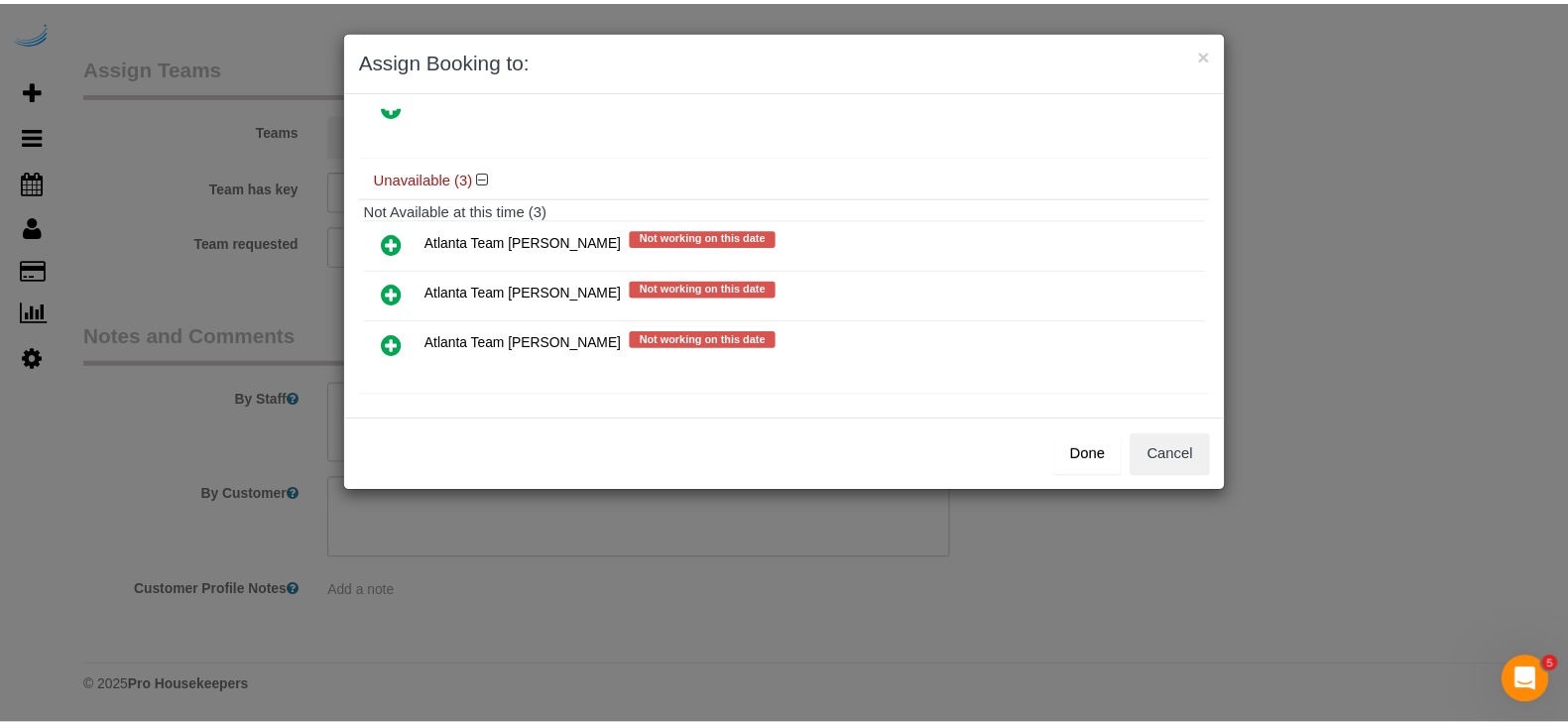 scroll, scrollTop: 133, scrollLeft: 0, axis: vertical 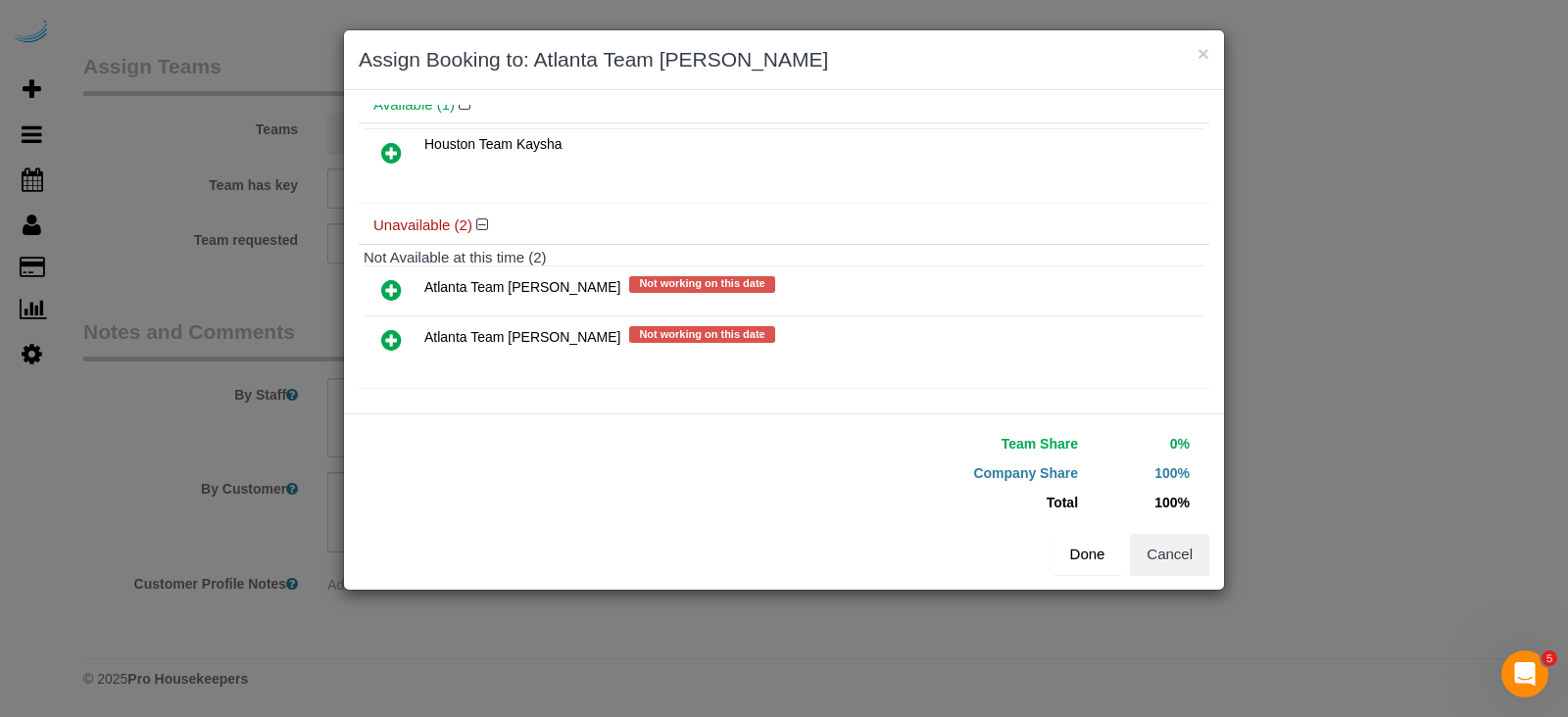 click on "Done" at bounding box center [1088, 554] 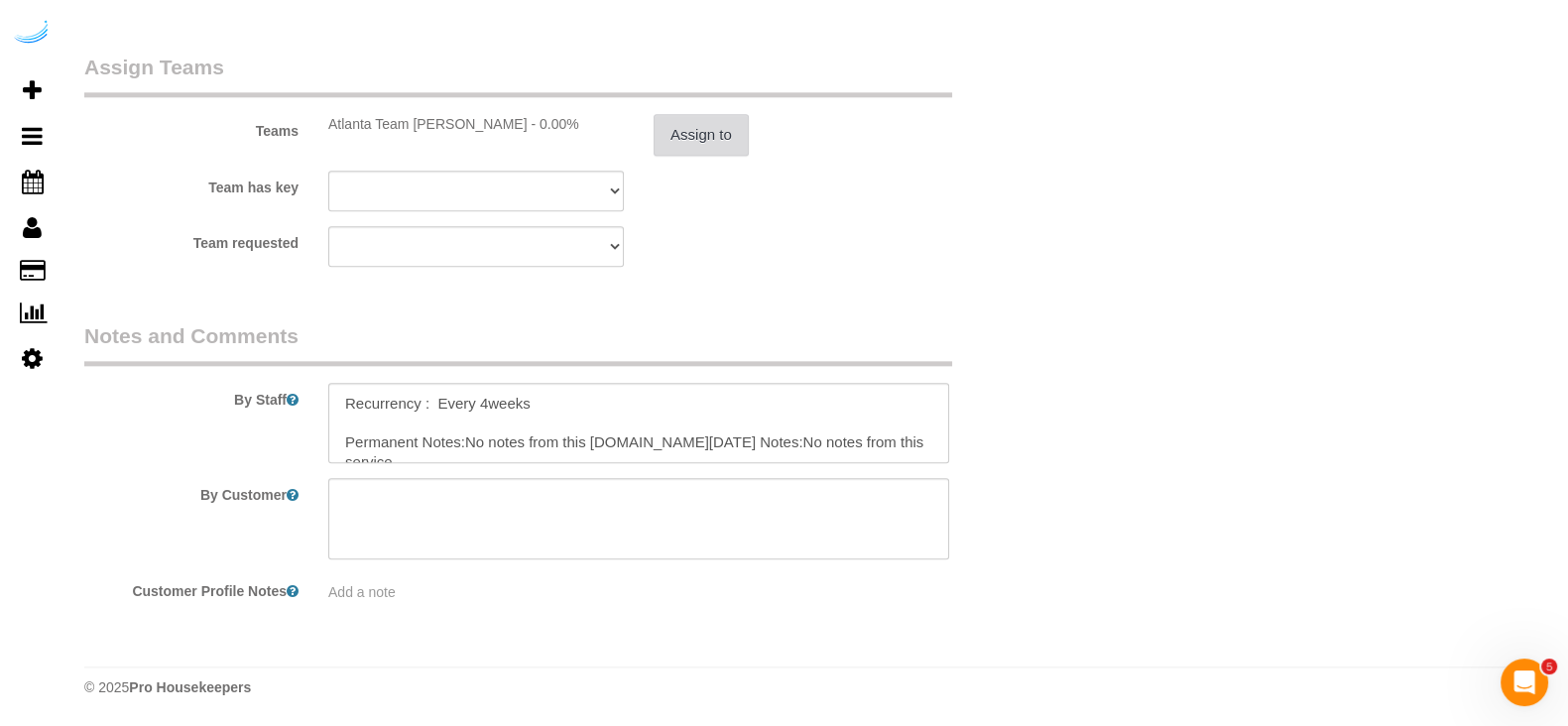 scroll, scrollTop: 2949, scrollLeft: 0, axis: vertical 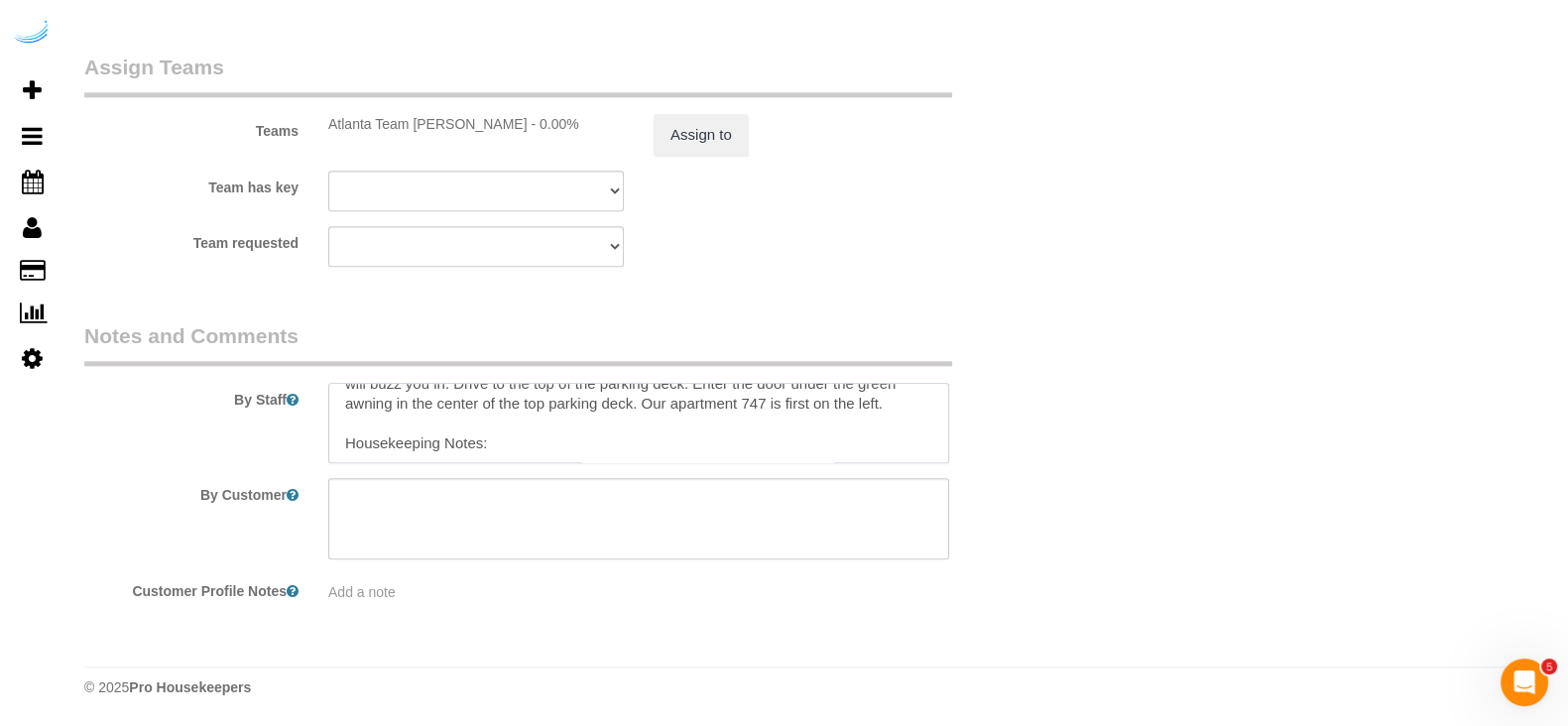 drag, startPoint x: 332, startPoint y: 437, endPoint x: 784, endPoint y: 506, distance: 457.23626 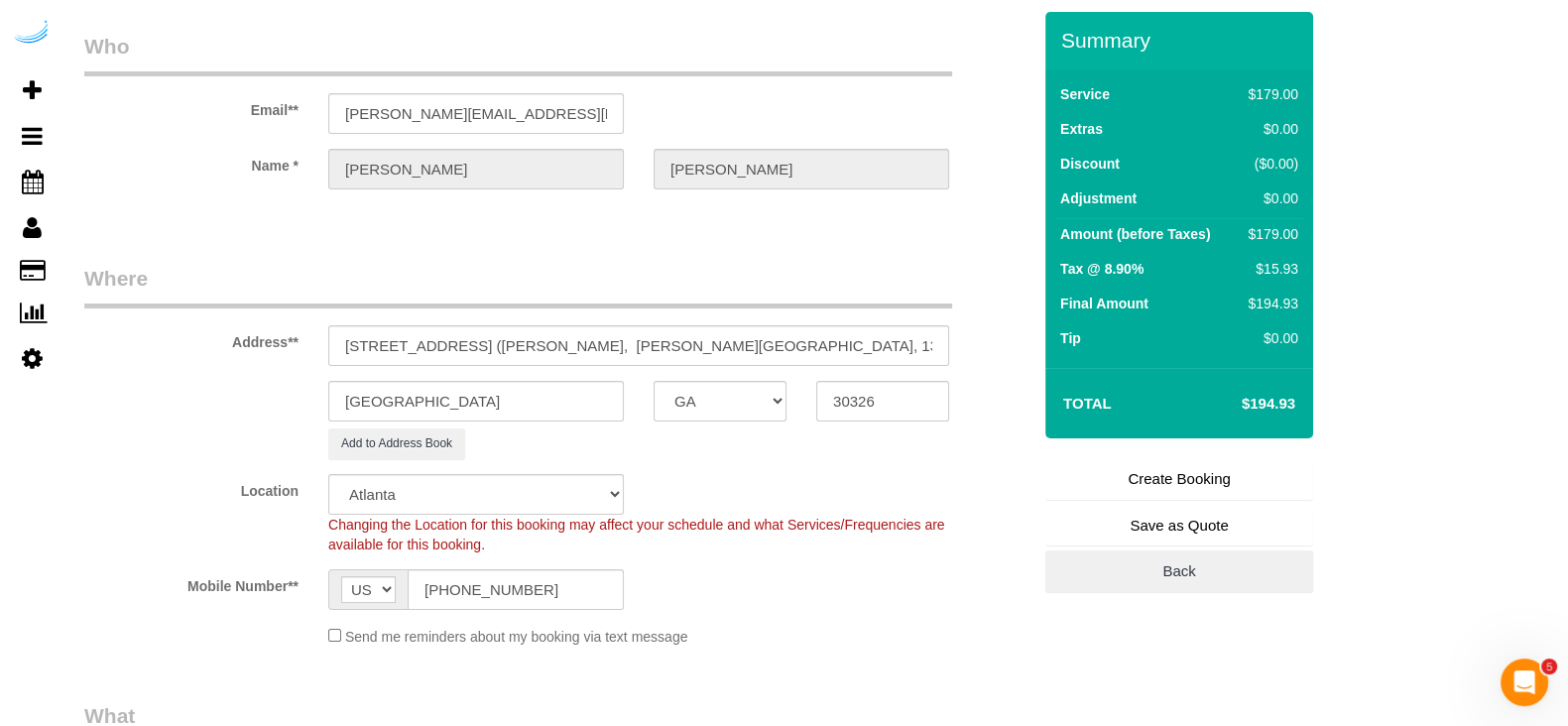 scroll, scrollTop: 0, scrollLeft: 0, axis: both 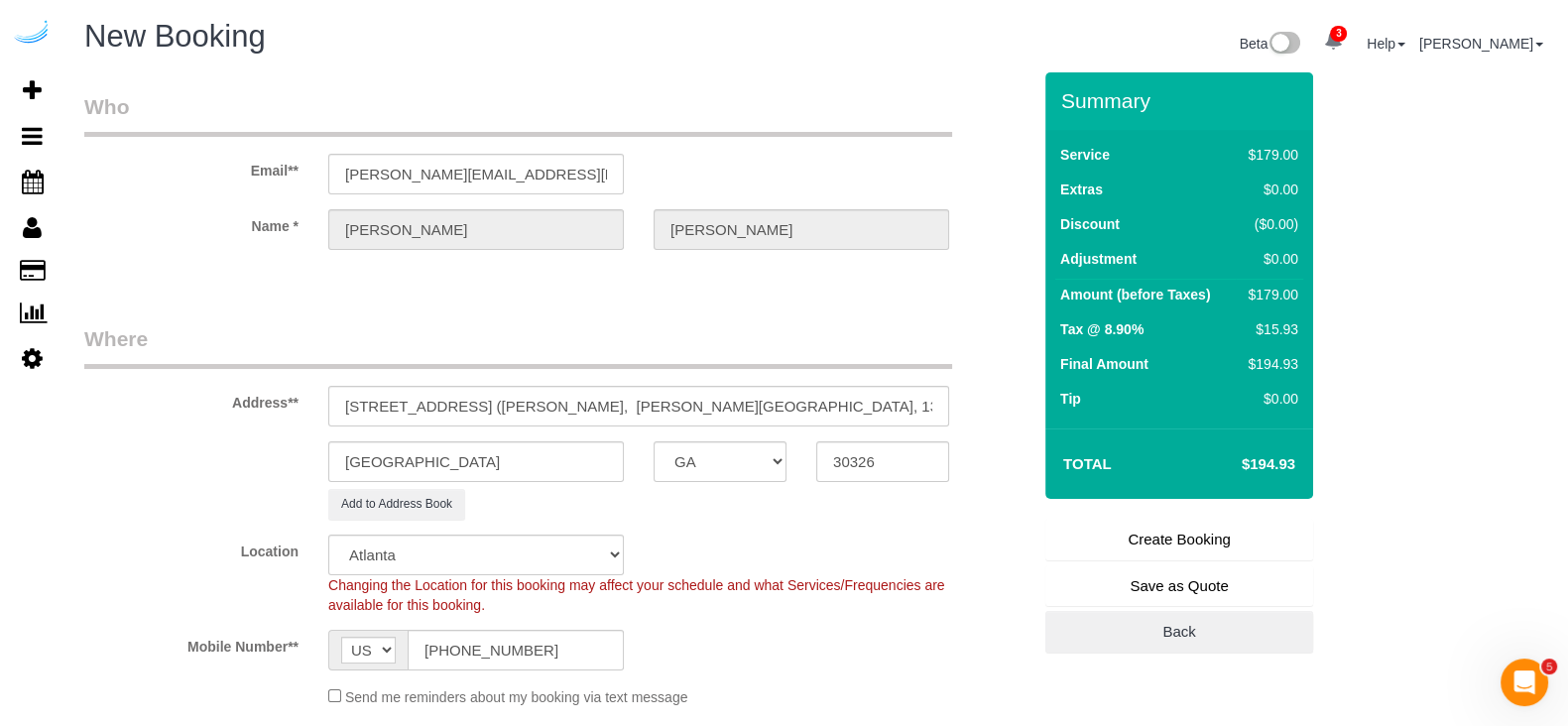 click on "Create Booking" at bounding box center [1179, 540] 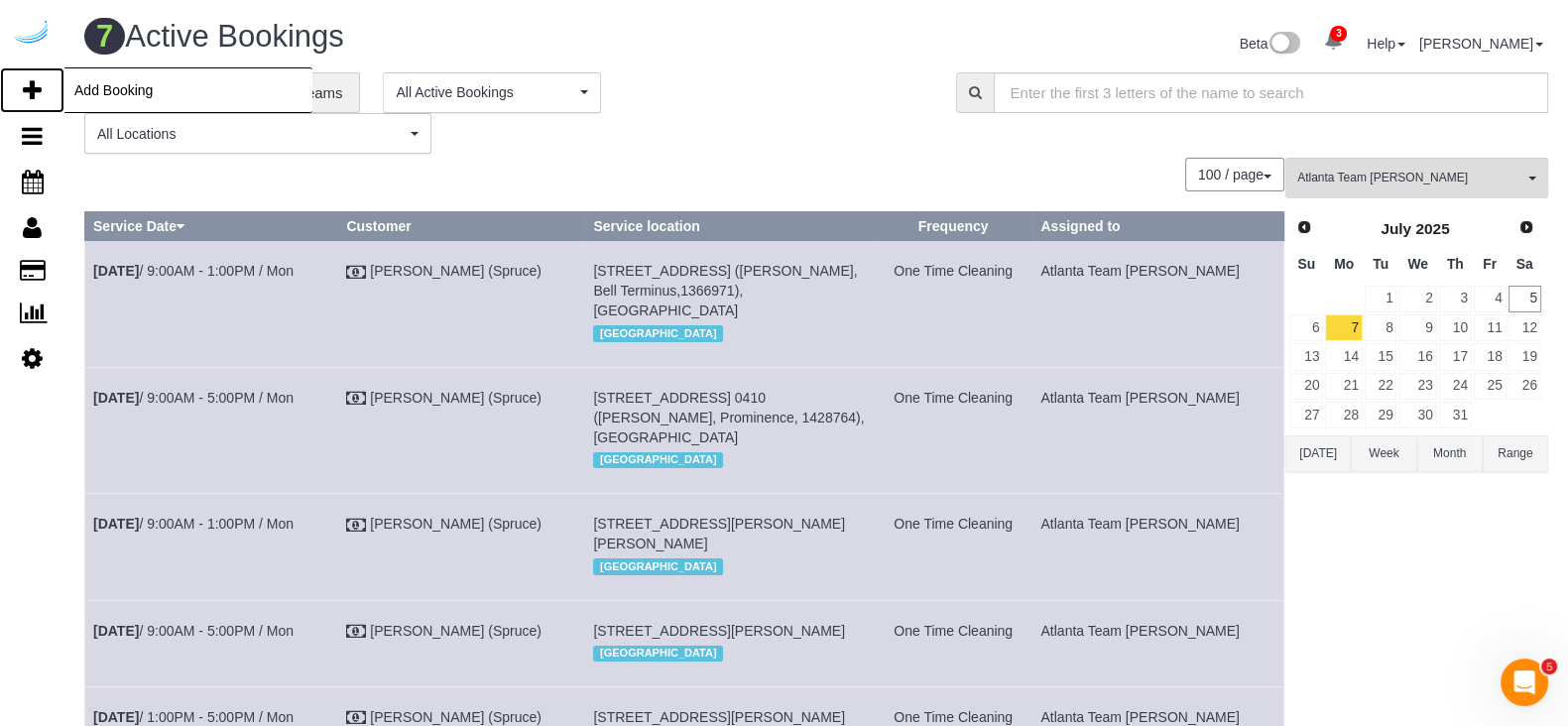 click at bounding box center (32, 90) 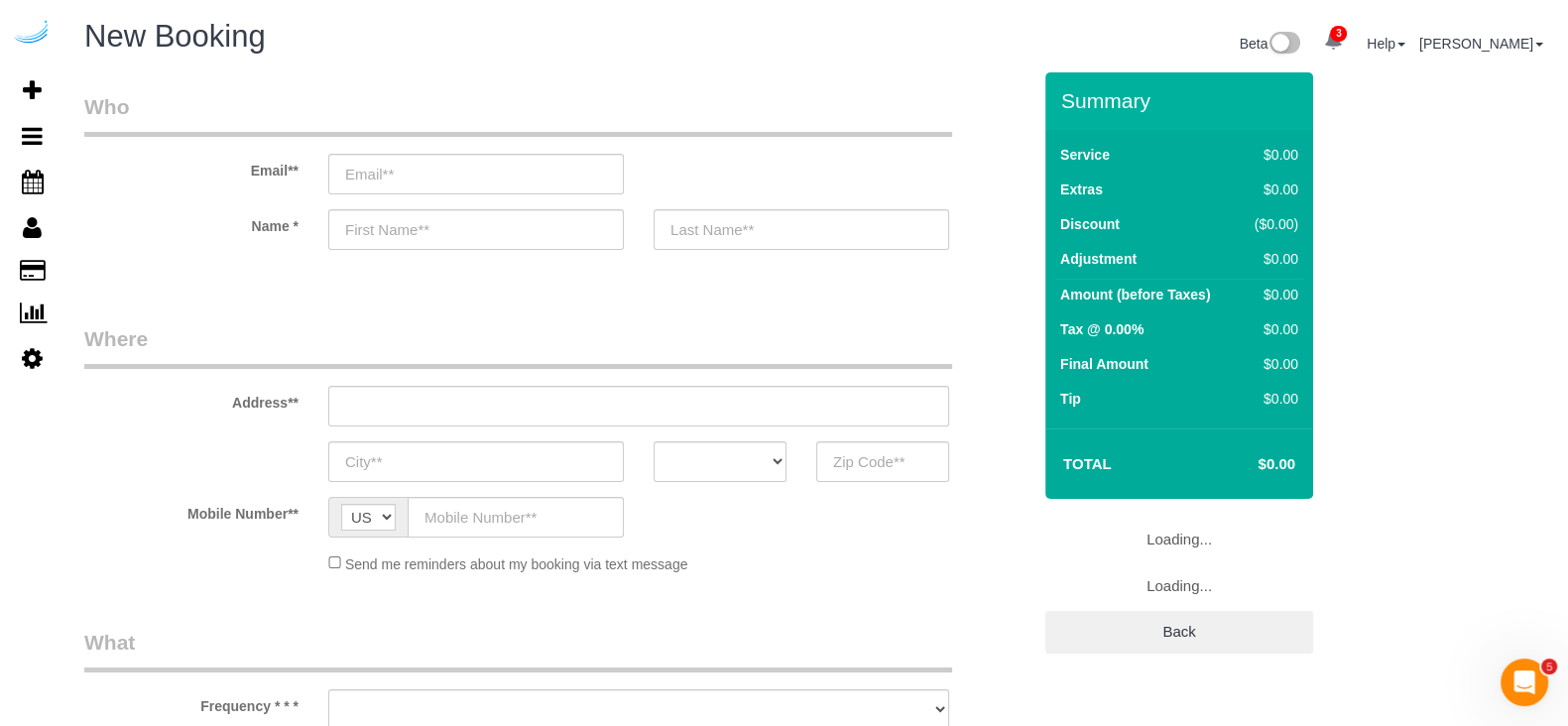 select on "object:6382" 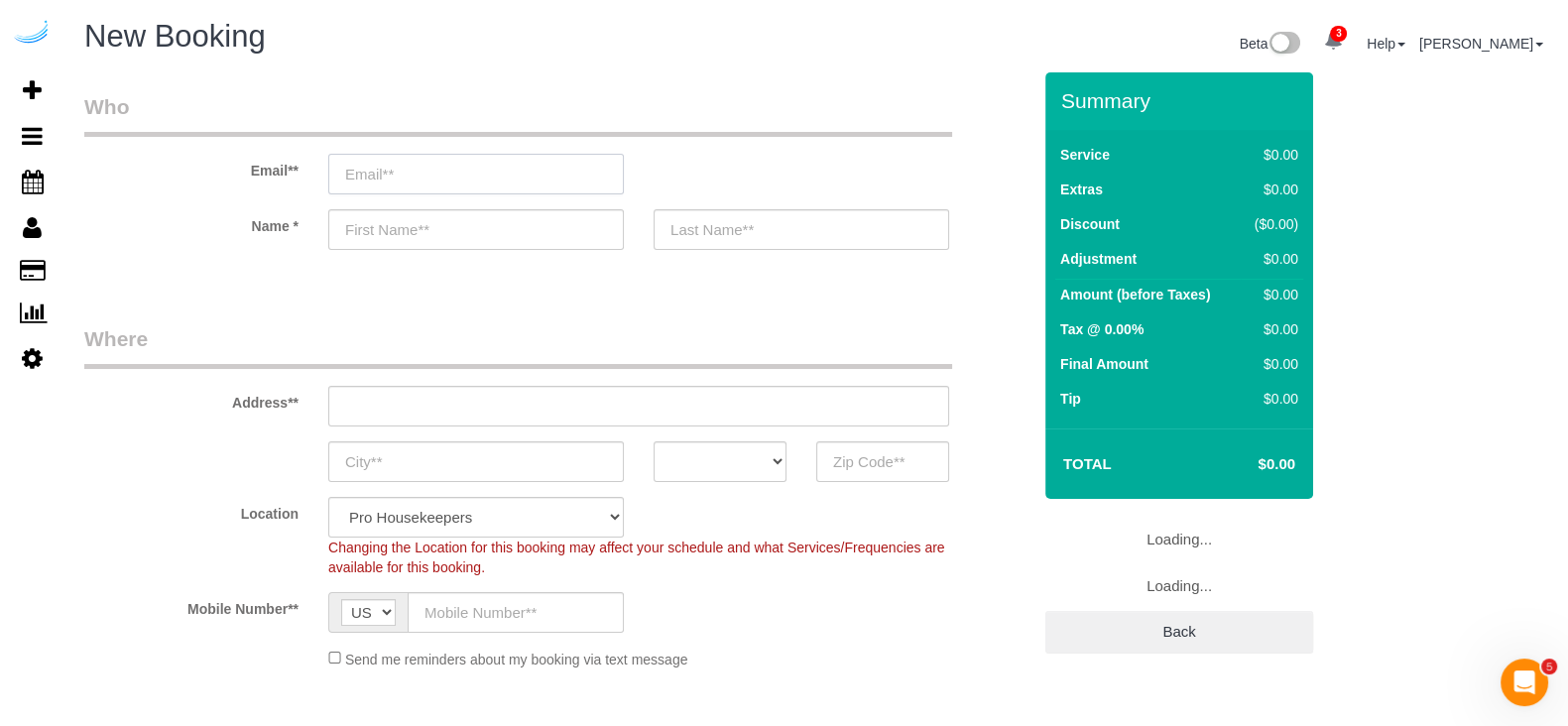 click at bounding box center [476, 174] 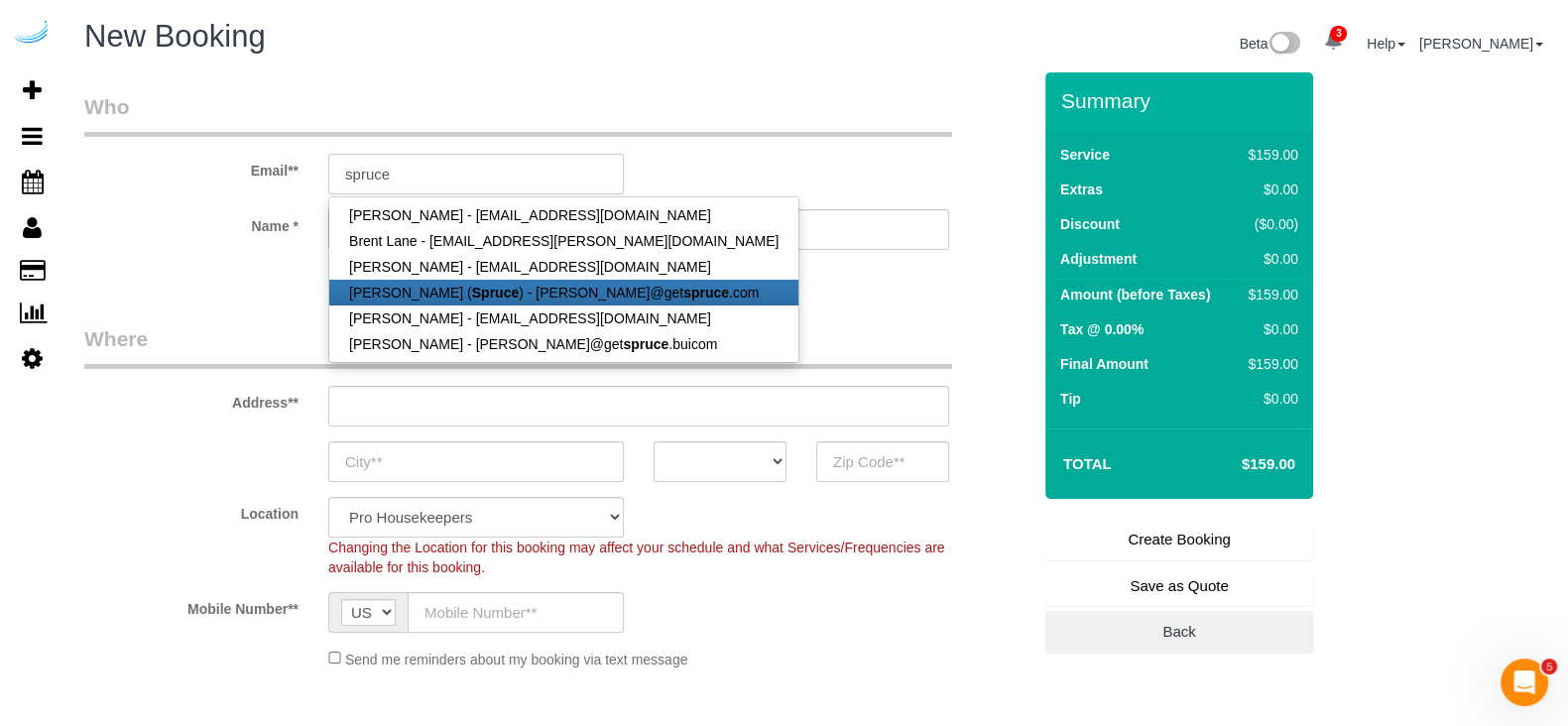 type on "[PERSON_NAME][EMAIL_ADDRESS][DOMAIN_NAME]" 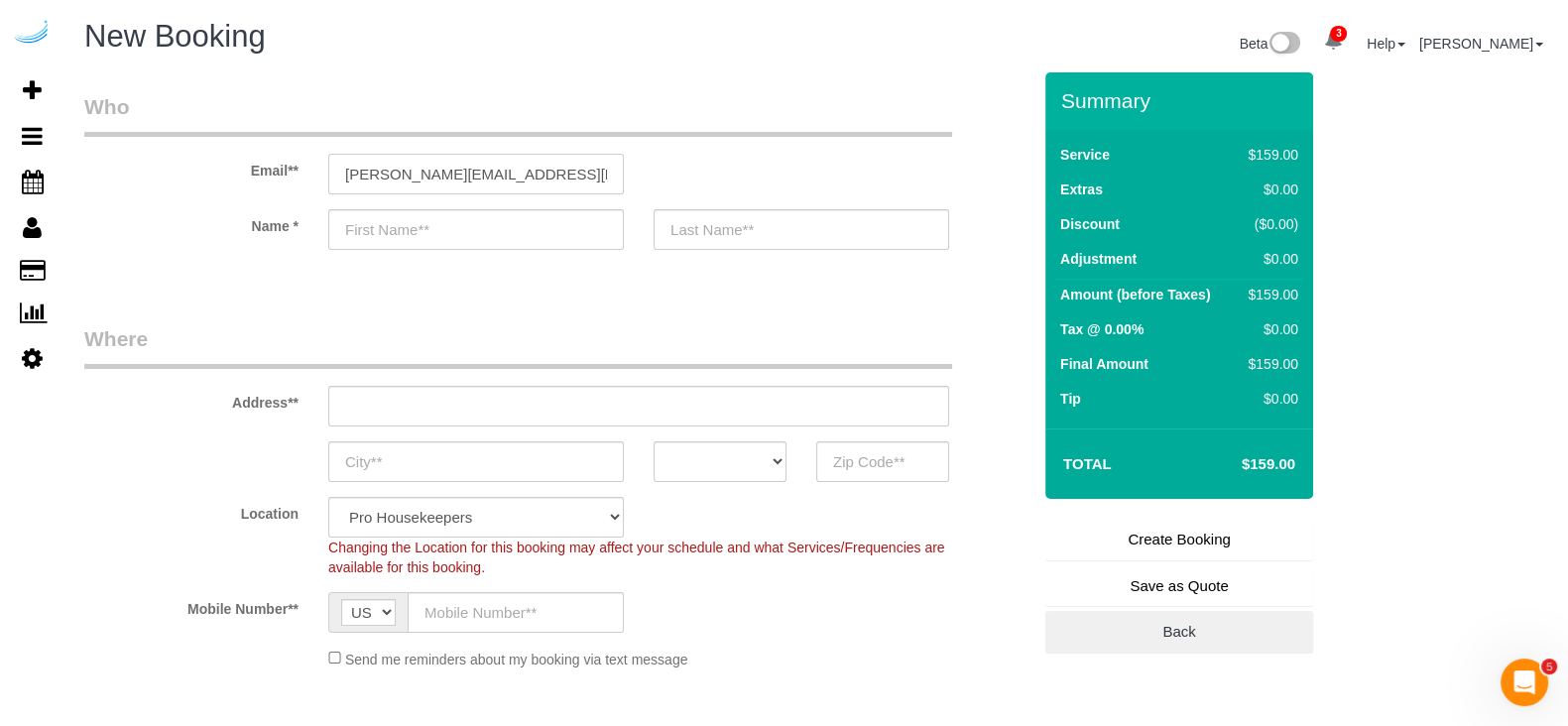 type on "[PERSON_NAME]" 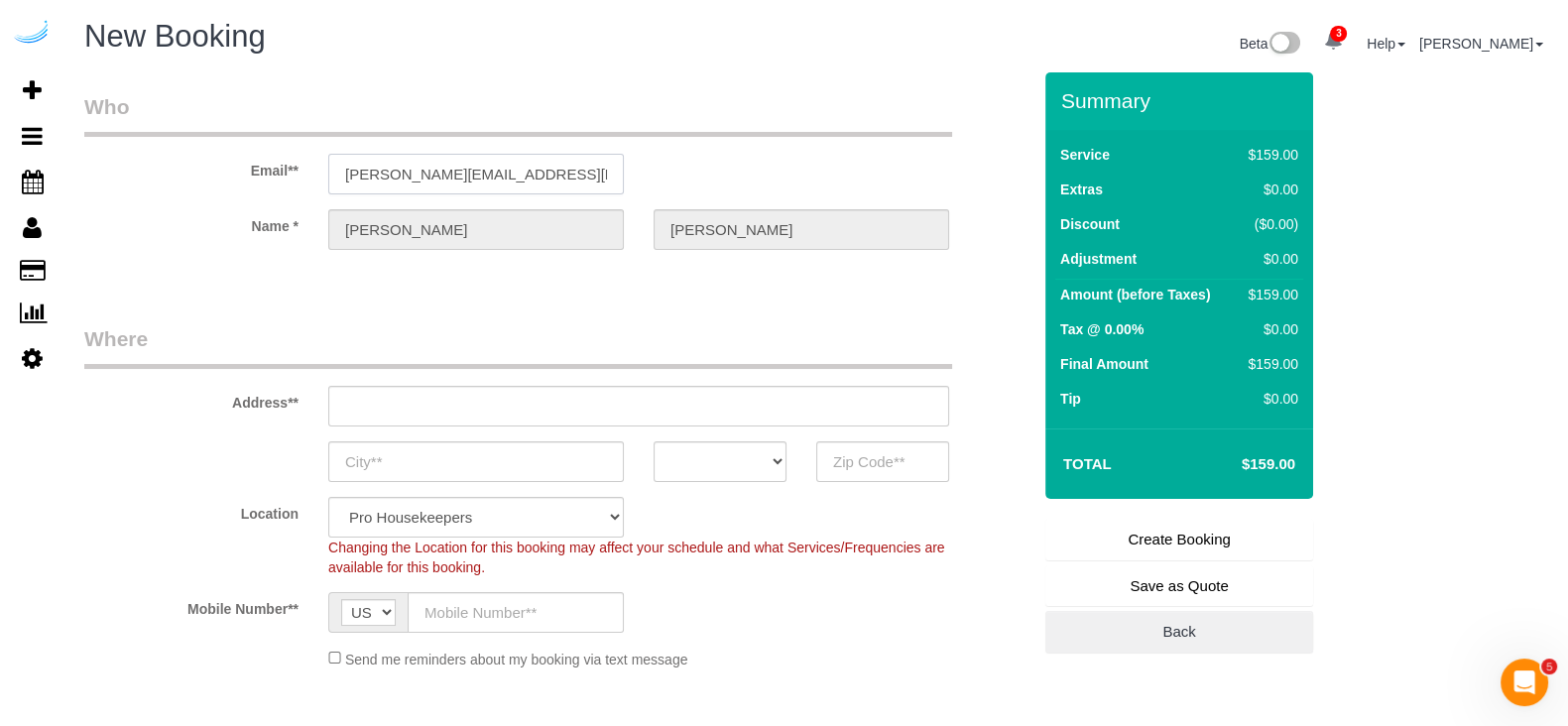 type on "[STREET_ADDRESS][PERSON_NAME]" 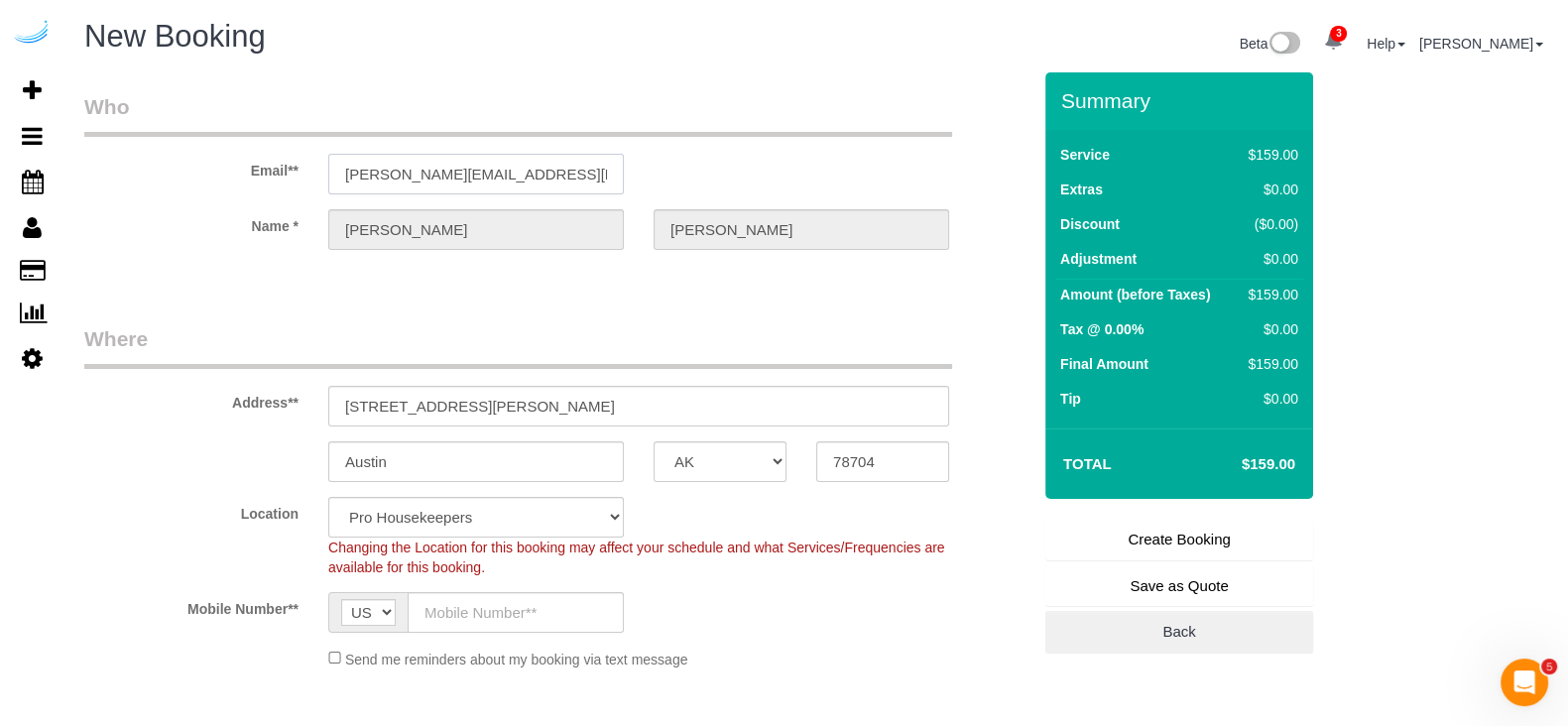 type on "[PERSON_NAME][EMAIL_ADDRESS][DOMAIN_NAME]" 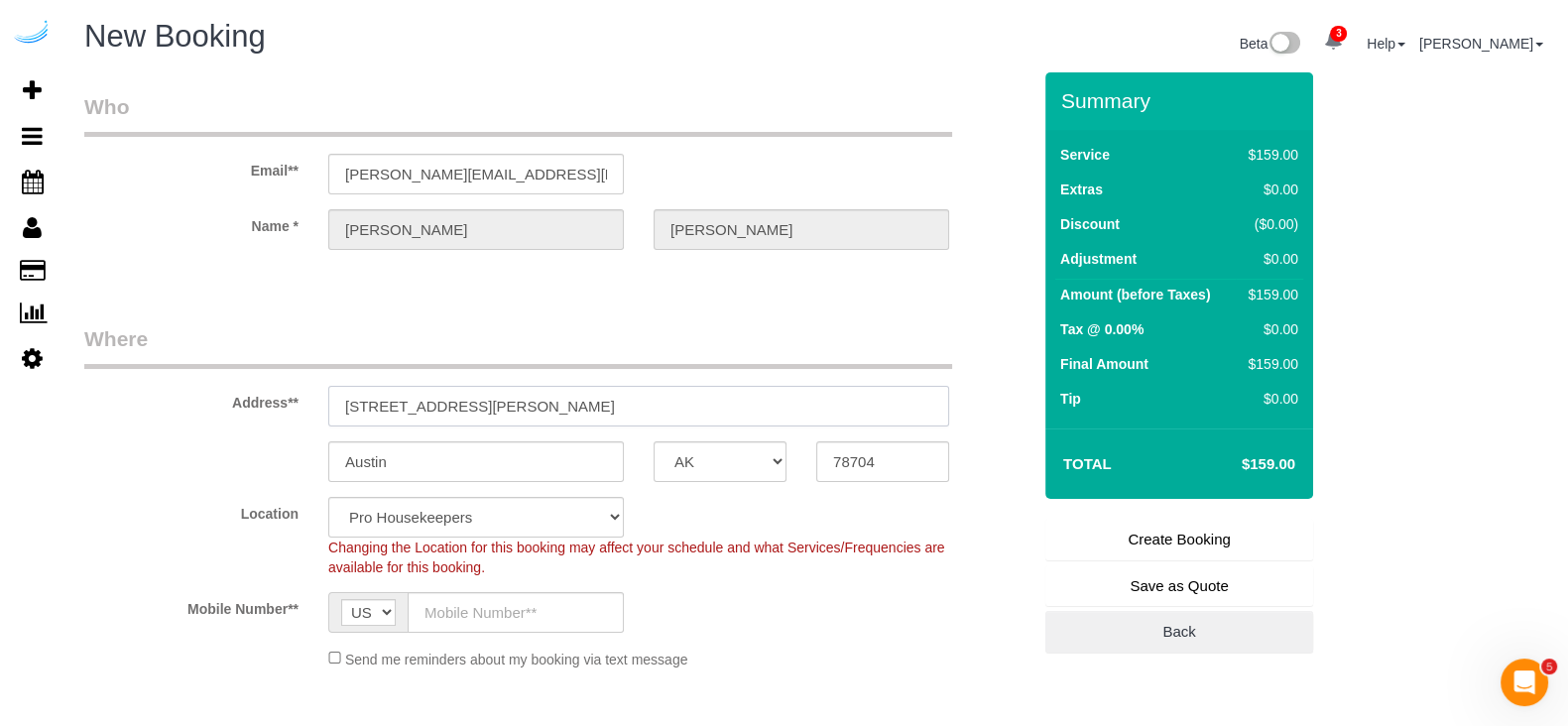 click on "[STREET_ADDRESS][PERSON_NAME]" at bounding box center [639, 406] 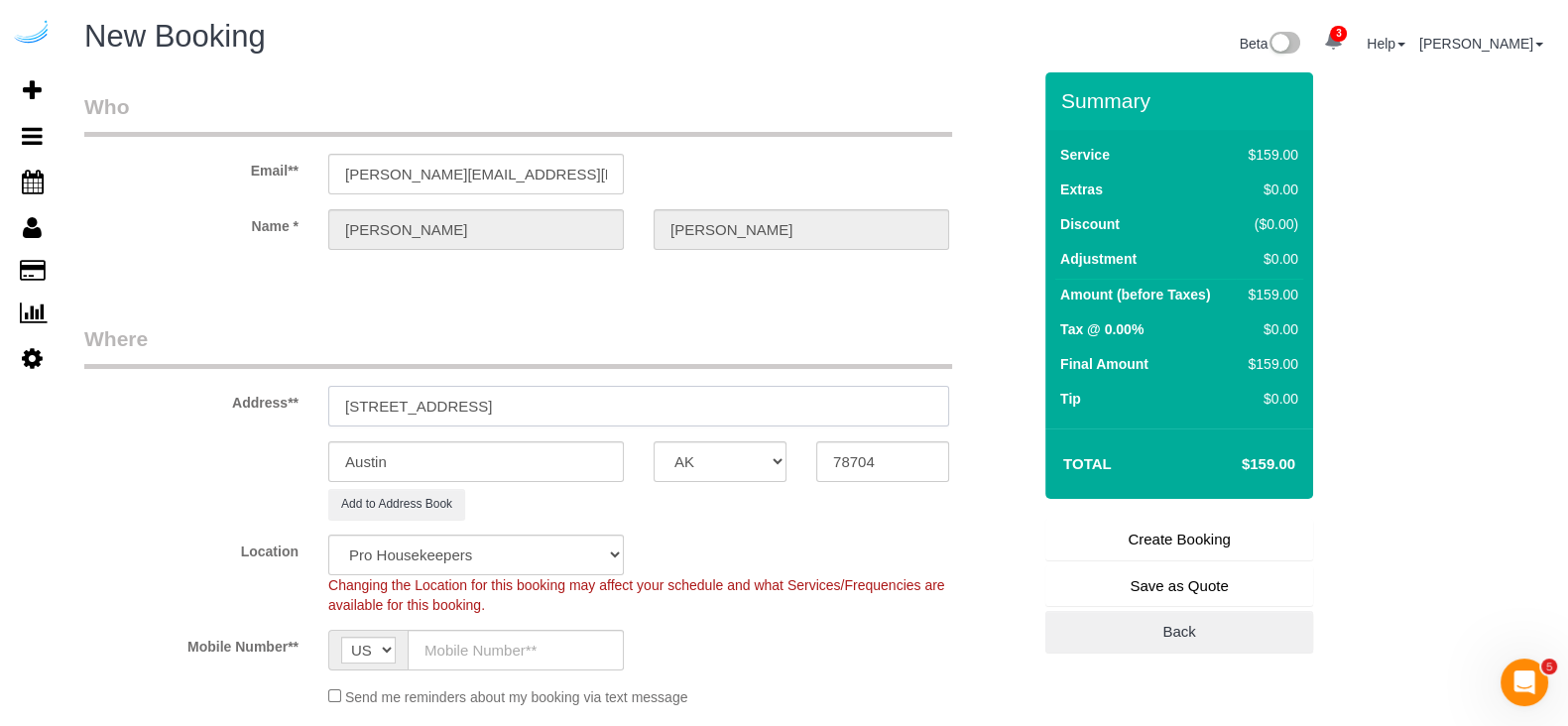 select on "9" 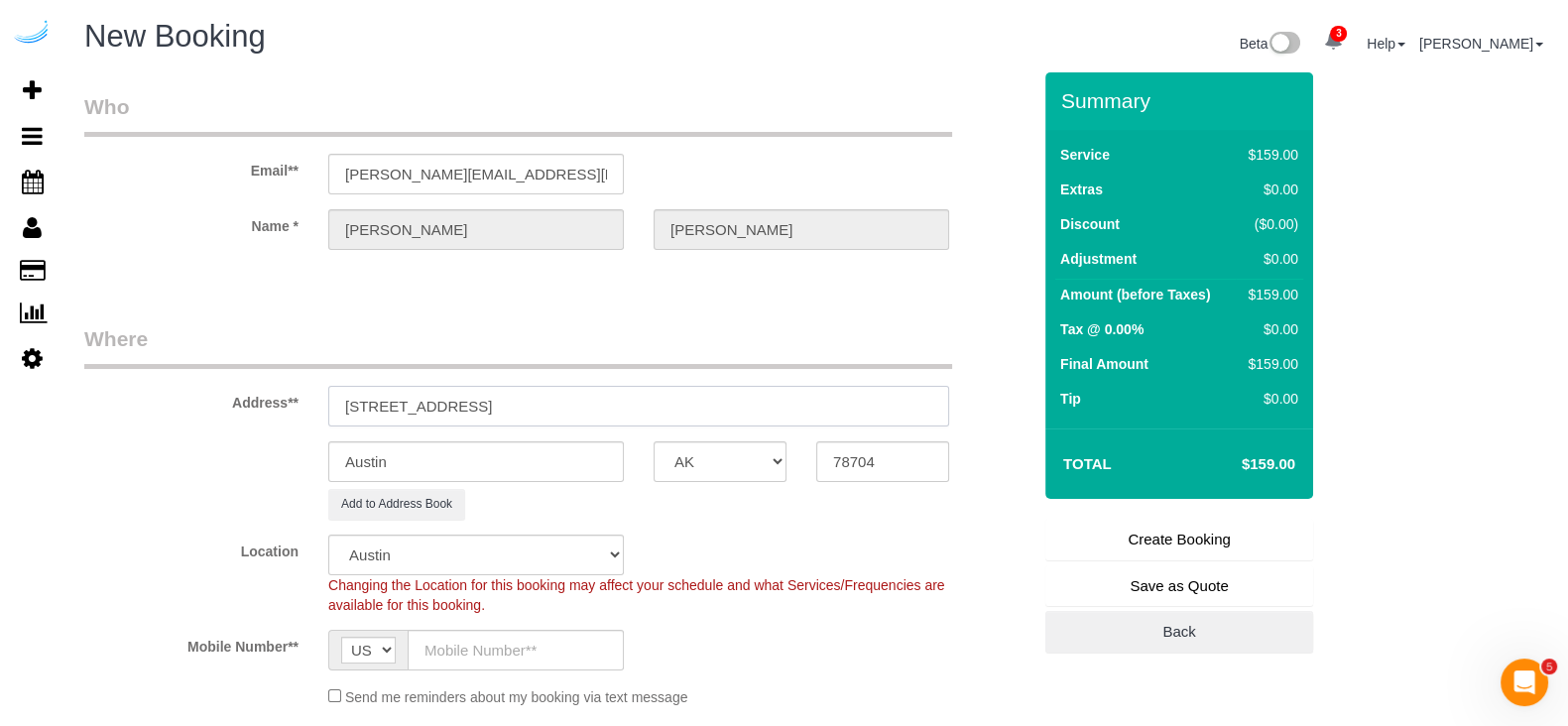 click on "[STREET_ADDRESS]" at bounding box center (639, 406) 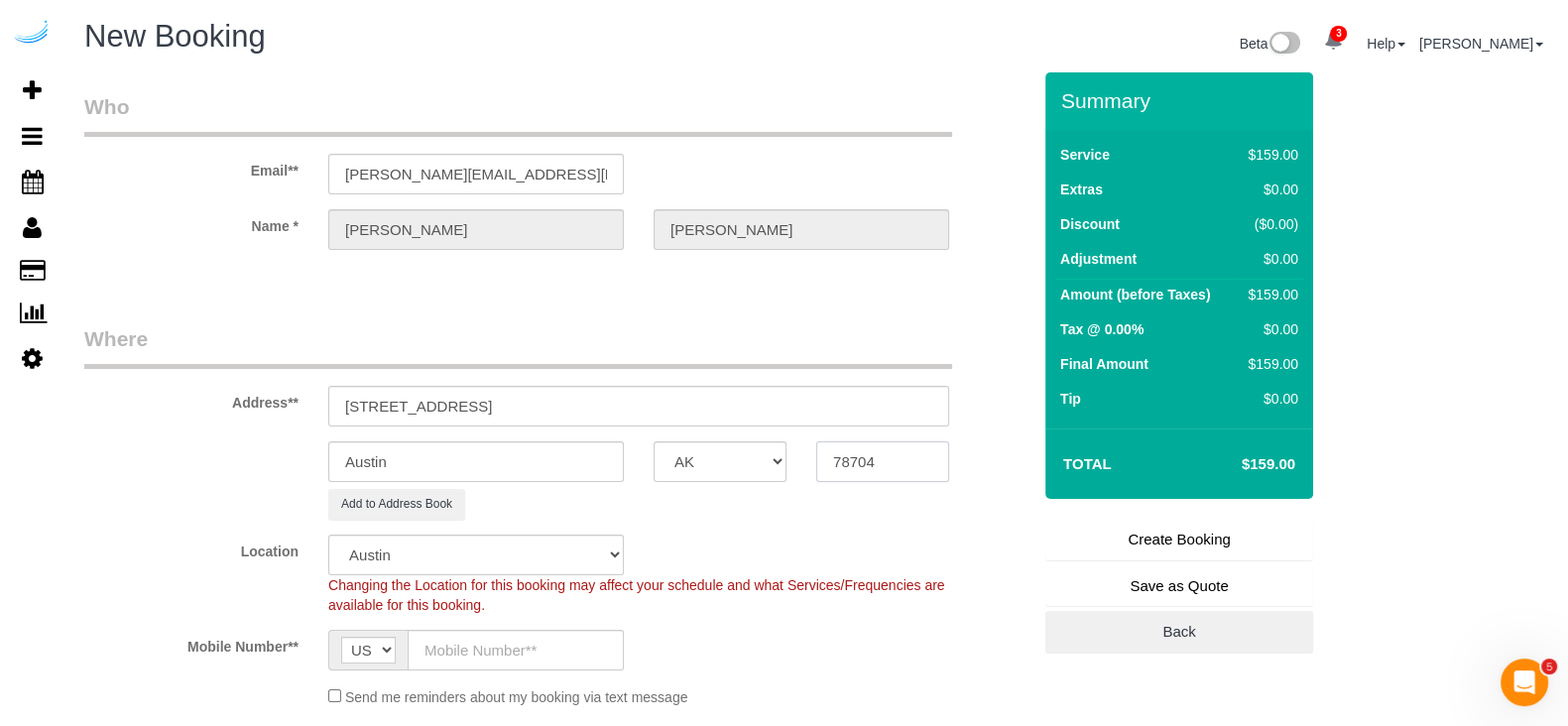 click on "78704" at bounding box center [883, 461] 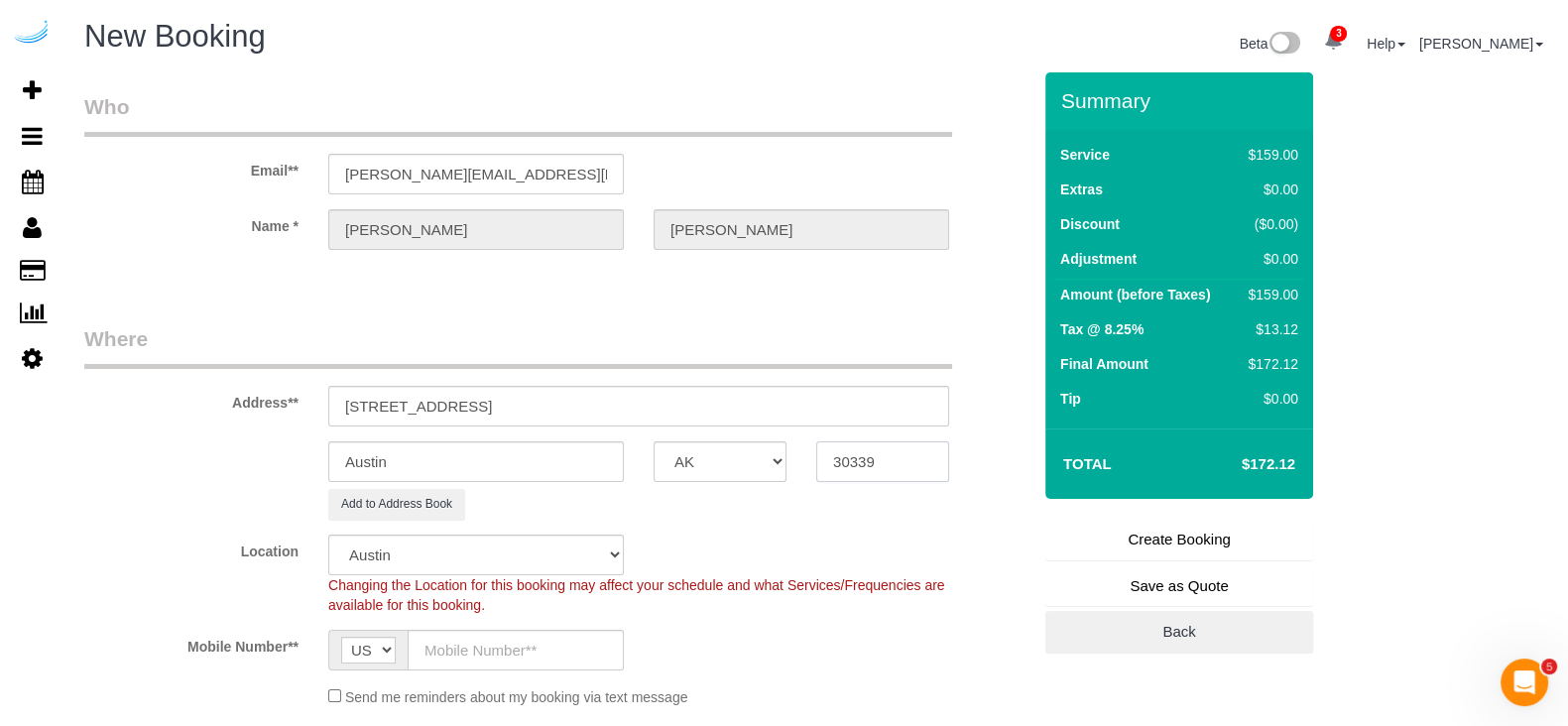type on "30339" 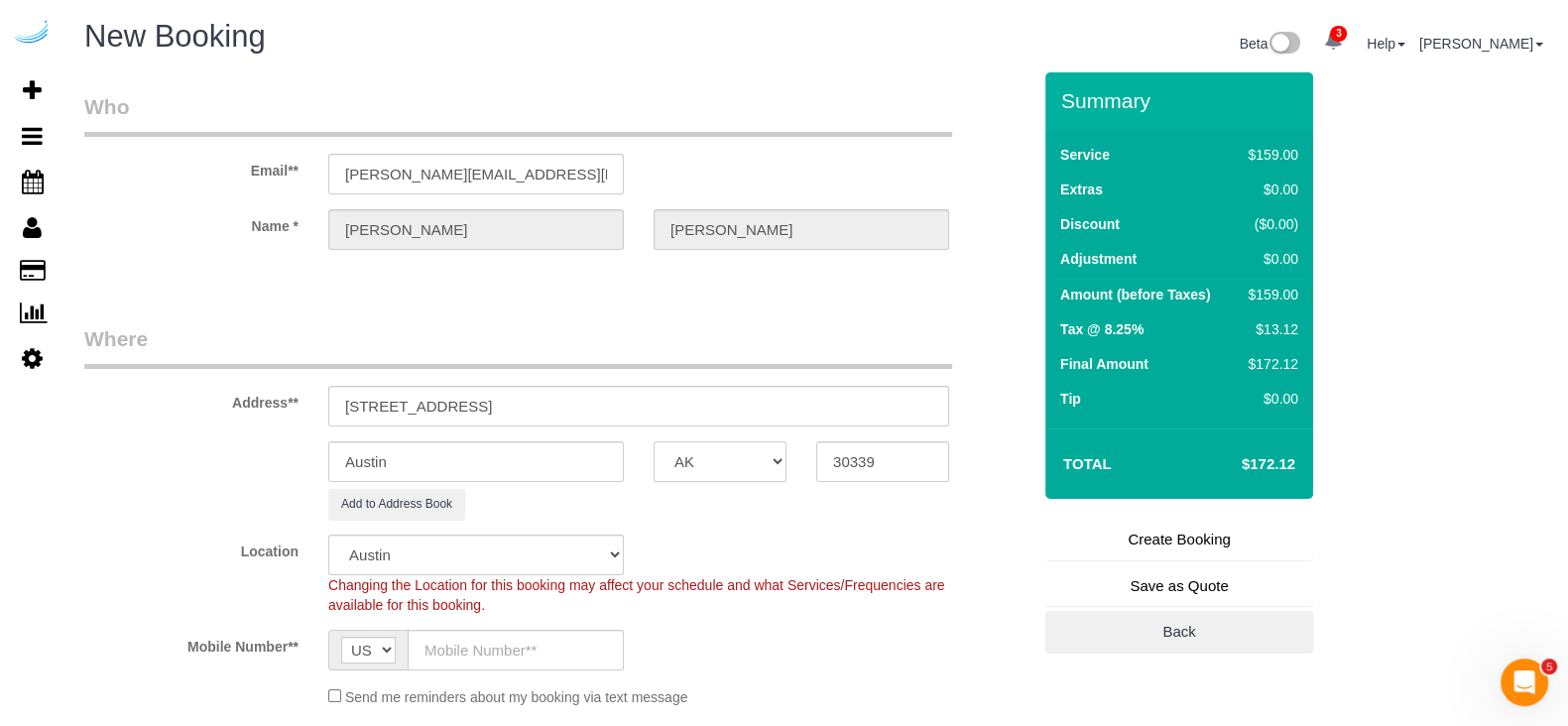 click on "AK
AL
AR
AZ
CA
CO
CT
DC
DE
[GEOGRAPHIC_DATA]
[GEOGRAPHIC_DATA]
HI
IA
ID
IL
IN
KS
[GEOGRAPHIC_DATA]
LA
MA
MD
ME
MI
[GEOGRAPHIC_DATA]
[GEOGRAPHIC_DATA]
MS
MT
[GEOGRAPHIC_DATA]
ND
NE
NH
[GEOGRAPHIC_DATA]
NM
NV
[GEOGRAPHIC_DATA]
[GEOGRAPHIC_DATA]
OK
OR
[GEOGRAPHIC_DATA]
[GEOGRAPHIC_DATA]
SC
SD
[GEOGRAPHIC_DATA]
[GEOGRAPHIC_DATA]
UT
VA
VT
[GEOGRAPHIC_DATA]
WI
WV
WY" at bounding box center (720, 461) 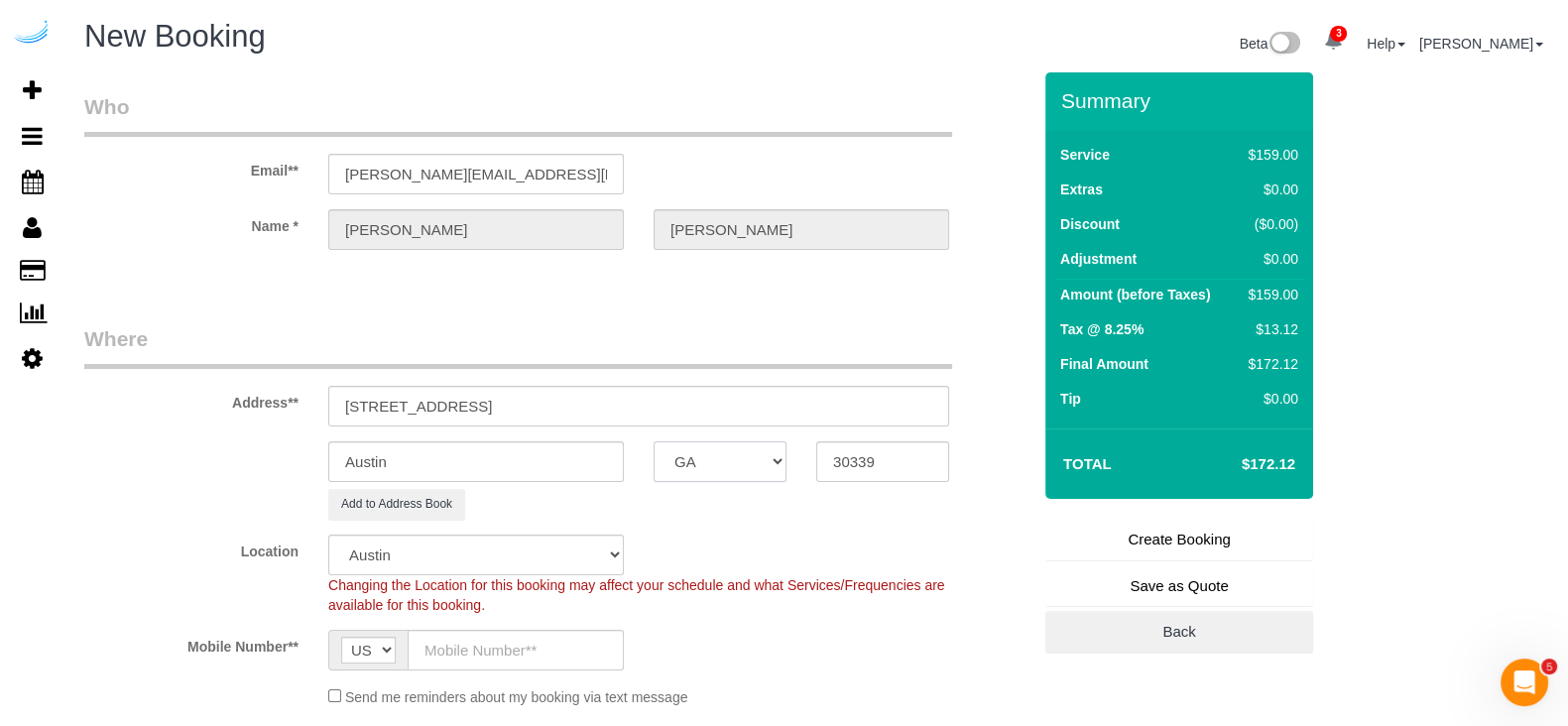 click on "AK
AL
AR
AZ
CA
CO
CT
DC
DE
[GEOGRAPHIC_DATA]
[GEOGRAPHIC_DATA]
HI
IA
ID
IL
IN
KS
[GEOGRAPHIC_DATA]
LA
MA
MD
ME
MI
[GEOGRAPHIC_DATA]
[GEOGRAPHIC_DATA]
MS
MT
[GEOGRAPHIC_DATA]
ND
NE
NH
[GEOGRAPHIC_DATA]
NM
NV
[GEOGRAPHIC_DATA]
[GEOGRAPHIC_DATA]
OK
OR
[GEOGRAPHIC_DATA]
[GEOGRAPHIC_DATA]
SC
SD
[GEOGRAPHIC_DATA]
[GEOGRAPHIC_DATA]
UT
VA
VT
[GEOGRAPHIC_DATA]
WI
WV
WY" at bounding box center (720, 461) 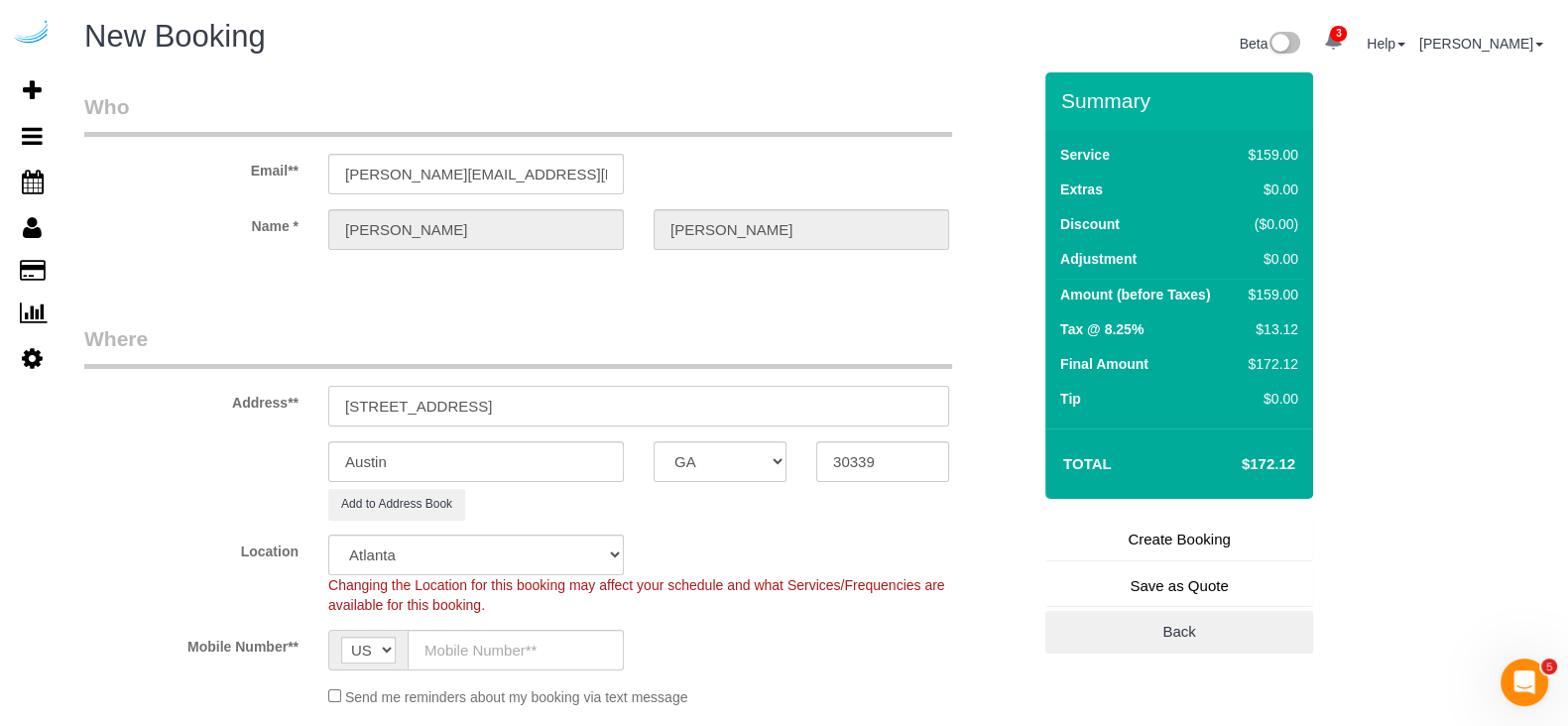 click on "[STREET_ADDRESS]" at bounding box center [639, 406] 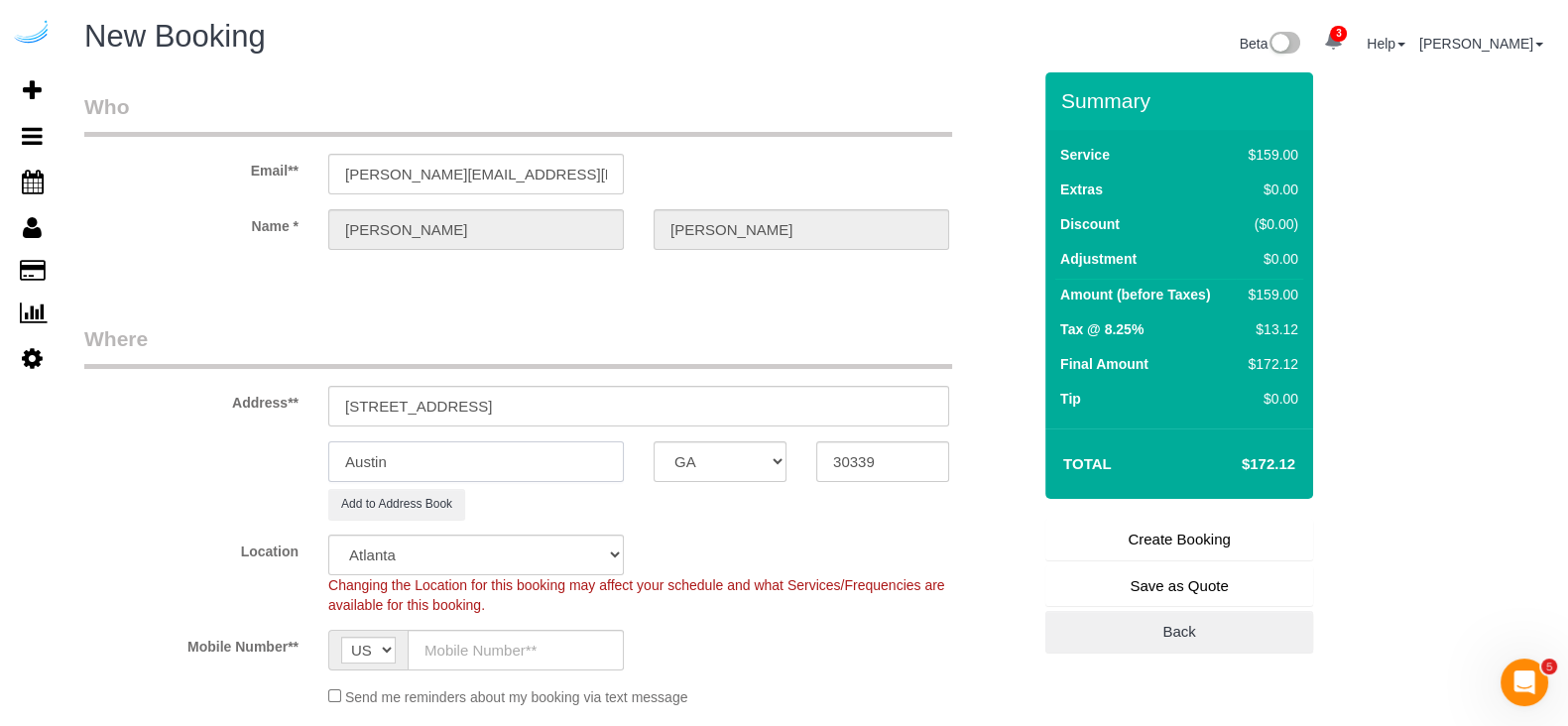 click on "Austin" at bounding box center (476, 461) 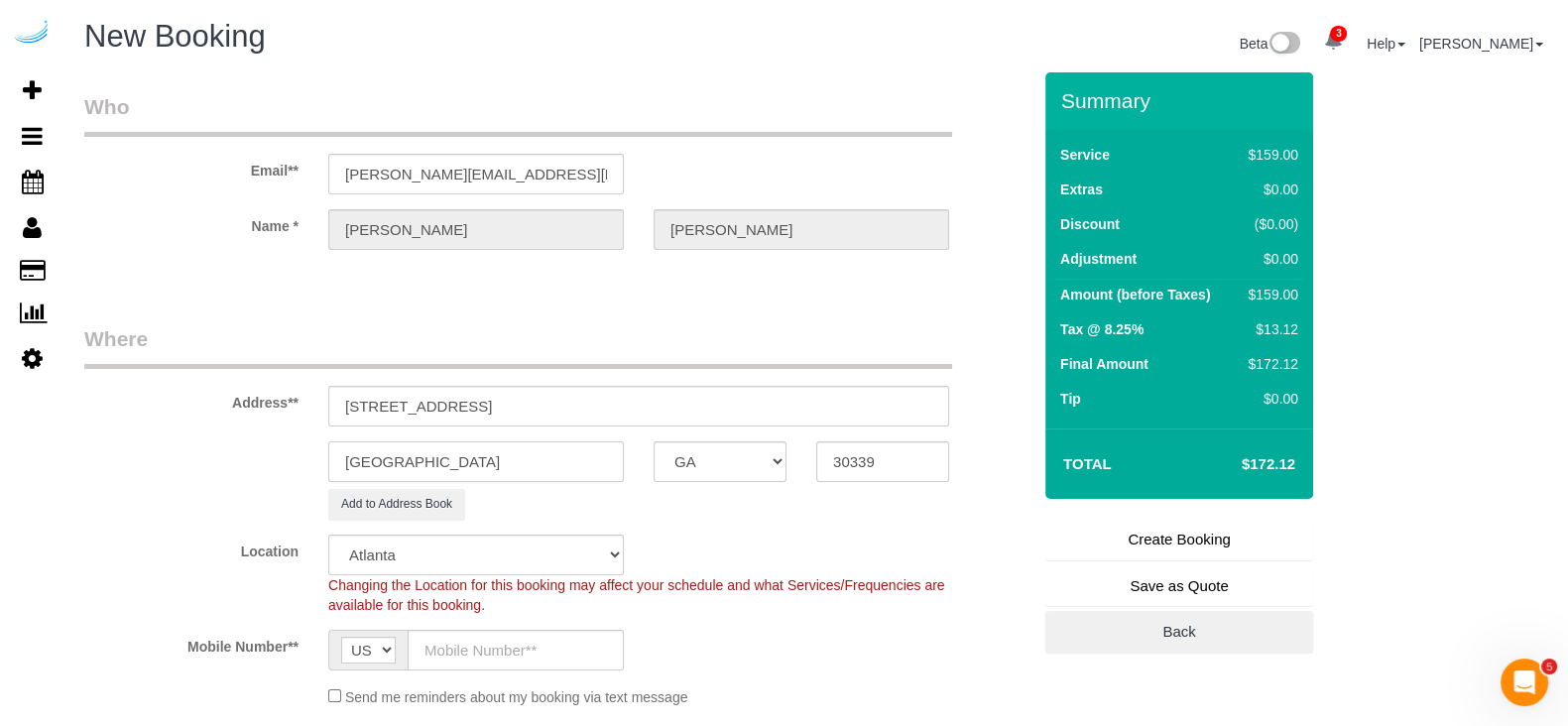 type on "[GEOGRAPHIC_DATA]" 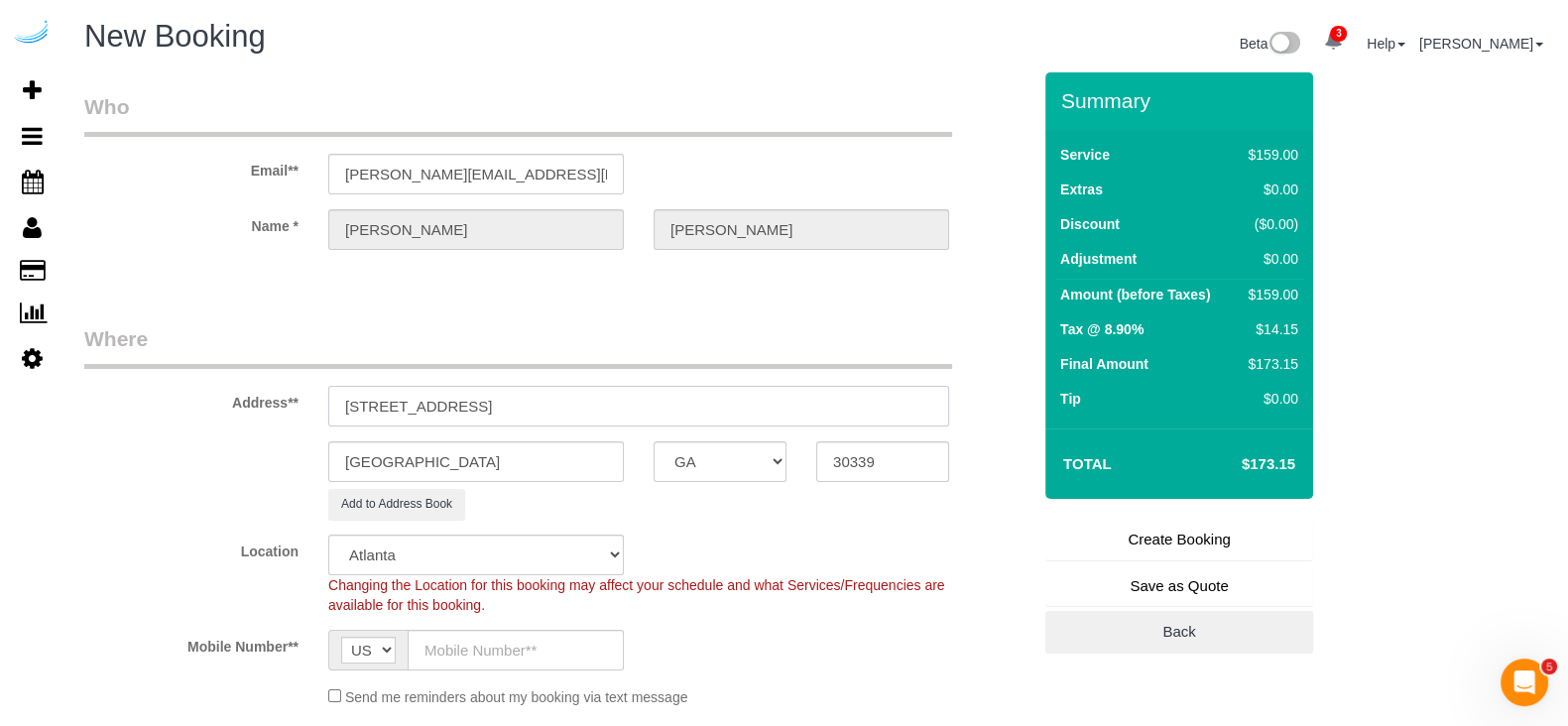 drag, startPoint x: 634, startPoint y: 412, endPoint x: 508, endPoint y: 412, distance: 126 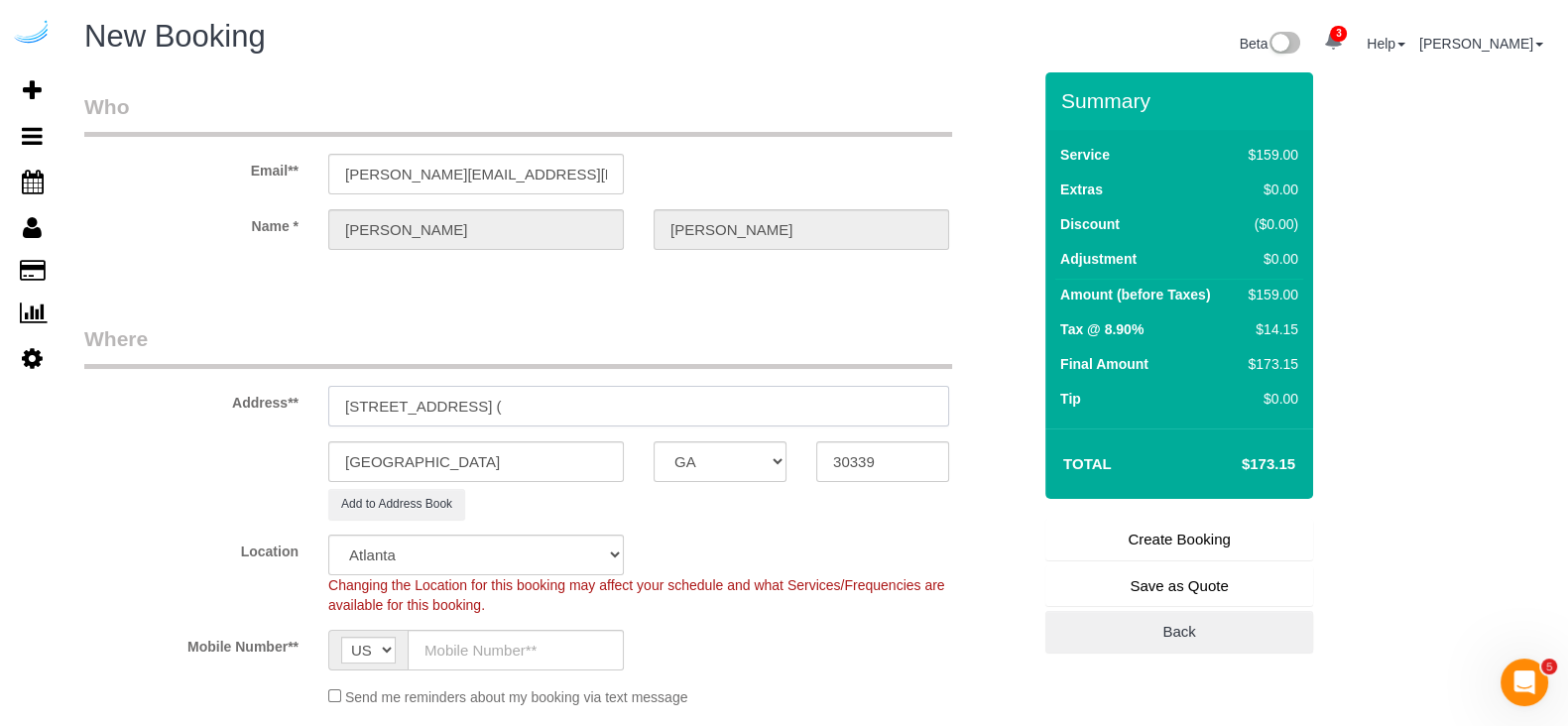 paste on "[PERSON_NAME]" 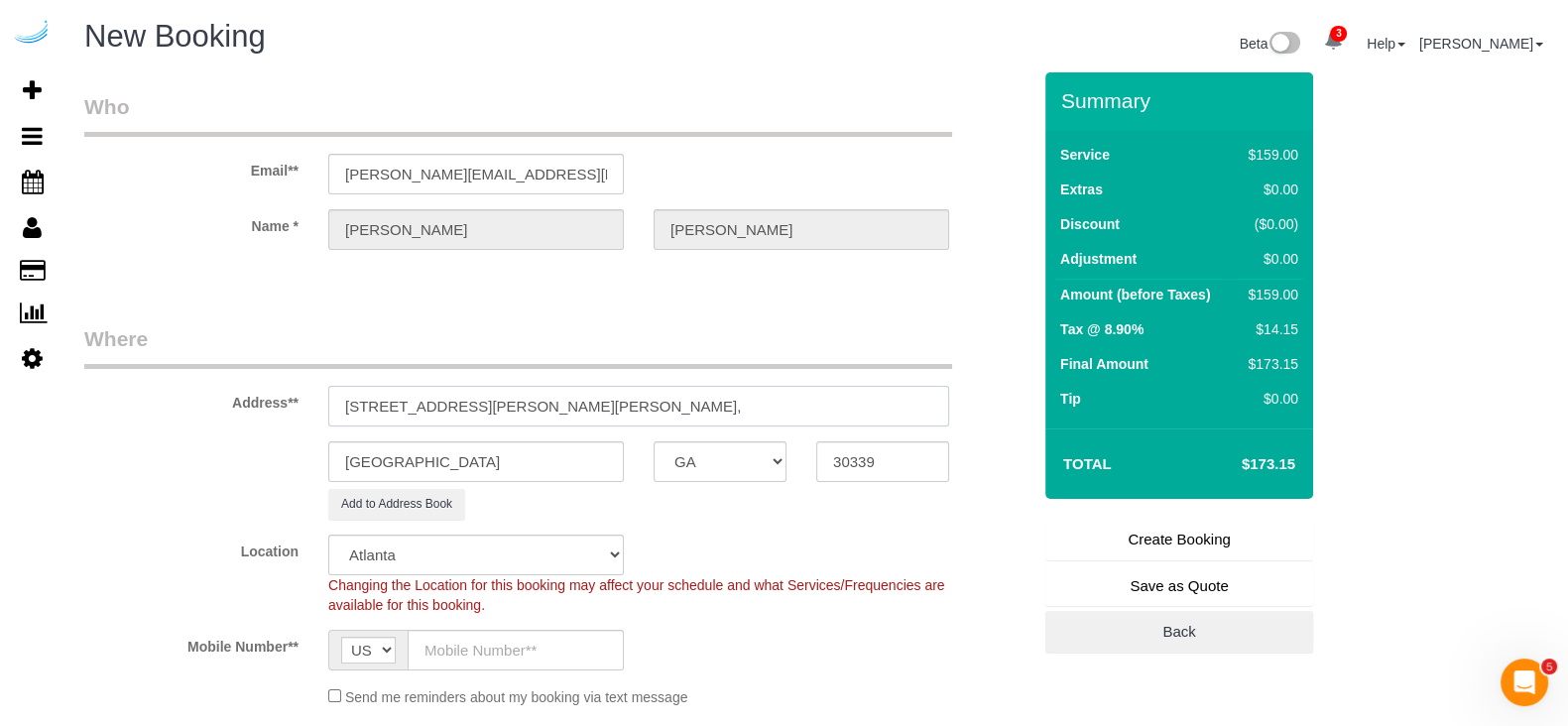 paste on "1428809" 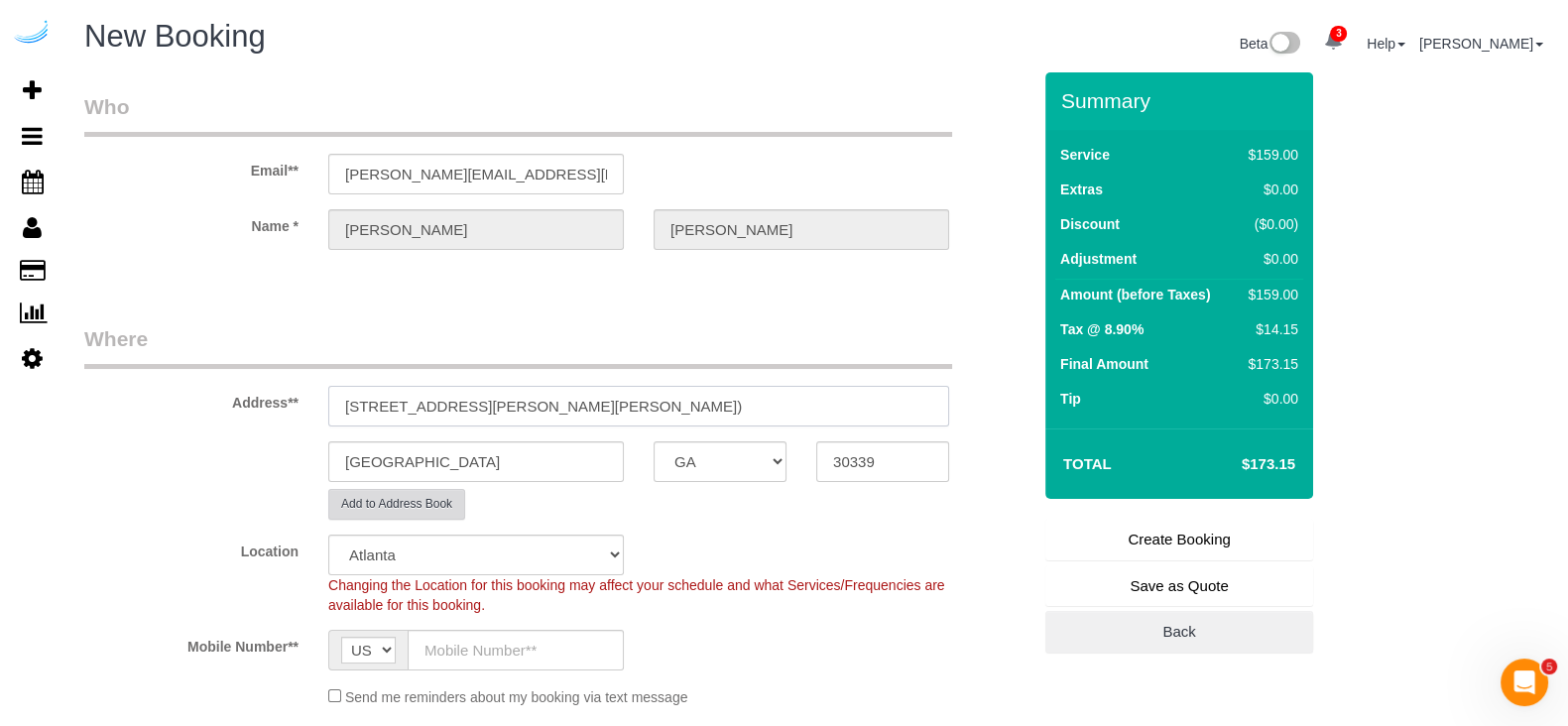 type on "[STREET_ADDRESS][PERSON_NAME][PERSON_NAME])" 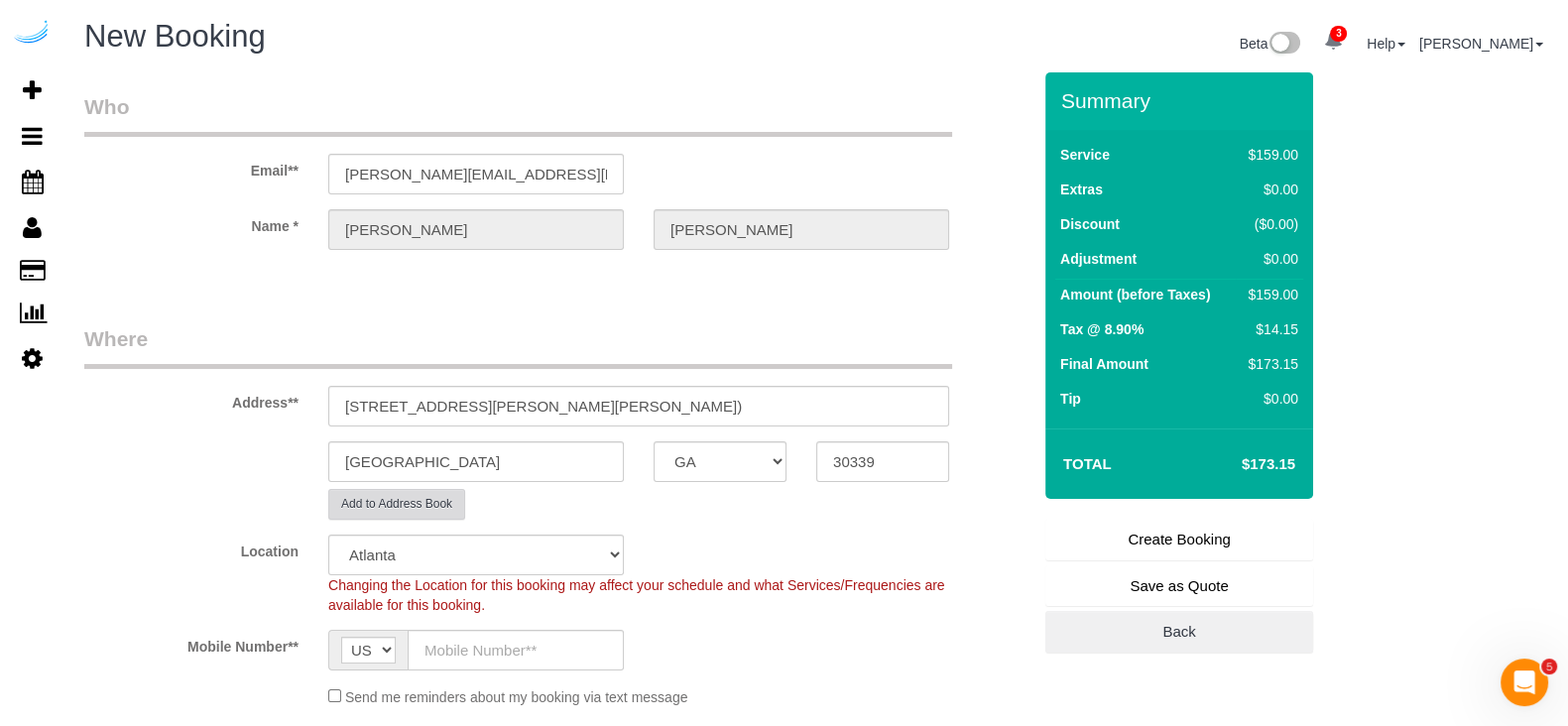 click on "Add to Address Book" at bounding box center (397, 504) 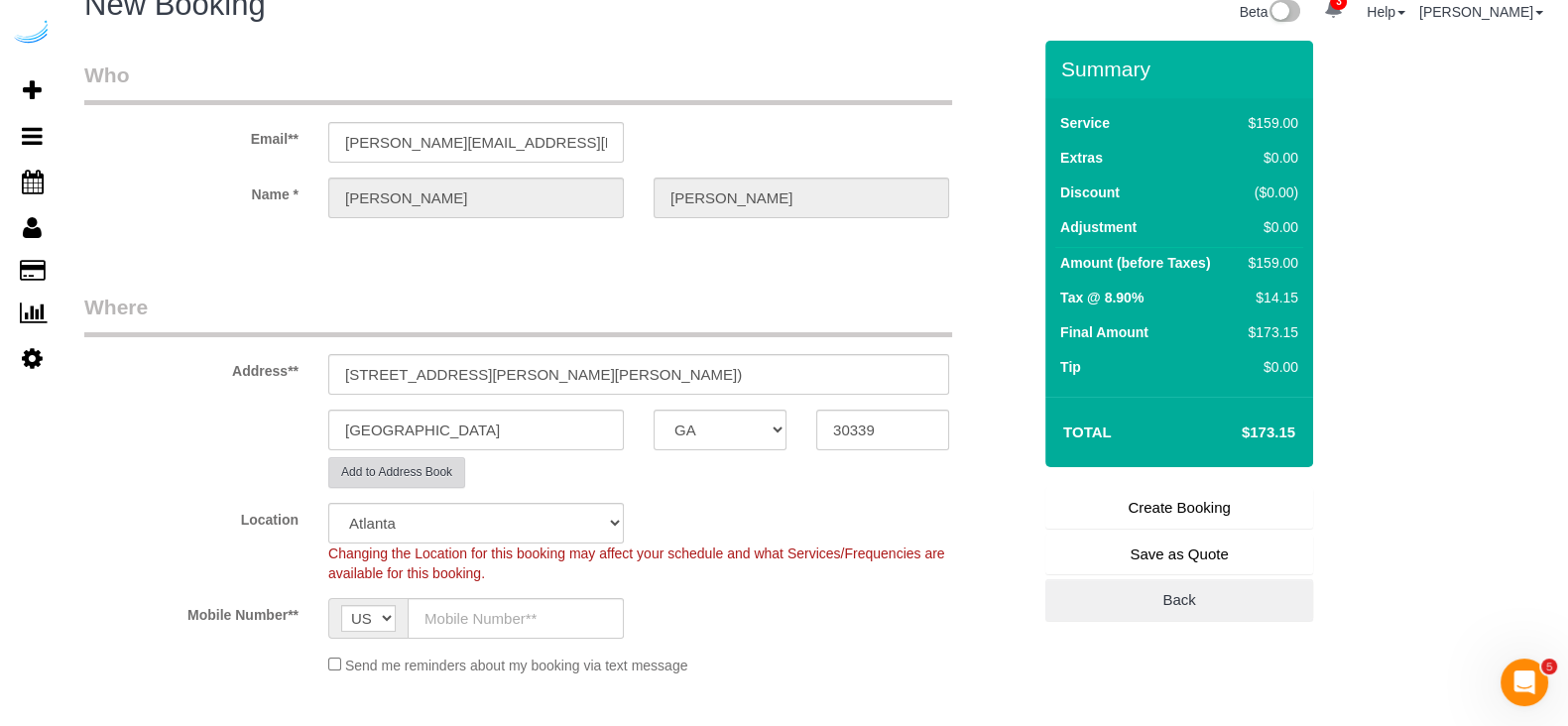 scroll, scrollTop: 123, scrollLeft: 0, axis: vertical 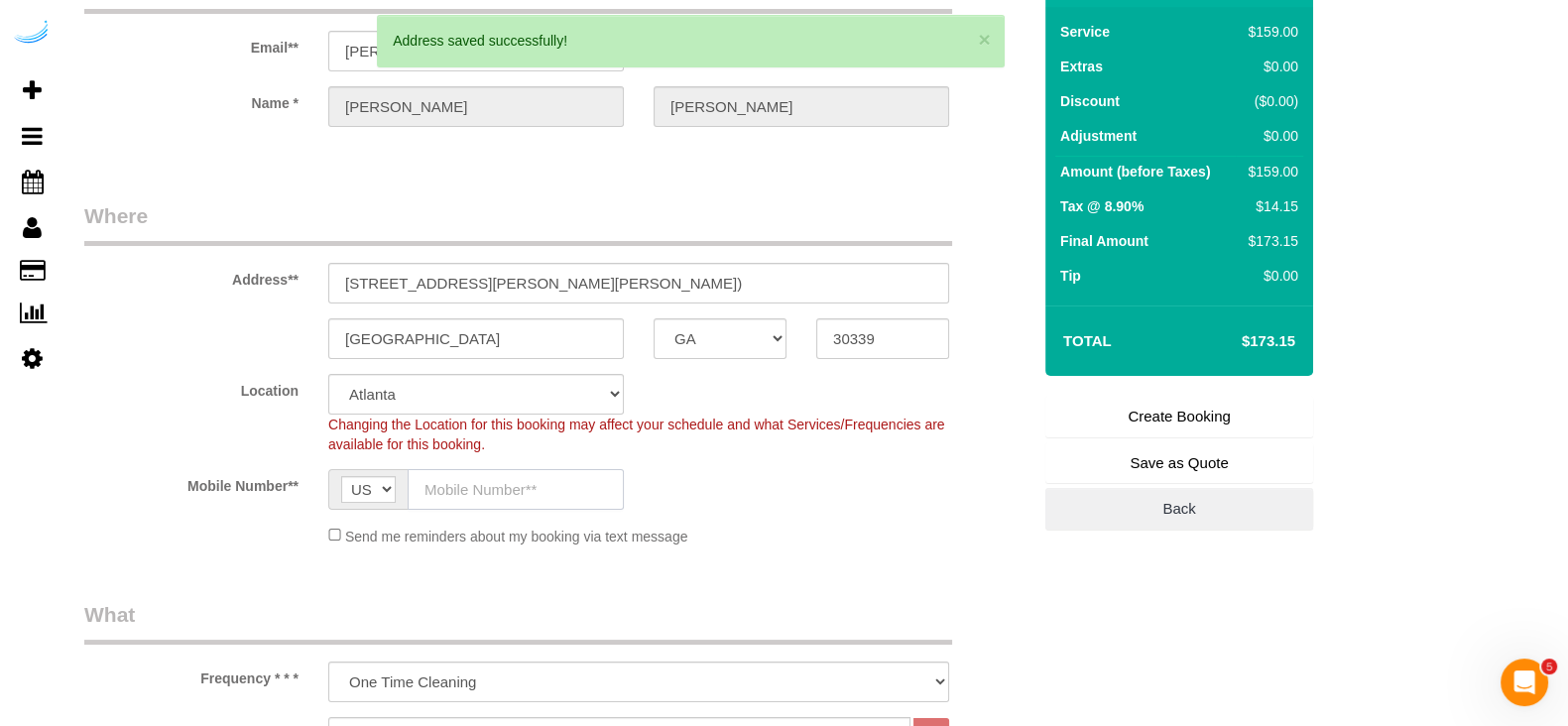 click 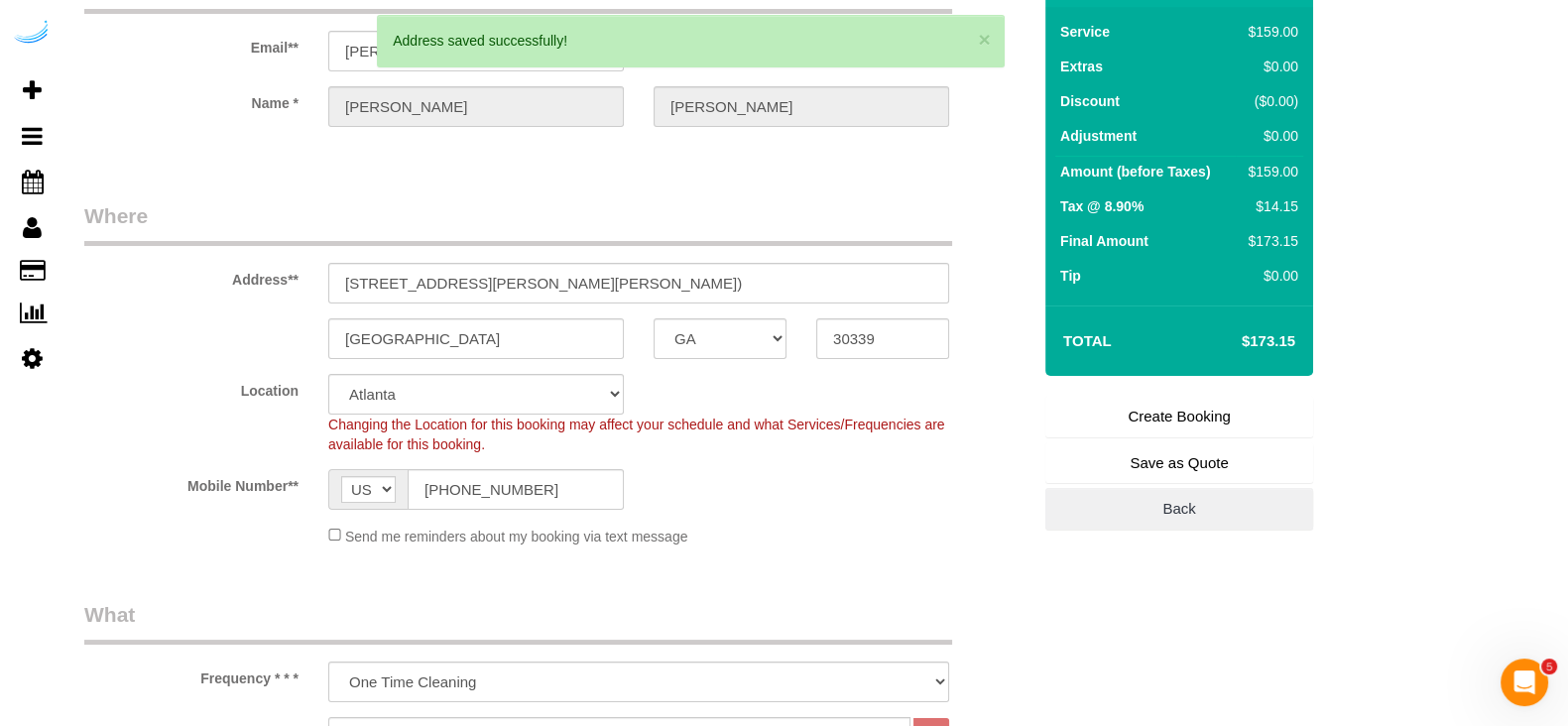 type on "[PERSON_NAME]" 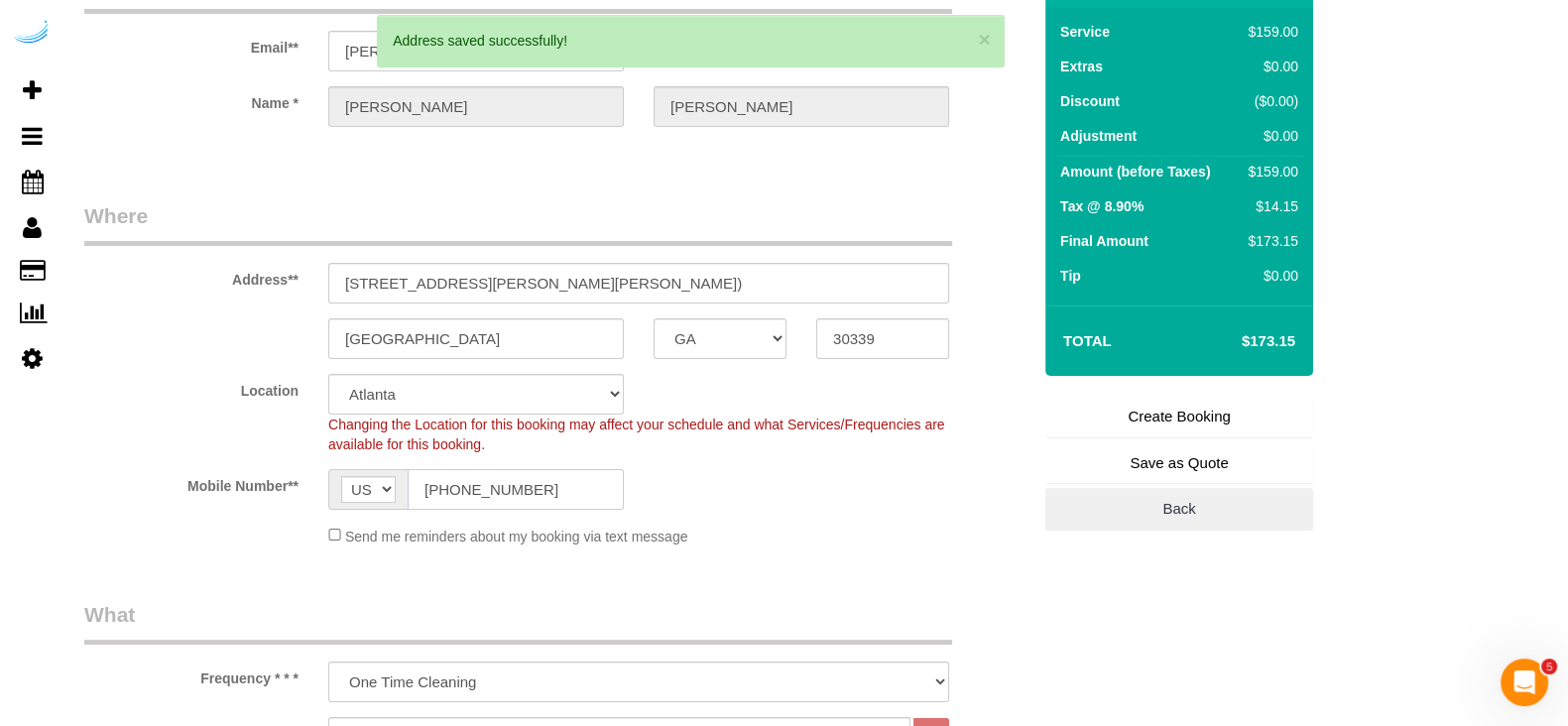 type on "[PHONE_NUMBER]" 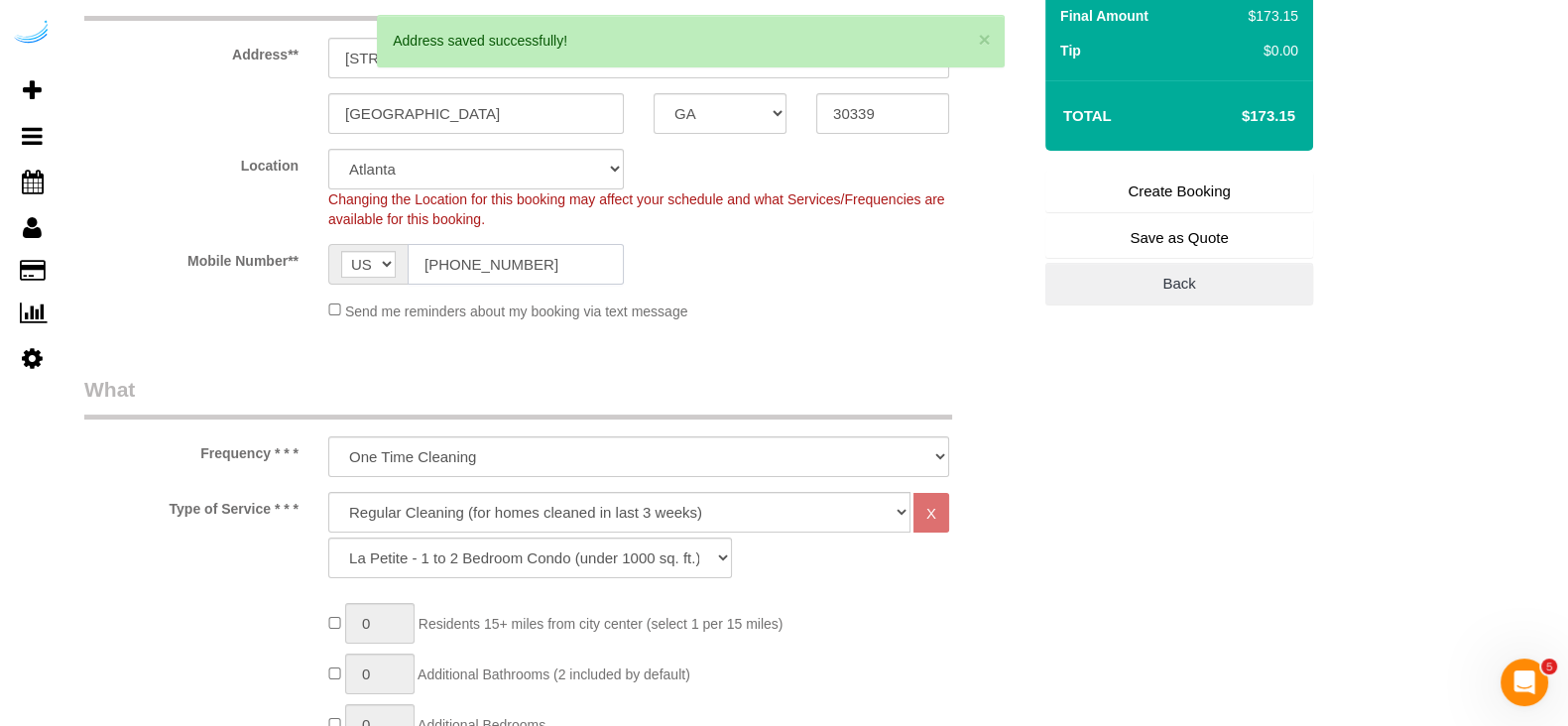 scroll, scrollTop: 495, scrollLeft: 0, axis: vertical 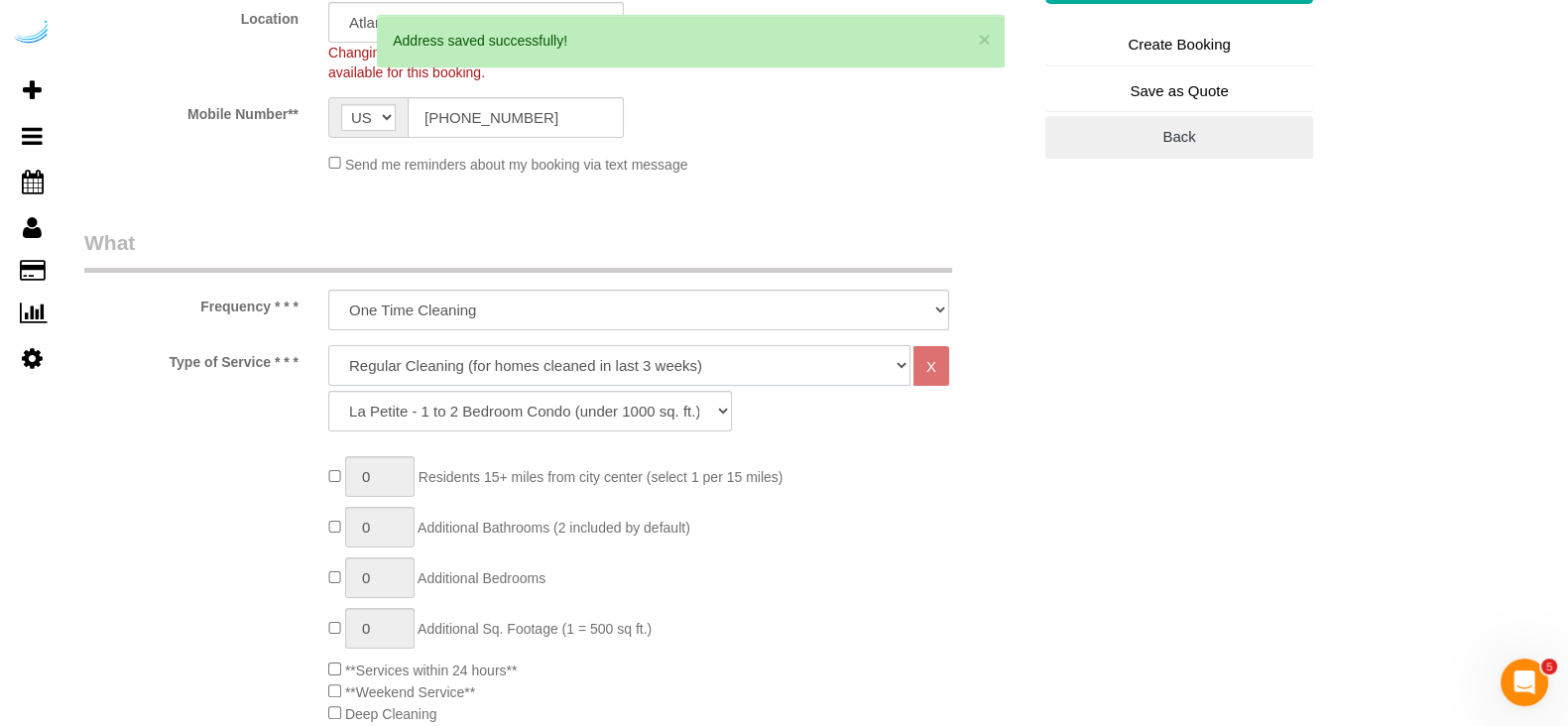 click on "Deep Cleaning (for homes that have not been cleaned in 3+ weeks) Spruce Regular Cleaning (for homes cleaned in last 3 weeks) Moving Cleanup (to clean home for new tenants) Post Construction Cleaning Vacation Rental Cleaning Hourly" 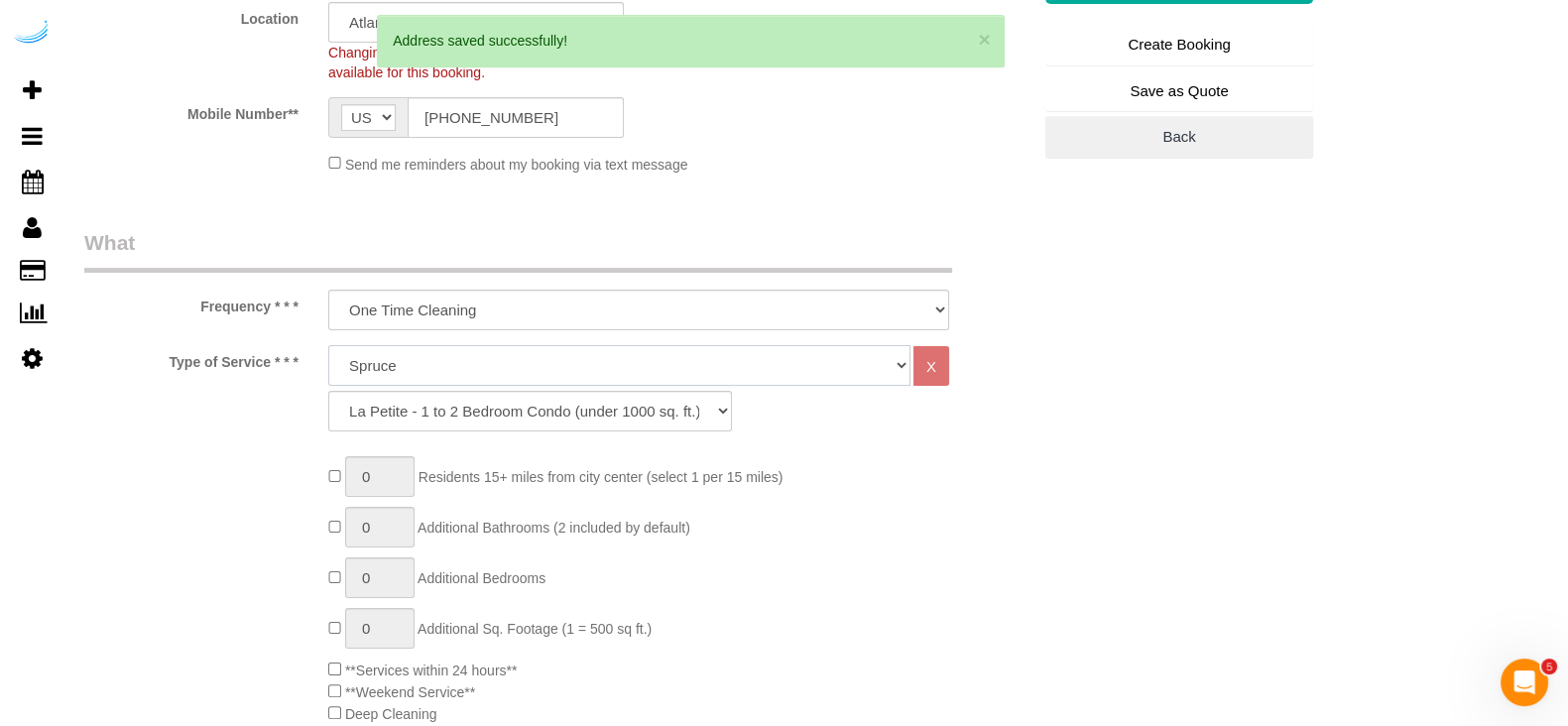 click on "Deep Cleaning (for homes that have not been cleaned in 3+ weeks) Spruce Regular Cleaning (for homes cleaned in last 3 weeks) Moving Cleanup (to clean home for new tenants) Post Construction Cleaning Vacation Rental Cleaning Hourly" 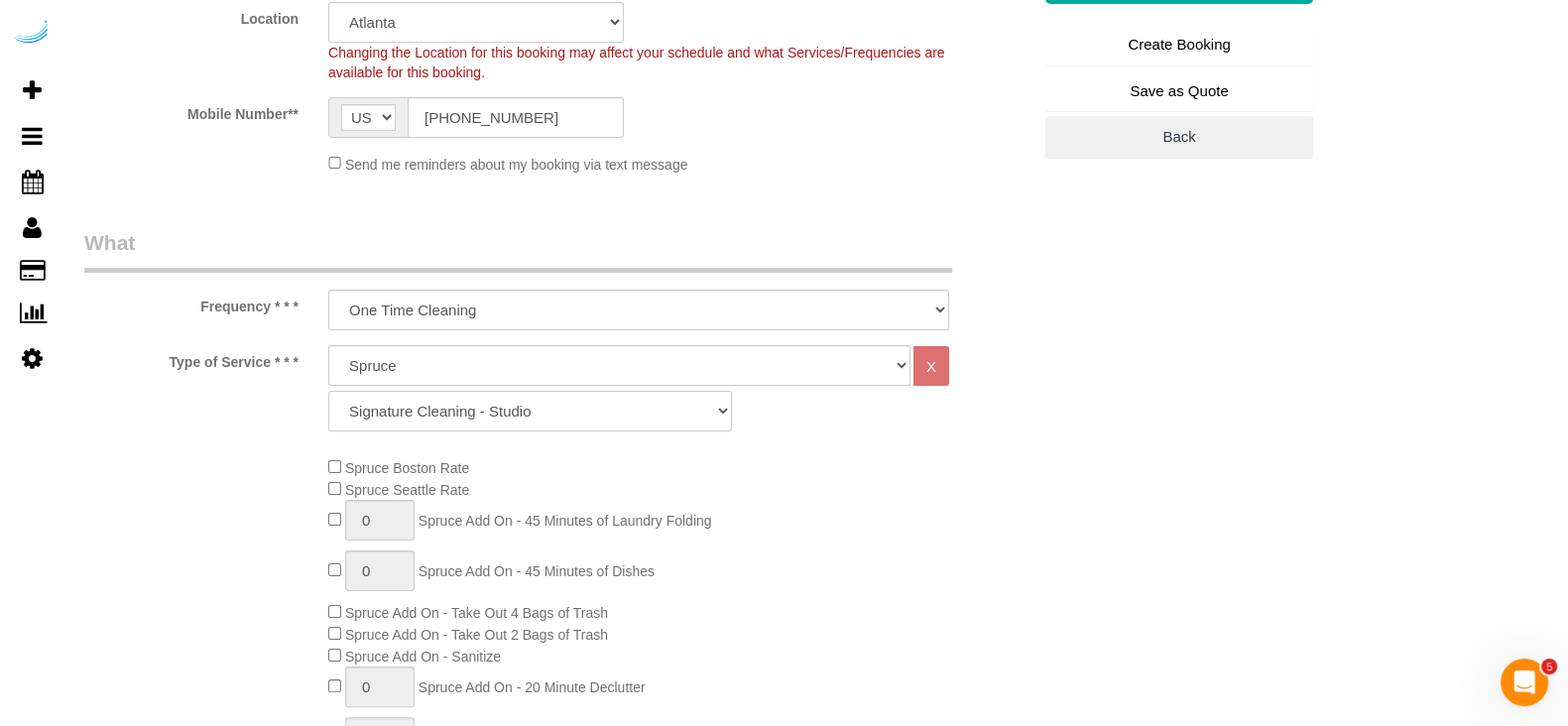 click on "Signature Cleaning - Studio Signature Cleaning - 1 Bed 1 Bath Signature Cleaning - 1 Bed 1.5 Bath Signature Cleaning - 1 Bed 1 Bath + Study Signature Cleaning - 1 Bed 2 Bath Signature Cleaning - 2 Bed 1 Bath Signature Cleaning - 2 Bed 2 Bath Signature Cleaning - 2 Bed 2.5 Bath Signature Cleaning - 2 Bed 2 Bath + Study Signature Cleaning - 3 Bed 2 Bath Signature Cleaning - 3 Bed 3 Bath Signature Cleaning - 4 Bed 2 Bath Signature Cleaning - 4 Bed 4 Bath Signature Cleaning - 5 Bed 4 Bath Signature Cleaning - 5 Bed 5 Bath Signature Cleaning - 6 Bed 6 Bath Premium Cleaning - Studio Premium Cleaning - 1 Bed 1 Bath Premium Cleaning - 1 Bed 1.5 Bath Premium Cleaning - 1 Bed 1 Bath + Study Premium Cleaning - 1 Bed 2 Bath Premium Cleaning - 2 Bed 1 Bath Premium Cleaning - 2 Bed 2 Bath Premium Cleaning - 2 Bed 2.5 Bath Premium Cleaning - 2 Bed 2 Bath + Study Premium Cleaning - 3 Bed 2 Bath Premium Cleaning - 3 Bed 3 Bath Premium Cleaning - 4 Bed 2 Bath Premium Cleaning - 4 Bed 4 Bath Premium Cleaning - 5 Bed 4 Bath" 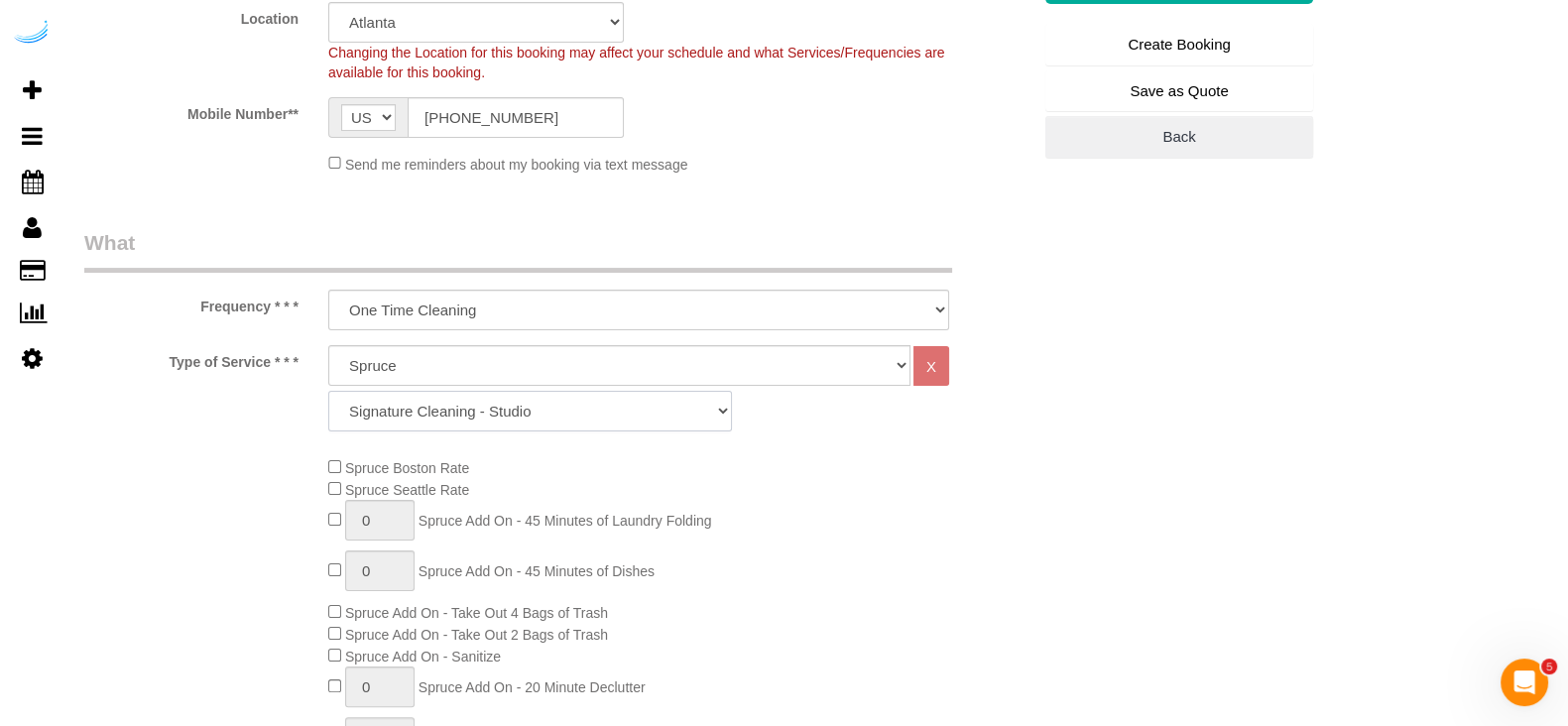select on "304" 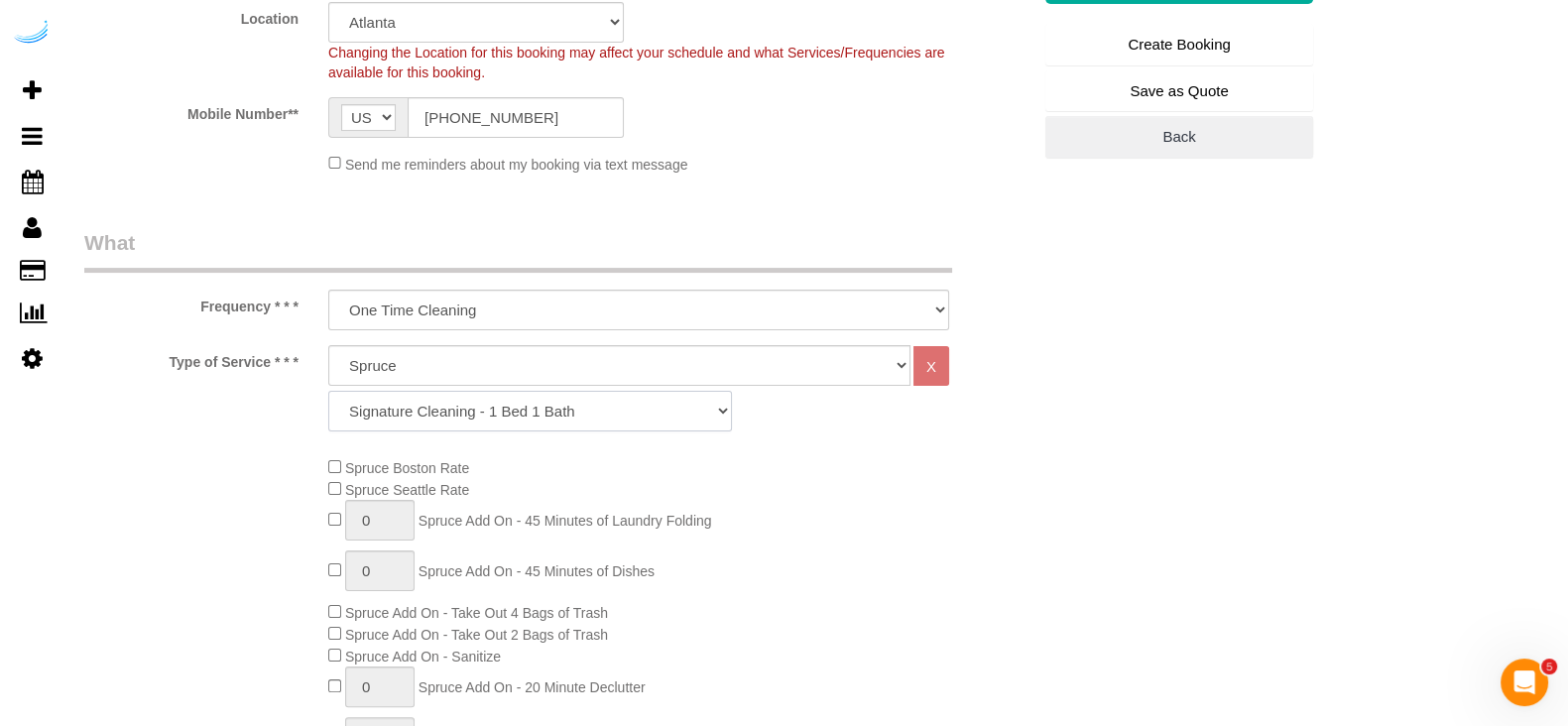 click on "Signature Cleaning - Studio Signature Cleaning - 1 Bed 1 Bath Signature Cleaning - 1 Bed 1.5 Bath Signature Cleaning - 1 Bed 1 Bath + Study Signature Cleaning - 1 Bed 2 Bath Signature Cleaning - 2 Bed 1 Bath Signature Cleaning - 2 Bed 2 Bath Signature Cleaning - 2 Bed 2.5 Bath Signature Cleaning - 2 Bed 2 Bath + Study Signature Cleaning - 3 Bed 2 Bath Signature Cleaning - 3 Bed 3 Bath Signature Cleaning - 4 Bed 2 Bath Signature Cleaning - 4 Bed 4 Bath Signature Cleaning - 5 Bed 4 Bath Signature Cleaning - 5 Bed 5 Bath Signature Cleaning - 6 Bed 6 Bath Premium Cleaning - Studio Premium Cleaning - 1 Bed 1 Bath Premium Cleaning - 1 Bed 1.5 Bath Premium Cleaning - 1 Bed 1 Bath + Study Premium Cleaning - 1 Bed 2 Bath Premium Cleaning - 2 Bed 1 Bath Premium Cleaning - 2 Bed 2 Bath Premium Cleaning - 2 Bed 2.5 Bath Premium Cleaning - 2 Bed 2 Bath + Study Premium Cleaning - 3 Bed 2 Bath Premium Cleaning - 3 Bed 3 Bath Premium Cleaning - 4 Bed 2 Bath Premium Cleaning - 4 Bed 4 Bath Premium Cleaning - 5 Bed 4 Bath" 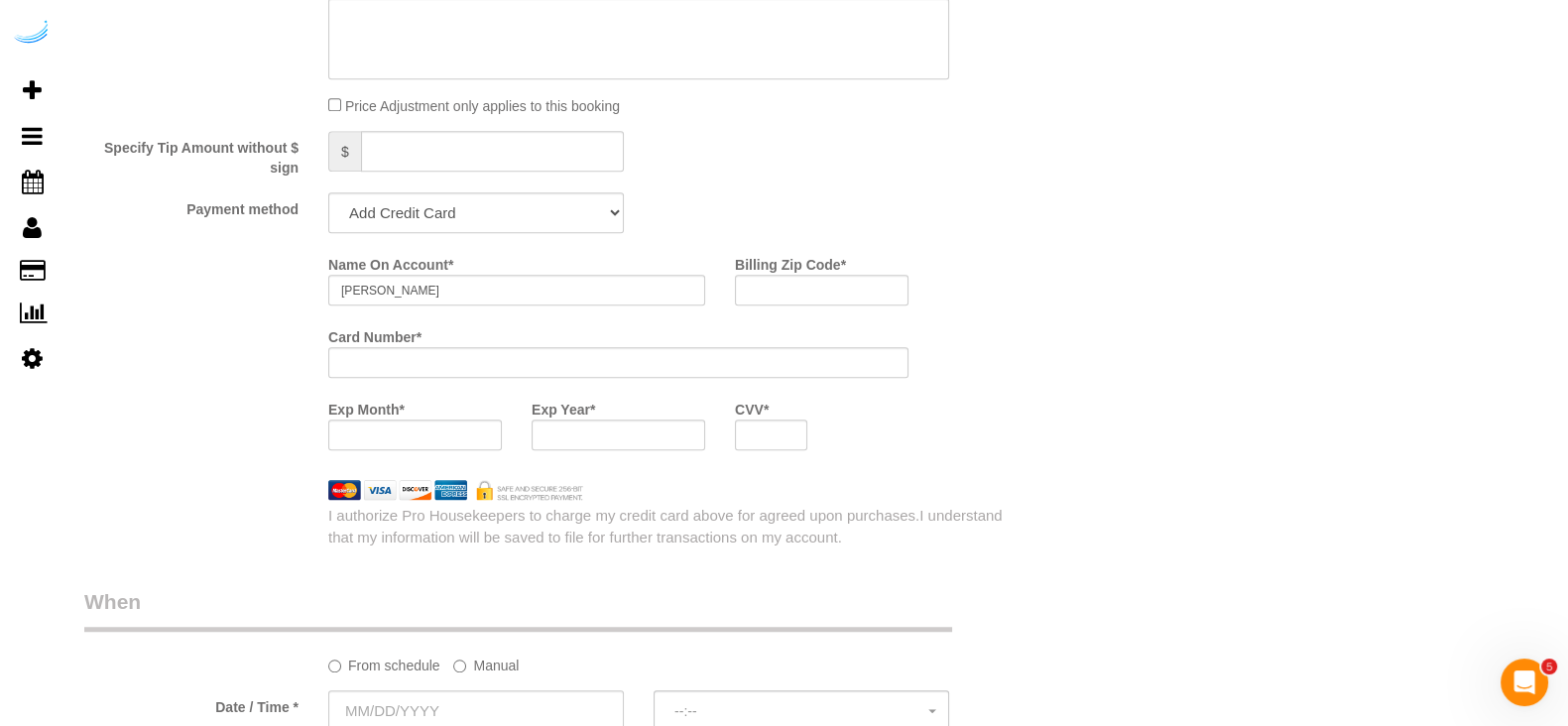 scroll, scrollTop: 1983, scrollLeft: 0, axis: vertical 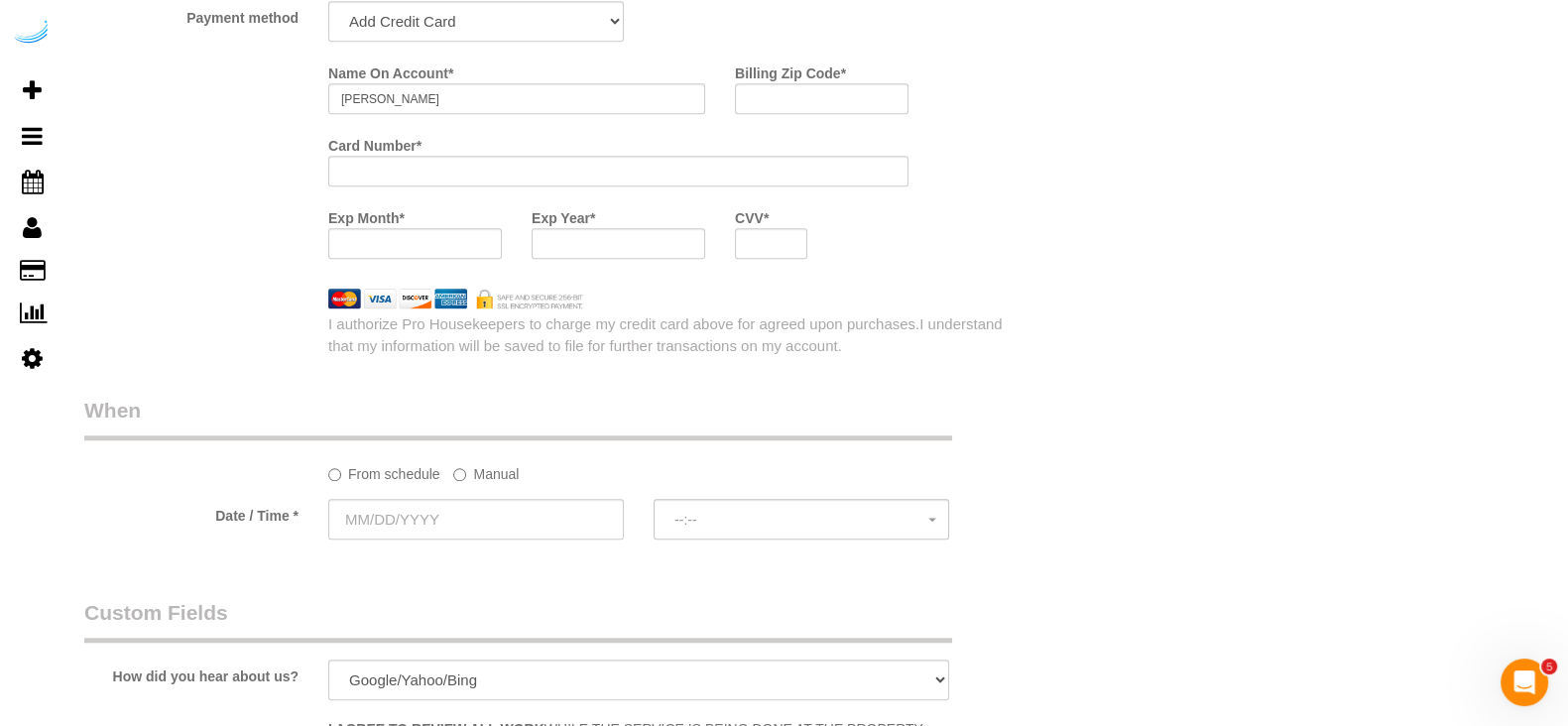 click on "Manual" 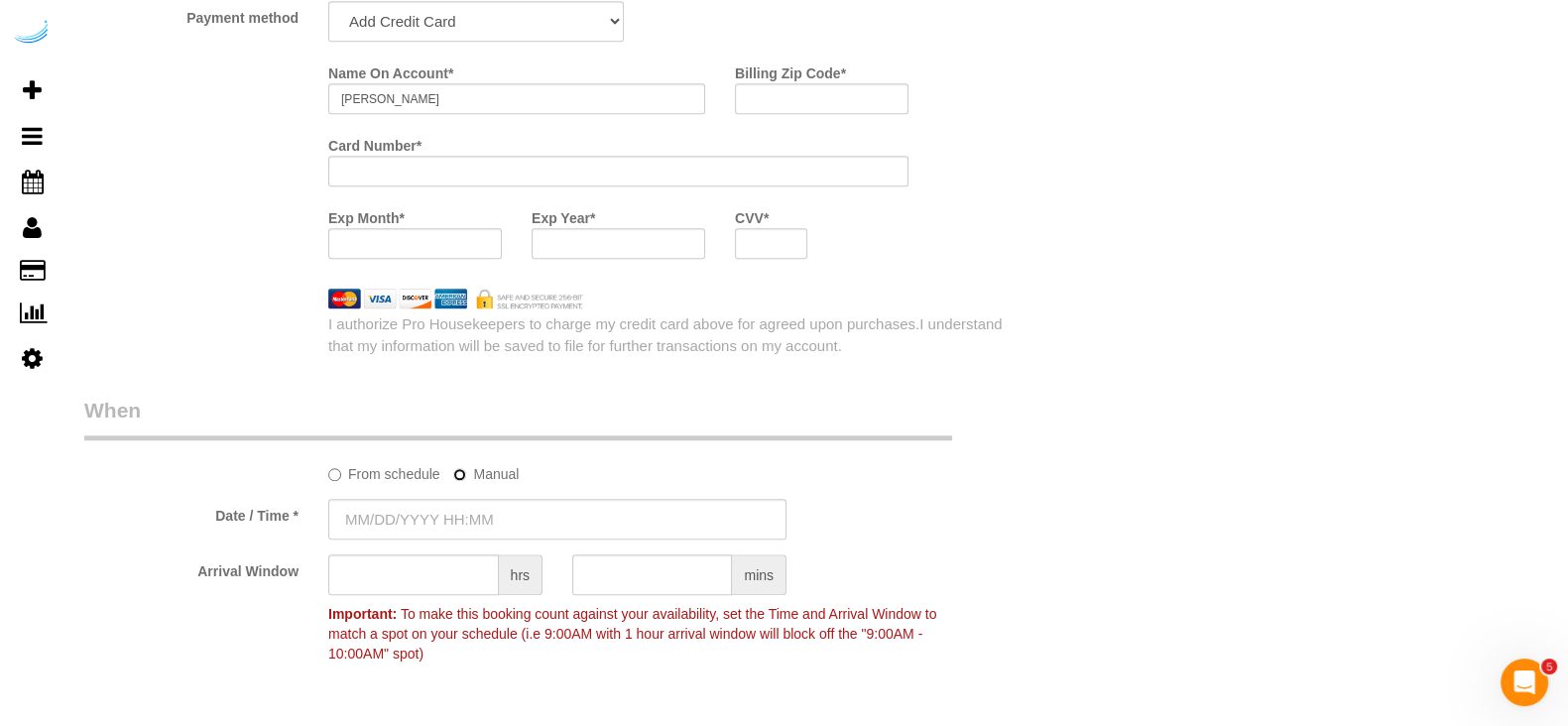 scroll, scrollTop: 1611, scrollLeft: 0, axis: vertical 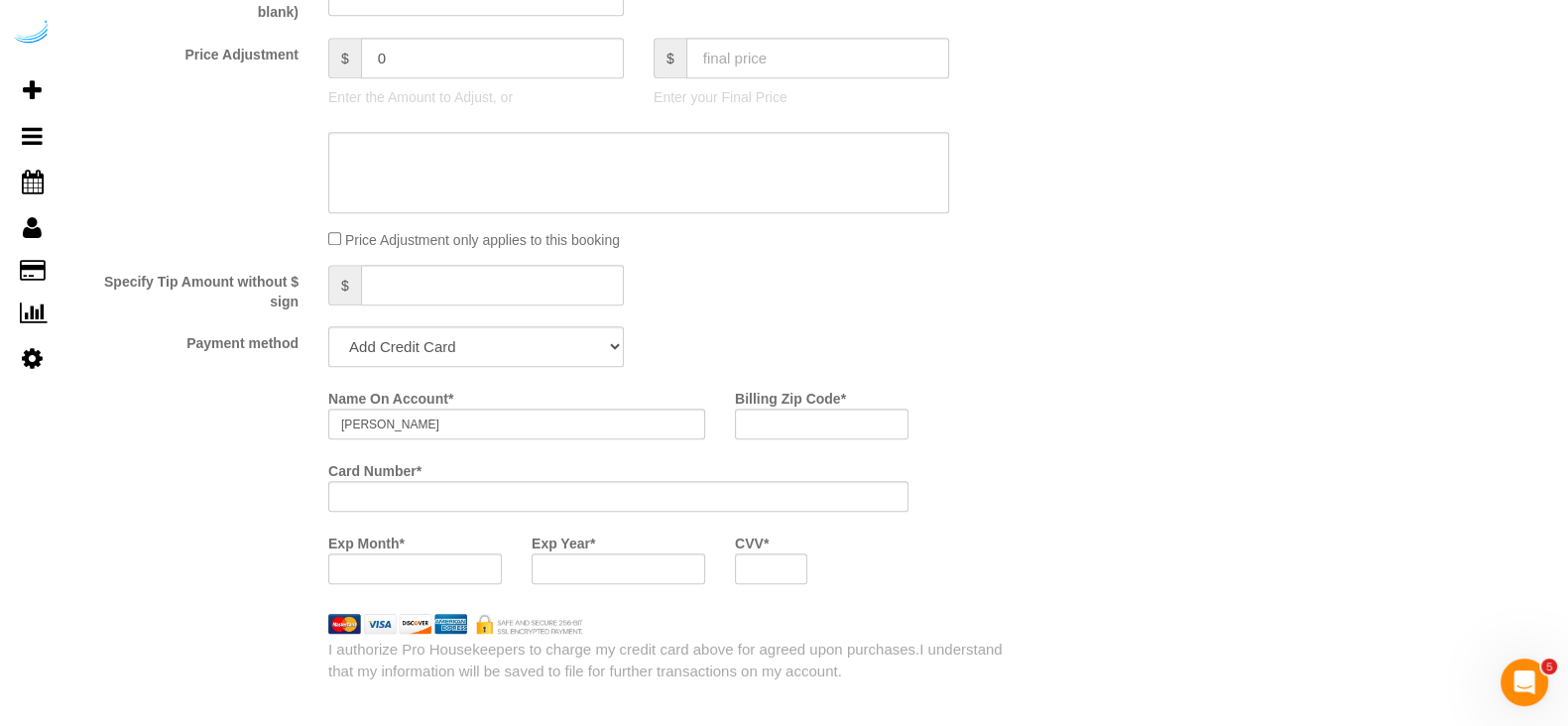 type on "[DATE] 8:00AM" 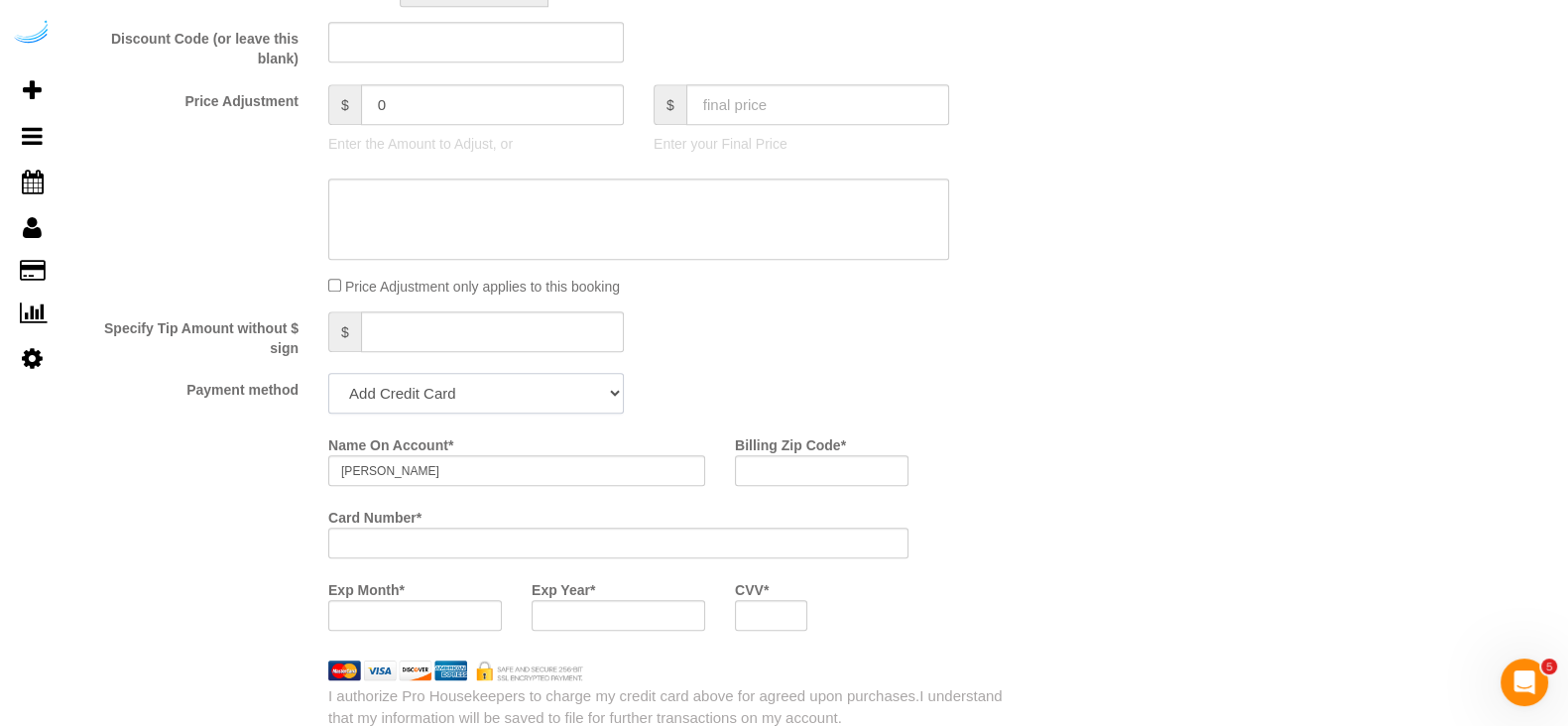 click on "Add Credit Card Cash Check Paypal" 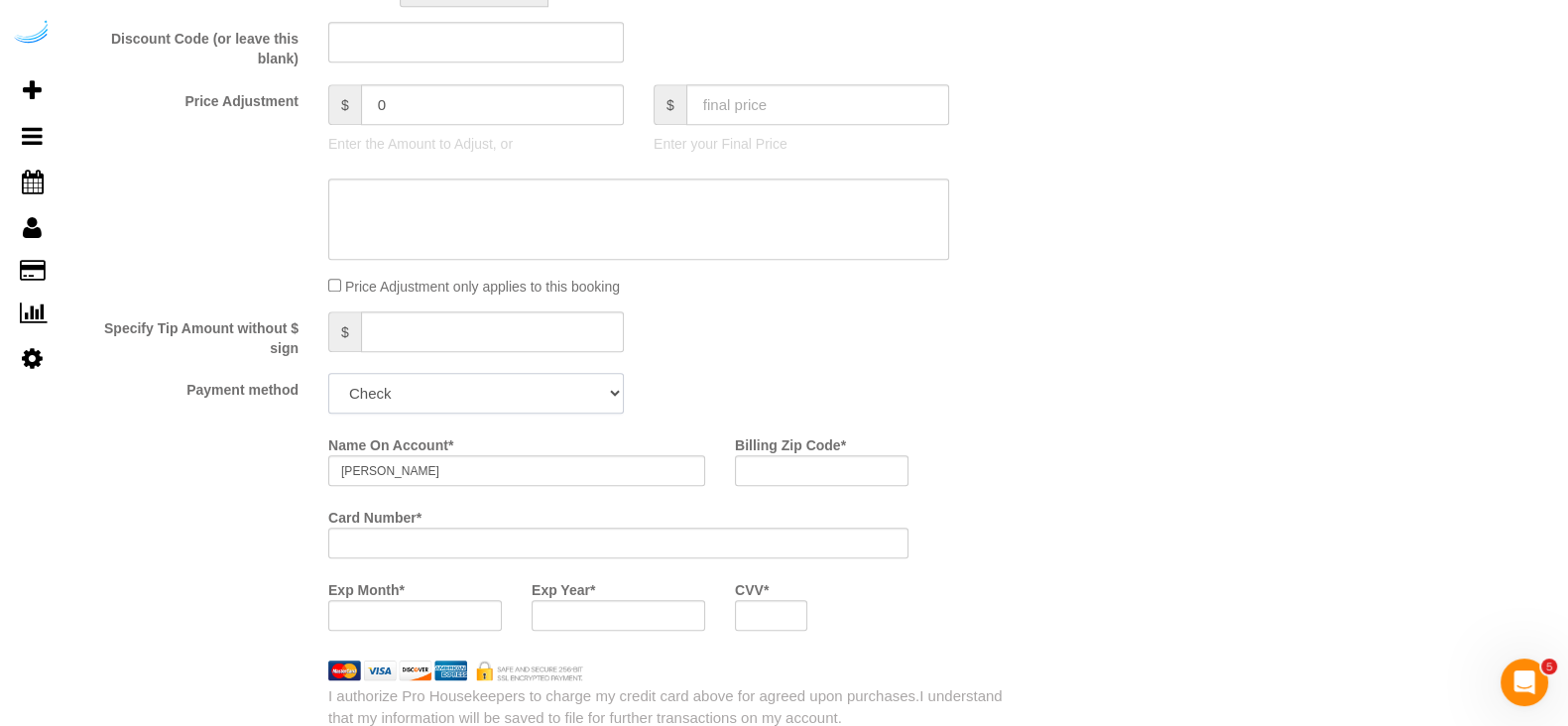click on "Add Credit Card Cash Check Paypal" 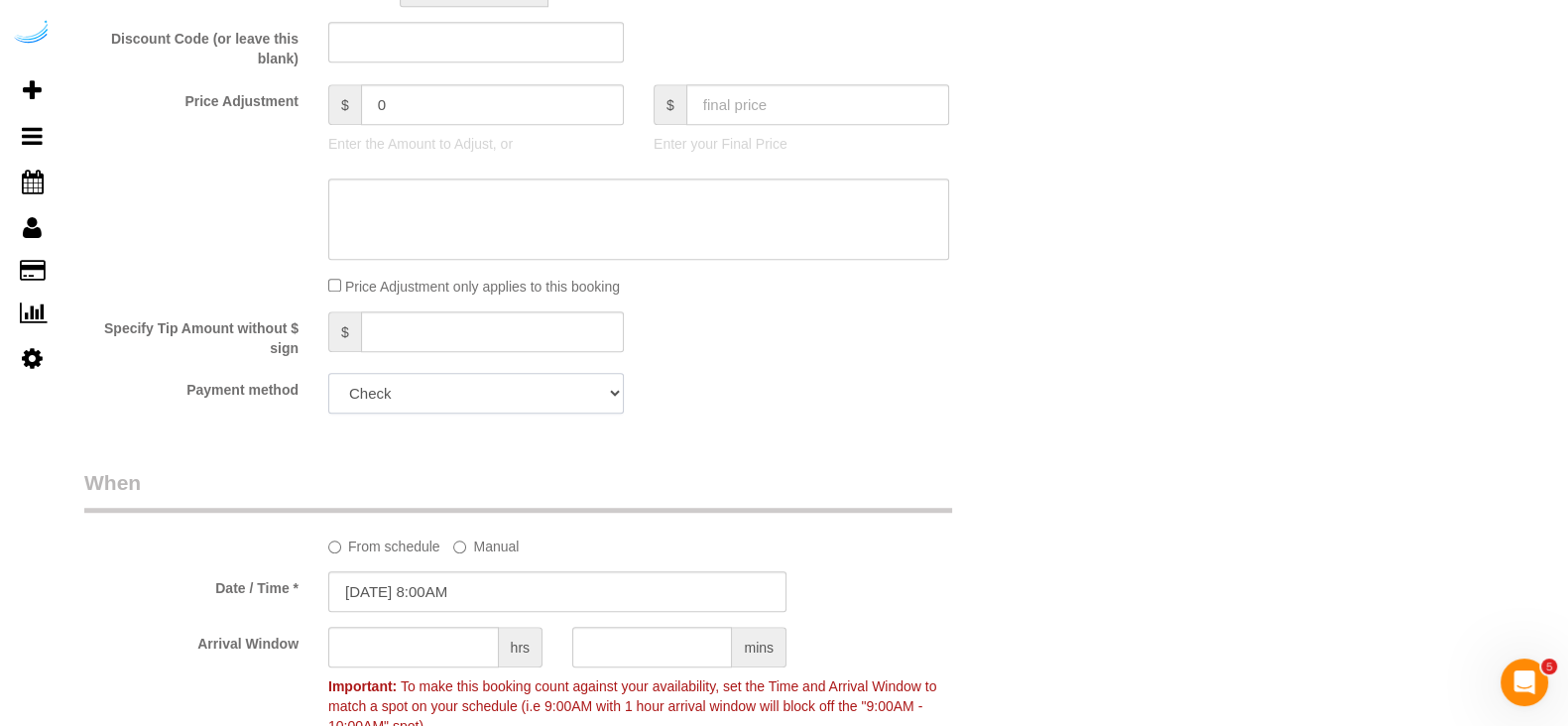 scroll, scrollTop: 1983, scrollLeft: 0, axis: vertical 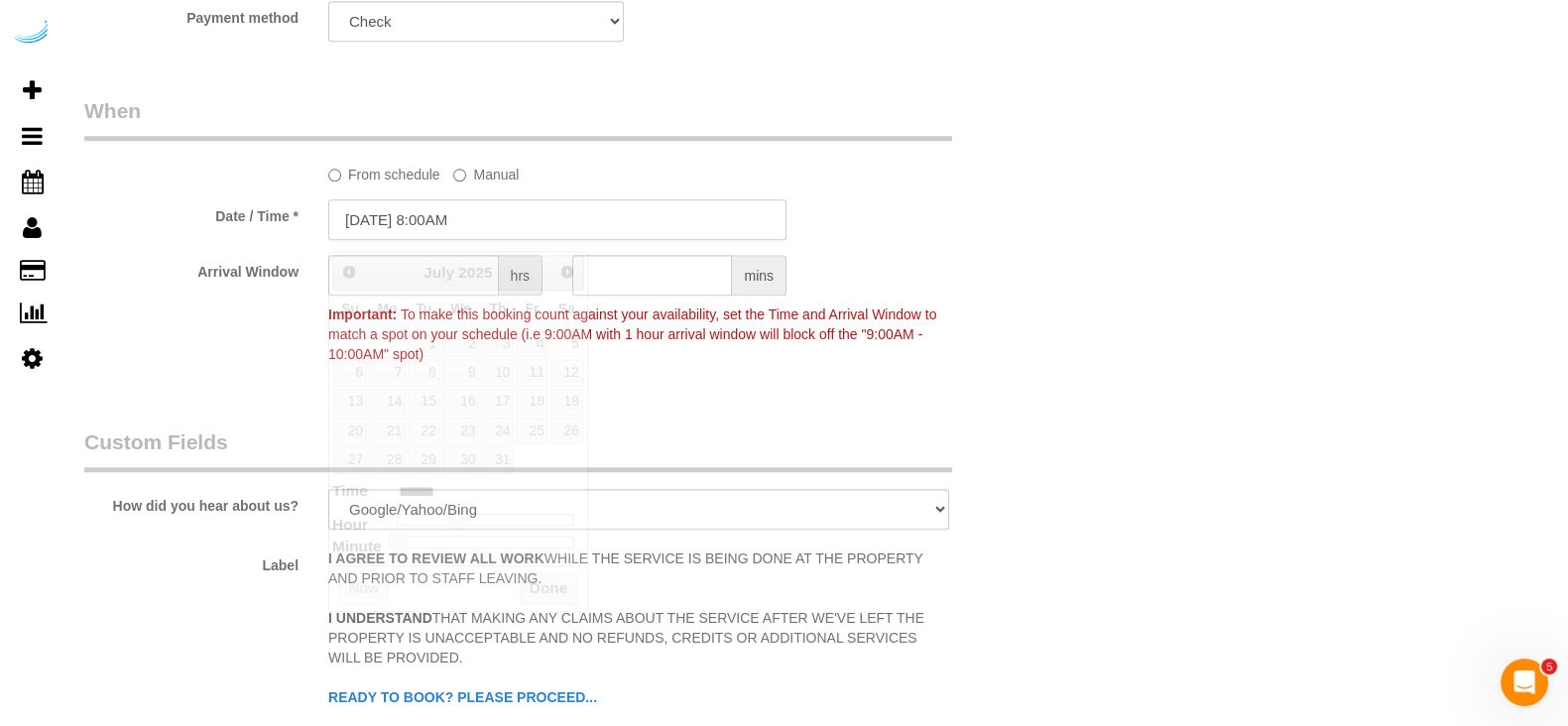 click on "[DATE] 8:00AM" at bounding box center (557, 219) 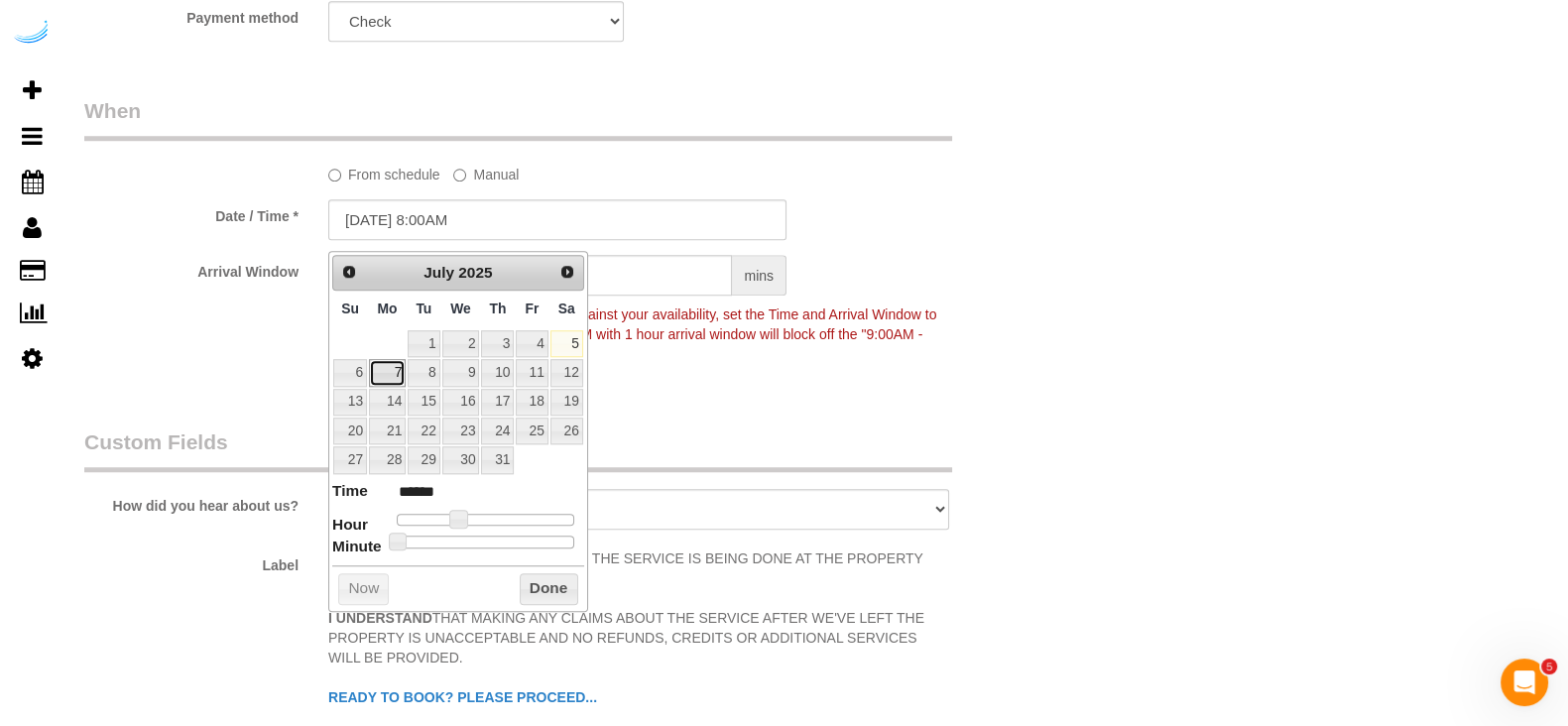 click on "7" at bounding box center (387, 372) 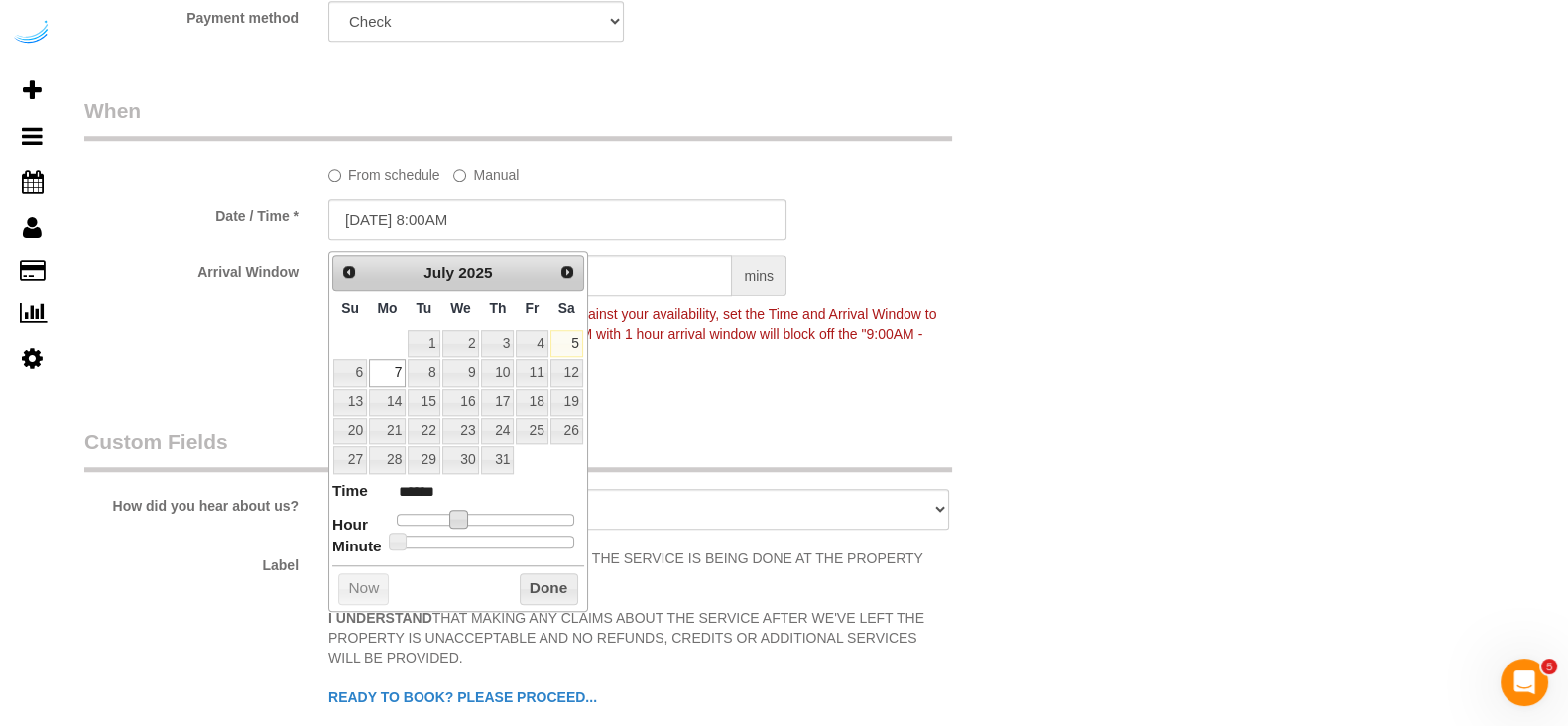 type on "[DATE] 9:00AM" 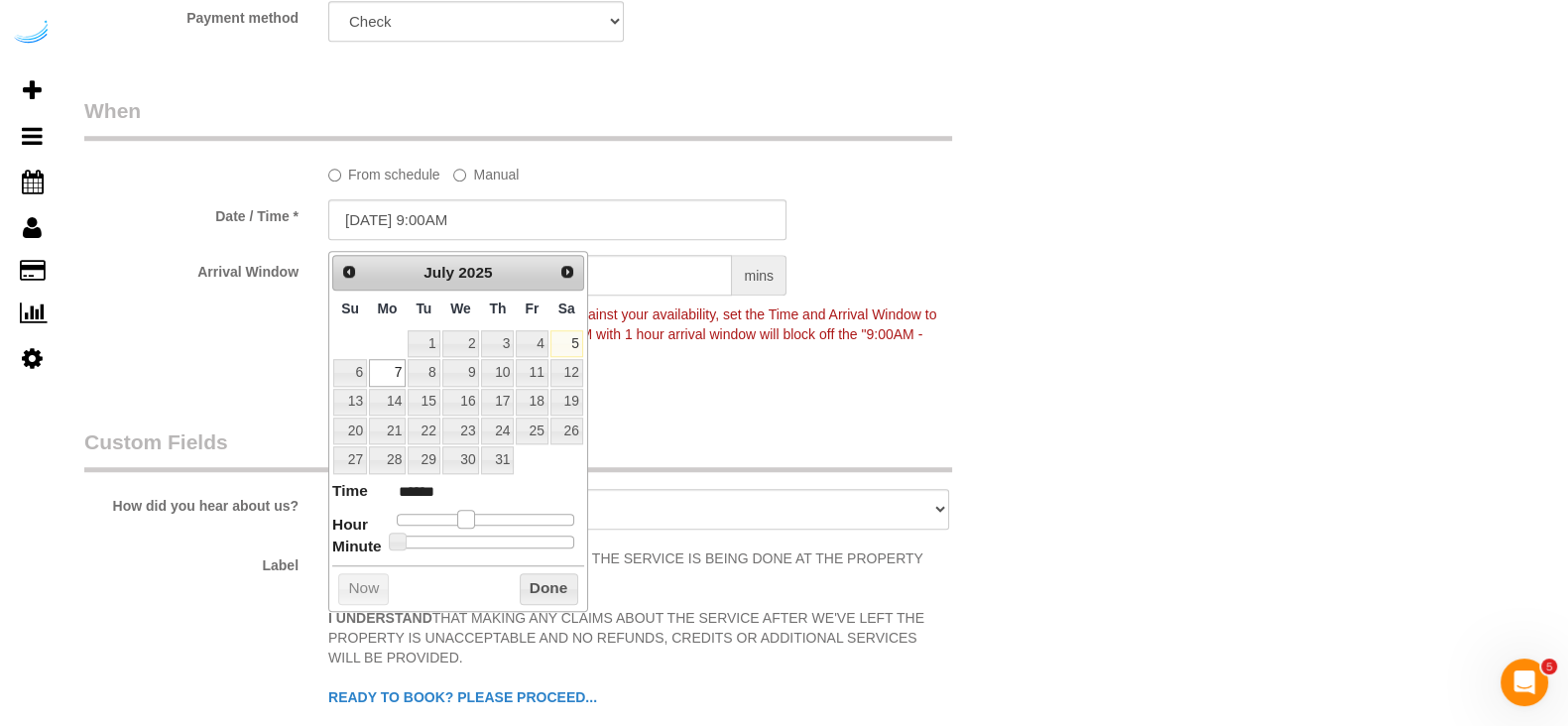 type on "[DATE] 10:00AM" 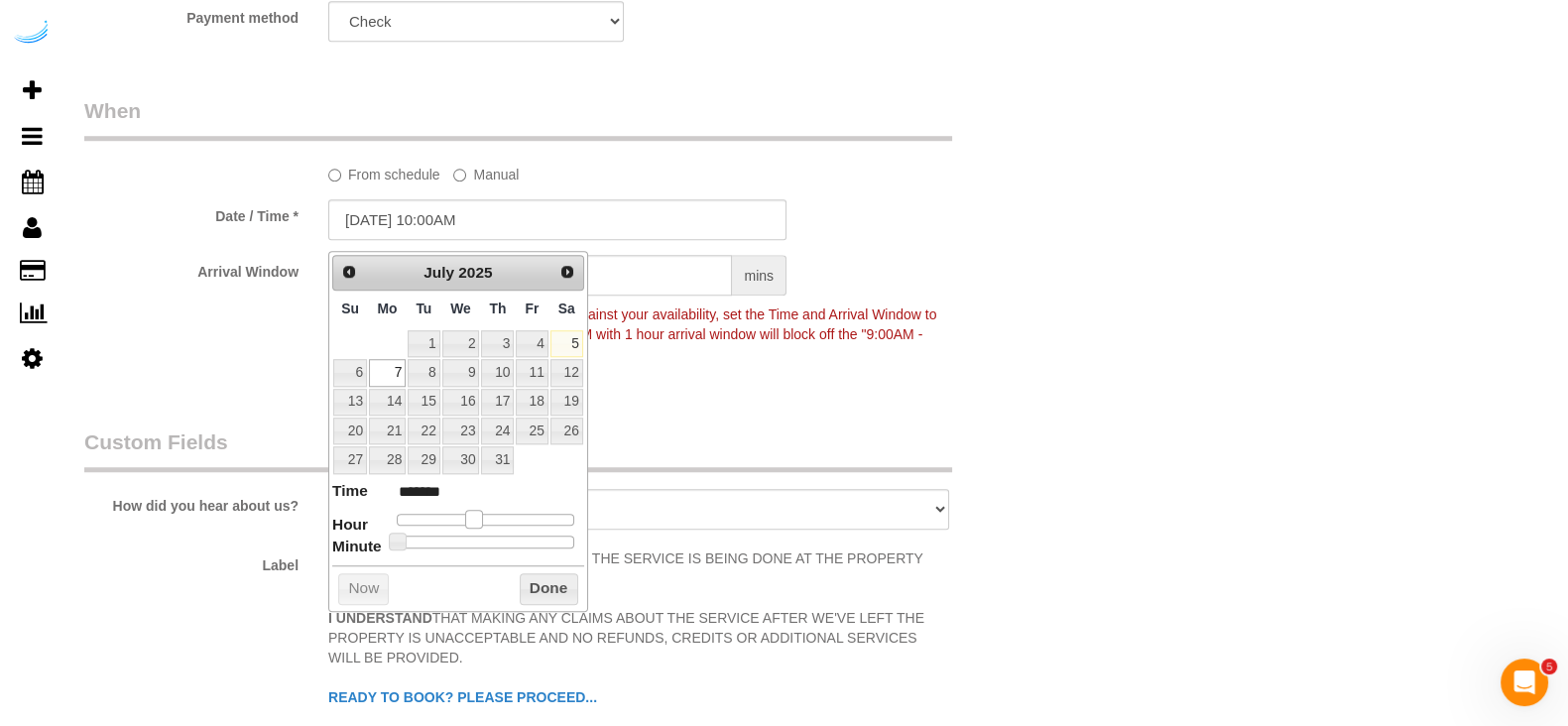 type on "[DATE] 9:00AM" 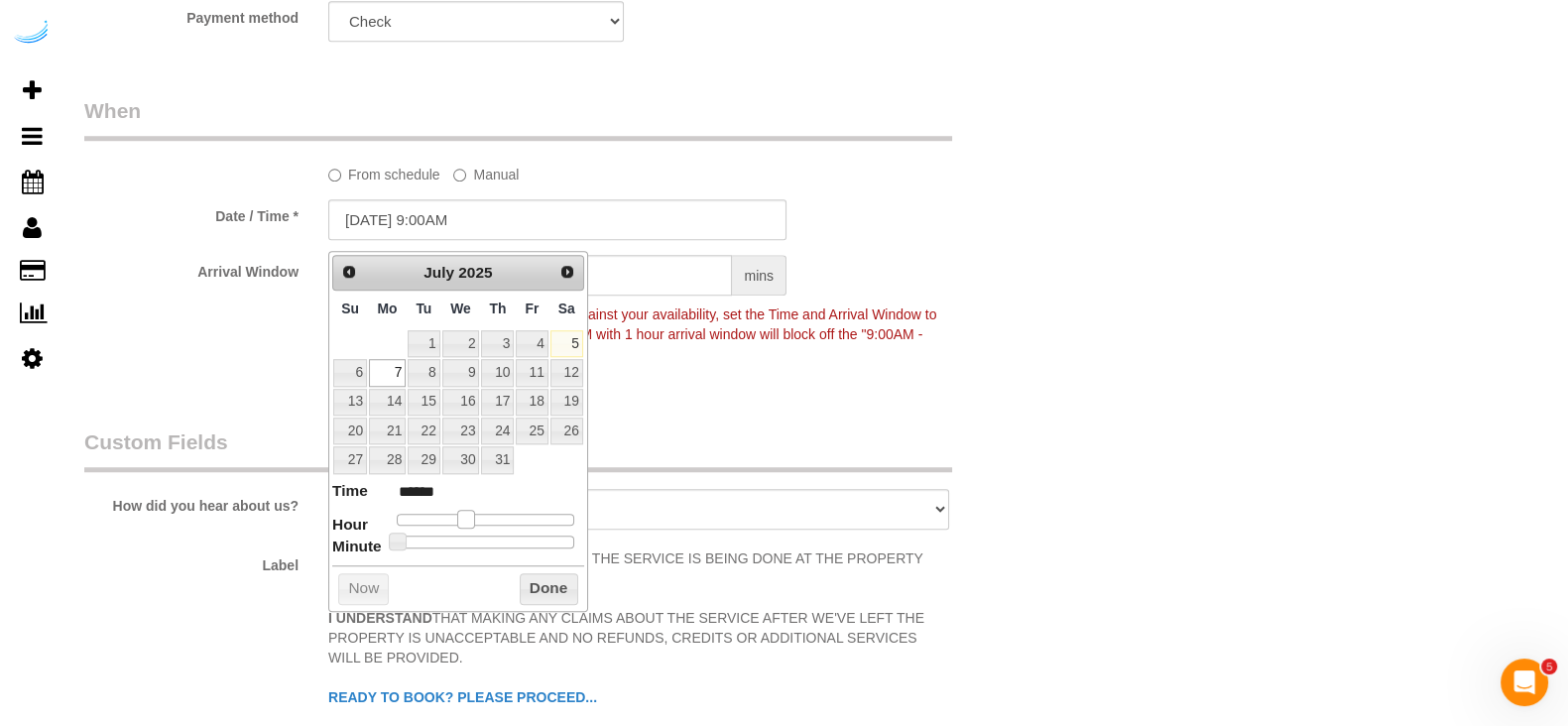 click at bounding box center (466, 519) 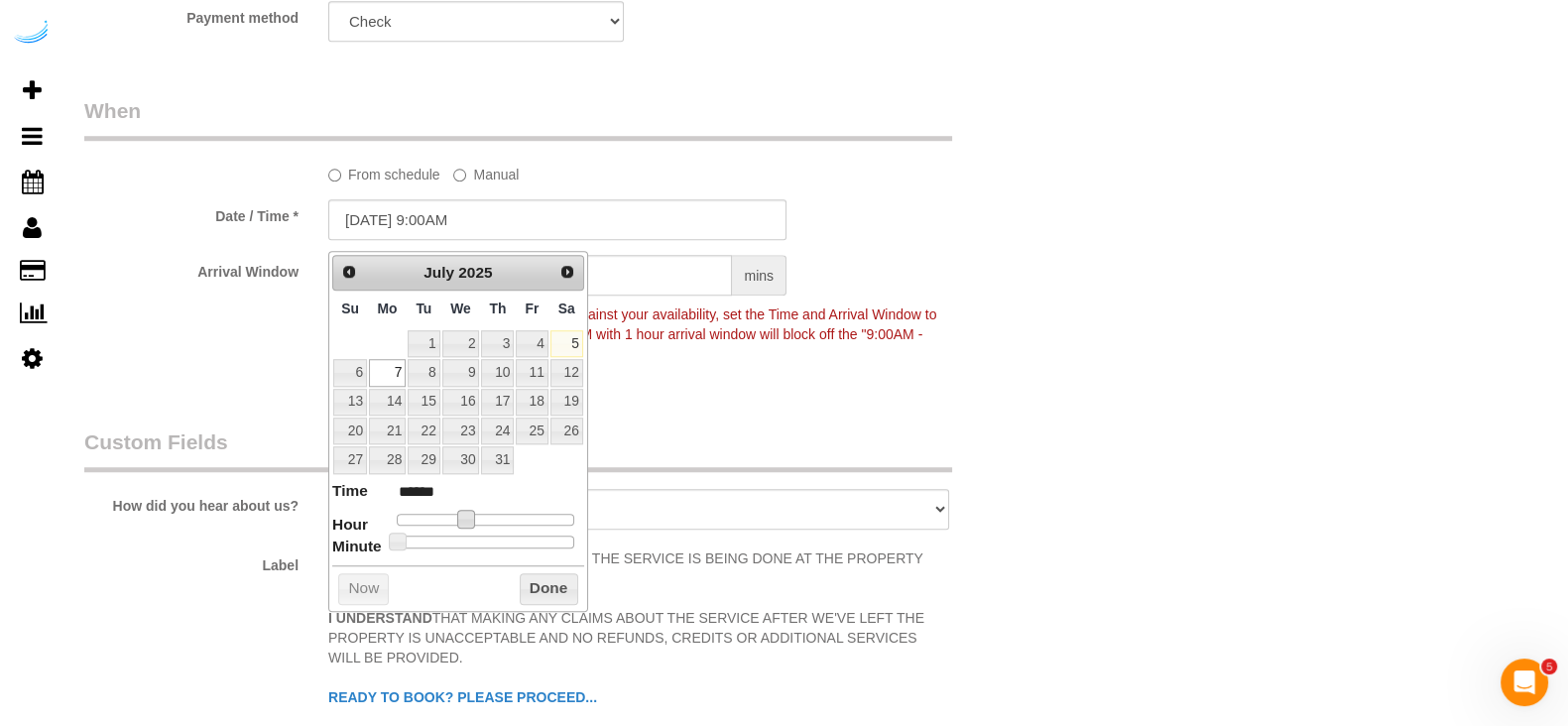 click on "Custom Fields" at bounding box center (518, 449) 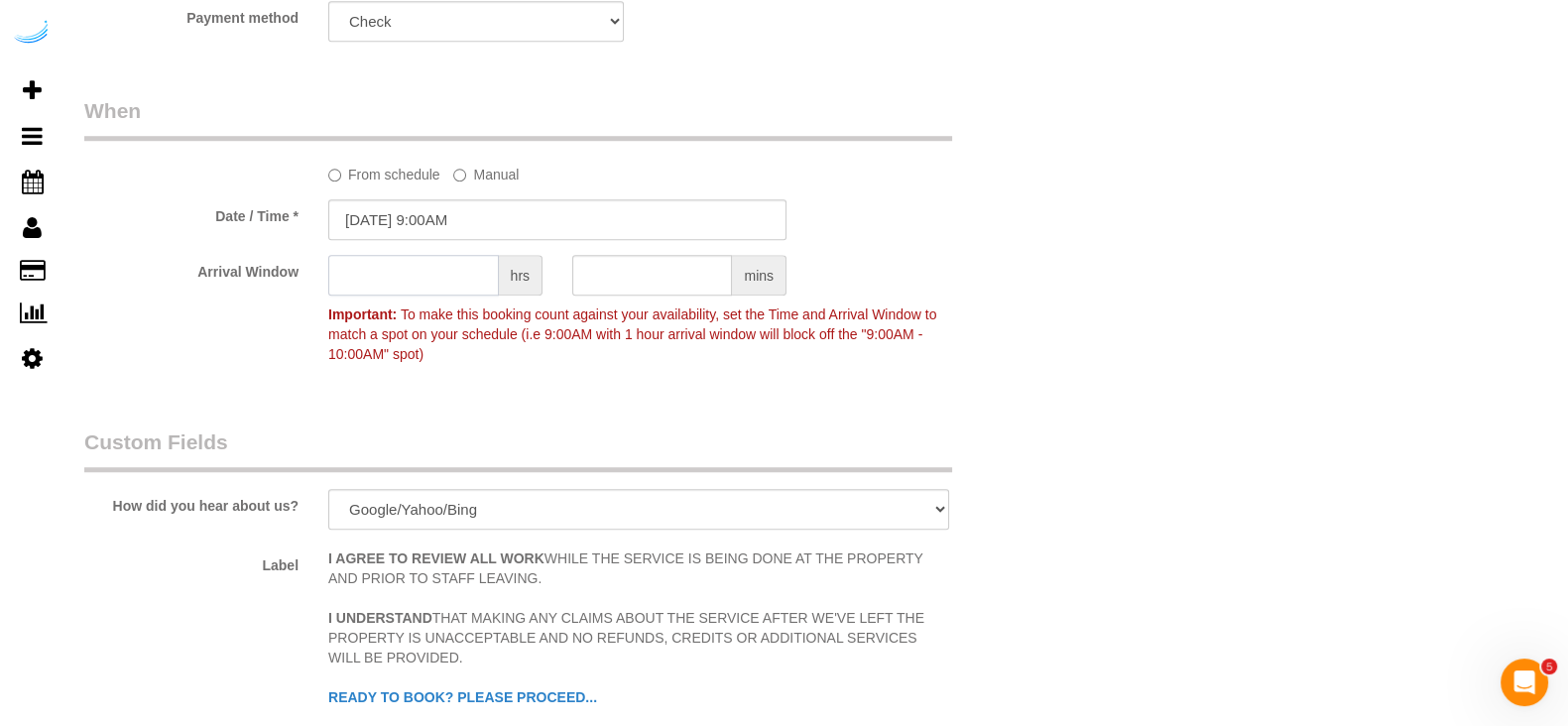 click 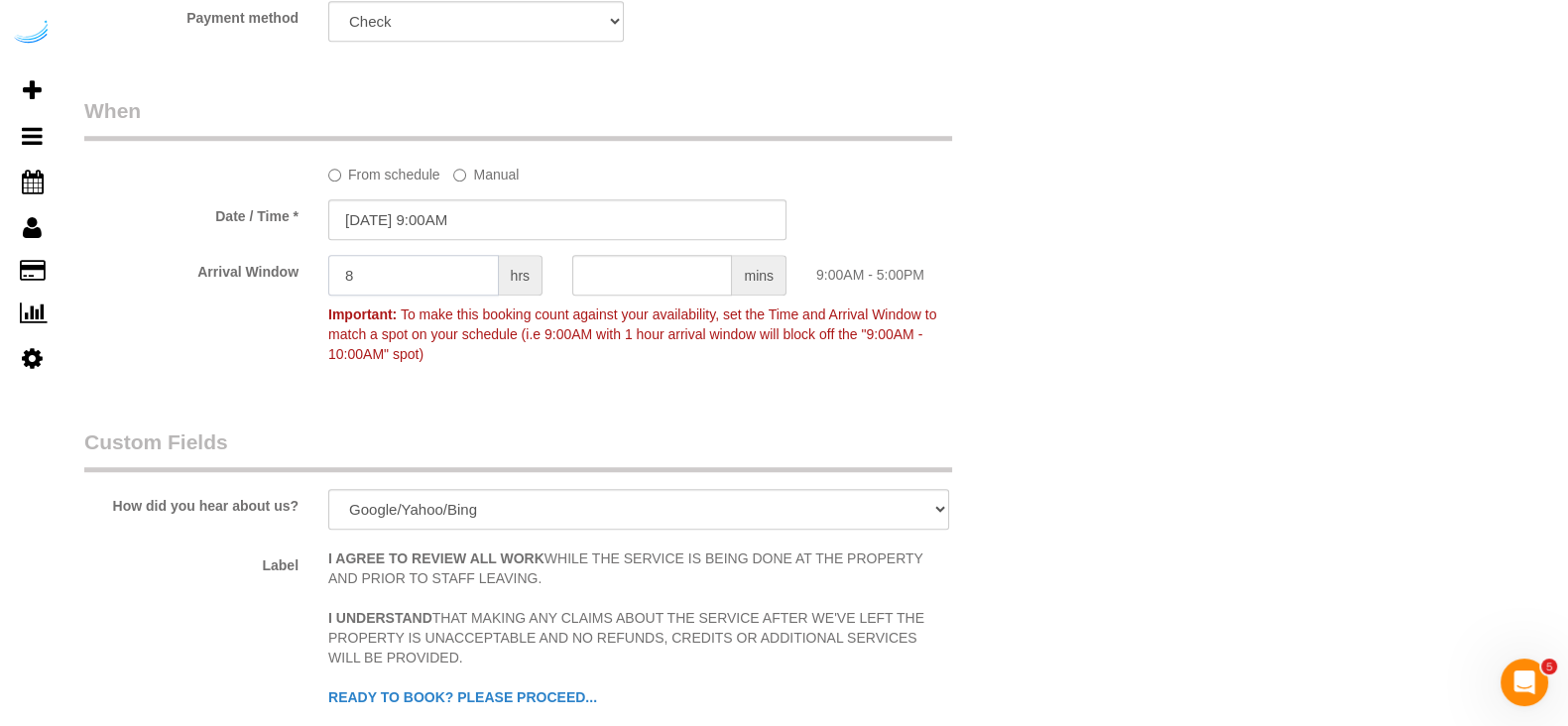 type on "8" 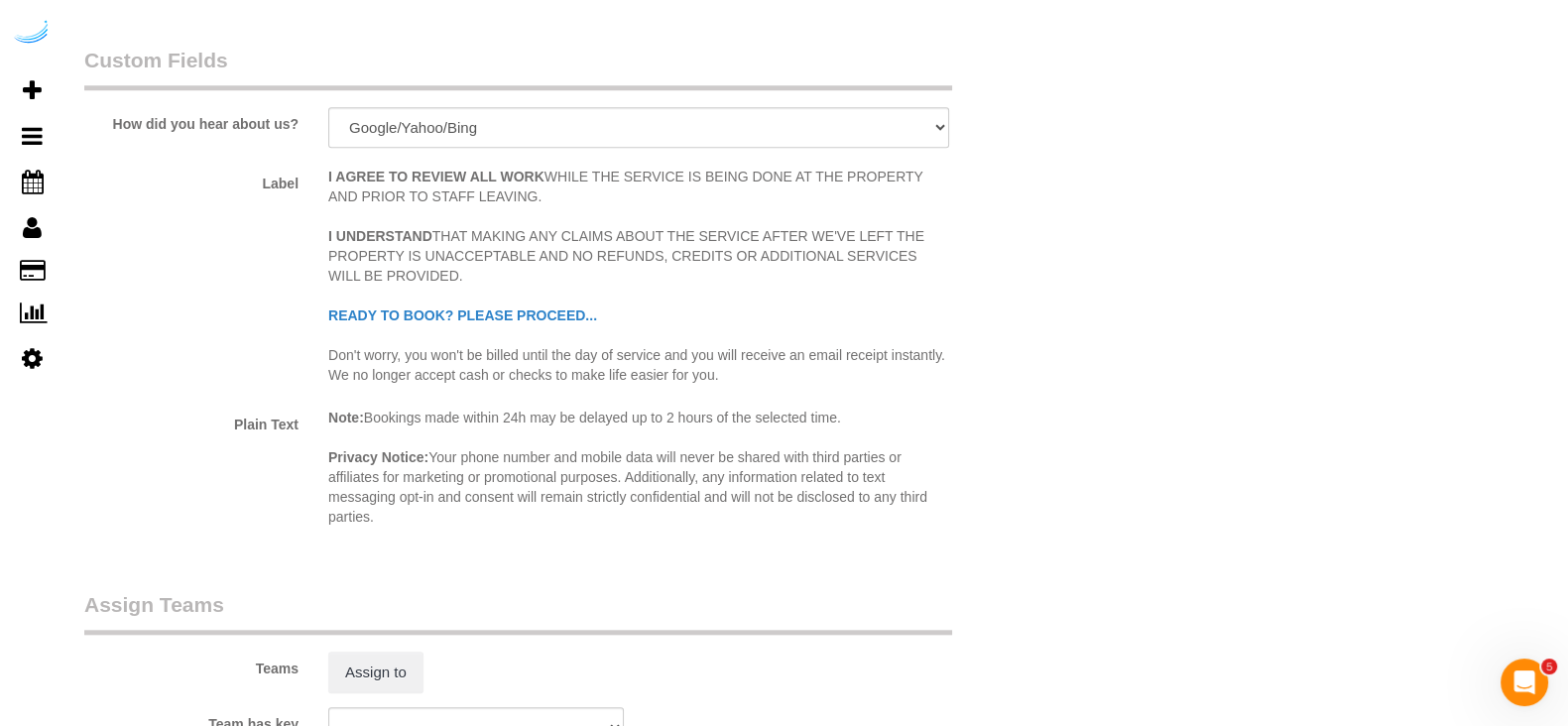 scroll, scrollTop: 2603, scrollLeft: 0, axis: vertical 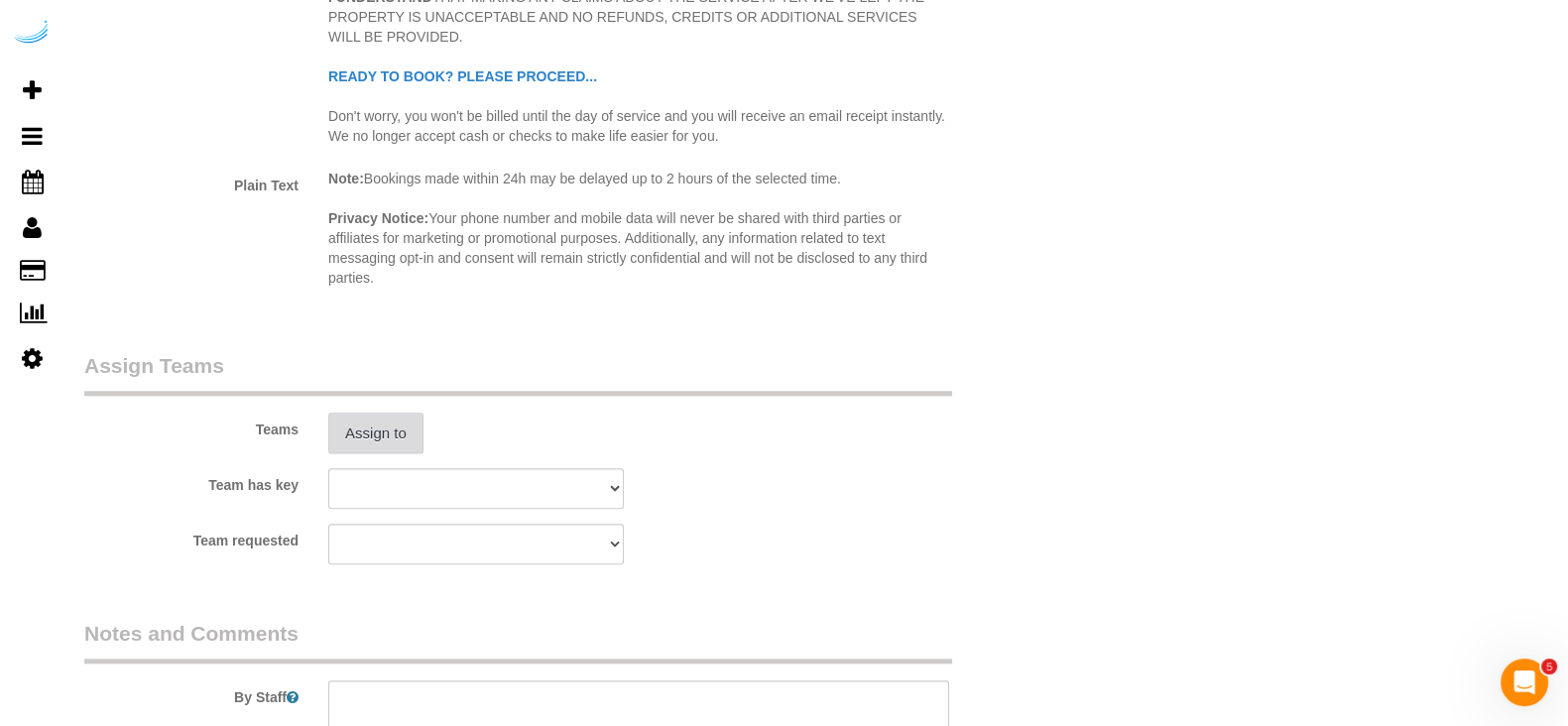 click on "Assign to" at bounding box center [376, 433] 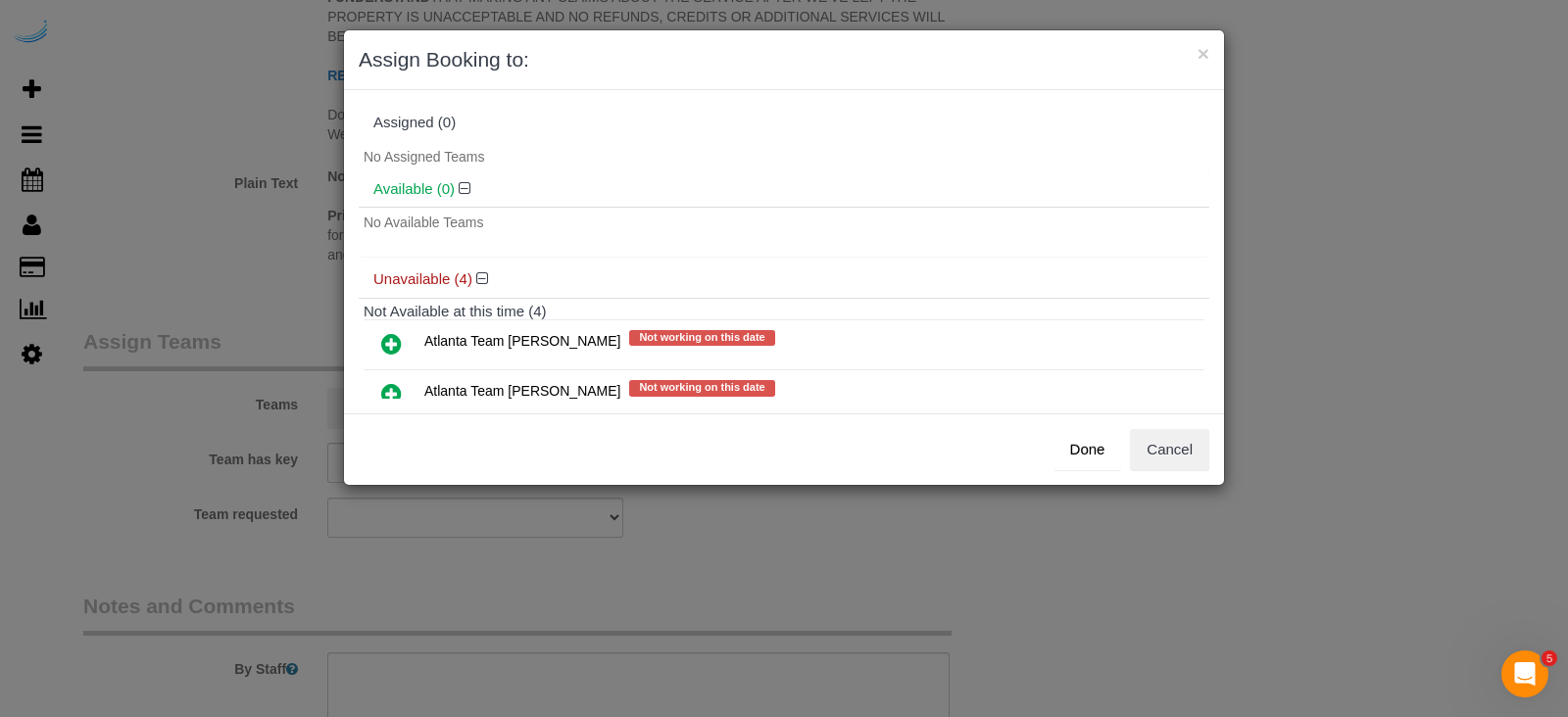 click at bounding box center [391, 344] 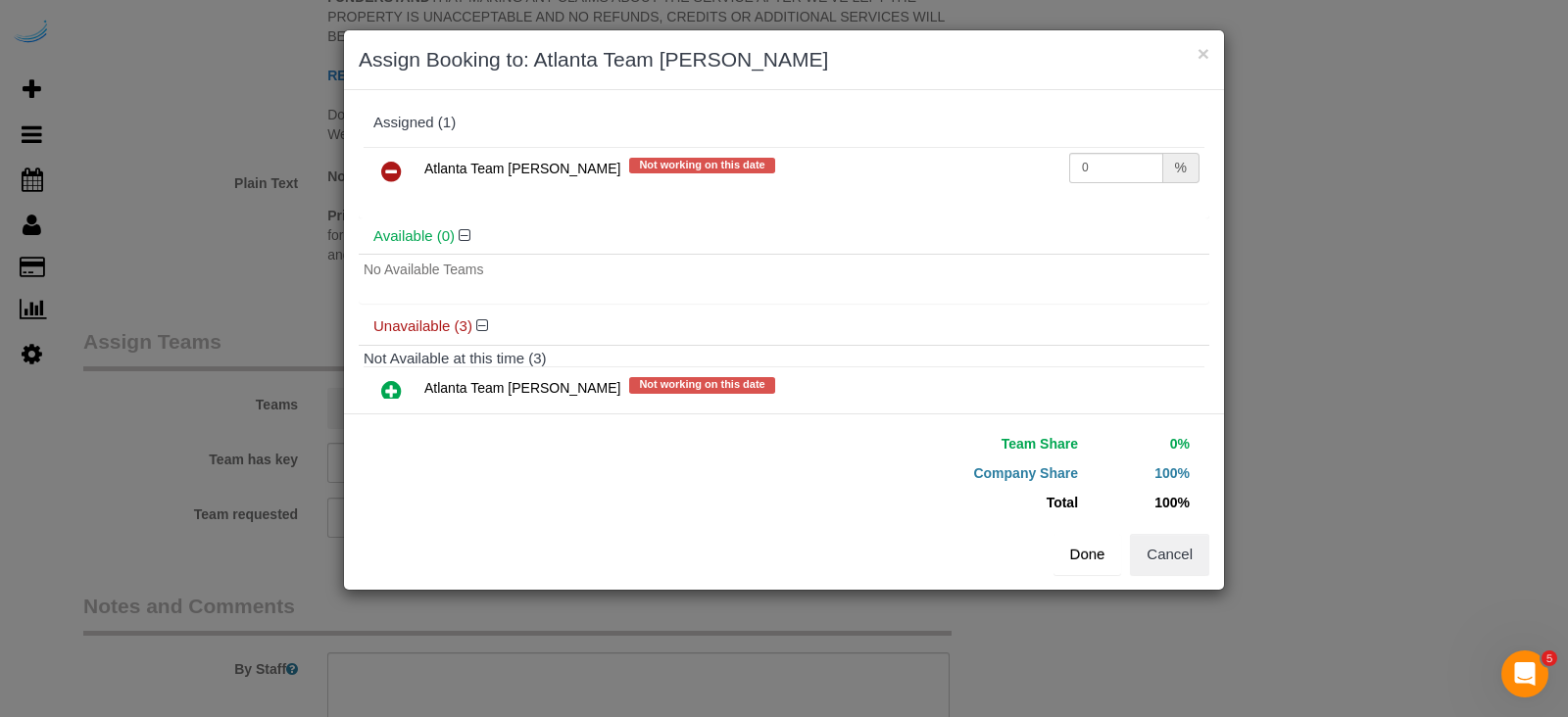 drag, startPoint x: 1083, startPoint y: 558, endPoint x: 986, endPoint y: 486, distance: 120.80149 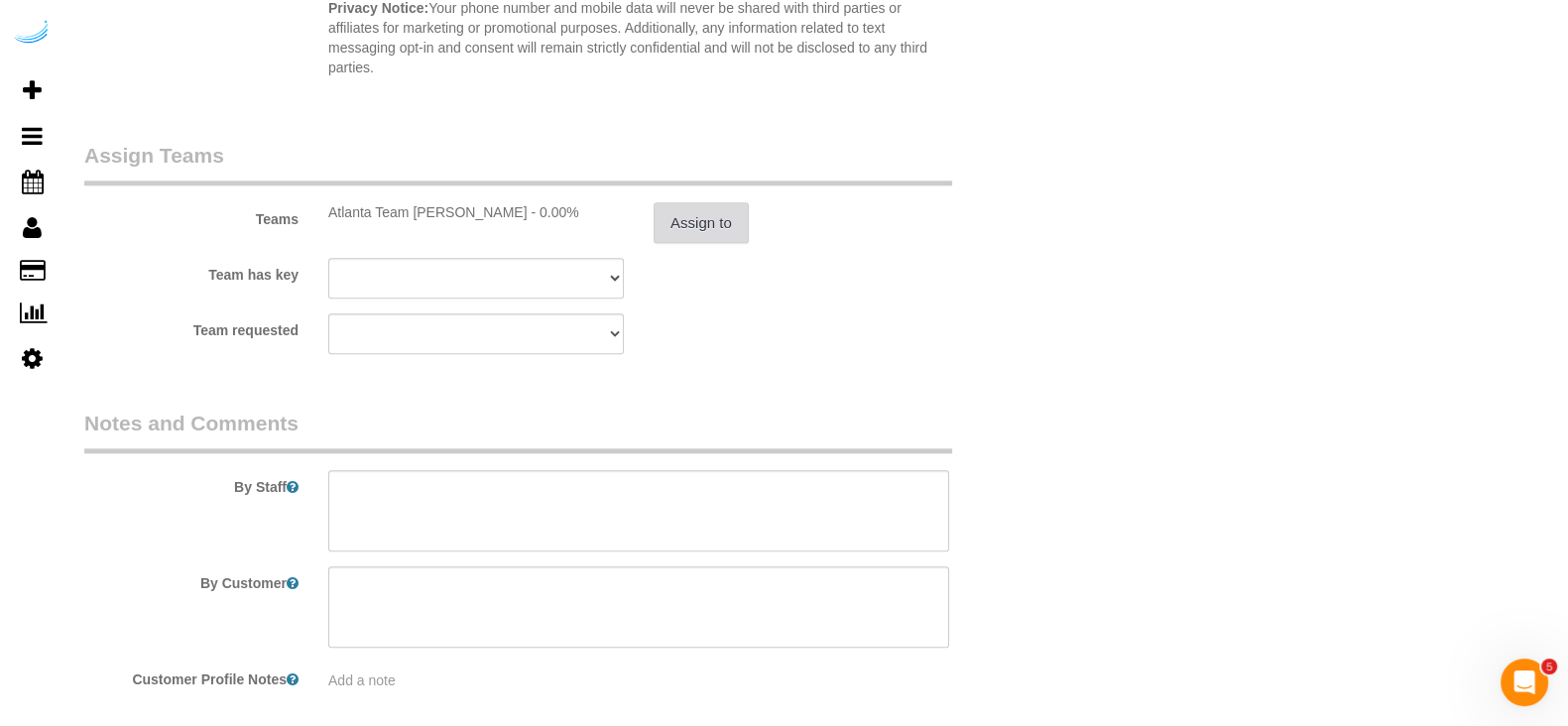 scroll, scrollTop: 2911, scrollLeft: 0, axis: vertical 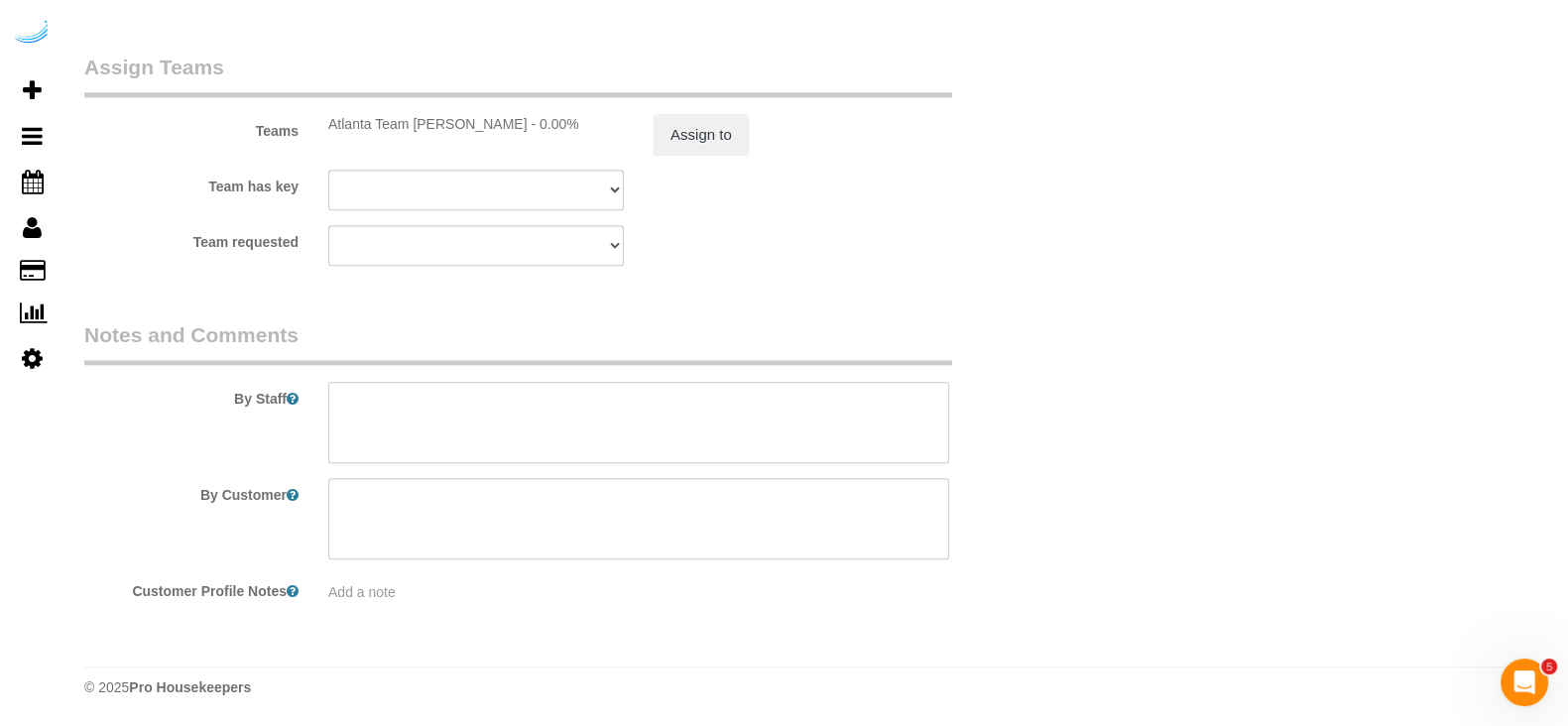 click at bounding box center (639, 423) 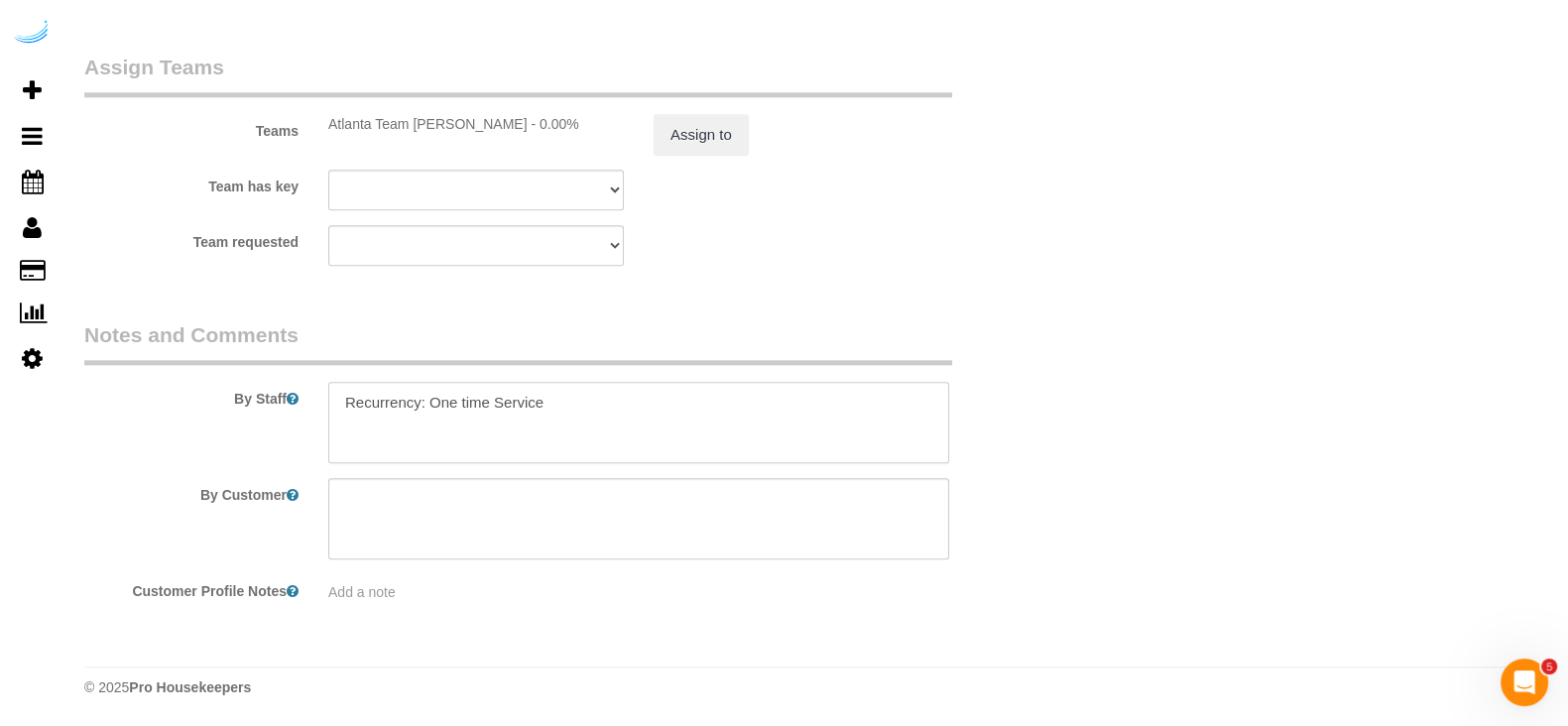 paste on "Permanent Notes:No notes from this [DOMAIN_NAME][DATE] Notes:No notes from this service.
Entry Method: Other
Details:
Door will be unlocked, please text [PHONE_NUMBER] if you have difficulty getting into the building.
Additional Notes:
For any questions or clarification please call [PHONE_NUMBER]
Code Type: Gate
Access Code: 287
Details:
Mobile code, once at the parking gate text [PHONE_NUMBER] to open gate
Housekeeping Notes:" 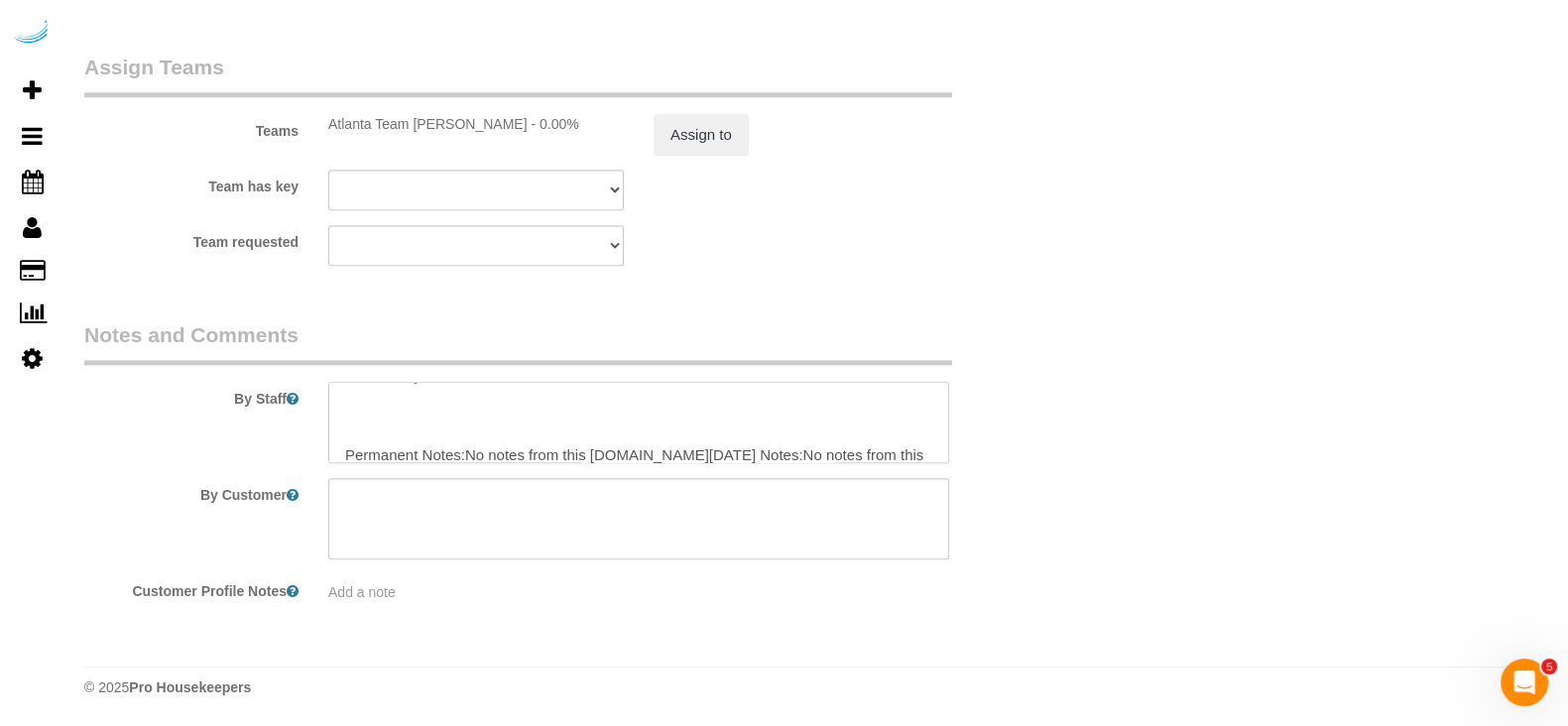 scroll, scrollTop: 323, scrollLeft: 0, axis: vertical 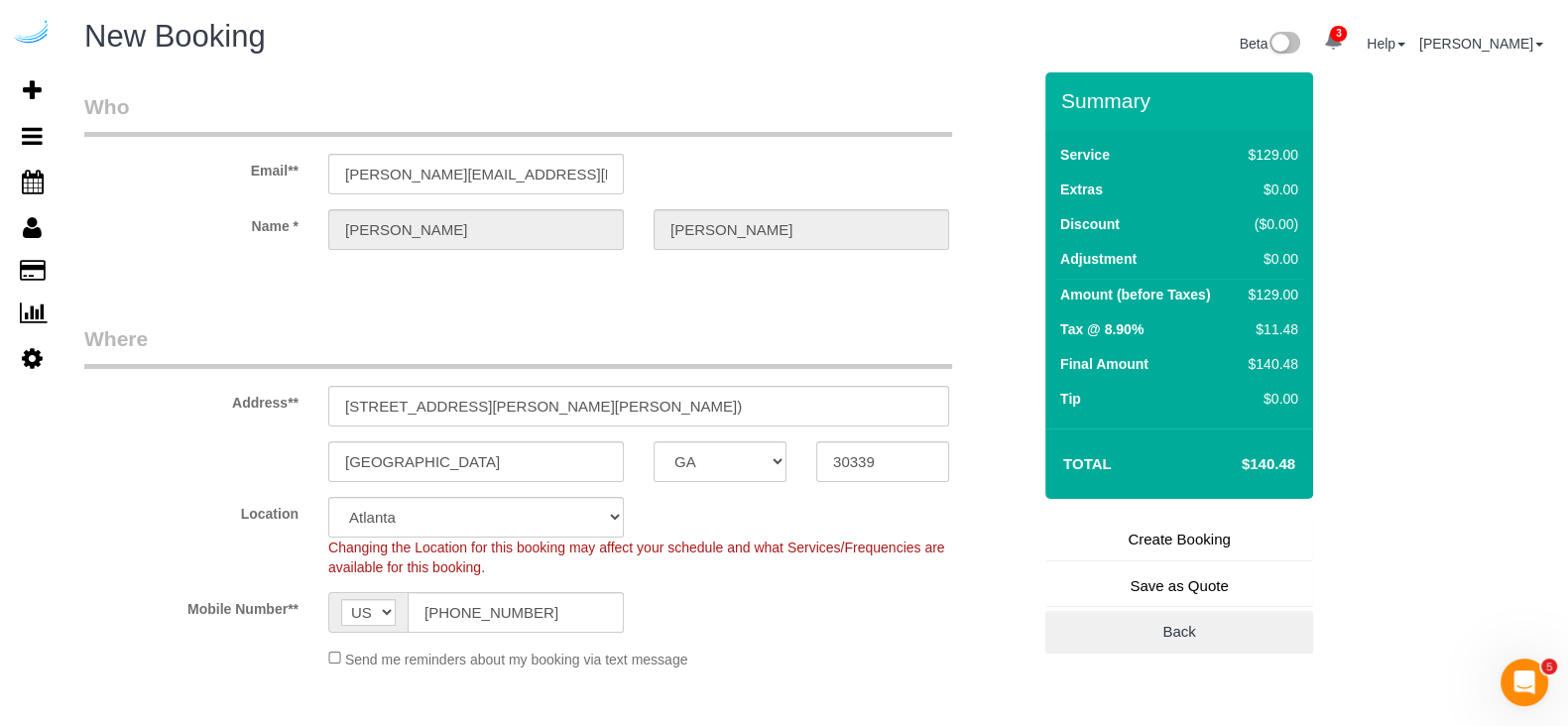 type on "Recurrency: One time Service
Permanent Notes:No notes from this [DOMAIN_NAME][DATE] Notes:No notes from this service.
Entry Method: Other
Details:
Door will be unlocked, please text [PHONE_NUMBER] if you have difficulty getting into the building.
Additional Notes:
For any questions or clarification please call [PHONE_NUMBER]
Code Type: Gate
Access Code: 287
Details:
Mobile code, once at the parking gate text [PHONE_NUMBER] to open gate
Housekeeping Notes:" 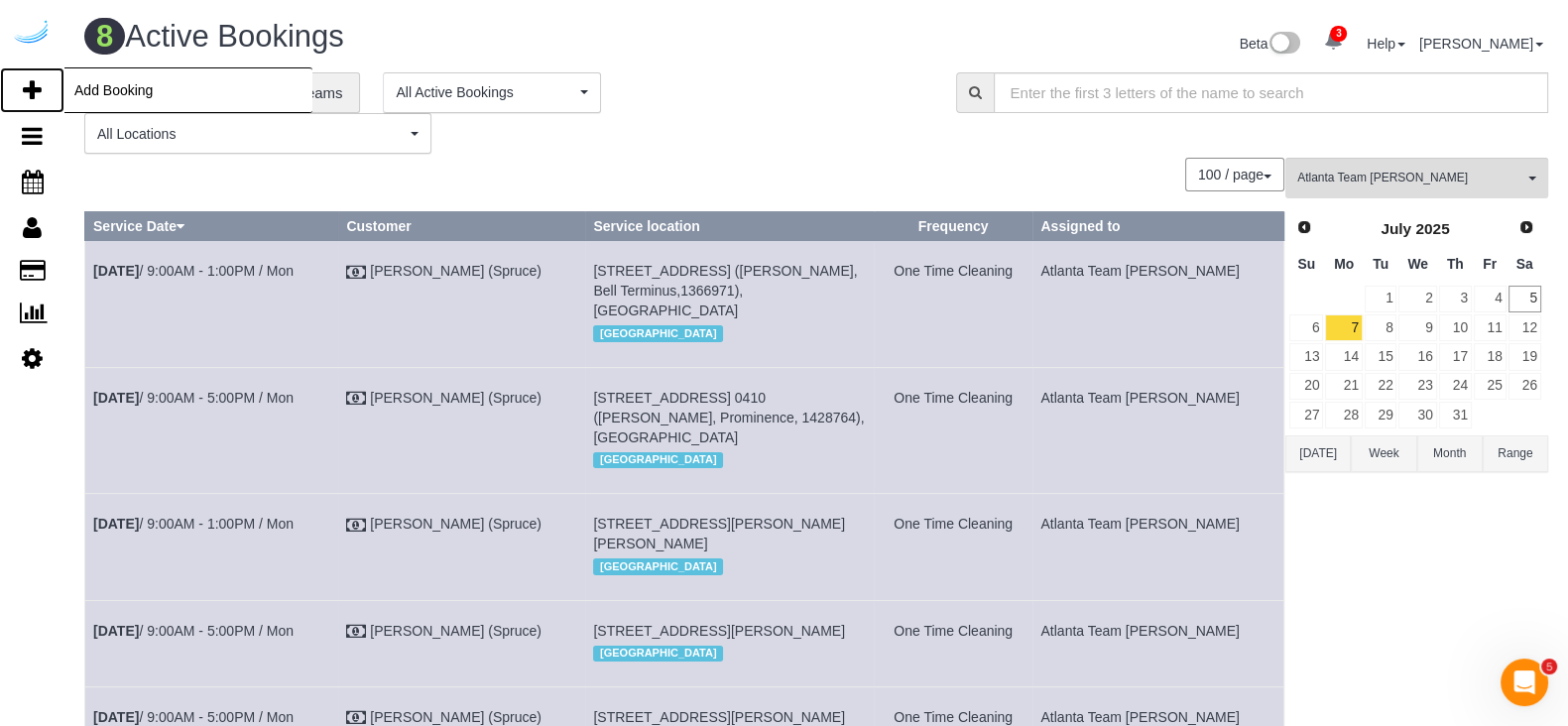 click at bounding box center (32, 90) 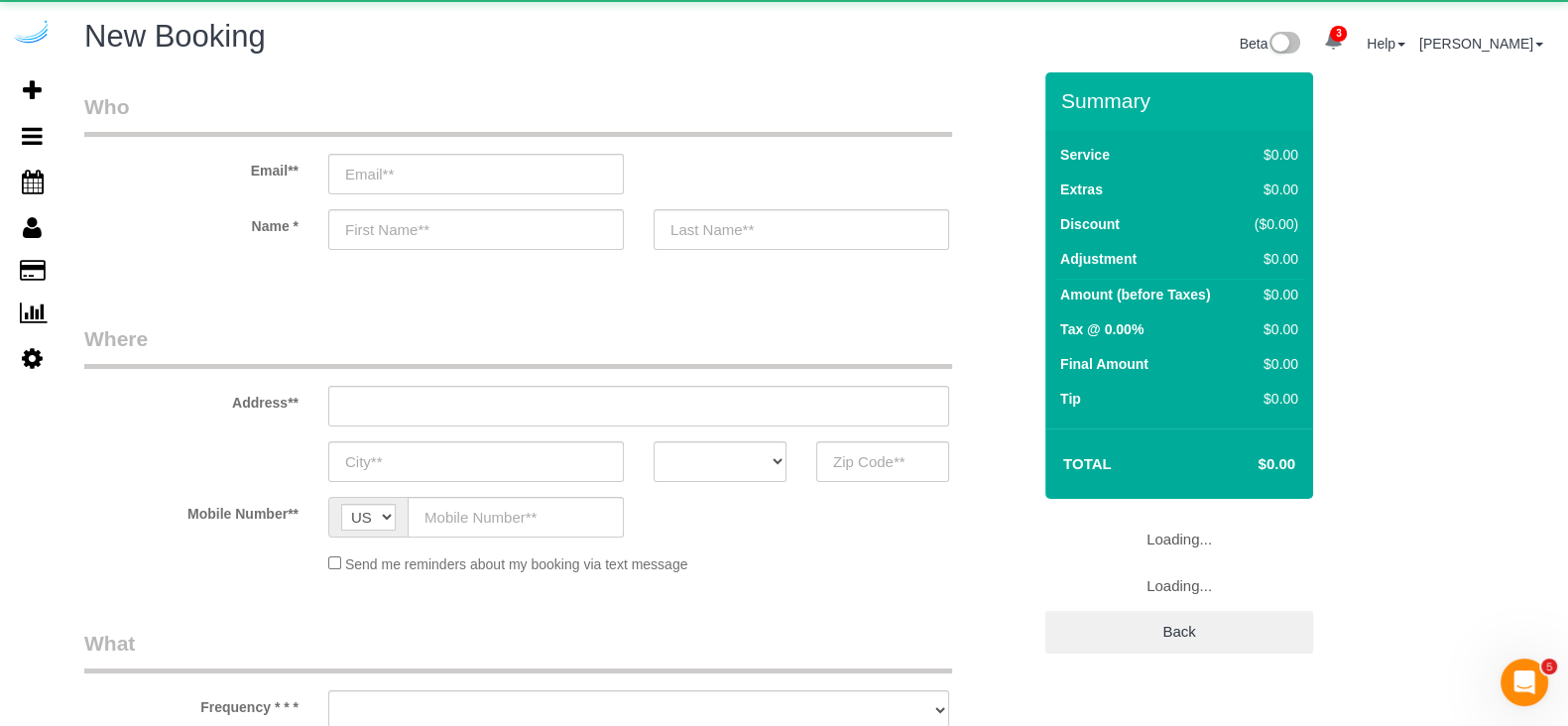 select on "object:7460" 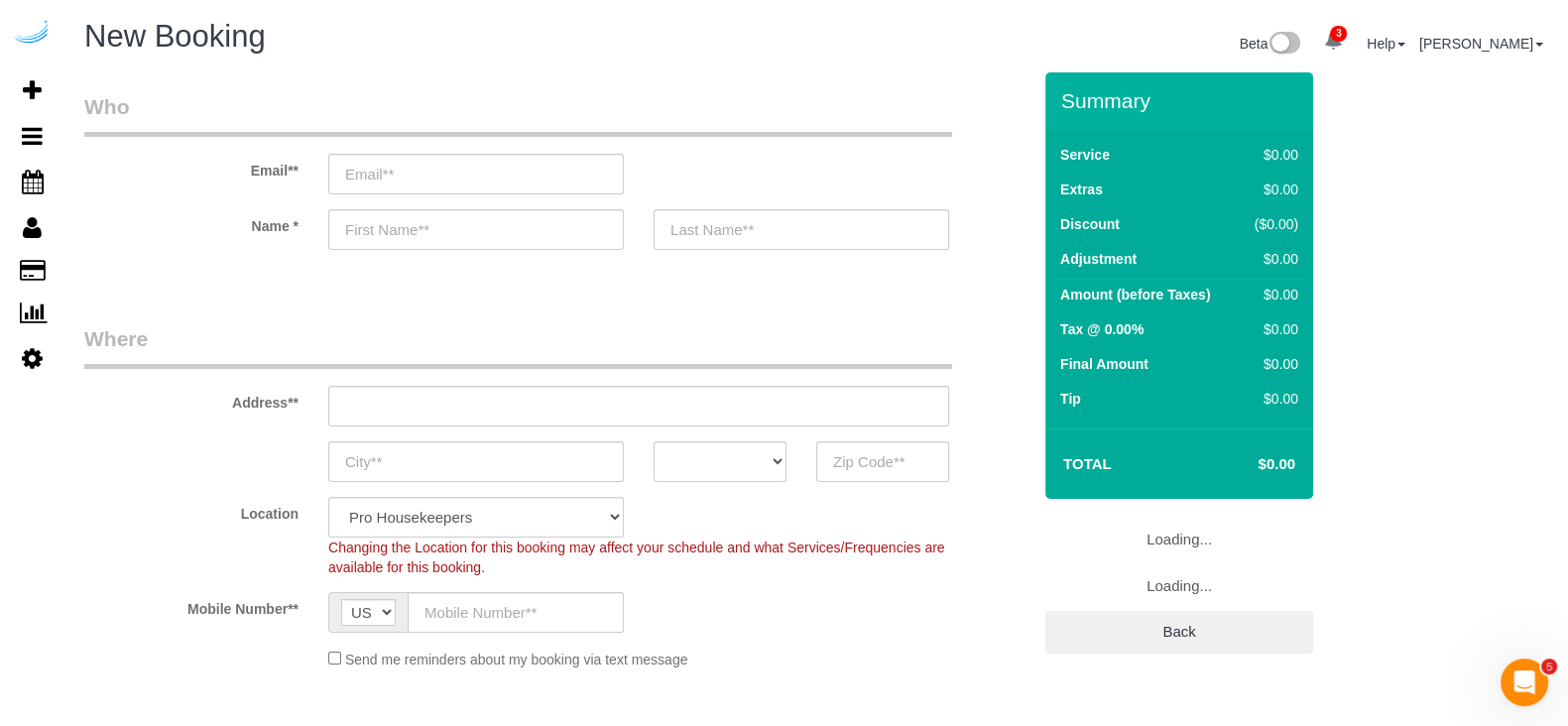 select on "object:8060" 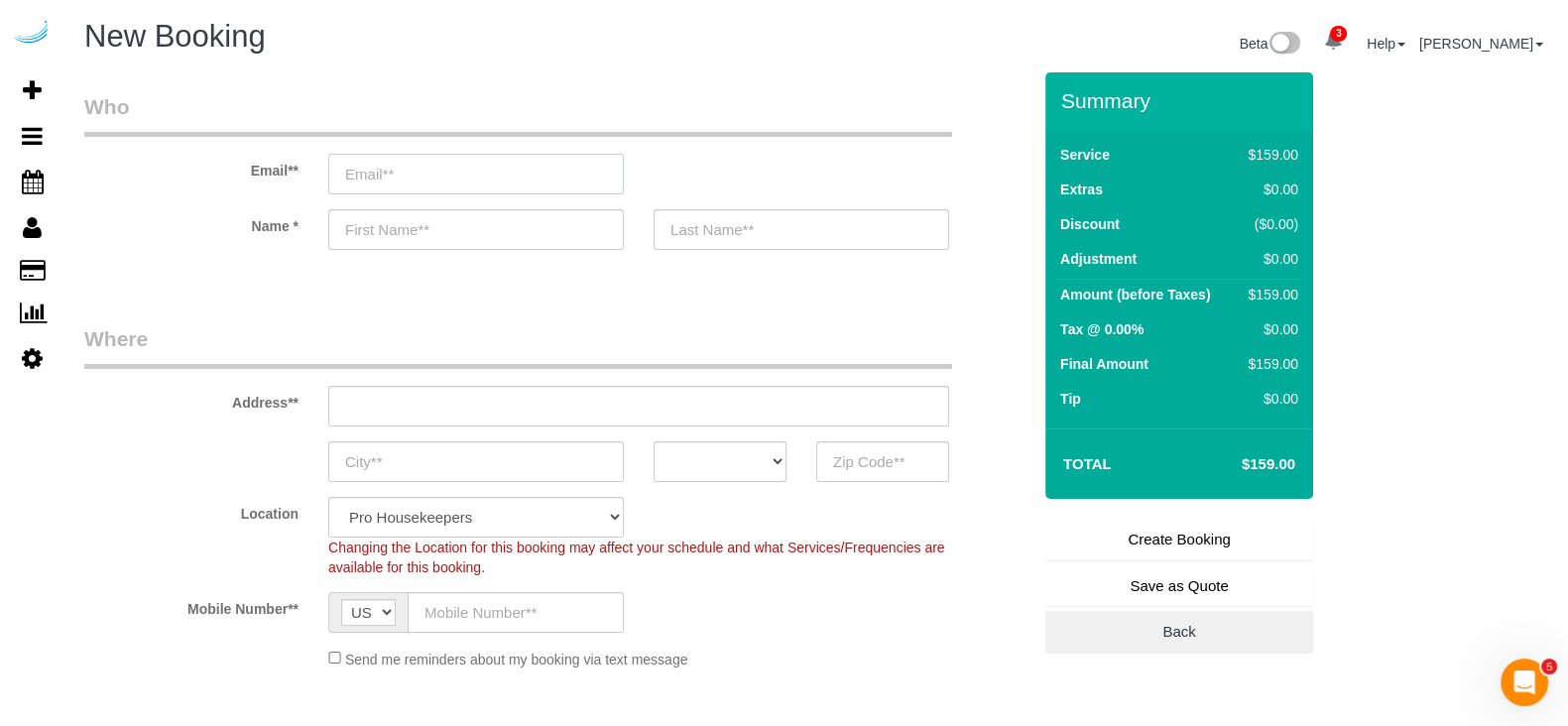 click at bounding box center [476, 174] 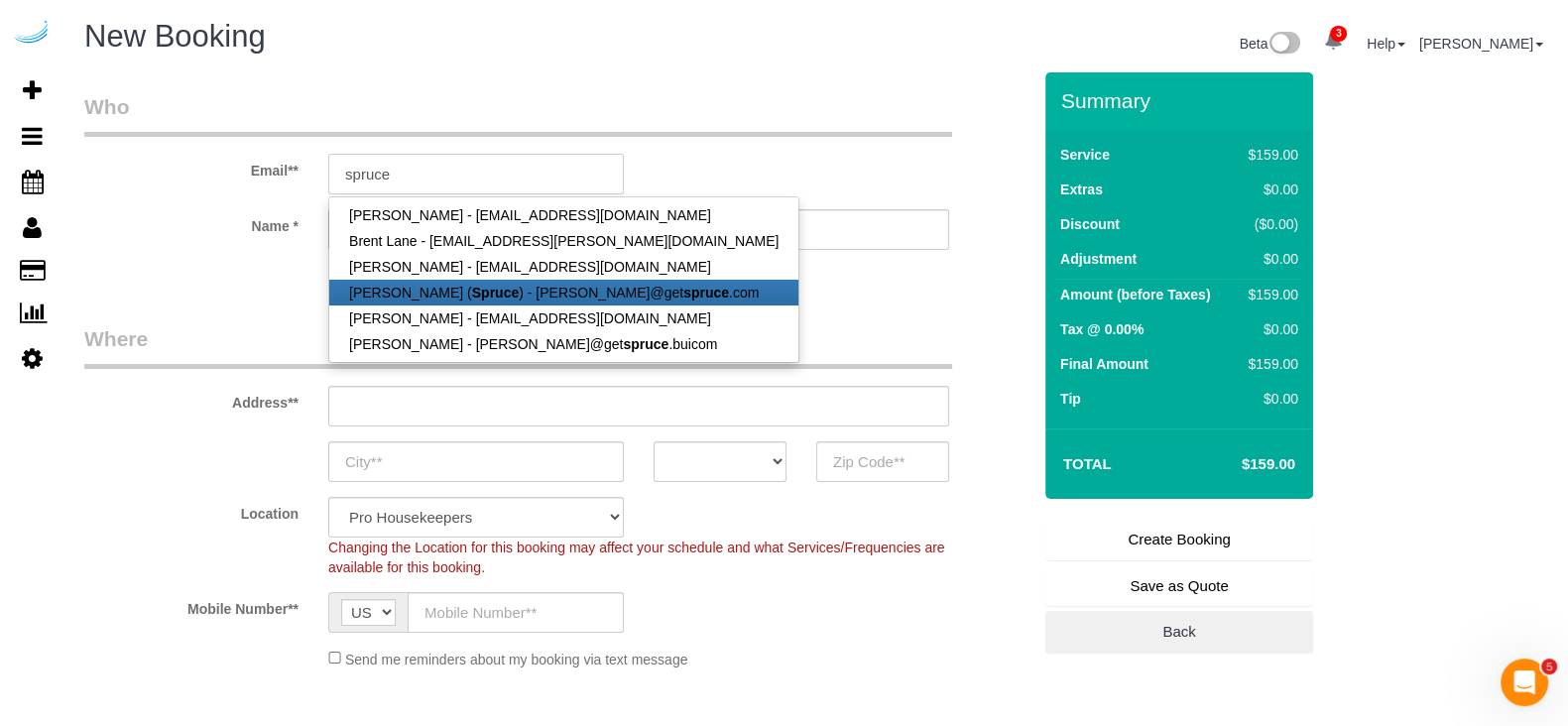 type on "[PERSON_NAME][EMAIL_ADDRESS][DOMAIN_NAME]" 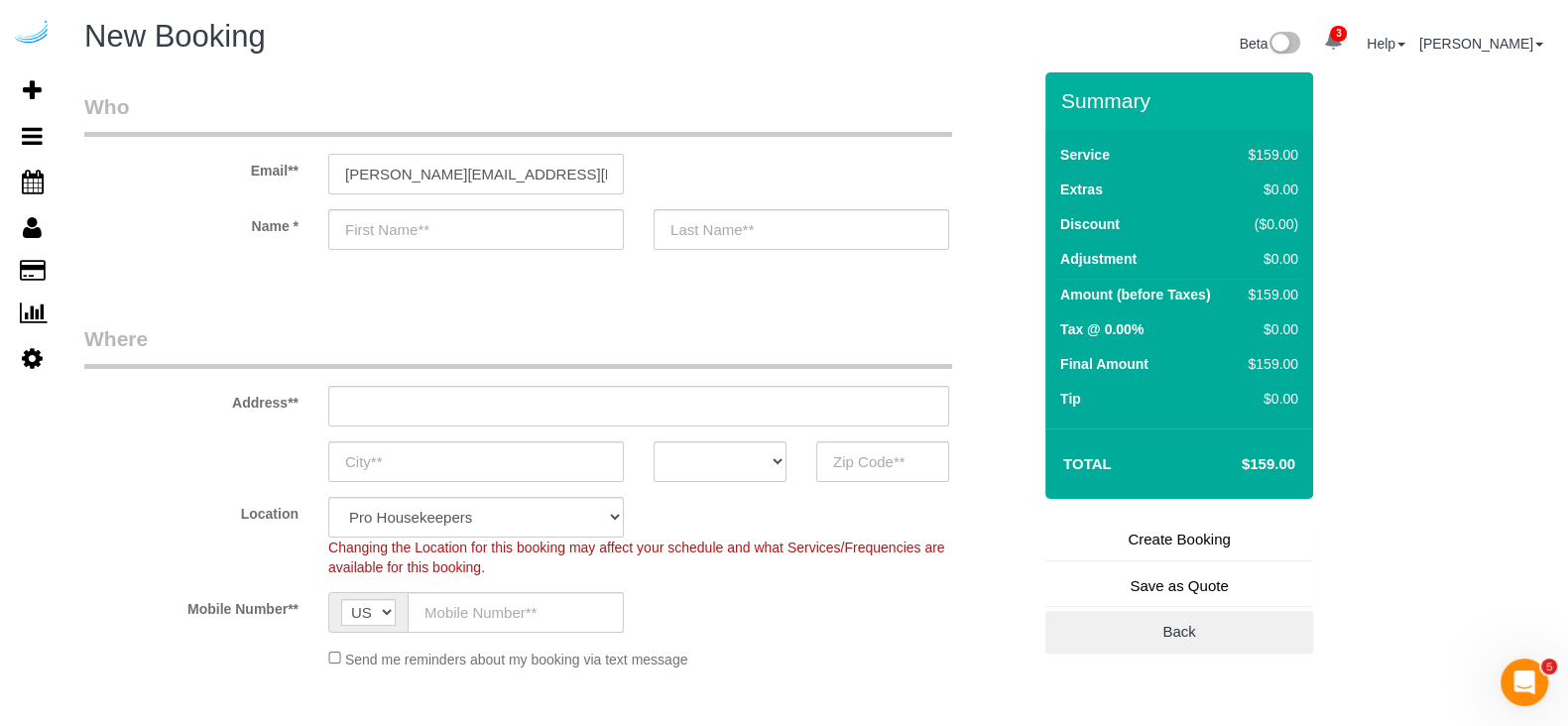 type on "[PERSON_NAME]" 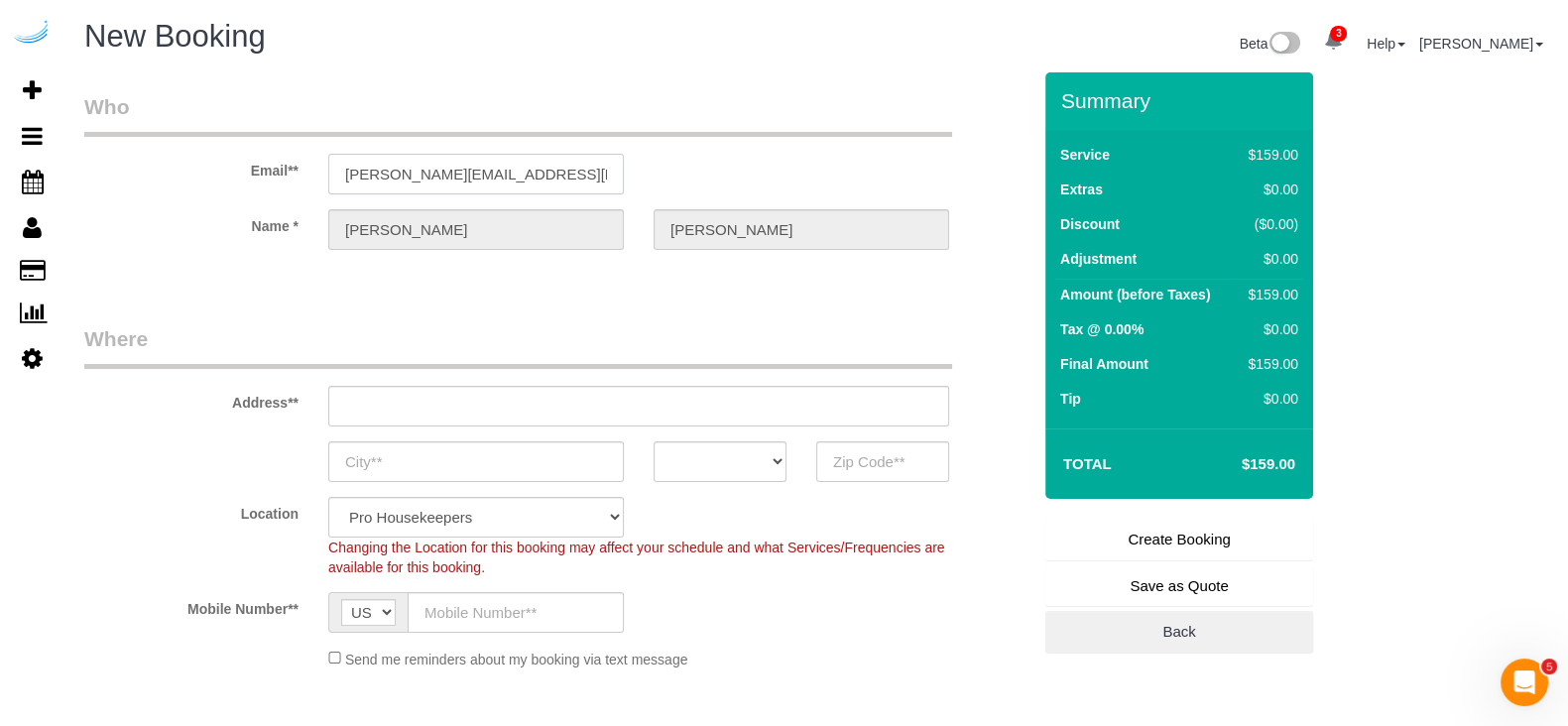 type on "[STREET_ADDRESS][PERSON_NAME]" 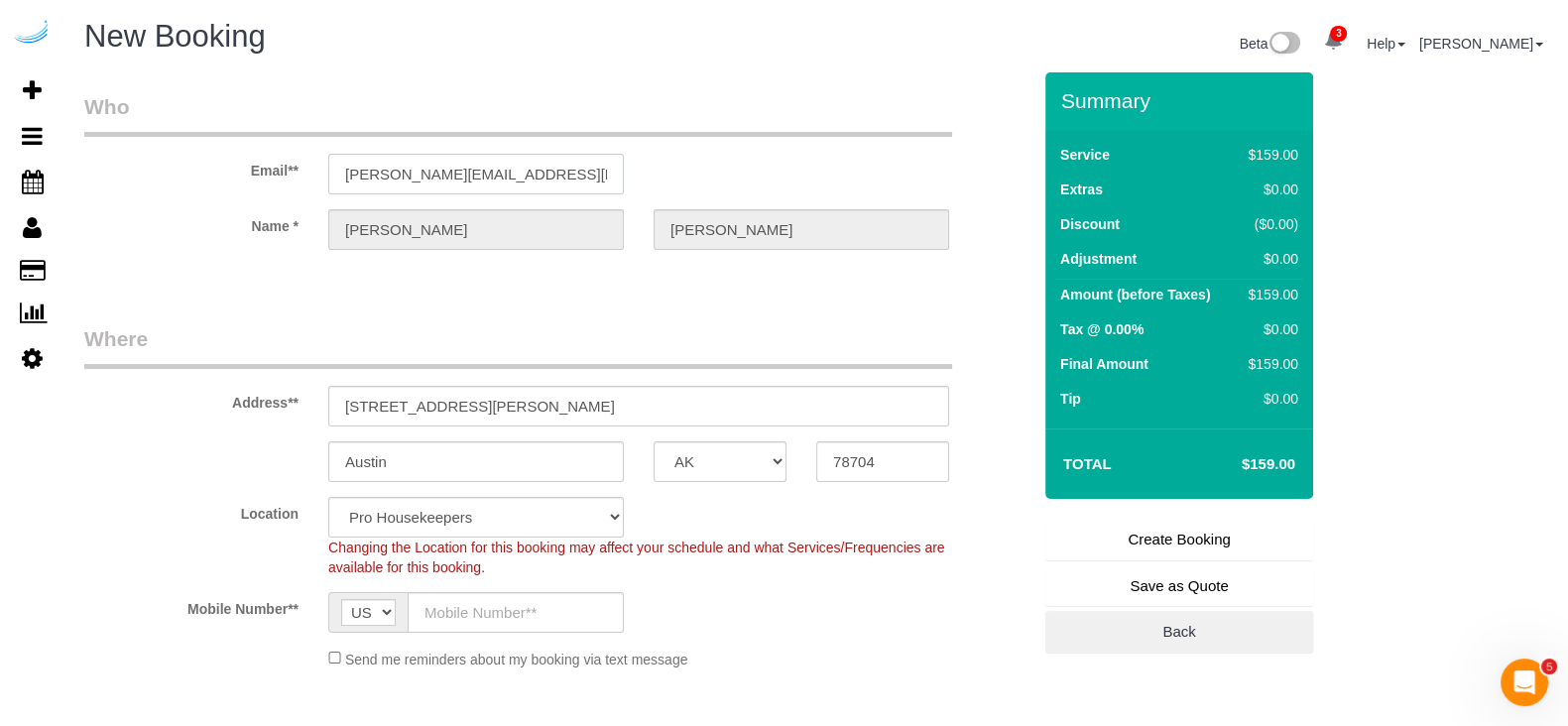 select on "9" 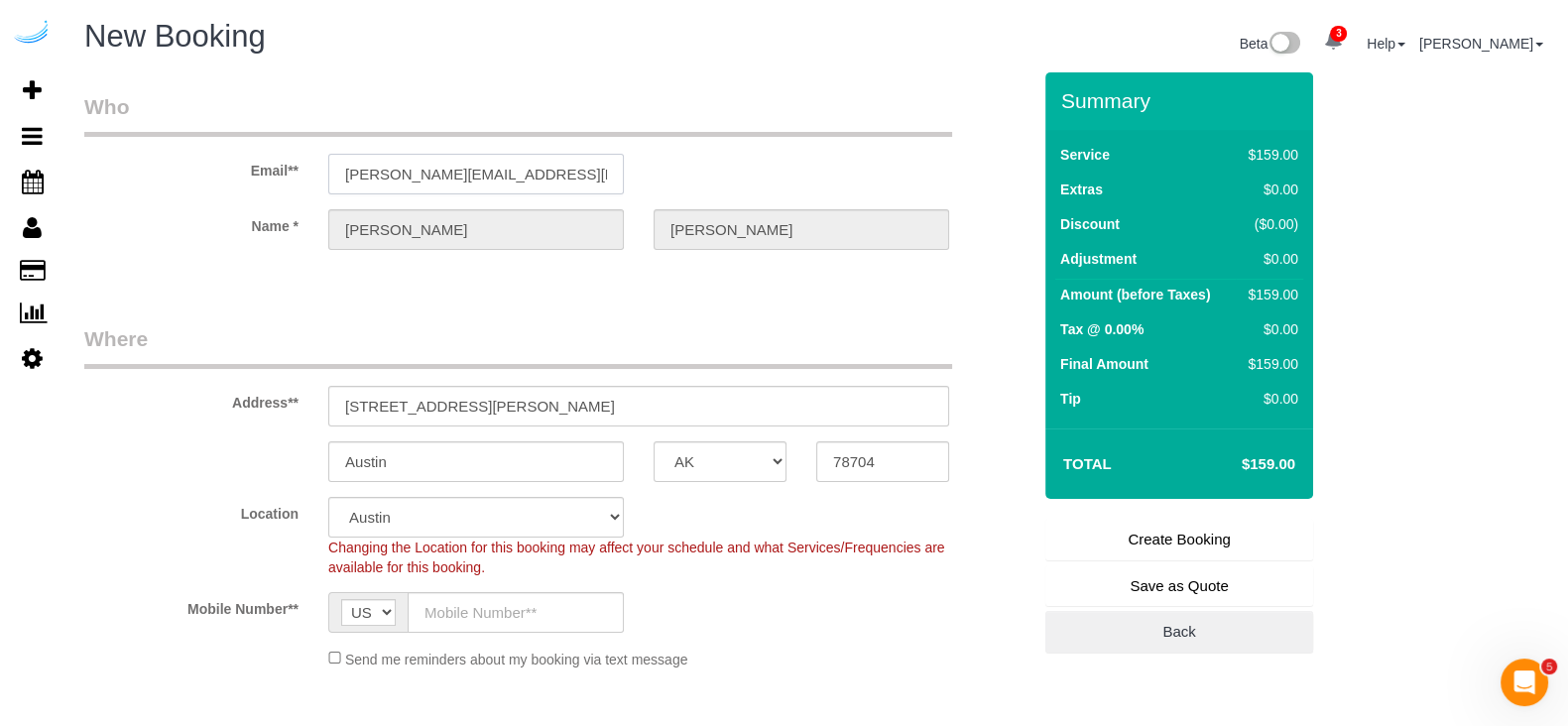 select on "object:8097" 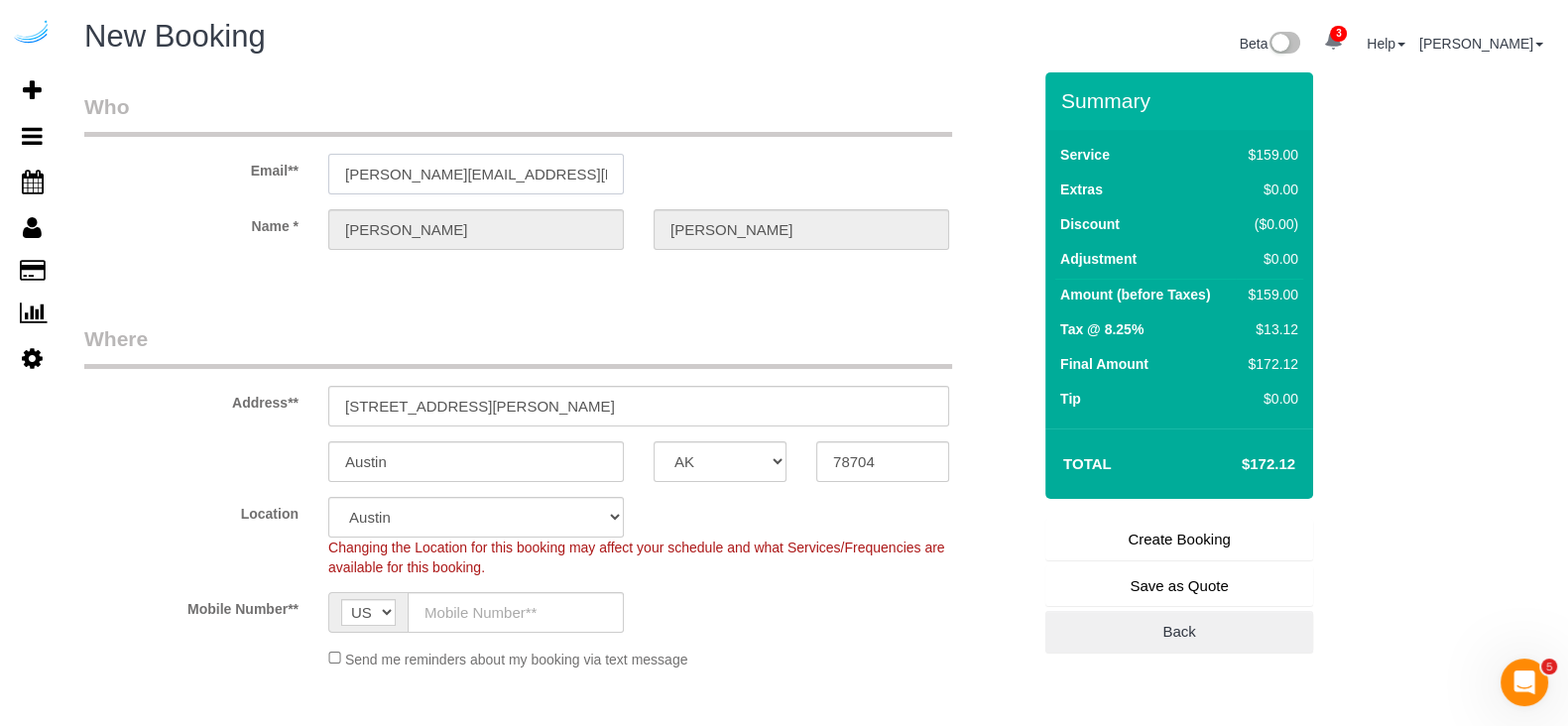 type on "[PERSON_NAME][EMAIL_ADDRESS][DOMAIN_NAME]" 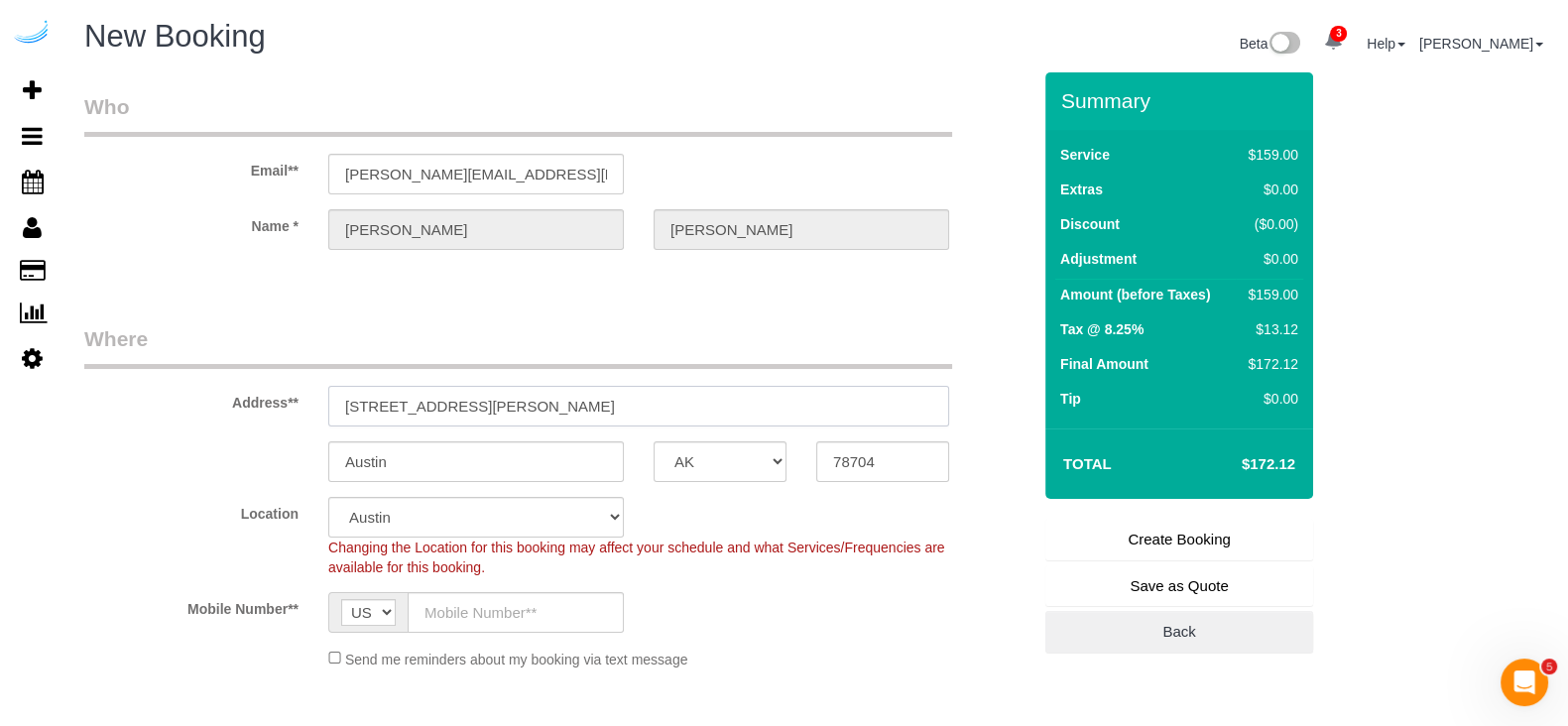 click on "[STREET_ADDRESS][PERSON_NAME]" at bounding box center [639, 406] 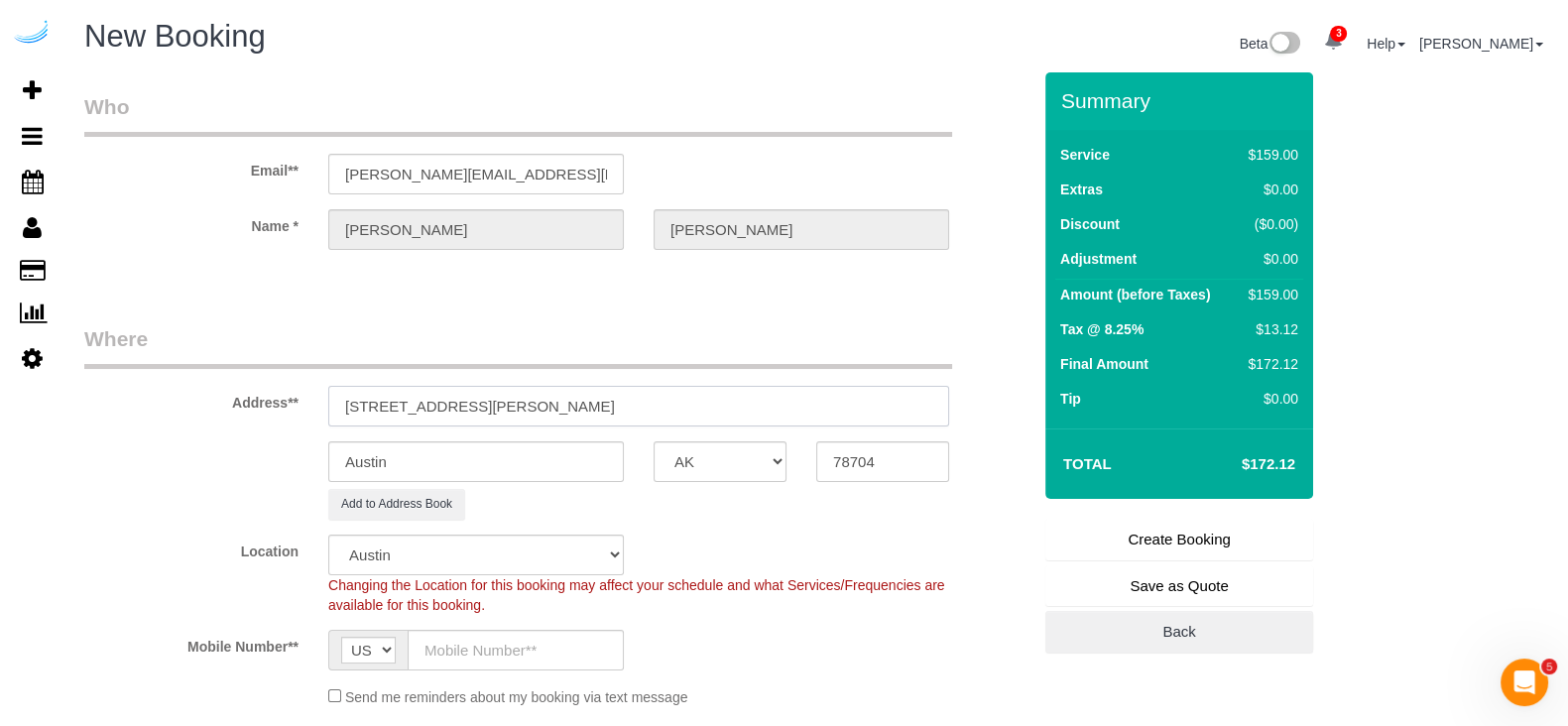 click on "[STREET_ADDRESS][PERSON_NAME]" at bounding box center (639, 406) 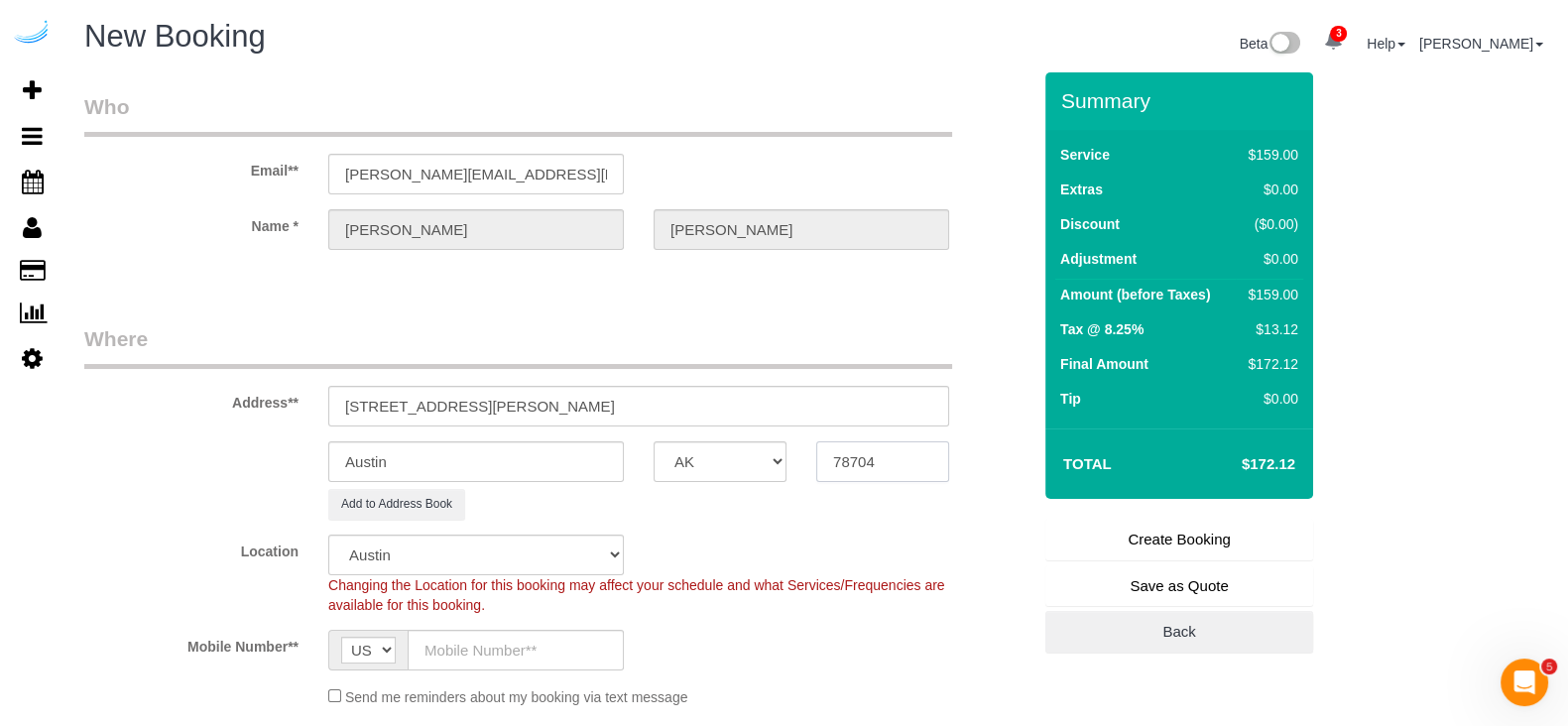 click on "78704" at bounding box center (883, 461) 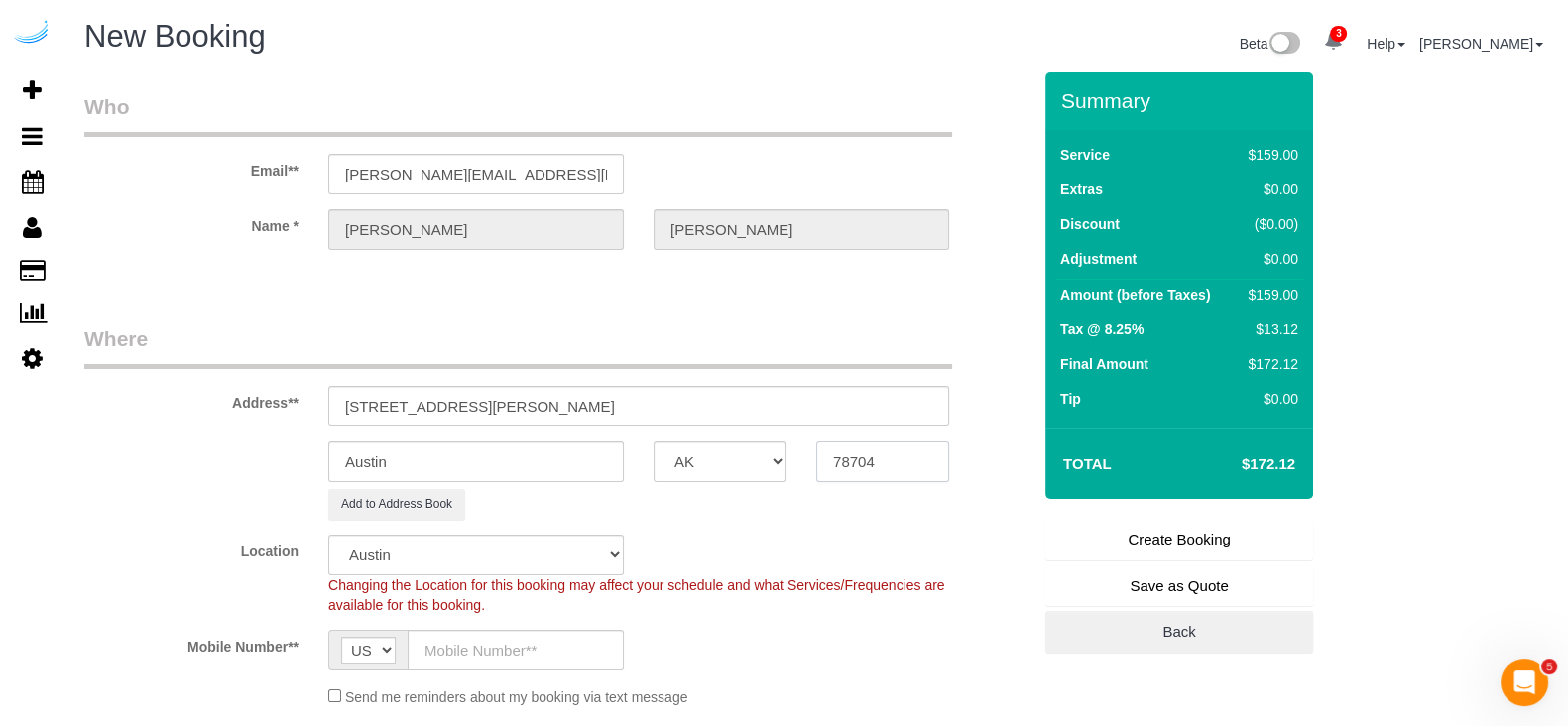 paste on "30305" 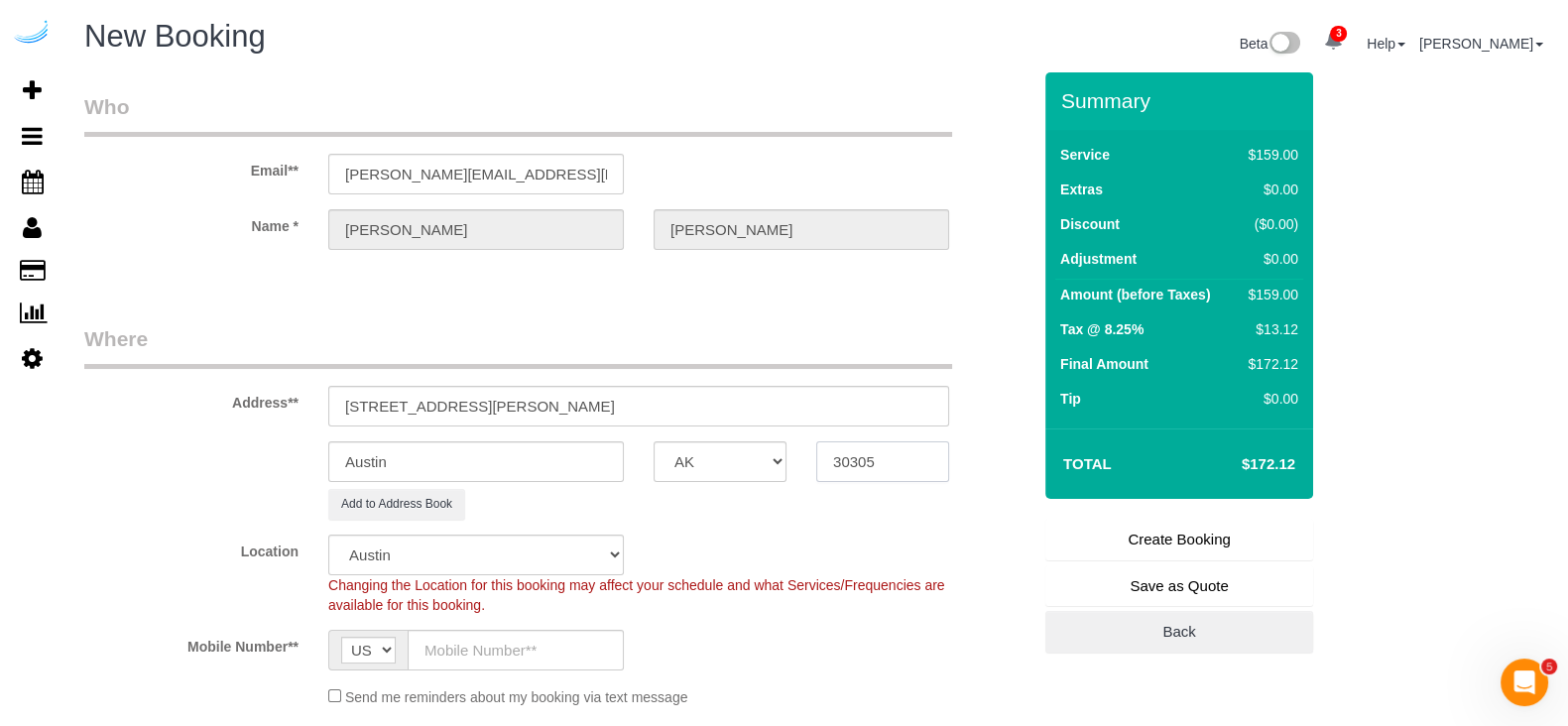 type on "30305" 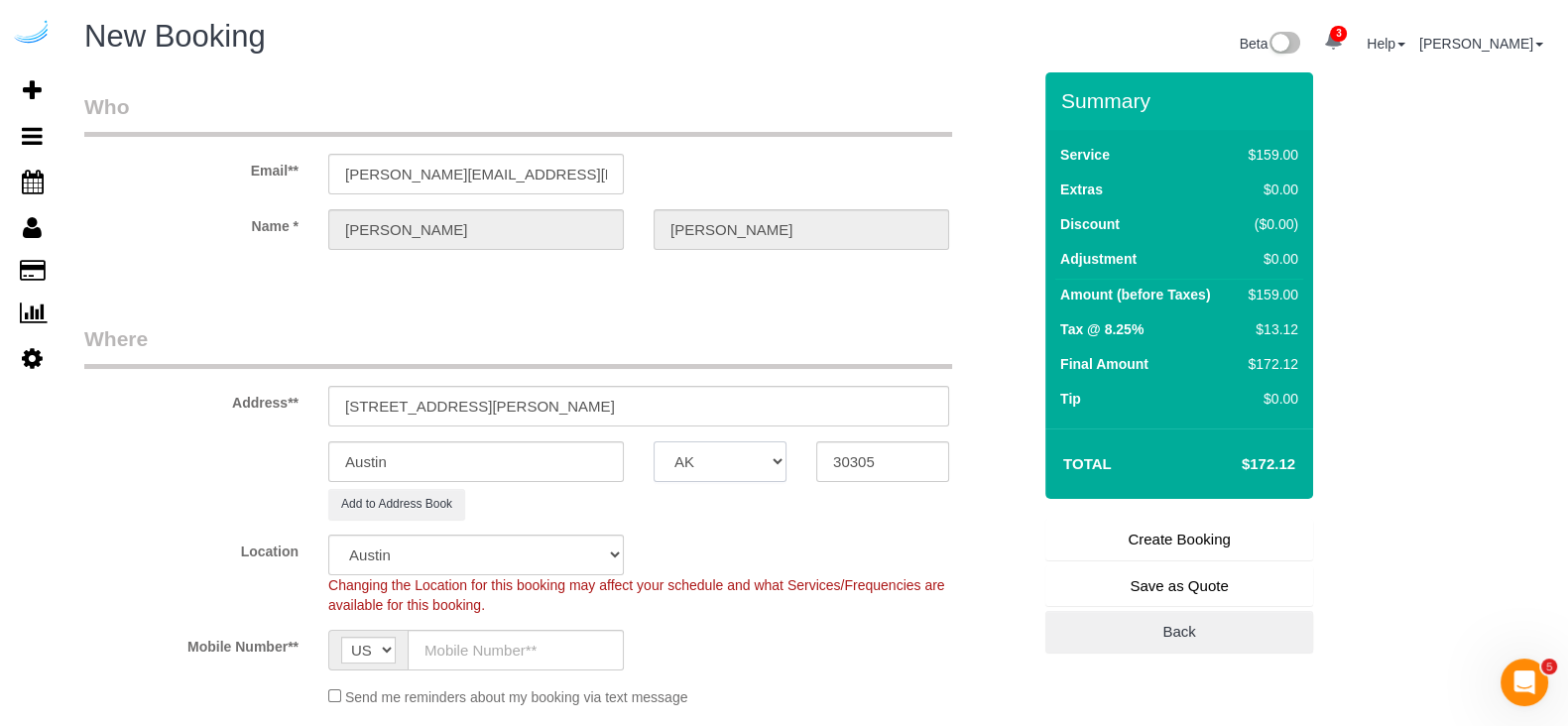 click on "AK
AL
AR
AZ
CA
CO
CT
DC
DE
[GEOGRAPHIC_DATA]
[GEOGRAPHIC_DATA]
HI
IA
ID
IL
IN
KS
[GEOGRAPHIC_DATA]
LA
MA
MD
ME
MI
[GEOGRAPHIC_DATA]
[GEOGRAPHIC_DATA]
MS
MT
[GEOGRAPHIC_DATA]
ND
NE
NH
[GEOGRAPHIC_DATA]
NM
NV
[GEOGRAPHIC_DATA]
[GEOGRAPHIC_DATA]
OK
OR
[GEOGRAPHIC_DATA]
[GEOGRAPHIC_DATA]
SC
SD
[GEOGRAPHIC_DATA]
[GEOGRAPHIC_DATA]
UT
VA
VT
[GEOGRAPHIC_DATA]
WI
WV
WY" at bounding box center [720, 461] 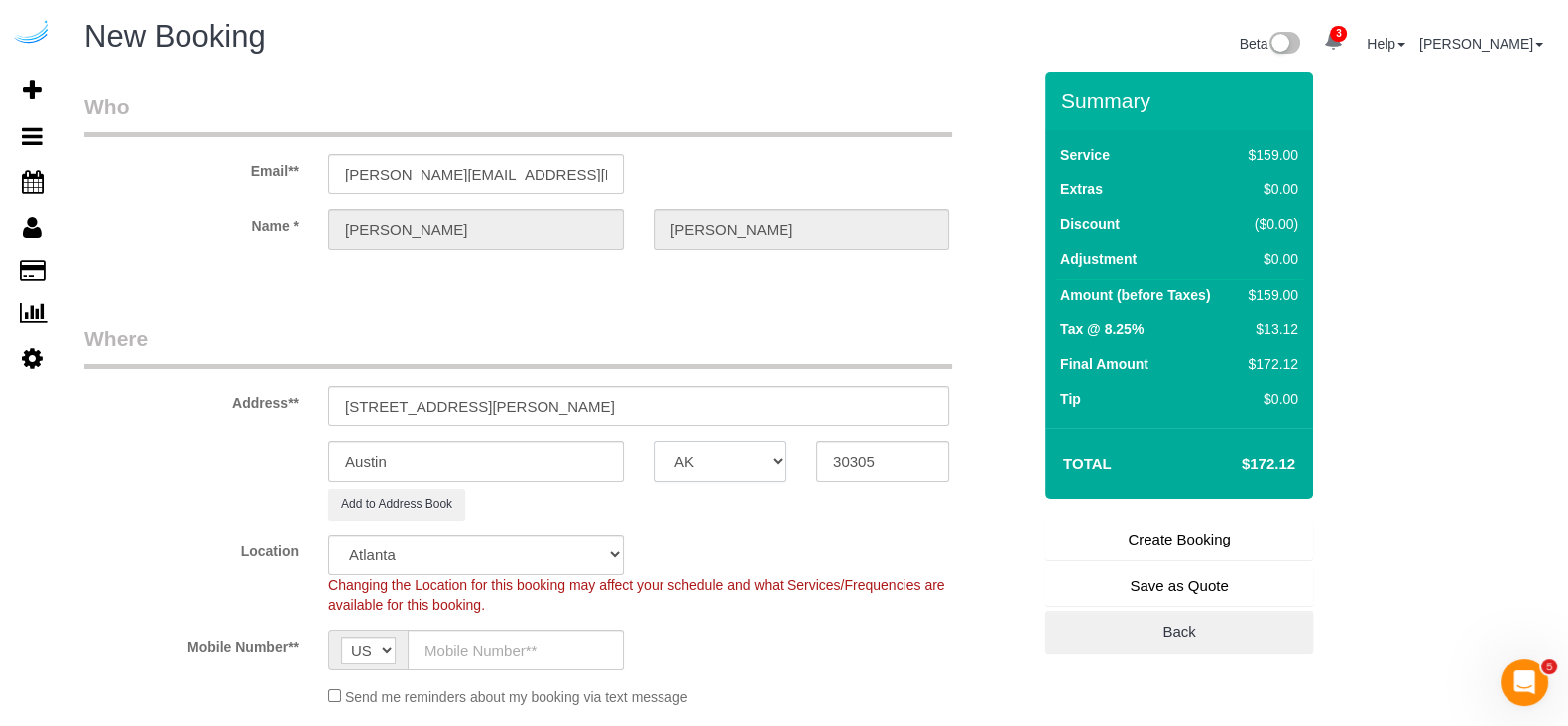 select on "object:8149" 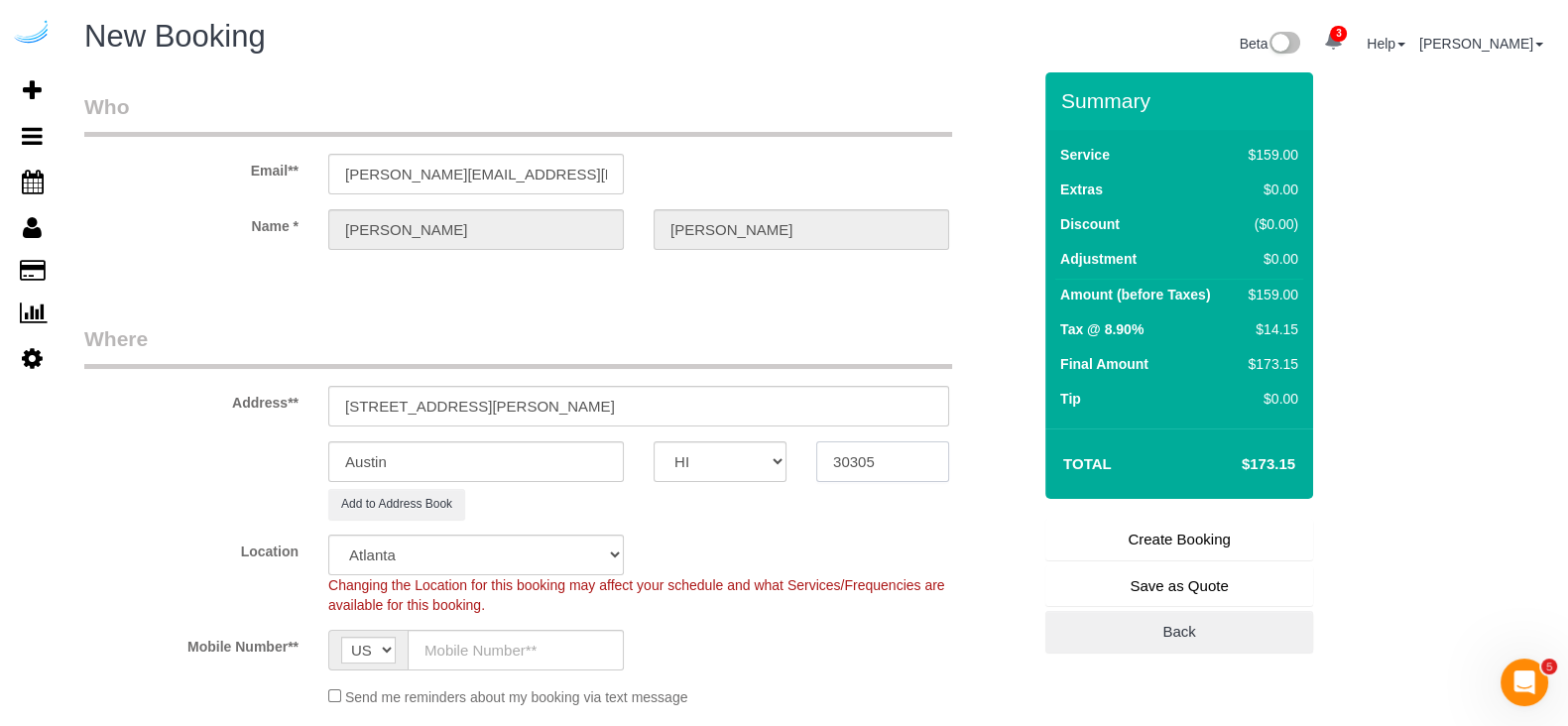 click on "30305" at bounding box center (883, 461) 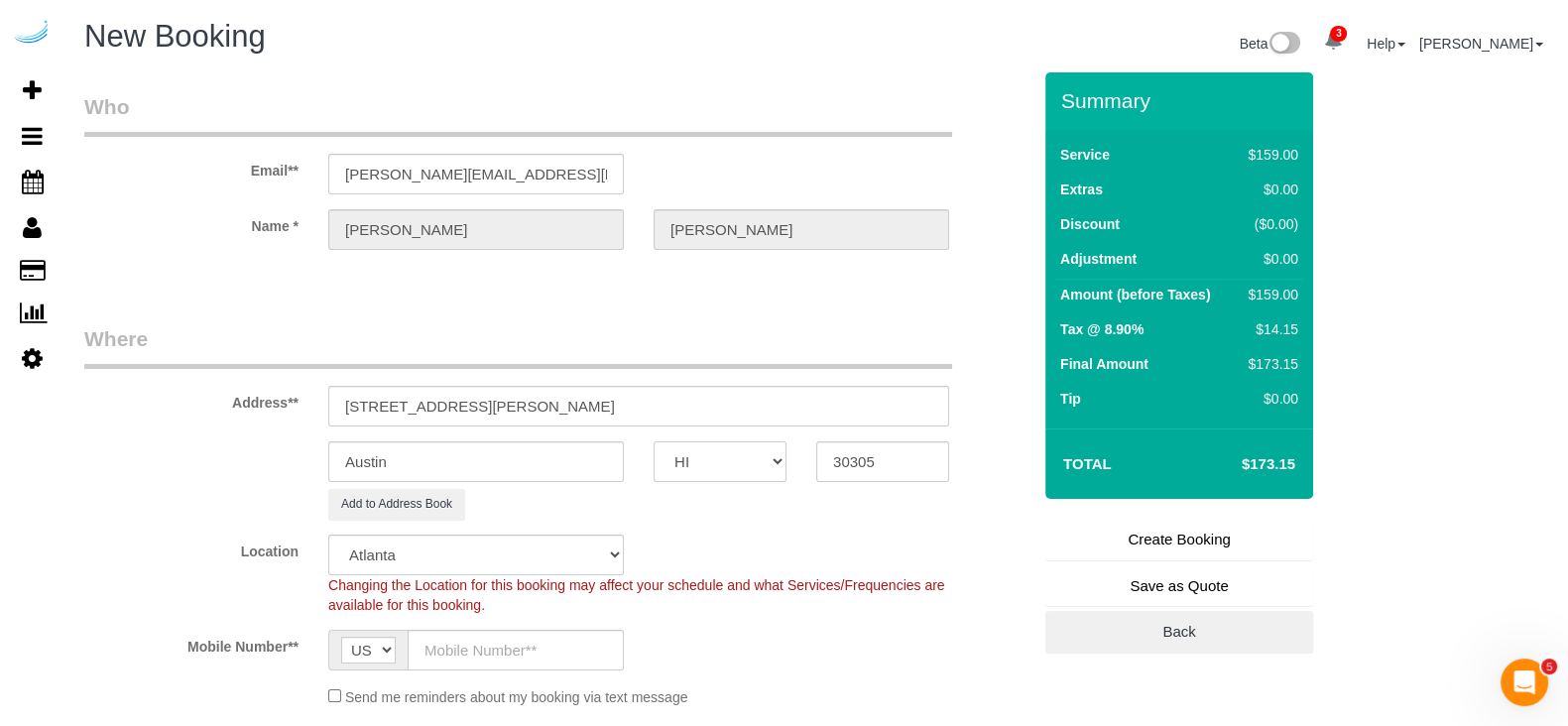 click on "AK
AL
AR
AZ
CA
CO
CT
DC
DE
[GEOGRAPHIC_DATA]
[GEOGRAPHIC_DATA]
HI
IA
ID
IL
IN
KS
[GEOGRAPHIC_DATA]
LA
MA
MD
ME
MI
[GEOGRAPHIC_DATA]
[GEOGRAPHIC_DATA]
MS
MT
[GEOGRAPHIC_DATA]
ND
NE
NH
[GEOGRAPHIC_DATA]
NM
NV
[GEOGRAPHIC_DATA]
[GEOGRAPHIC_DATA]
OK
OR
[GEOGRAPHIC_DATA]
[GEOGRAPHIC_DATA]
SC
SD
[GEOGRAPHIC_DATA]
[GEOGRAPHIC_DATA]
UT
VA
VT
[GEOGRAPHIC_DATA]
WI
WV
WY" at bounding box center [720, 461] 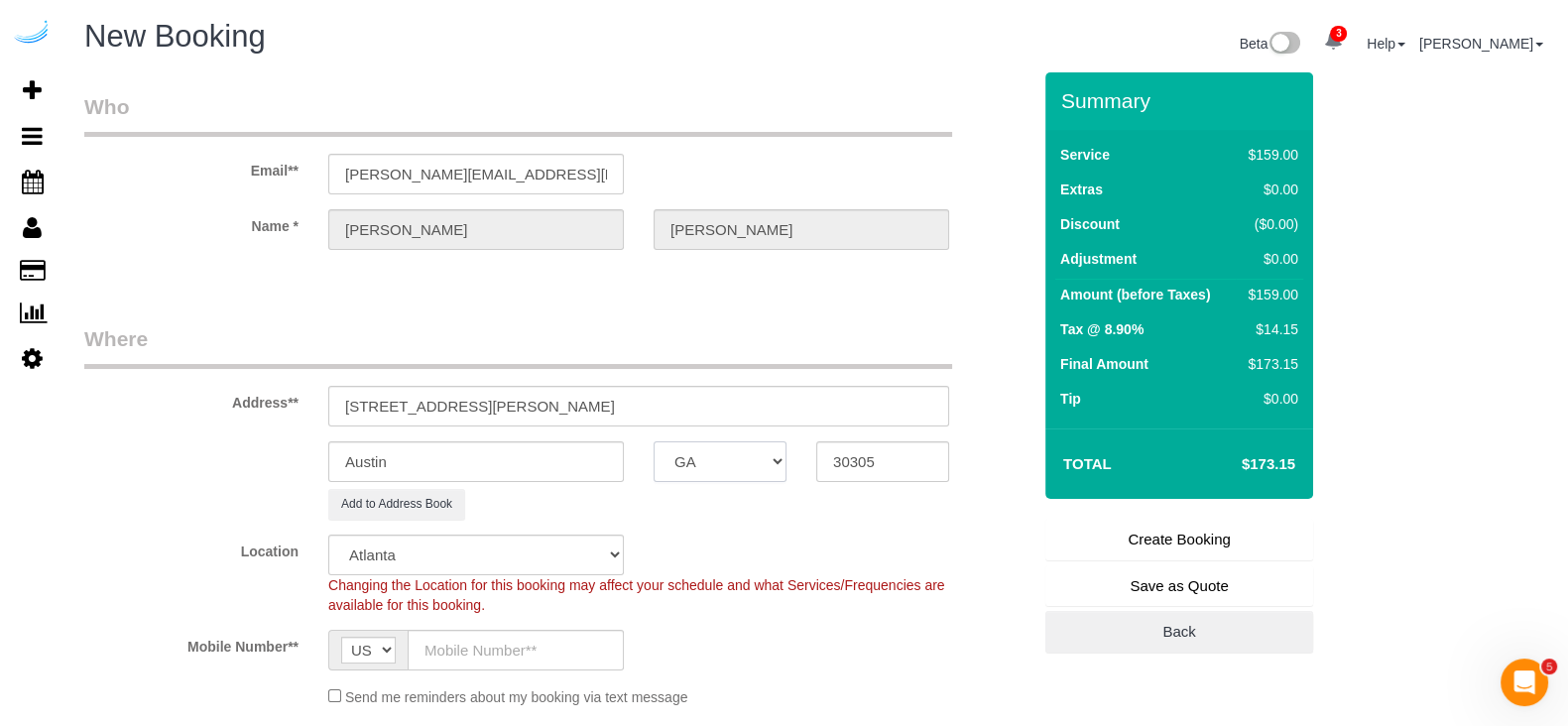 click on "AK
AL
AR
AZ
CA
CO
CT
DC
DE
[GEOGRAPHIC_DATA]
[GEOGRAPHIC_DATA]
HI
IA
ID
IL
IN
KS
[GEOGRAPHIC_DATA]
LA
MA
MD
ME
MI
[GEOGRAPHIC_DATA]
[GEOGRAPHIC_DATA]
MS
MT
[GEOGRAPHIC_DATA]
ND
NE
NH
[GEOGRAPHIC_DATA]
NM
NV
[GEOGRAPHIC_DATA]
[GEOGRAPHIC_DATA]
OK
OR
[GEOGRAPHIC_DATA]
[GEOGRAPHIC_DATA]
SC
SD
[GEOGRAPHIC_DATA]
[GEOGRAPHIC_DATA]
UT
VA
VT
[GEOGRAPHIC_DATA]
WI
WV
WY" at bounding box center (720, 461) 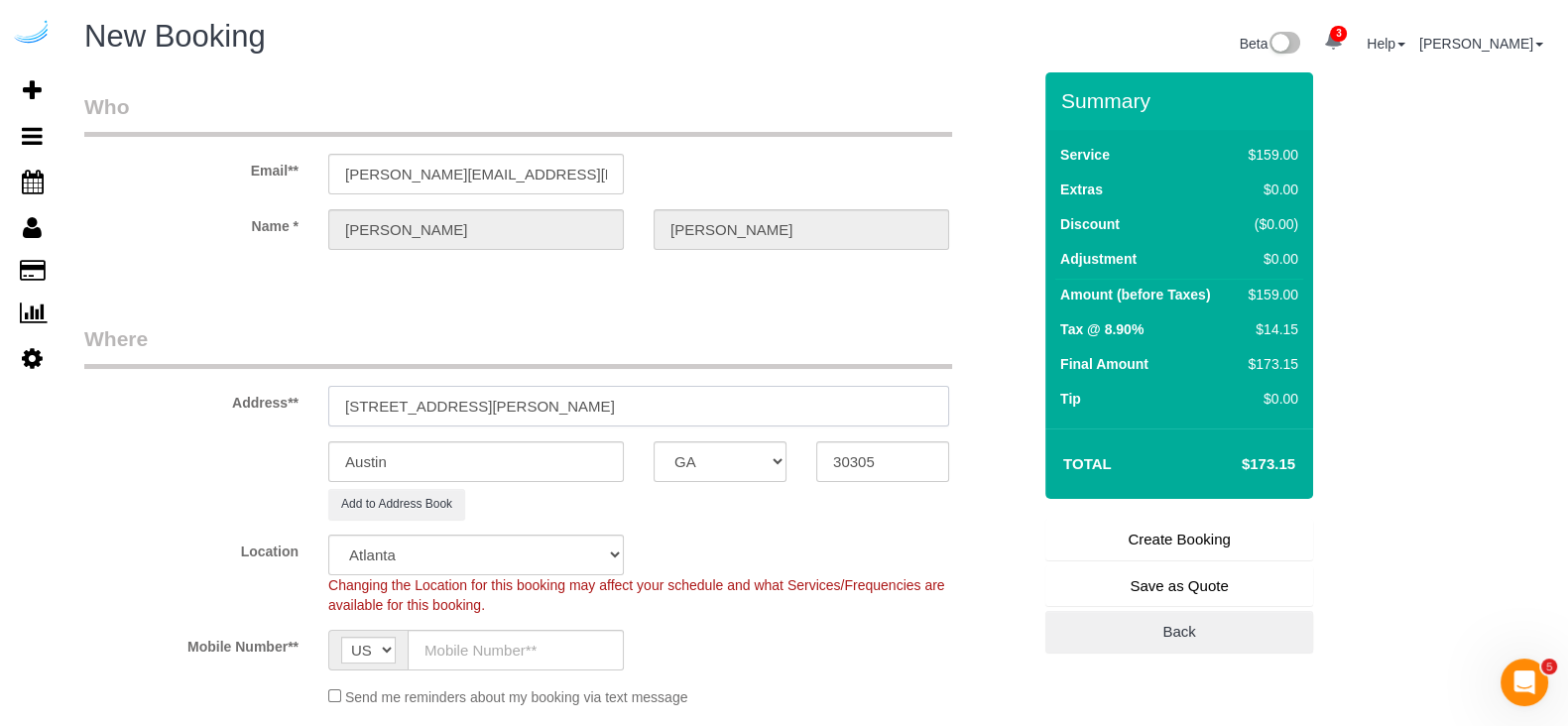 click on "[STREET_ADDRESS][PERSON_NAME]" at bounding box center [639, 406] 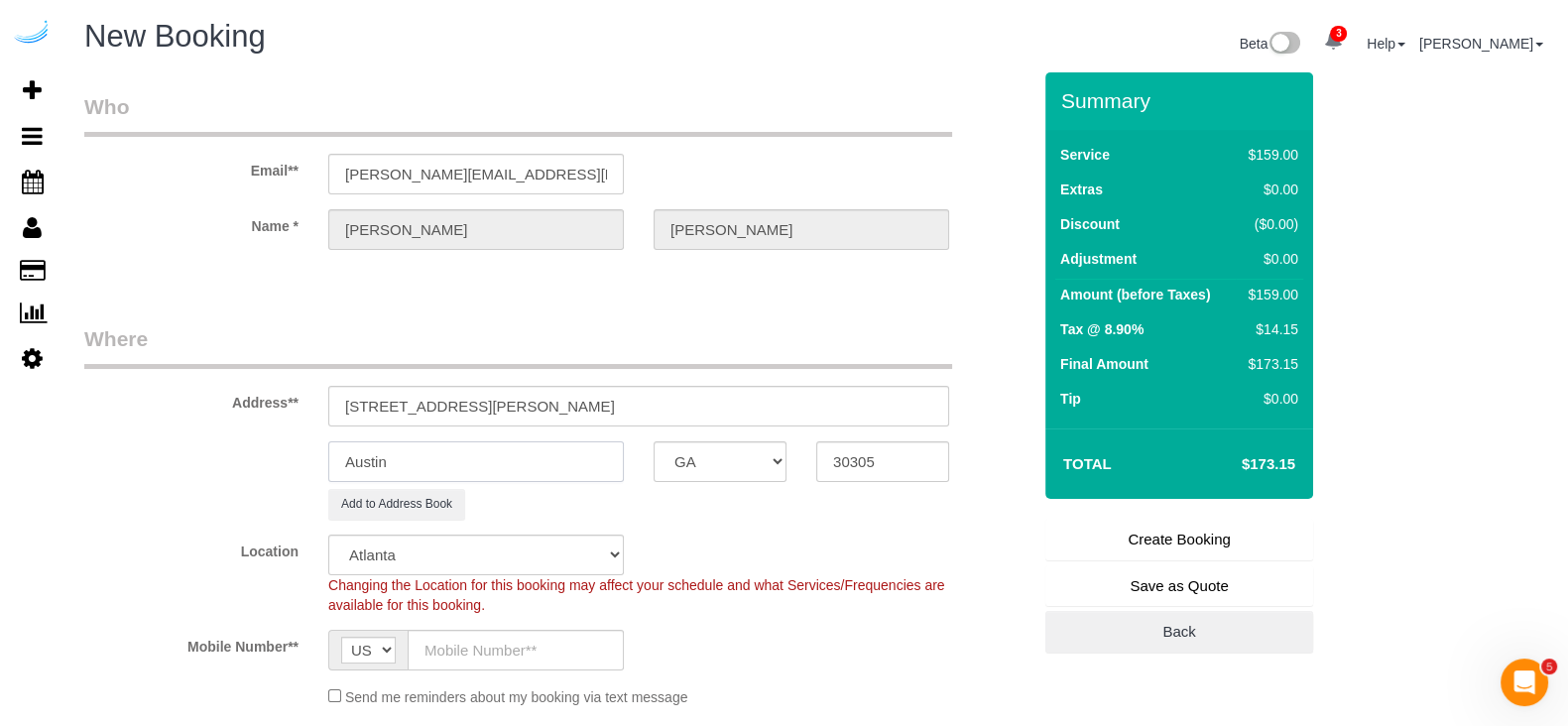 click on "Austin" at bounding box center [476, 461] 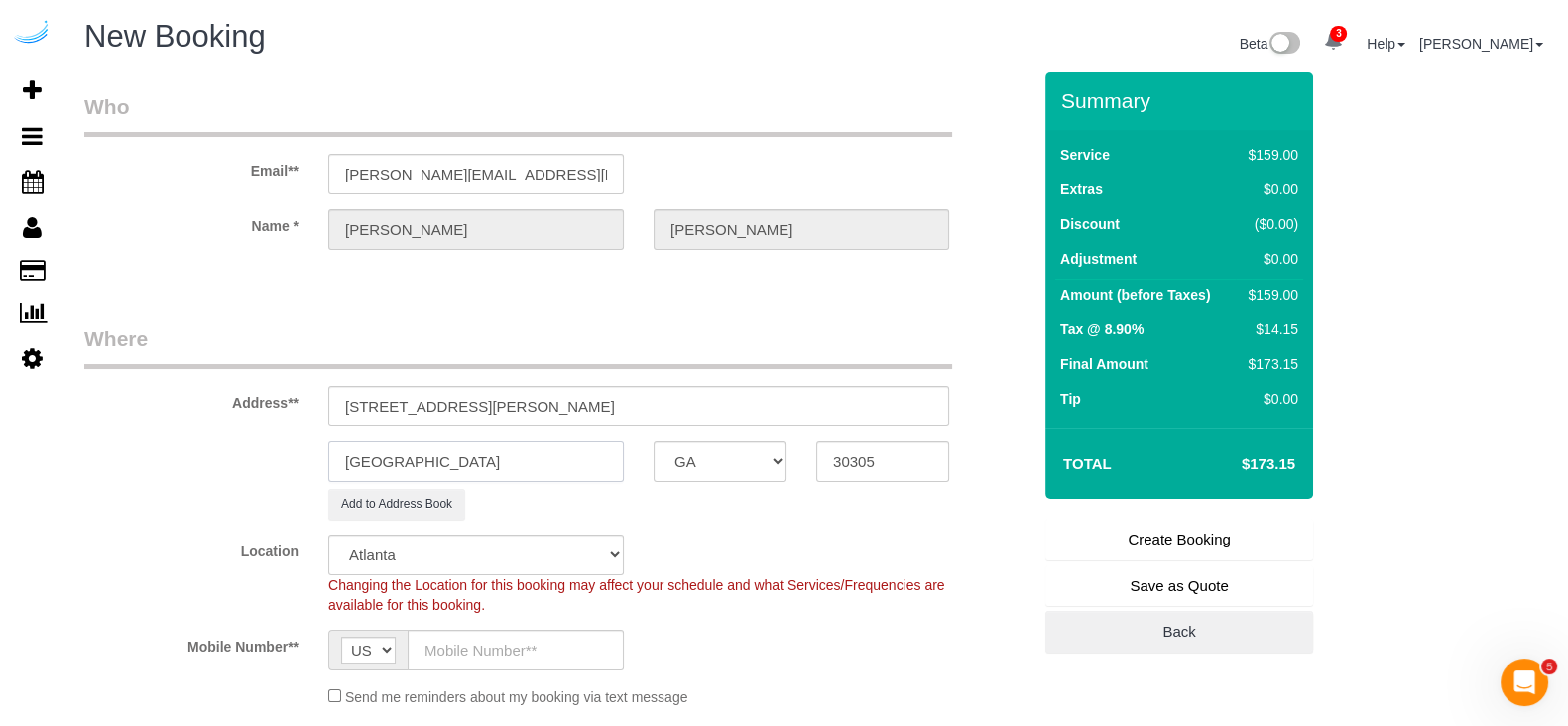 type on "[GEOGRAPHIC_DATA]" 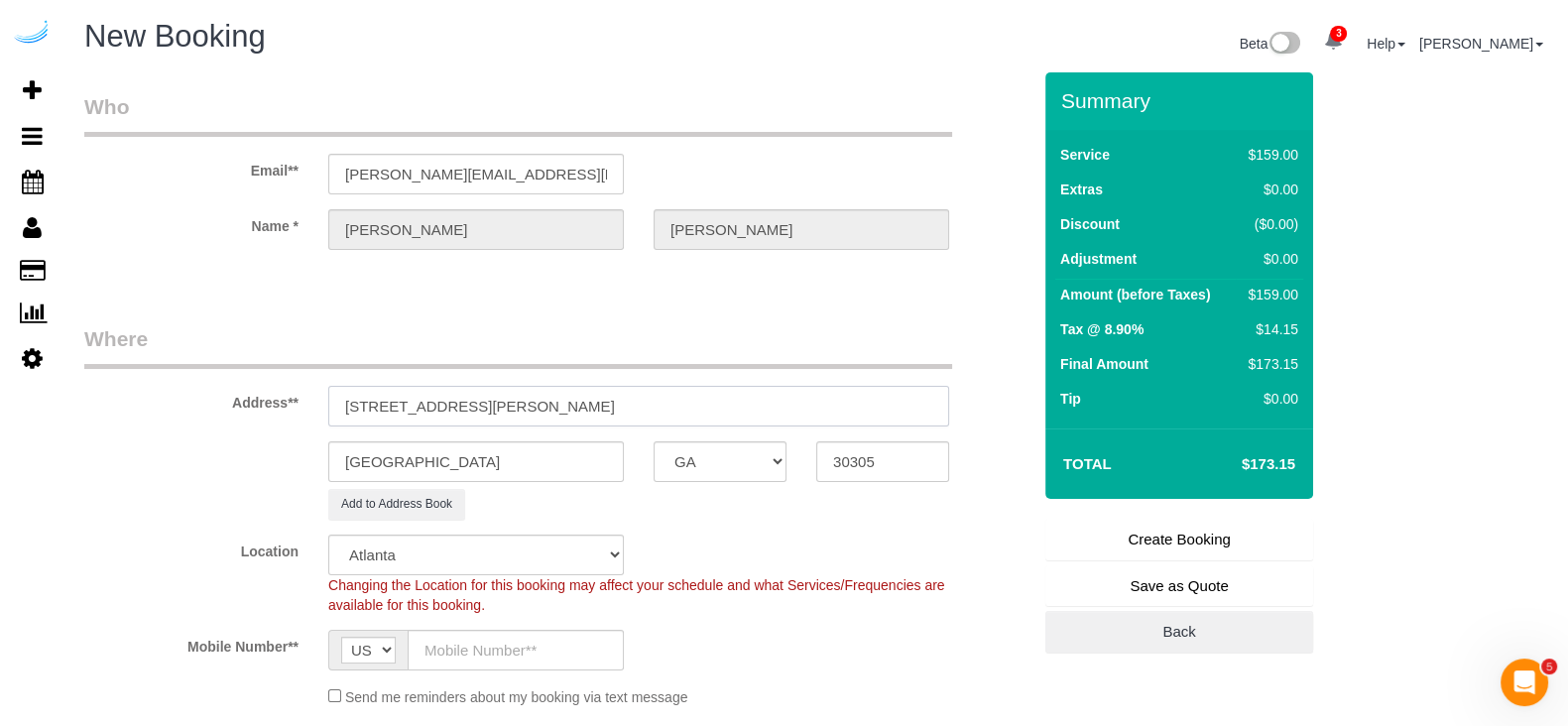 drag, startPoint x: 645, startPoint y: 407, endPoint x: 496, endPoint y: 407, distance: 149 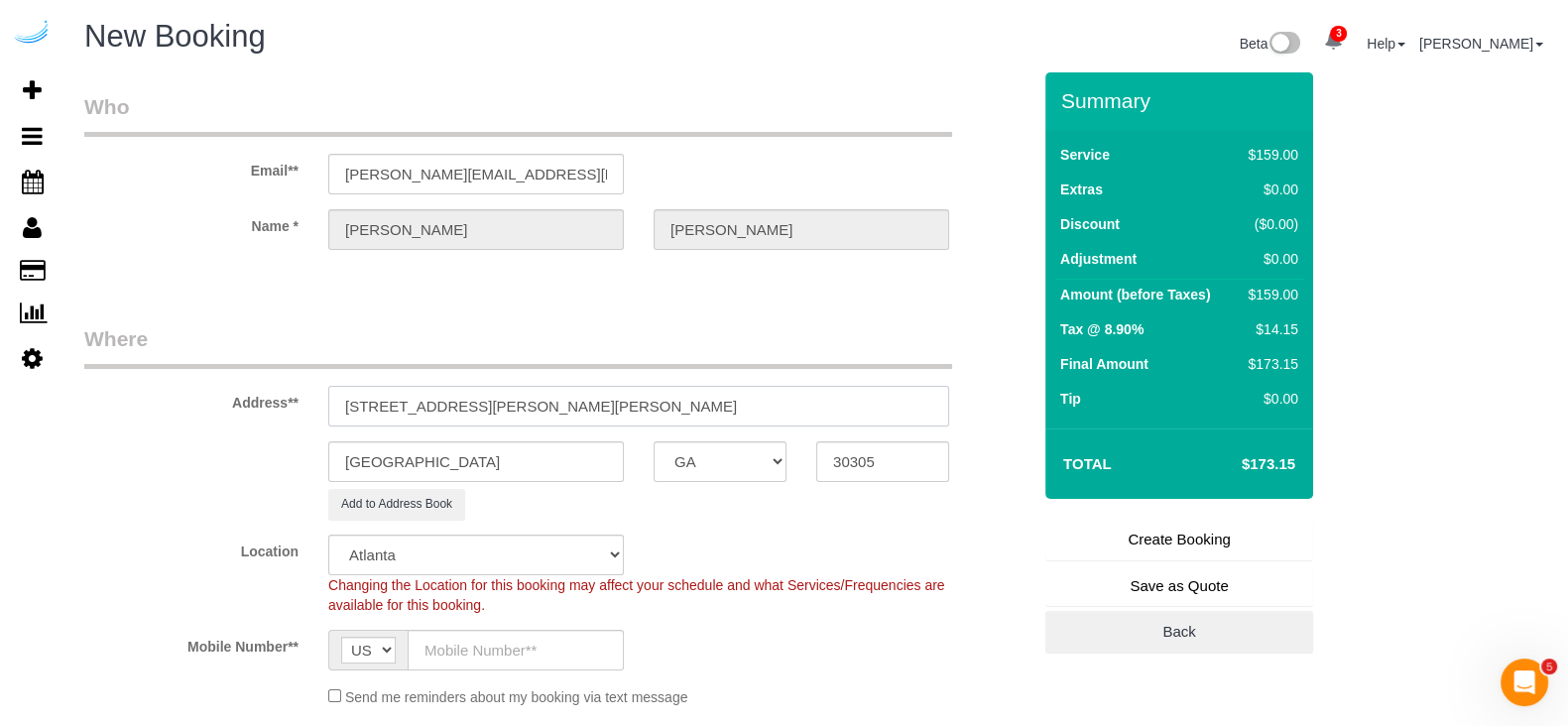 paste on "1407" 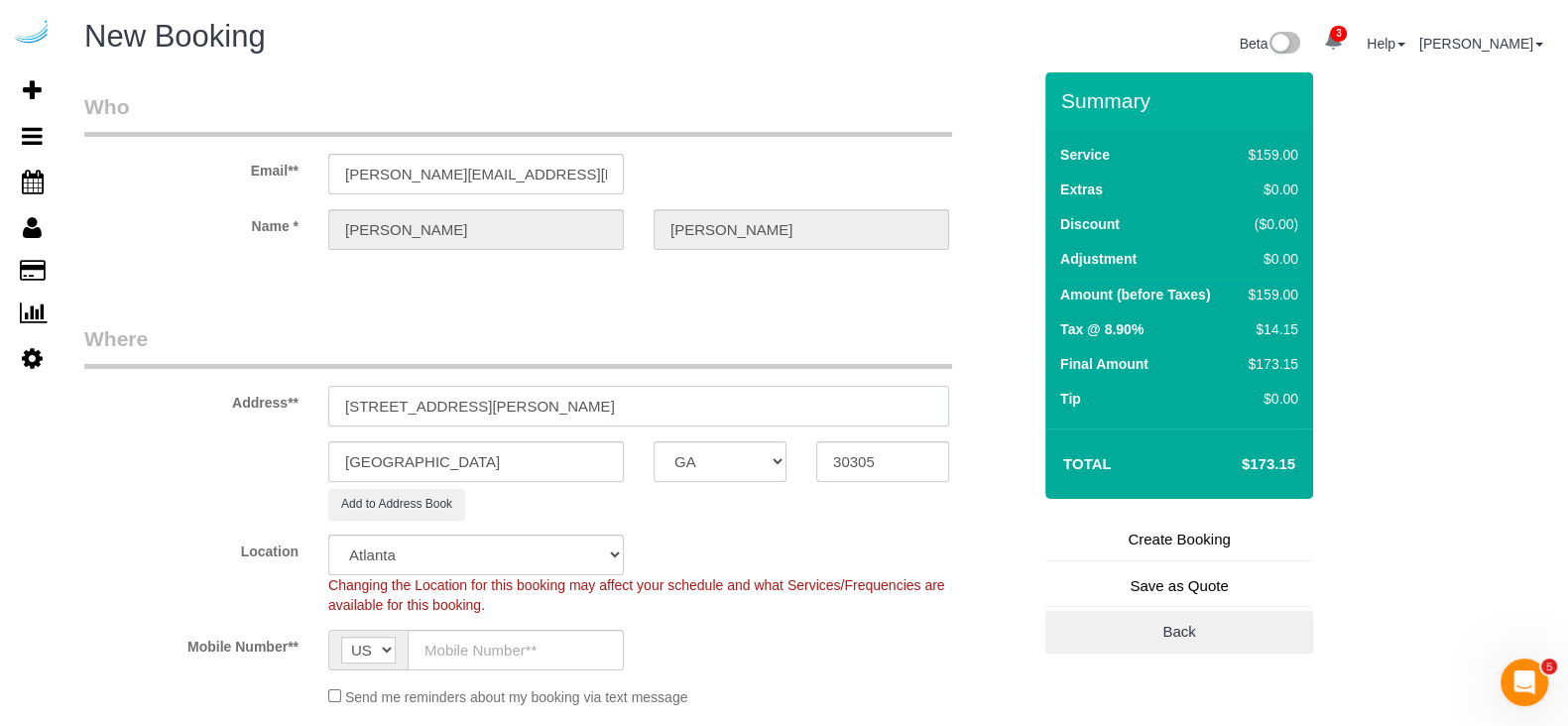 paste on "1407" 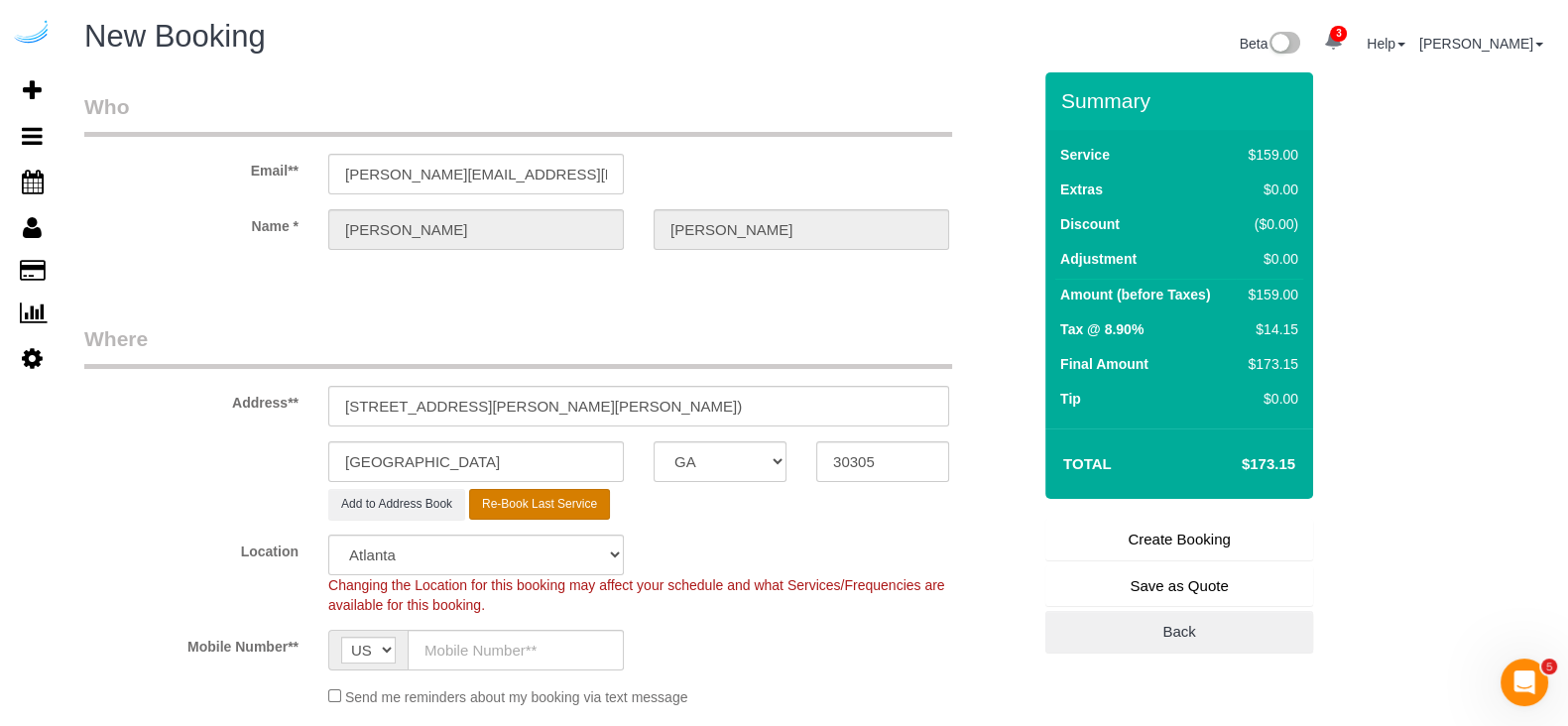 click on "Re-Book Last Service" at bounding box center [540, 504] 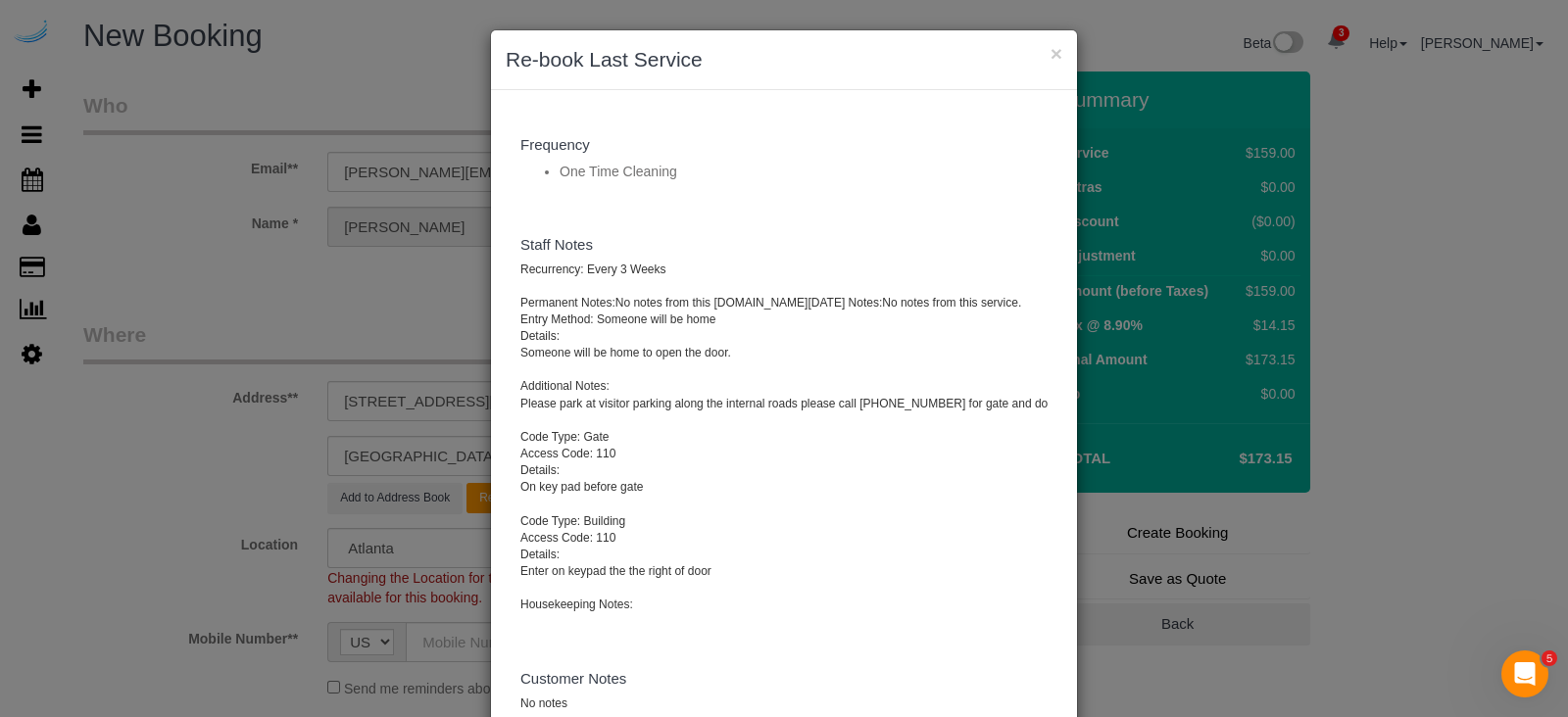 scroll, scrollTop: 200, scrollLeft: 0, axis: vertical 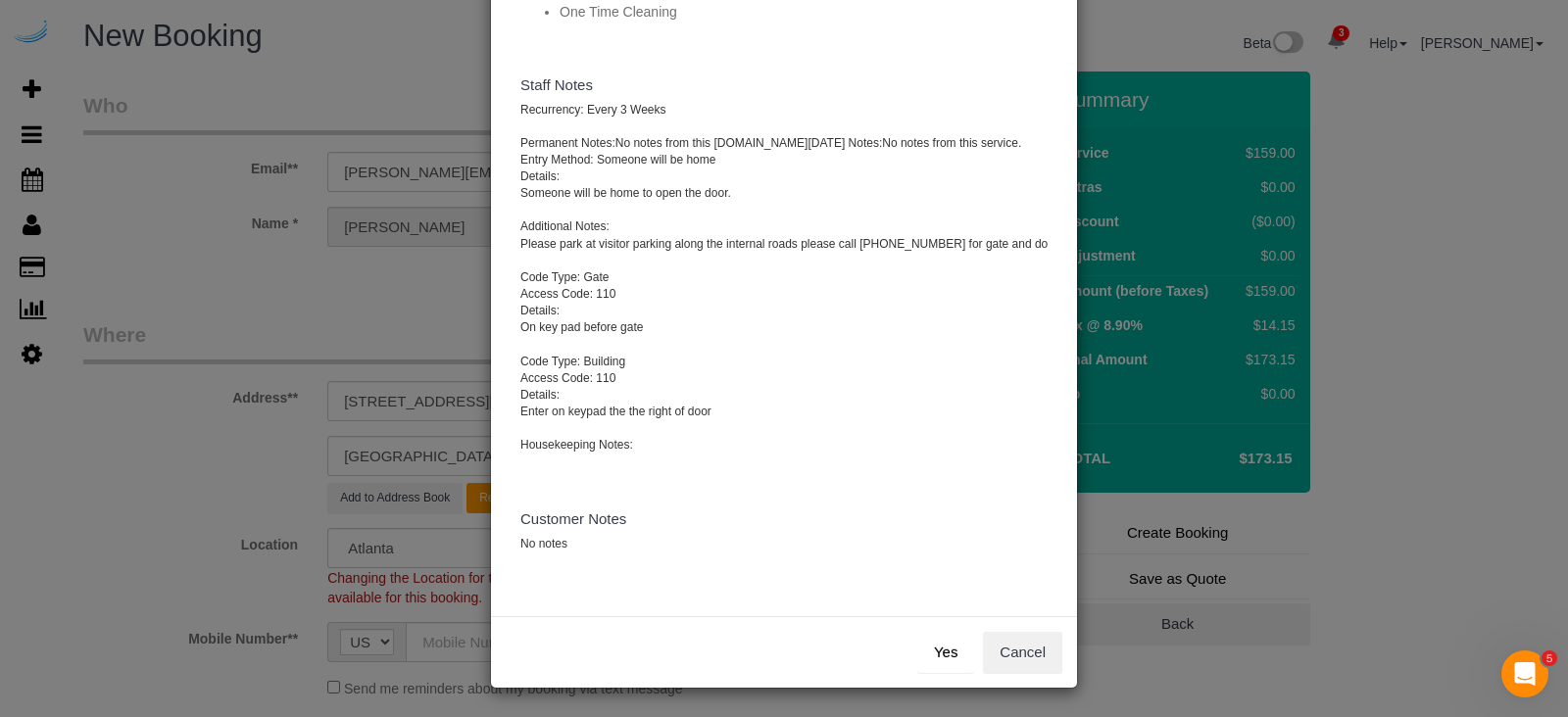 drag, startPoint x: 915, startPoint y: 646, endPoint x: 907, endPoint y: 639, distance: 10.630146 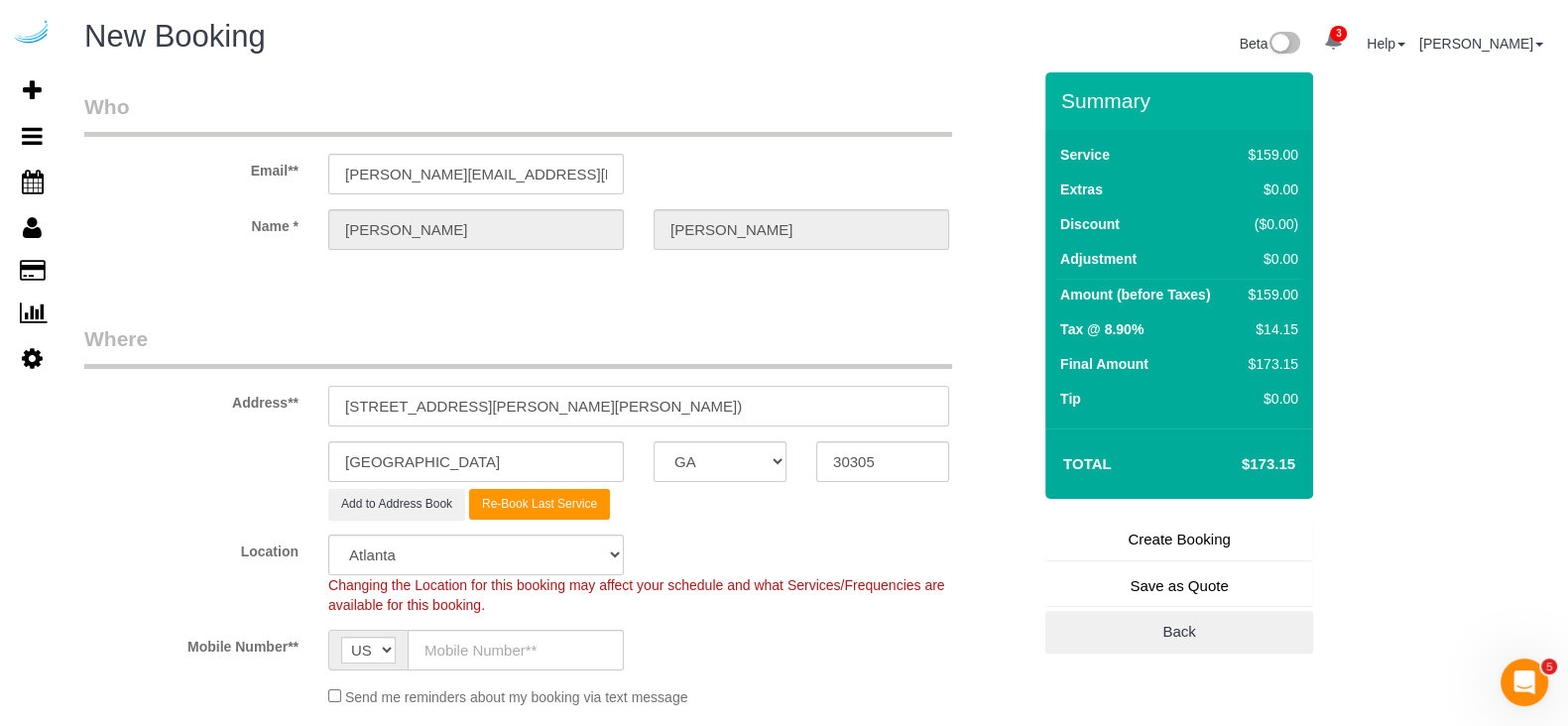 click on "[STREET_ADDRESS][PERSON_NAME][PERSON_NAME])" at bounding box center [639, 406] 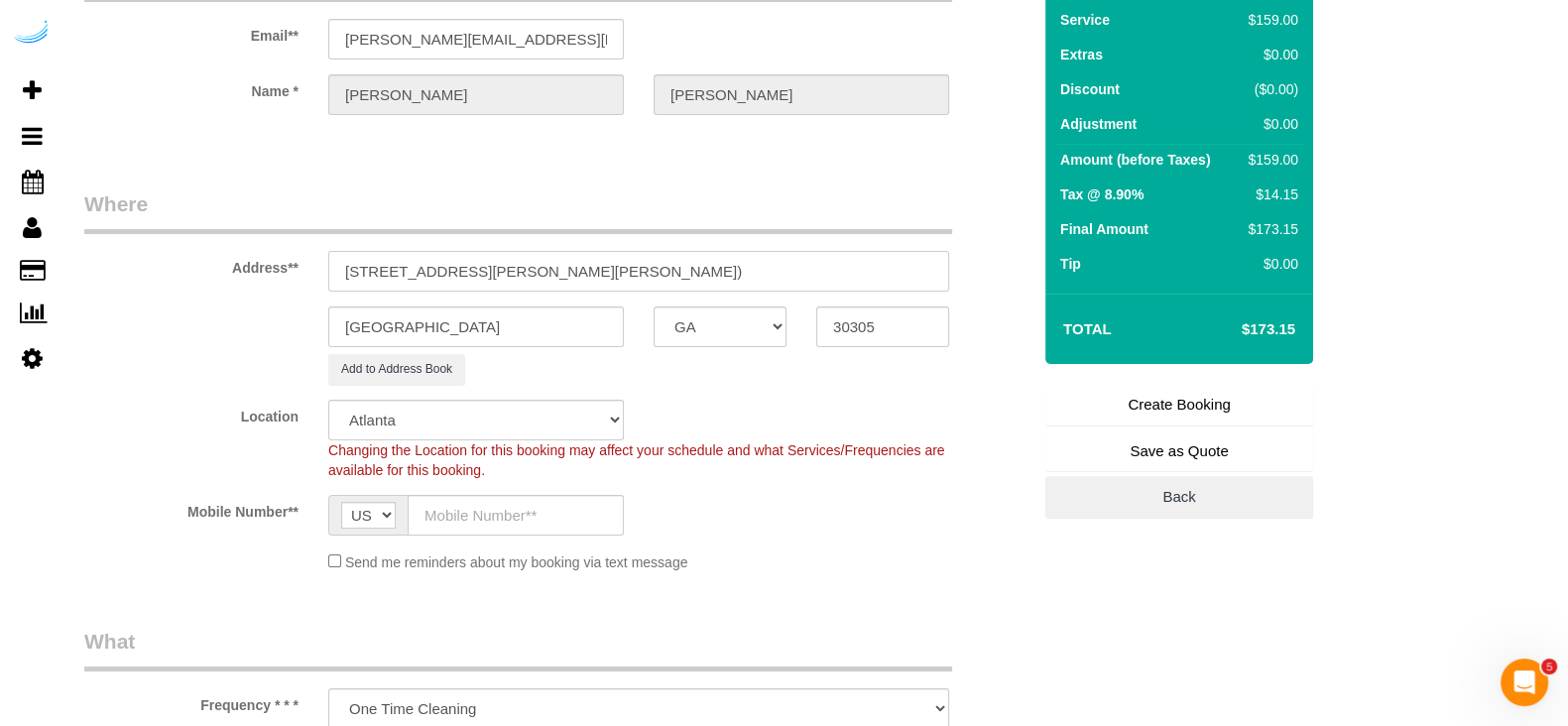 scroll, scrollTop: 247, scrollLeft: 0, axis: vertical 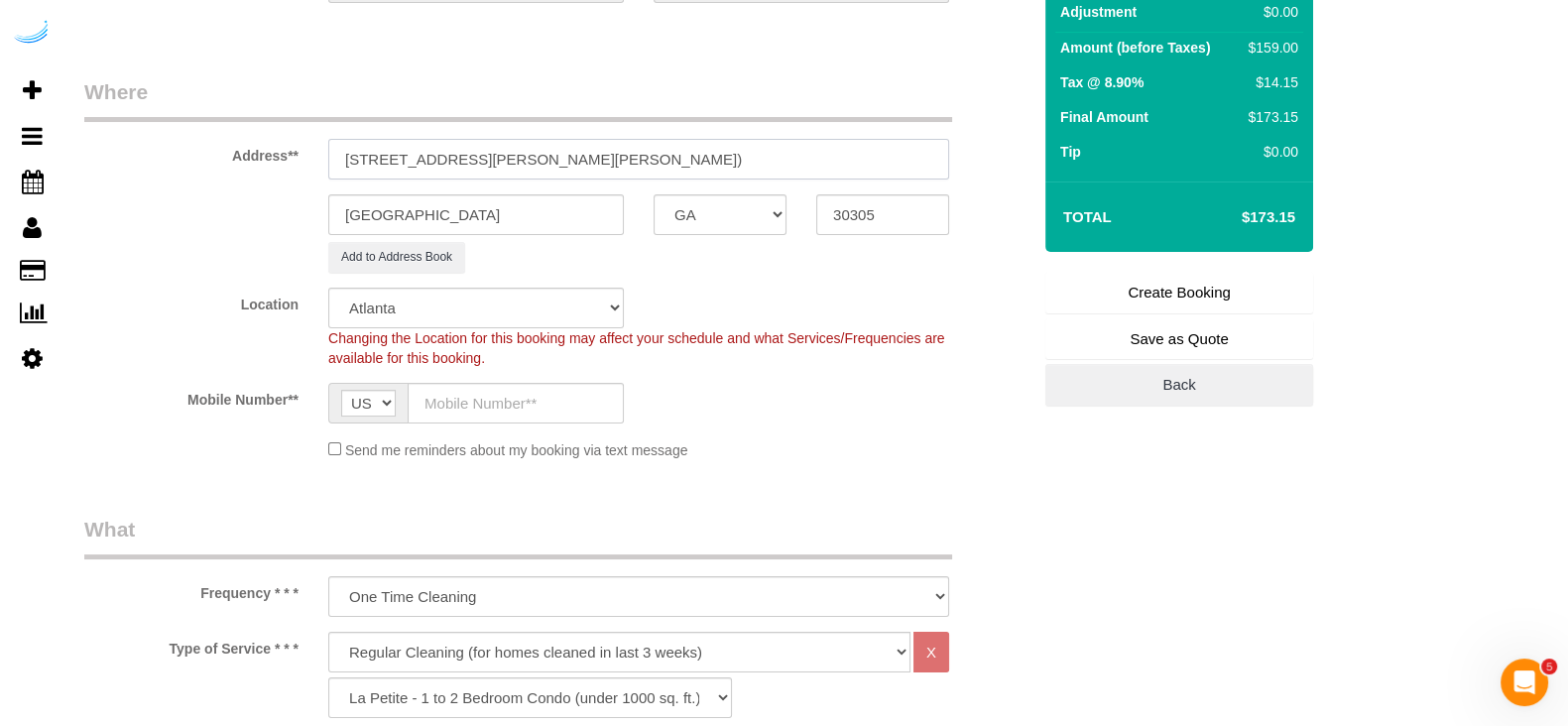type on "[STREET_ADDRESS][PERSON_NAME][PERSON_NAME])" 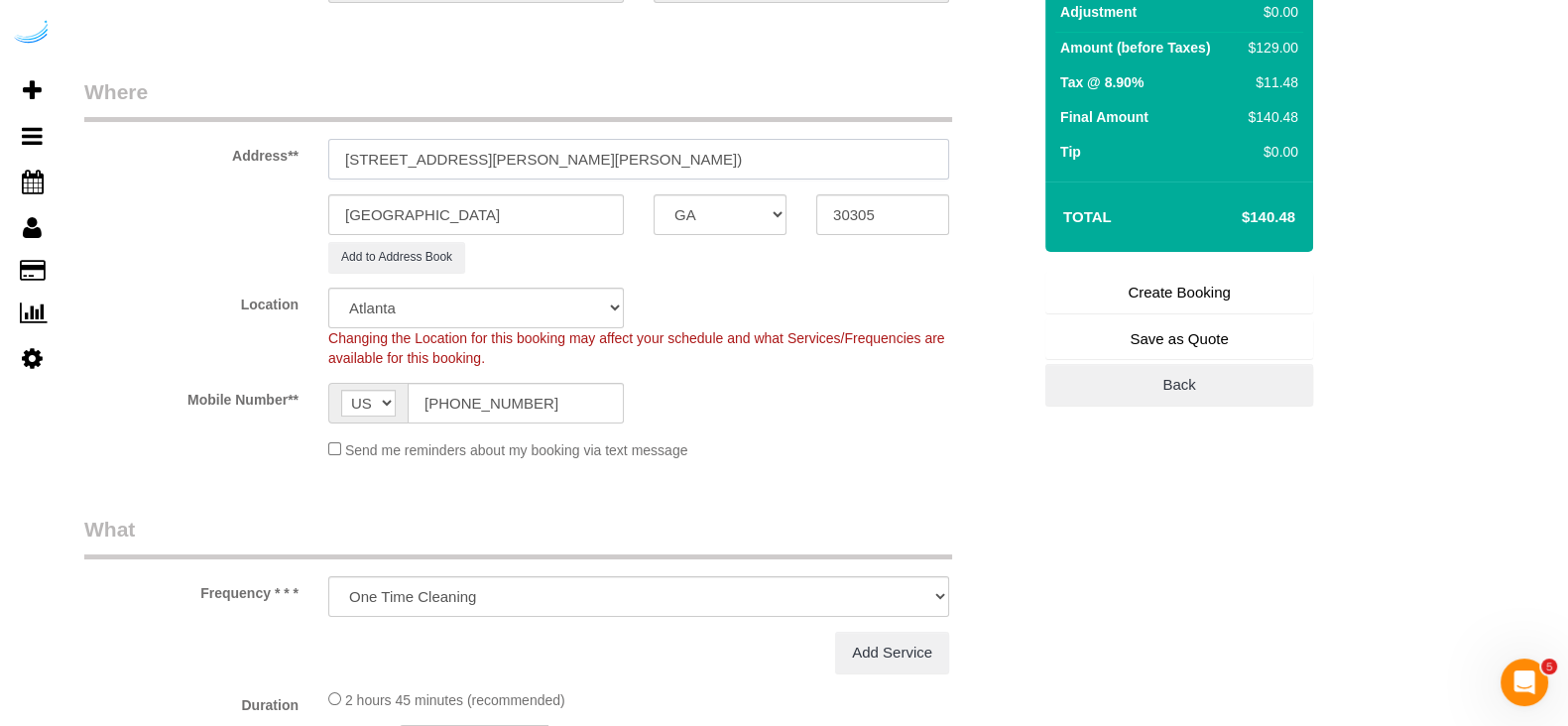 select on "object:8293" 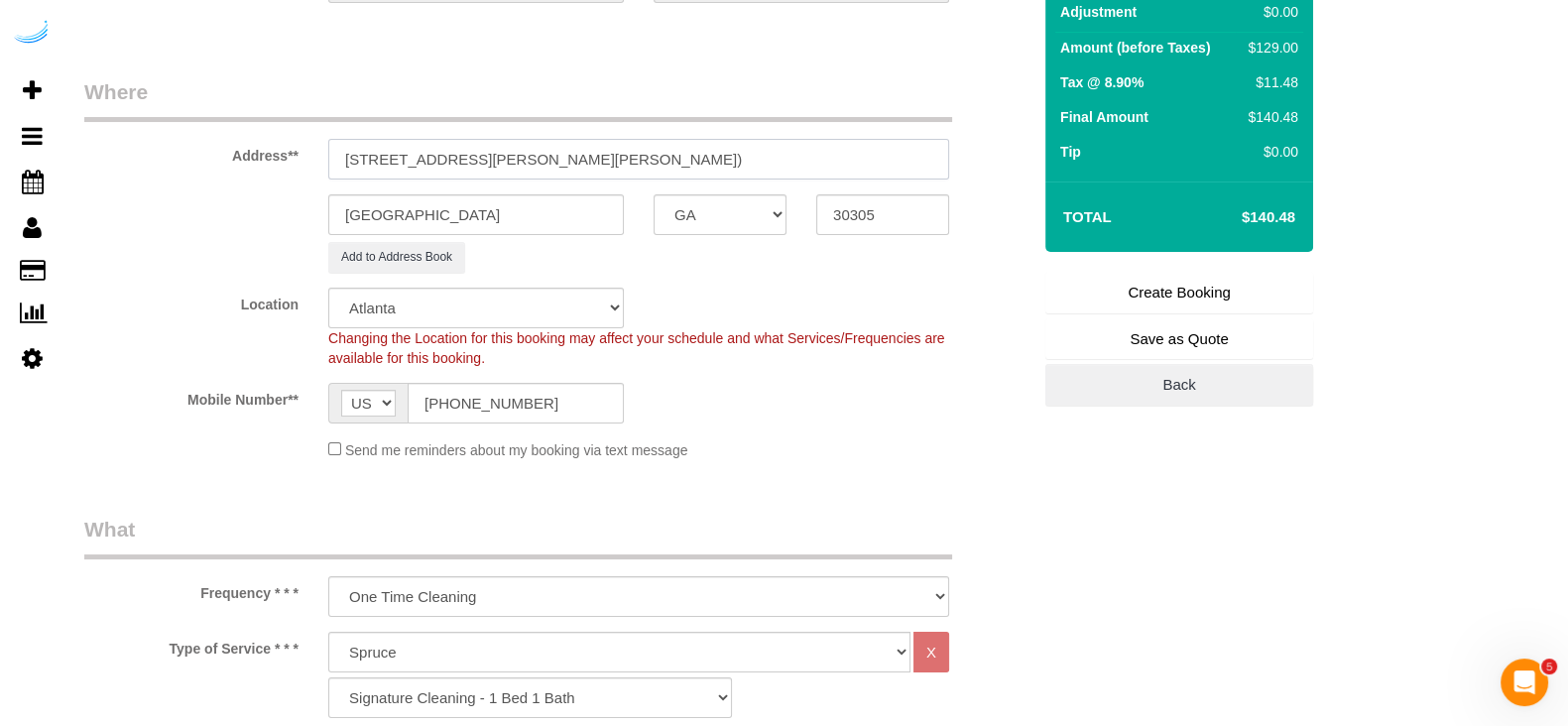 scroll, scrollTop: 0, scrollLeft: 1, axis: horizontal 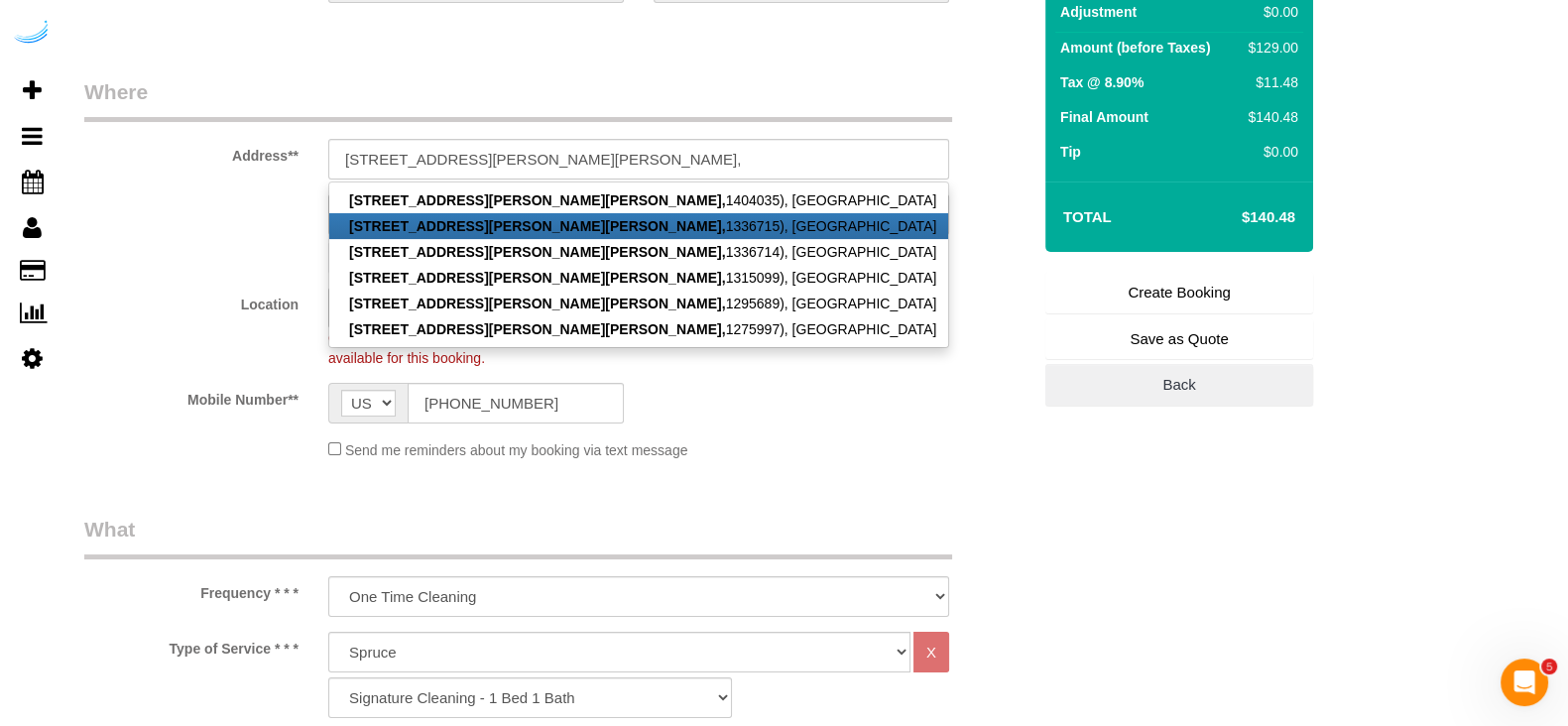 click on "[STREET_ADDRESS][PERSON_NAME][PERSON_NAME]" at bounding box center [639, 226] 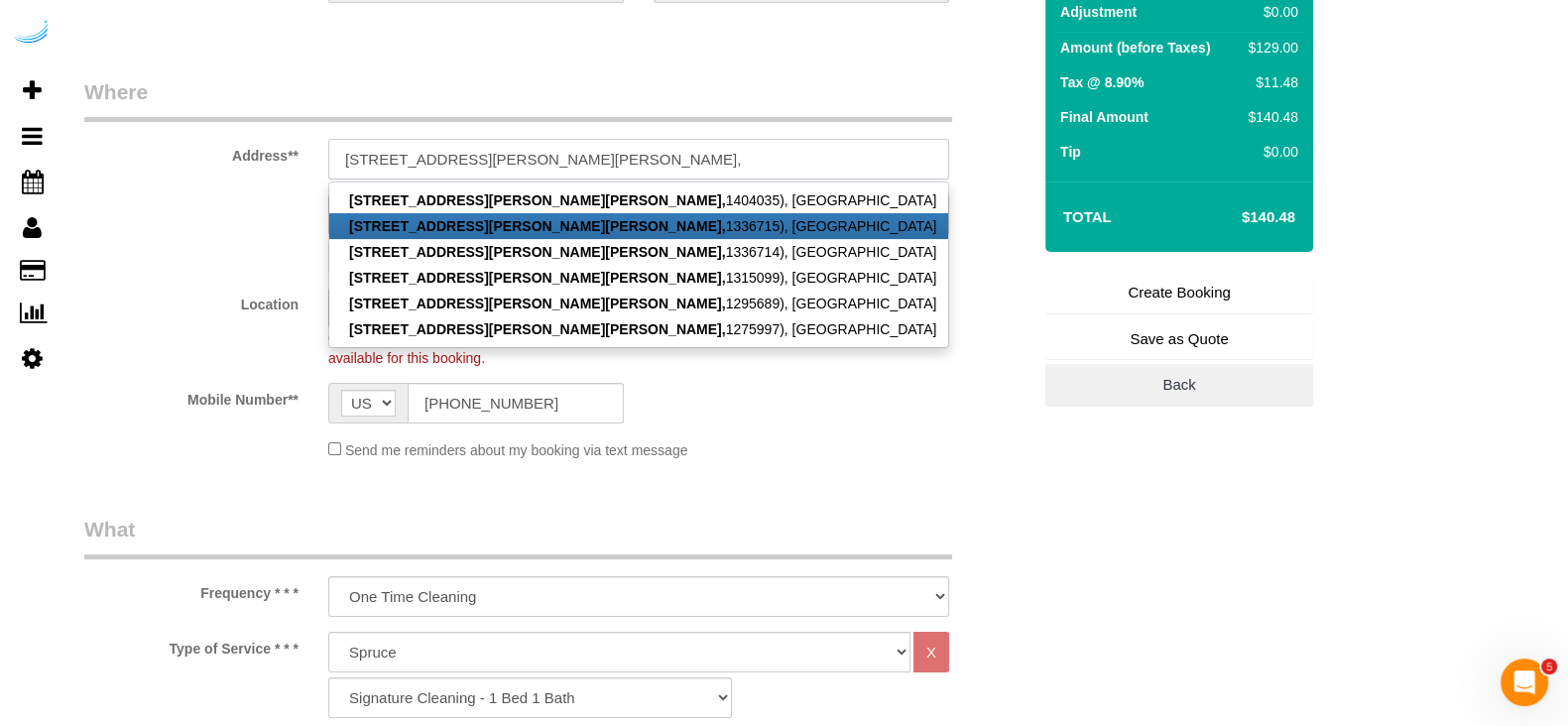 type on "[STREET_ADDRESS][PERSON_NAME][PERSON_NAME])" 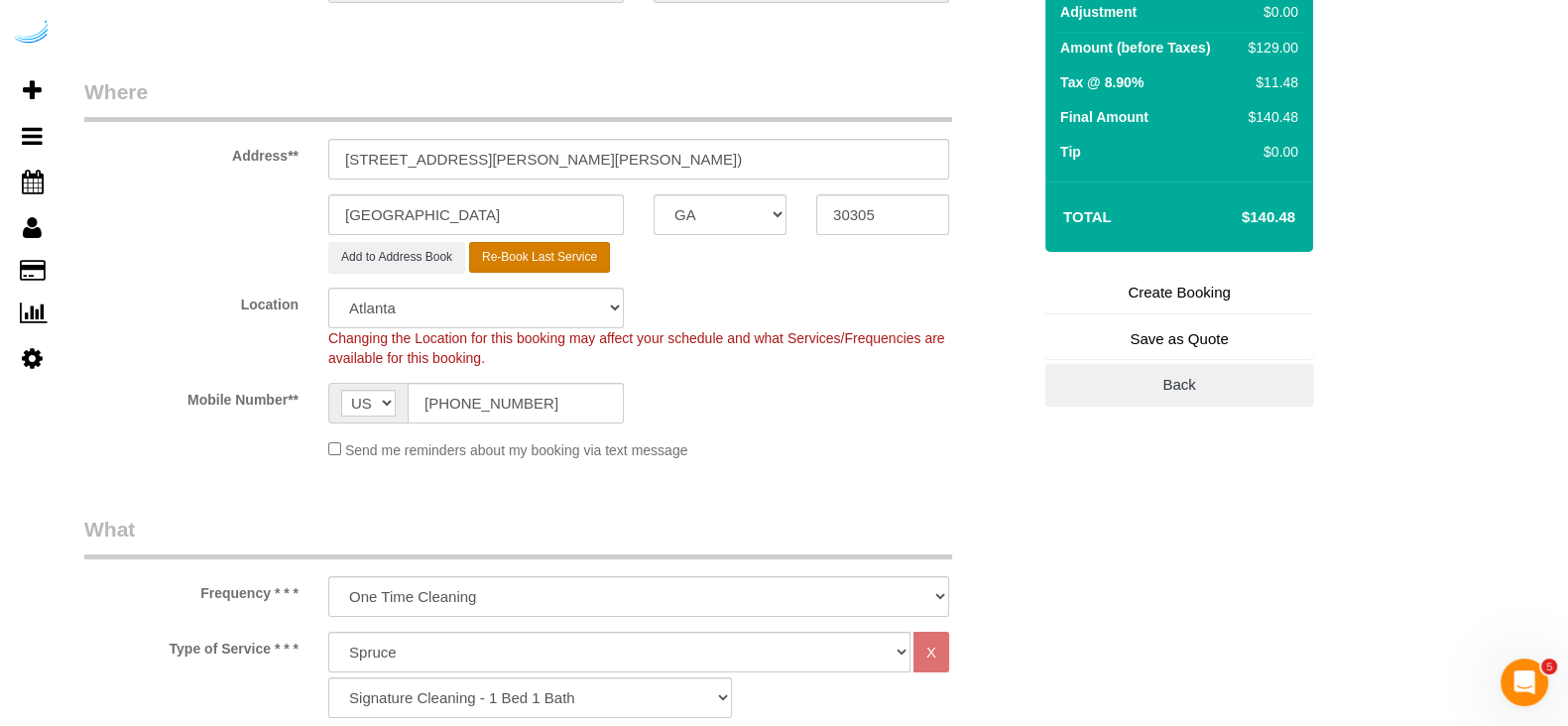 click on "Re-Book Last Service" at bounding box center (540, 257) 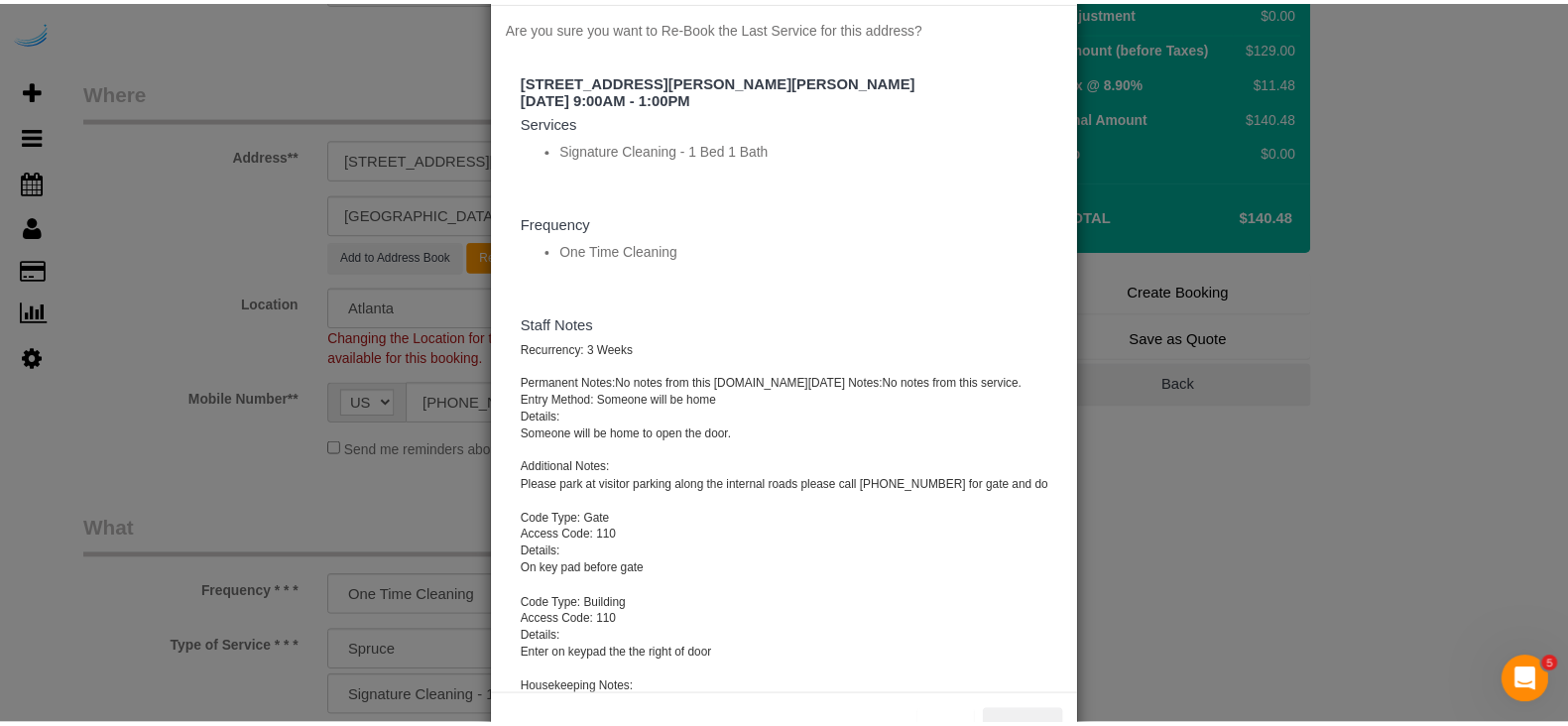 scroll, scrollTop: 162, scrollLeft: 0, axis: vertical 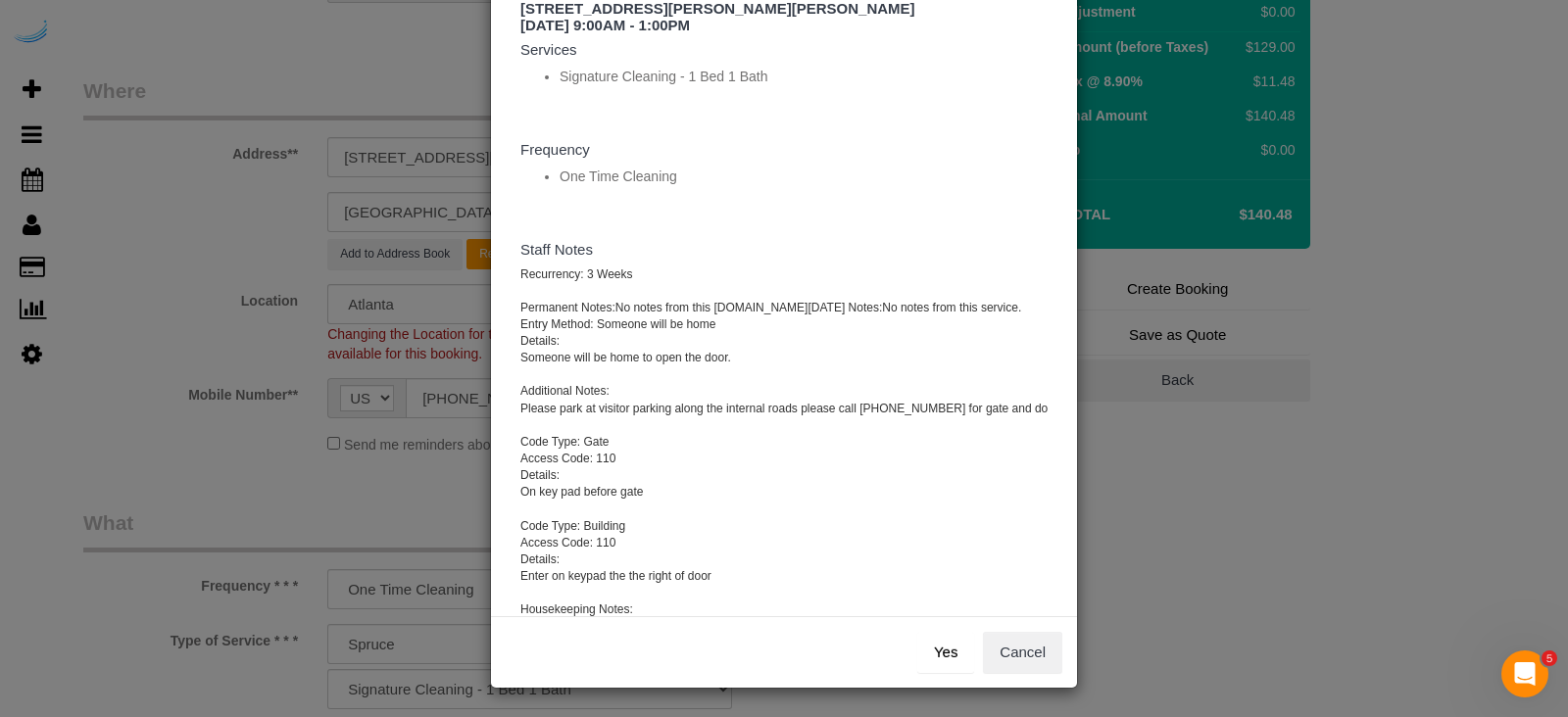 click on "Yes" at bounding box center [946, 652] 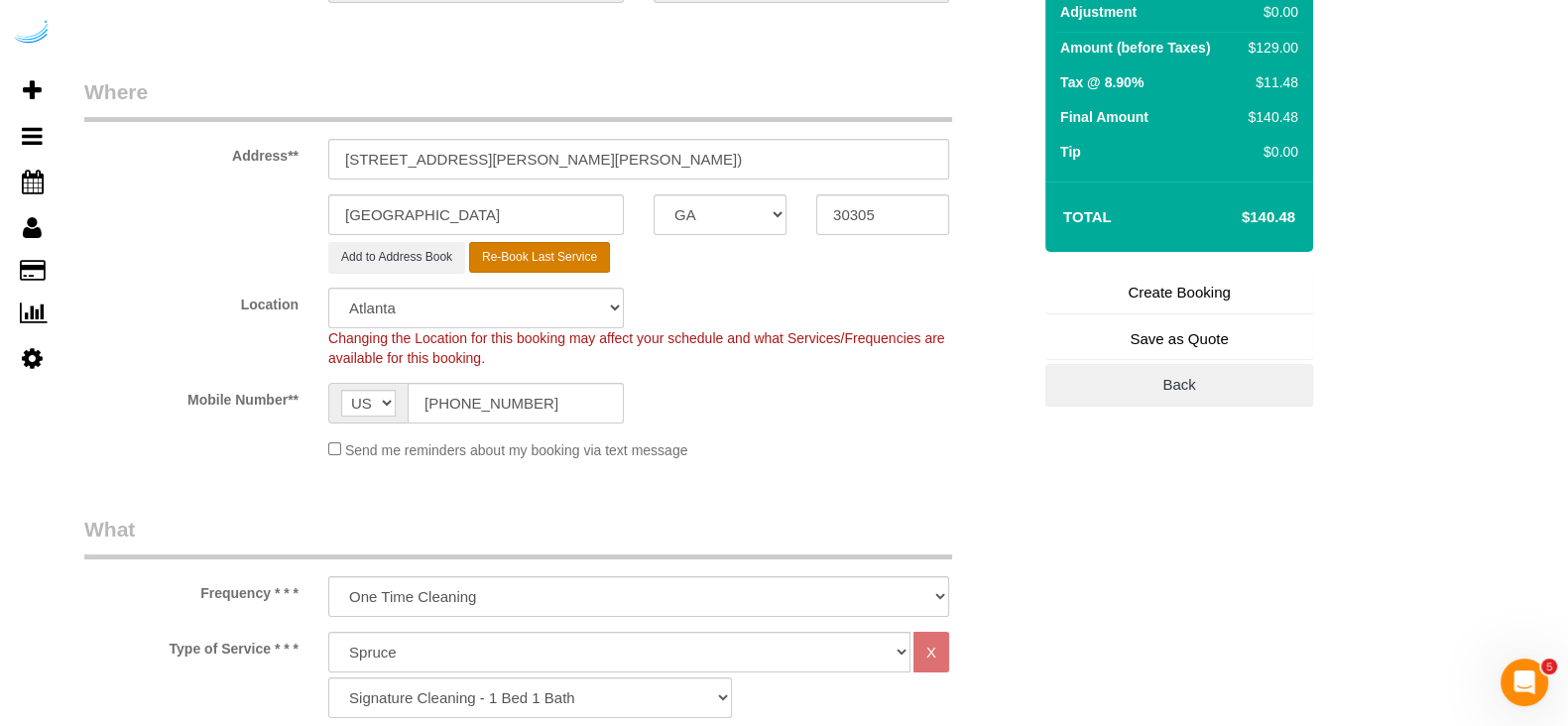 type on "Recurrency: 3 Weeks
Permanent Notes:No notes from this [DOMAIN_NAME][DATE] Notes:No notes from this service.
Entry Method: Someone will be home
Details:
Someone will be home to open the door.
Additional Notes:
Please park at visitor parking along the internal roads please call [PHONE_NUMBER] for gate and door access. Gate codes not working.
Code Type: Gate
Access Code: 110
Details:
On key pad before gate
Code Type: Building
Access Code: 110
Details:
Enter on keypad the the right of door
Housekeeping Notes:" 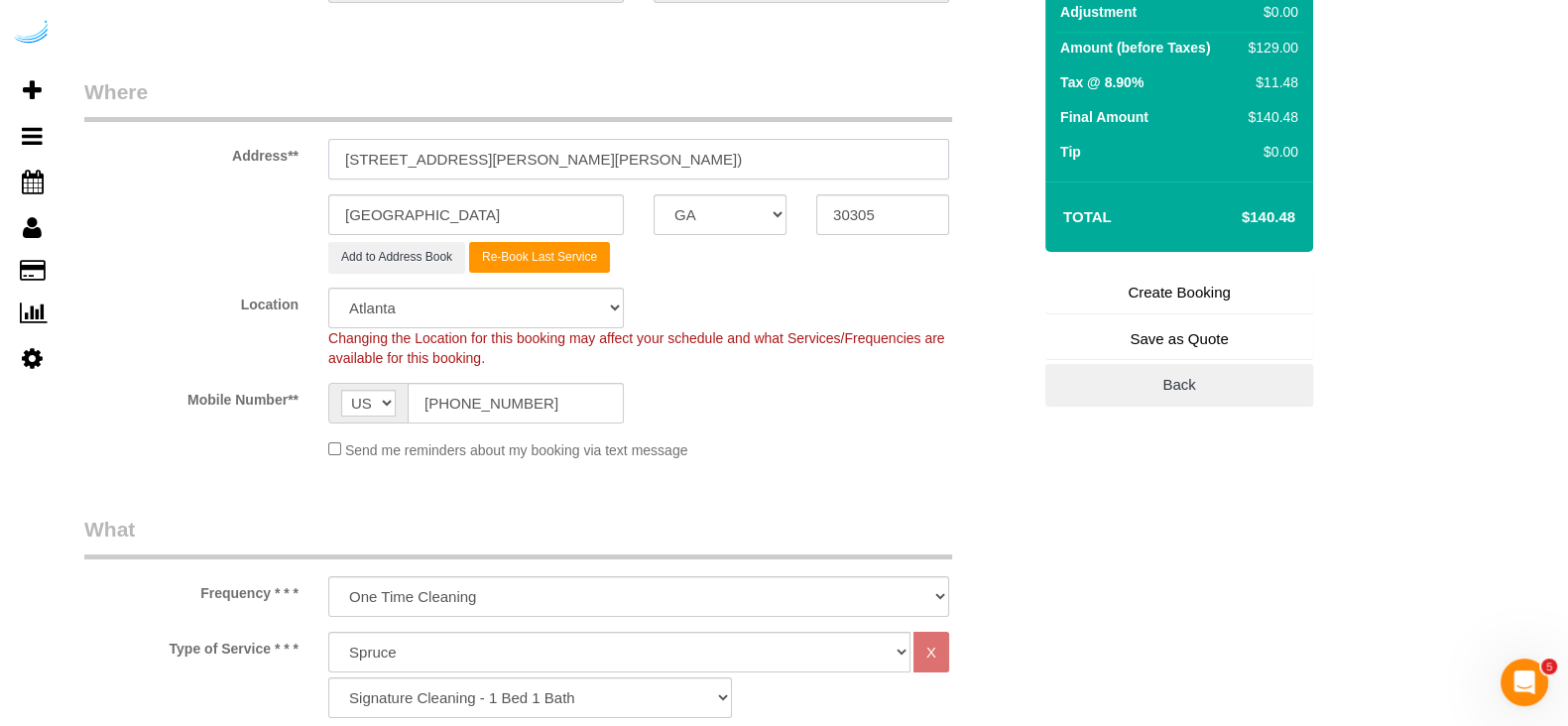 click on "[STREET_ADDRESS][PERSON_NAME][PERSON_NAME])" at bounding box center (639, 159) 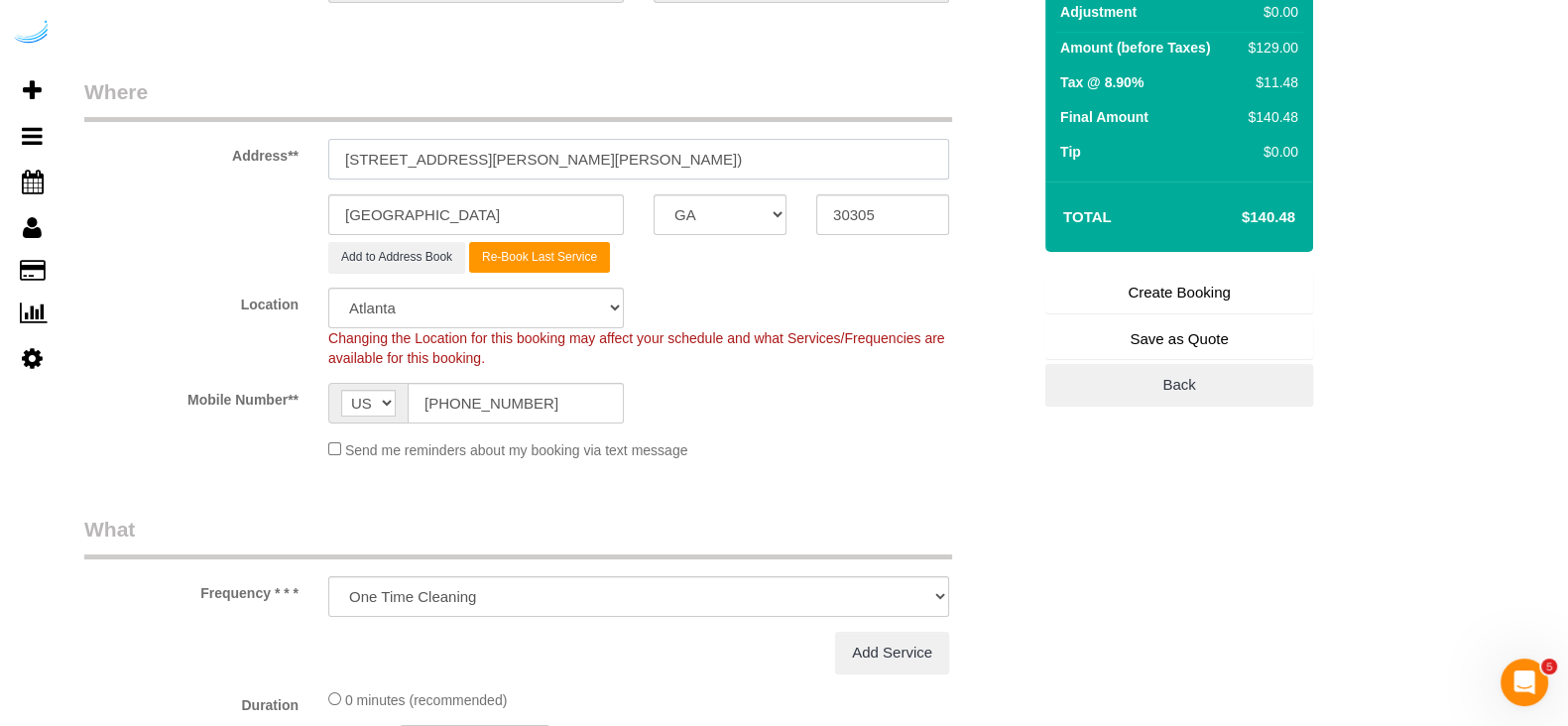 select on "object:8420" 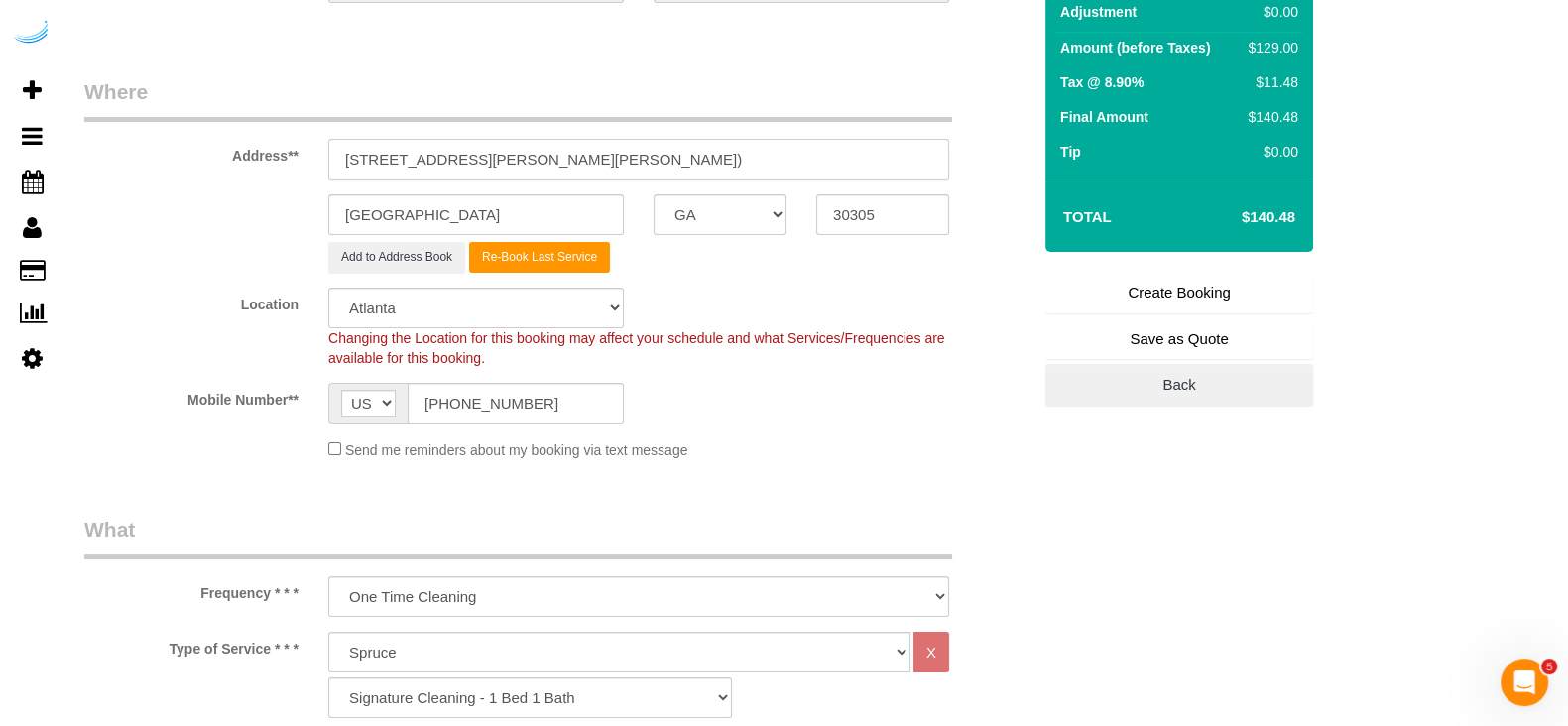 scroll, scrollTop: 0, scrollLeft: 1, axis: horizontal 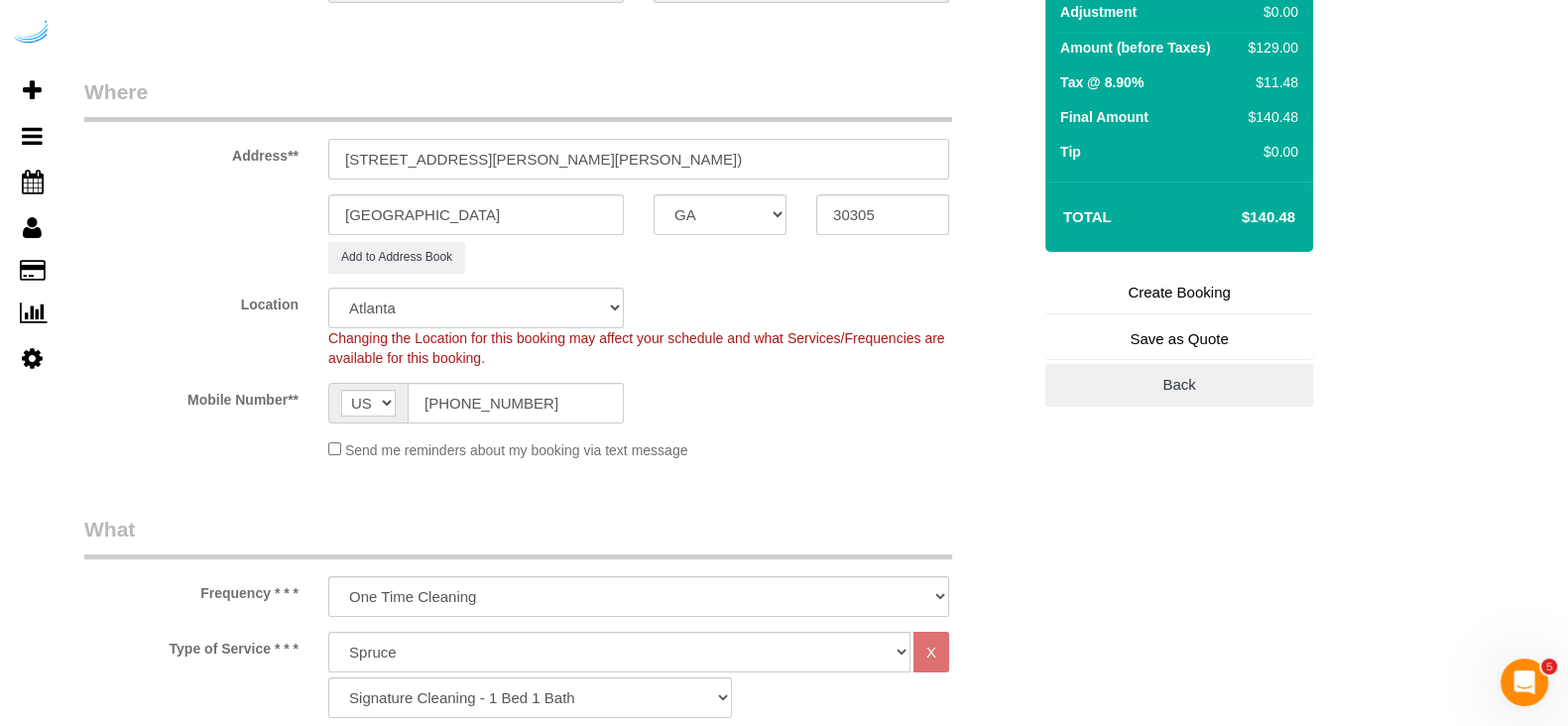 type on "[STREET_ADDRESS][PERSON_NAME][PERSON_NAME])" 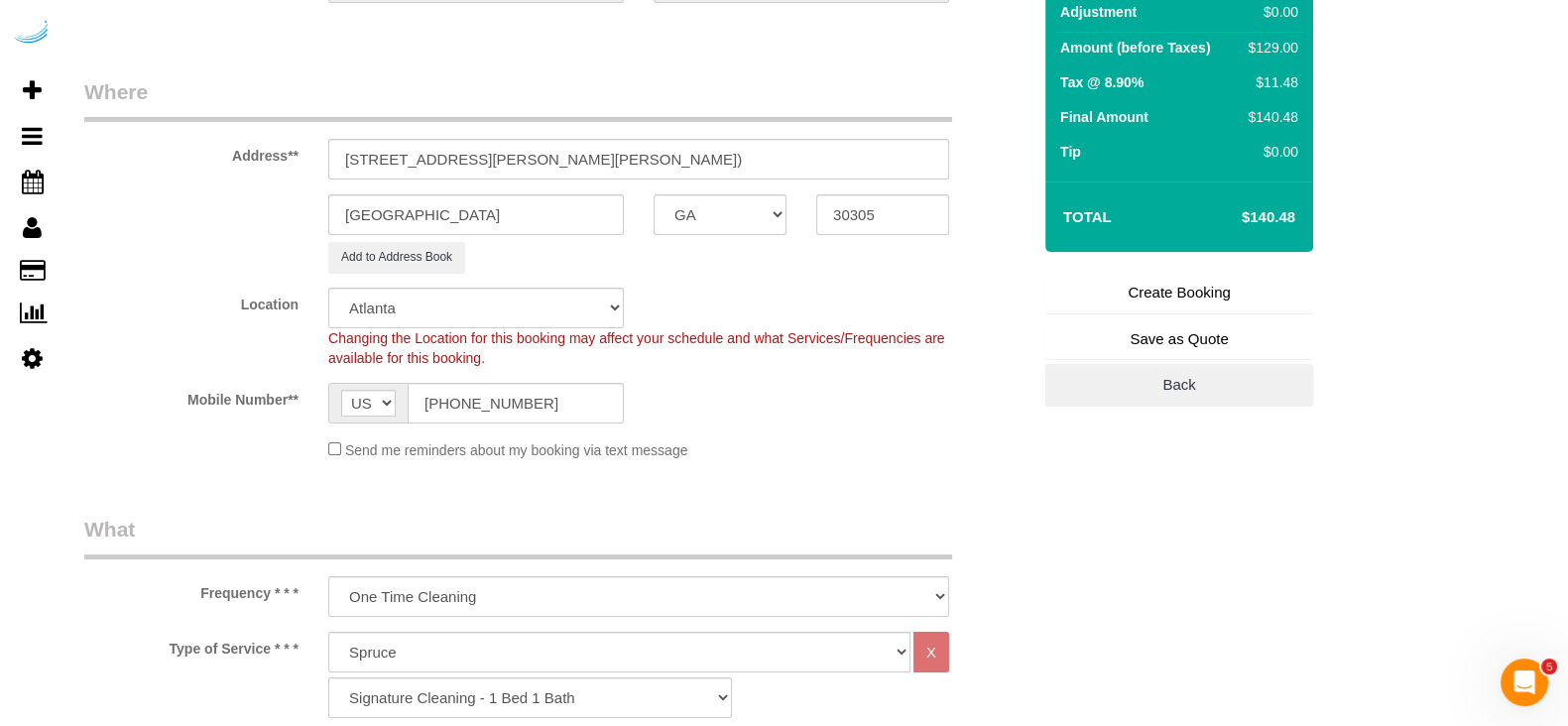 click on "Changing the Location for this booking may affect your schedule and what
Services/Frequencies are available for this booking." 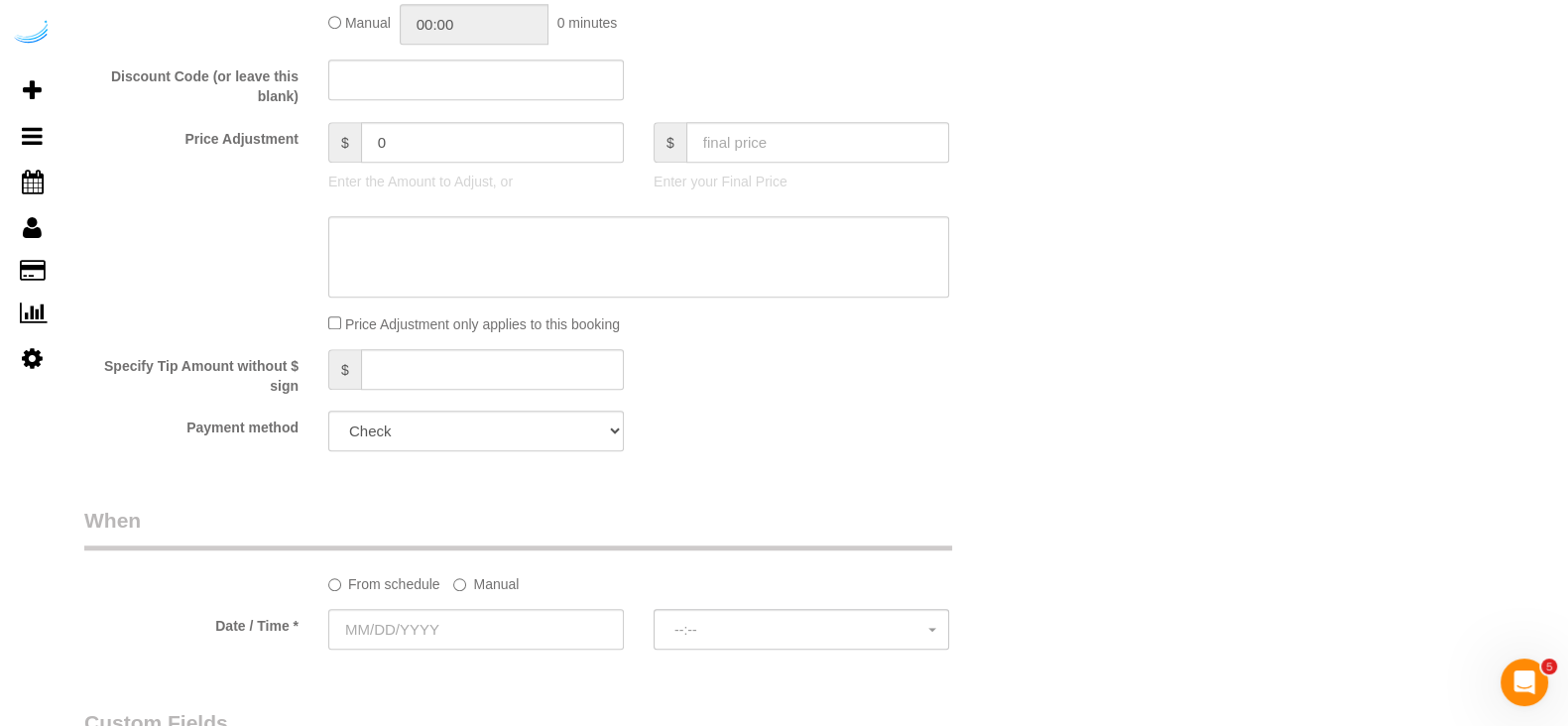 scroll, scrollTop: 1735, scrollLeft: 0, axis: vertical 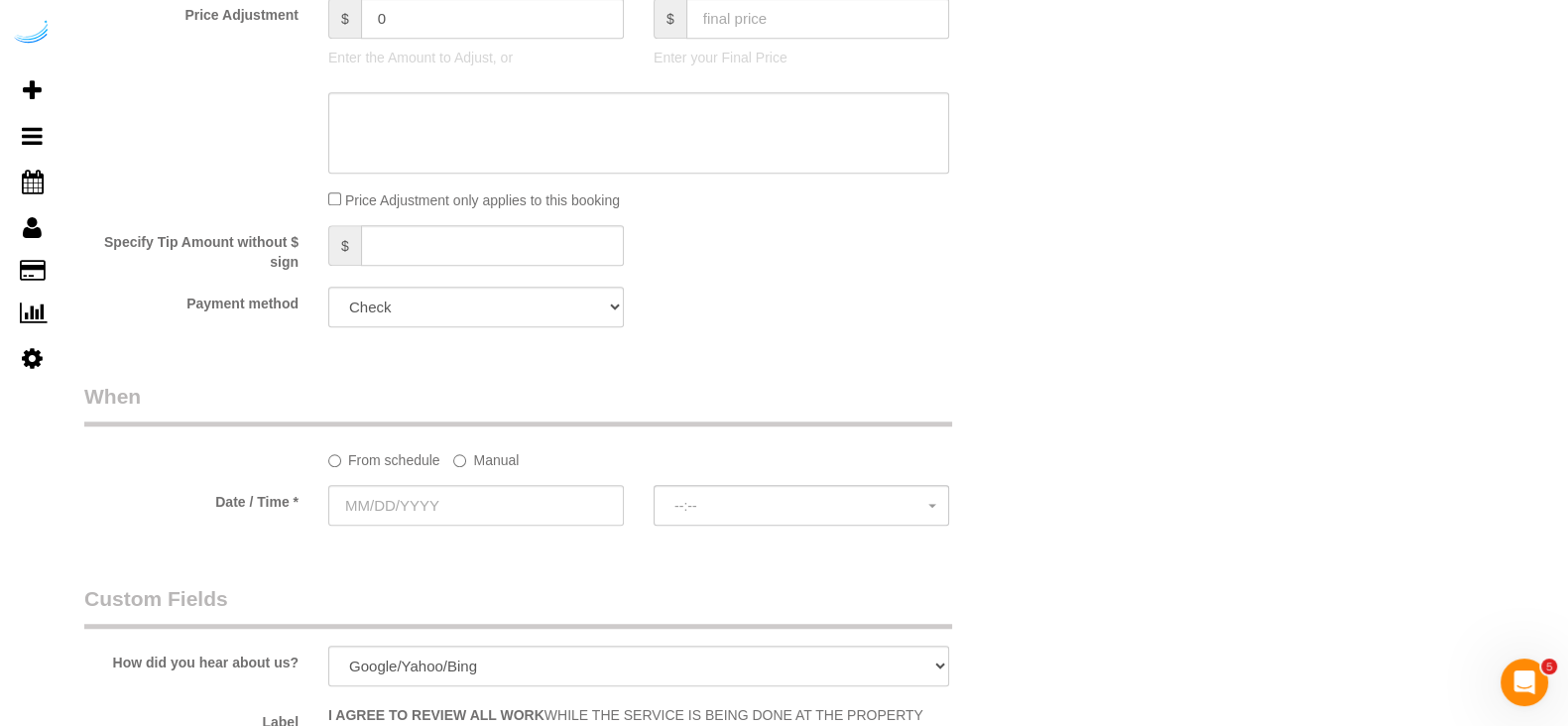 click on "From schedule
Manual
Date / Time *
--:--   --:--" 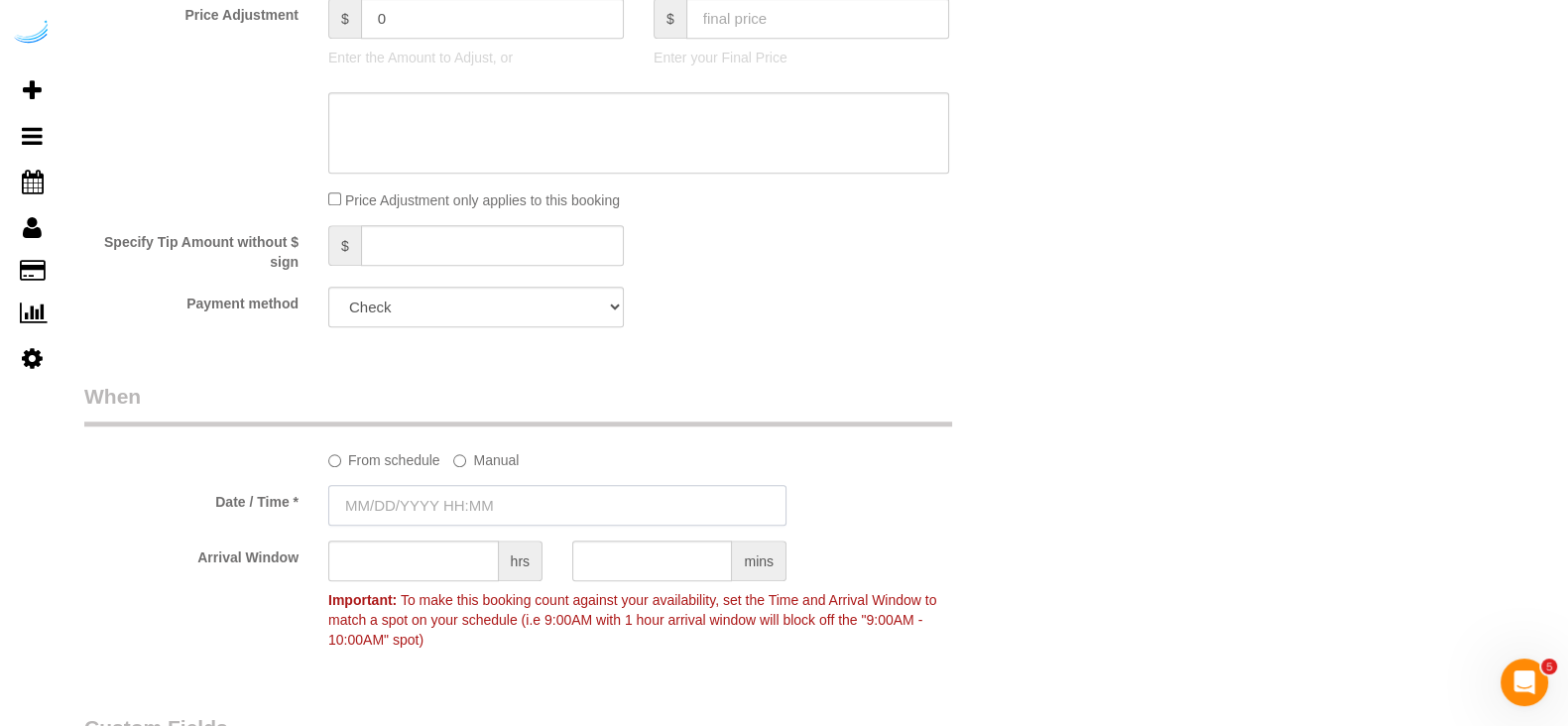 click at bounding box center (557, 505) 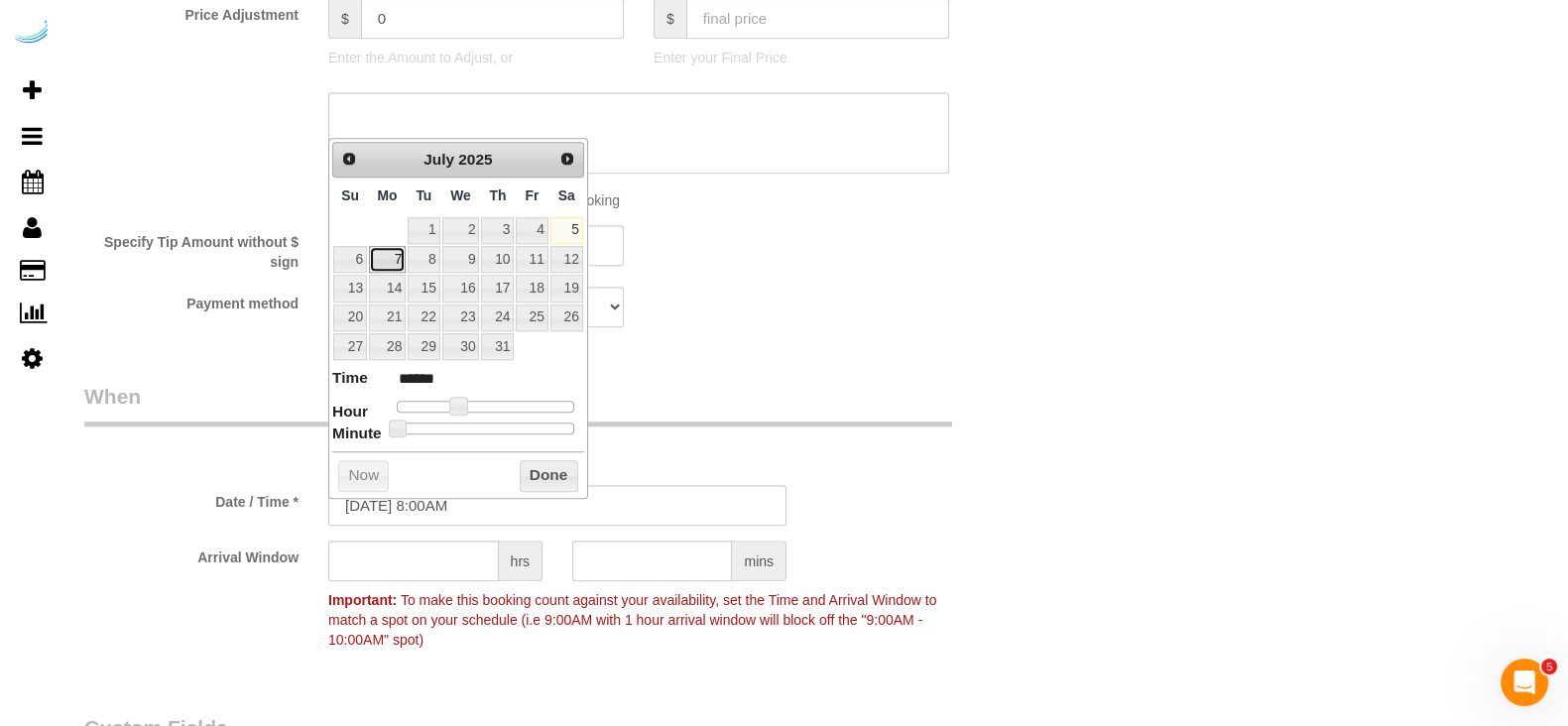 click on "7" at bounding box center [387, 259] 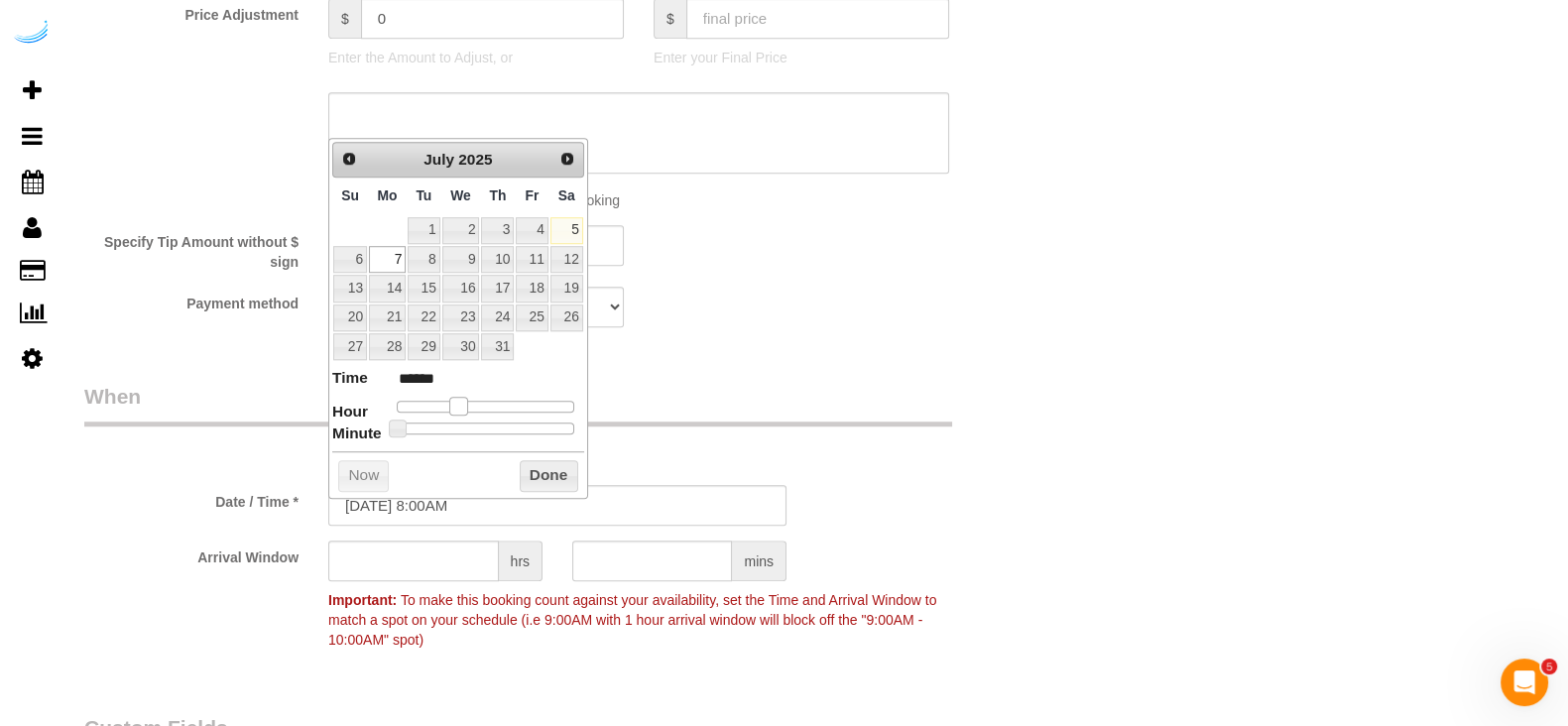 type on "[DATE] 9:00AM" 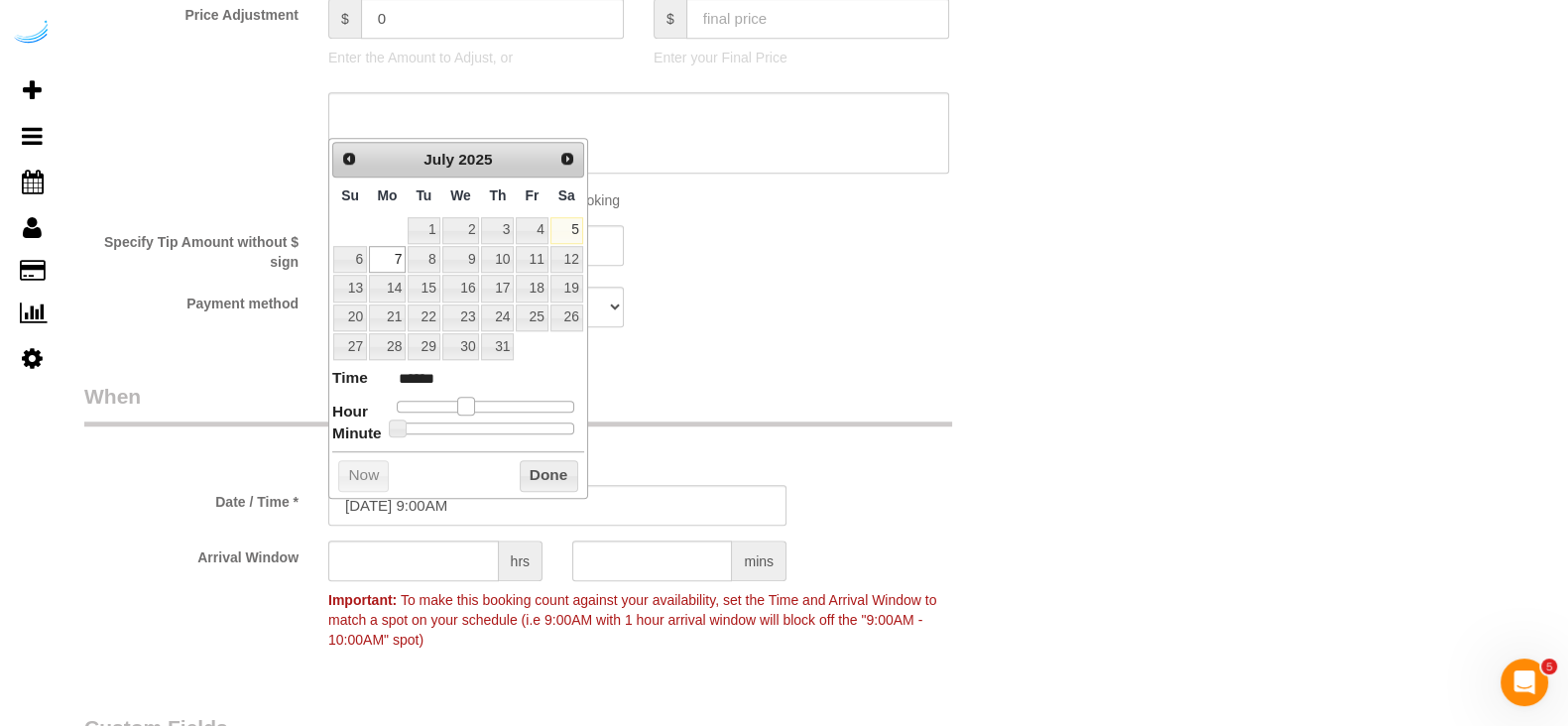 click at bounding box center (466, 406) 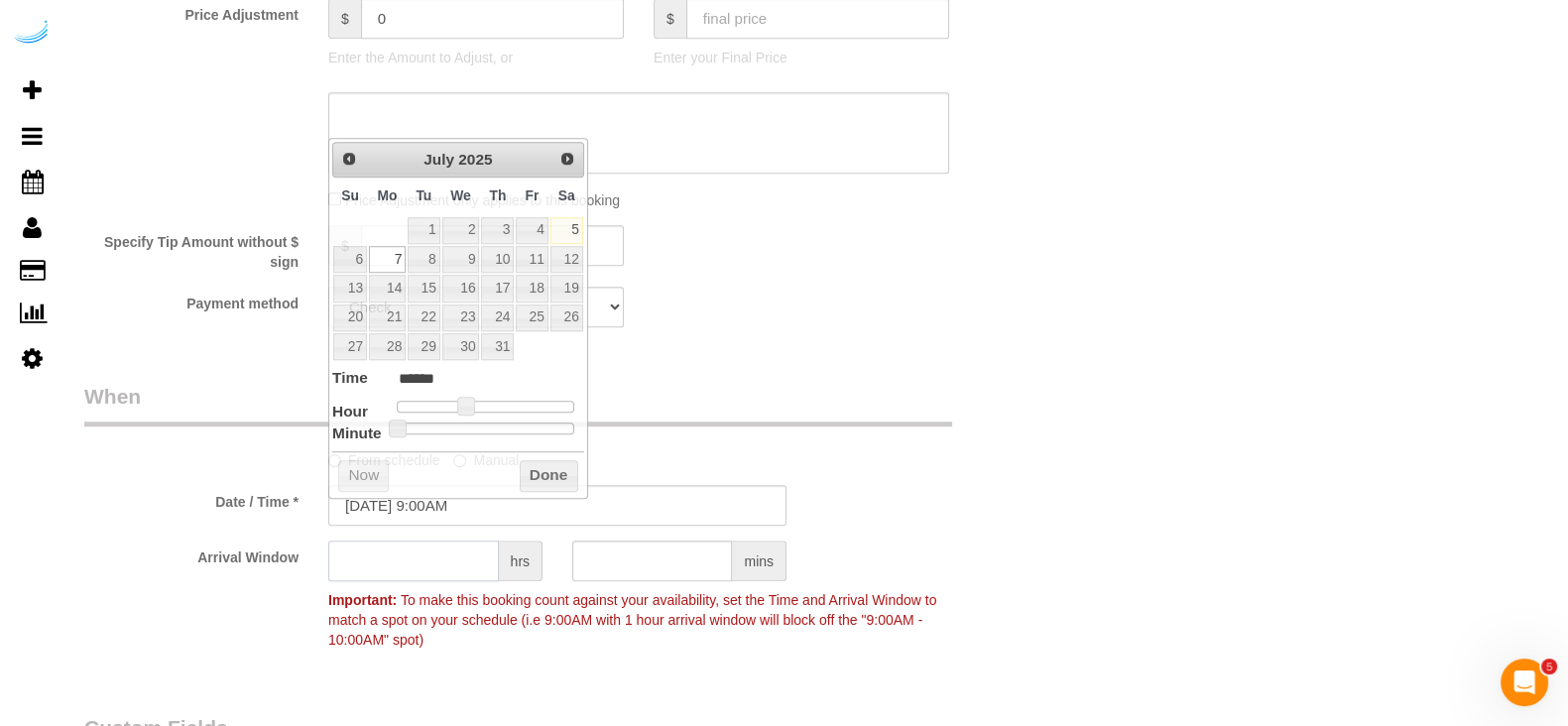 click 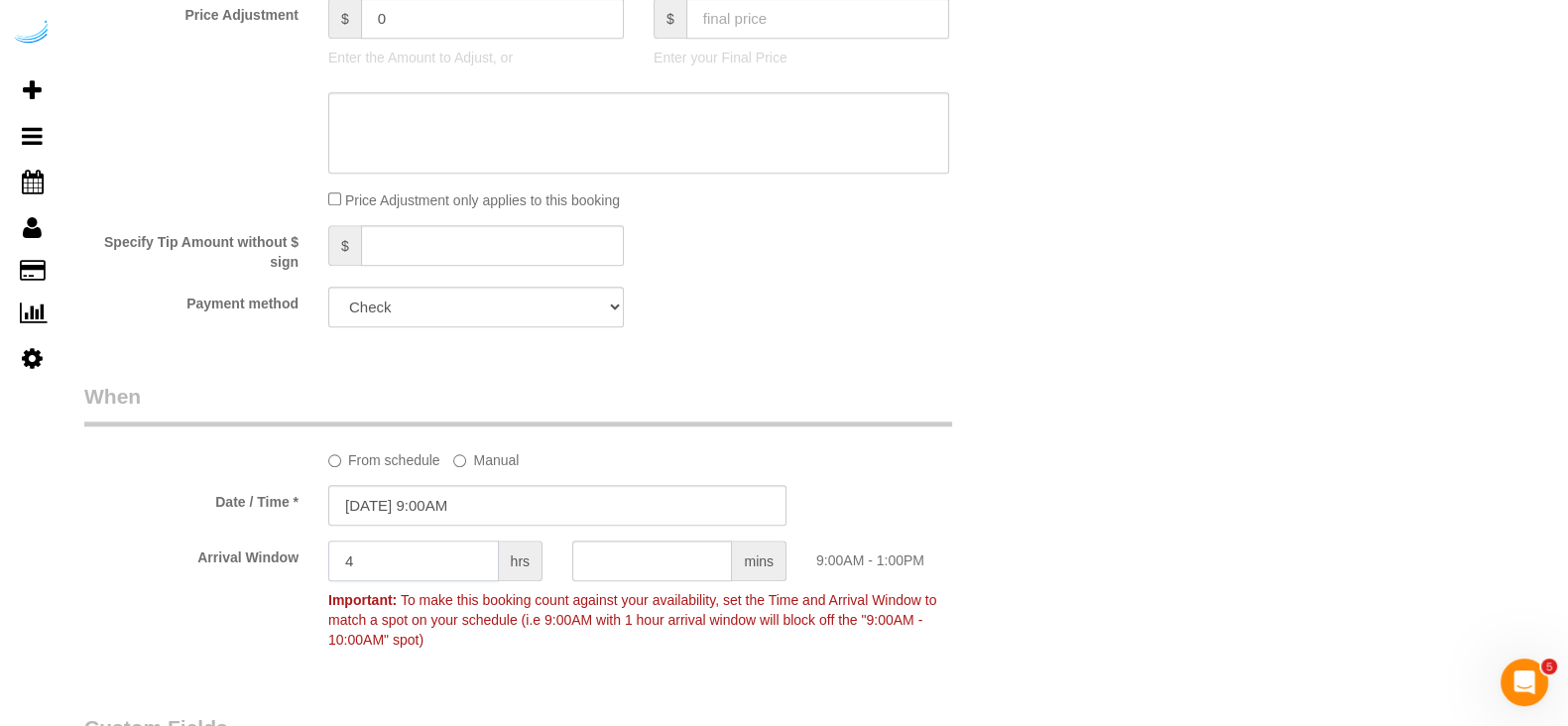 type on "4" 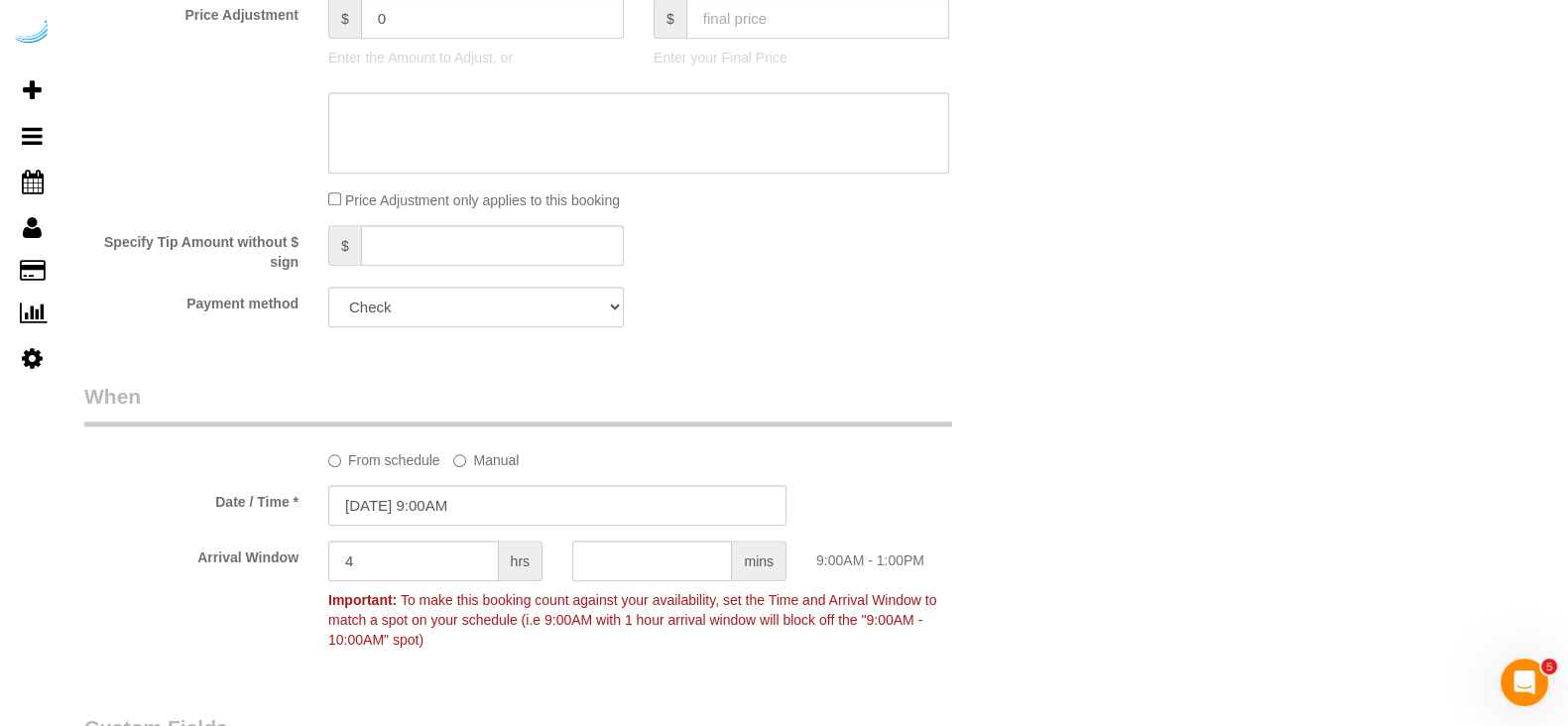 click on "When" at bounding box center (518, 404) 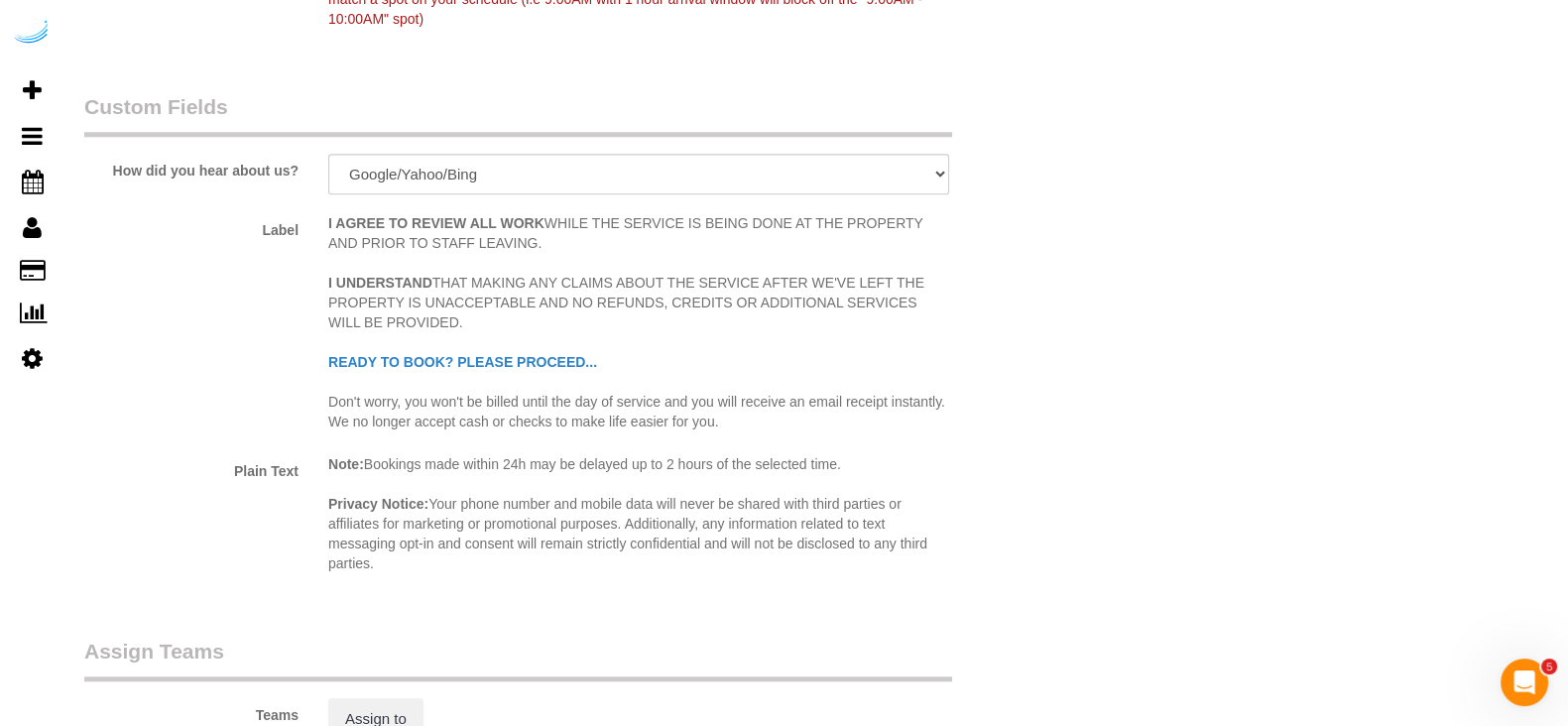 scroll, scrollTop: 2851, scrollLeft: 0, axis: vertical 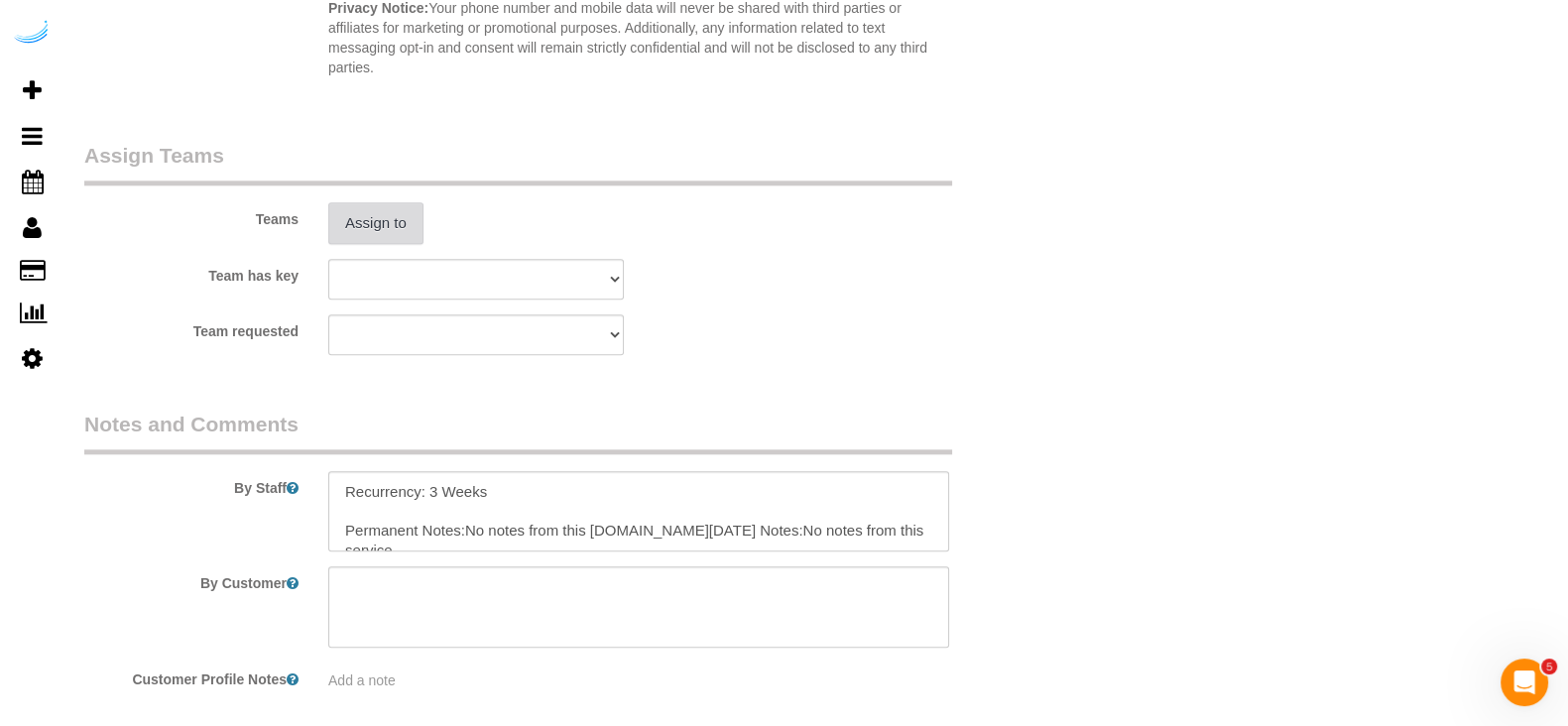 click on "Assign to" at bounding box center [376, 223] 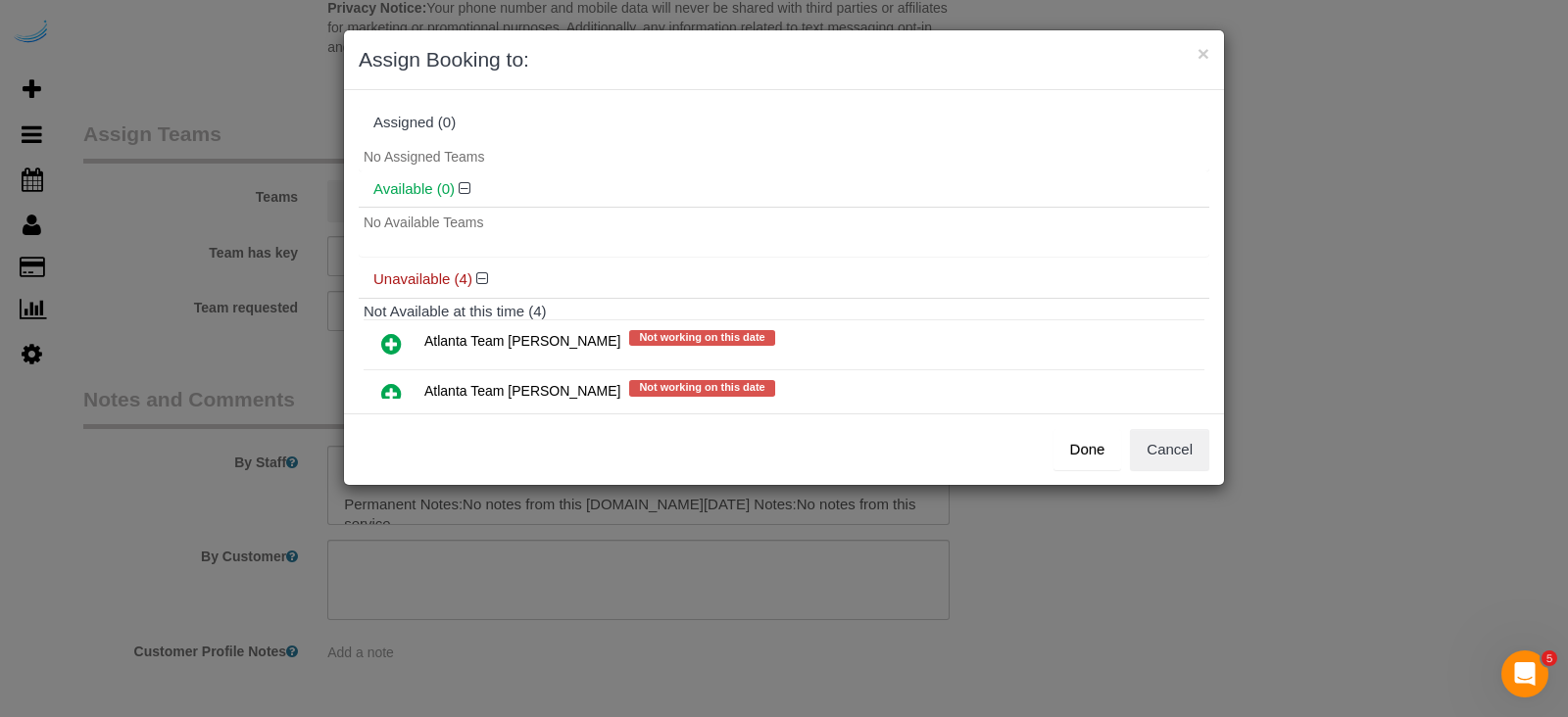click at bounding box center (391, 344) 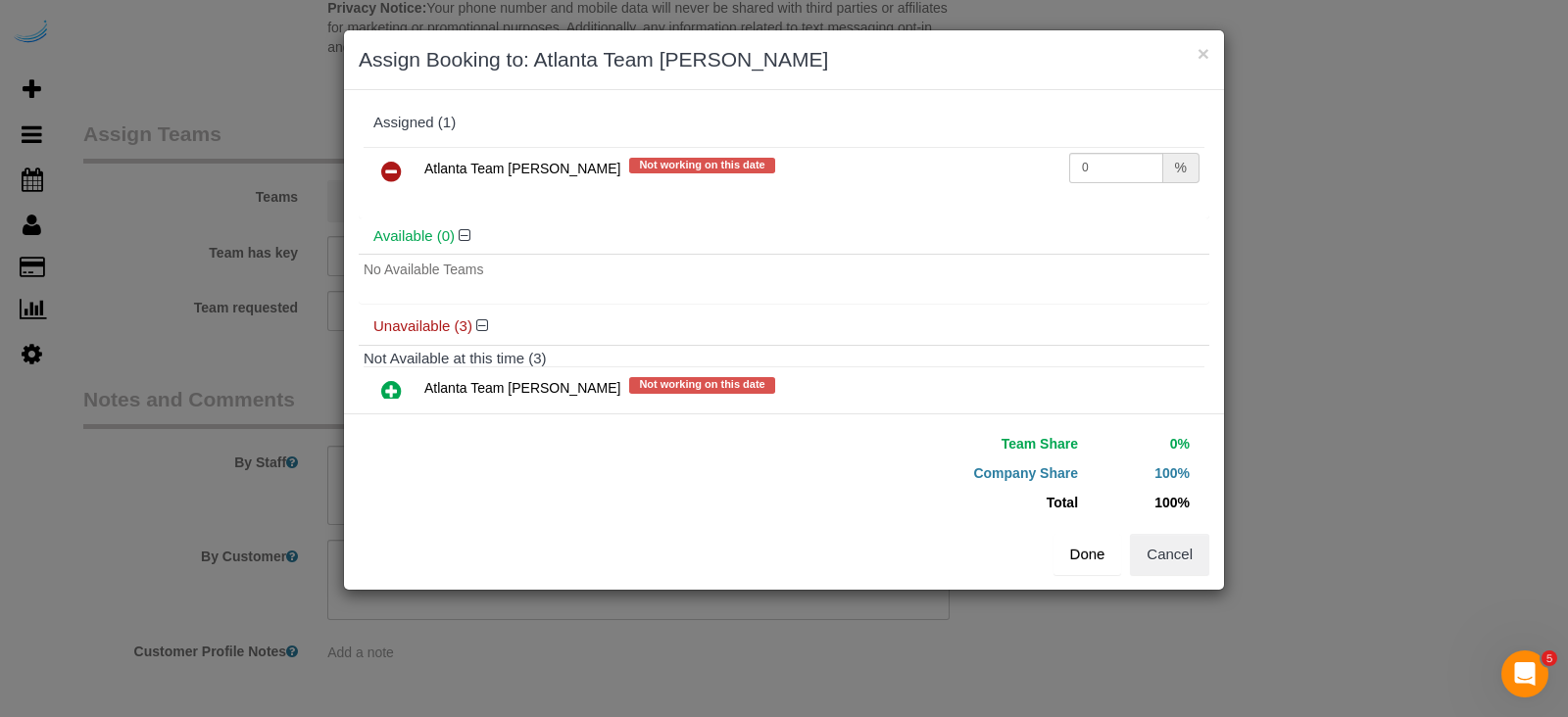 click on "Done" at bounding box center [1088, 554] 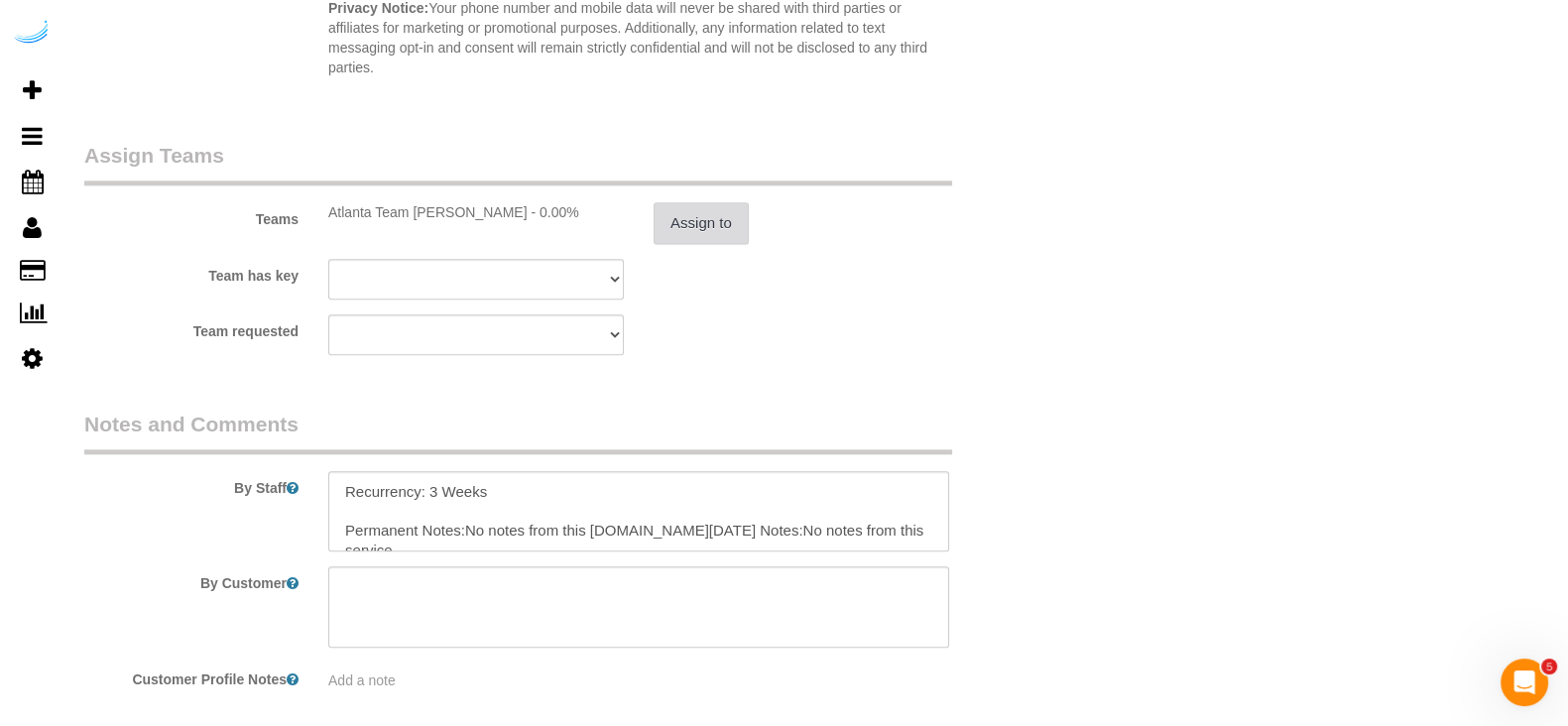 scroll, scrollTop: 2949, scrollLeft: 0, axis: vertical 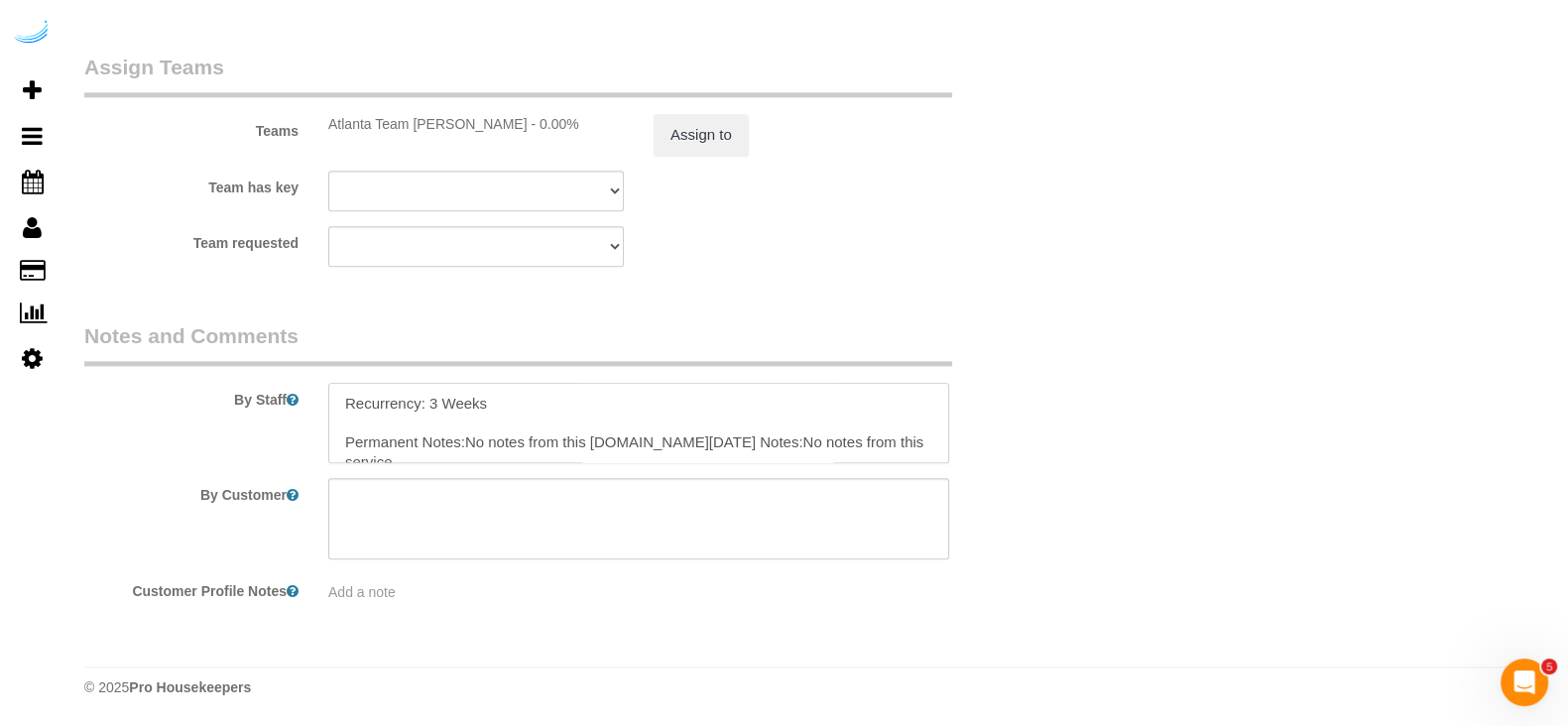 click at bounding box center [639, 424] 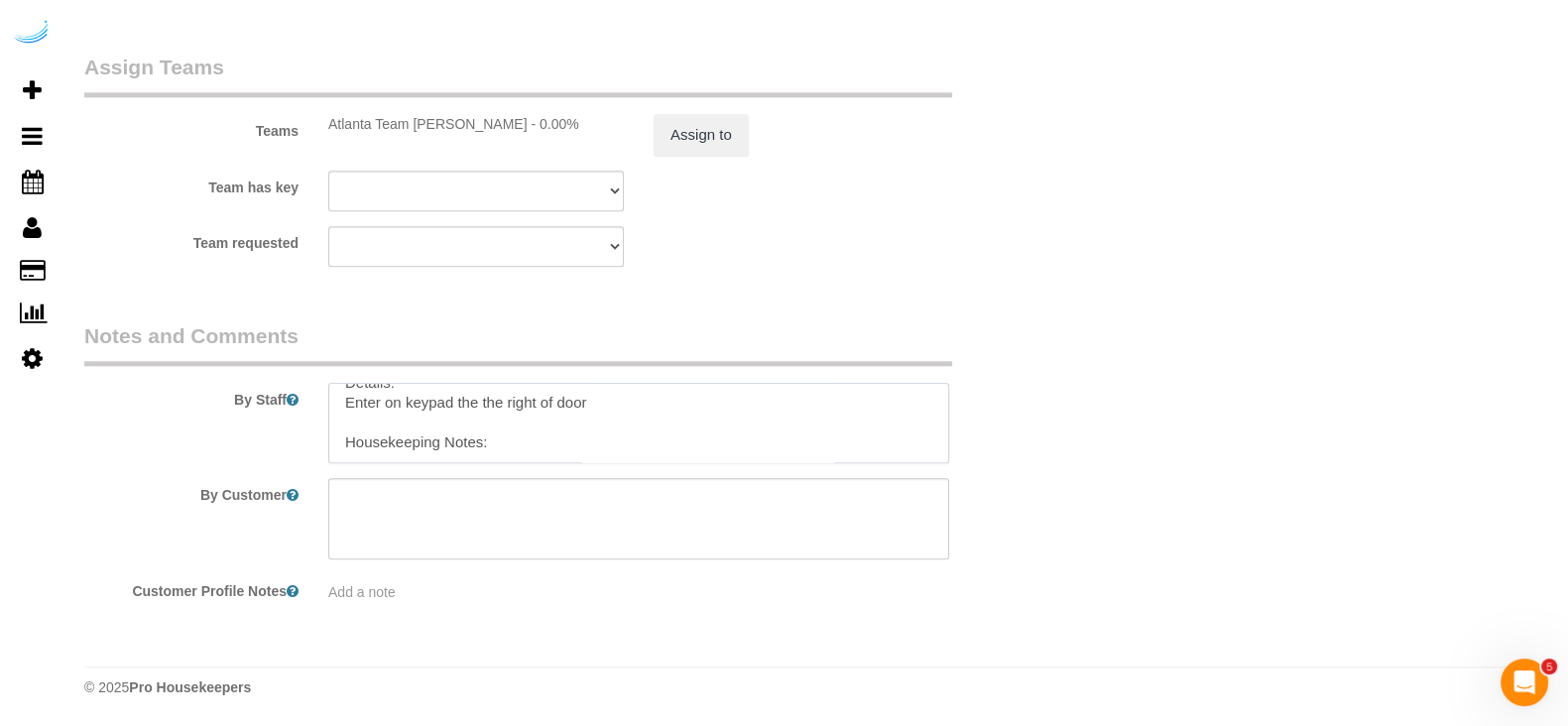 drag, startPoint x: 341, startPoint y: 437, endPoint x: 890, endPoint y: 508, distance: 553.57204 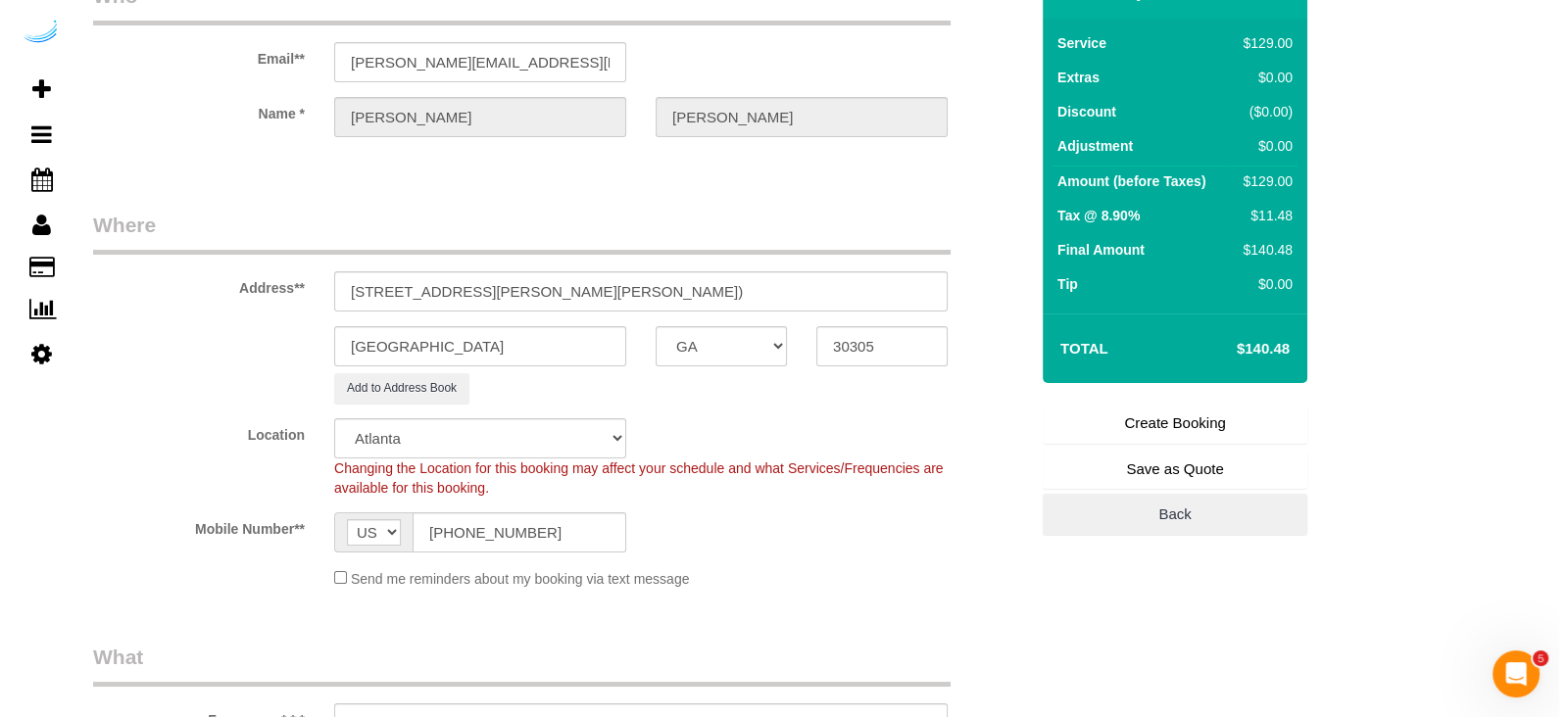 scroll, scrollTop: 0, scrollLeft: 0, axis: both 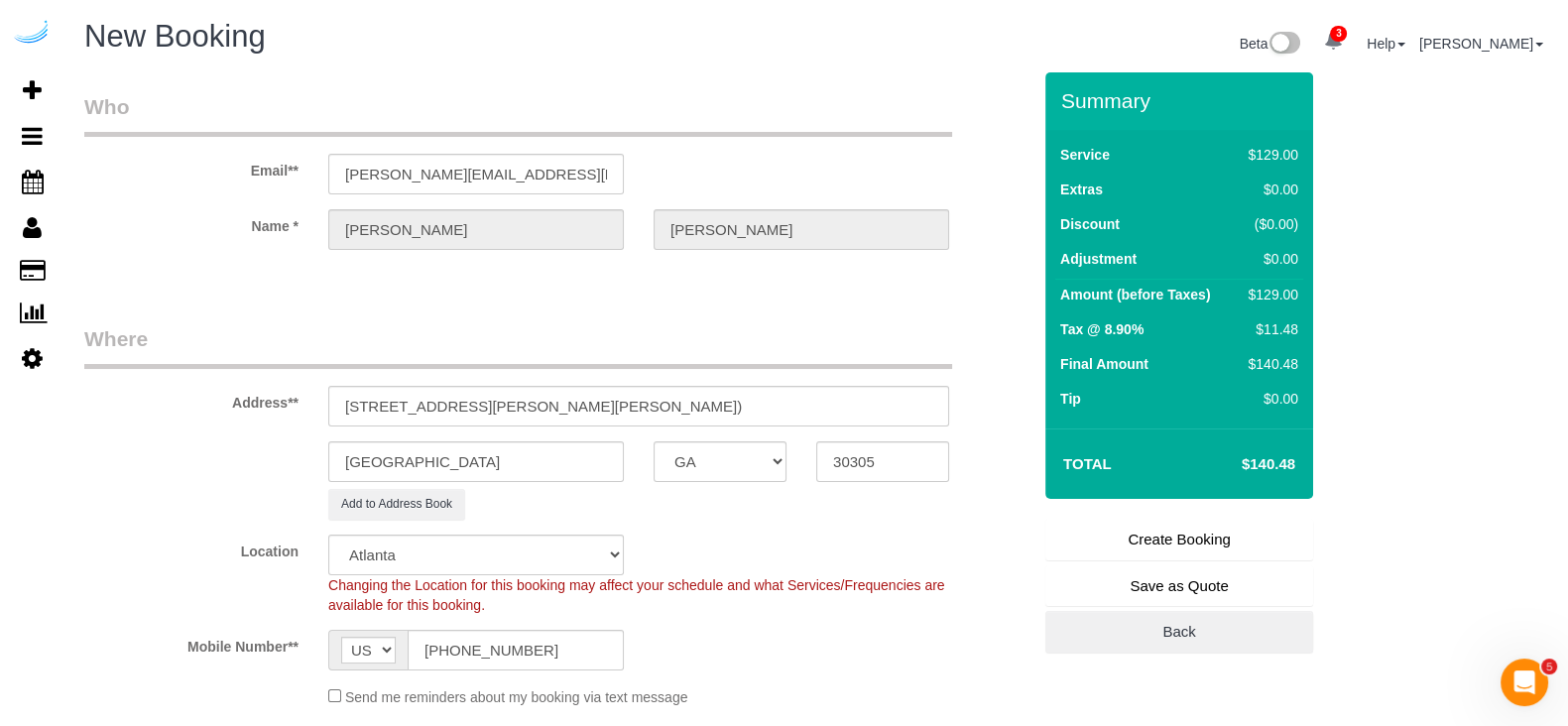 type on "Recurrency: Every 3 Weeks
Permanent Notes:No notes from this [DOMAIN_NAME][DATE] Notes:No notes from this service.
Entry Method: Someone will be home
Details:
Someone will be home to open the door.
Additional Notes:
Please park at visitor parking along the internal roads please call [PHONE_NUMBER] for gate and door access. Gate codes not working.
Code Type: Gate
Access Code: 110
Details:
On key pad before gate
Code Type: Building
Access Code: 110
Details:
Enter on keypad the the right of door
Housekeeping Notes:" 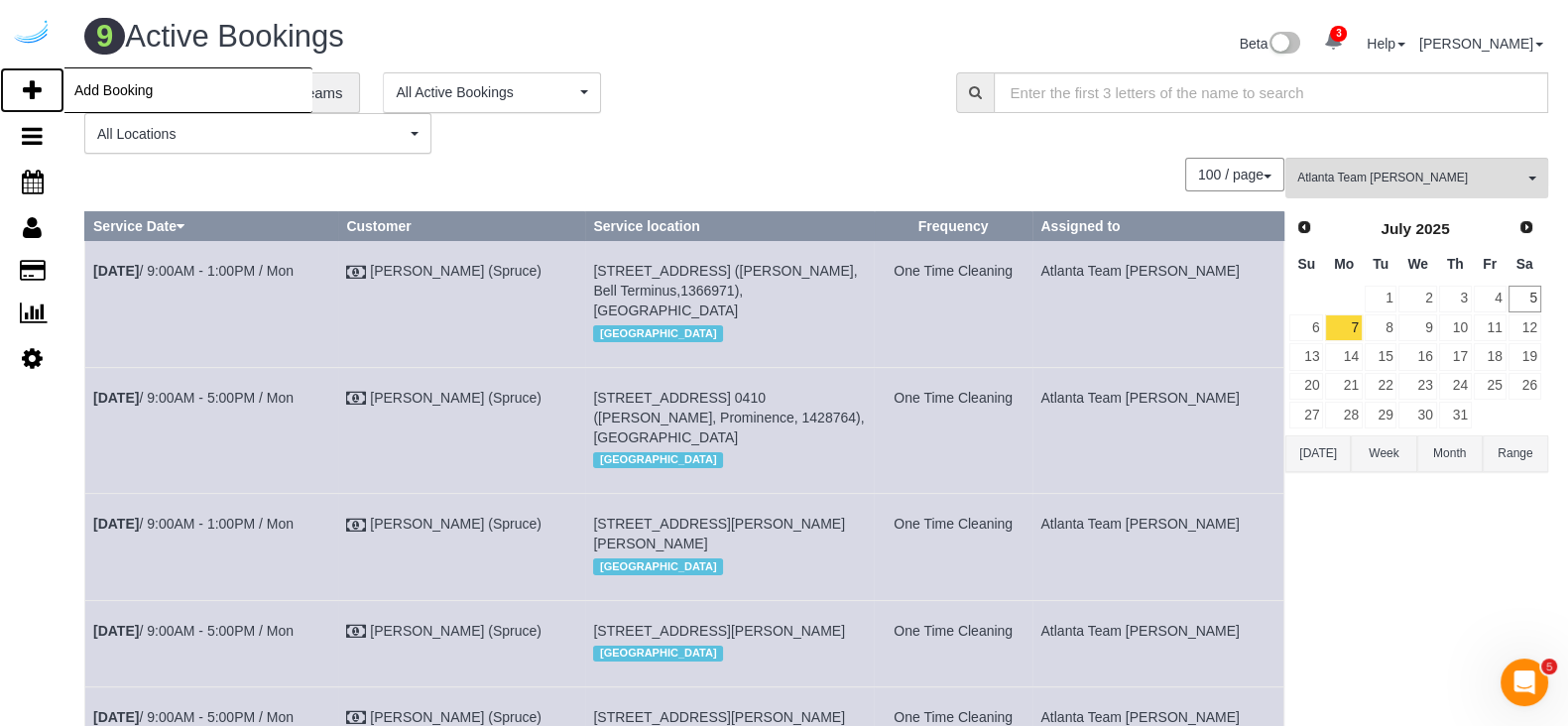 click at bounding box center (32, 90) 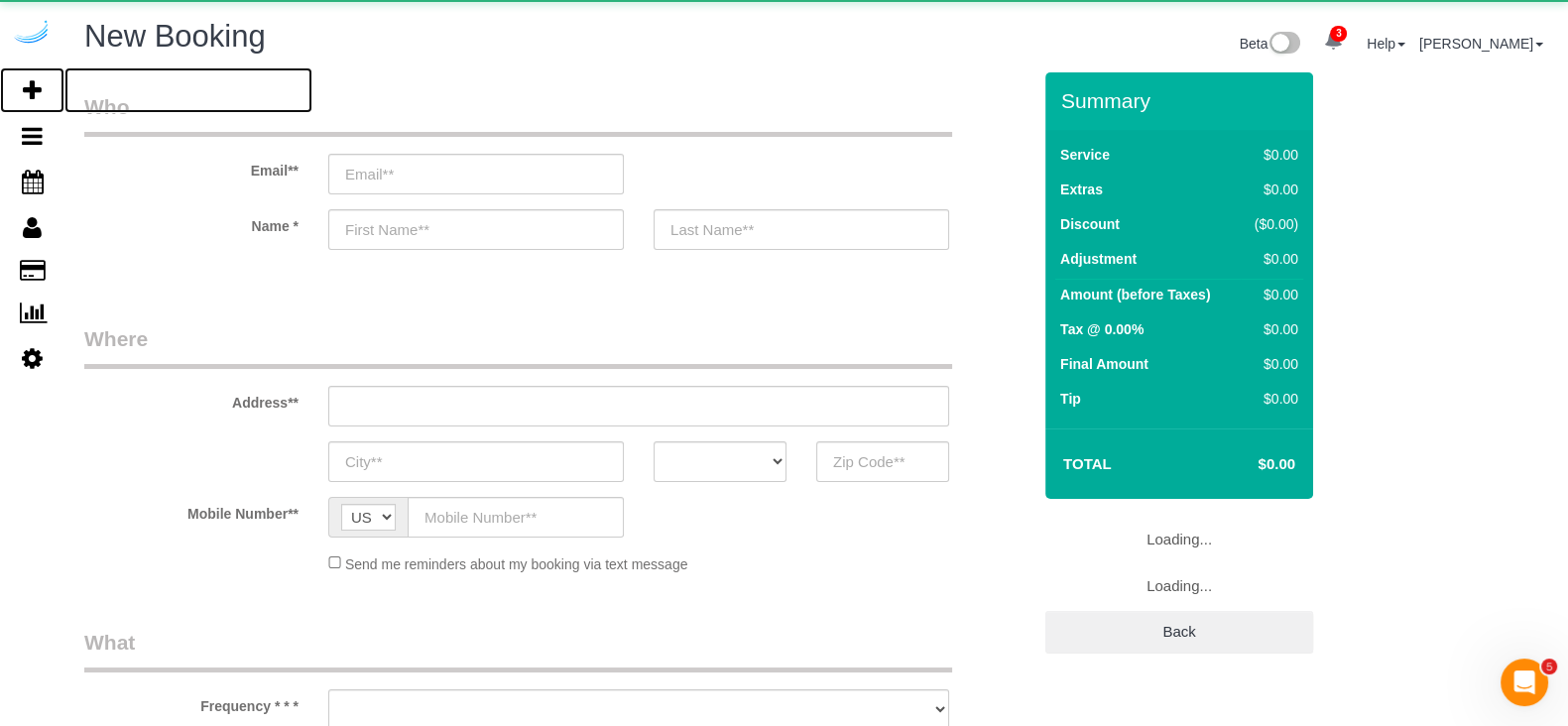 select on "object:9875" 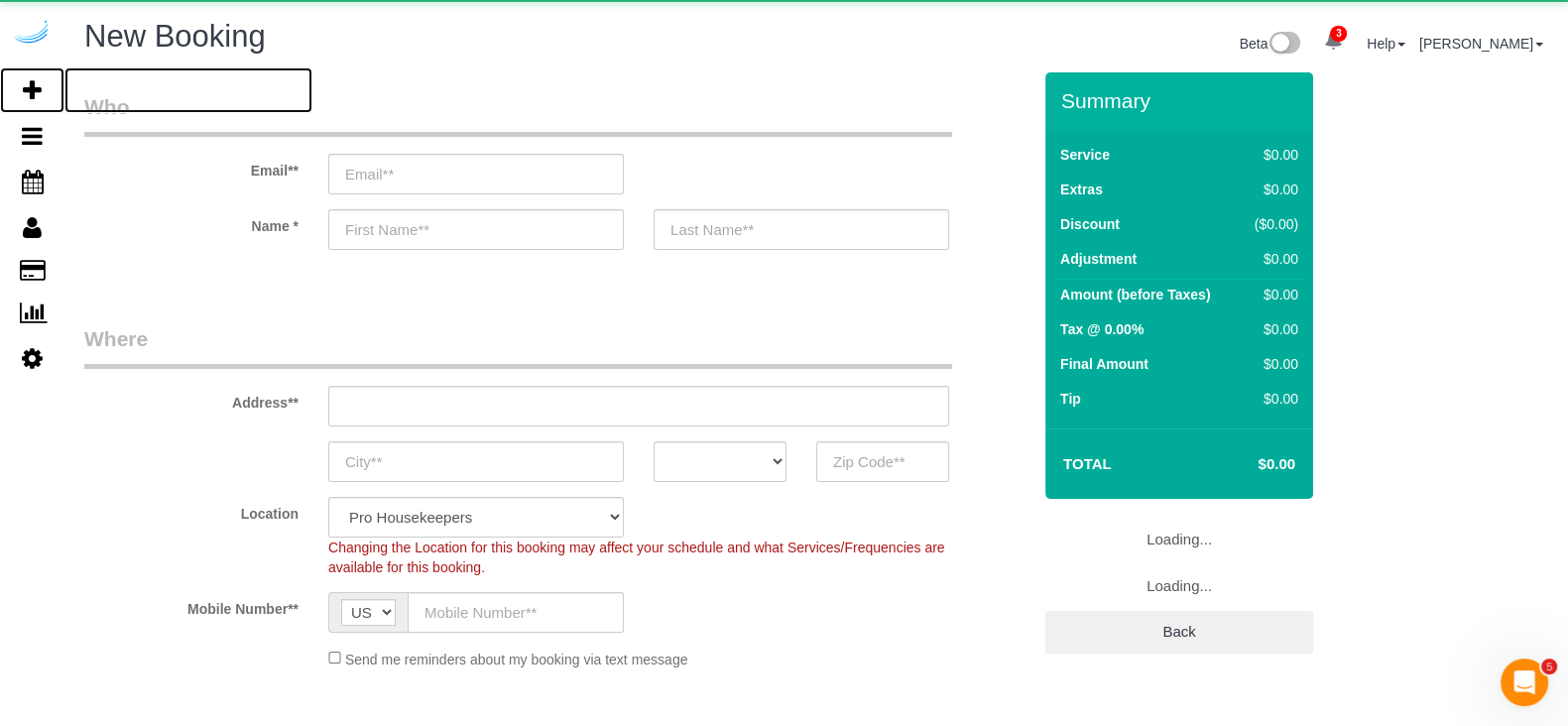 select on "4" 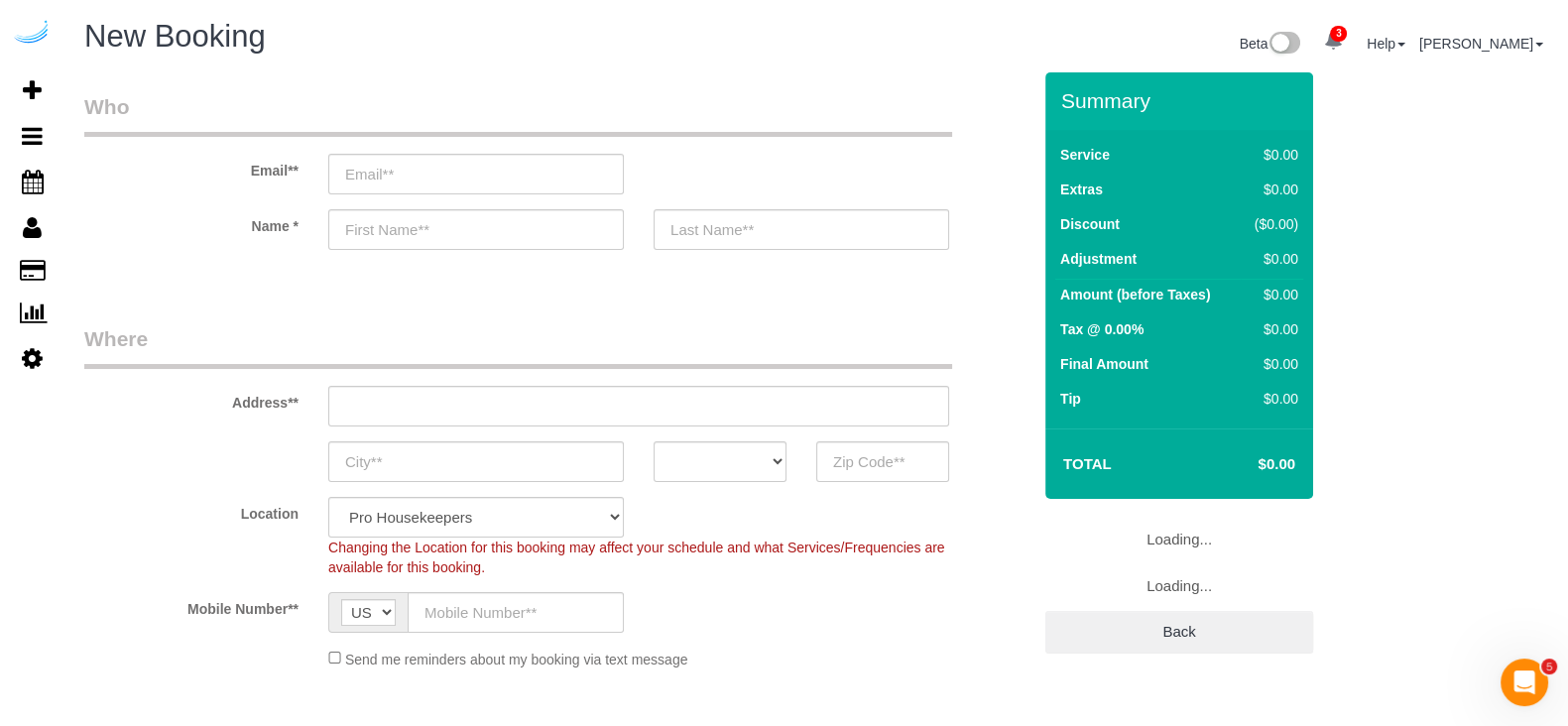 select on "object:10013" 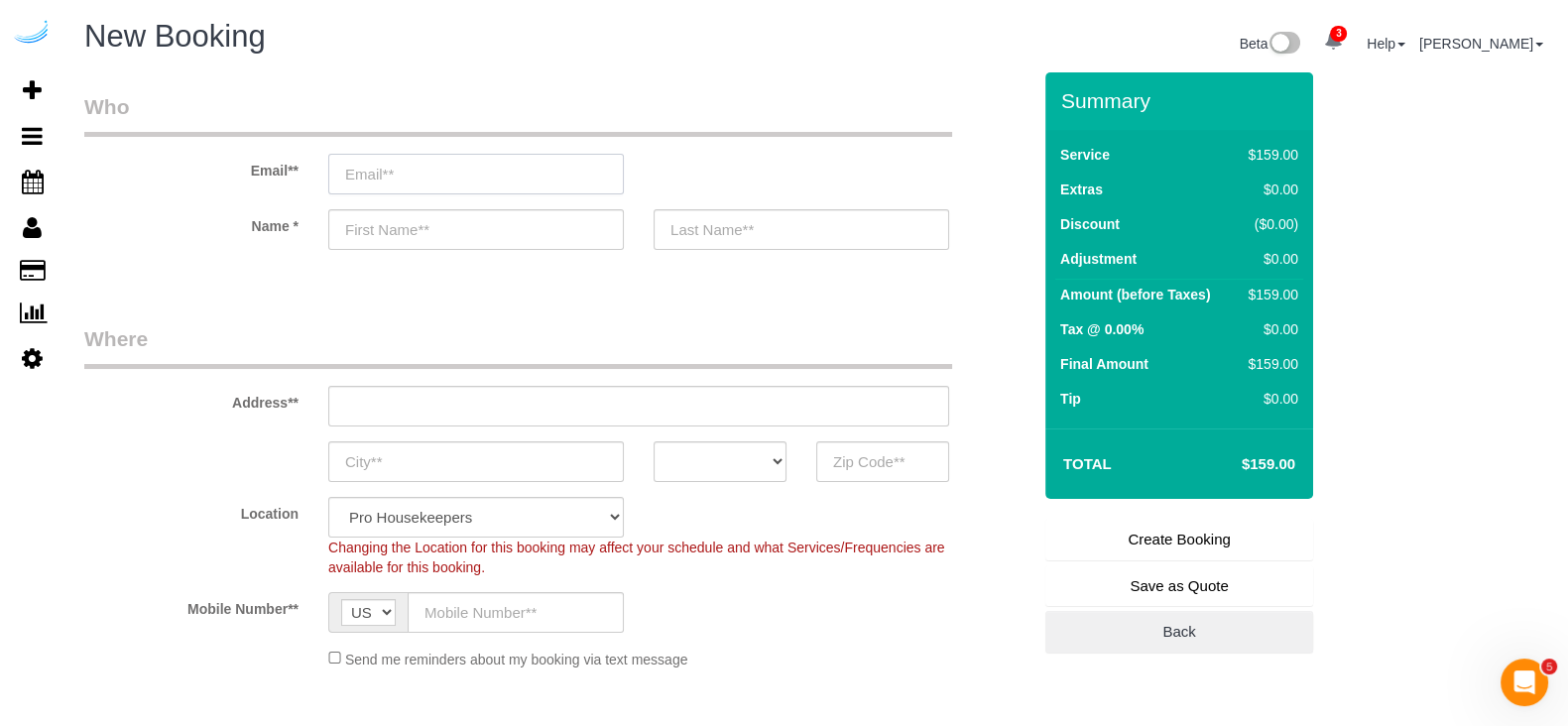 click at bounding box center [476, 174] 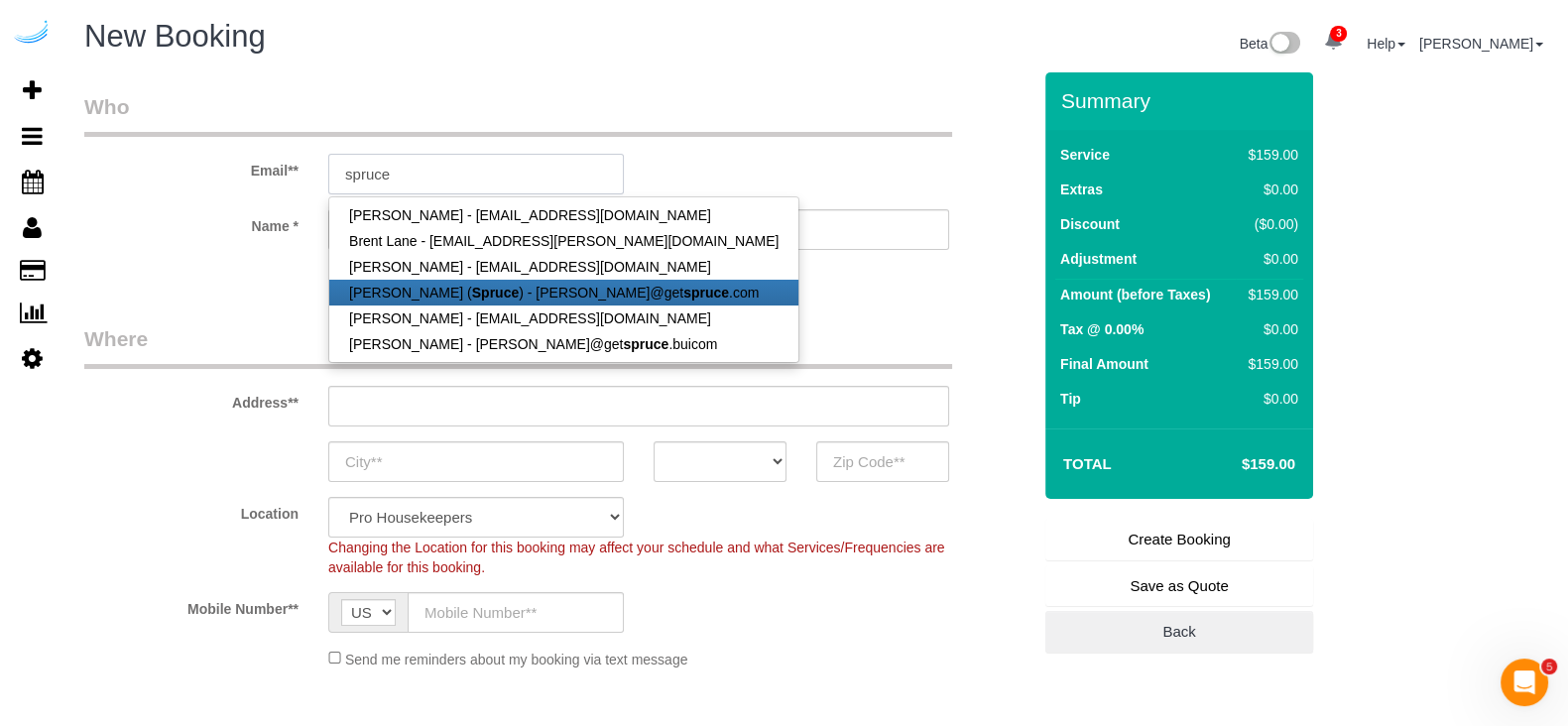 type on "[PERSON_NAME][EMAIL_ADDRESS][DOMAIN_NAME]" 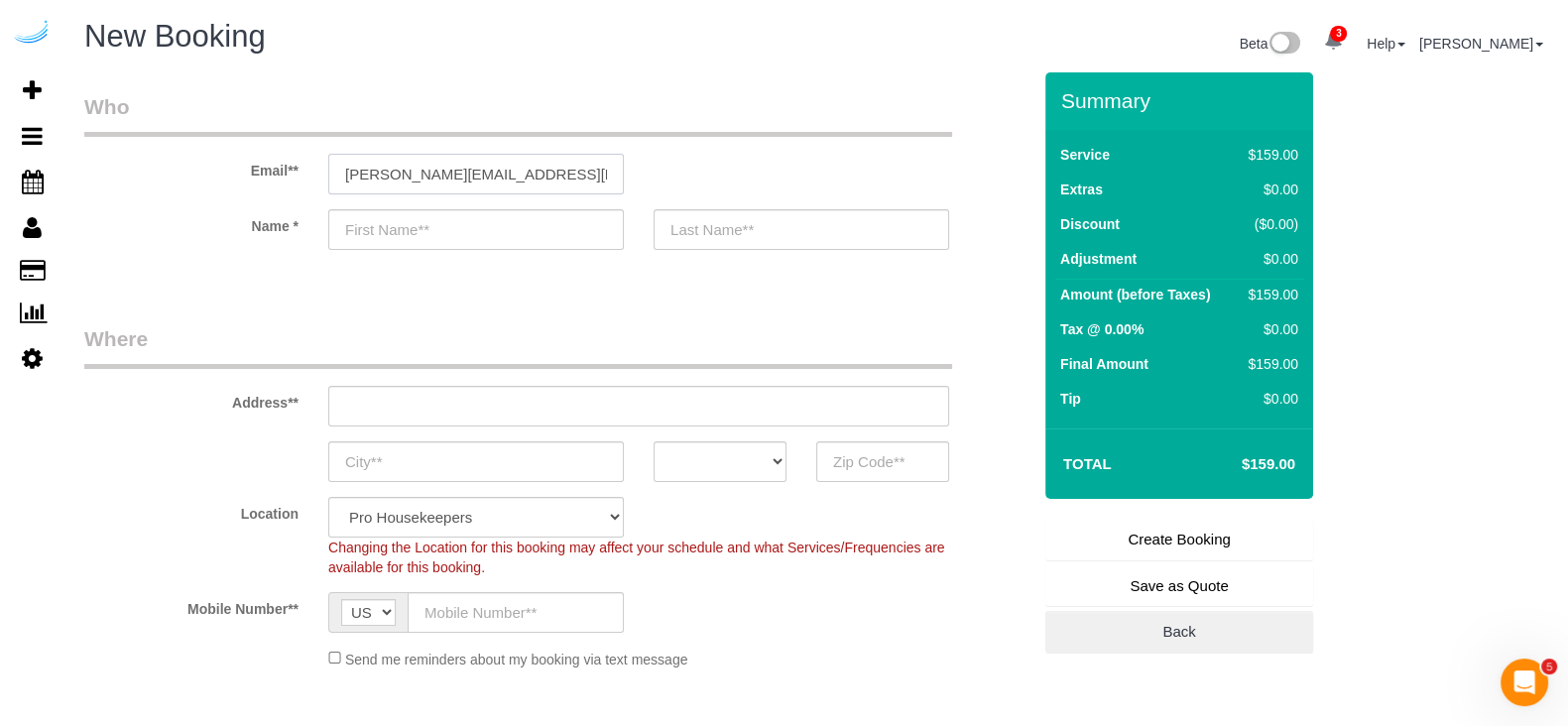 type on "[PERSON_NAME]" 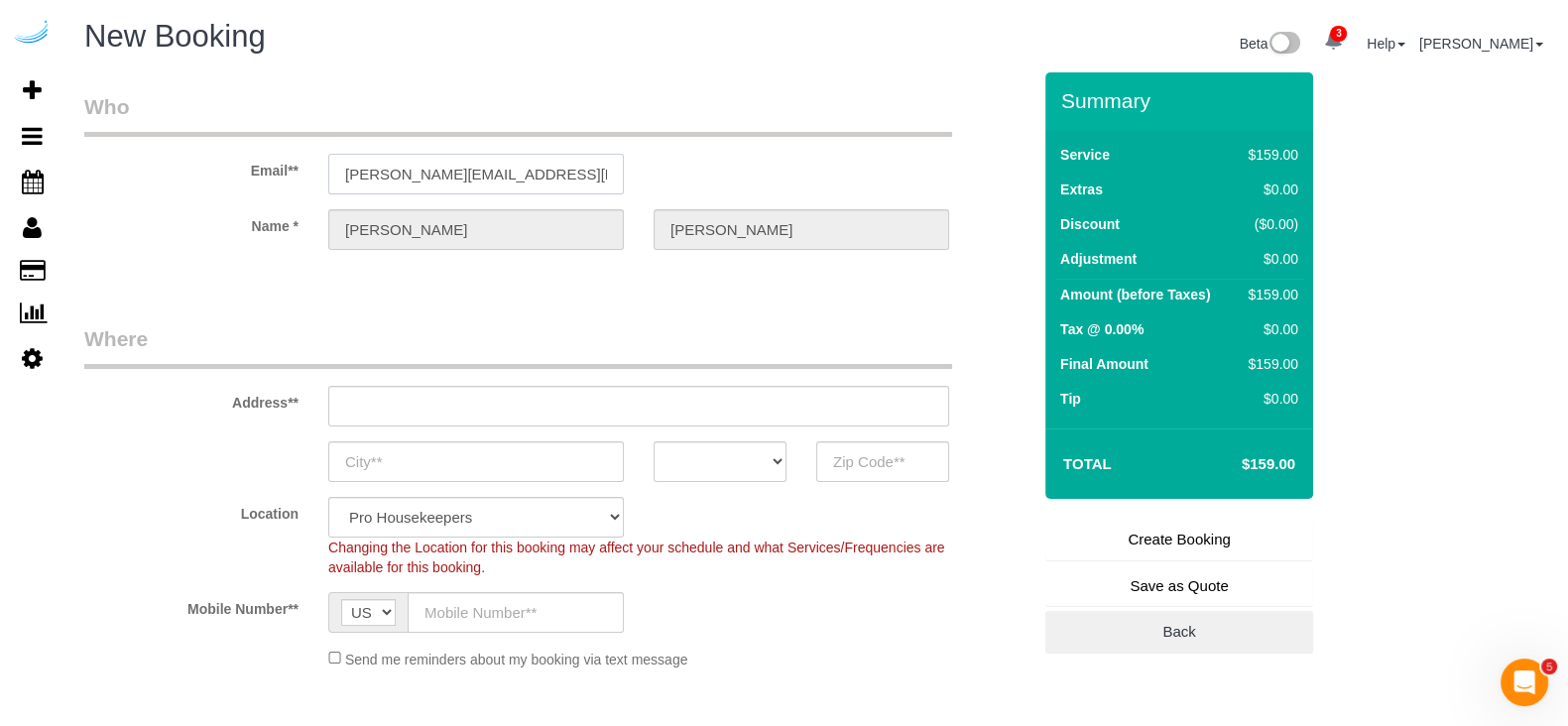 type on "[STREET_ADDRESS][PERSON_NAME]" 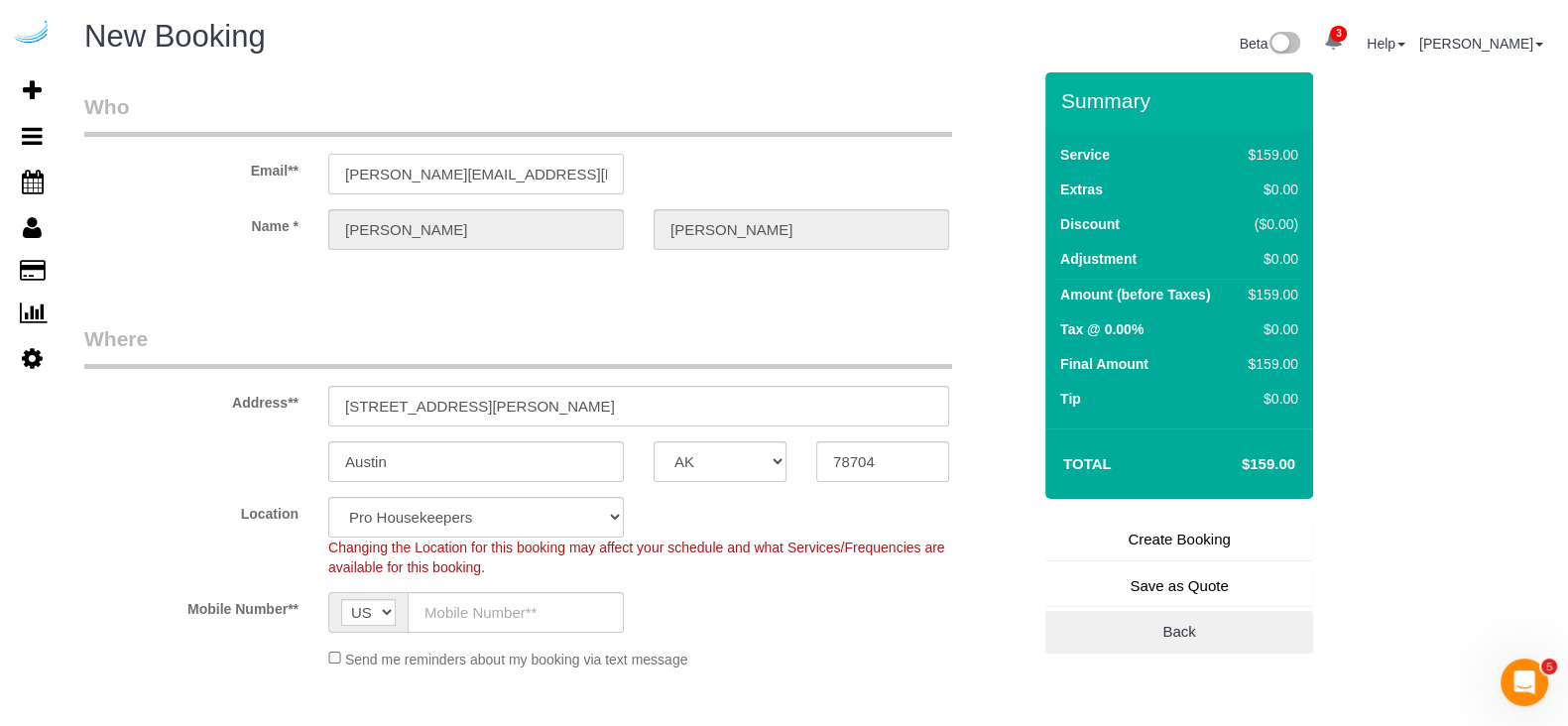 select on "9" 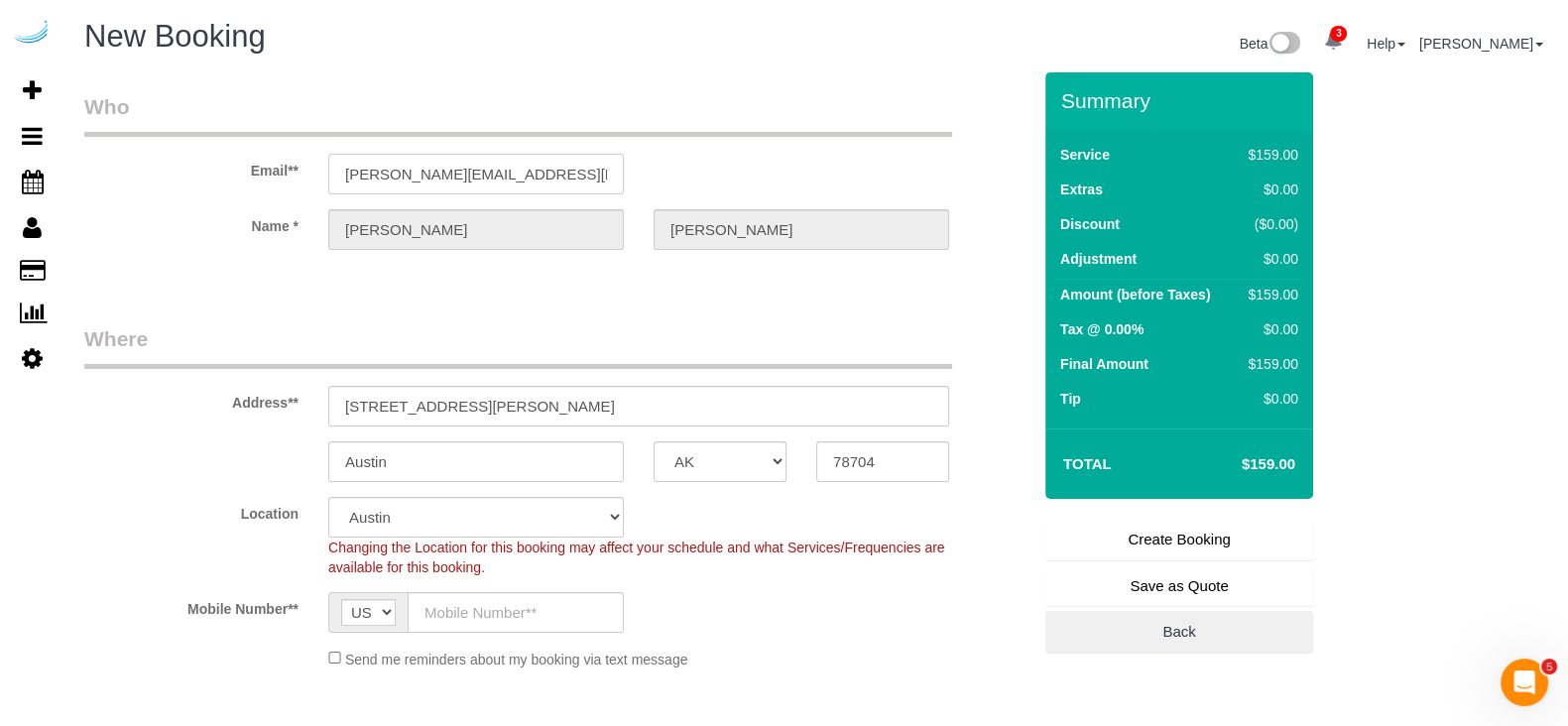 select on "object:10050" 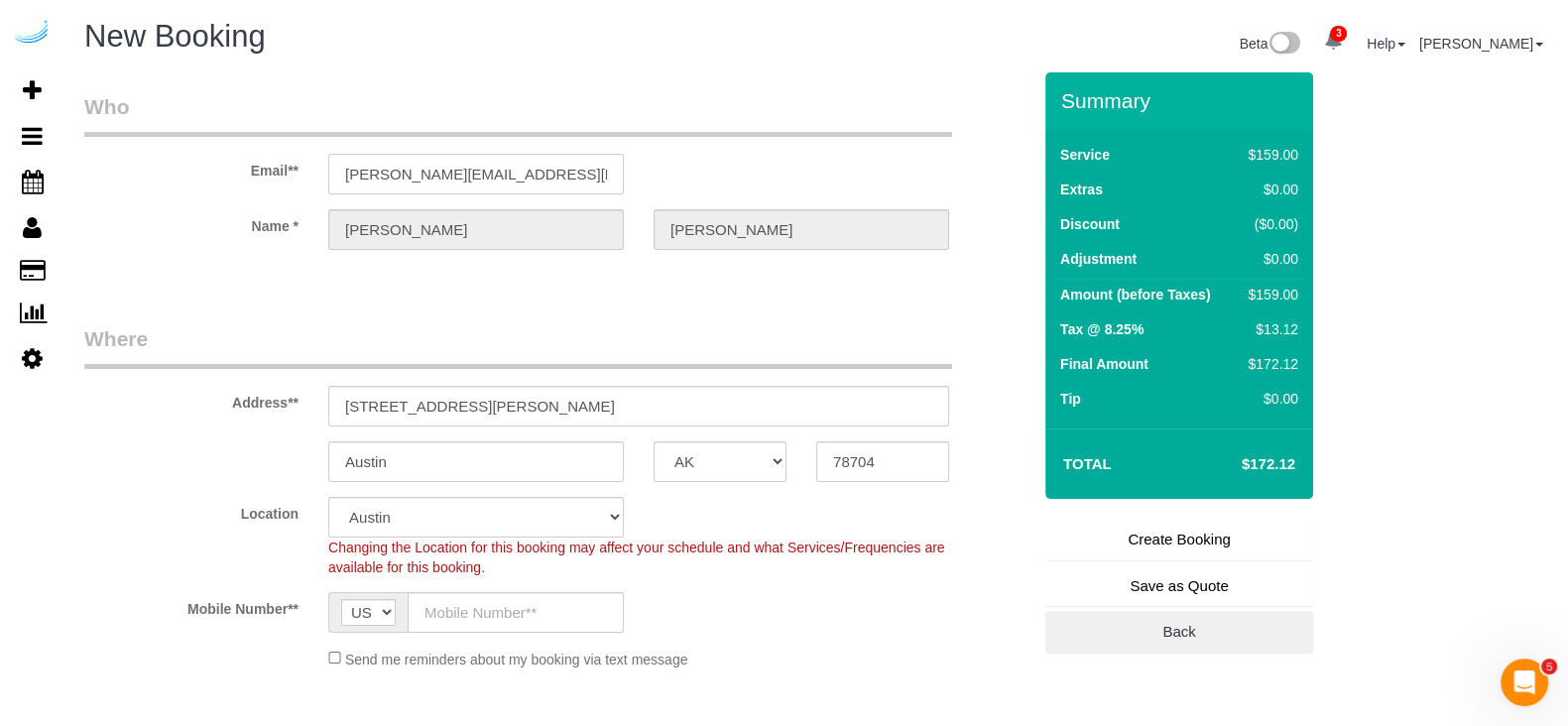 type on "[PERSON_NAME][EMAIL_ADDRESS][DOMAIN_NAME]" 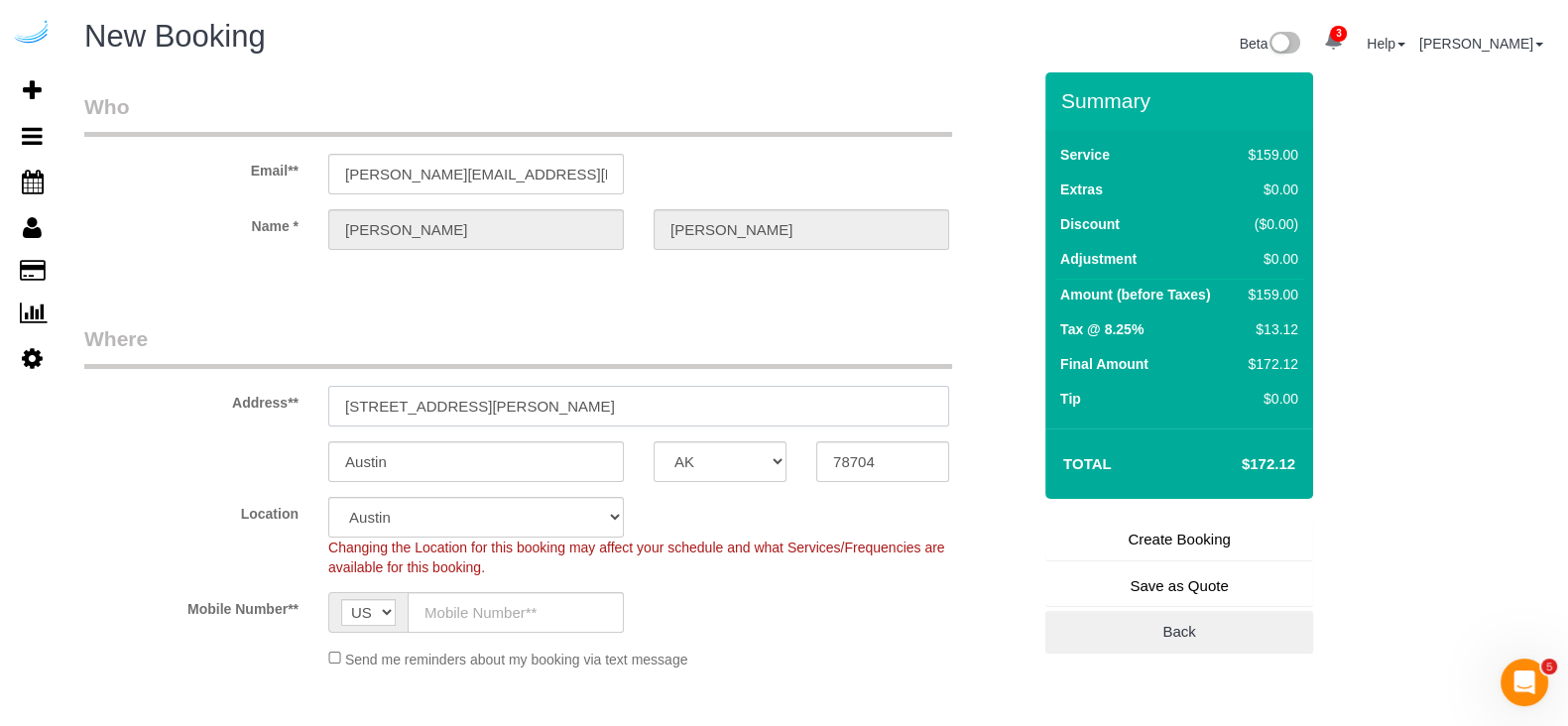 click on "[STREET_ADDRESS][PERSON_NAME]" at bounding box center (639, 406) 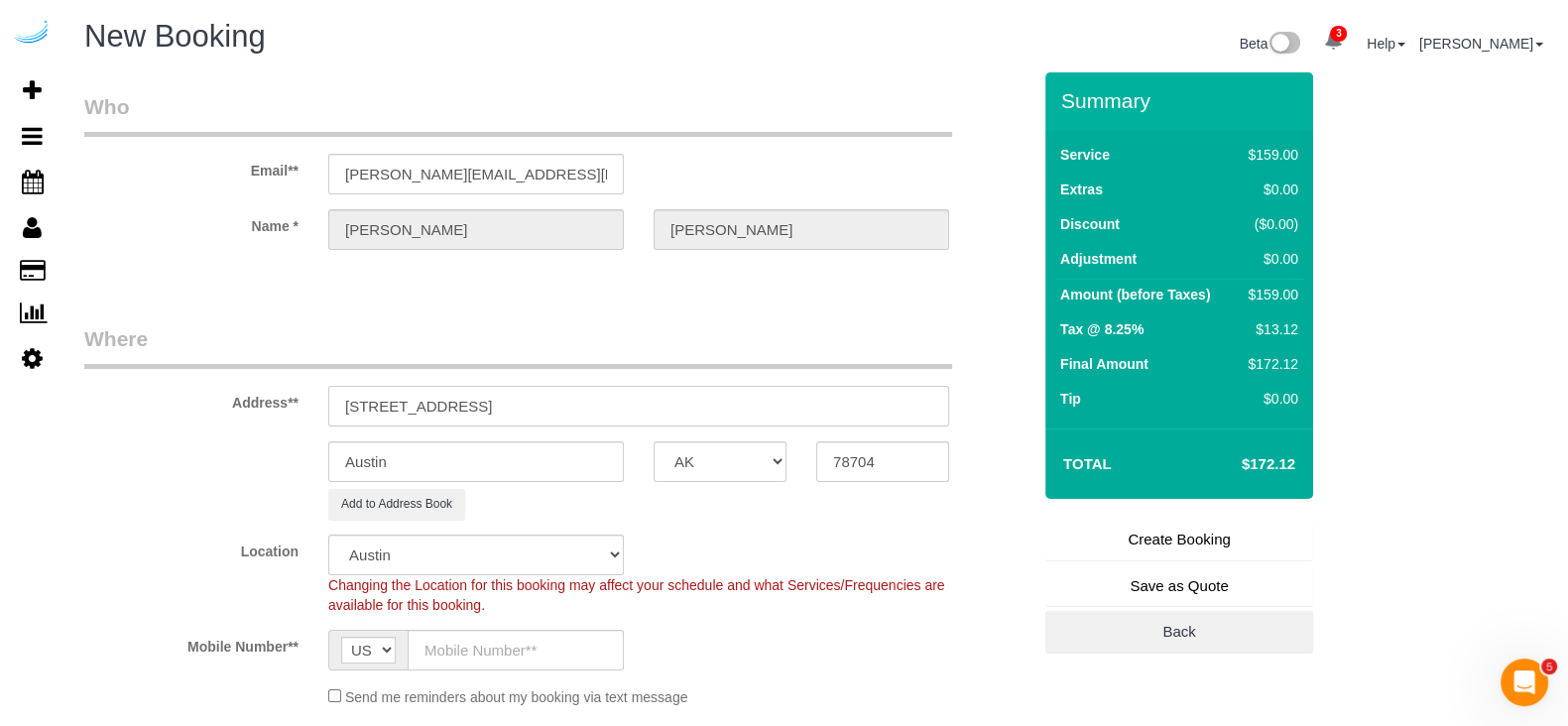 click on "[STREET_ADDRESS]" at bounding box center (639, 406) 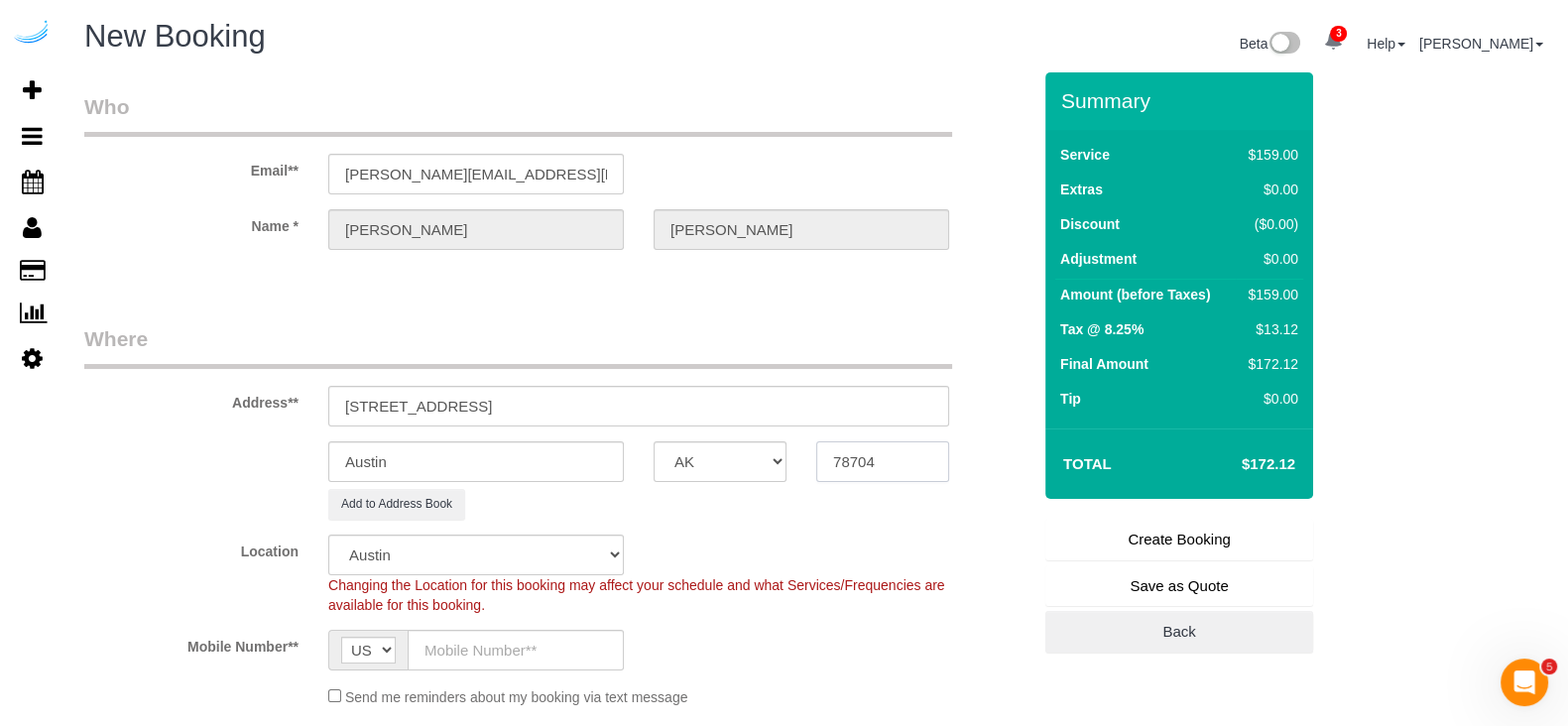 click on "78704" at bounding box center [883, 461] 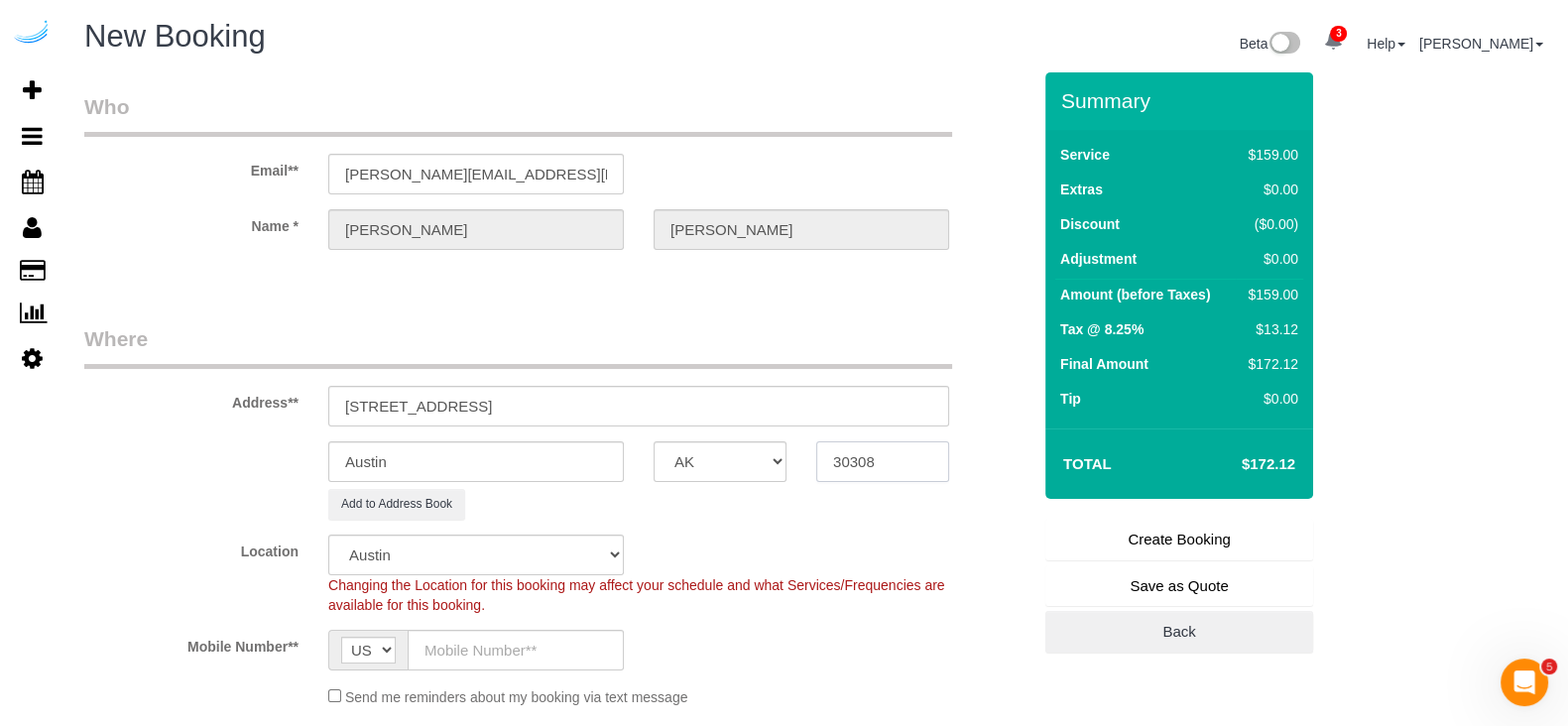type on "30308" 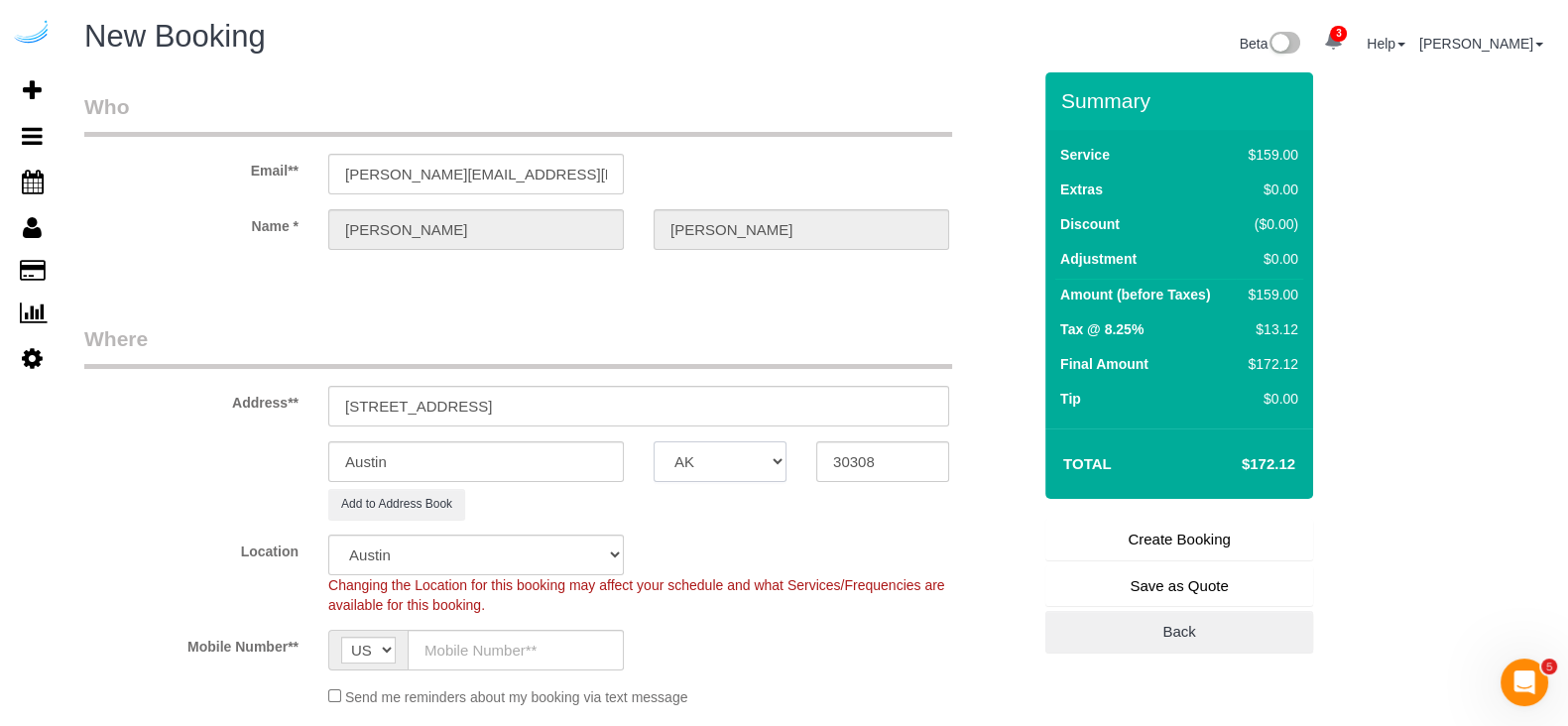 click on "AK
AL
AR
AZ
CA
CO
CT
DC
DE
[GEOGRAPHIC_DATA]
[GEOGRAPHIC_DATA]
HI
IA
ID
IL
IN
KS
[GEOGRAPHIC_DATA]
LA
MA
MD
ME
MI
[GEOGRAPHIC_DATA]
[GEOGRAPHIC_DATA]
MS
MT
[GEOGRAPHIC_DATA]
ND
NE
NH
[GEOGRAPHIC_DATA]
NM
NV
[GEOGRAPHIC_DATA]
[GEOGRAPHIC_DATA]
OK
OR
[GEOGRAPHIC_DATA]
[GEOGRAPHIC_DATA]
SC
SD
[GEOGRAPHIC_DATA]
[GEOGRAPHIC_DATA]
UT
VA
VT
[GEOGRAPHIC_DATA]
WI
WV
WY" at bounding box center [720, 461] 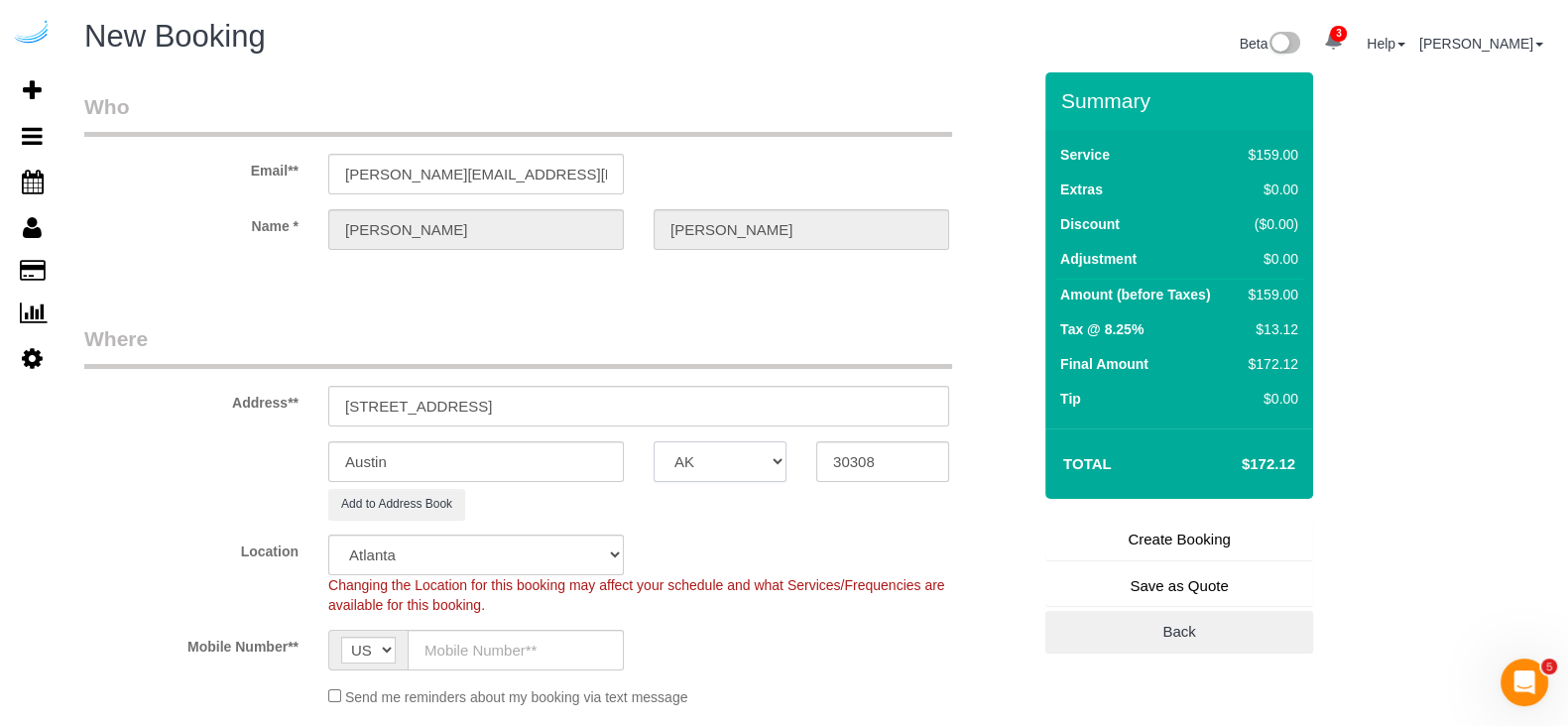 select on "GA" 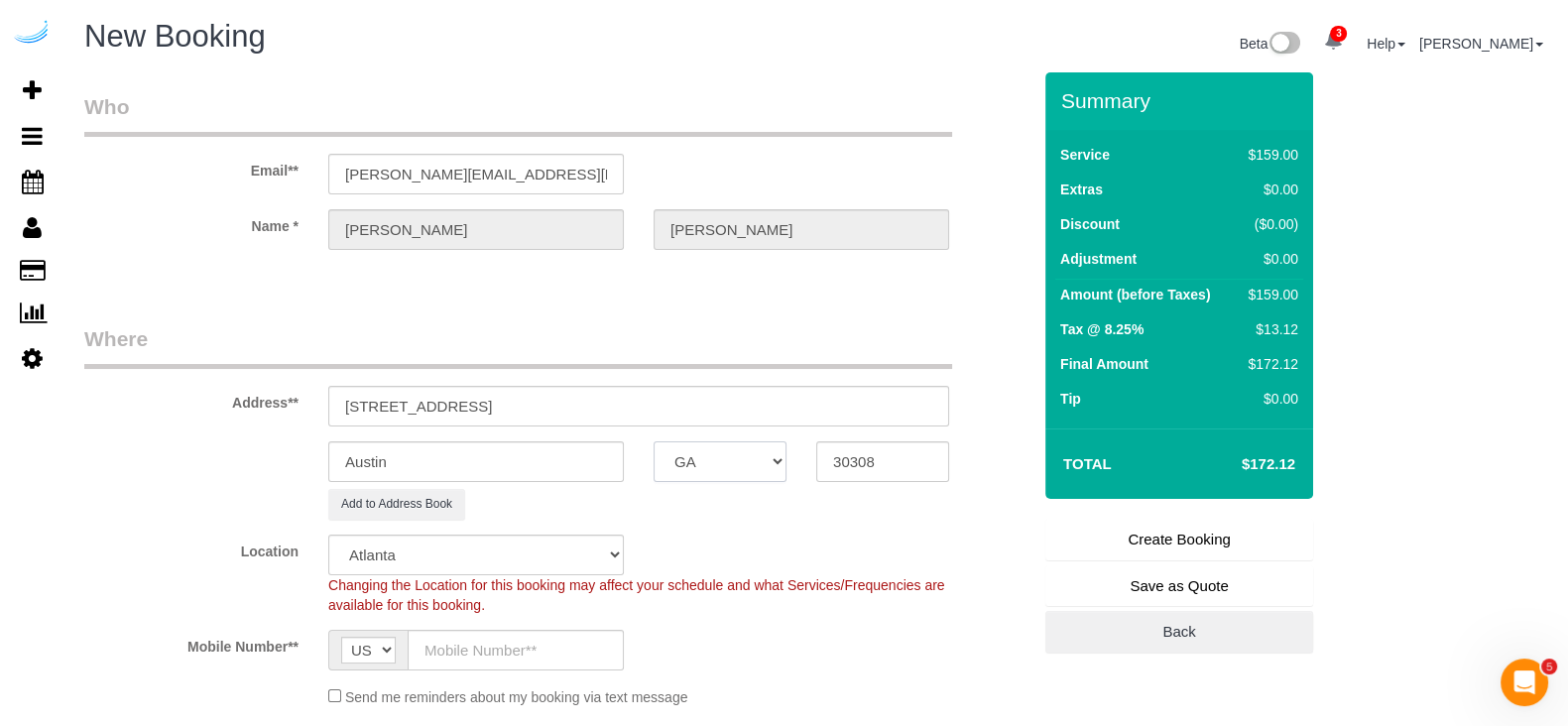 click on "AK
AL
AR
AZ
CA
CO
CT
DC
DE
[GEOGRAPHIC_DATA]
[GEOGRAPHIC_DATA]
HI
IA
ID
IL
IN
KS
[GEOGRAPHIC_DATA]
LA
MA
MD
ME
MI
[GEOGRAPHIC_DATA]
[GEOGRAPHIC_DATA]
MS
MT
[GEOGRAPHIC_DATA]
ND
NE
NH
[GEOGRAPHIC_DATA]
NM
NV
[GEOGRAPHIC_DATA]
[GEOGRAPHIC_DATA]
OK
OR
[GEOGRAPHIC_DATA]
[GEOGRAPHIC_DATA]
SC
SD
[GEOGRAPHIC_DATA]
[GEOGRAPHIC_DATA]
UT
VA
VT
[GEOGRAPHIC_DATA]
WI
WV
WY" at bounding box center [720, 461] 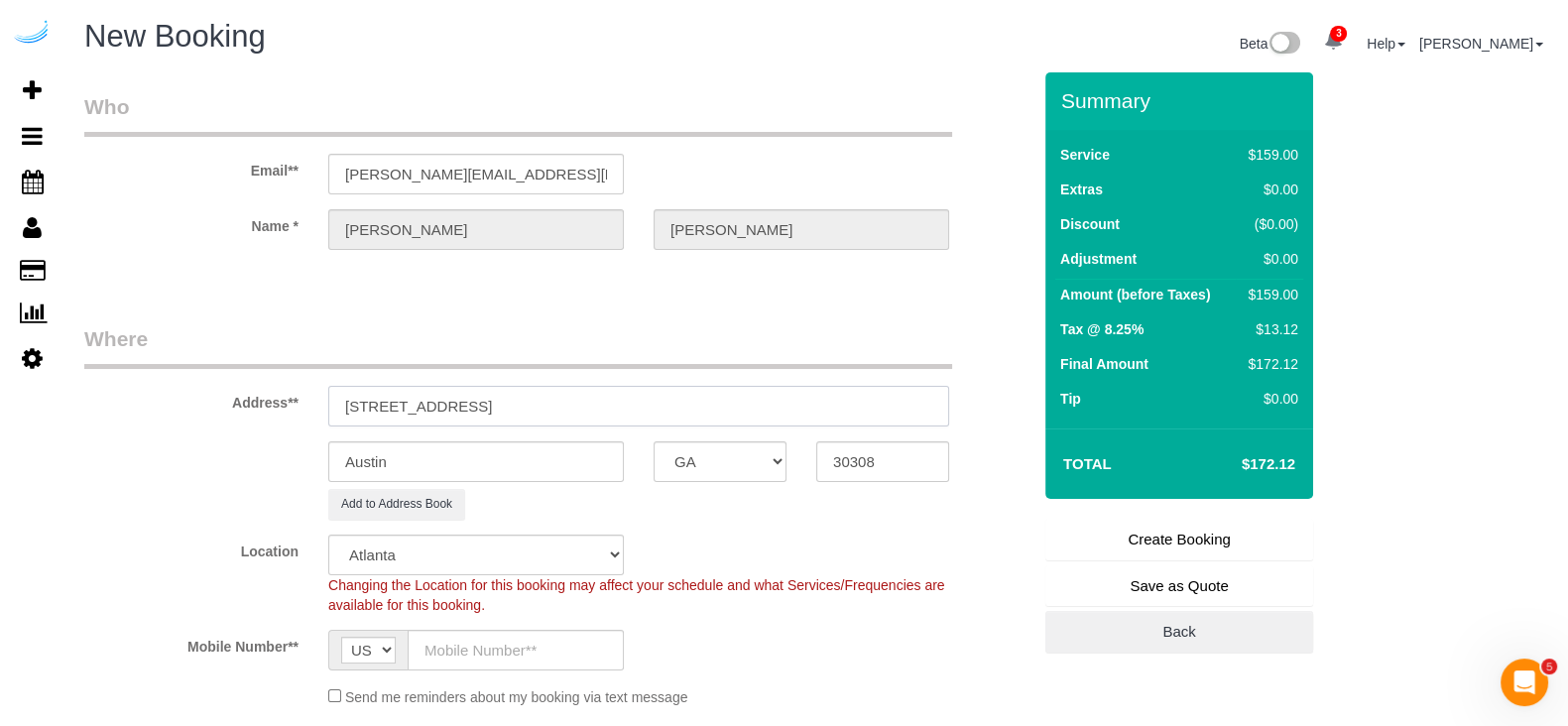 click on "[STREET_ADDRESS]" at bounding box center (639, 406) 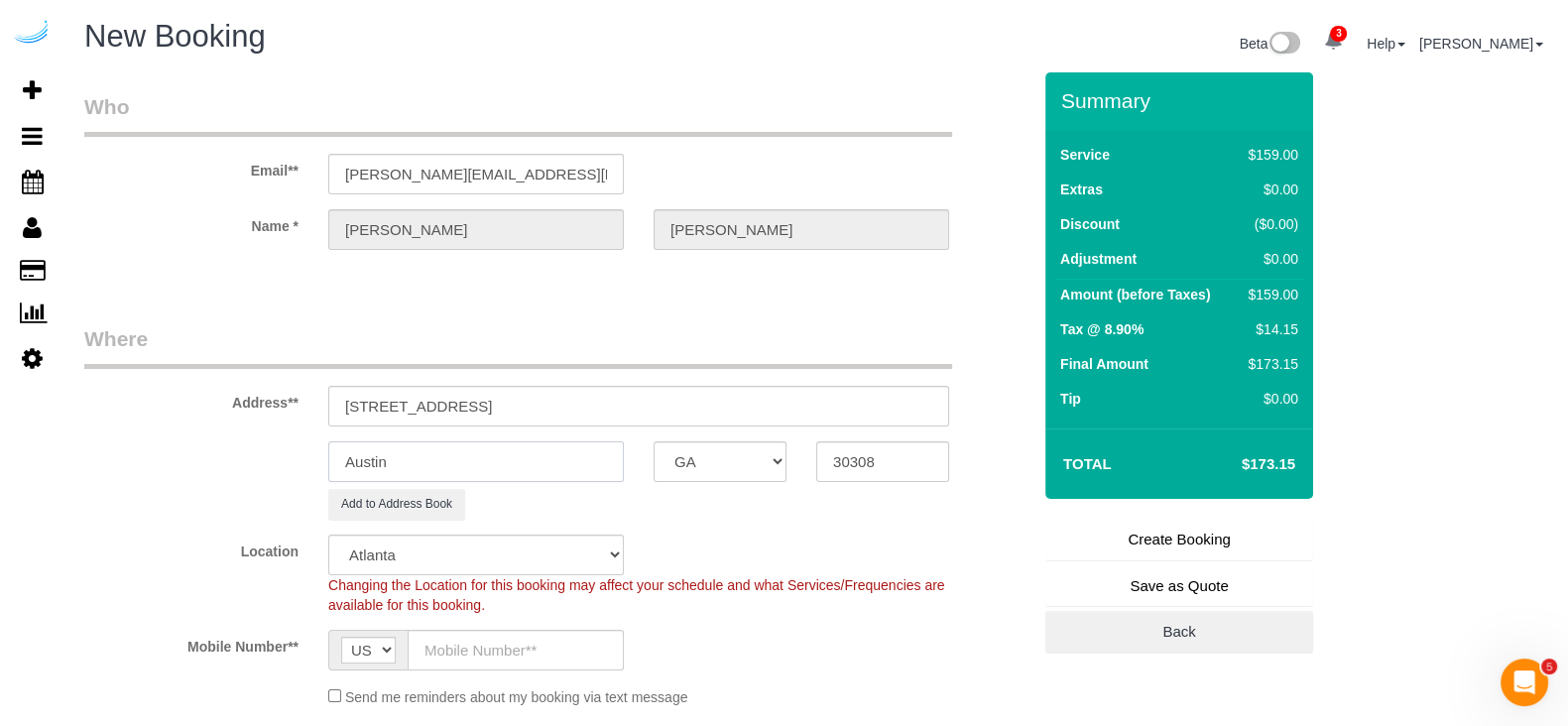 click on "Austin" at bounding box center (476, 461) 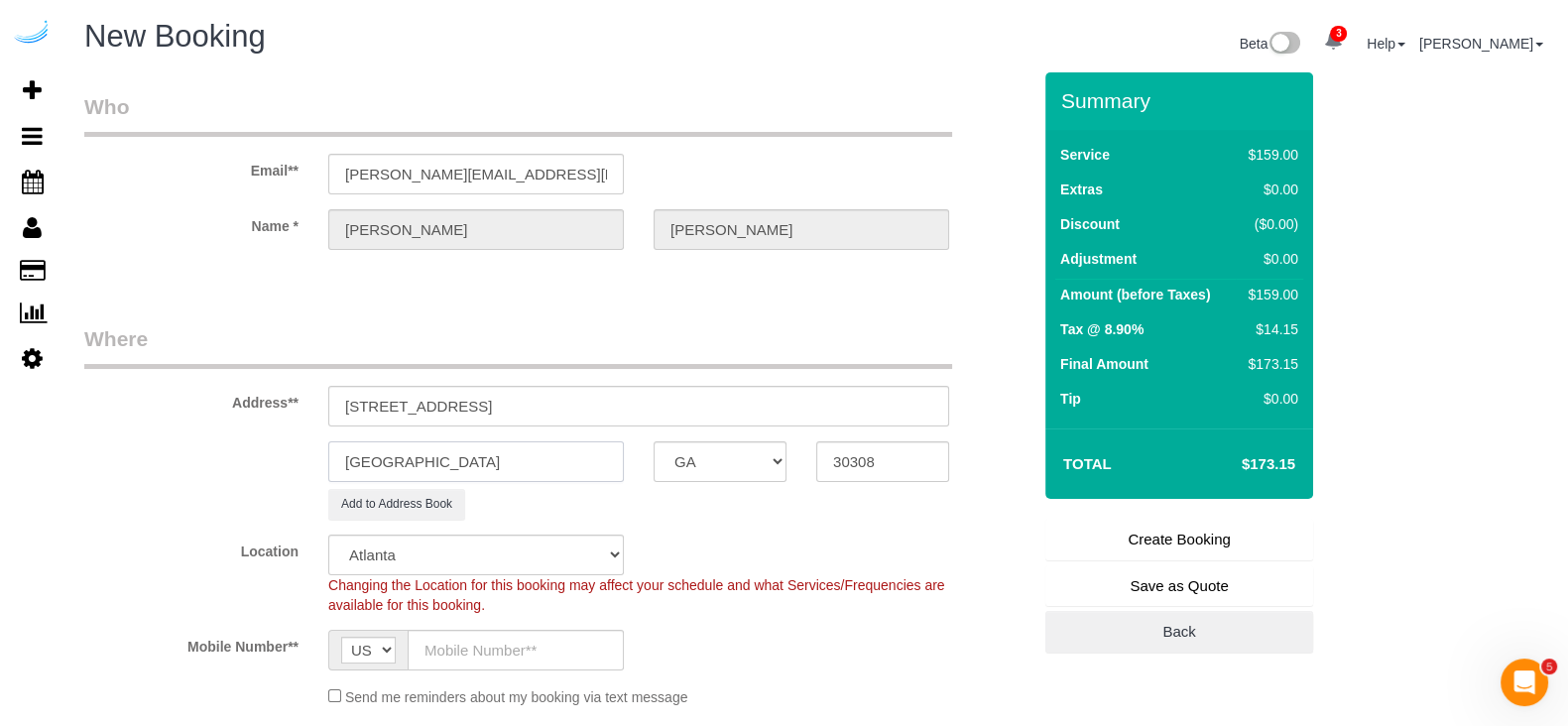 type on "[GEOGRAPHIC_DATA]" 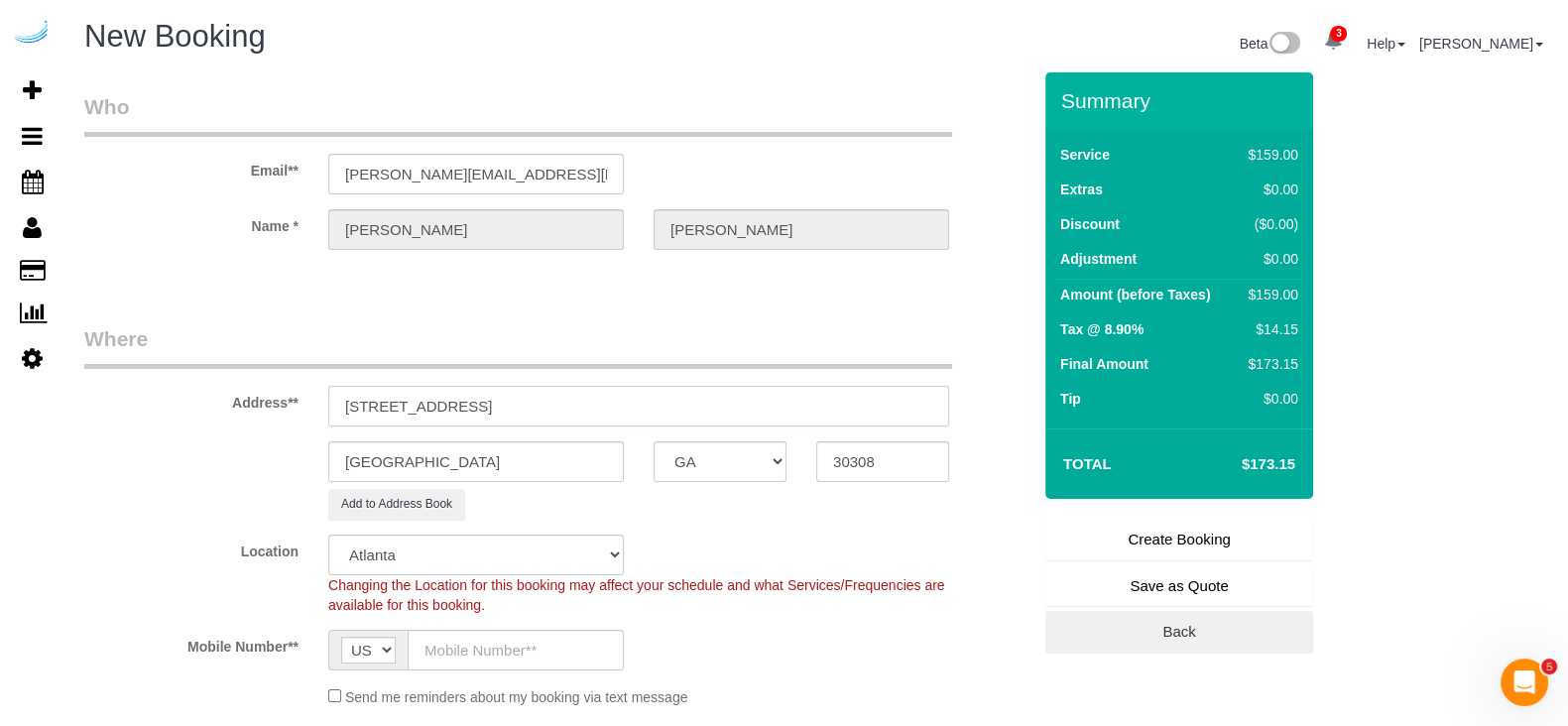 drag, startPoint x: 628, startPoint y: 414, endPoint x: 474, endPoint y: 407, distance: 154.15901 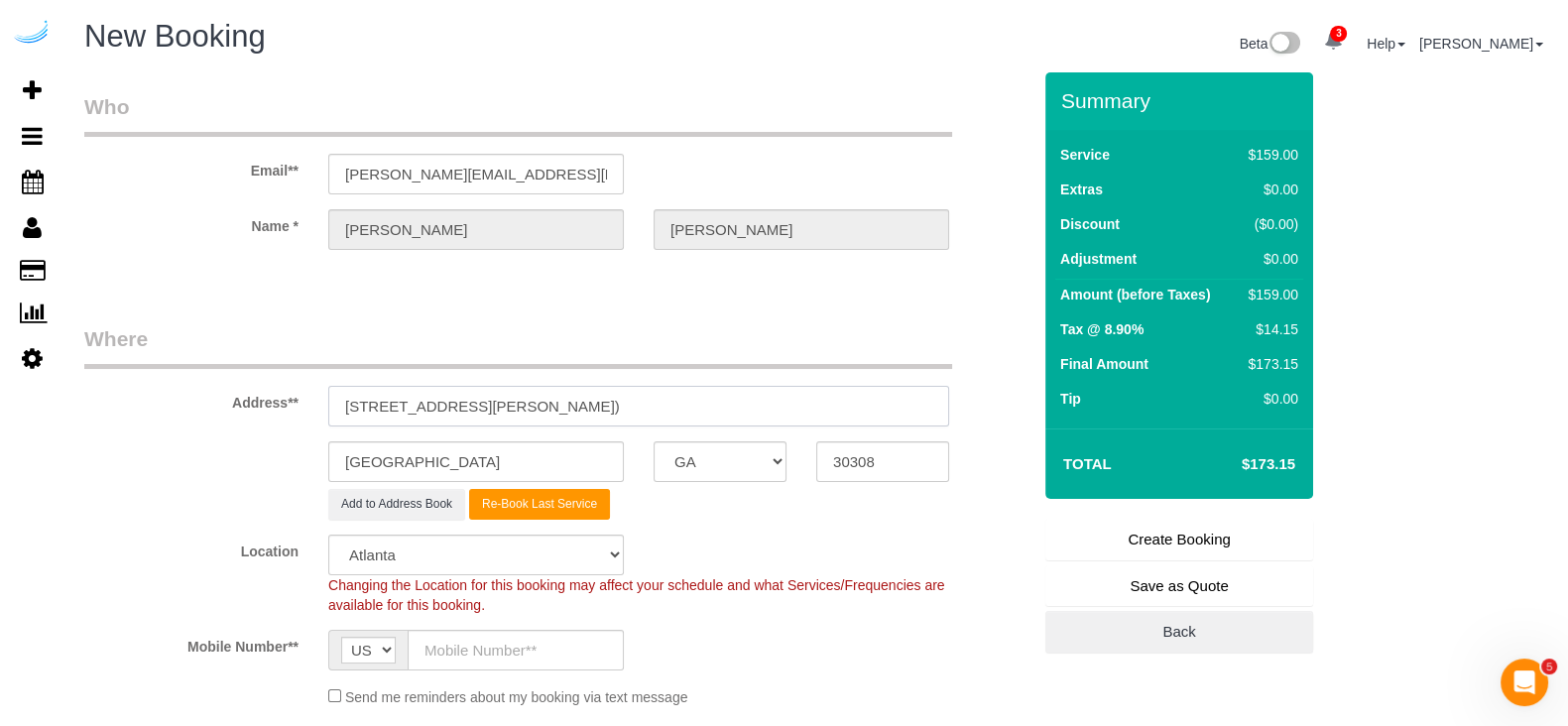 type on "[STREET_ADDRESS][PERSON_NAME])" 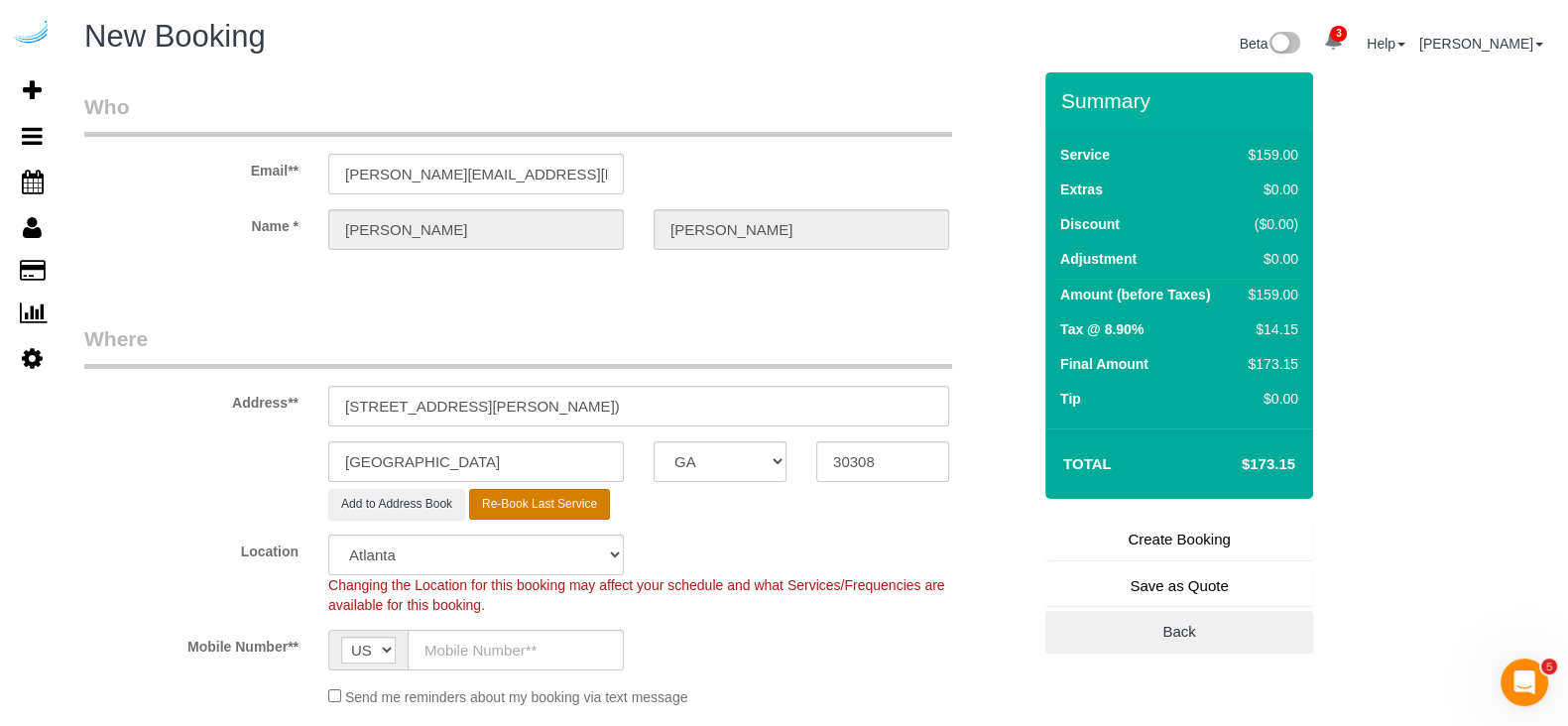 click on "Re-Book Last Service" at bounding box center [540, 504] 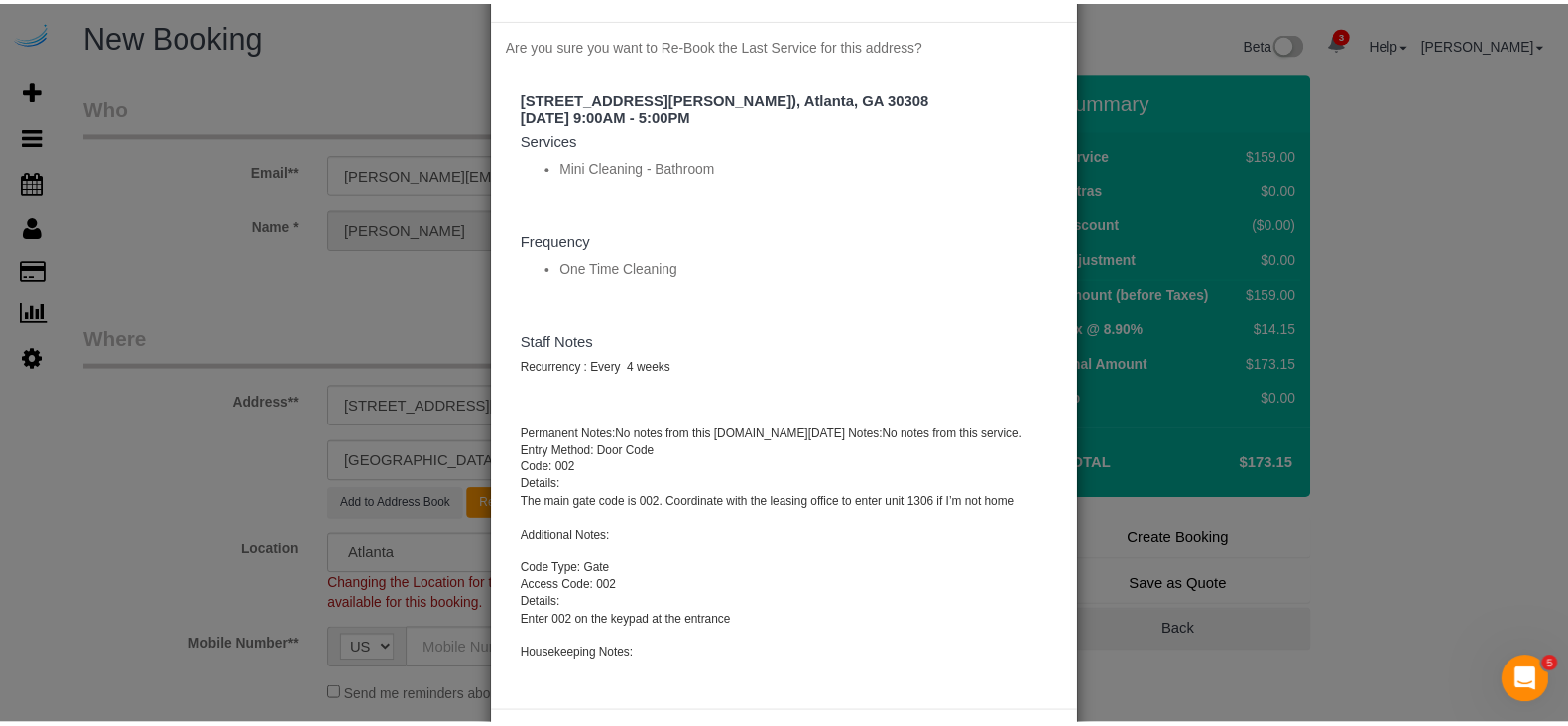 scroll, scrollTop: 162, scrollLeft: 0, axis: vertical 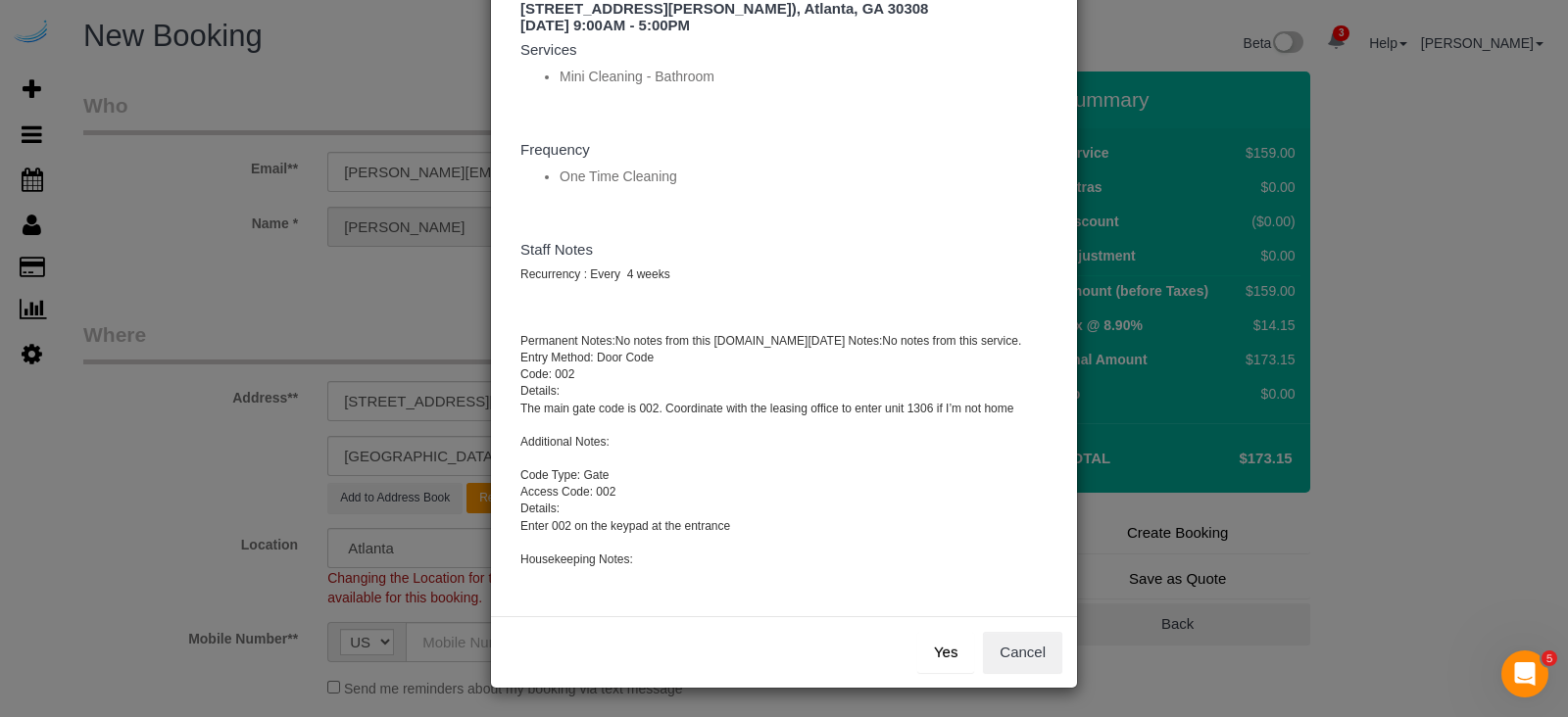 click on "Yes" at bounding box center (946, 652) 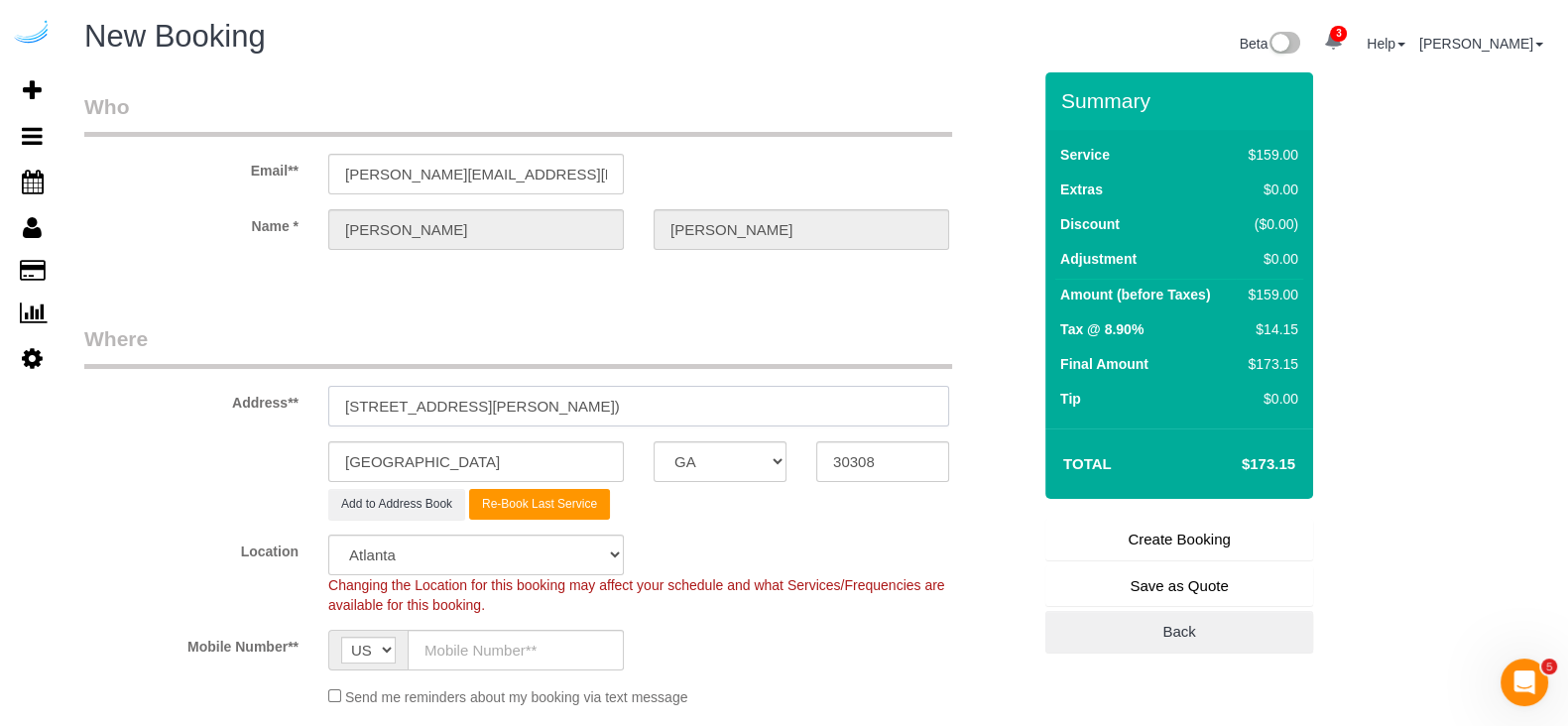 click on "[STREET_ADDRESS][PERSON_NAME])" at bounding box center (639, 406) 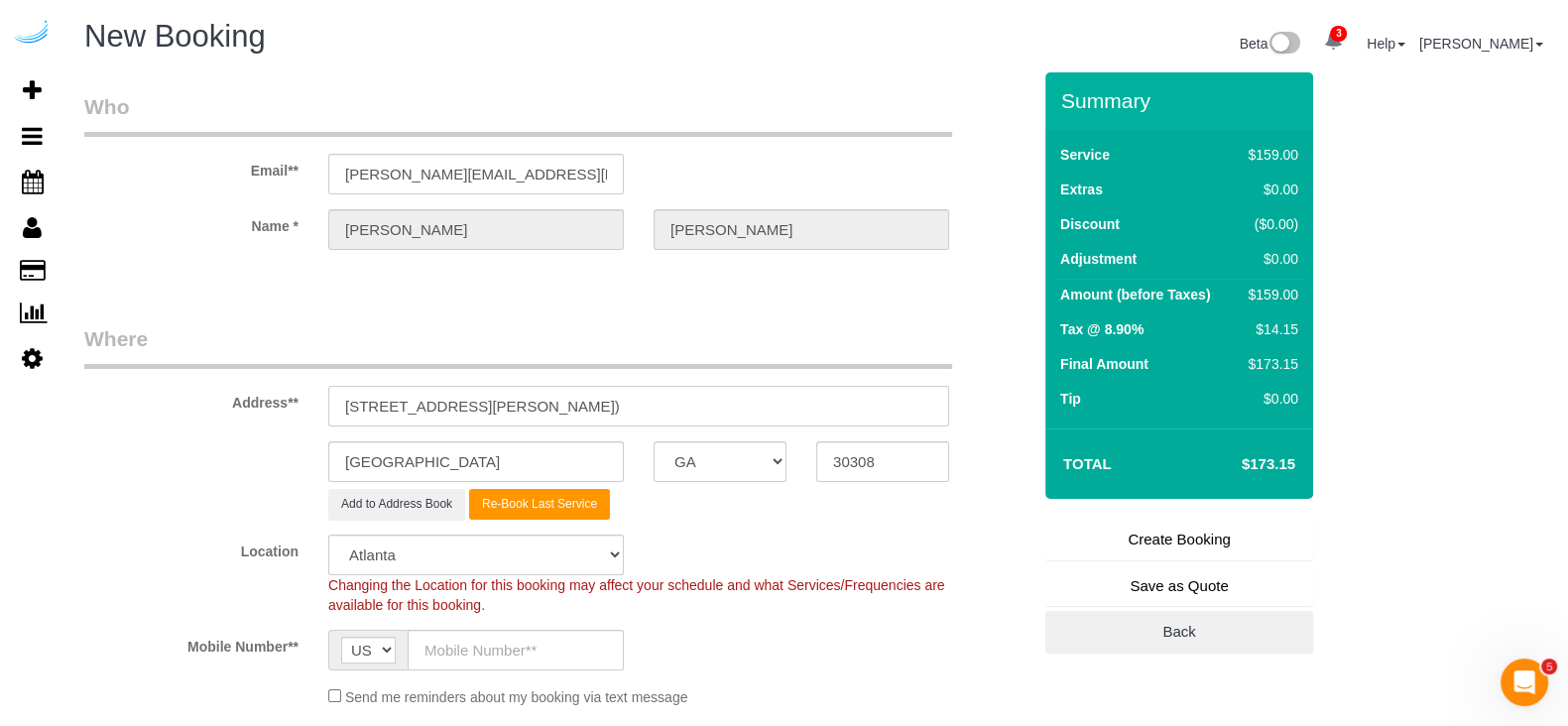 type on "[PHONE_NUMBER]" 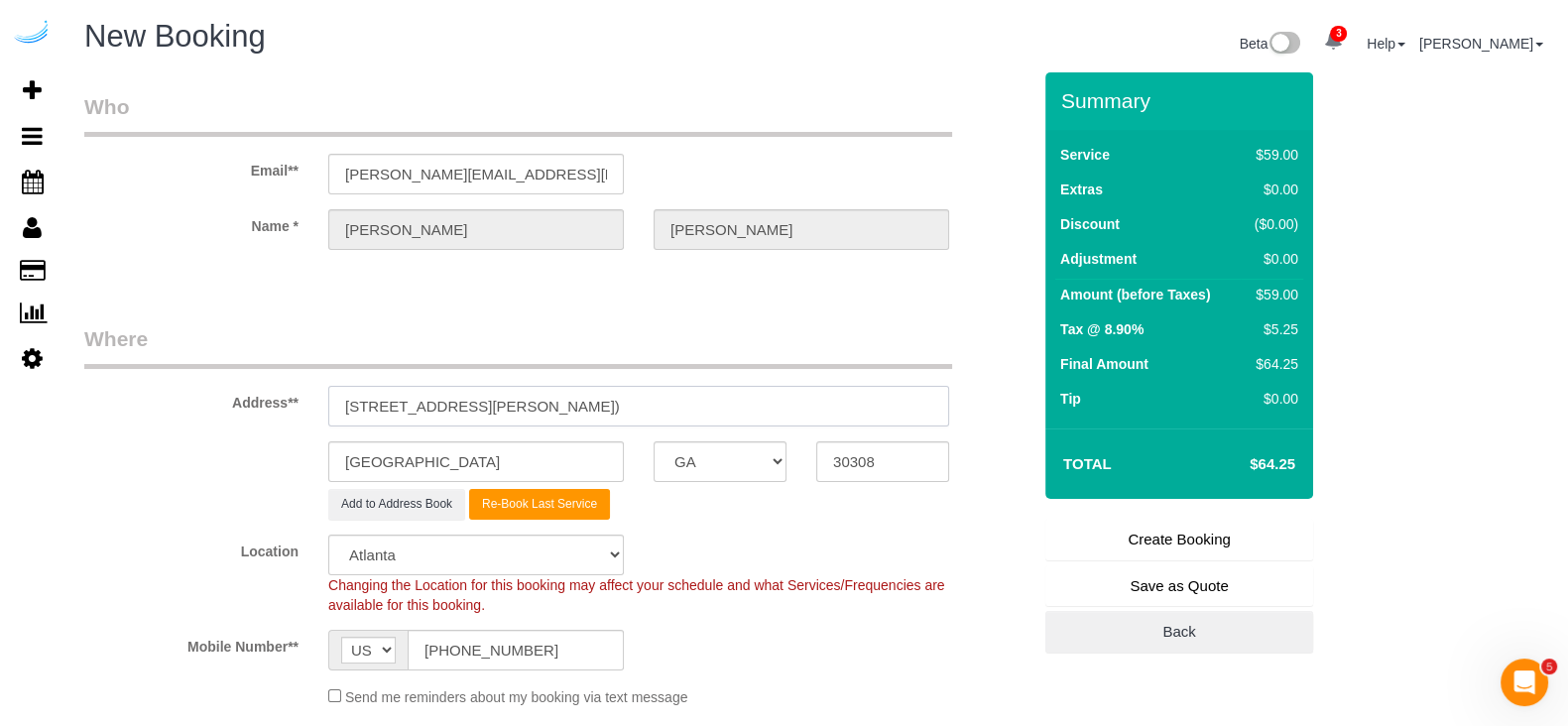 click on "[STREET_ADDRESS][PERSON_NAME])" at bounding box center [639, 406] 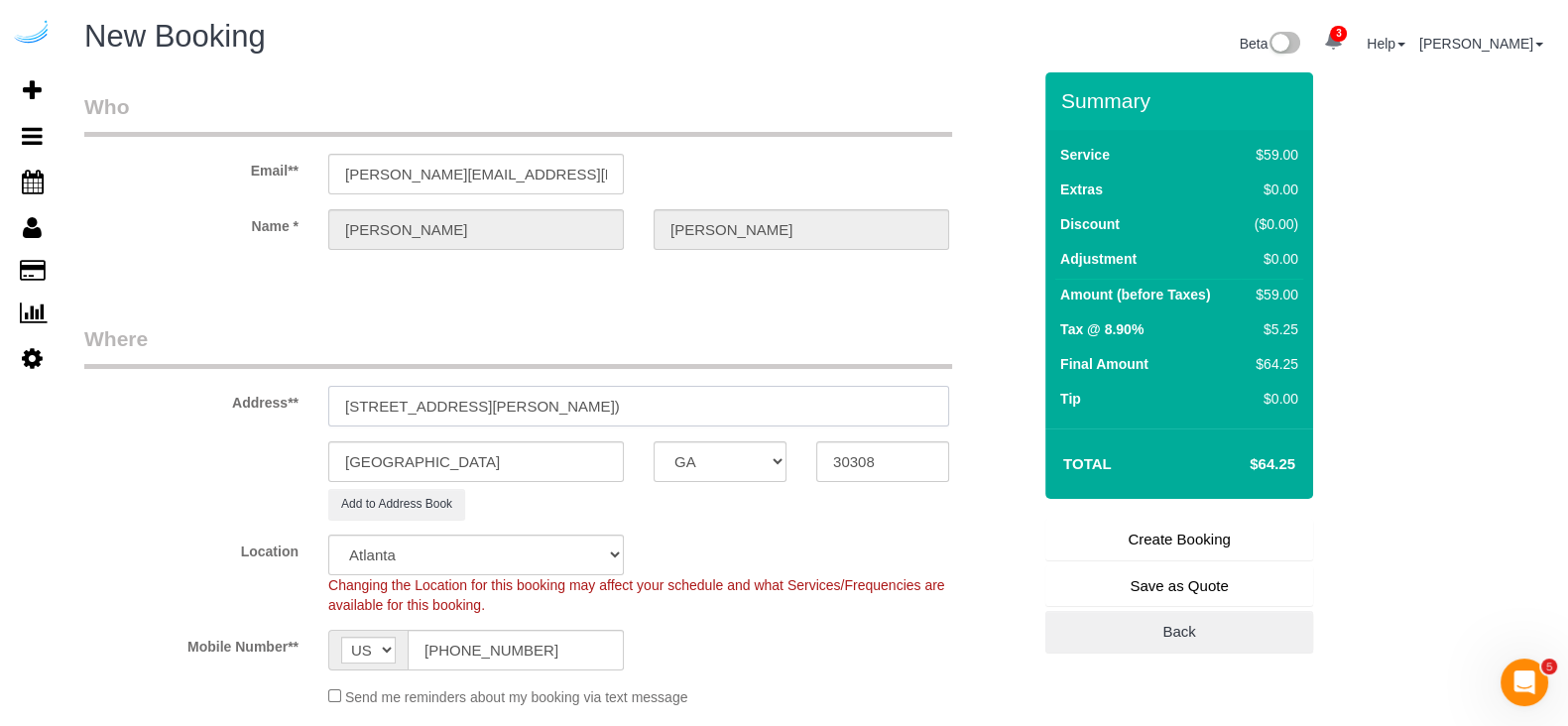 select on "object:10172" 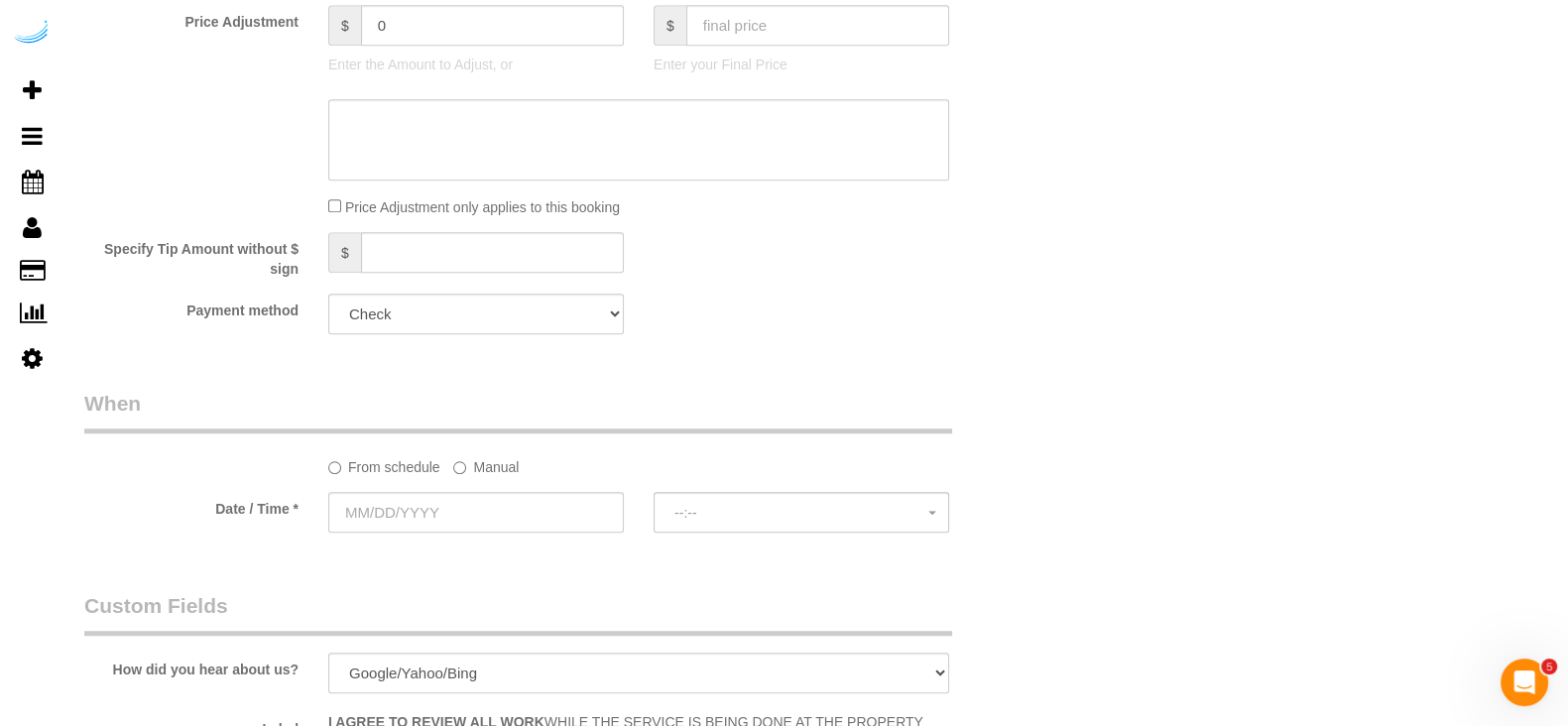 scroll, scrollTop: 1983, scrollLeft: 0, axis: vertical 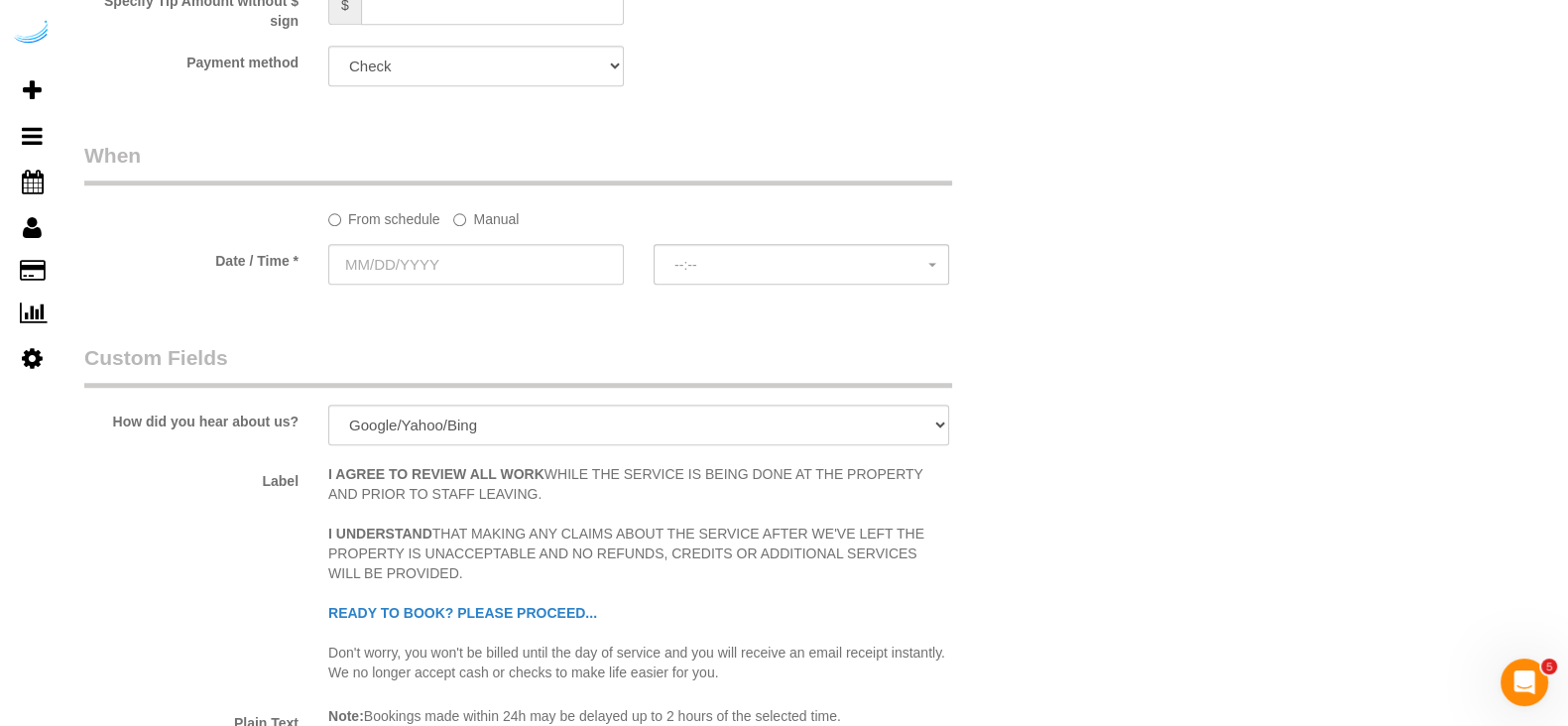 type on "[STREET_ADDRESS][PERSON_NAME])" 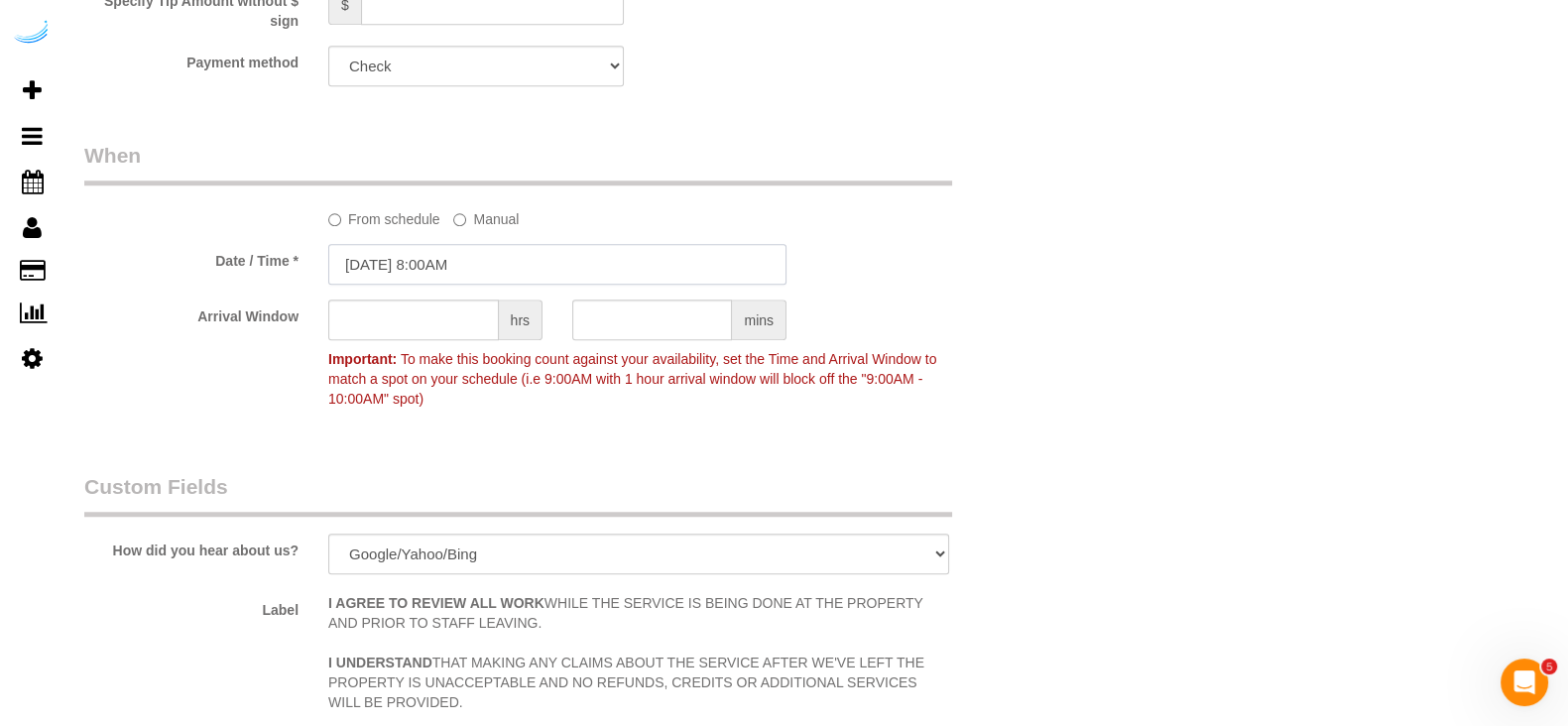 drag, startPoint x: 385, startPoint y: 288, endPoint x: 383, endPoint y: 275, distance: 13.152946 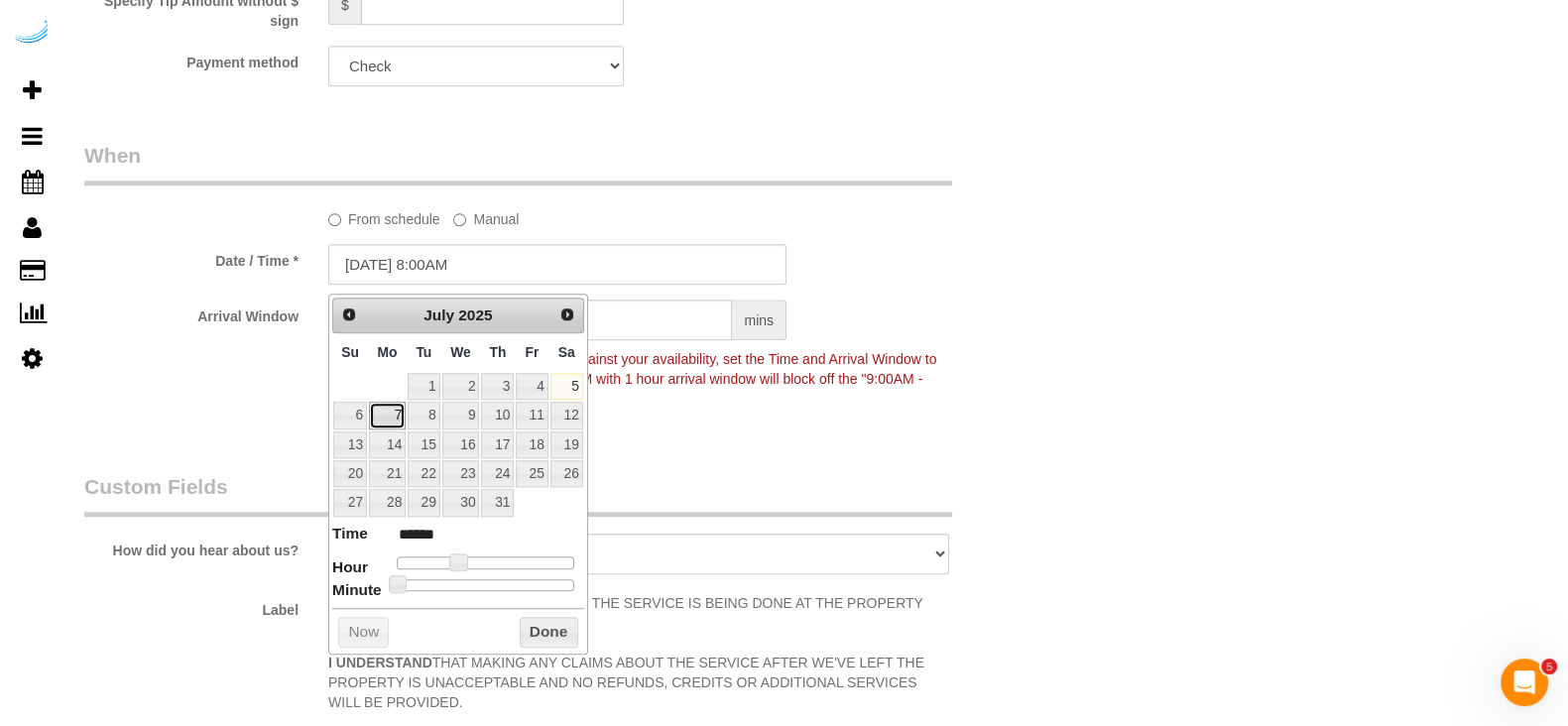 click on "7" at bounding box center [387, 415] 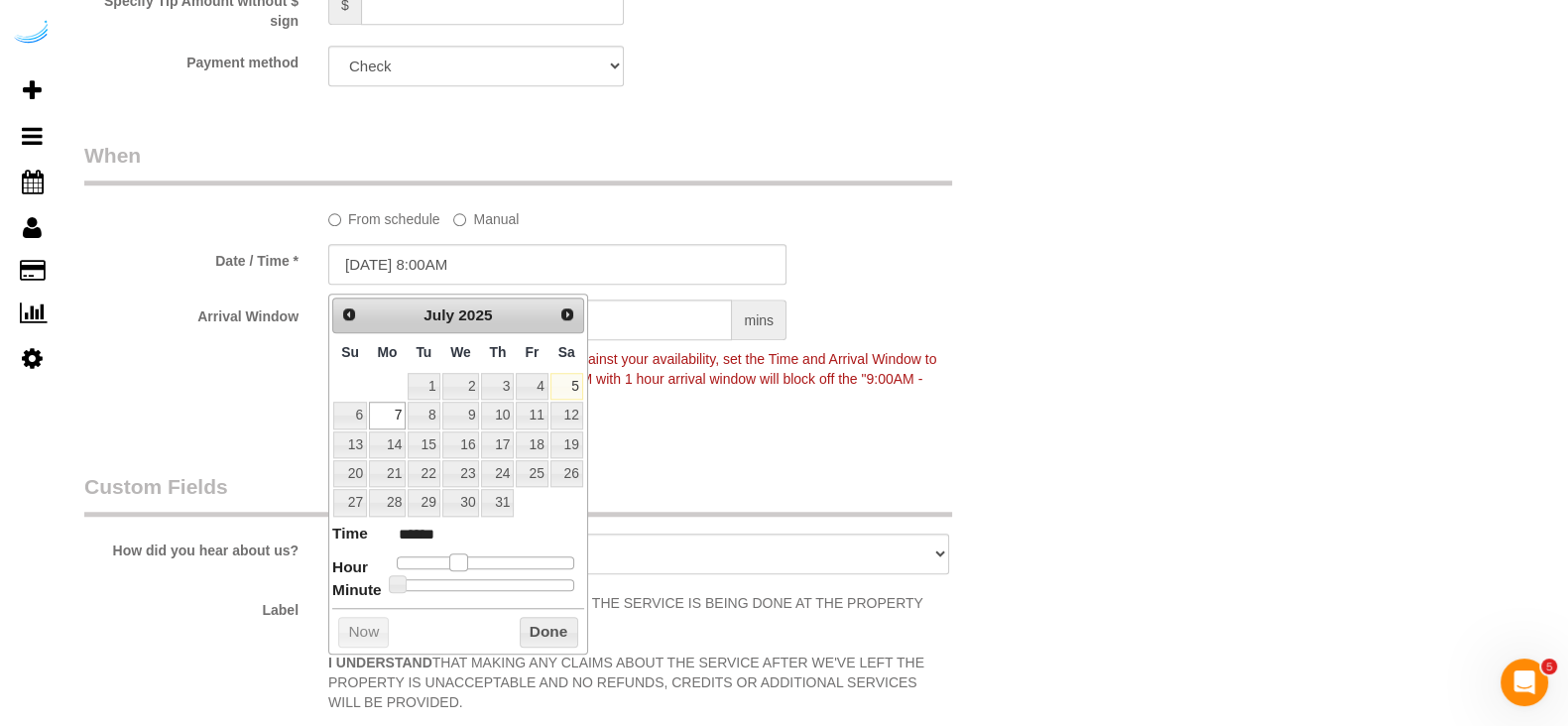 type on "[DATE] 9:00AM" 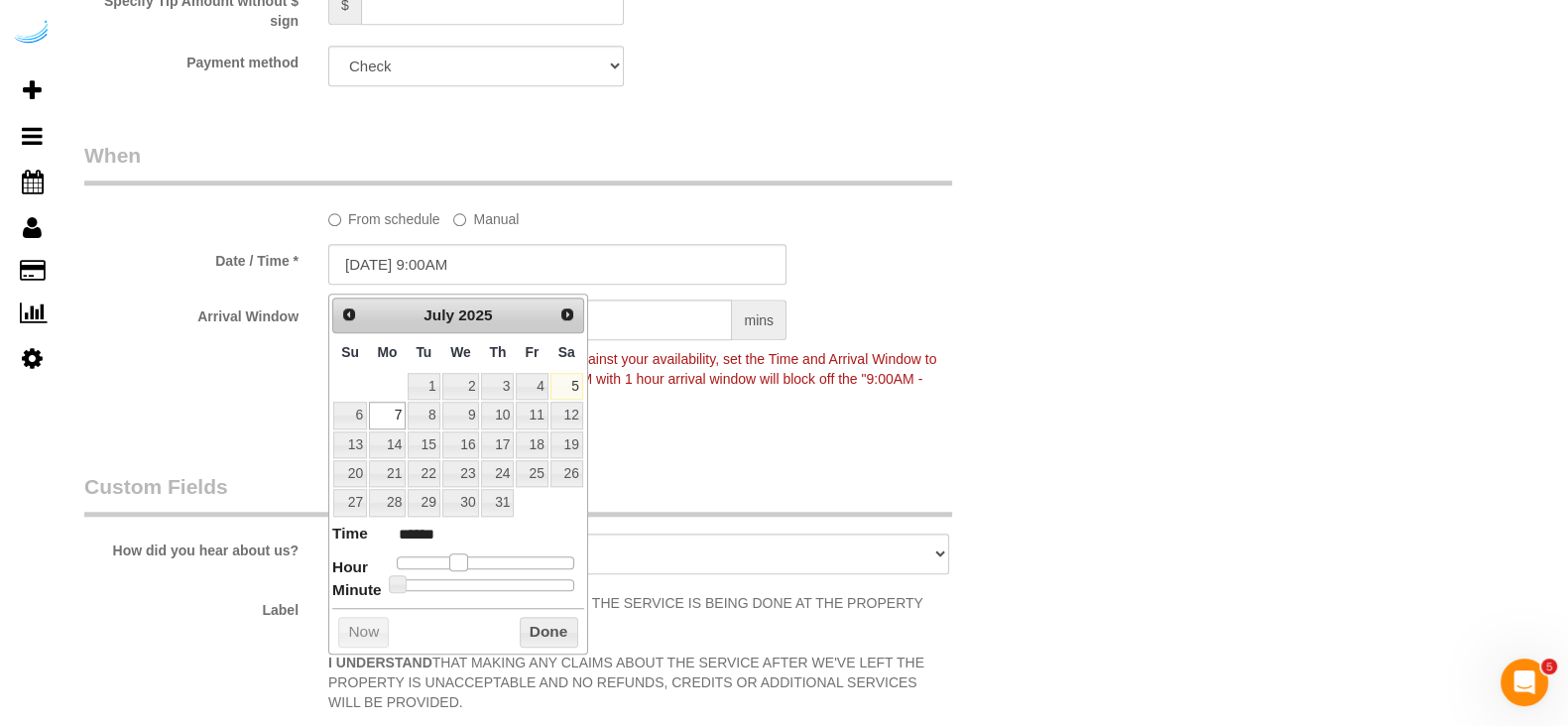 type on "[DATE] 10:00AM" 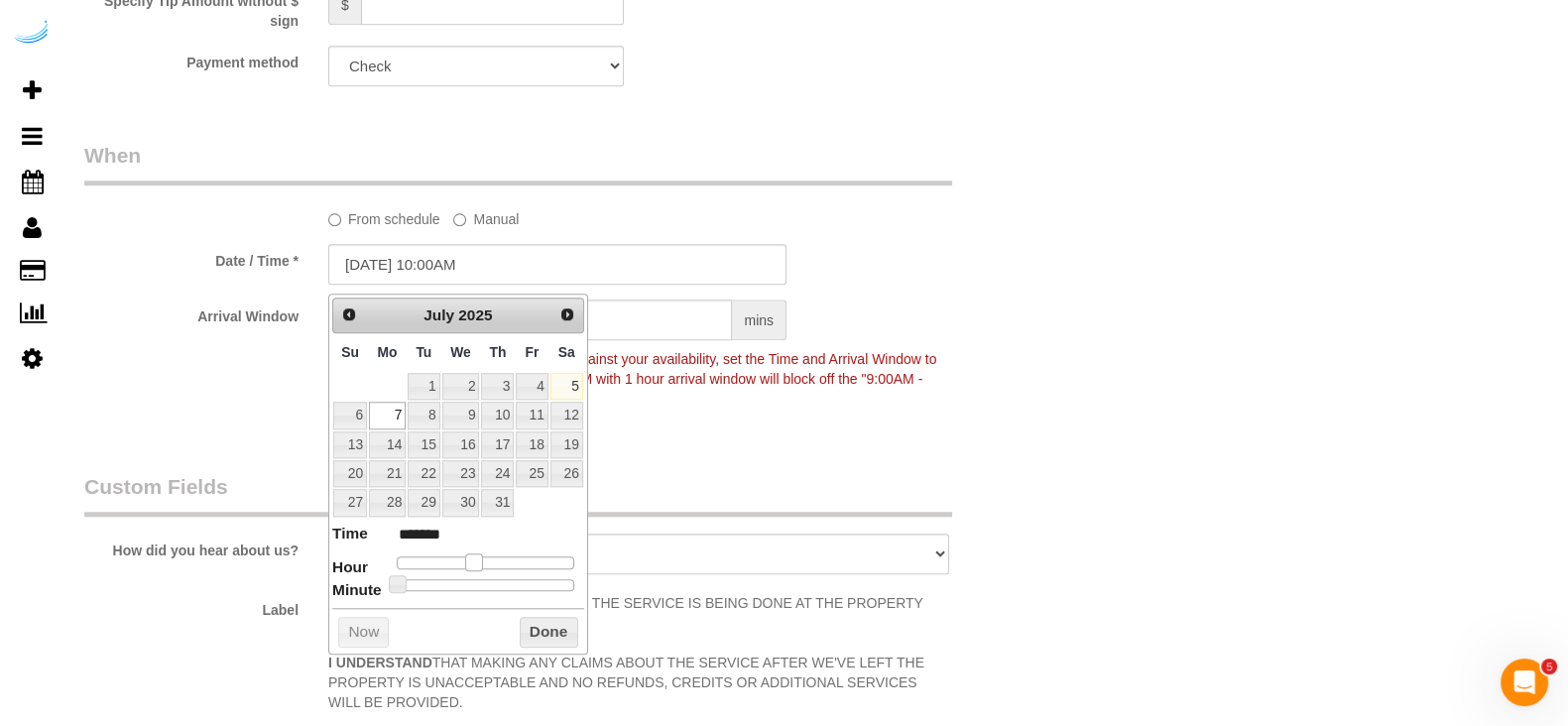 type on "[DATE] 9:00AM" 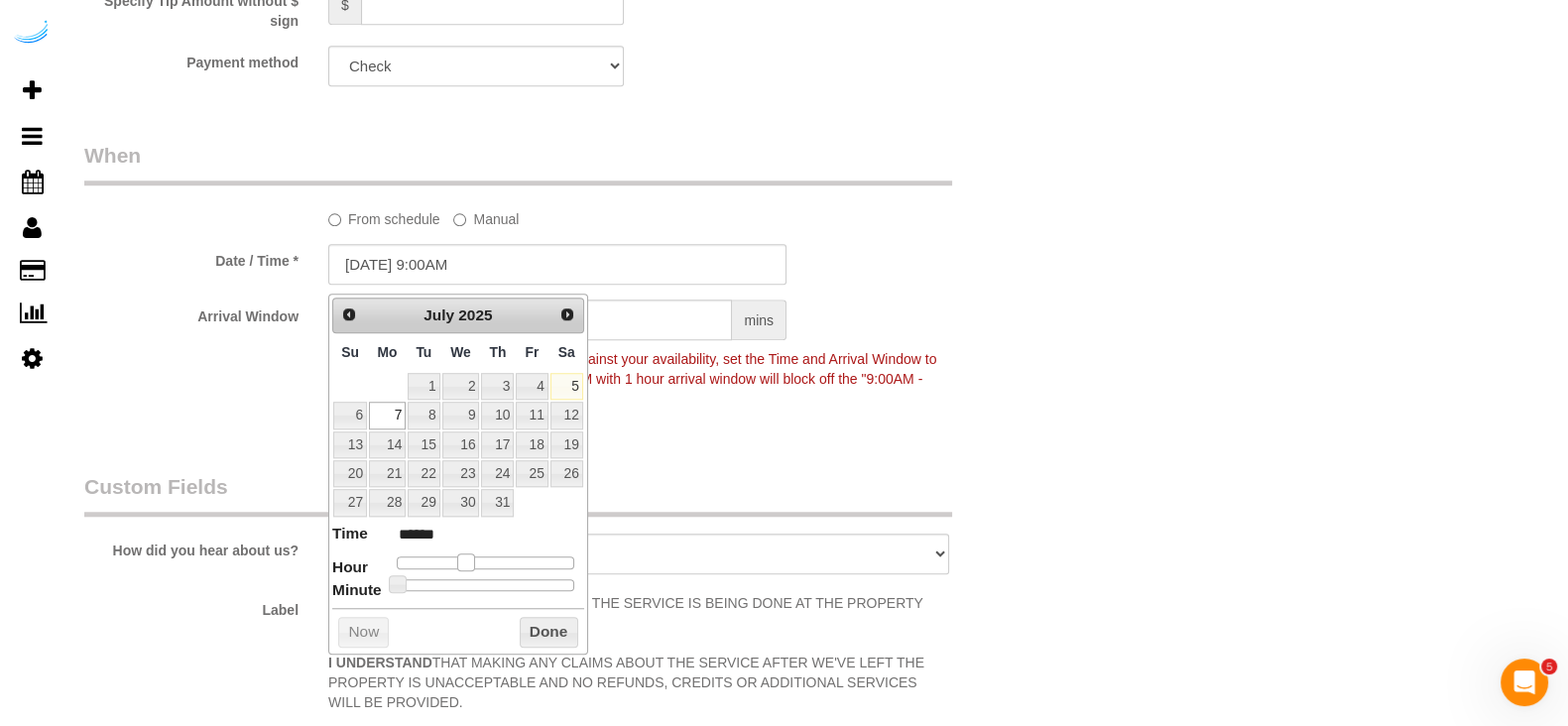 click at bounding box center [466, 562] 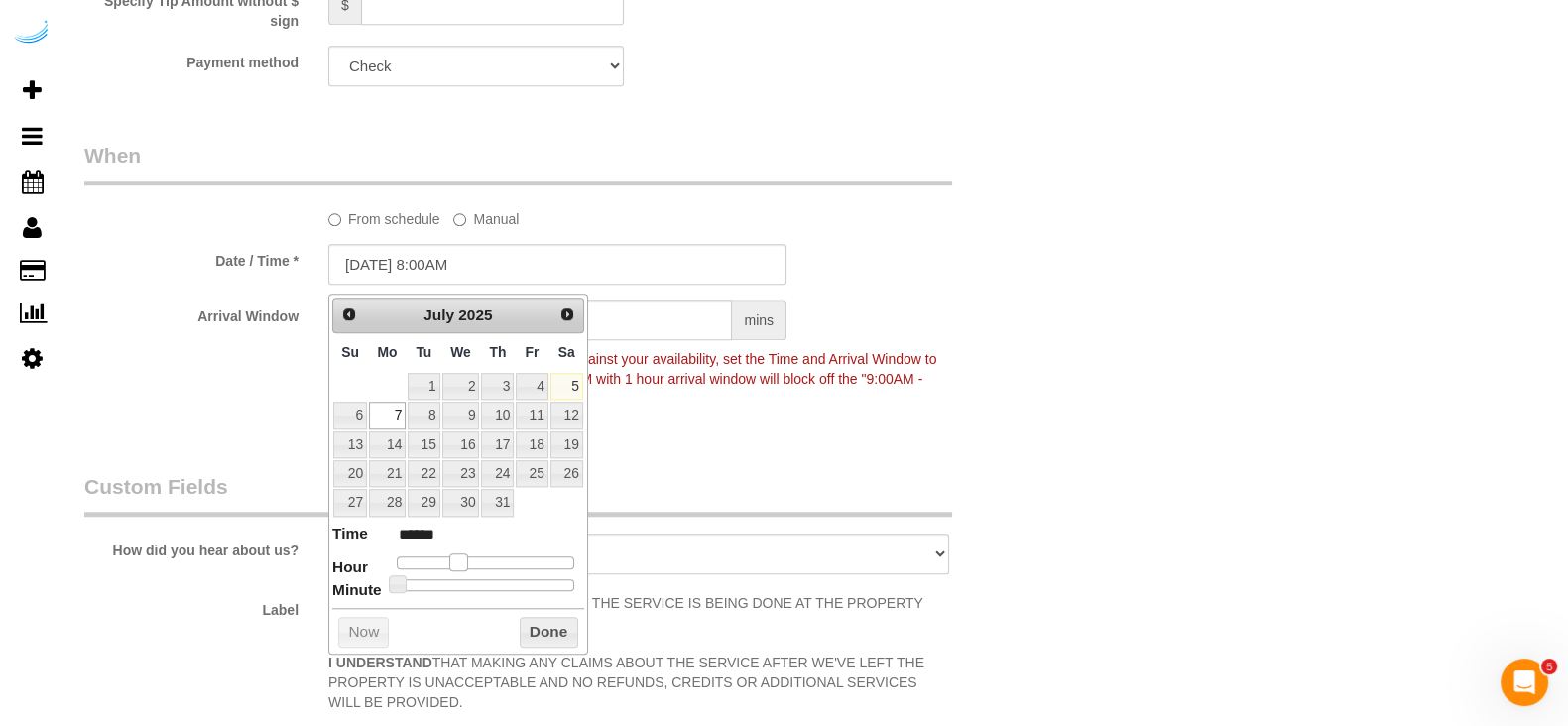 type on "[DATE] 9:00AM" 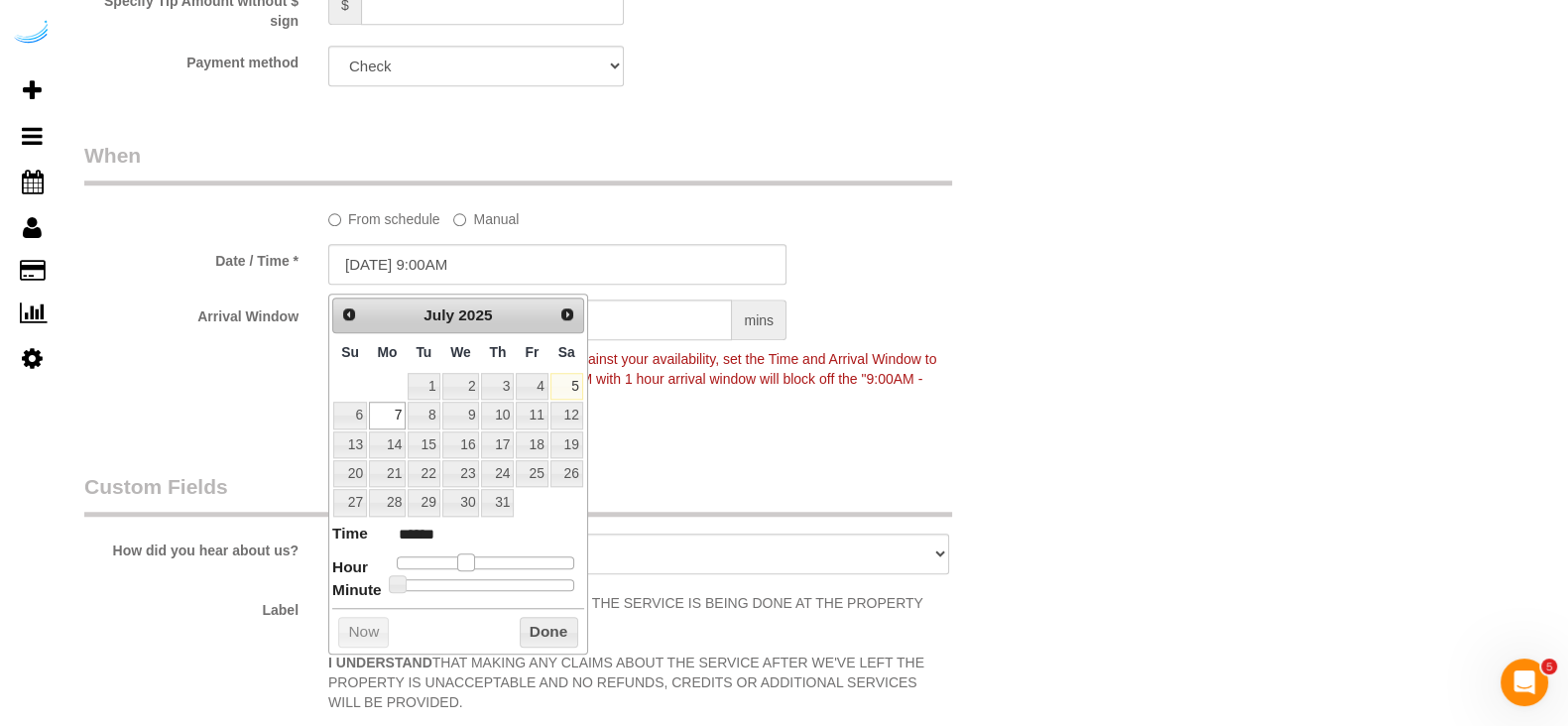 click at bounding box center (466, 562) 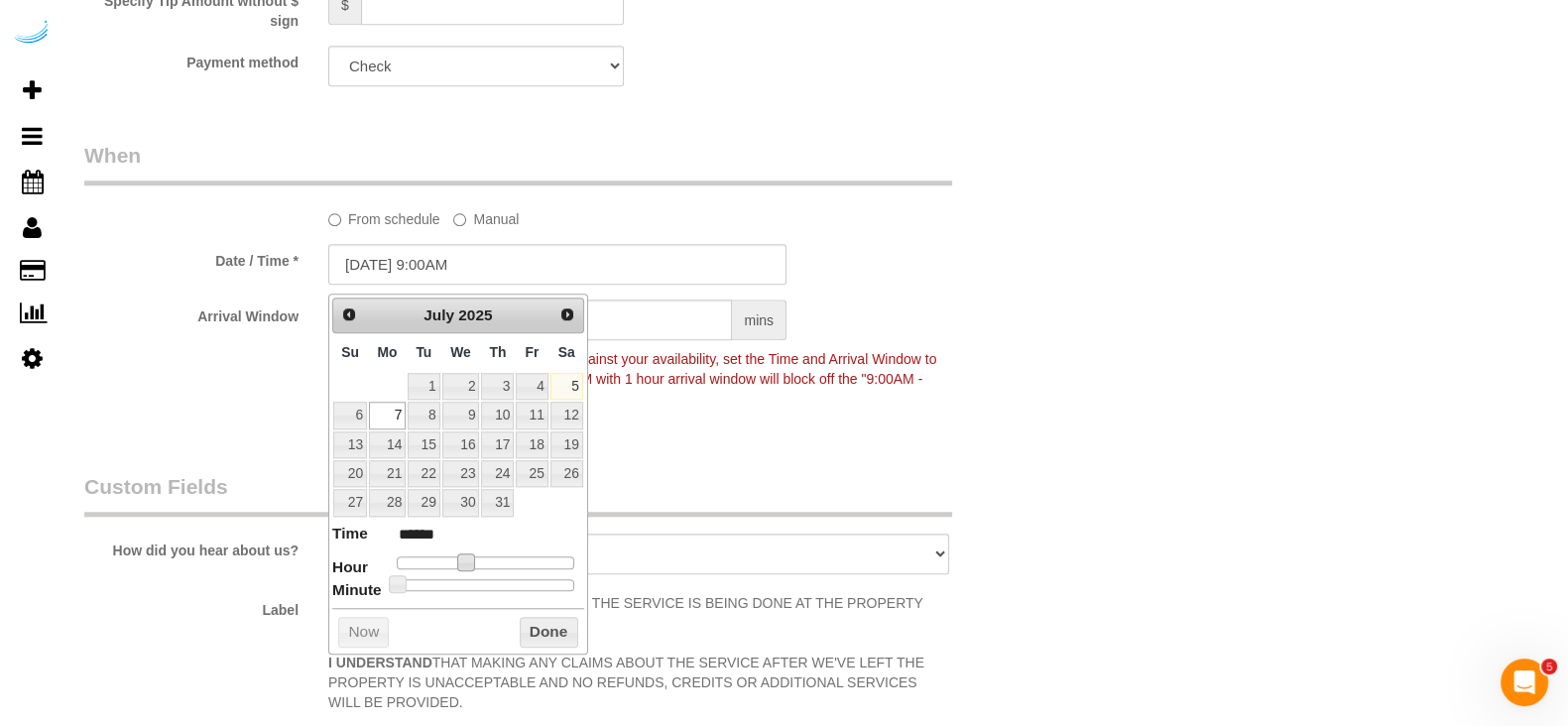 click on "When
From schedule
Manual
Date / Time *
[DATE] 9:00AM
Arrival Window
hrs
mins
Important:
To make this booking count against your availability, set the Time and
Arrival Window to match a spot on your schedule (i.e 9:00AM with 1 hour
arrival window will block off the "9:00AM - 10:00AM" spot)" at bounding box center [557, 287] 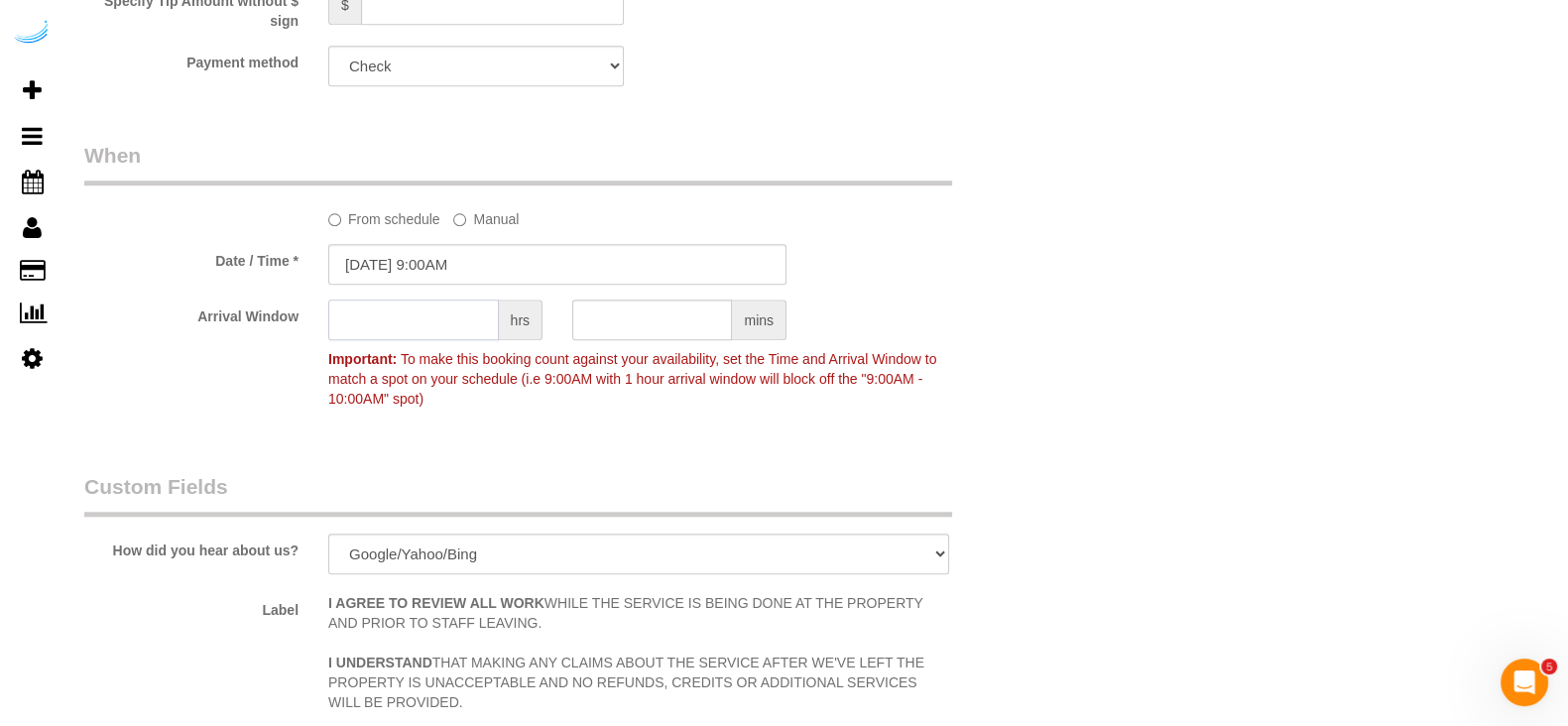 click 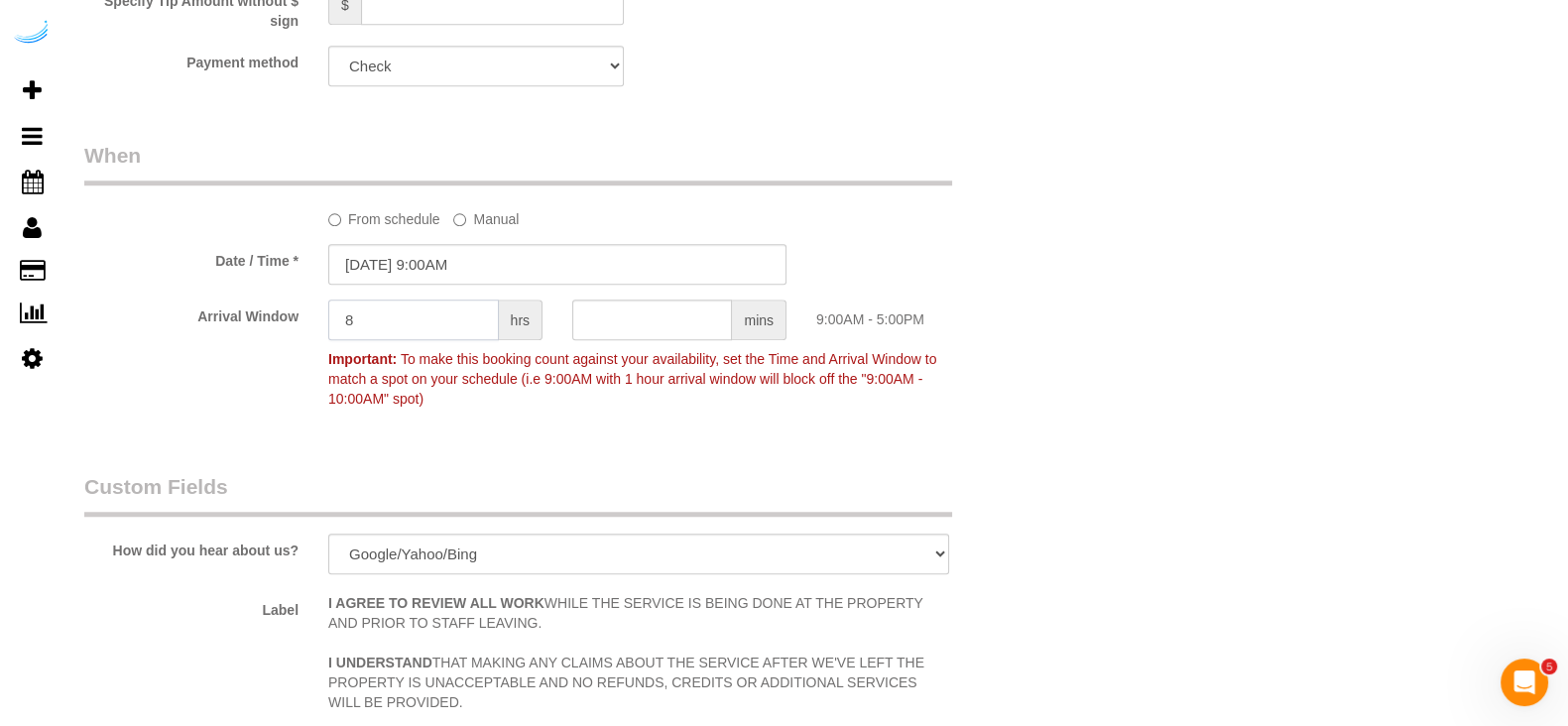 type on "8" 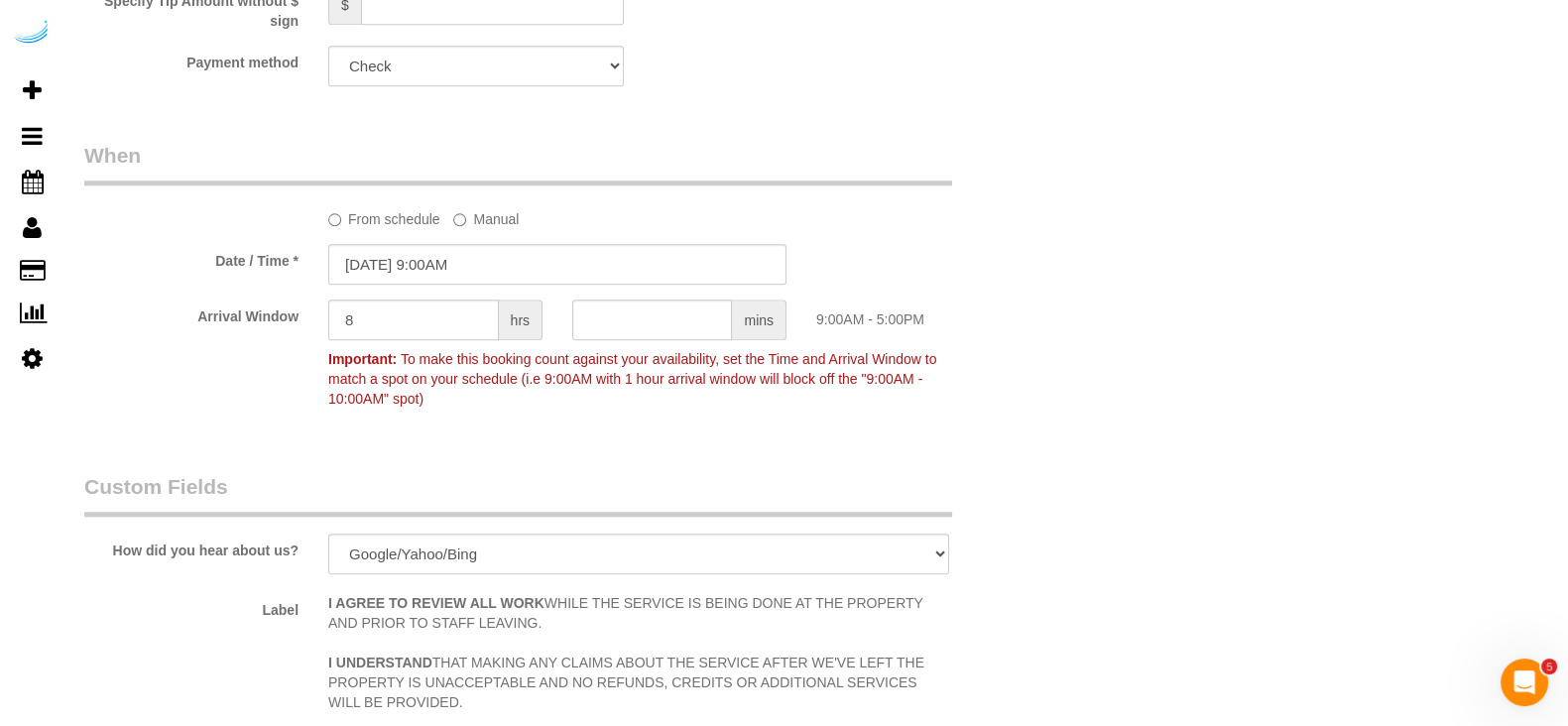 click on "Who
Email**
[PERSON_NAME][EMAIL_ADDRESS][DOMAIN_NAME]
Name *
[PERSON_NAME][GEOGRAPHIC_DATA]
Where
Address**
[STREET_ADDRESS][PERSON_NAME])
[GEOGRAPHIC_DATA]
AK
AL
AR
AZ
CA
CO
CT
DC
DE
[GEOGRAPHIC_DATA]
[GEOGRAPHIC_DATA]
HI
IA
ID
IL
IN
KS
[GEOGRAPHIC_DATA]
LA
MA
MD
ME
MI
[GEOGRAPHIC_DATA]
[GEOGRAPHIC_DATA]
MS
MT" at bounding box center [557, -145] 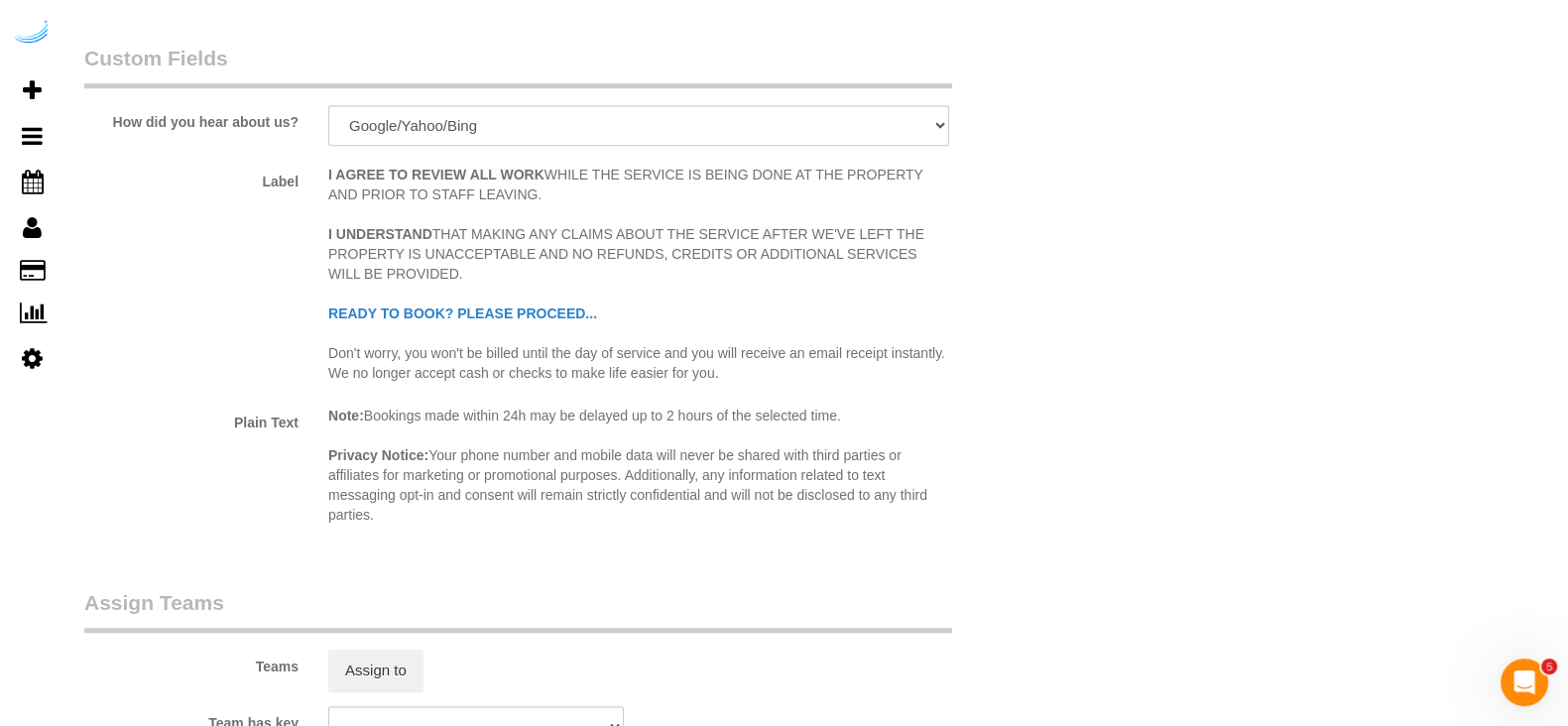 scroll, scrollTop: 2603, scrollLeft: 0, axis: vertical 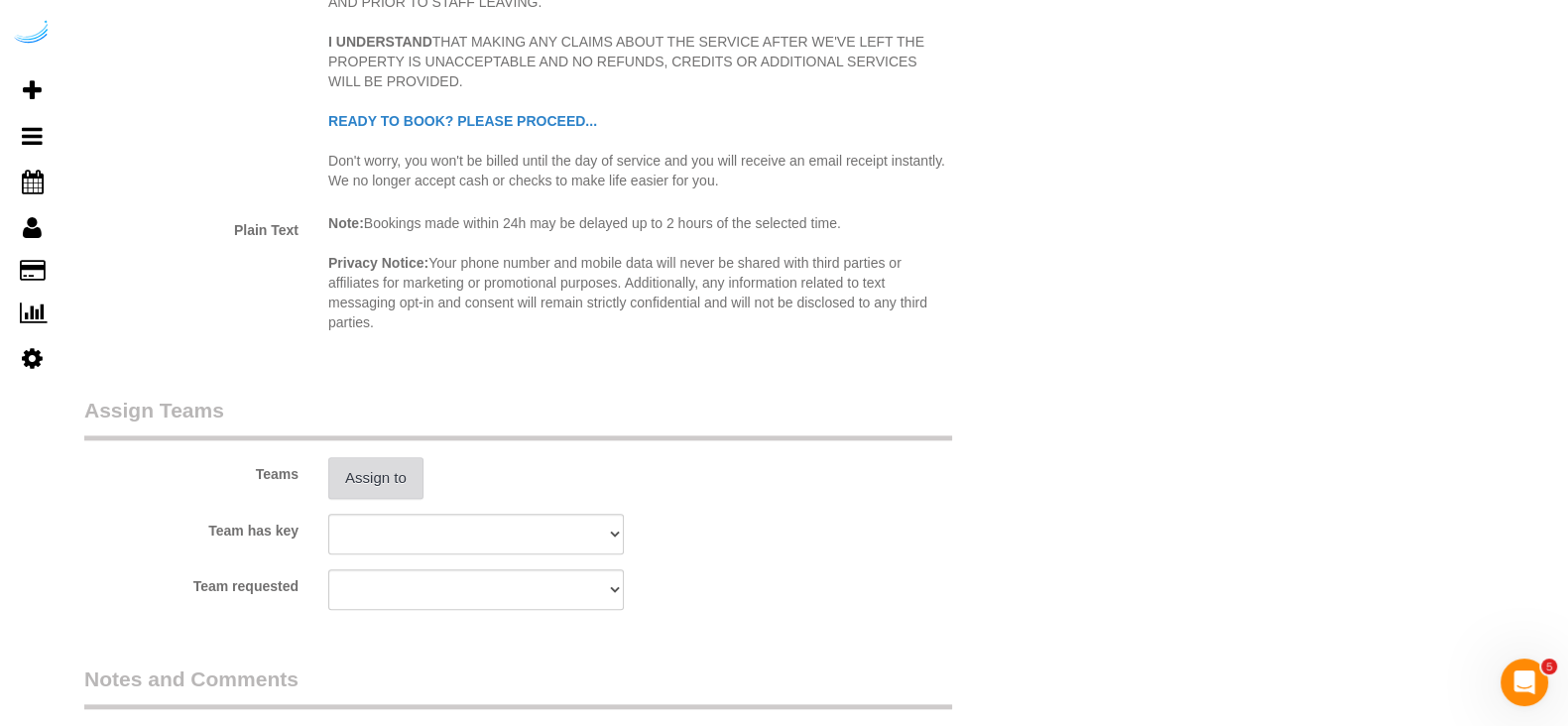 click on "Assign to" at bounding box center (376, 478) 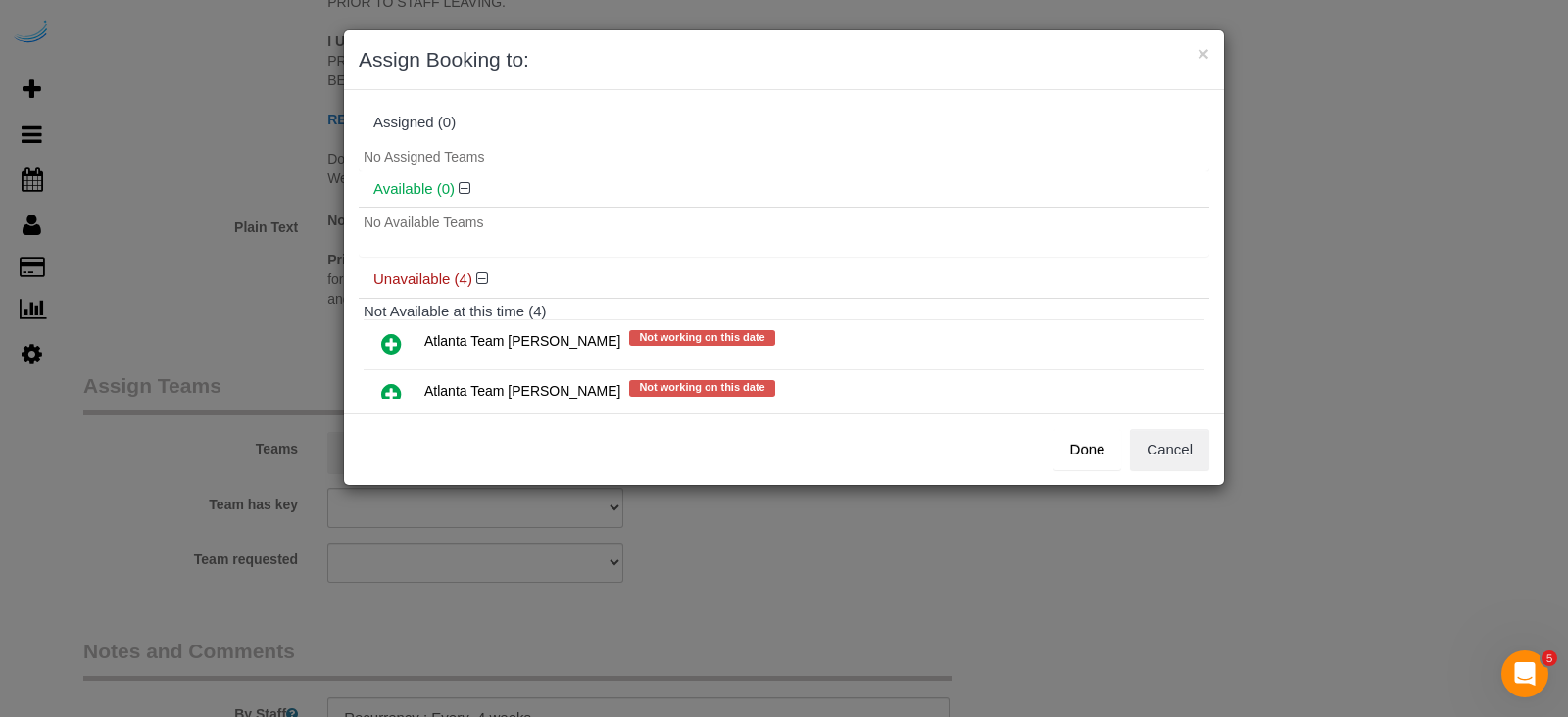 click at bounding box center (391, 344) 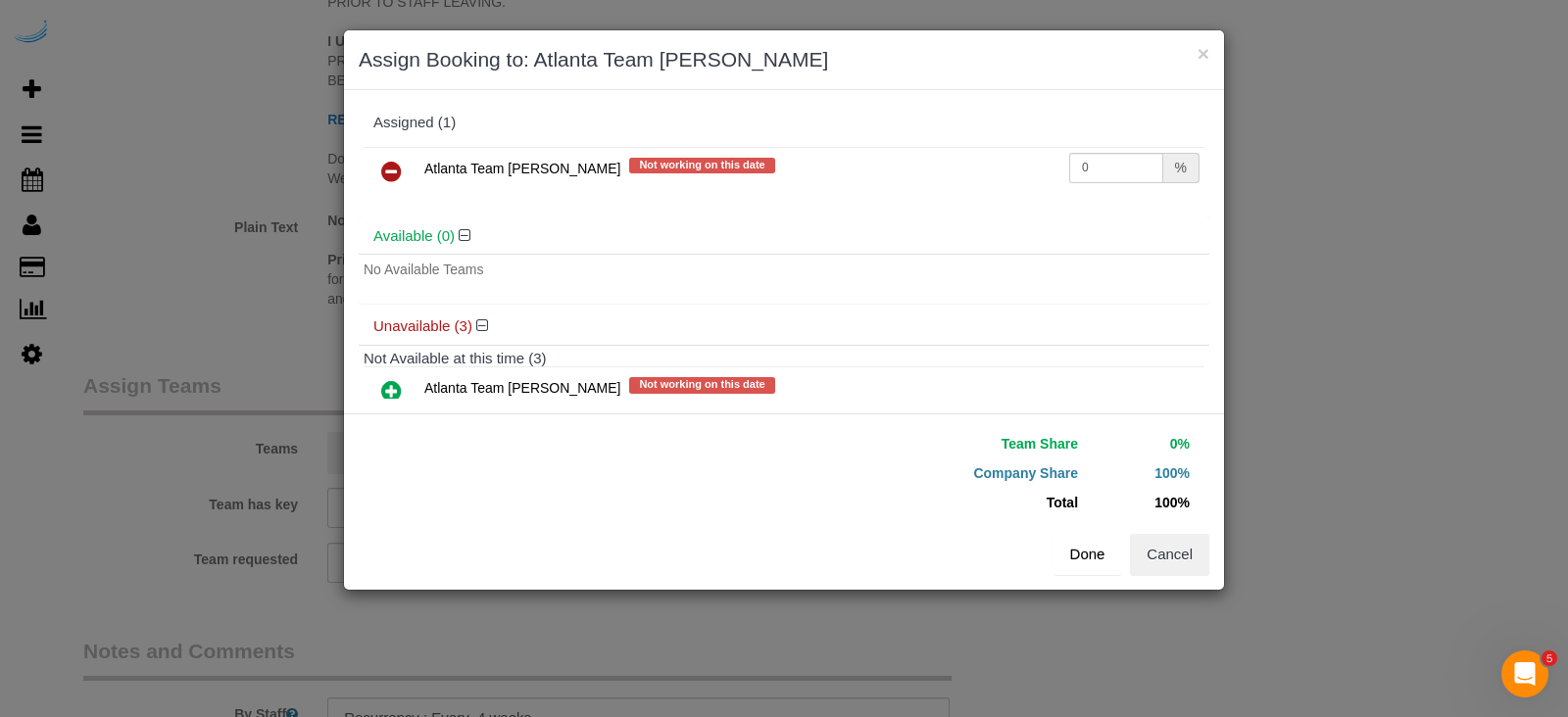 click on "Done" at bounding box center (1088, 554) 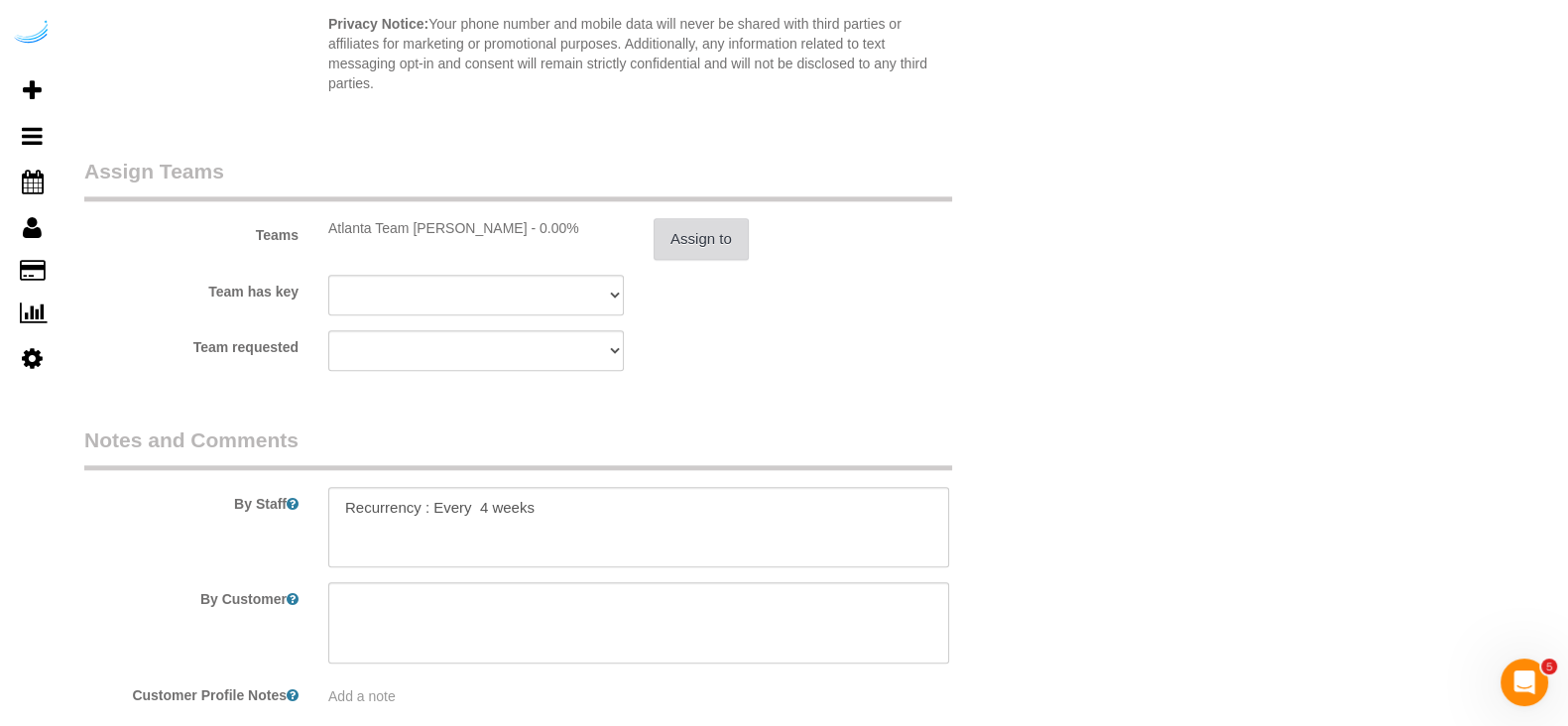 scroll, scrollTop: 2955, scrollLeft: 0, axis: vertical 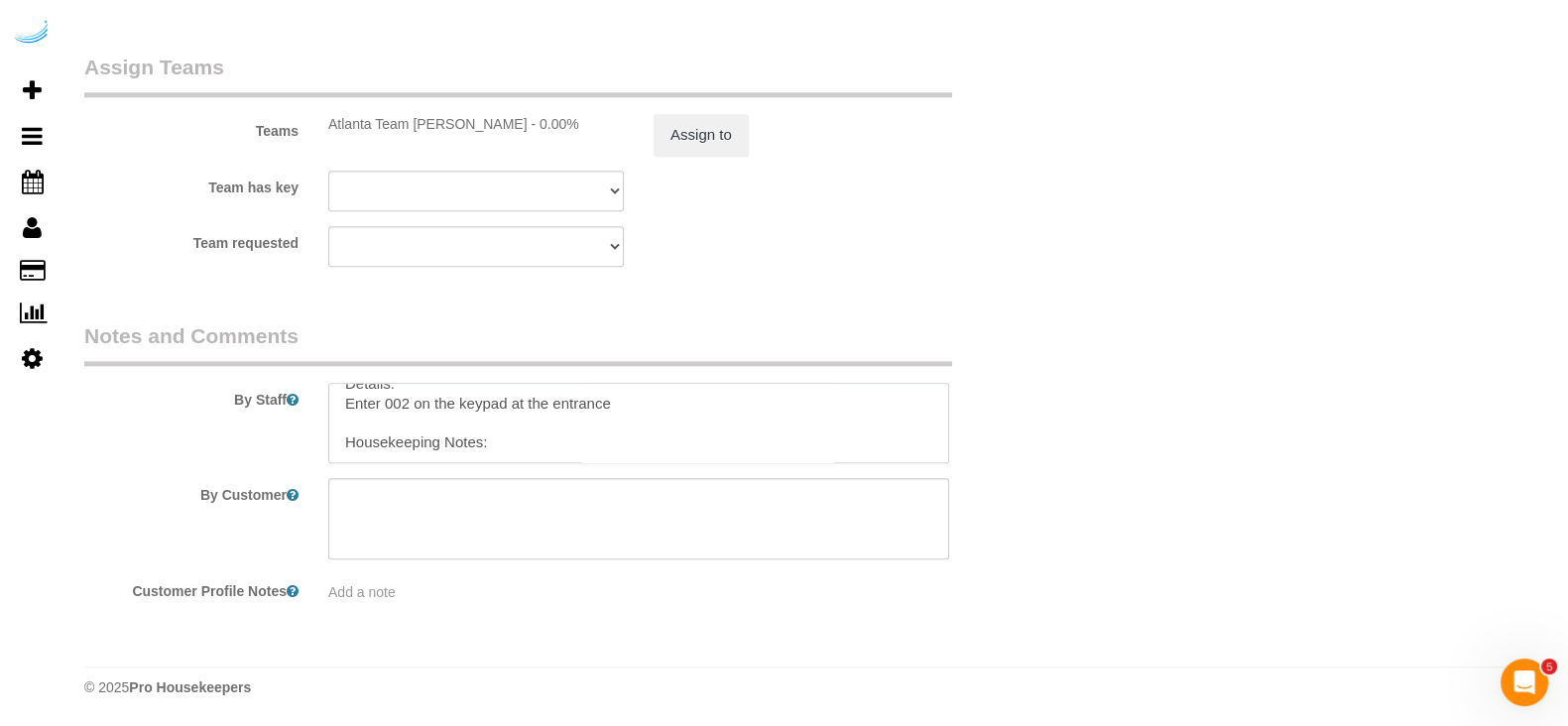drag, startPoint x: 347, startPoint y: 443, endPoint x: 694, endPoint y: 493, distance: 350.5838 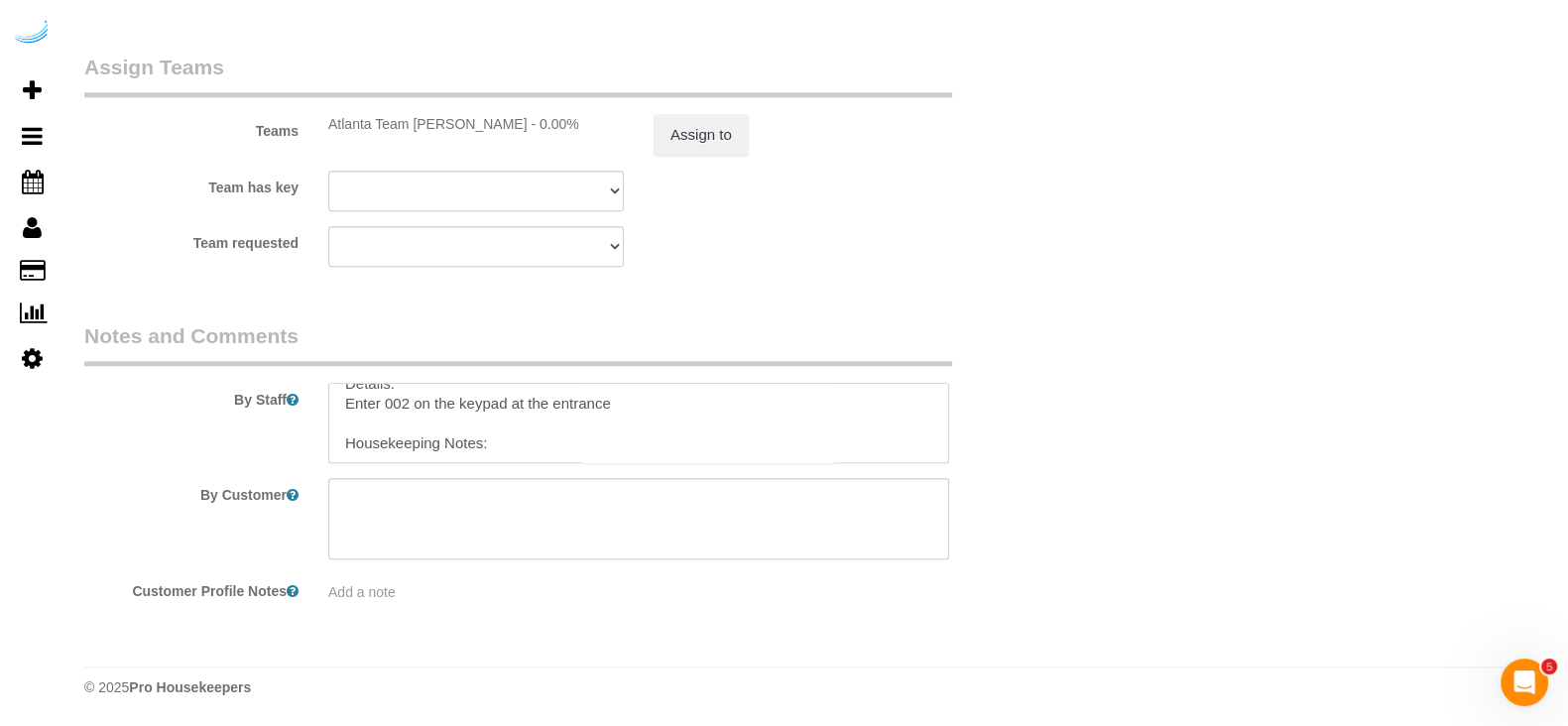 scroll, scrollTop: 285, scrollLeft: 0, axis: vertical 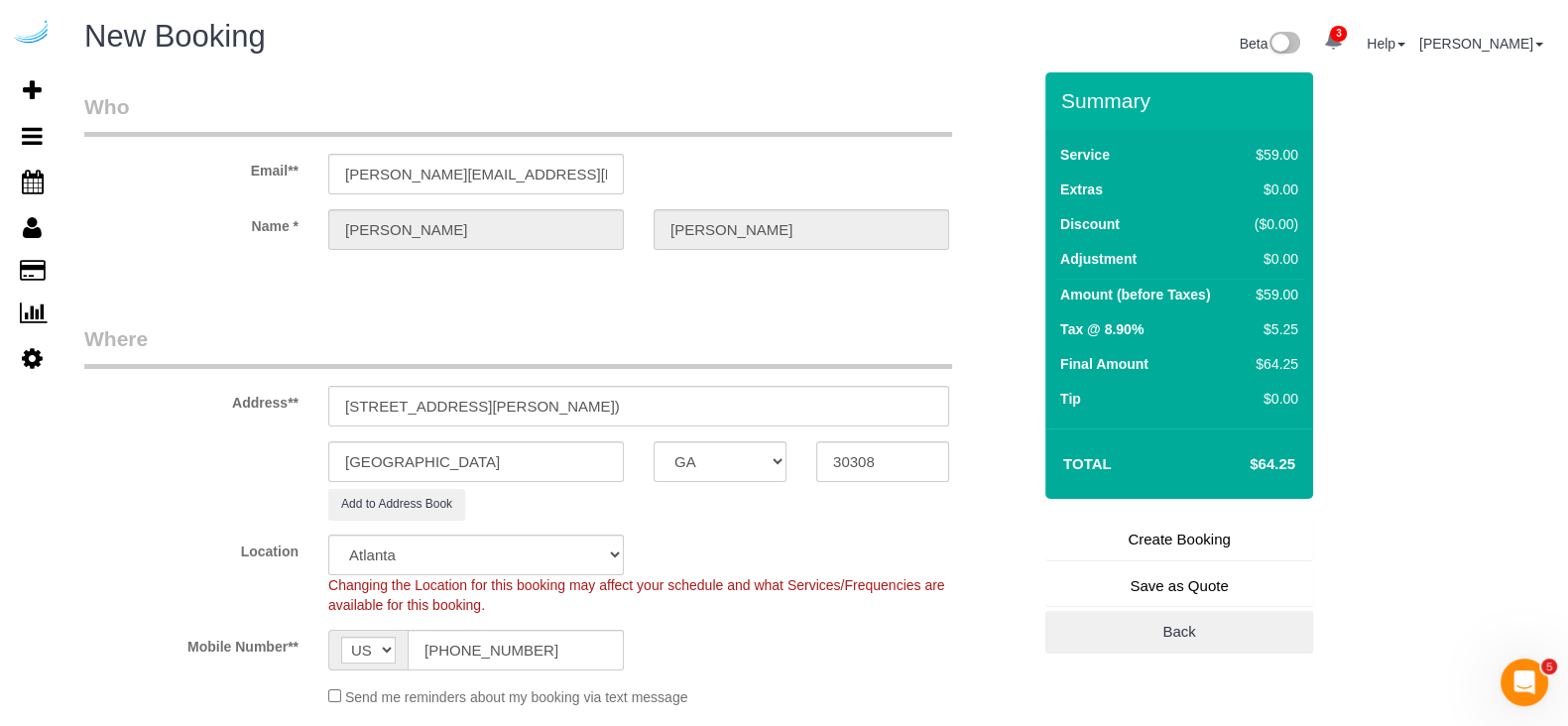 type on "Recurrency : Every  4 weeks
Permanent Notes:No notes from this [DOMAIN_NAME][DATE] Notes:No notes from this service.
Entry Method: Door Code
Code: 002
Details:
The main gate code is 002. Coordinate with the leasing office to enter unit 1306 if I’m not home
Additional Notes:
Code Type: Gate
Access Code: 002
Details:
Enter 002 on the keypad at the entrance
Housekeeping Notes:" 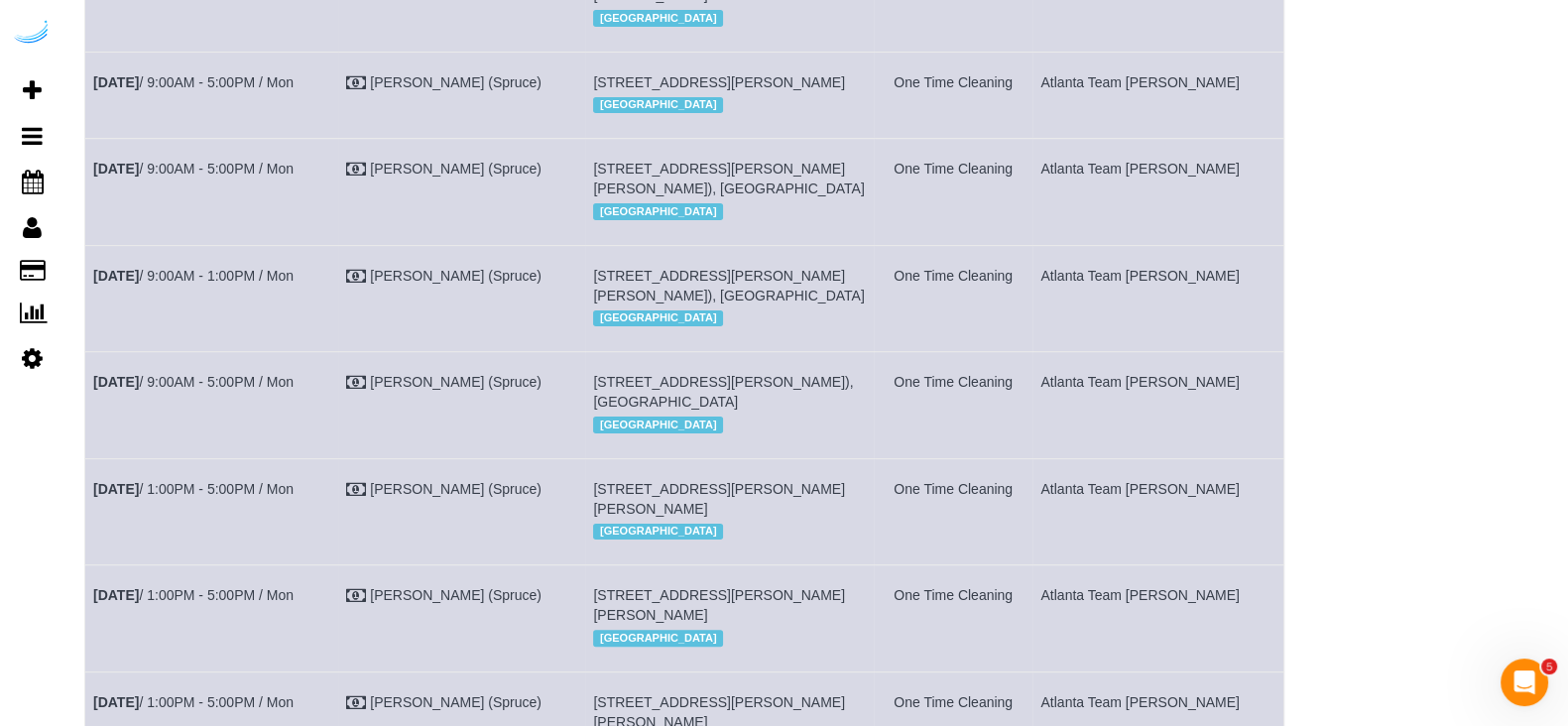 scroll, scrollTop: 888, scrollLeft: 0, axis: vertical 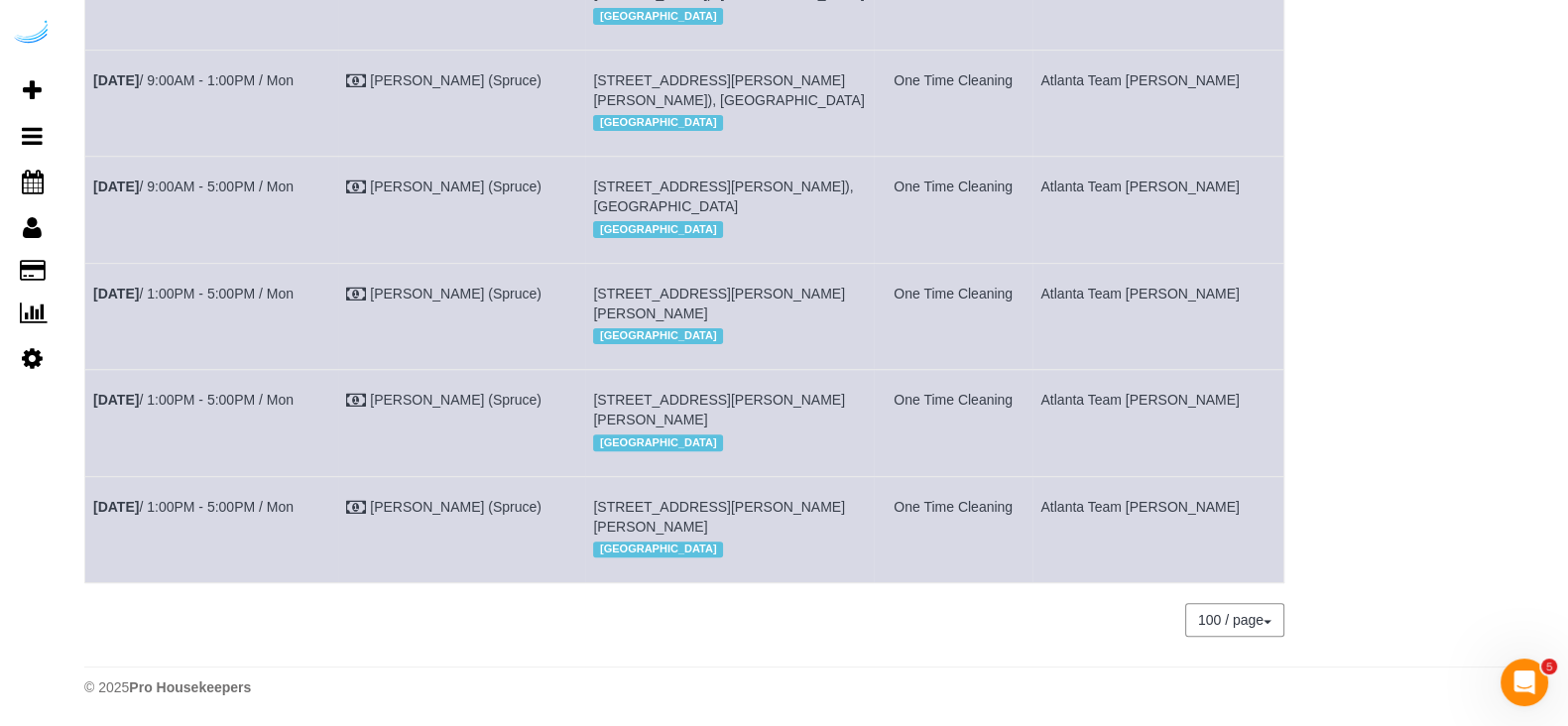 click on "[STREET_ADDRESS][PERSON_NAME][PERSON_NAME]" at bounding box center (719, 517) 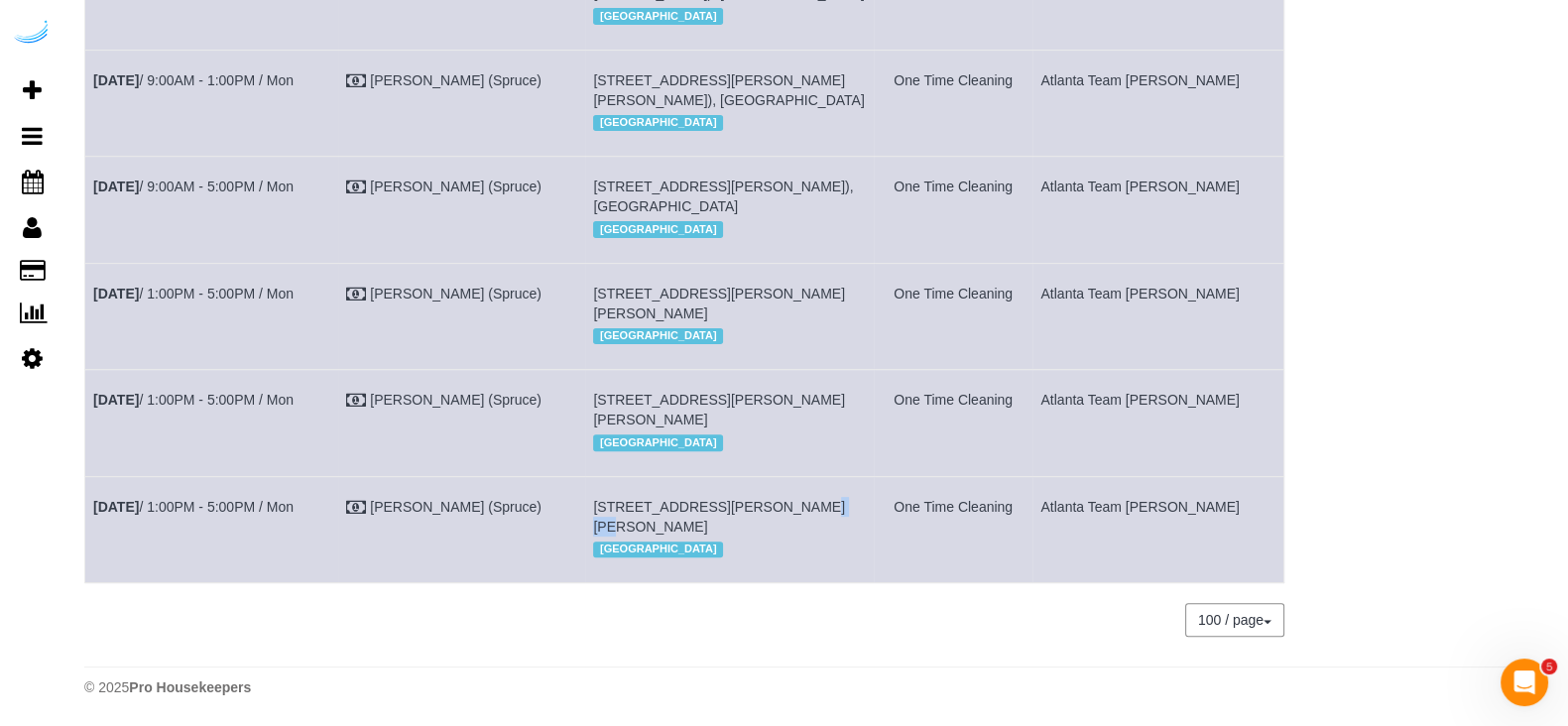 click on "[STREET_ADDRESS][PERSON_NAME][PERSON_NAME]" at bounding box center (719, 517) 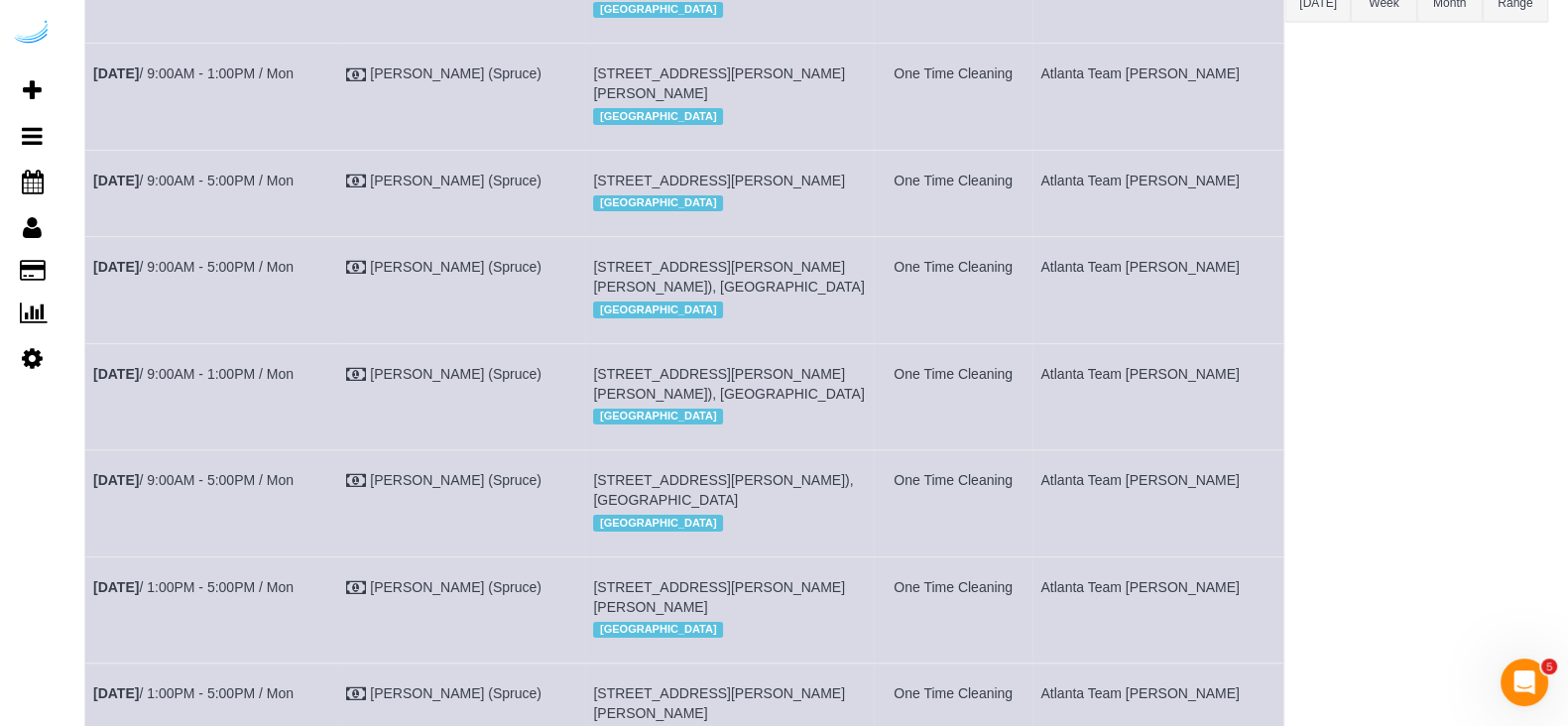 scroll, scrollTop: 20, scrollLeft: 0, axis: vertical 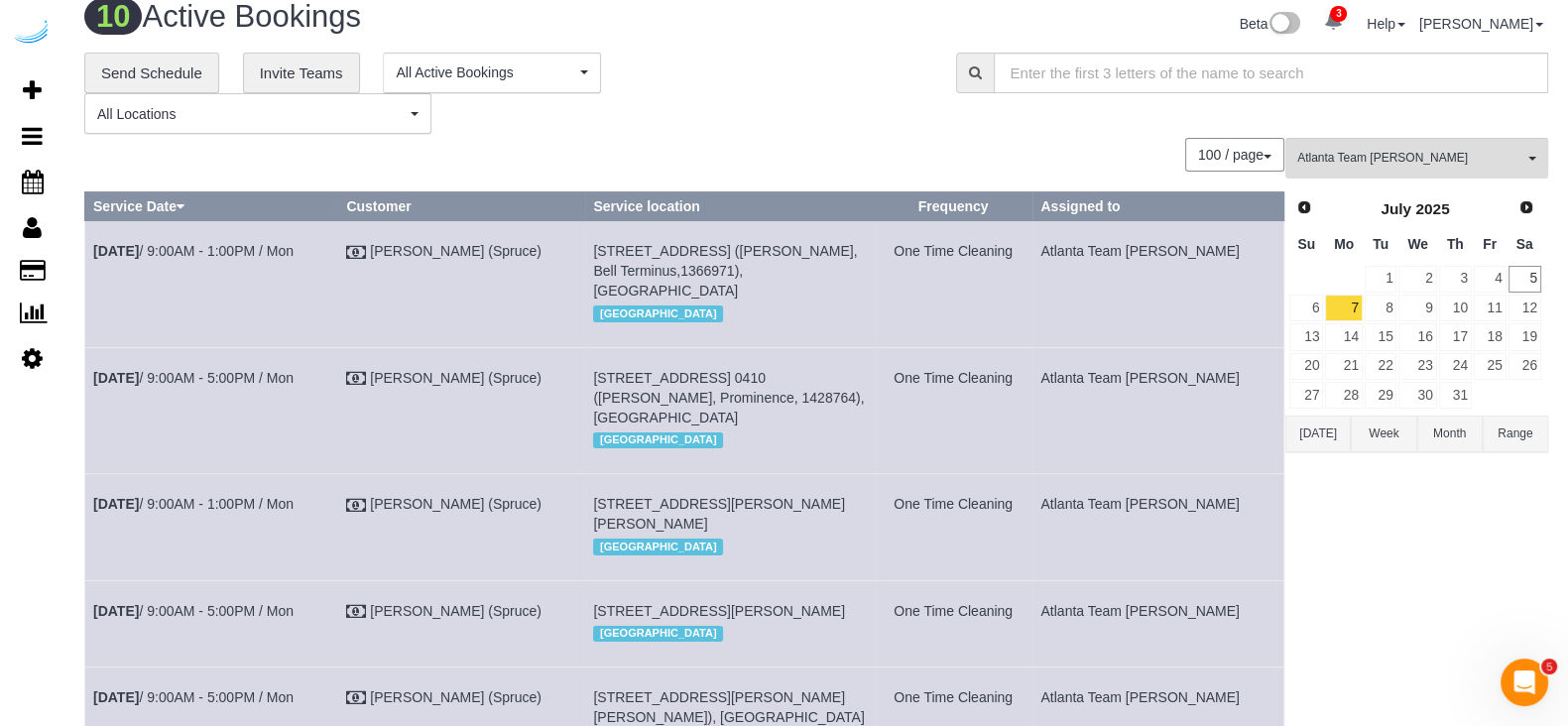 click on "[STREET_ADDRESS] 0410 ([PERSON_NAME], Prominence, 1428764), [GEOGRAPHIC_DATA]" at bounding box center [728, 398] 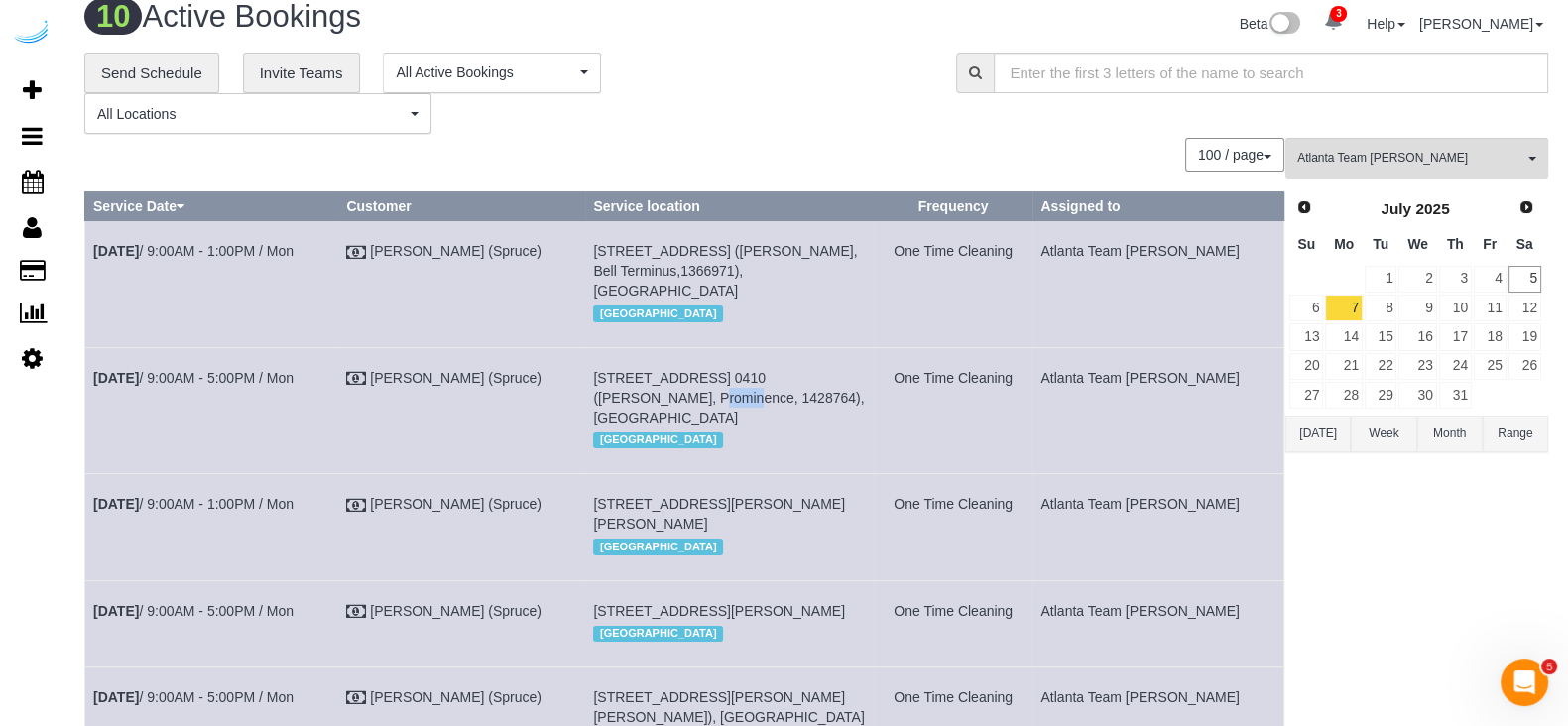 click on "[STREET_ADDRESS] 0410 ([PERSON_NAME], Prominence, 1428764), [GEOGRAPHIC_DATA]" at bounding box center (728, 398) 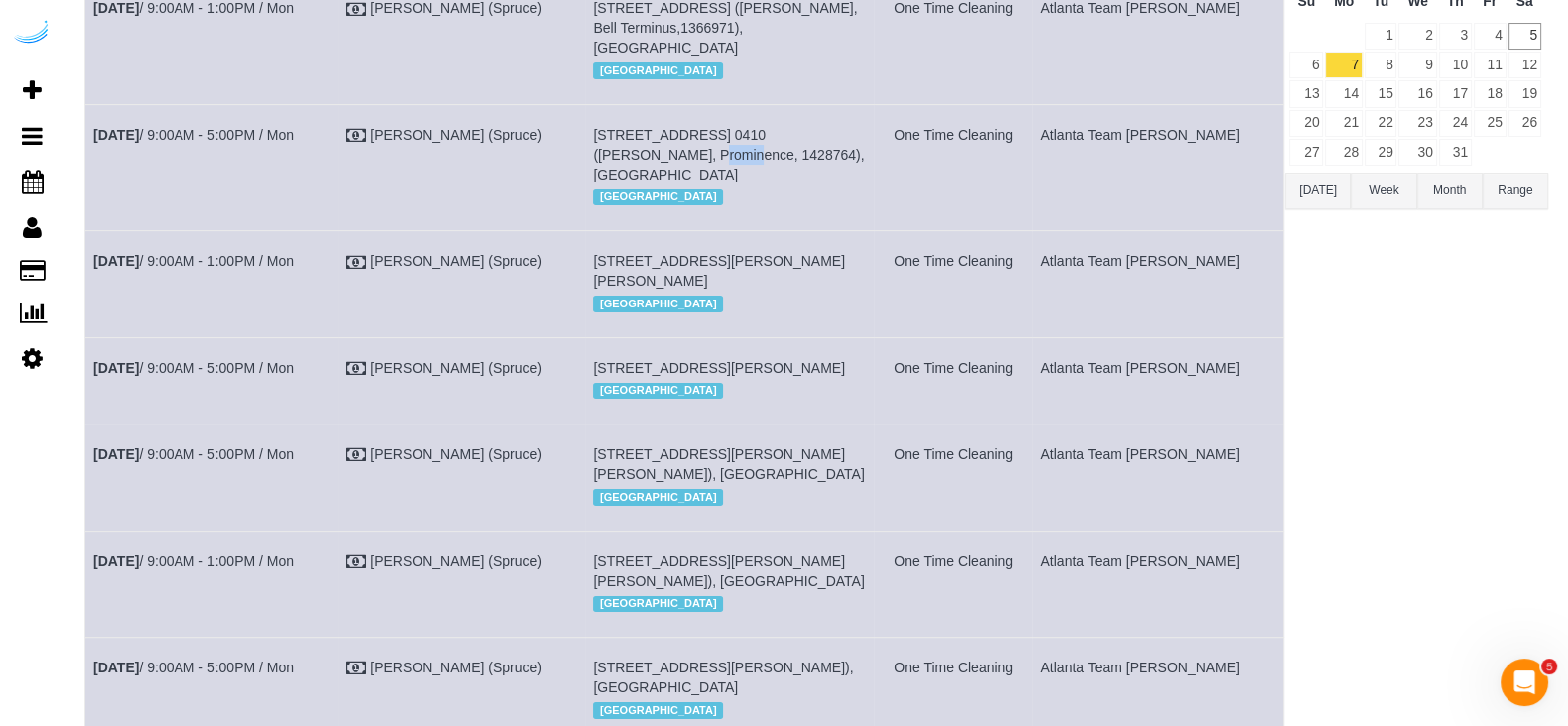 scroll, scrollTop: 268, scrollLeft: 0, axis: vertical 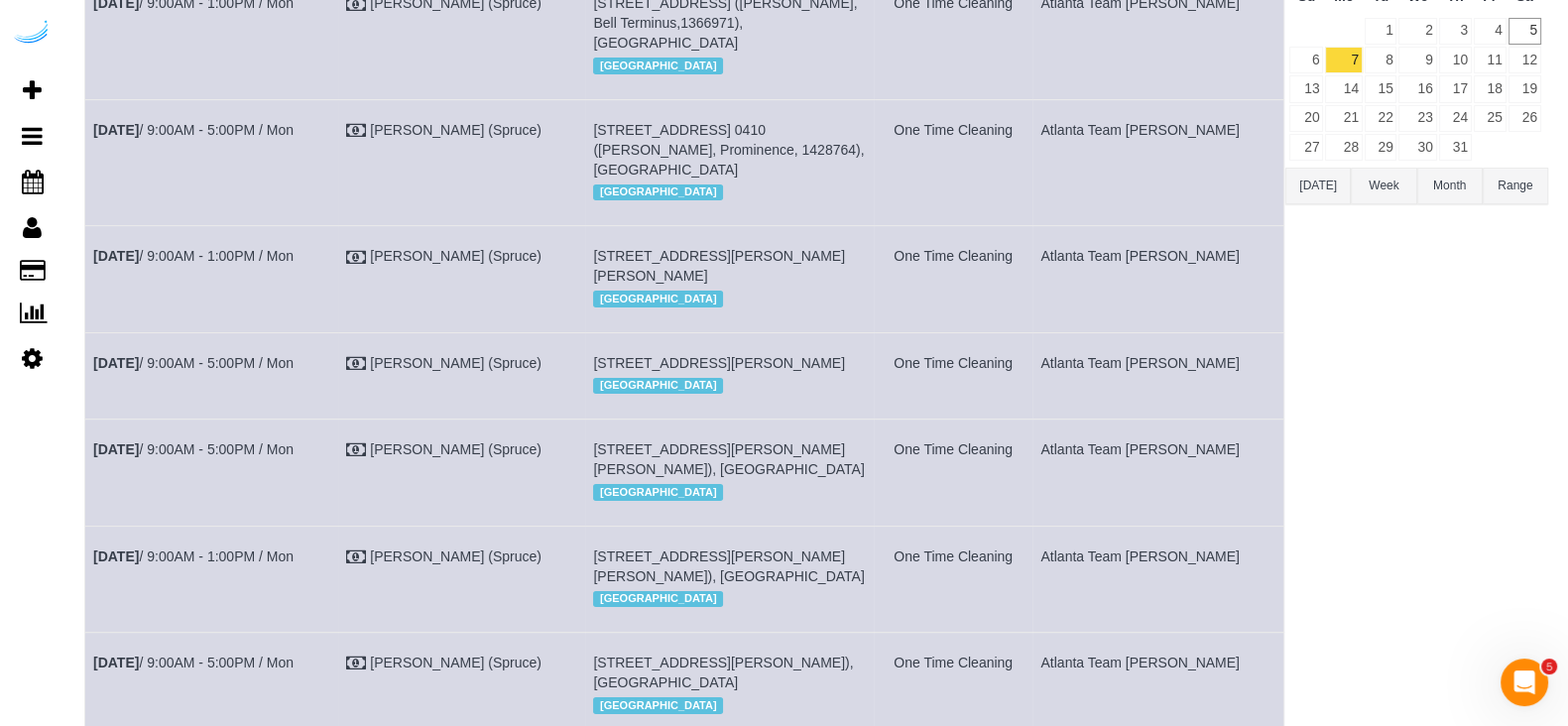 click on "[STREET_ADDRESS][PERSON_NAME][PERSON_NAME]" at bounding box center (719, 266) 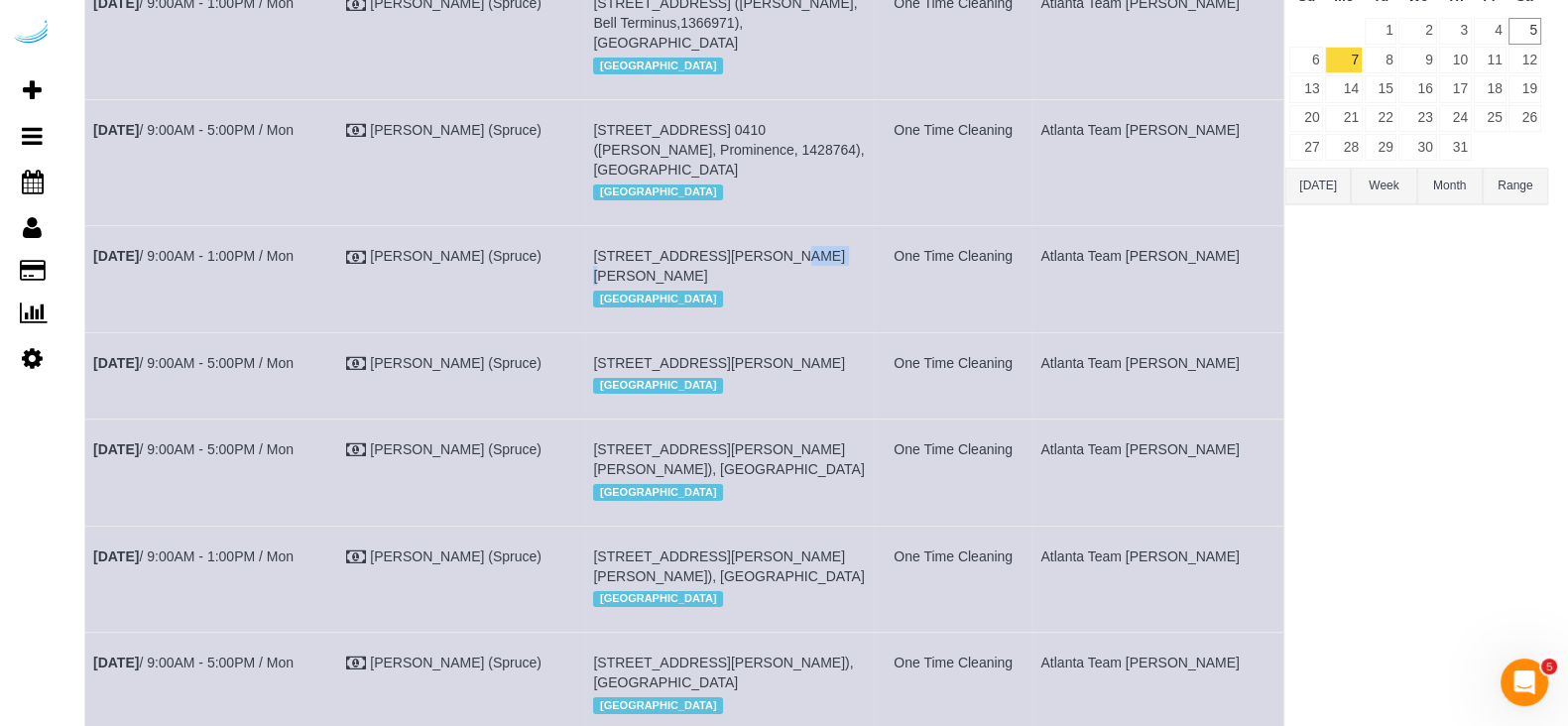 click on "[STREET_ADDRESS][PERSON_NAME][PERSON_NAME]" at bounding box center (719, 266) 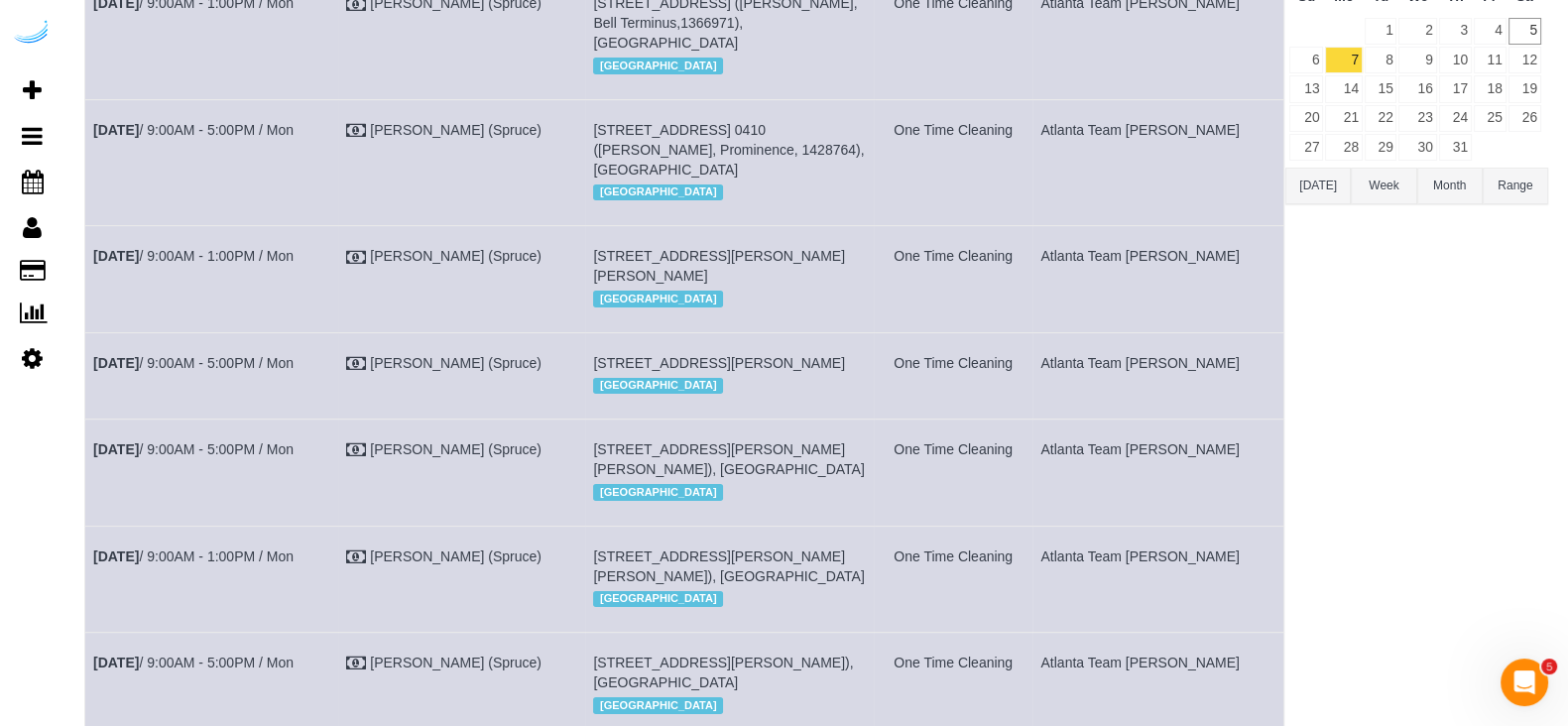 click on "[STREET_ADDRESS][PERSON_NAME]" at bounding box center (719, 363) 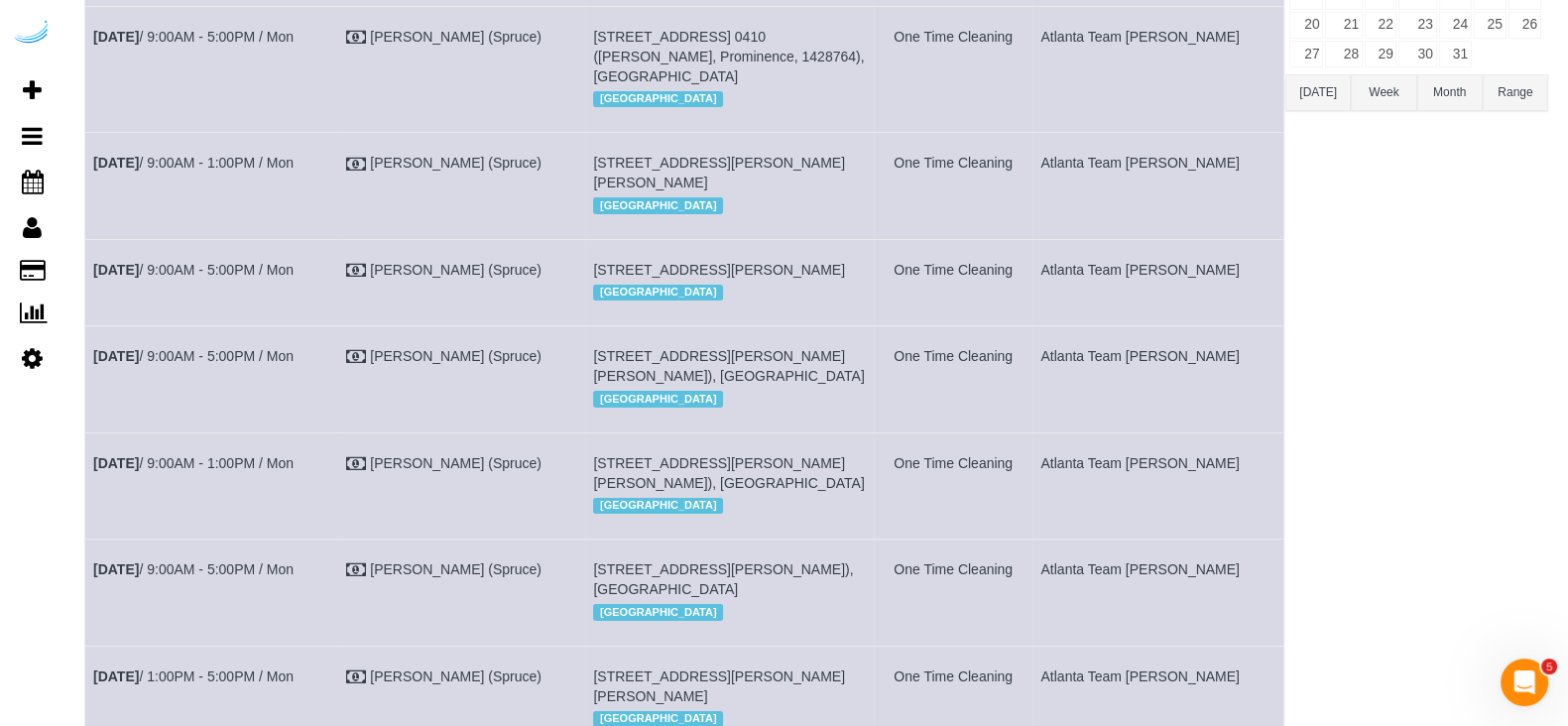 scroll, scrollTop: 516, scrollLeft: 0, axis: vertical 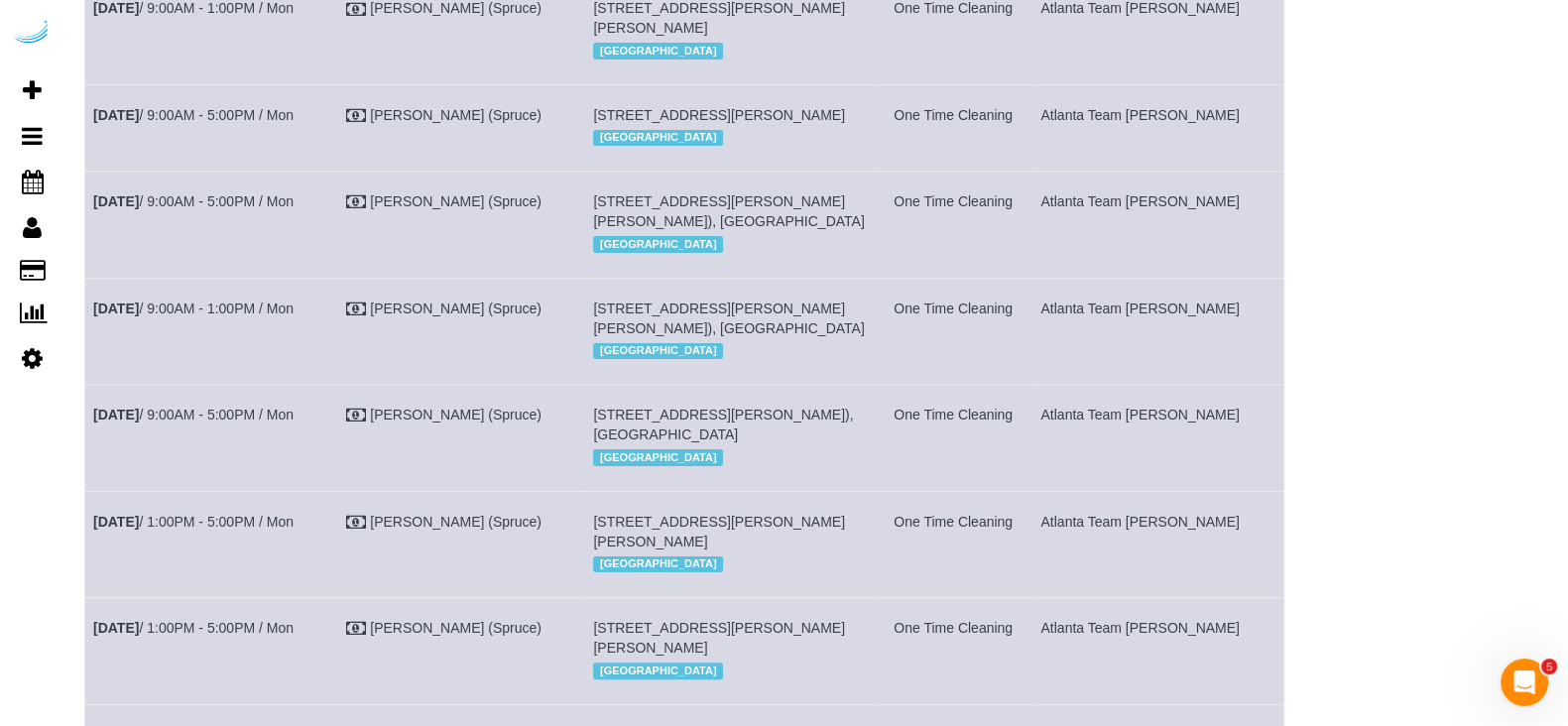 click on "[STREET_ADDRESS][PERSON_NAME][PERSON_NAME]), [GEOGRAPHIC_DATA]
[GEOGRAPHIC_DATA]" at bounding box center [729, 224] 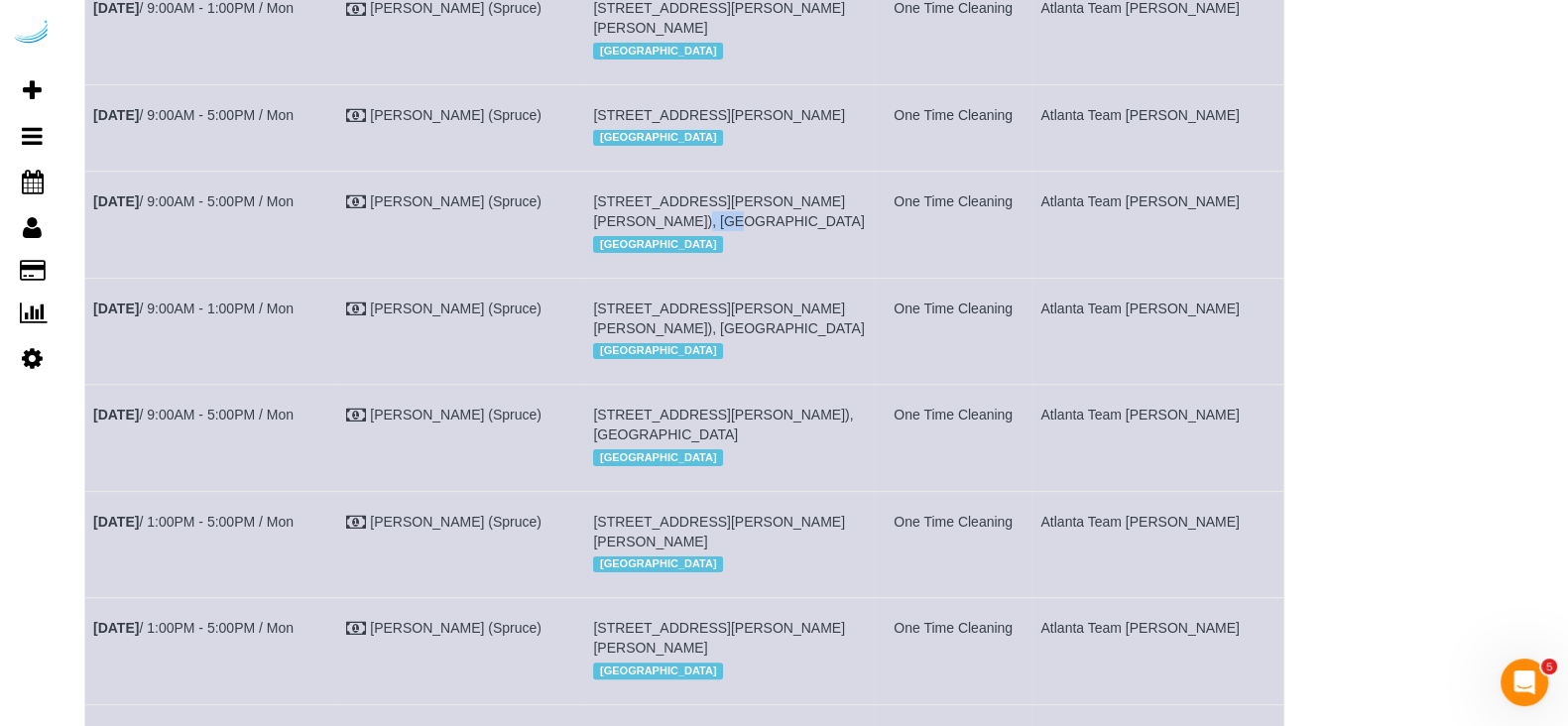 click on "[STREET_ADDRESS][PERSON_NAME][PERSON_NAME]), [GEOGRAPHIC_DATA]
[GEOGRAPHIC_DATA]" at bounding box center (729, 224) 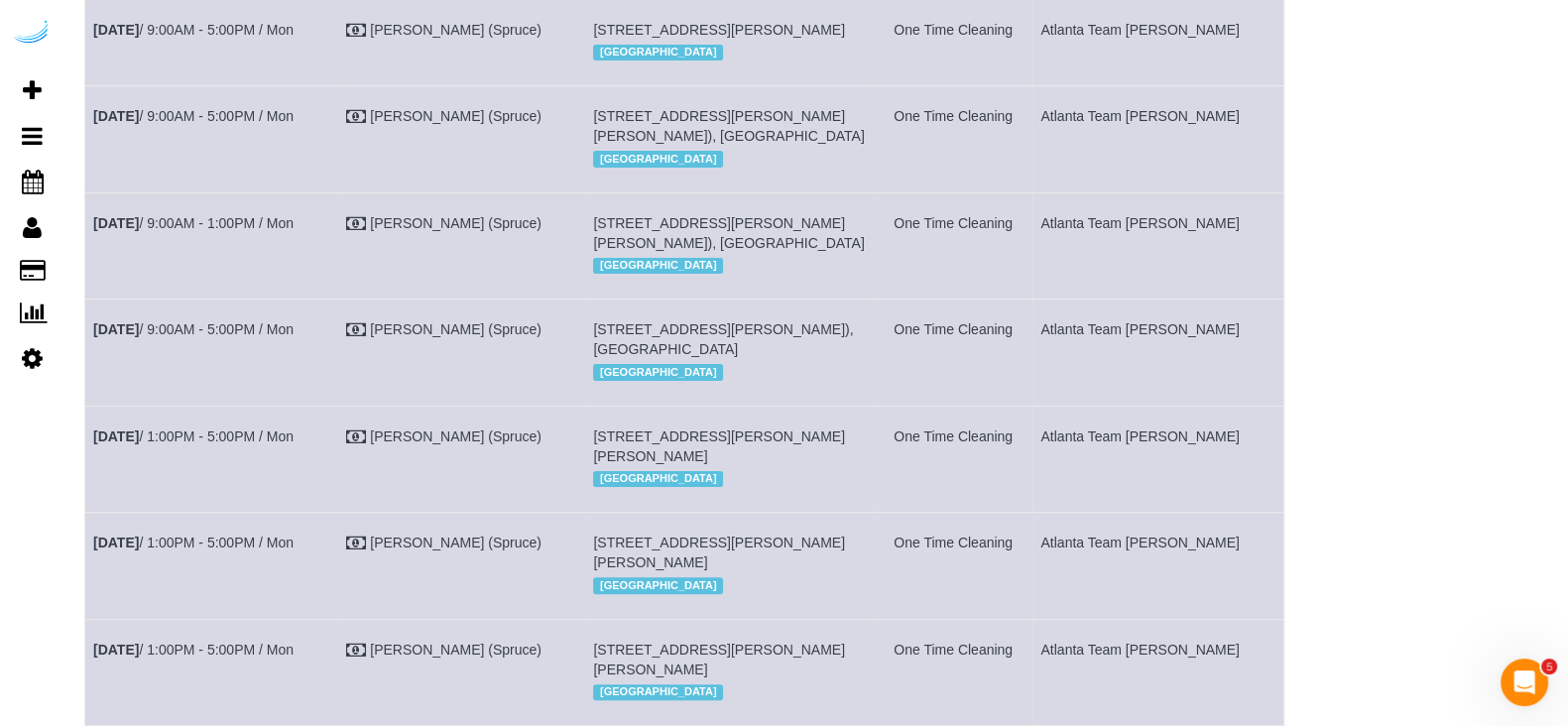 scroll, scrollTop: 640, scrollLeft: 0, axis: vertical 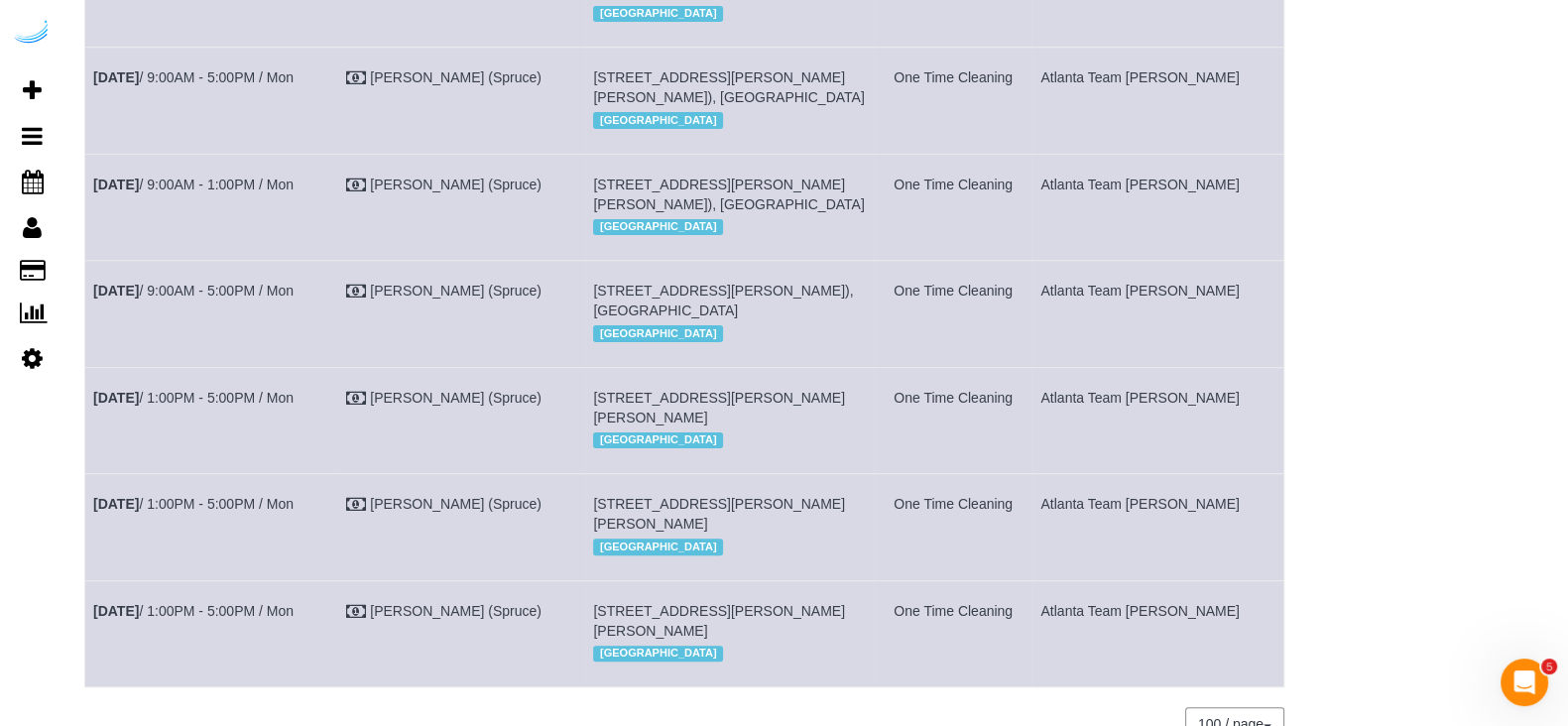 click on "[STREET_ADDRESS][PERSON_NAME][PERSON_NAME]), [GEOGRAPHIC_DATA]" at bounding box center (728, 194) 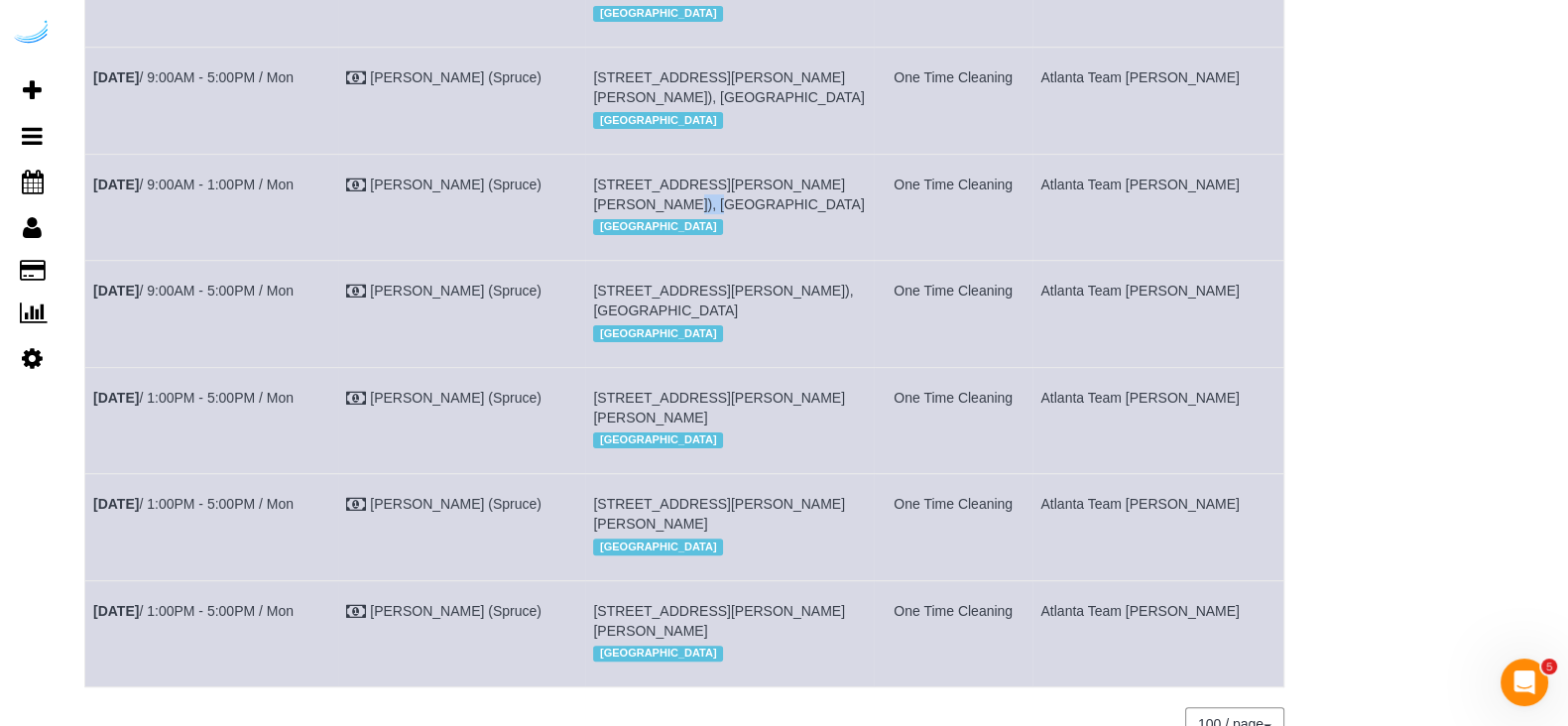 click on "[STREET_ADDRESS][PERSON_NAME][PERSON_NAME]), [GEOGRAPHIC_DATA]" at bounding box center (728, 194) 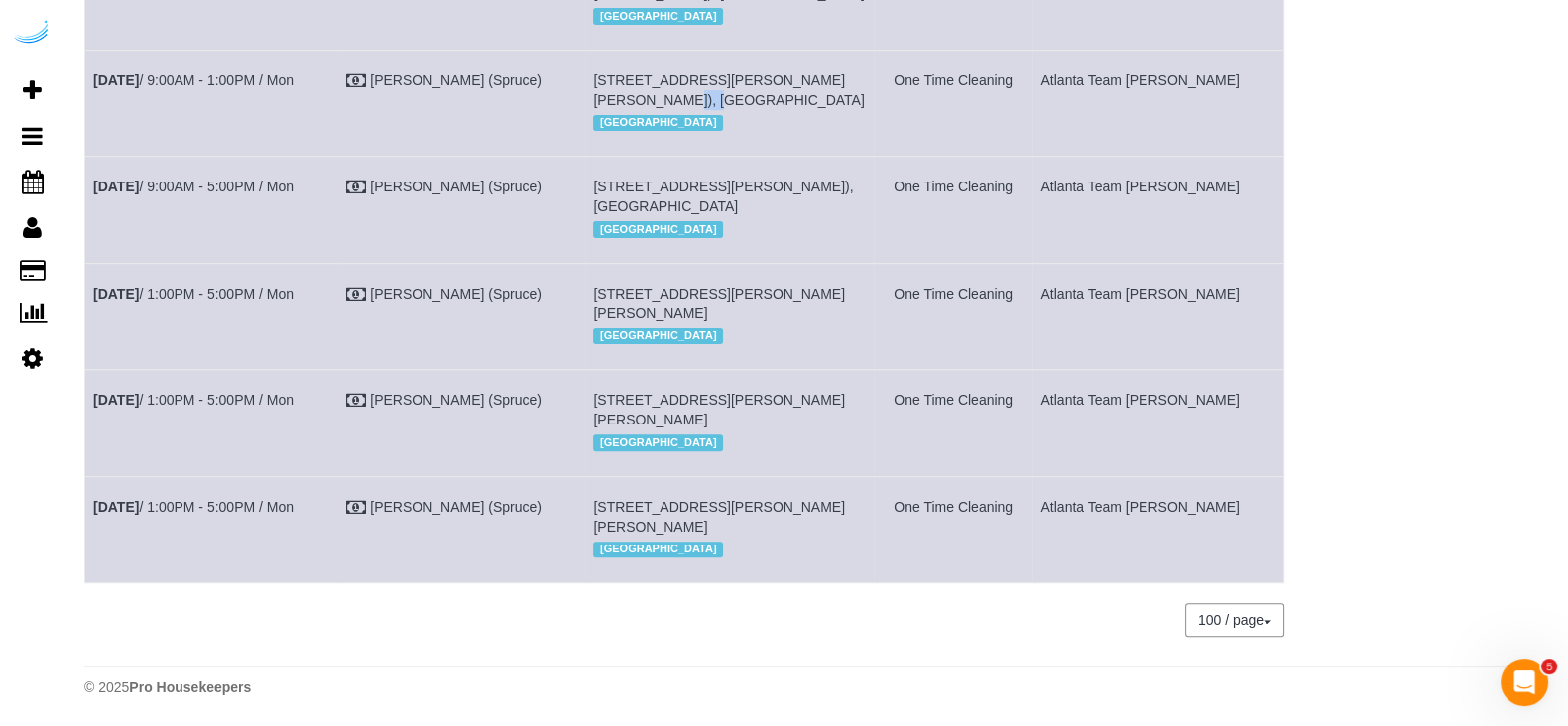 scroll, scrollTop: 888, scrollLeft: 0, axis: vertical 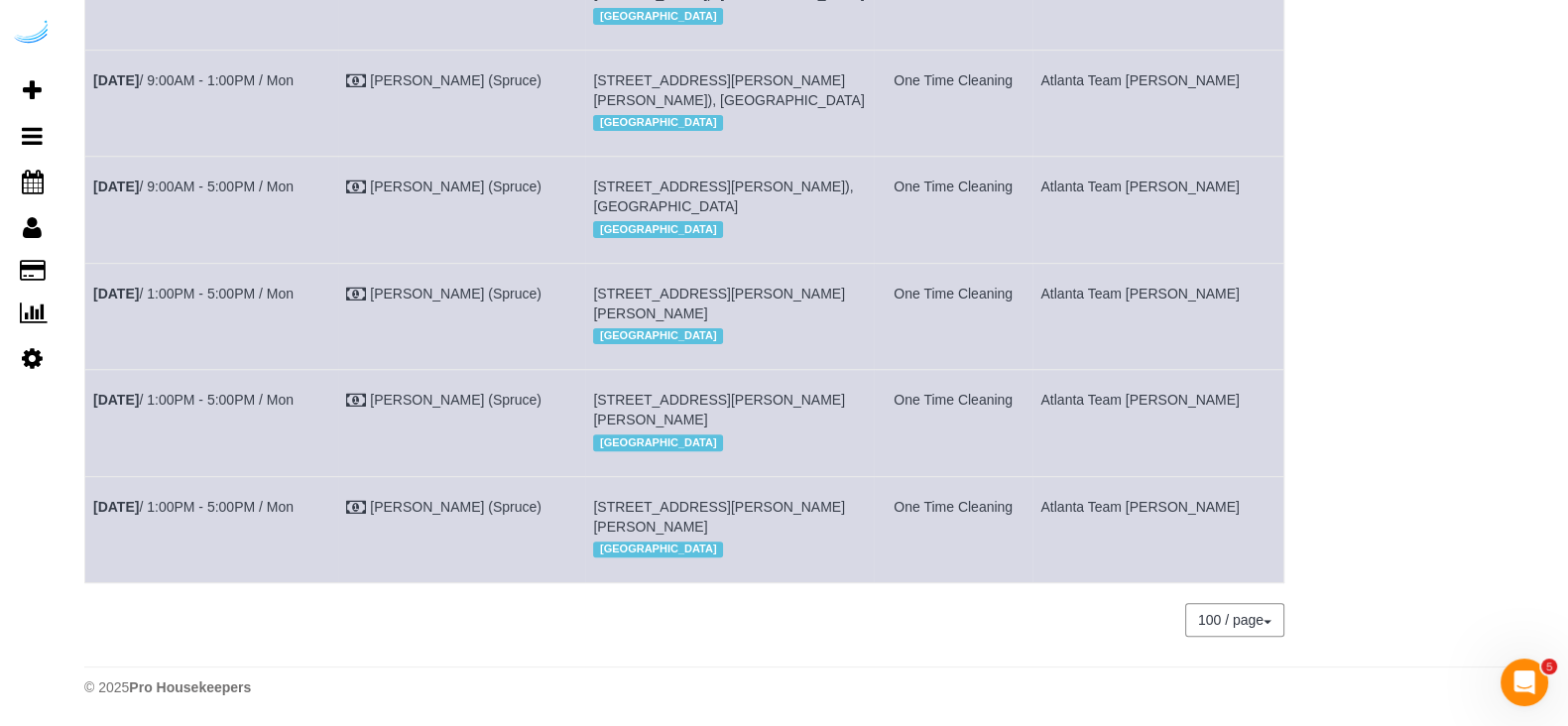 click on "[STREET_ADDRESS][PERSON_NAME]), [GEOGRAPHIC_DATA]" at bounding box center [723, 196] 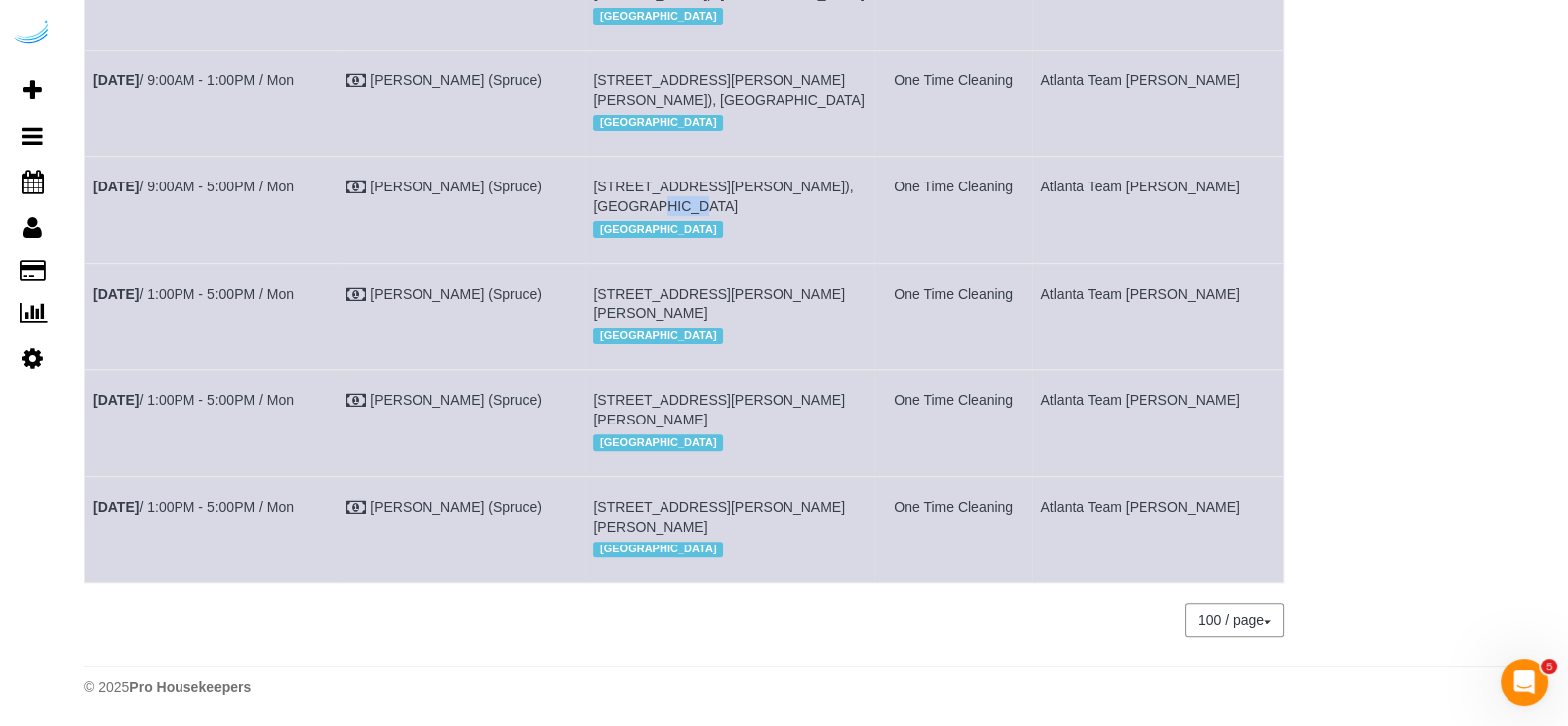 click on "[STREET_ADDRESS][PERSON_NAME]), [GEOGRAPHIC_DATA]" at bounding box center [723, 196] 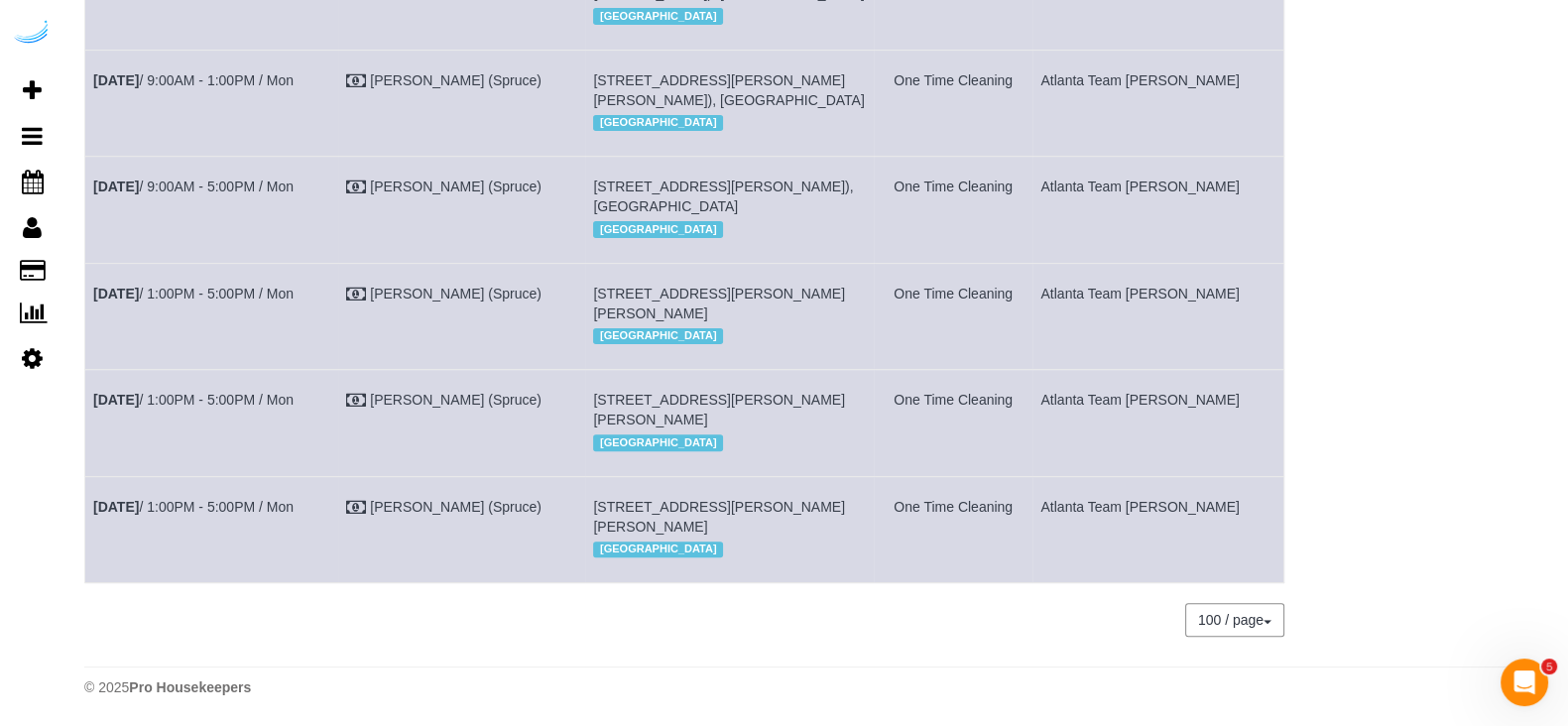 click on "[STREET_ADDRESS][PERSON_NAME][PERSON_NAME]" at bounding box center [719, 410] 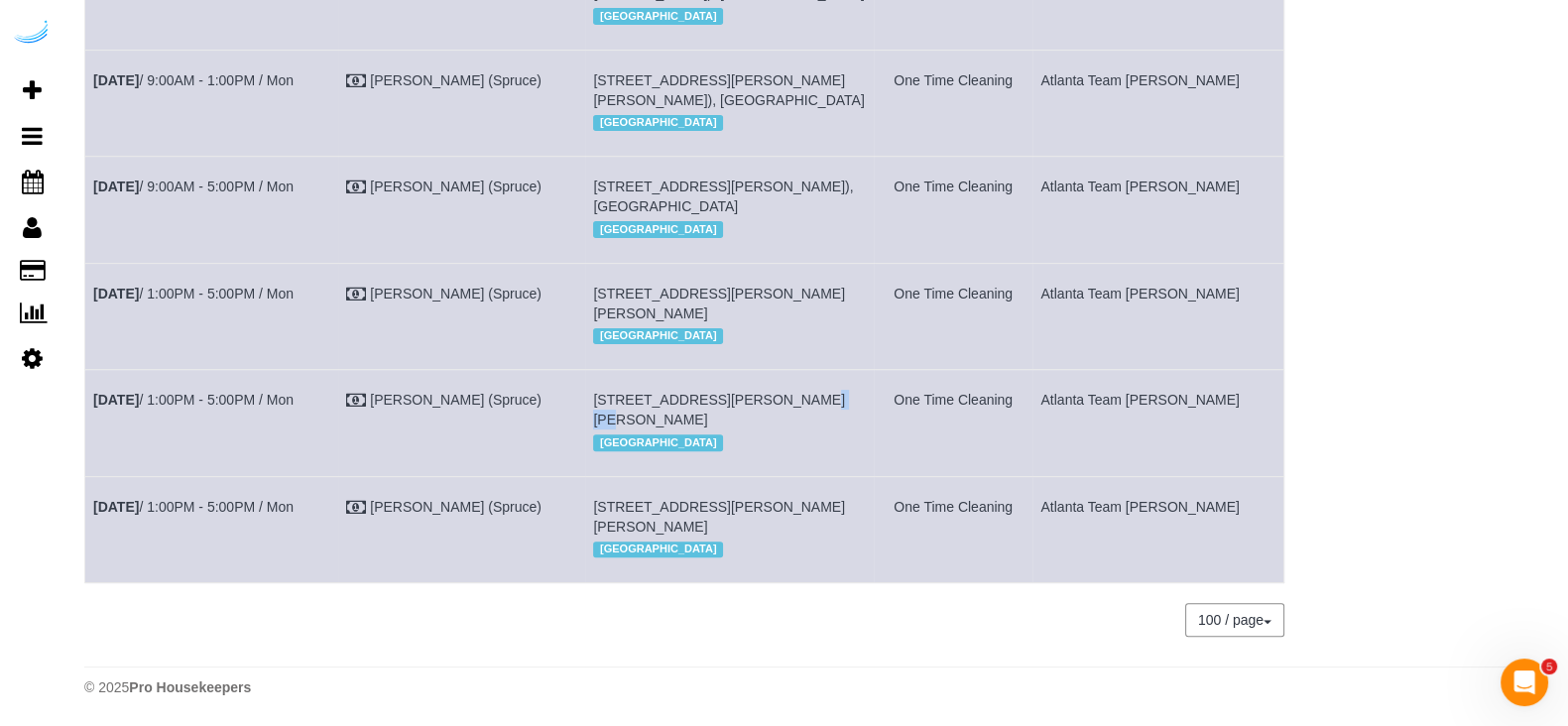 click on "[STREET_ADDRESS][PERSON_NAME][PERSON_NAME]" at bounding box center (719, 410) 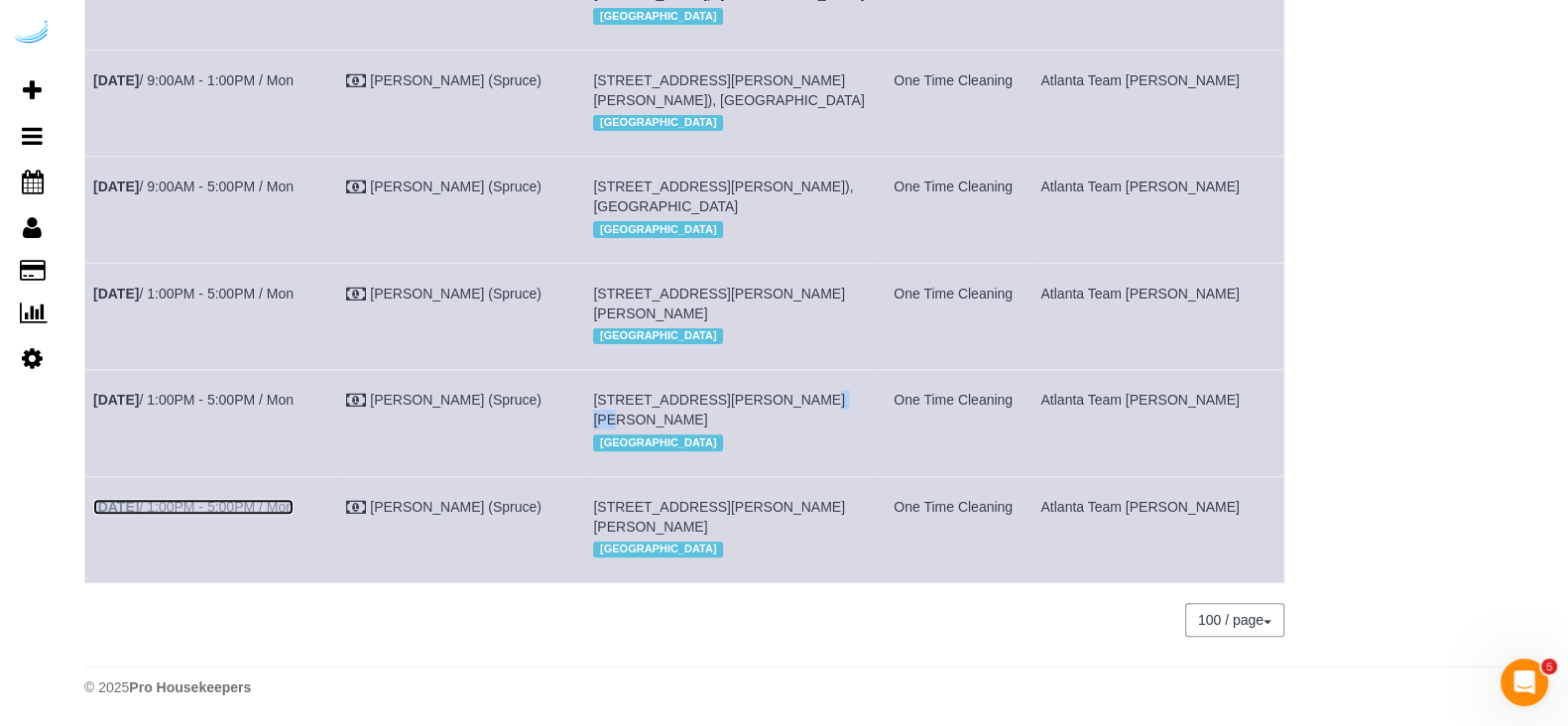 click on "[DATE] 1:00PM - 5:00PM / Mon" at bounding box center [193, 507] 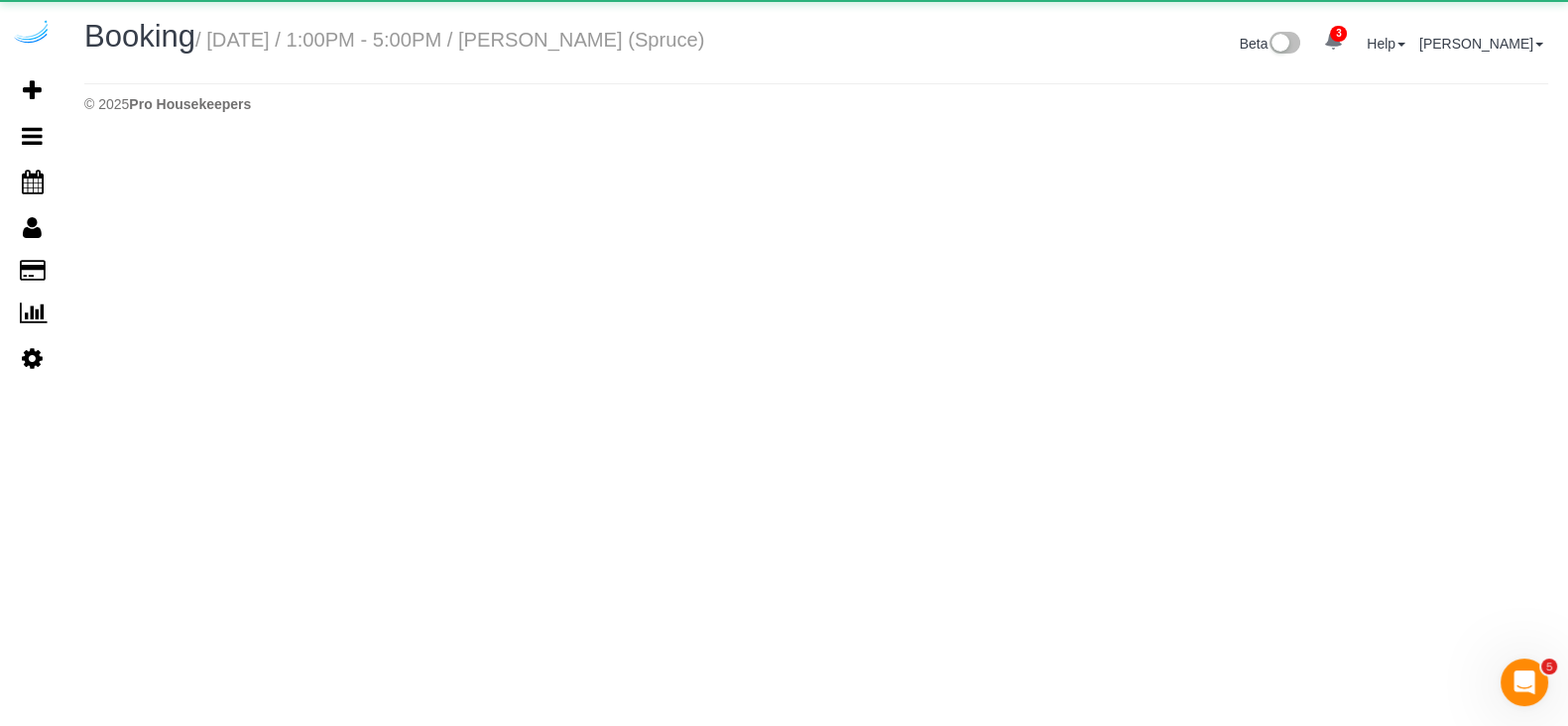 scroll, scrollTop: 0, scrollLeft: 0, axis: both 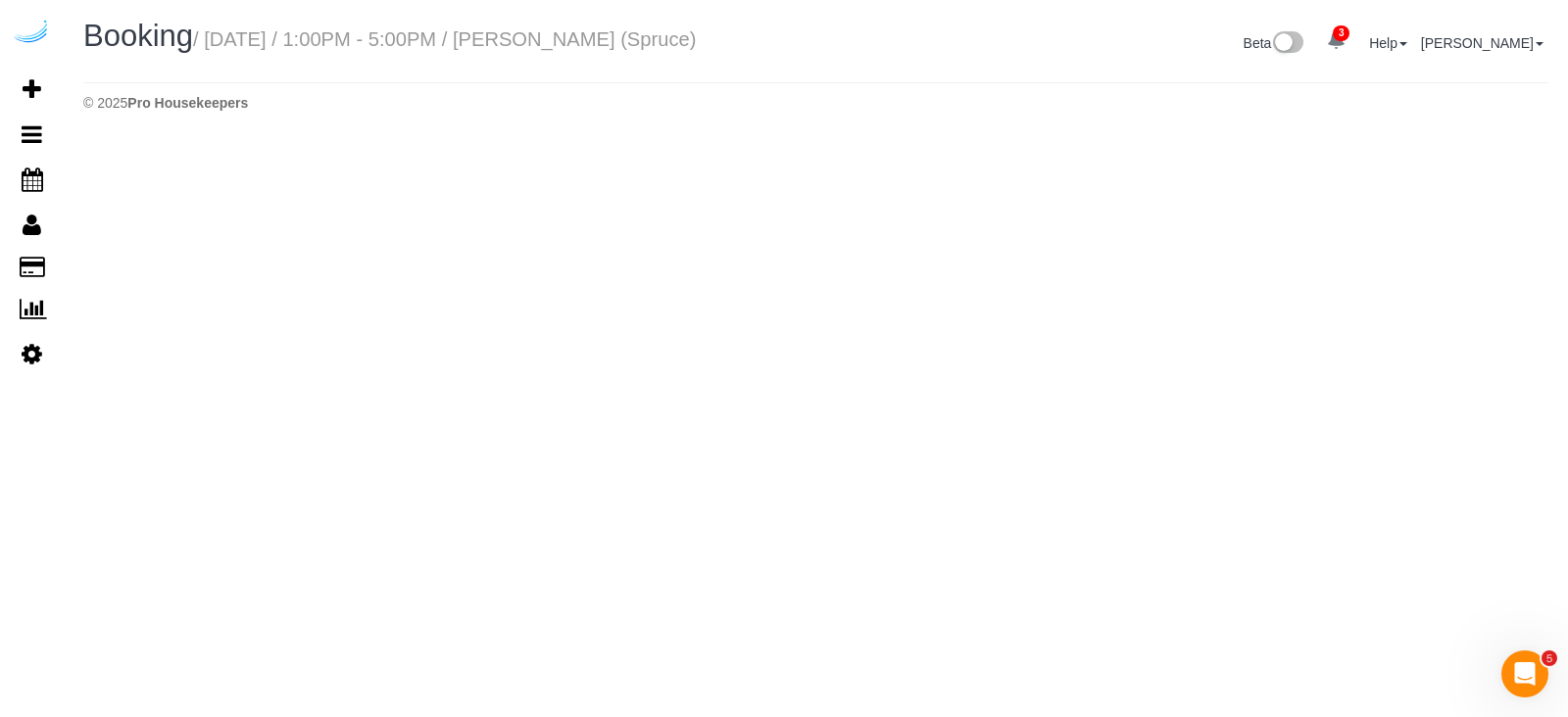 select on "GA" 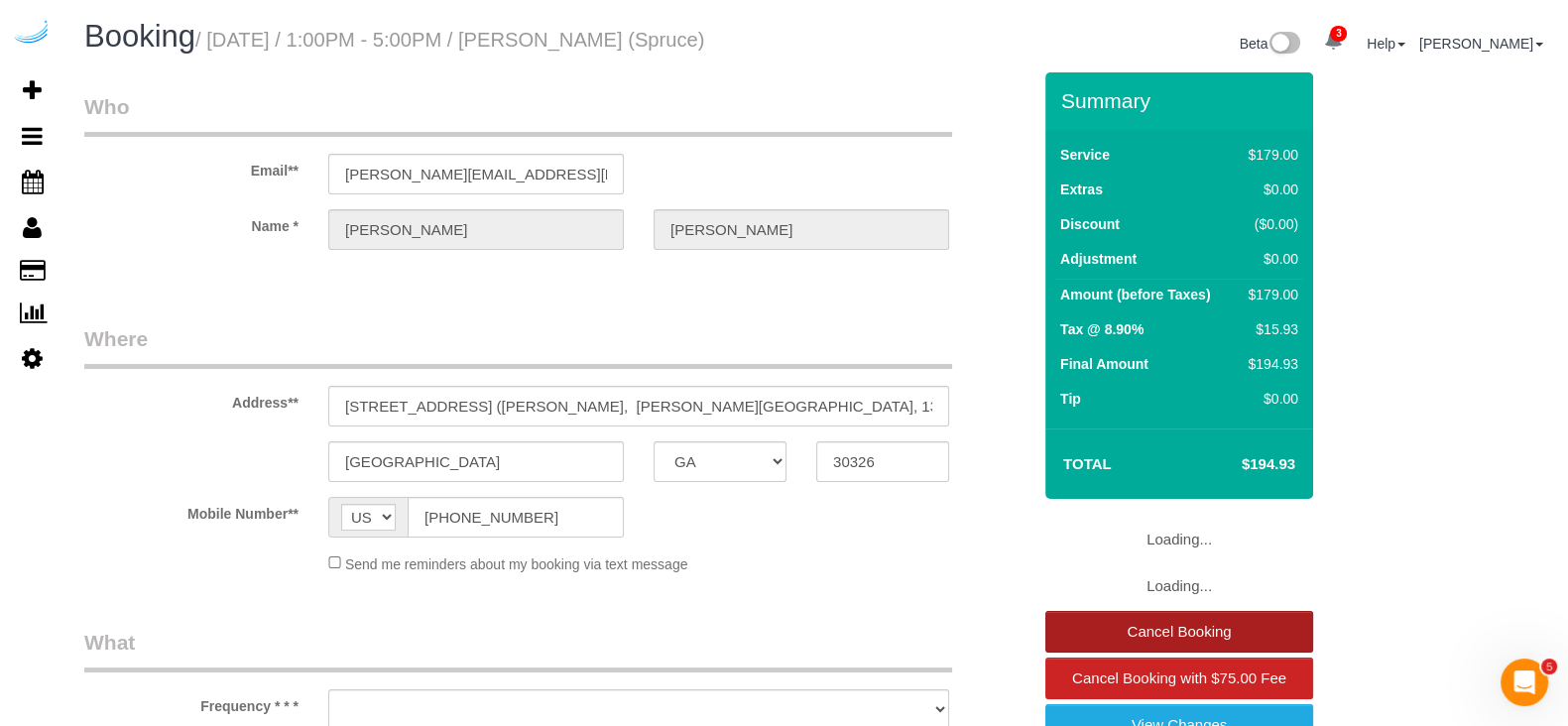 select on "object:11218" 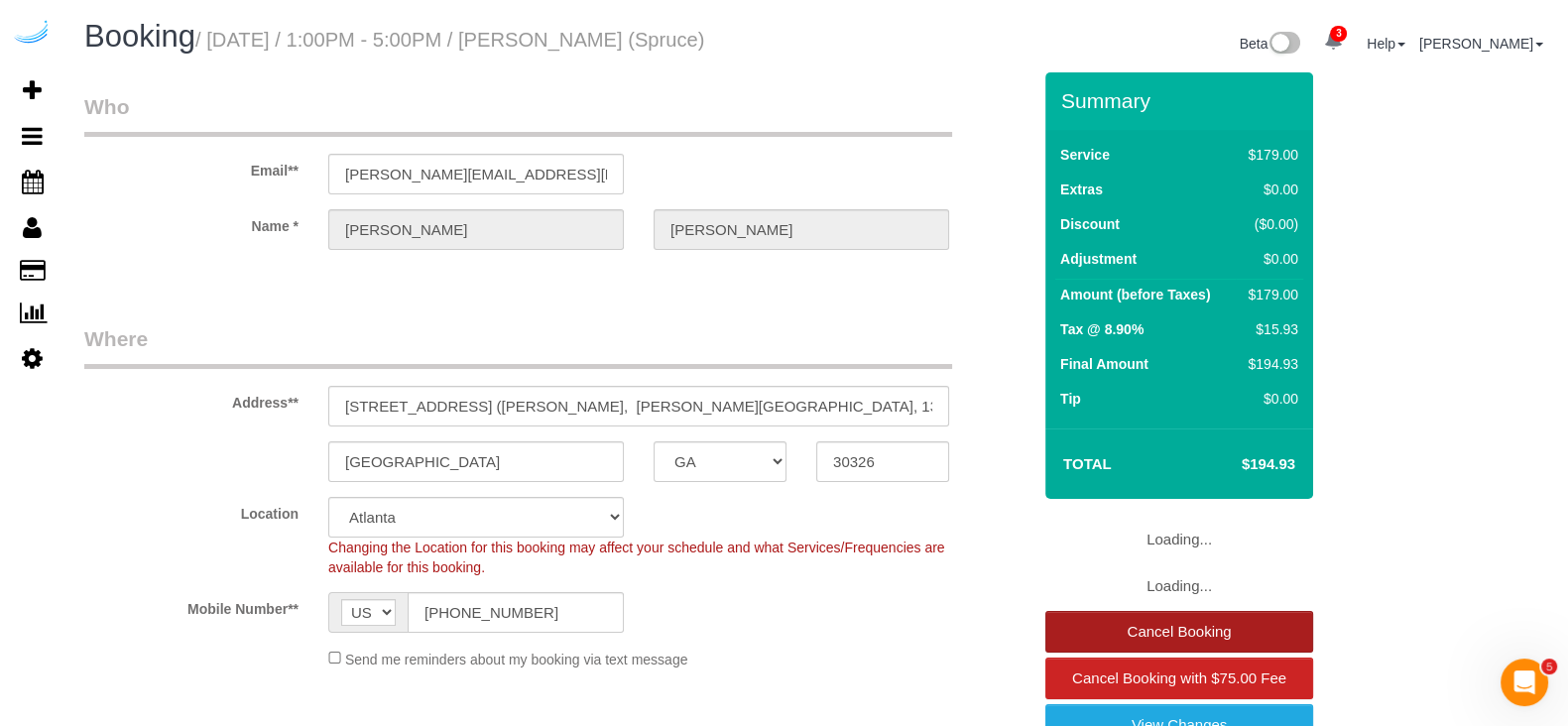 click on "Cancel Booking" at bounding box center (1179, 632) 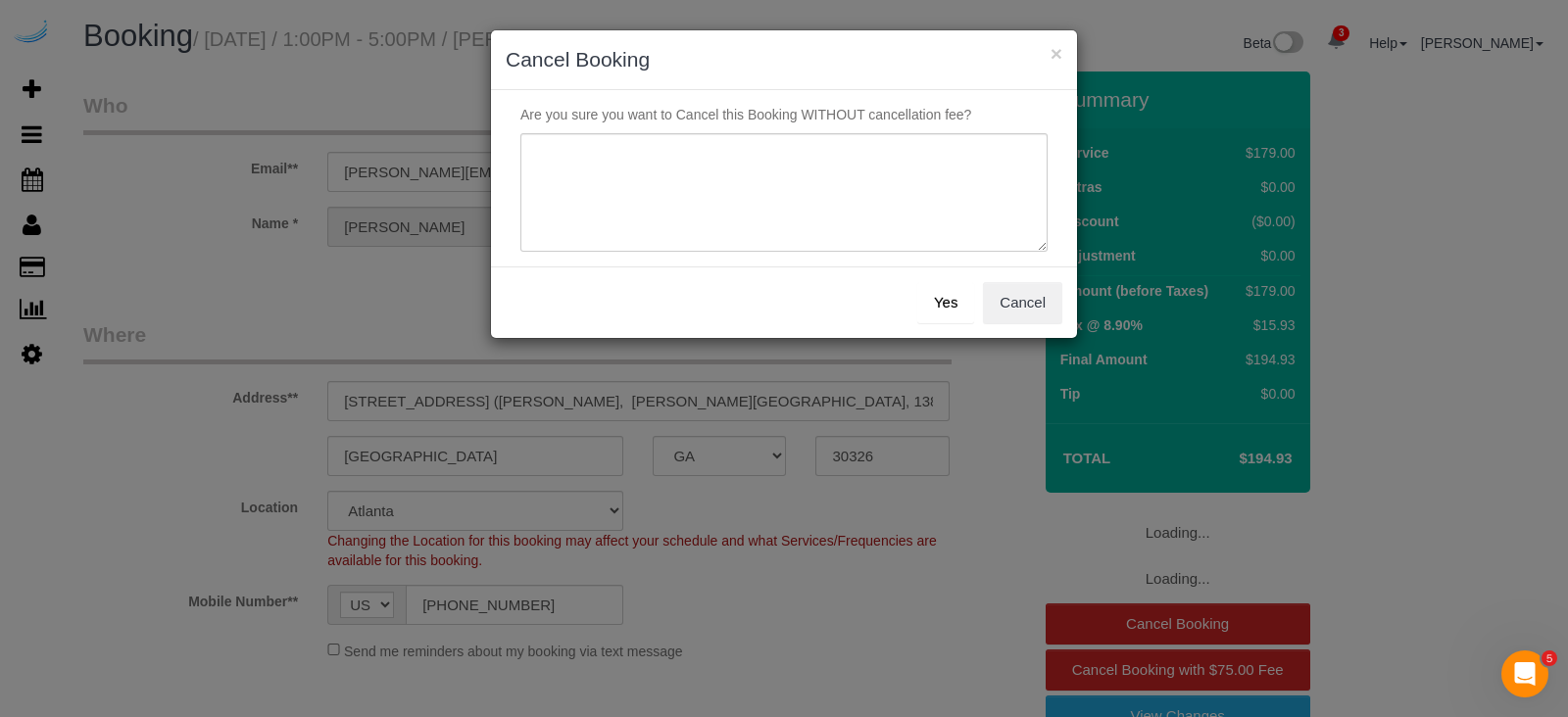 select on "object:11412" 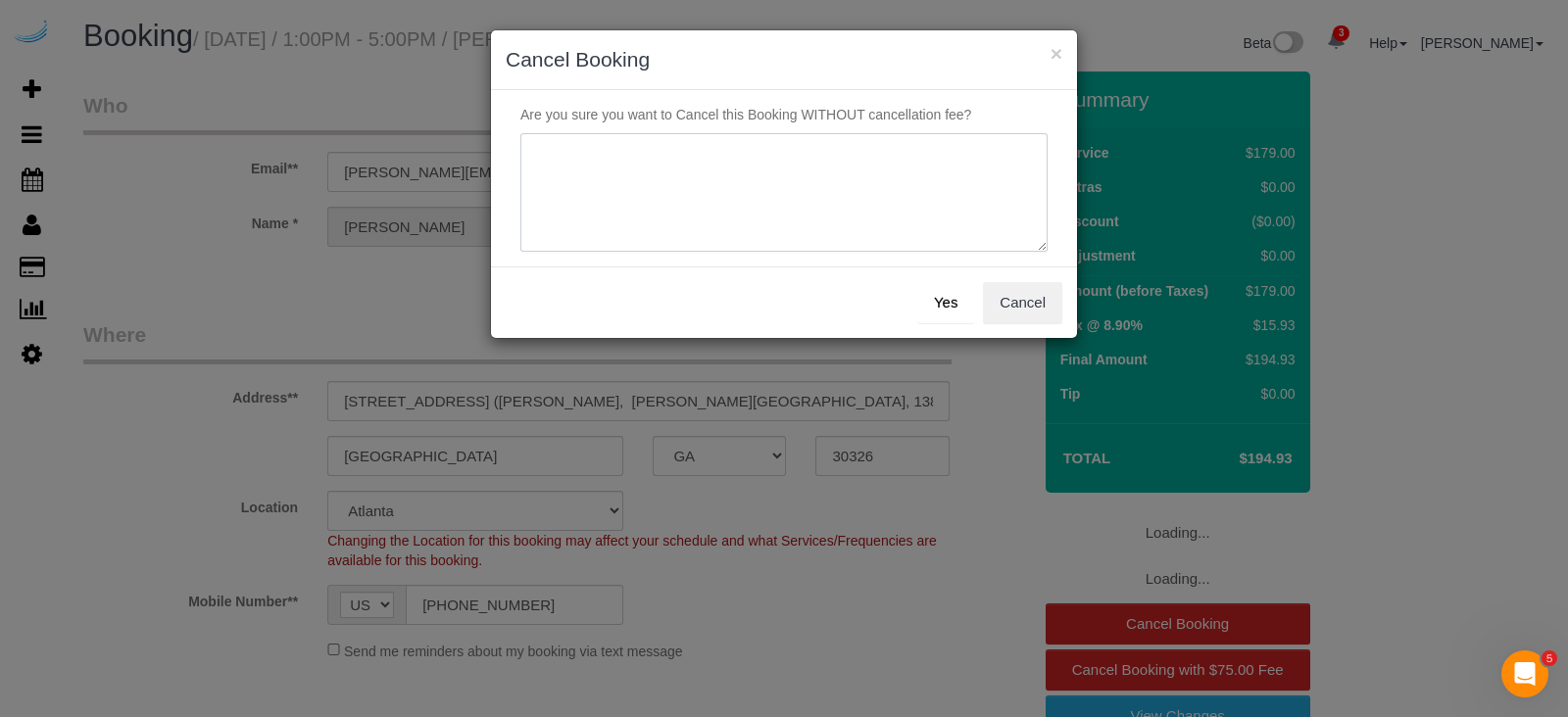 click at bounding box center [784, 193] 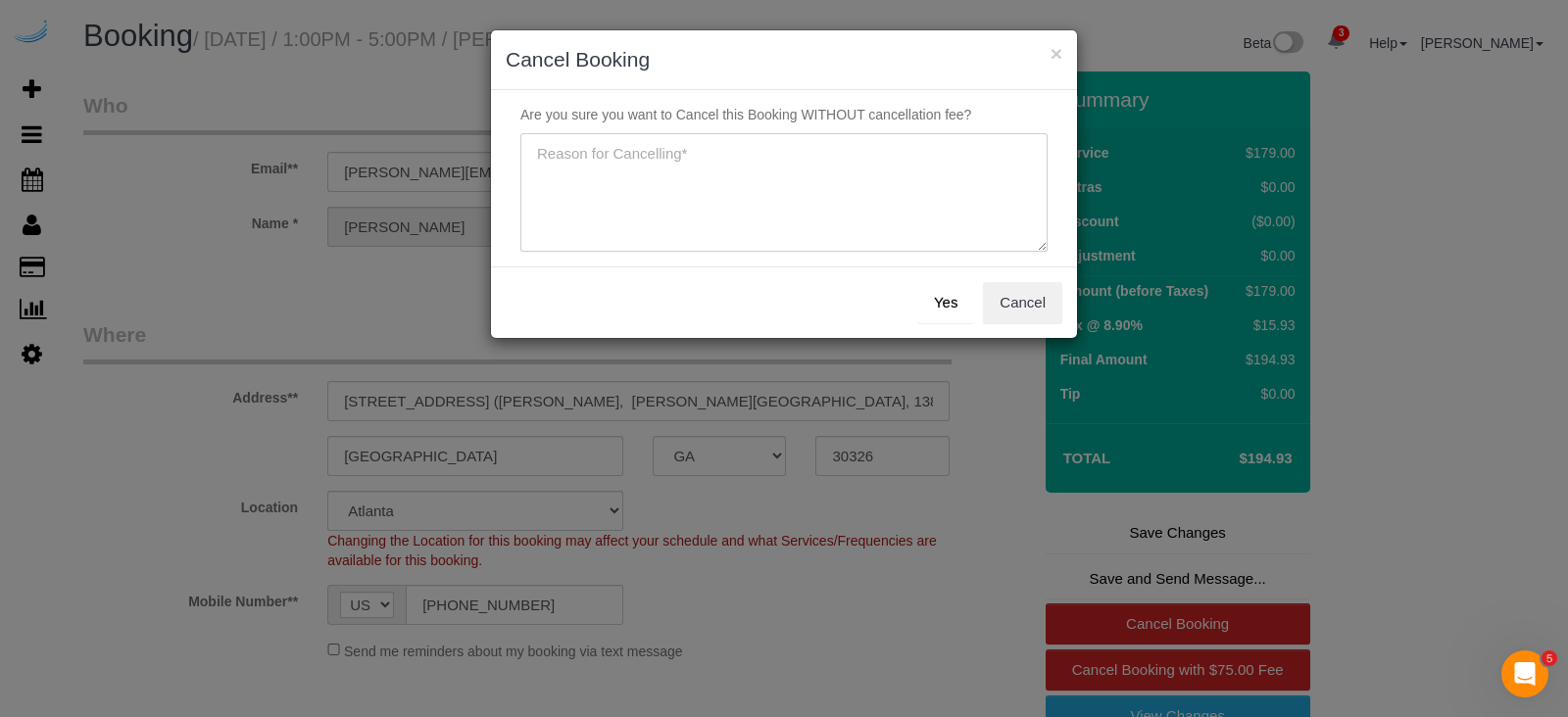 type on "/" 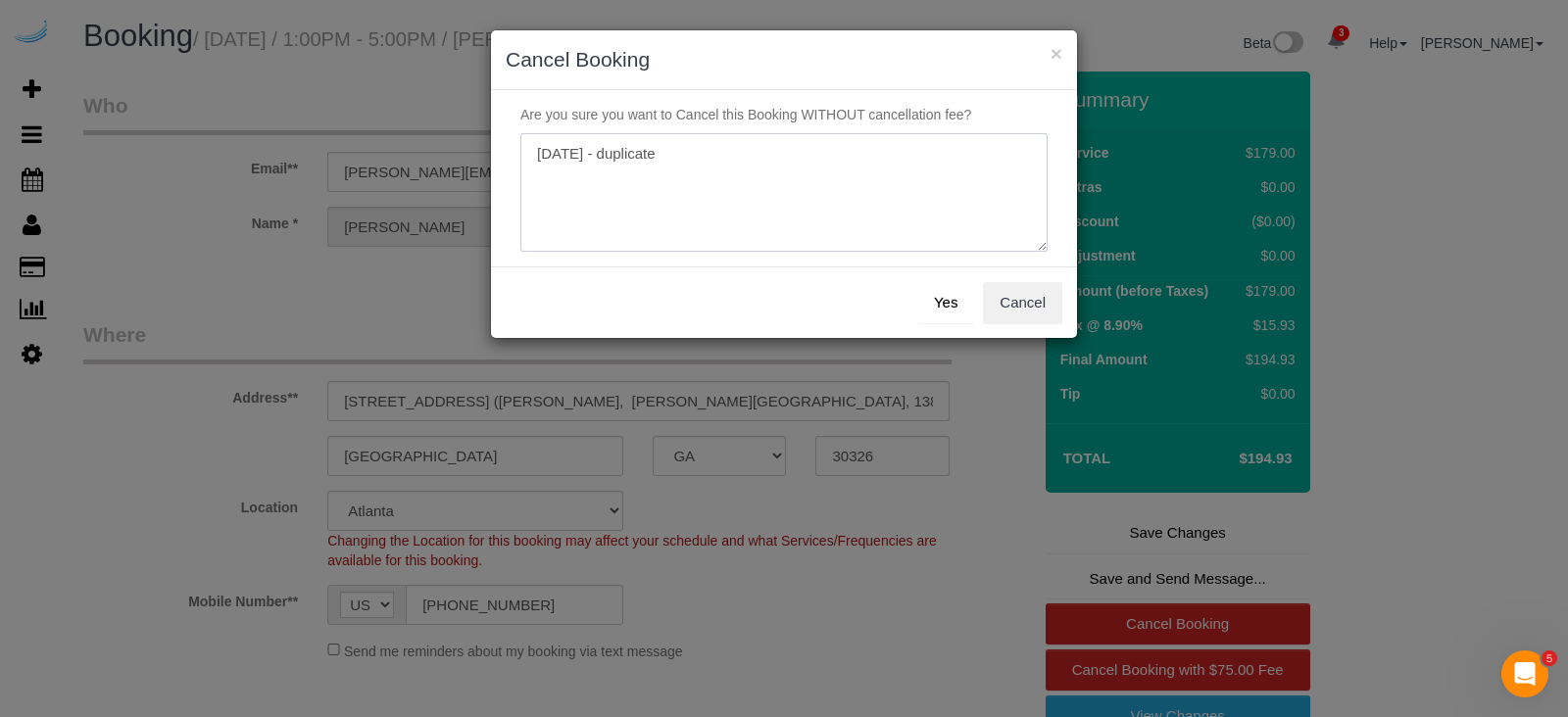 type on "[DATE] - duplicate" 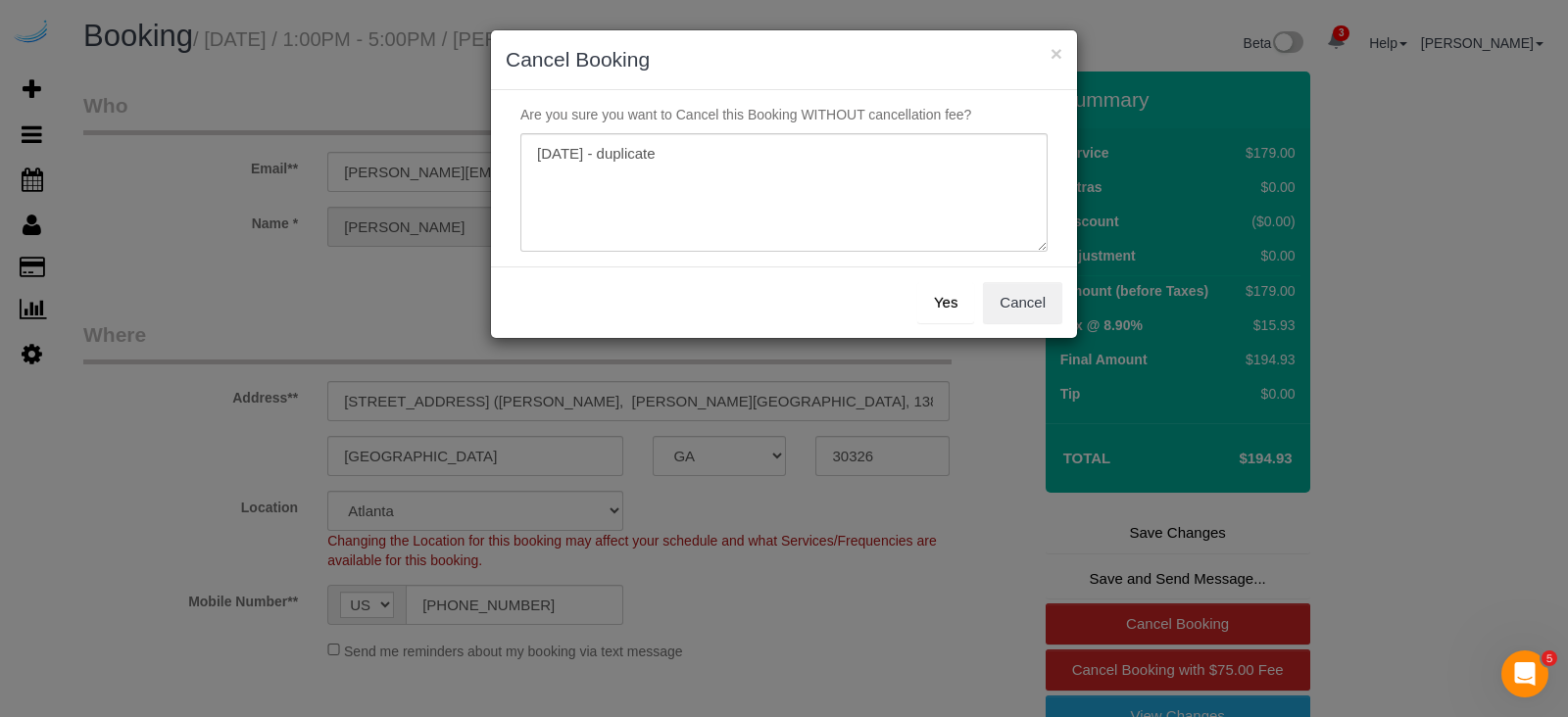 click on "Yes" at bounding box center [946, 303] 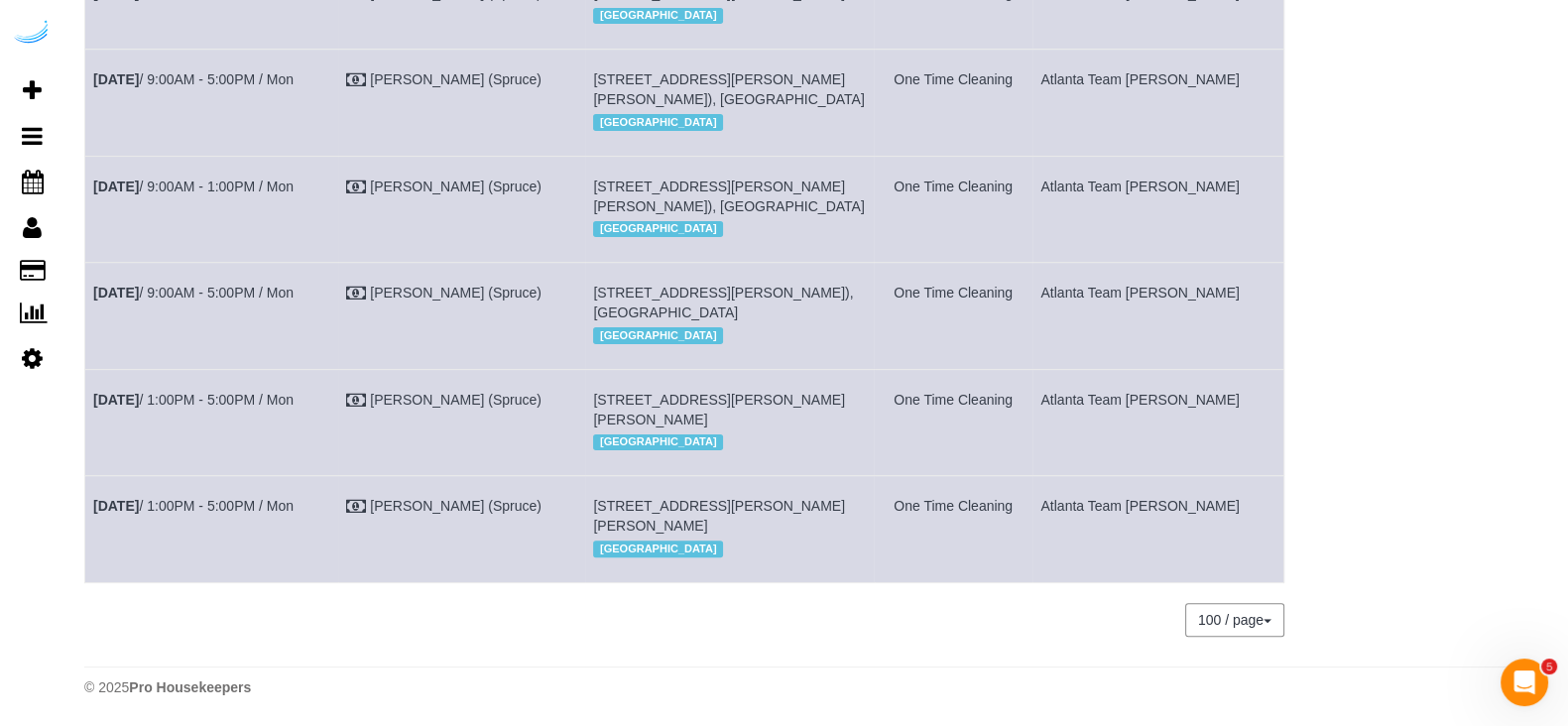 scroll, scrollTop: 744, scrollLeft: 0, axis: vertical 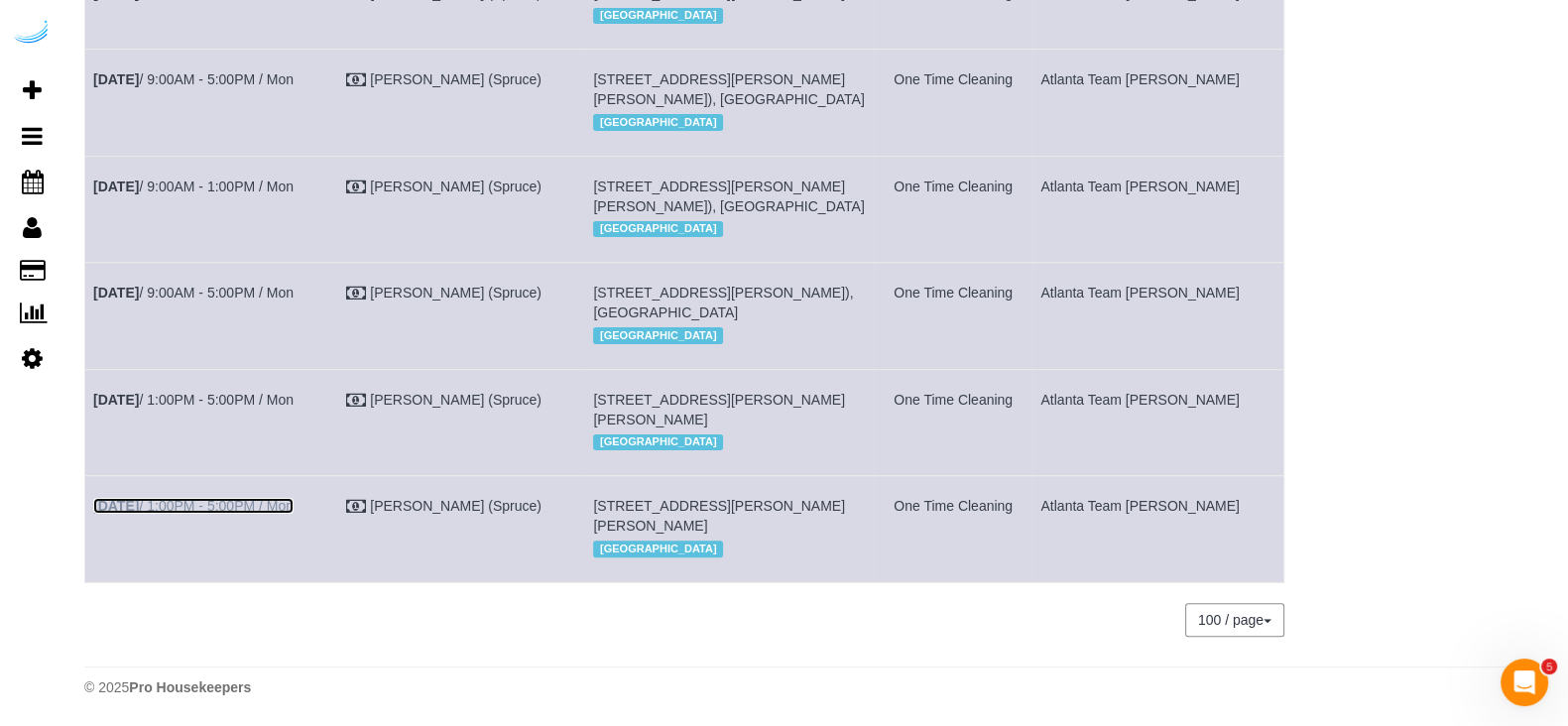 click on "[DATE] 1:00PM - 5:00PM / Mon" at bounding box center (193, 506) 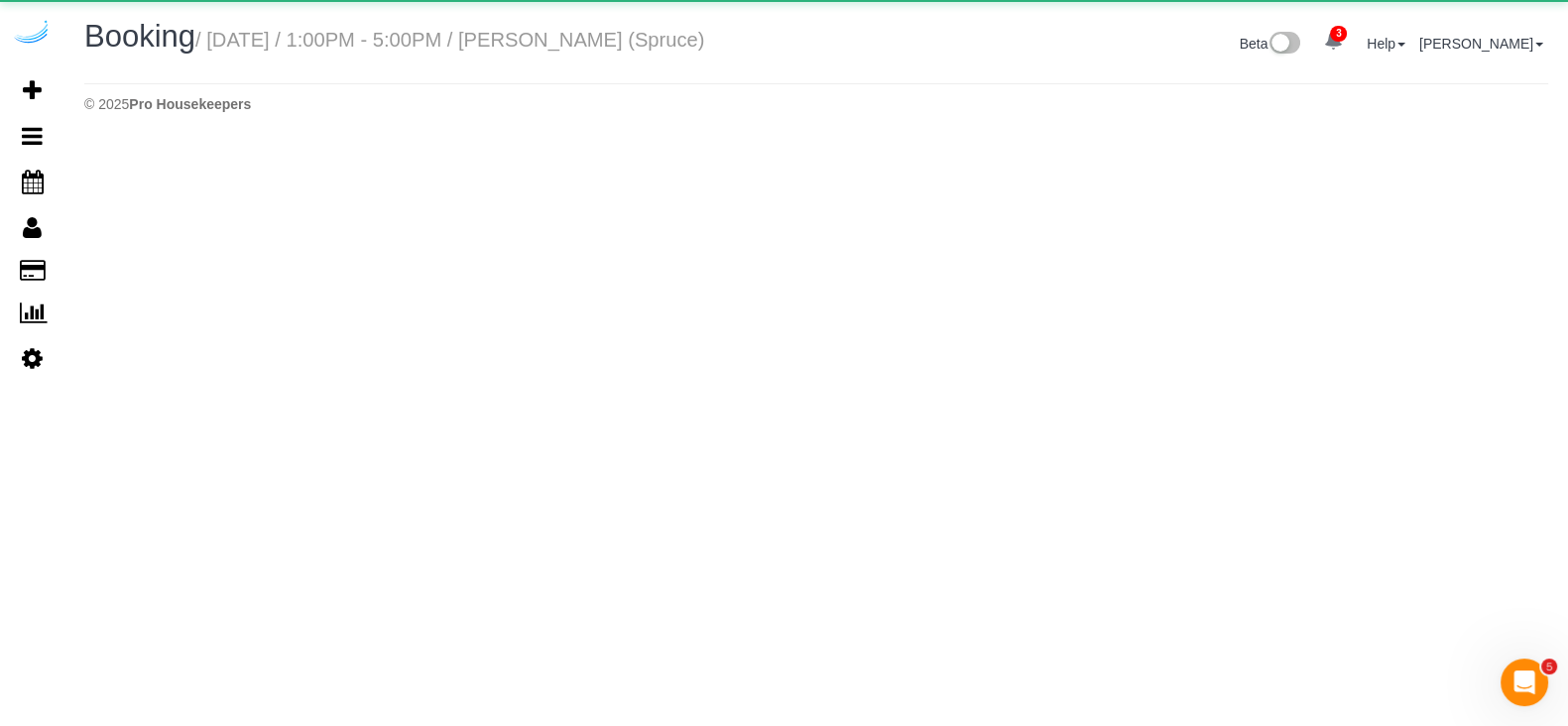 scroll, scrollTop: 0, scrollLeft: 0, axis: both 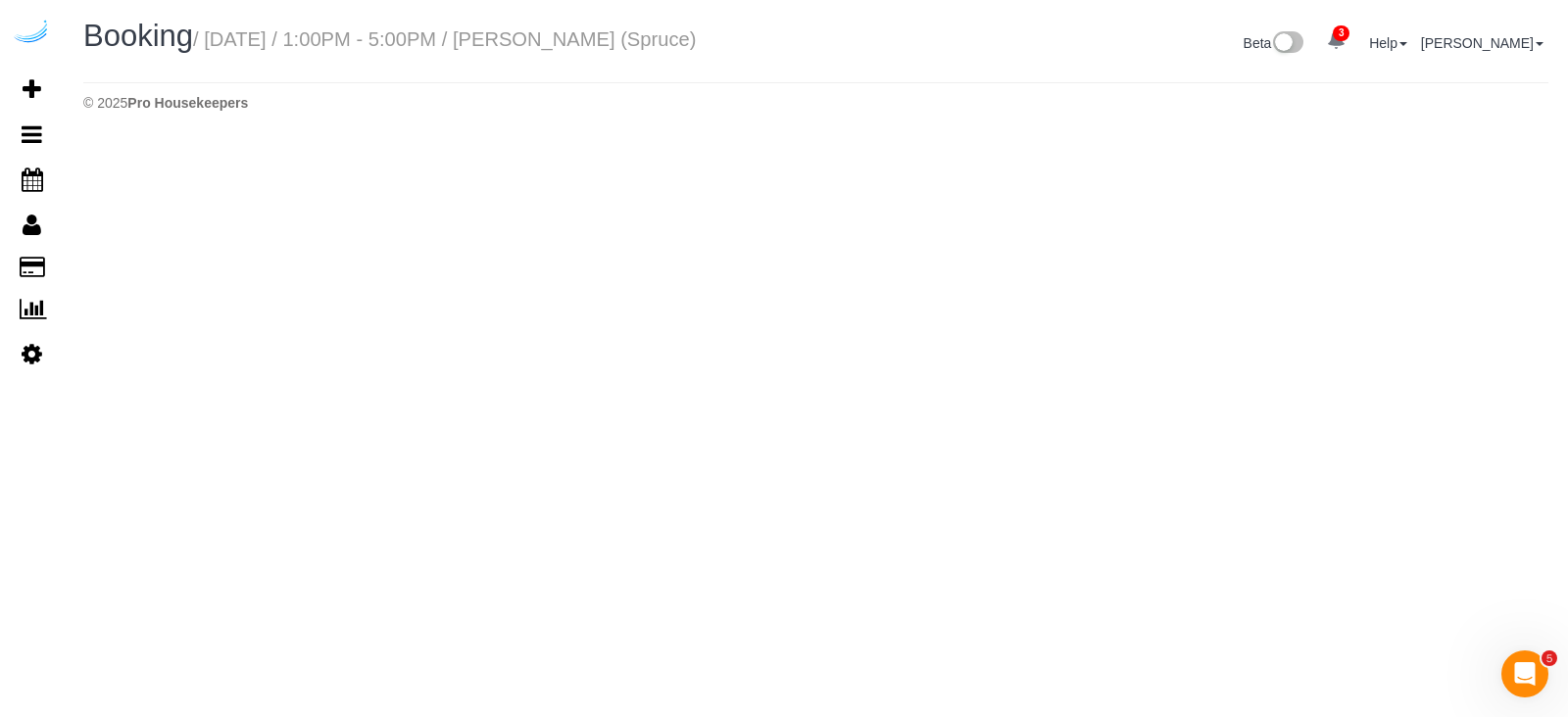 select on "GA" 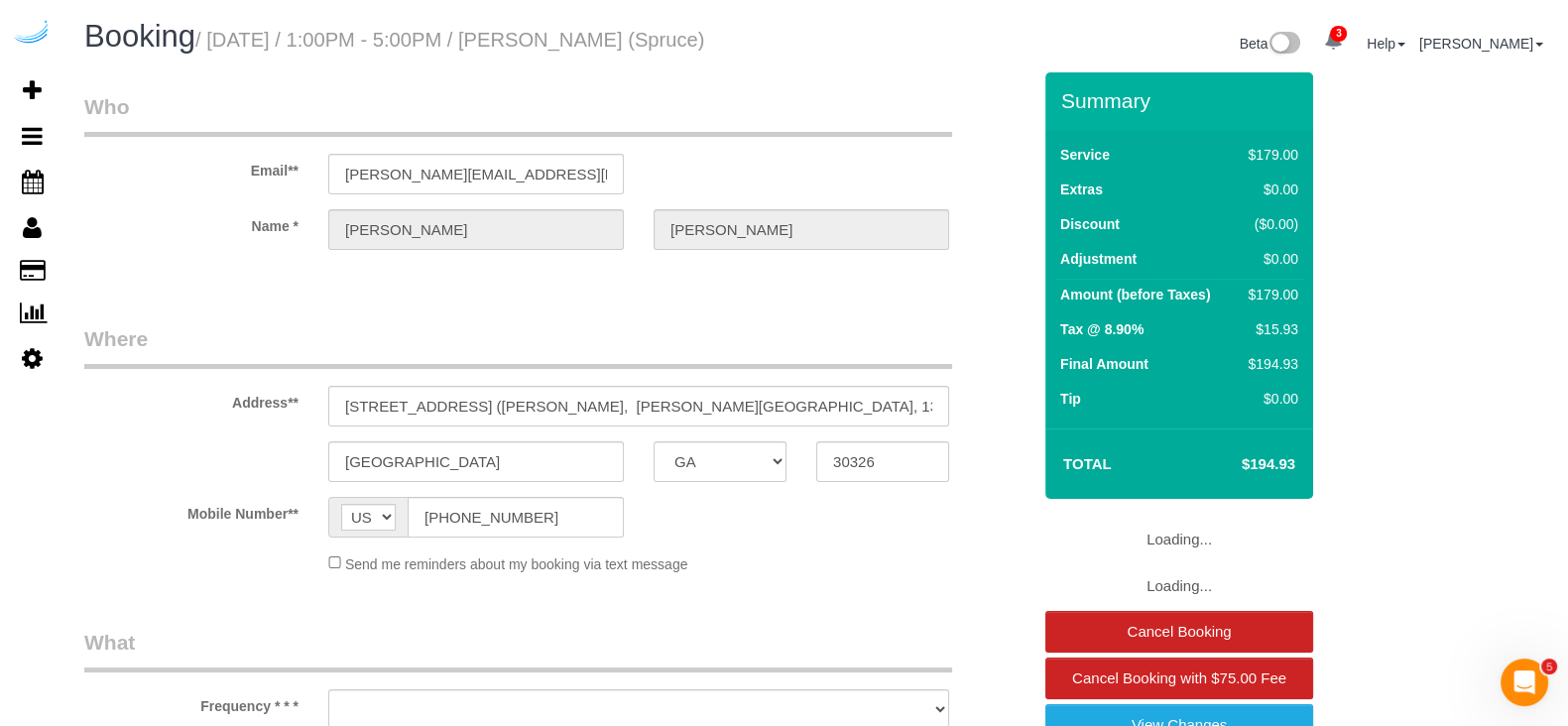 select on "object:12047" 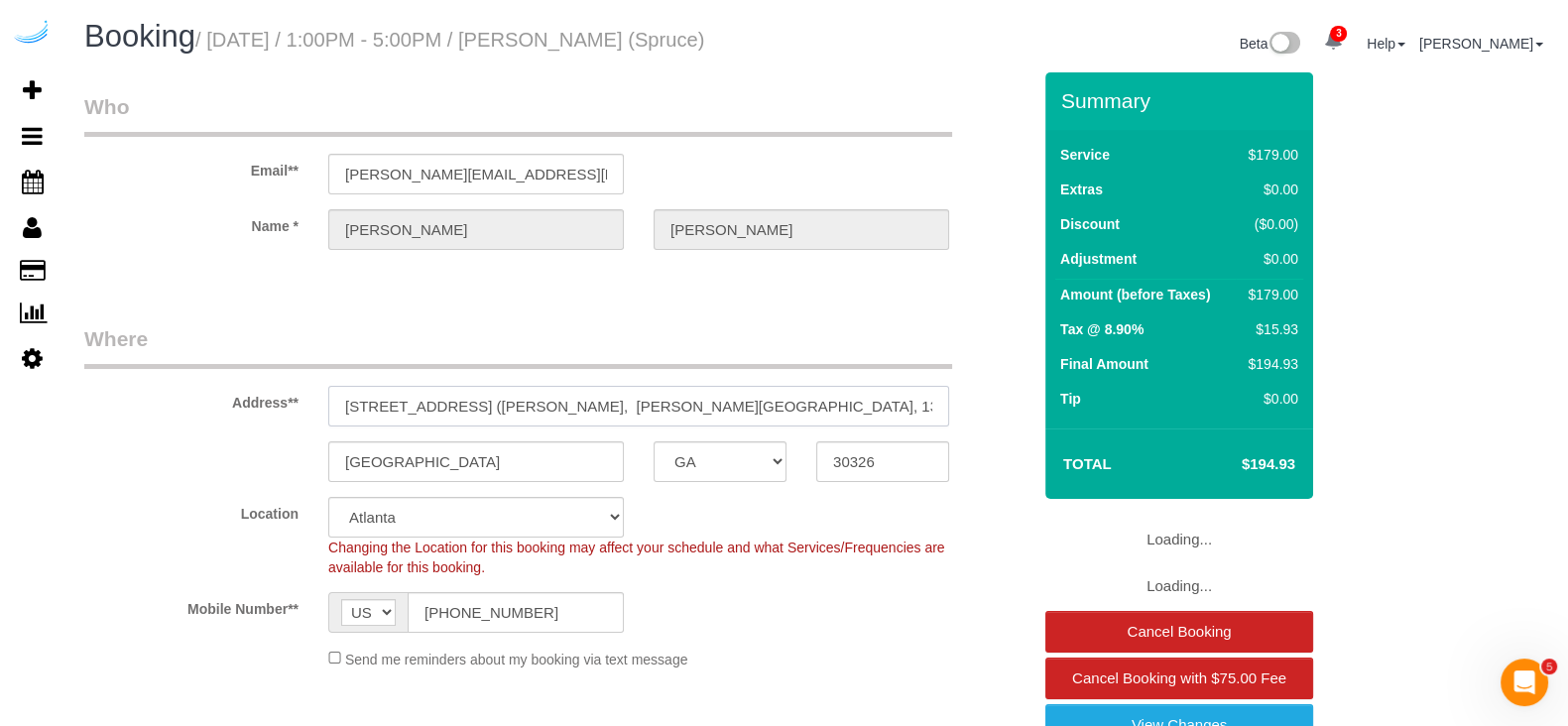 click on "[STREET_ADDRESS] ([PERSON_NAME],  [PERSON_NAME][GEOGRAPHIC_DATA], 1366120)" at bounding box center [639, 406] 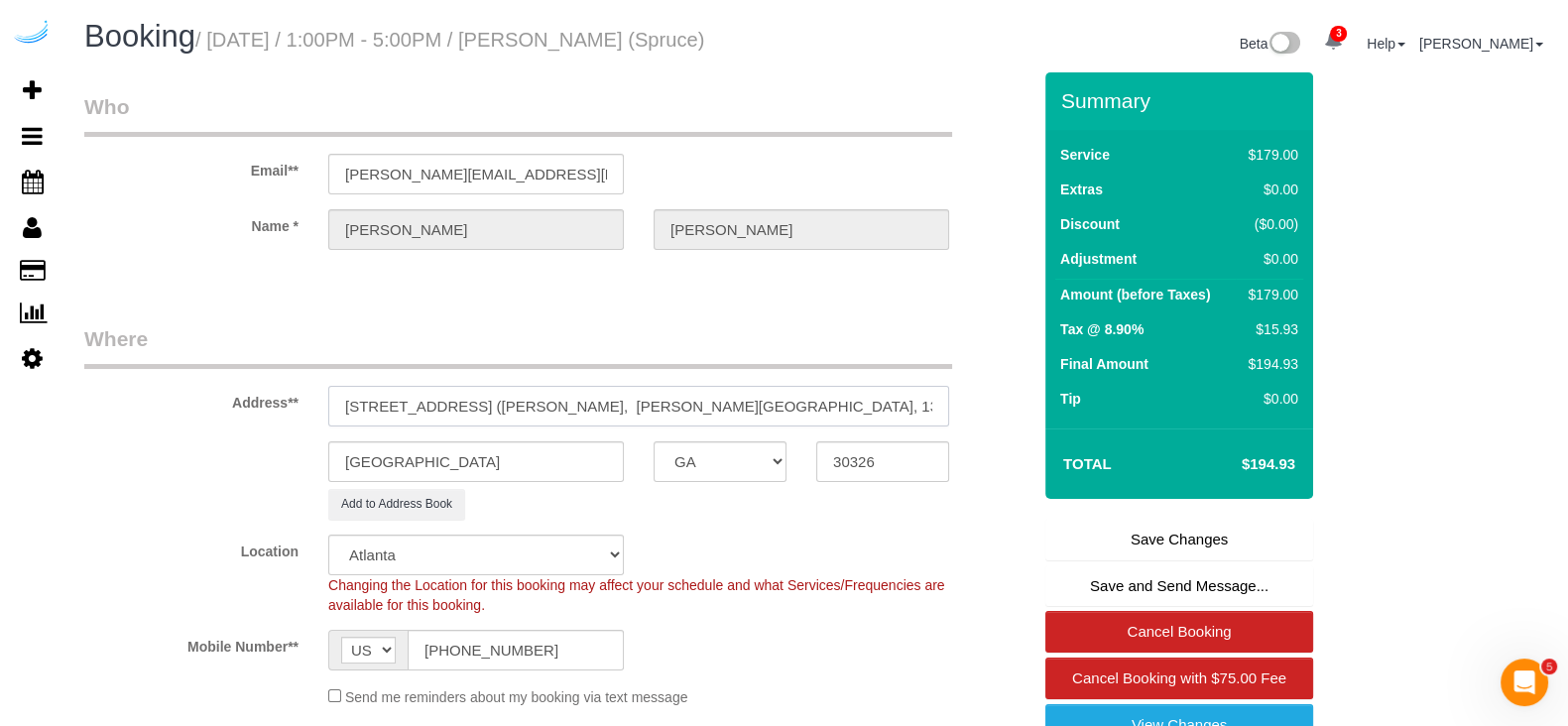 type on "[STREET_ADDRESS] ([PERSON_NAME],  [PERSON_NAME][GEOGRAPHIC_DATA], 1387736)" 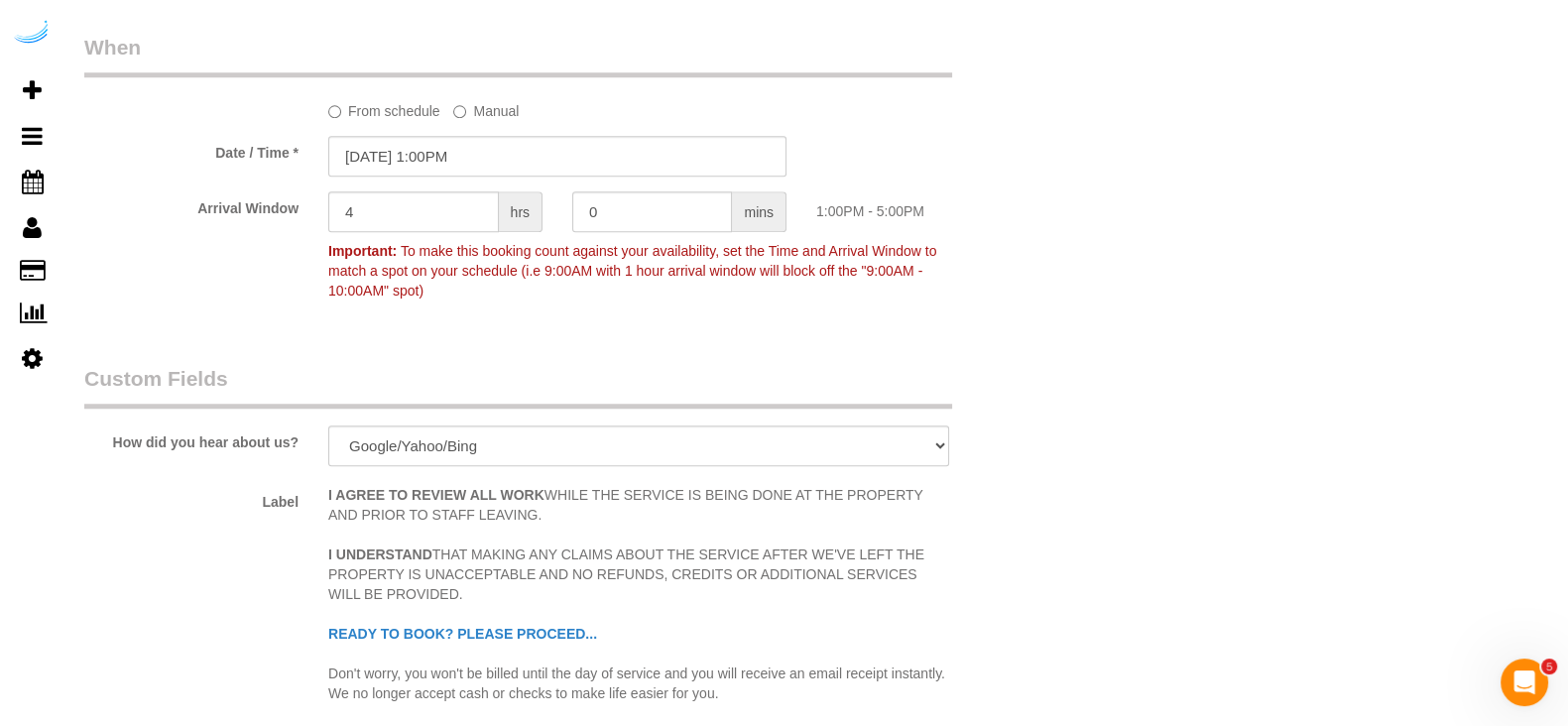scroll, scrollTop: 3076, scrollLeft: 0, axis: vertical 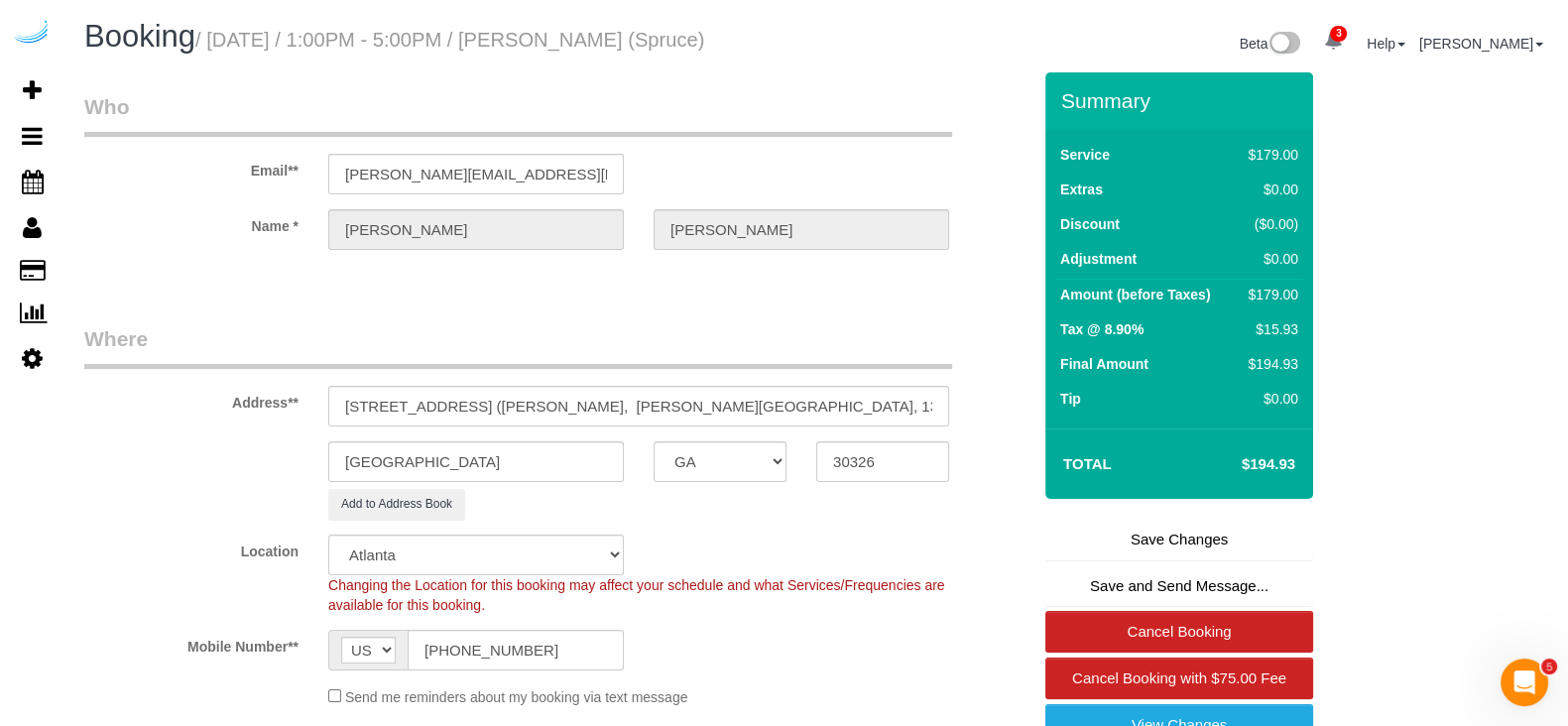 click on "Save Changes" at bounding box center (1179, 540) 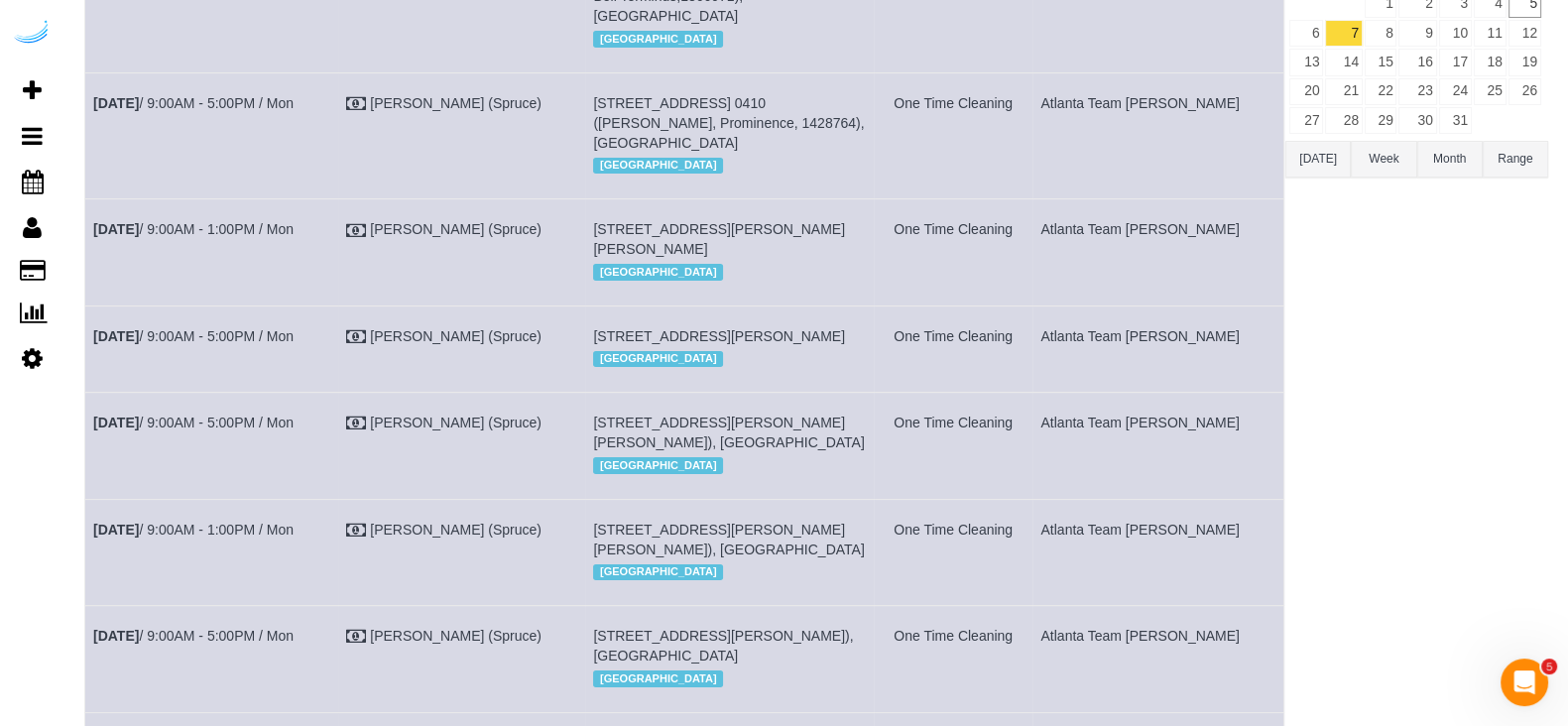 scroll, scrollTop: 762, scrollLeft: 0, axis: vertical 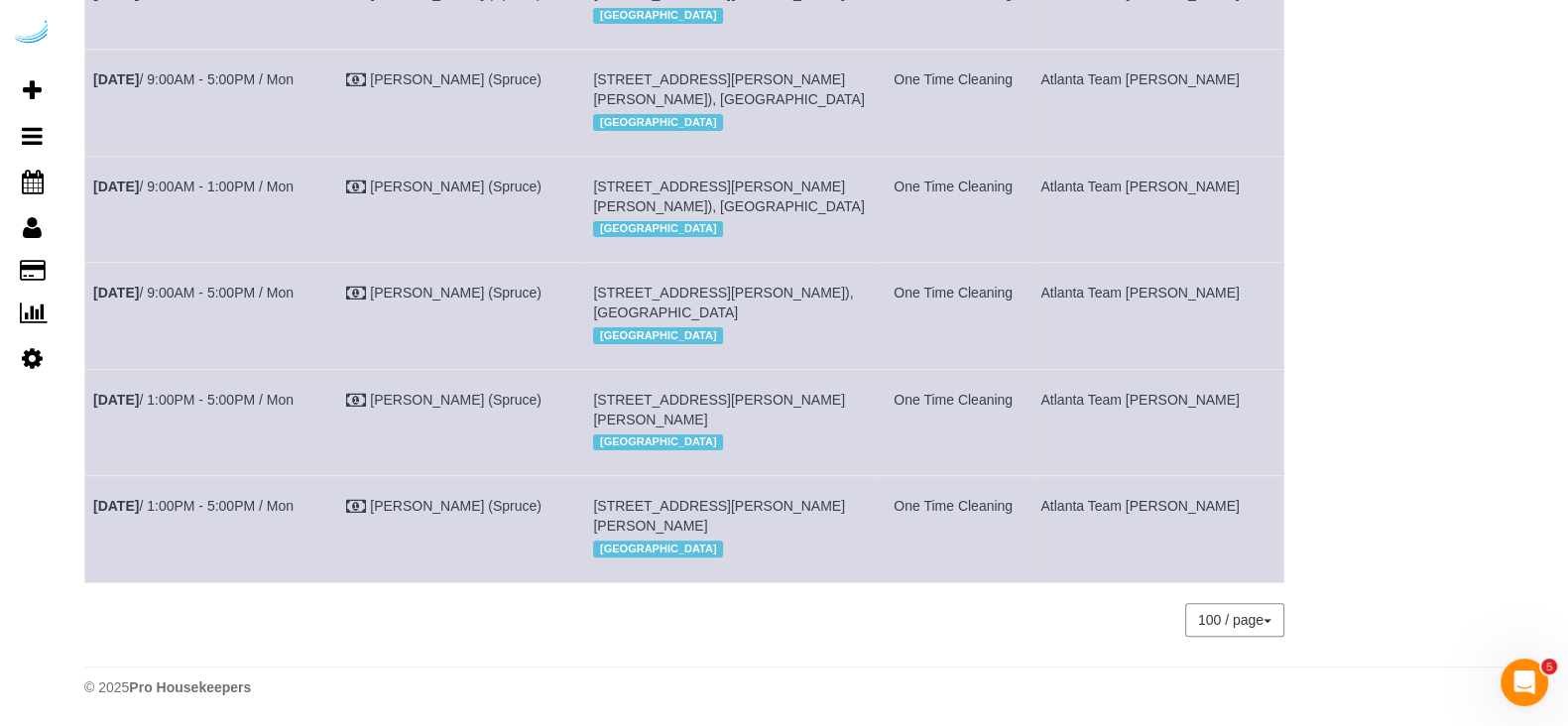 click on "[STREET_ADDRESS][PERSON_NAME][PERSON_NAME]" at bounding box center (719, 410) 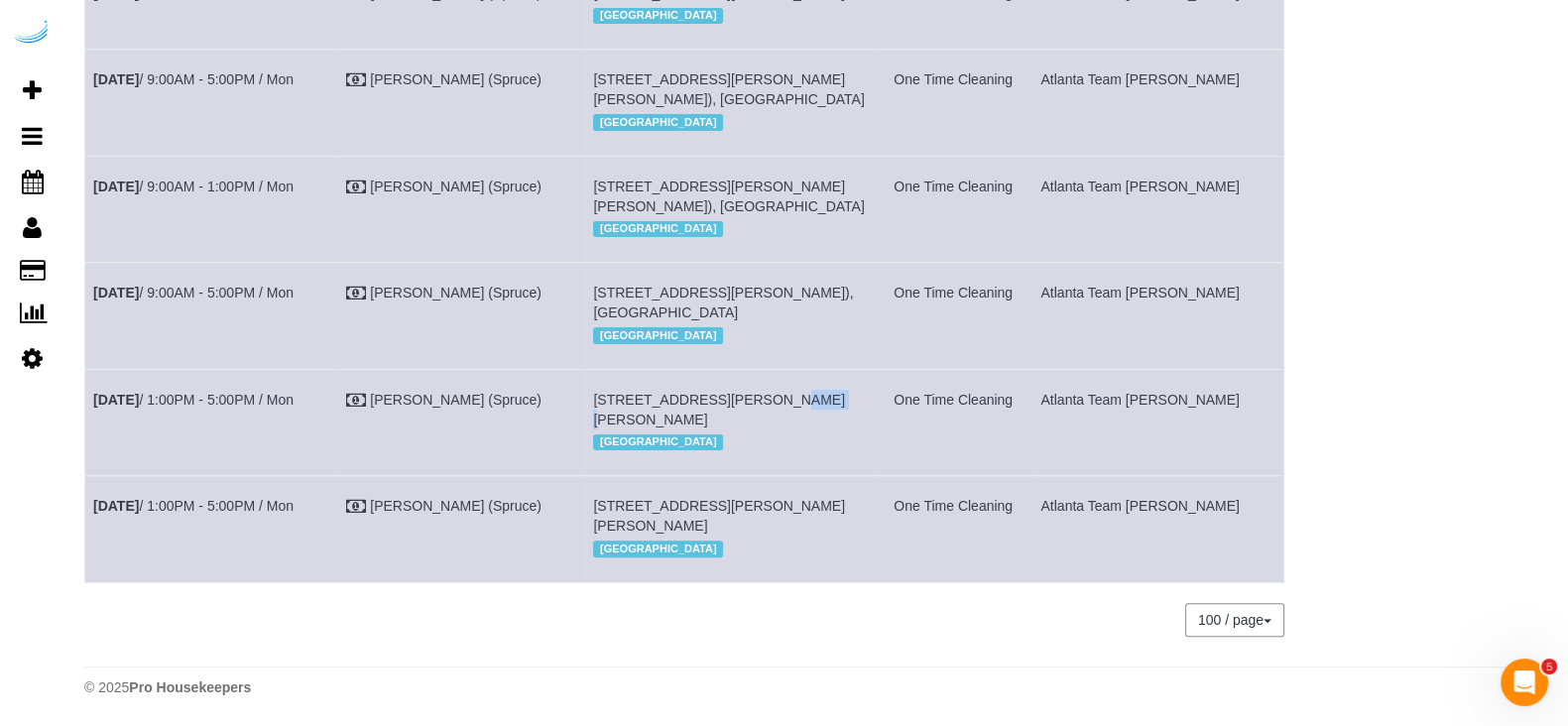 click on "[STREET_ADDRESS][PERSON_NAME][PERSON_NAME]" at bounding box center (719, 410) 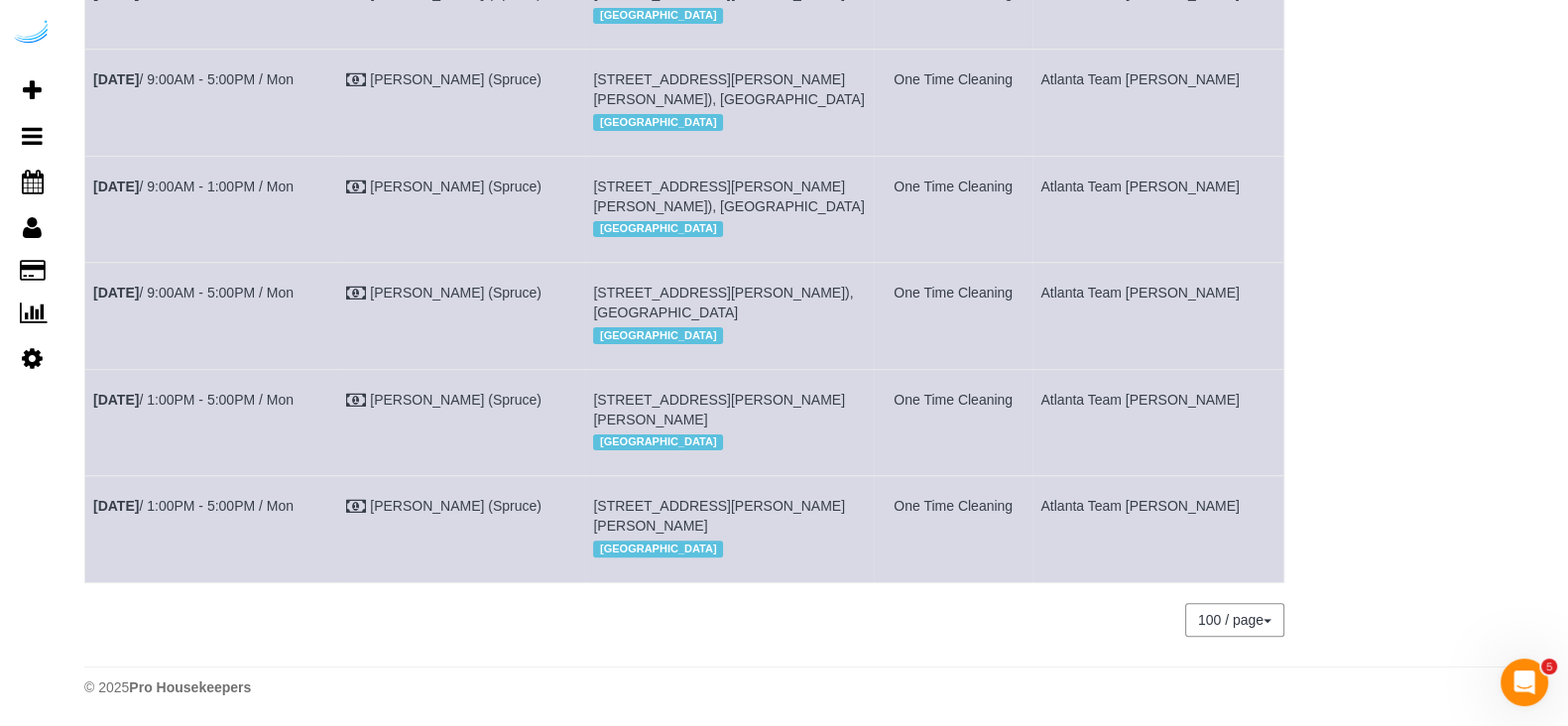 drag, startPoint x: 300, startPoint y: 374, endPoint x: 95, endPoint y: 390, distance: 205.62344 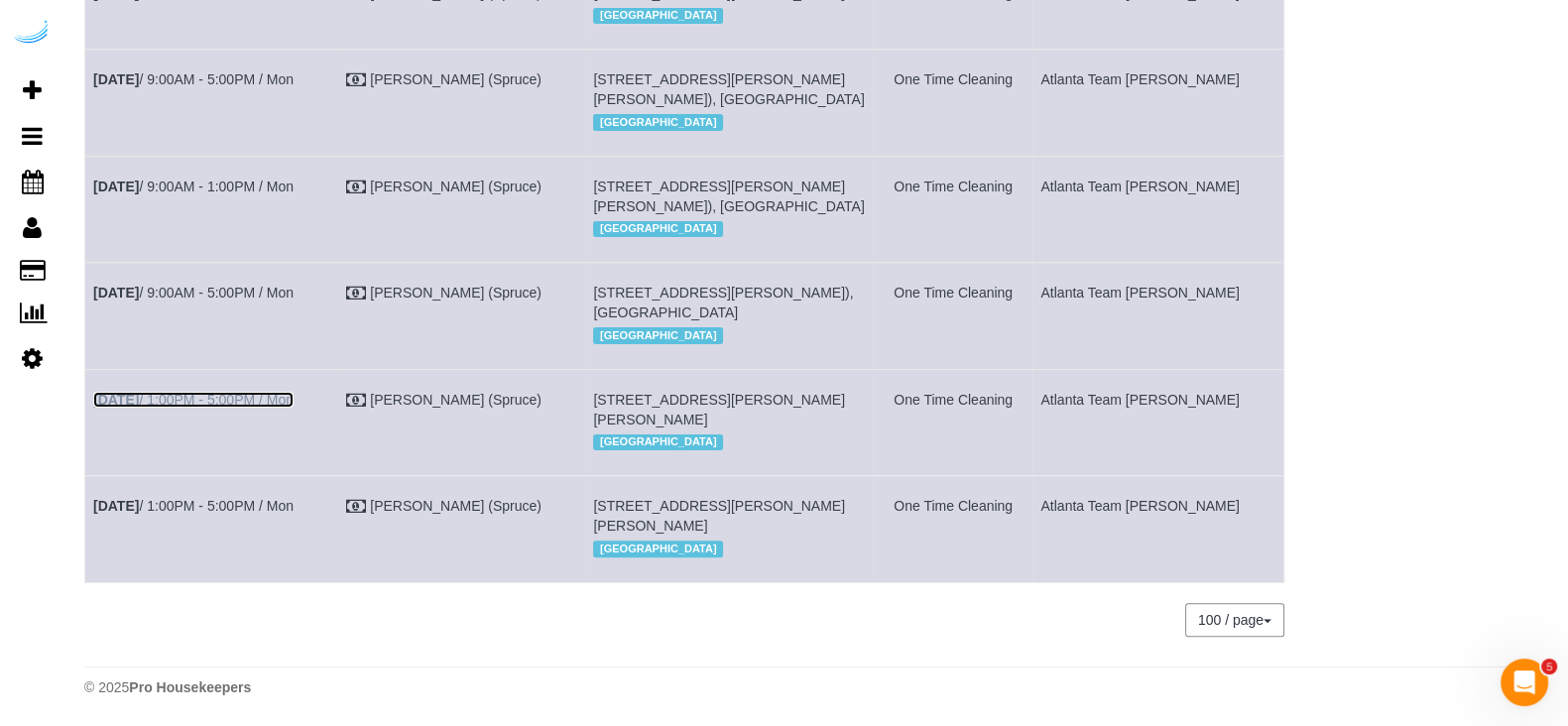 click on "[DATE] 1:00PM - 5:00PM / Mon" at bounding box center (193, 400) 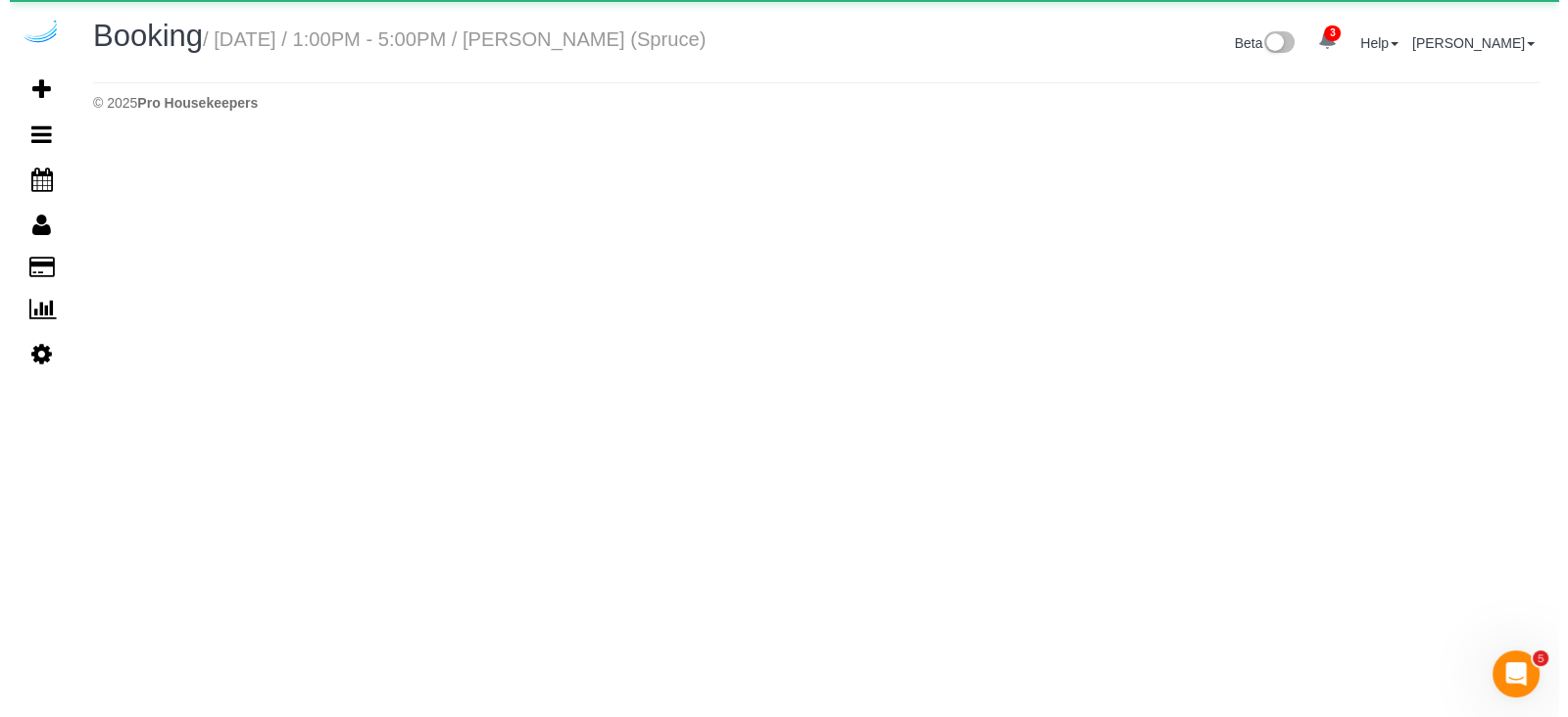 scroll, scrollTop: 0, scrollLeft: 0, axis: both 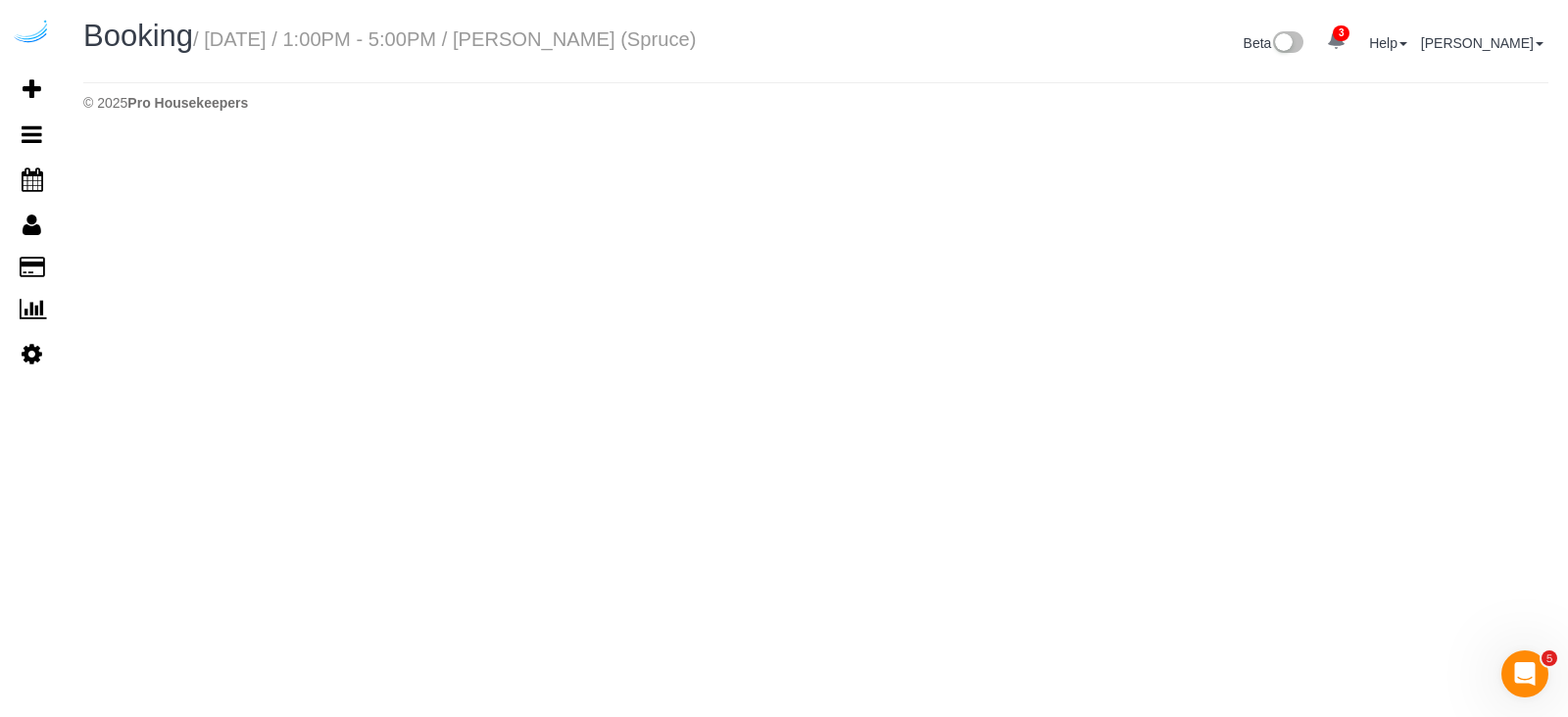 select on "GA" 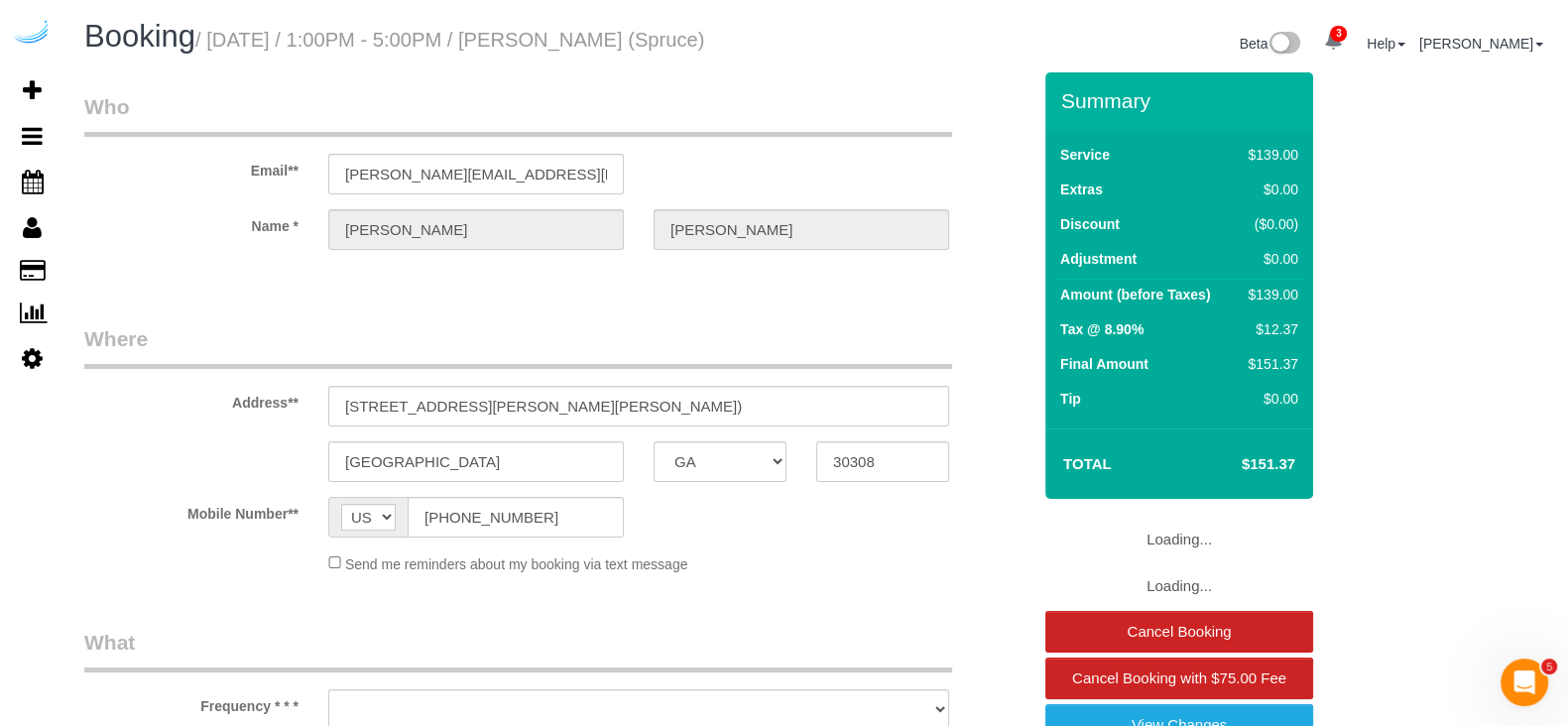 select on "object:12858" 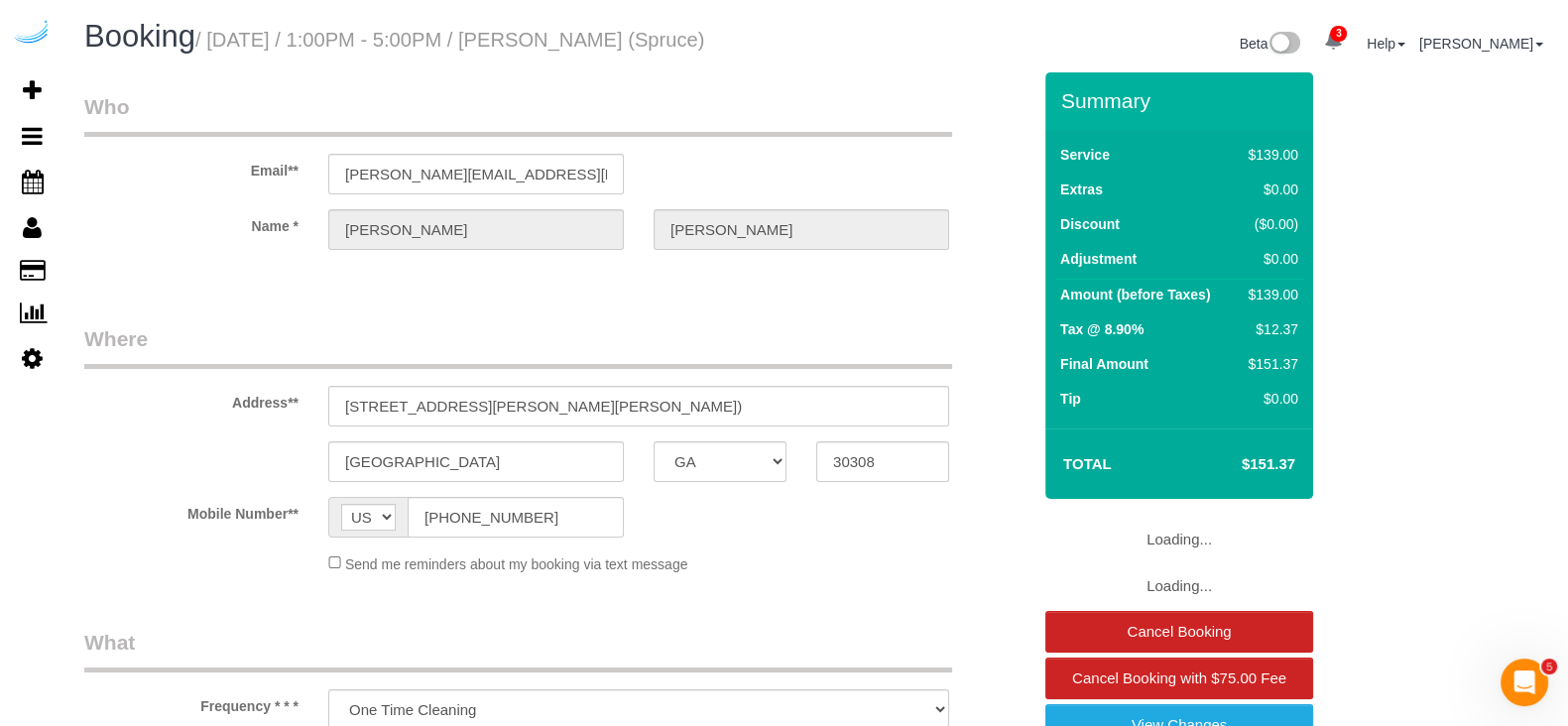select on "282" 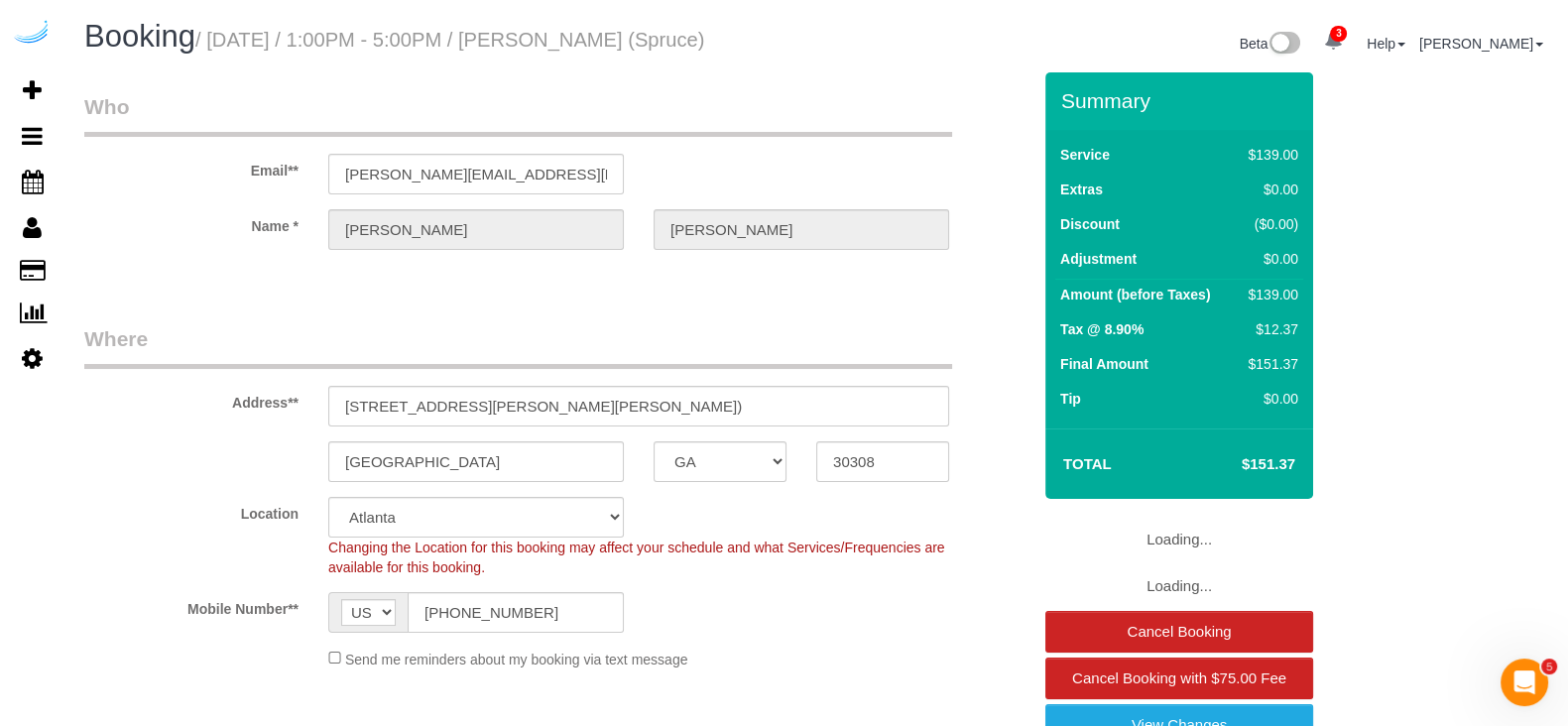 select on "object:13030" 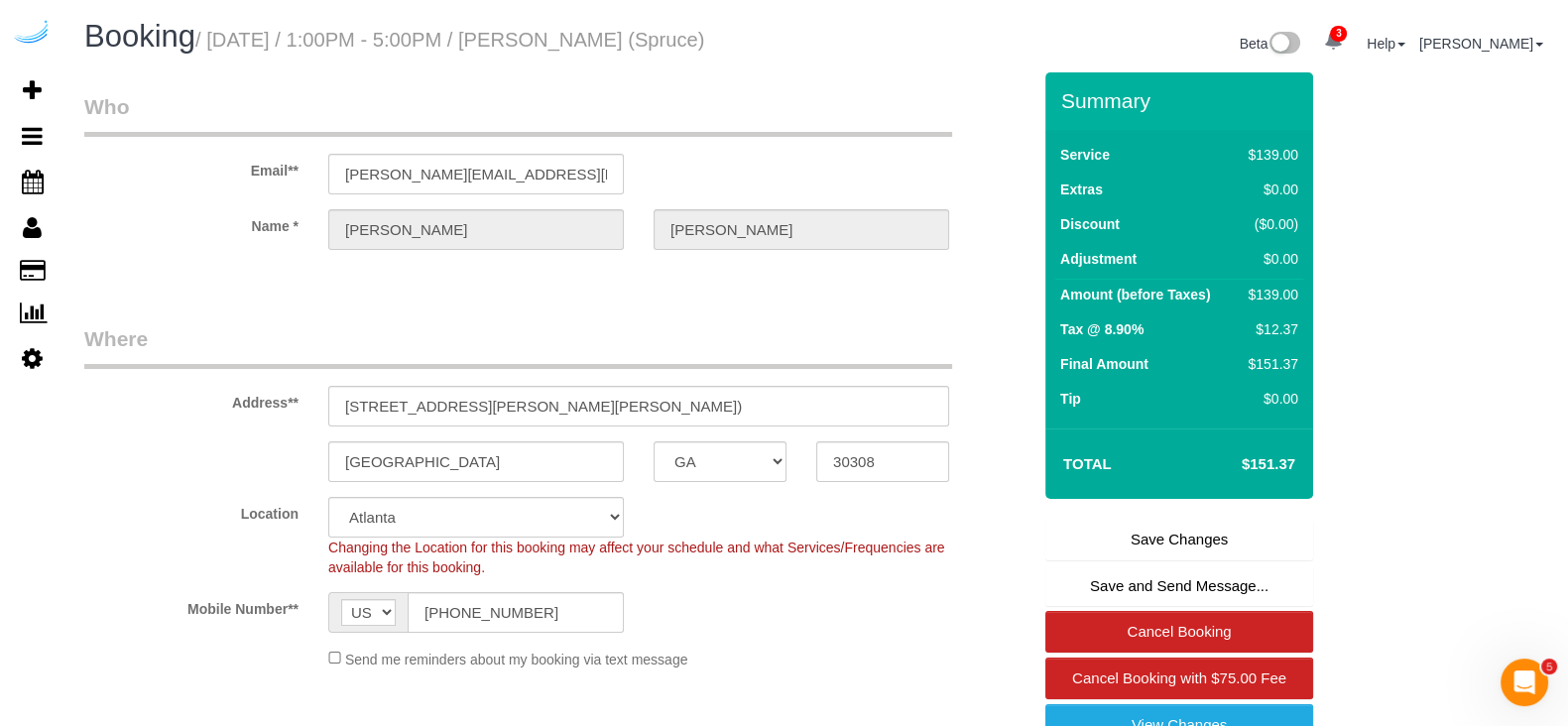 click on "Save Changes
Save and Send Message...
Cancel Booking
Cancel Booking with $75.00 Fee
View Changes
Book This Again
Complete
Back" at bounding box center (1179, 702) 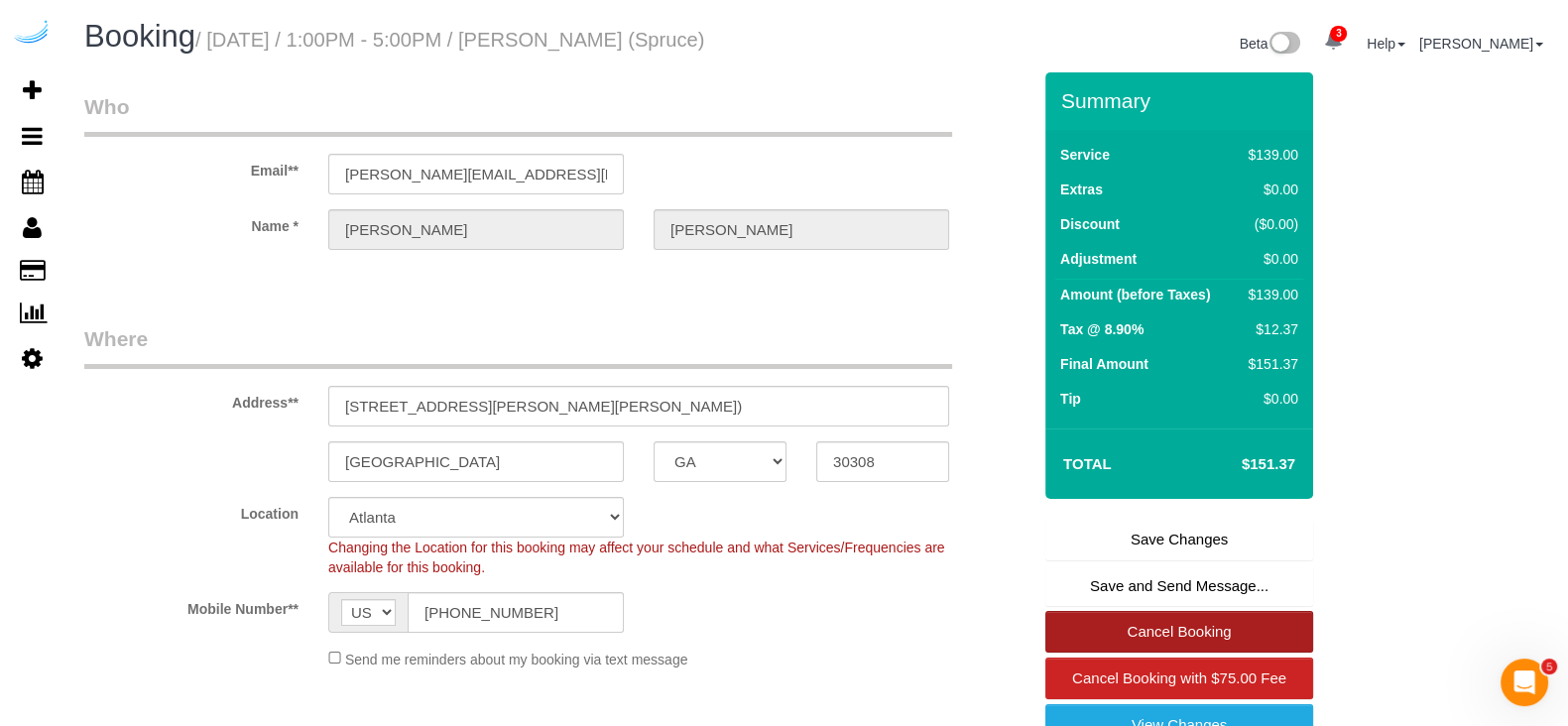 click on "Cancel Booking" at bounding box center [1179, 632] 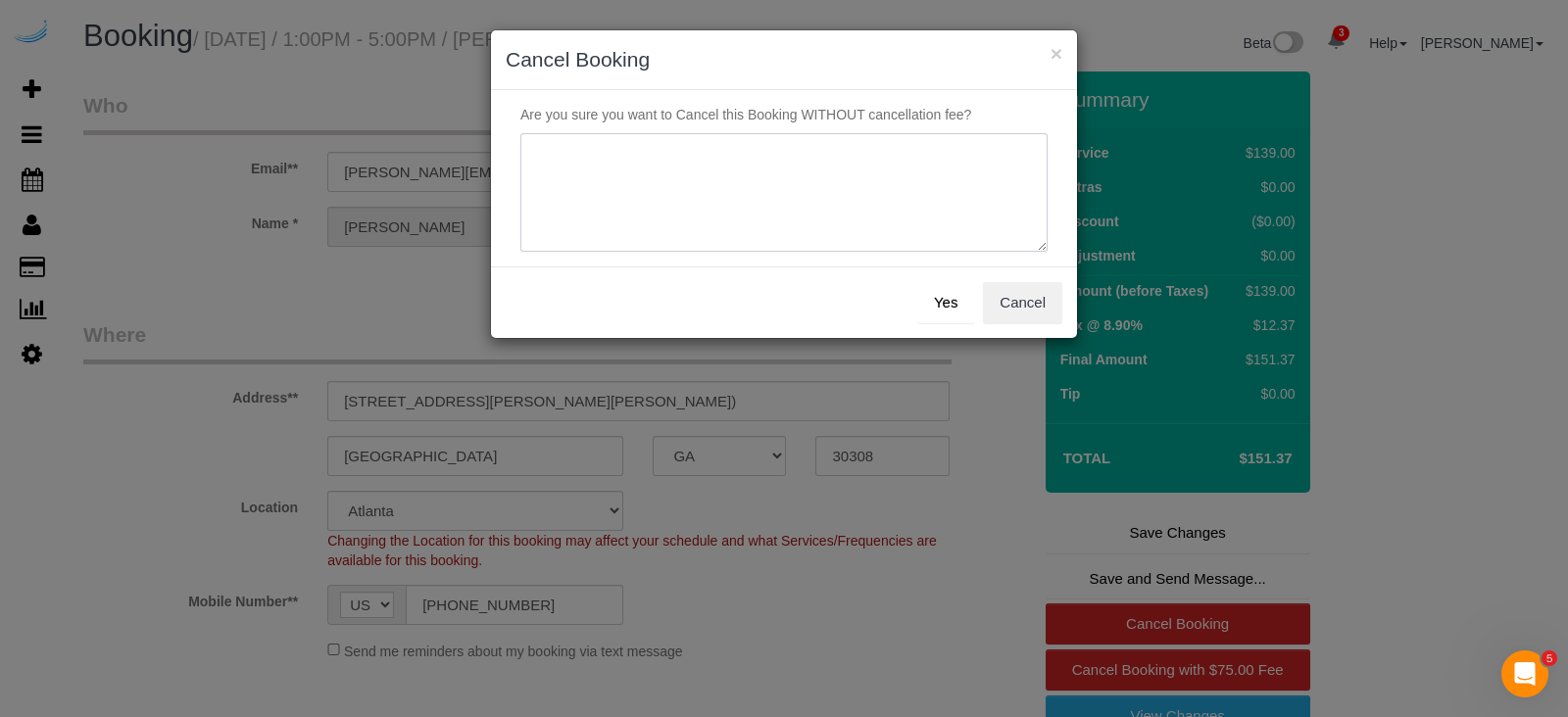 click at bounding box center (784, 193) 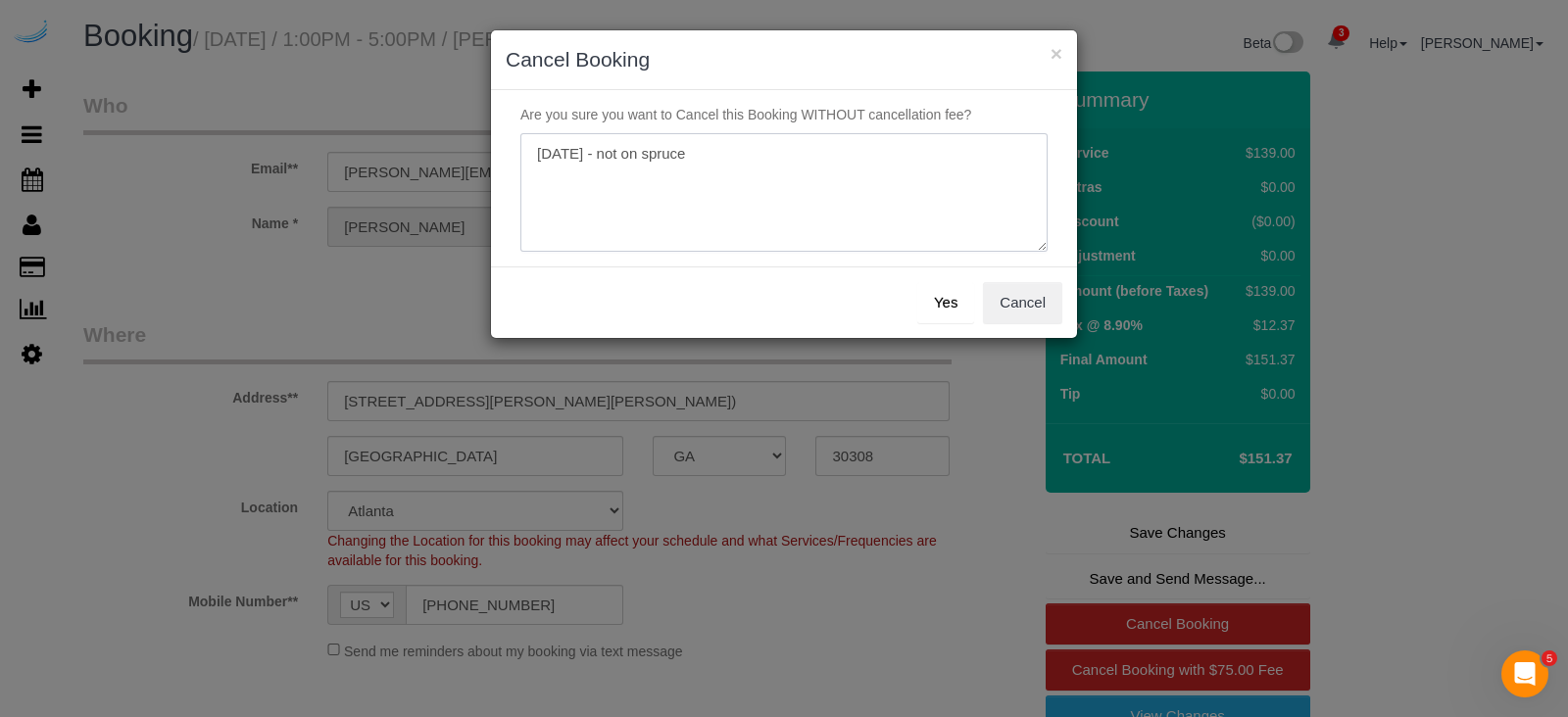 type on "[DATE] - not on spruce" 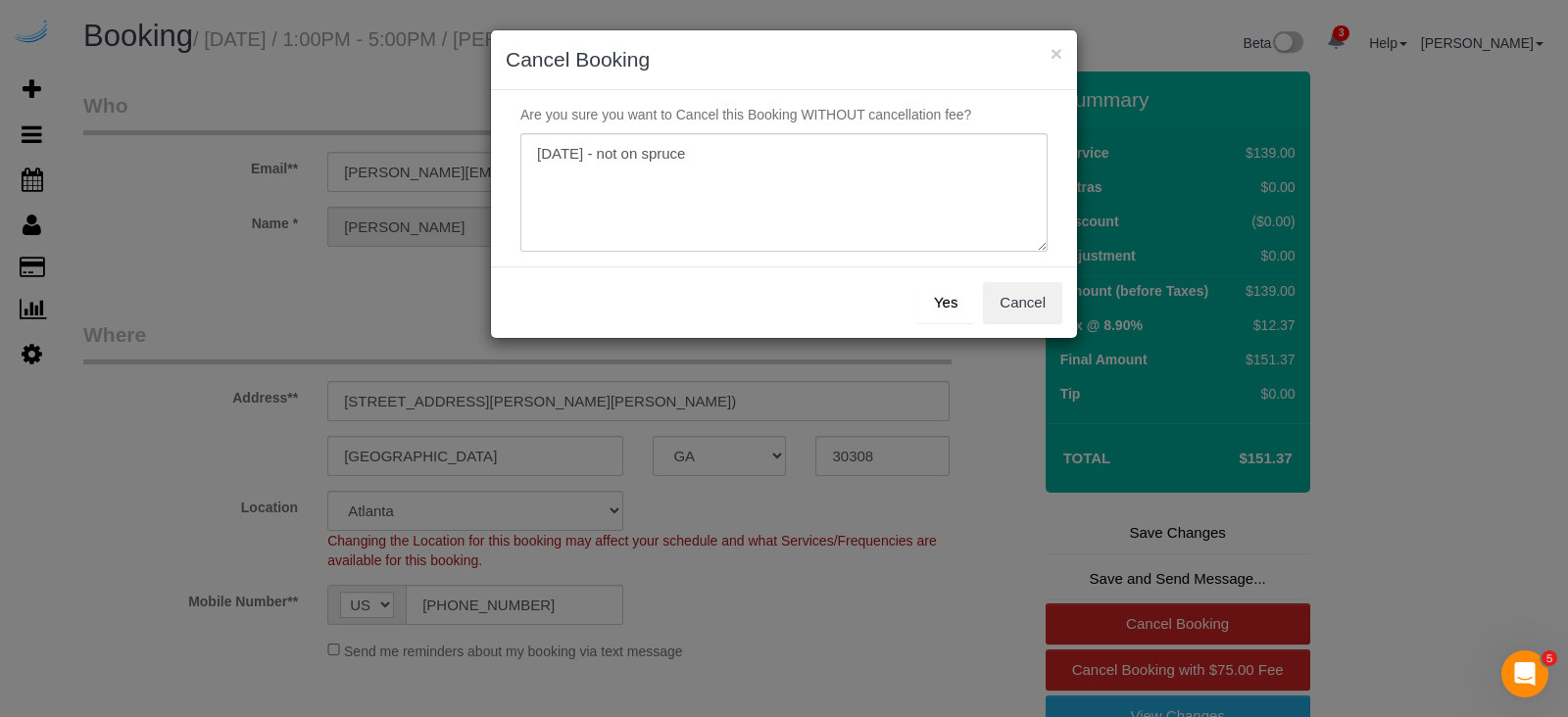 click on "Yes" at bounding box center (946, 303) 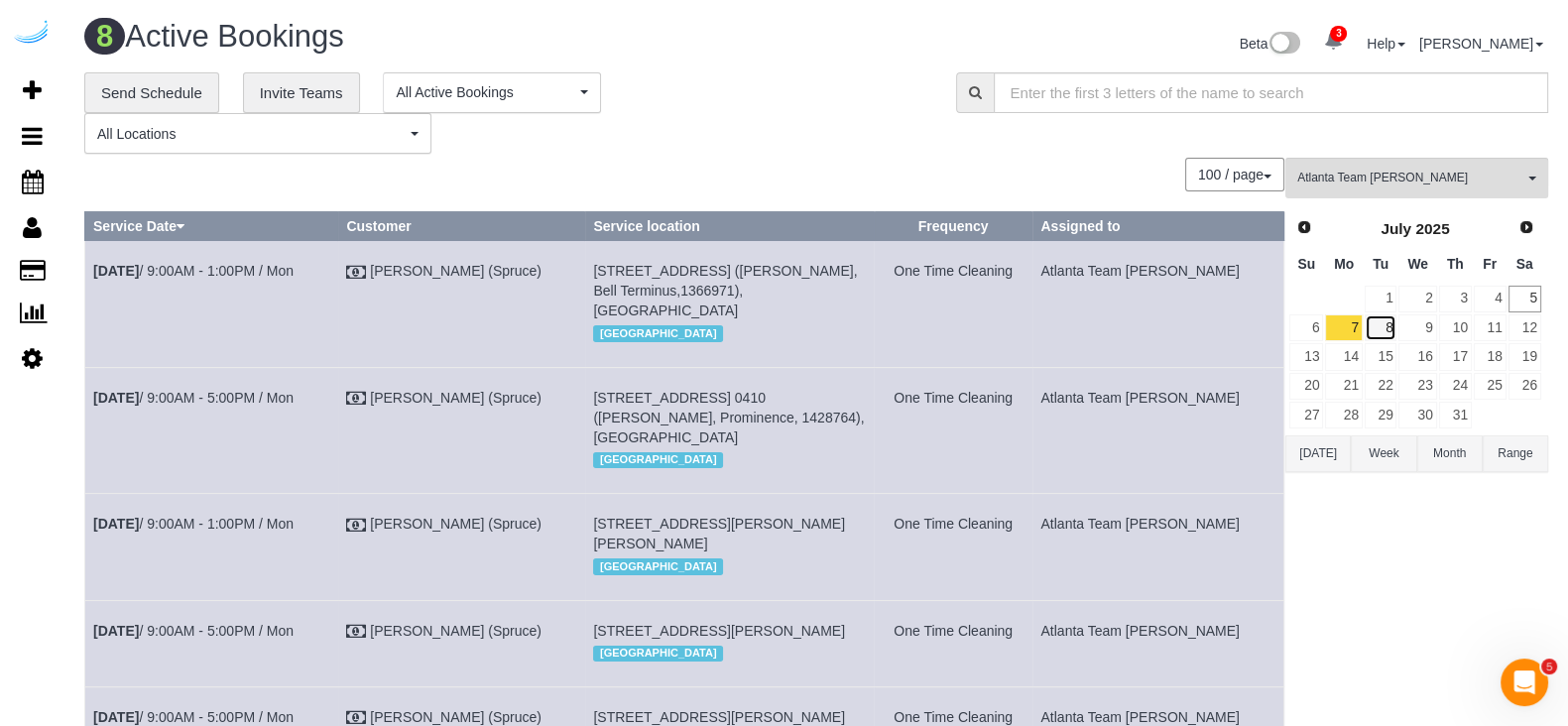 click on "8" at bounding box center [1381, 327] 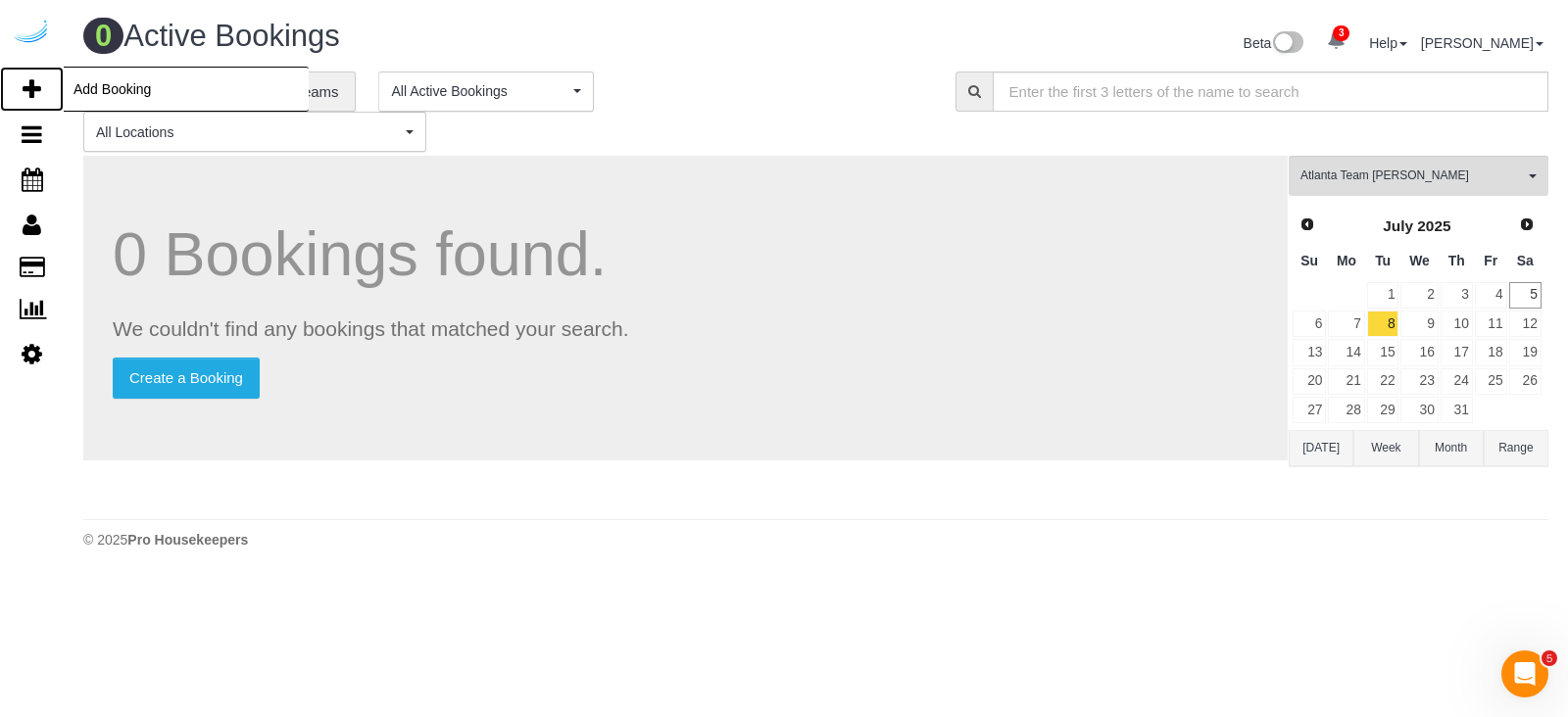click on "Add Booking" at bounding box center [31, 89] 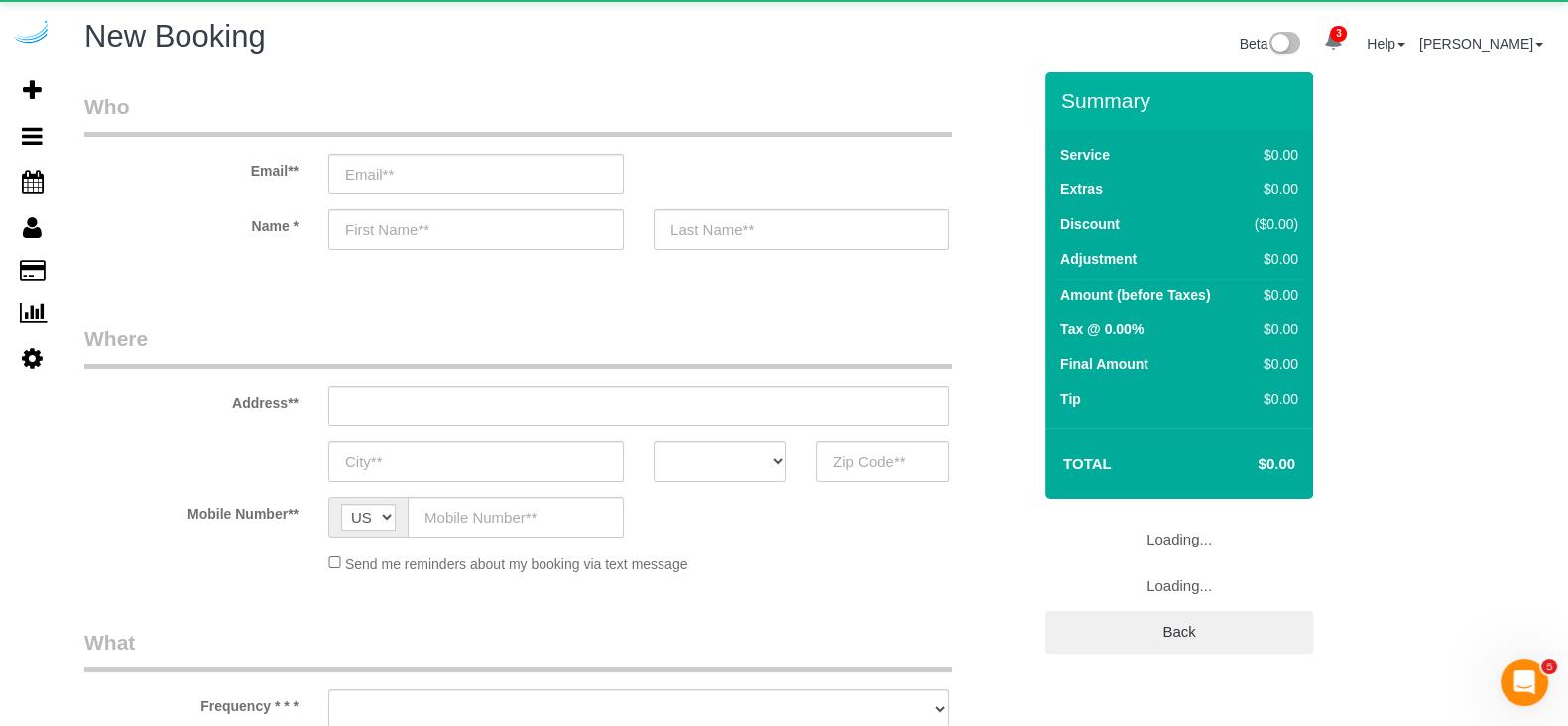 select on "object:13702" 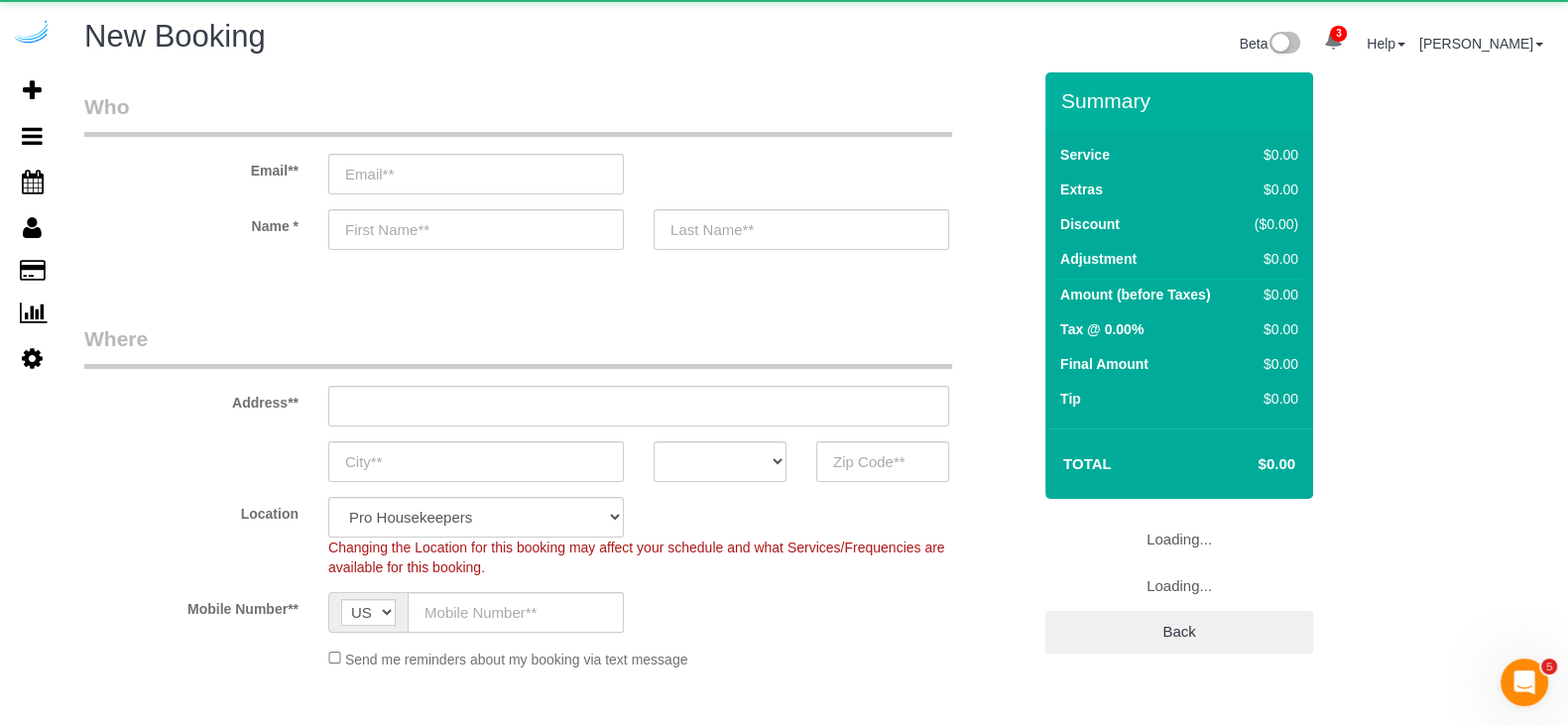 select on "object:14254" 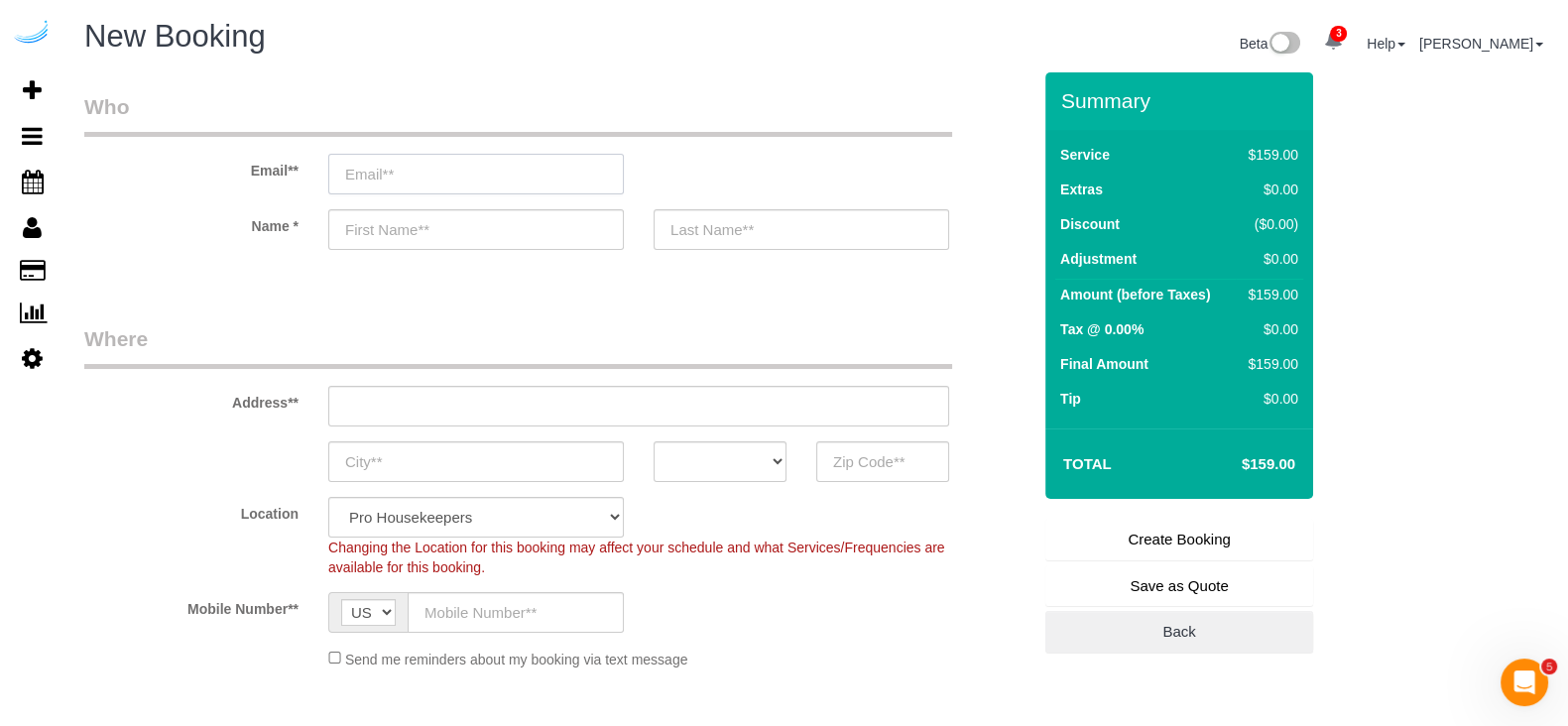 click at bounding box center [476, 174] 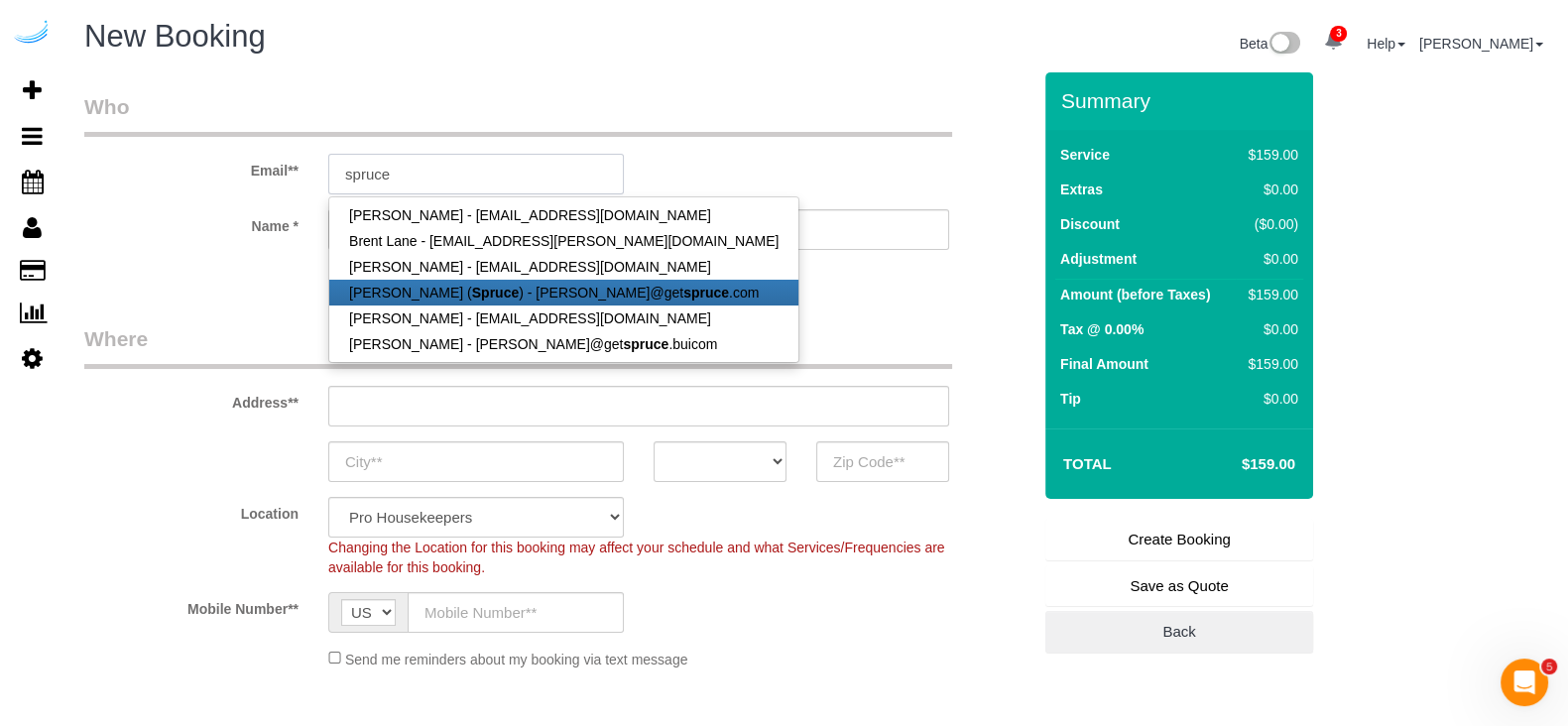 type on "[PERSON_NAME][EMAIL_ADDRESS][DOMAIN_NAME]" 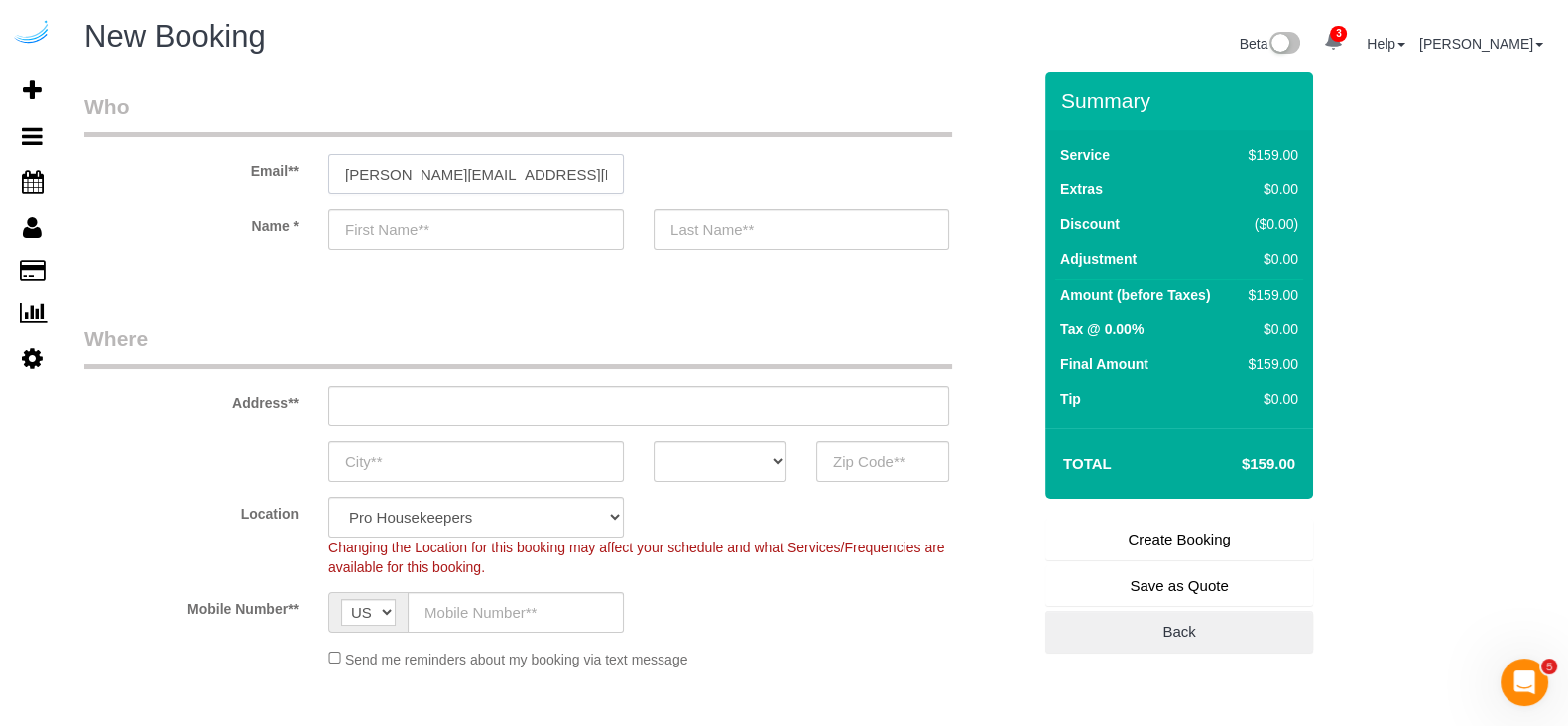 type 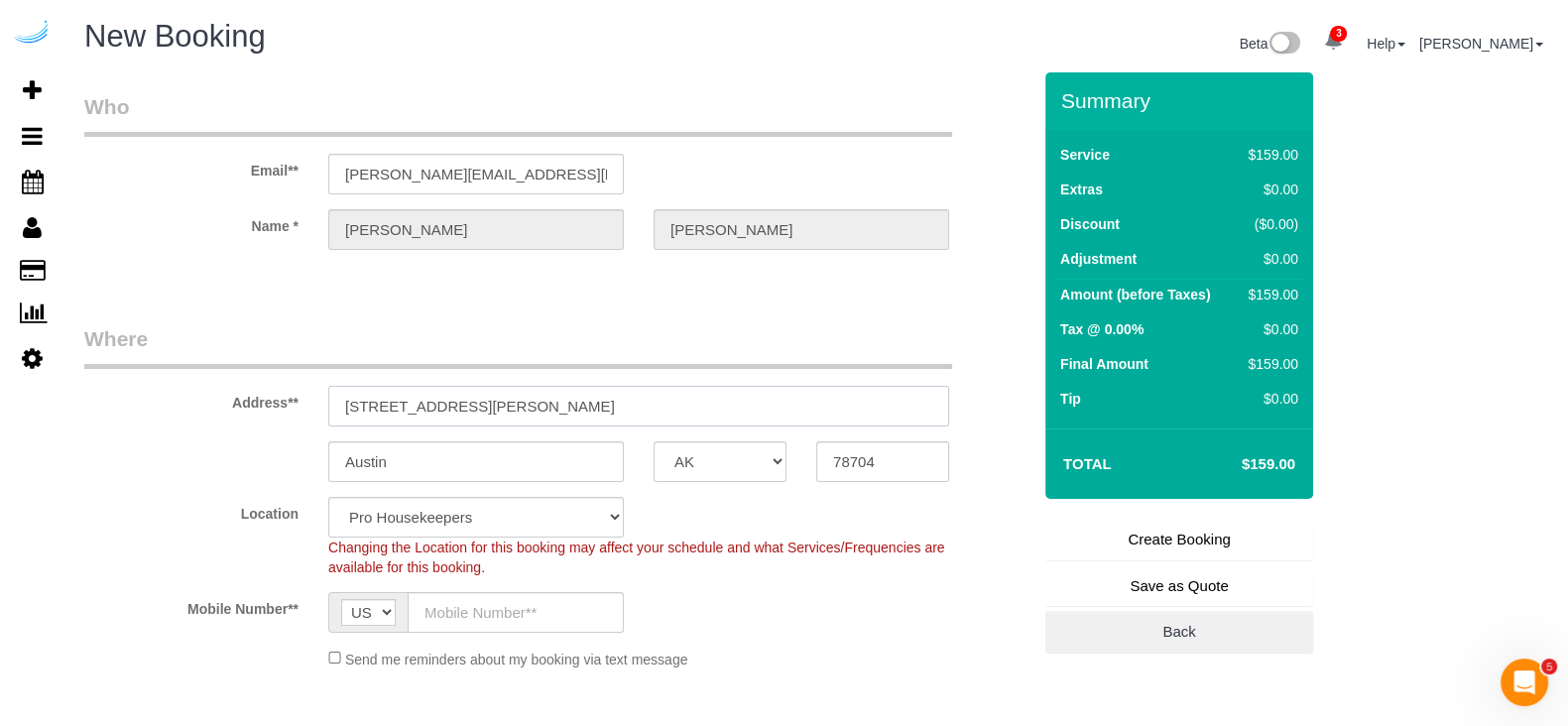click on "[STREET_ADDRESS][PERSON_NAME]" at bounding box center (639, 406) 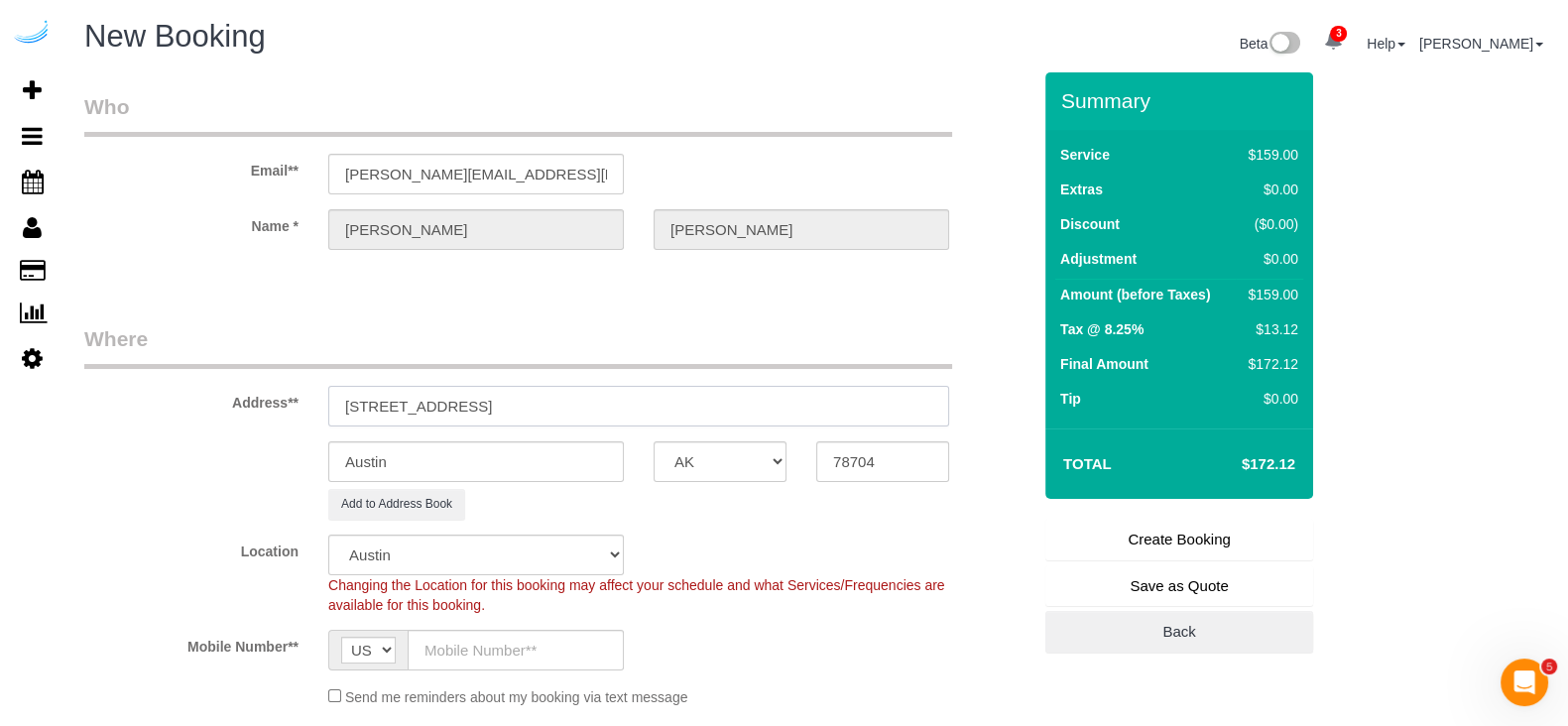 click on "[STREET_ADDRESS]" at bounding box center [639, 406] 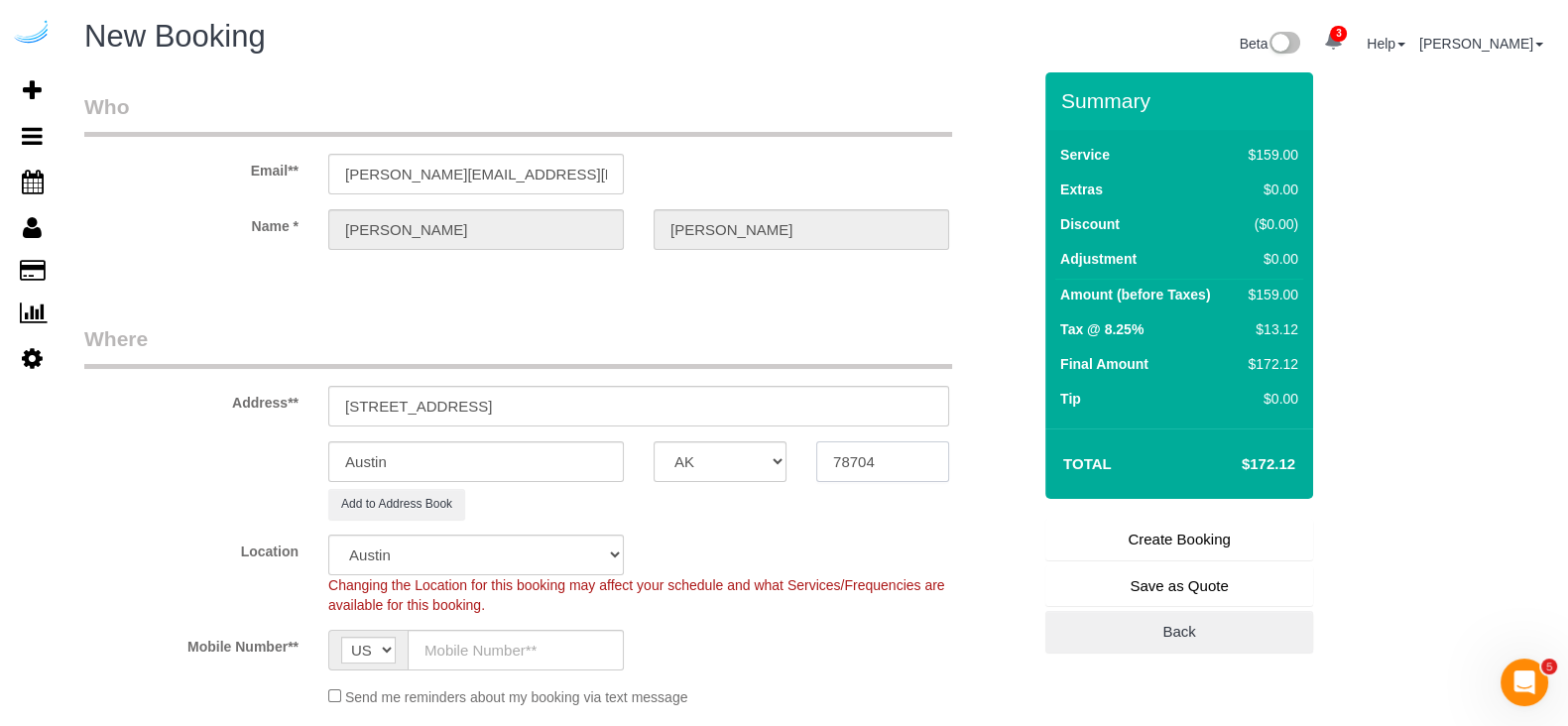 click on "78704" at bounding box center [883, 461] 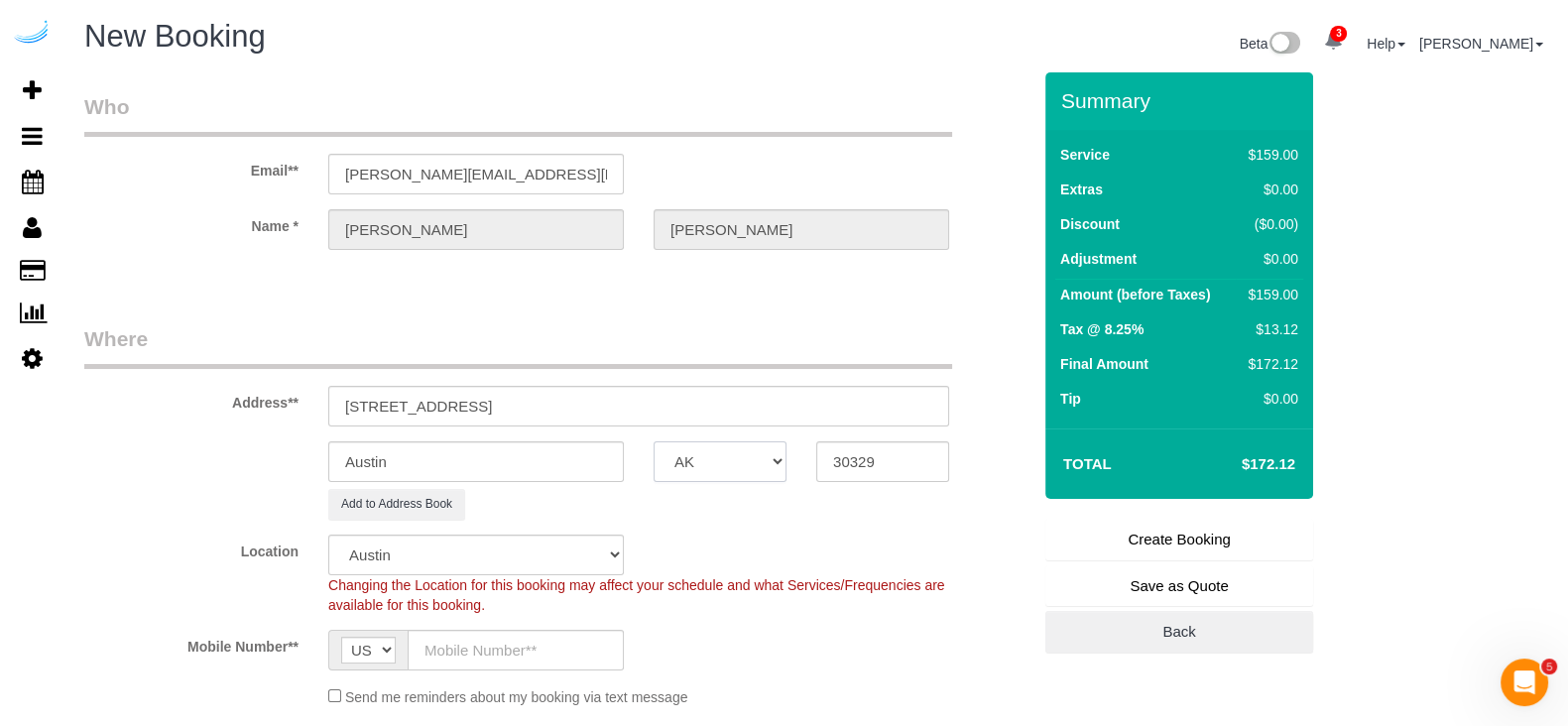 click on "AK
AL
AR
AZ
CA
CO
CT
DC
DE
[GEOGRAPHIC_DATA]
[GEOGRAPHIC_DATA]
HI
IA
ID
IL
IN
KS
[GEOGRAPHIC_DATA]
LA
MA
MD
ME
MI
[GEOGRAPHIC_DATA]
[GEOGRAPHIC_DATA]
MS
MT
[GEOGRAPHIC_DATA]
ND
NE
NH
[GEOGRAPHIC_DATA]
NM
NV
[GEOGRAPHIC_DATA]
[GEOGRAPHIC_DATA]
OK
OR
[GEOGRAPHIC_DATA]
[GEOGRAPHIC_DATA]
SC
SD
[GEOGRAPHIC_DATA]
[GEOGRAPHIC_DATA]
UT
VA
VT
[GEOGRAPHIC_DATA]
WI
WV
WY" at bounding box center [720, 461] 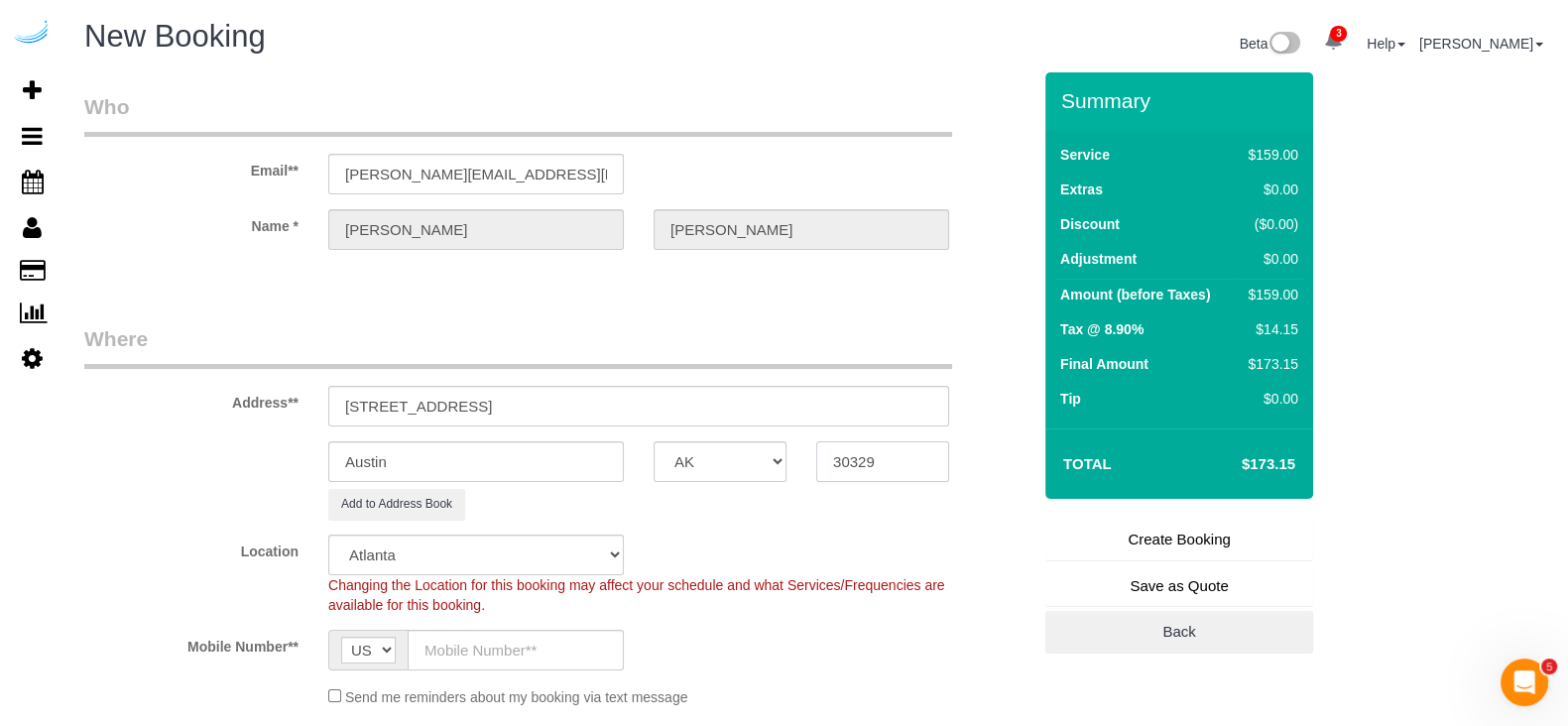 click on "30329" at bounding box center [883, 461] 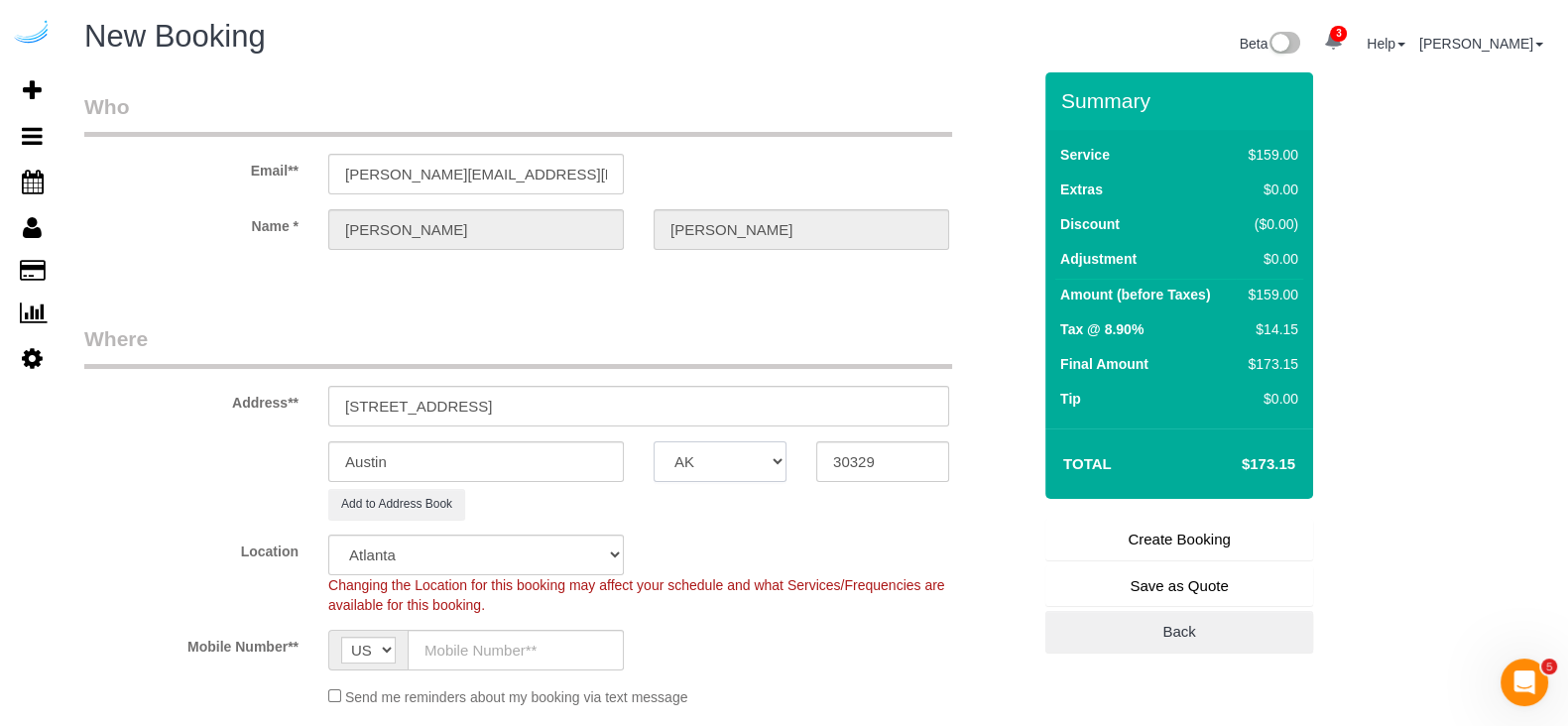 click on "AK
AL
AR
AZ
CA
CO
CT
DC
DE
[GEOGRAPHIC_DATA]
[GEOGRAPHIC_DATA]
HI
IA
ID
IL
IN
KS
[GEOGRAPHIC_DATA]
LA
MA
MD
ME
MI
[GEOGRAPHIC_DATA]
[GEOGRAPHIC_DATA]
MS
MT
[GEOGRAPHIC_DATA]
ND
NE
NH
[GEOGRAPHIC_DATA]
NM
NV
[GEOGRAPHIC_DATA]
[GEOGRAPHIC_DATA]
OK
OR
[GEOGRAPHIC_DATA]
[GEOGRAPHIC_DATA]
SC
SD
[GEOGRAPHIC_DATA]
[GEOGRAPHIC_DATA]
UT
VA
VT
[GEOGRAPHIC_DATA]
WI
WV
WY" at bounding box center (720, 461) 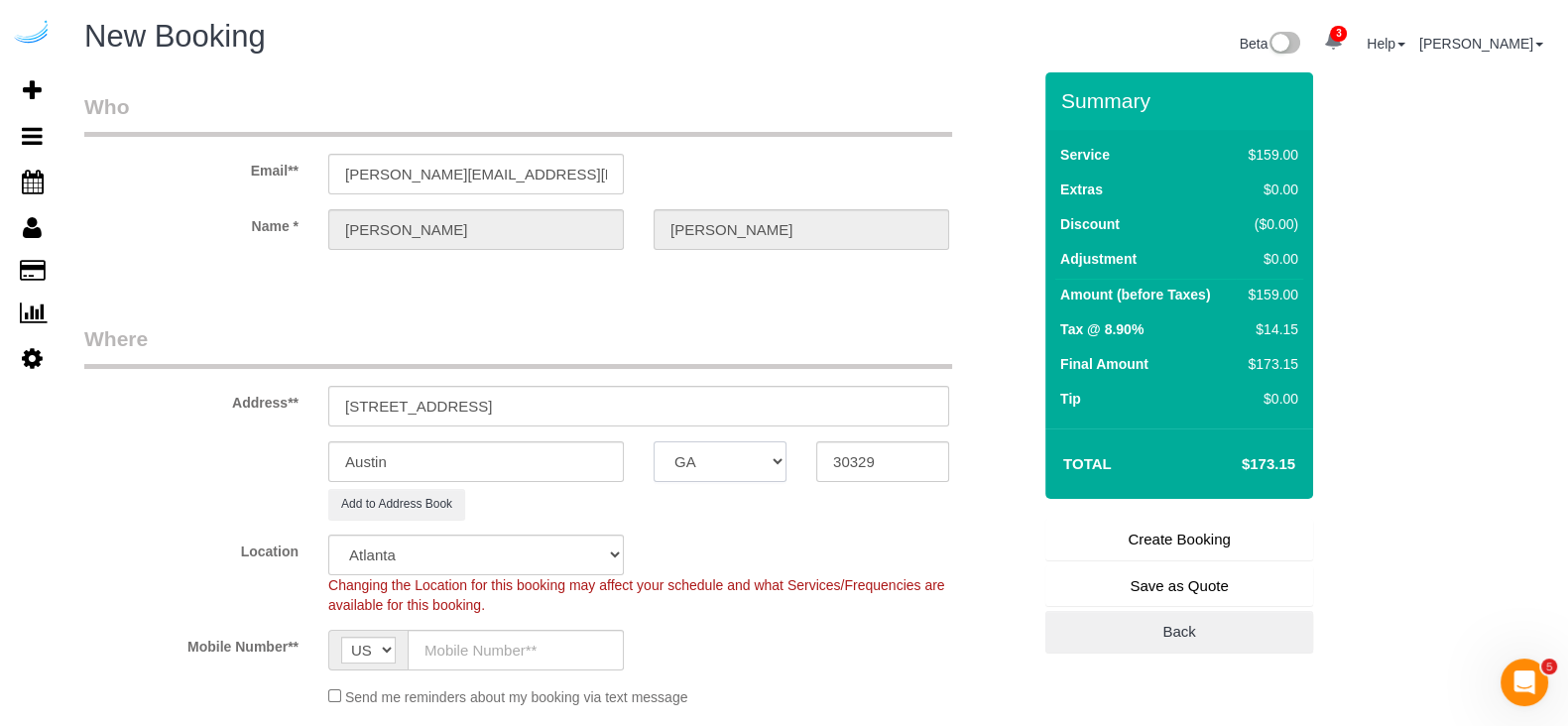 click on "AK
AL
AR
AZ
CA
CO
CT
DC
DE
[GEOGRAPHIC_DATA]
[GEOGRAPHIC_DATA]
HI
IA
ID
IL
IN
KS
[GEOGRAPHIC_DATA]
LA
MA
MD
ME
MI
[GEOGRAPHIC_DATA]
[GEOGRAPHIC_DATA]
MS
MT
[GEOGRAPHIC_DATA]
ND
NE
NH
[GEOGRAPHIC_DATA]
NM
NV
[GEOGRAPHIC_DATA]
[GEOGRAPHIC_DATA]
OK
OR
[GEOGRAPHIC_DATA]
[GEOGRAPHIC_DATA]
SC
SD
[GEOGRAPHIC_DATA]
[GEOGRAPHIC_DATA]
UT
VA
VT
[GEOGRAPHIC_DATA]
WI
WV
WY" at bounding box center [720, 461] 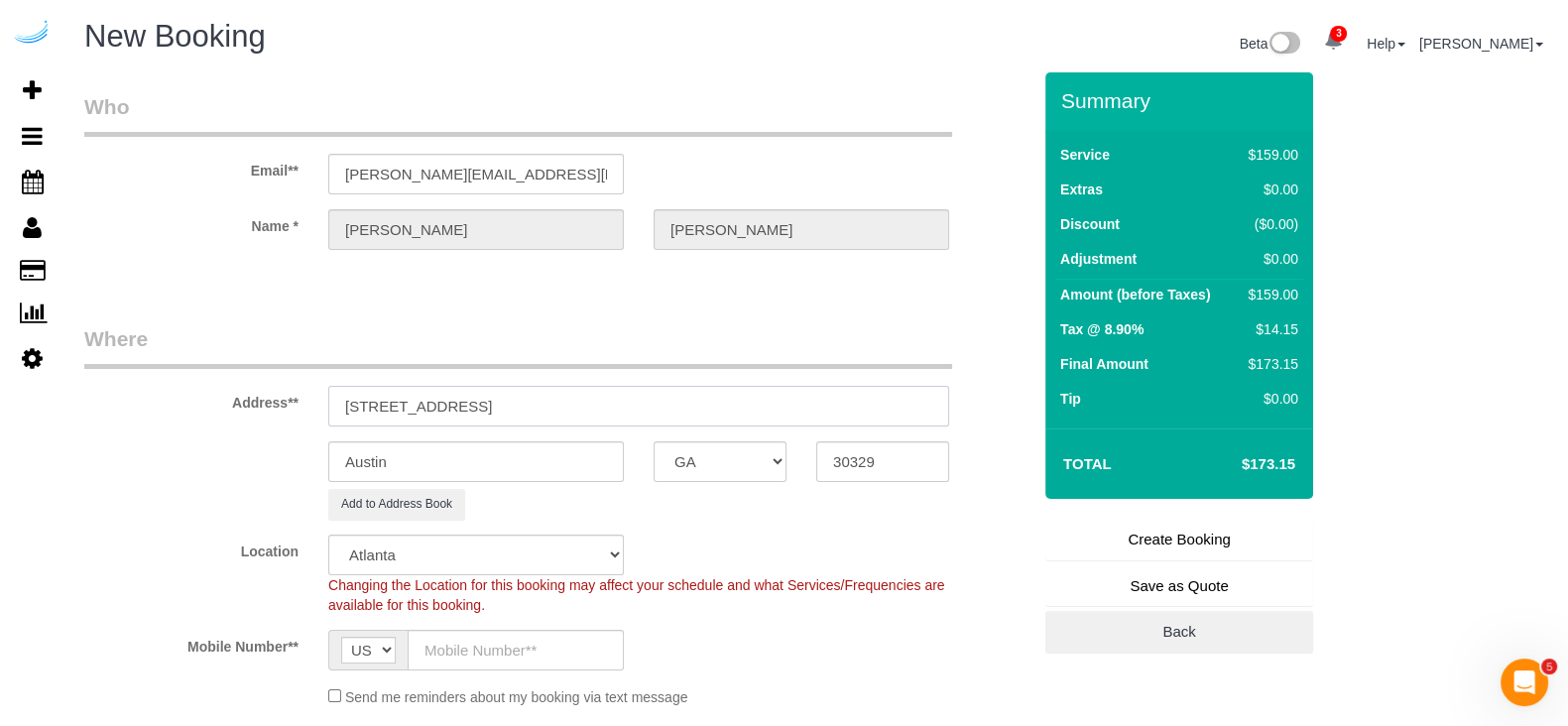 click on "[STREET_ADDRESS]" at bounding box center (639, 406) 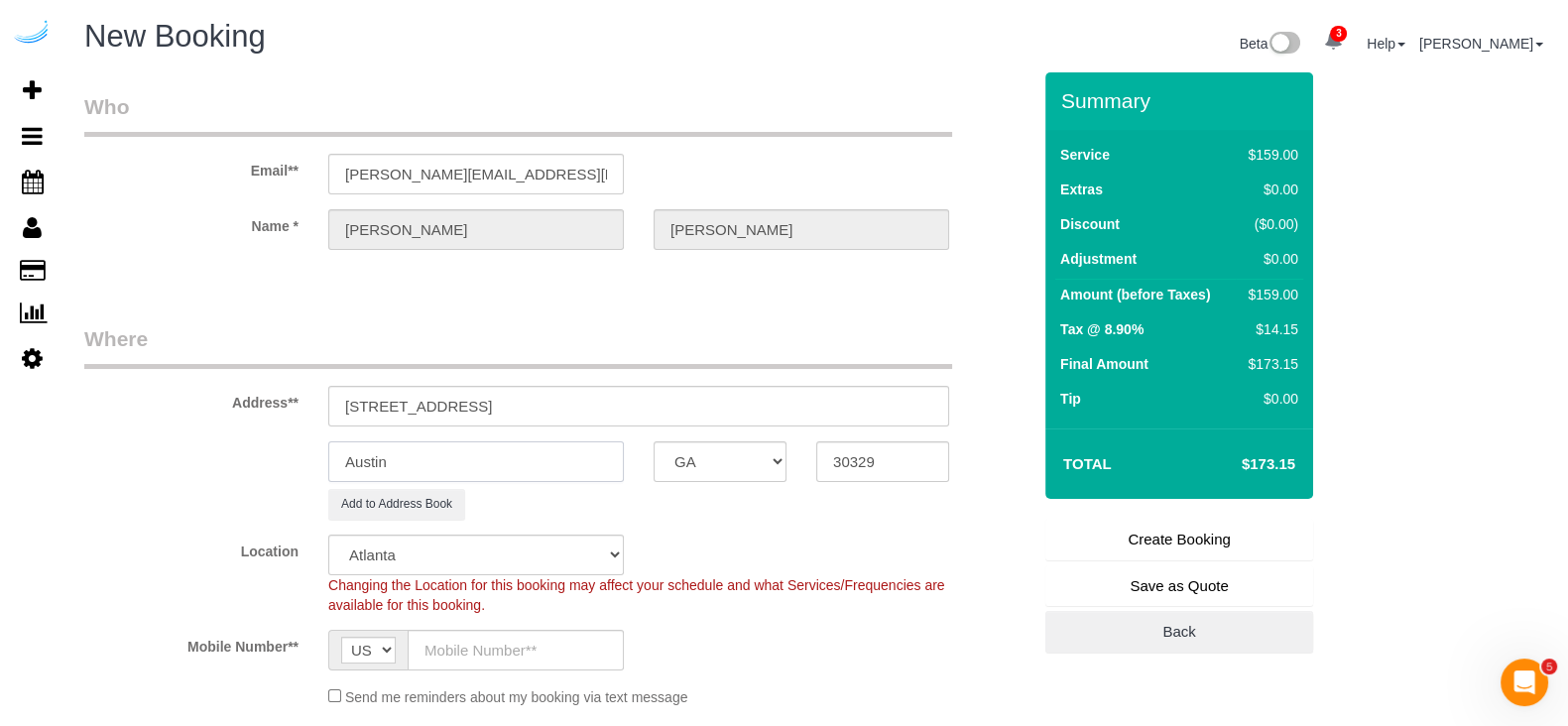 click on "Austin" at bounding box center (476, 461) 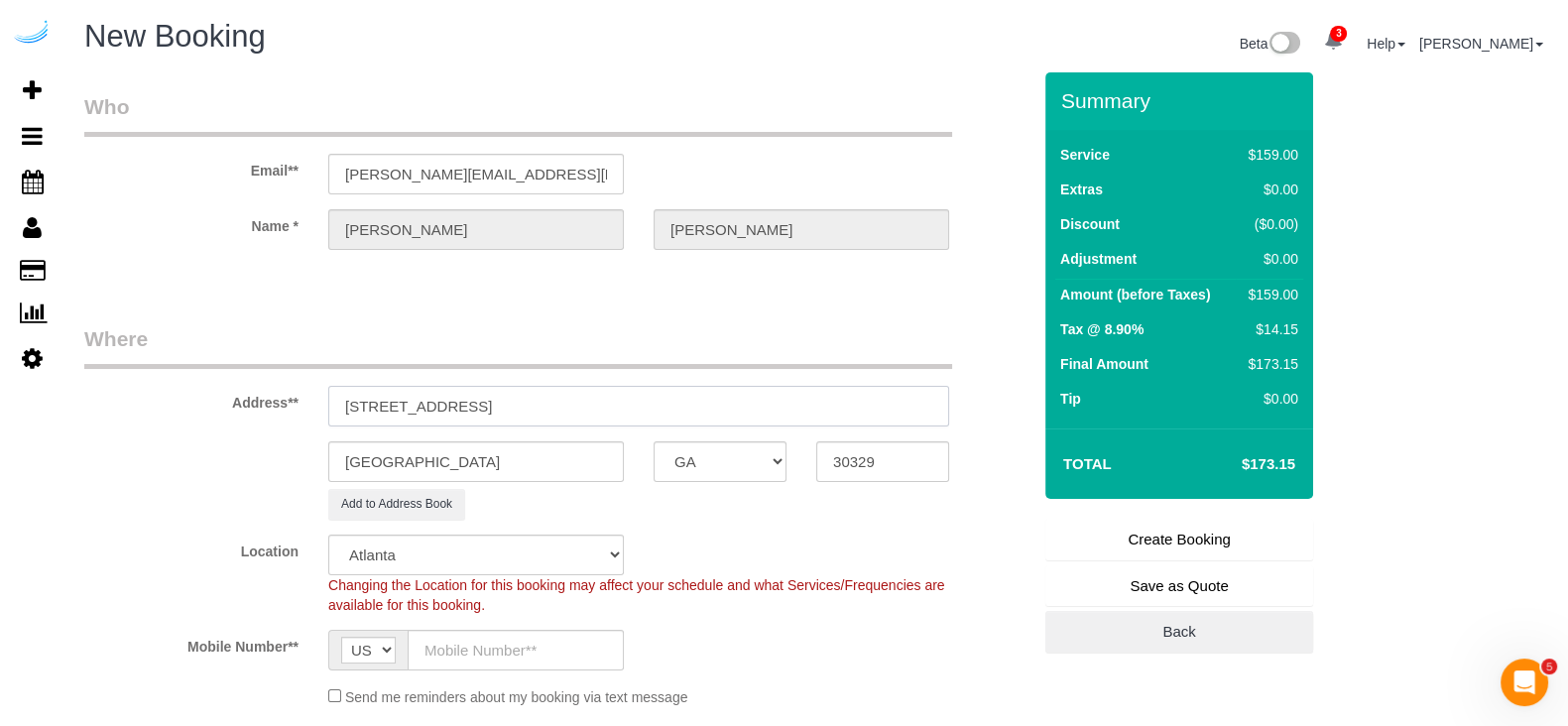 drag, startPoint x: 661, startPoint y: 403, endPoint x: 497, endPoint y: 424, distance: 165.339 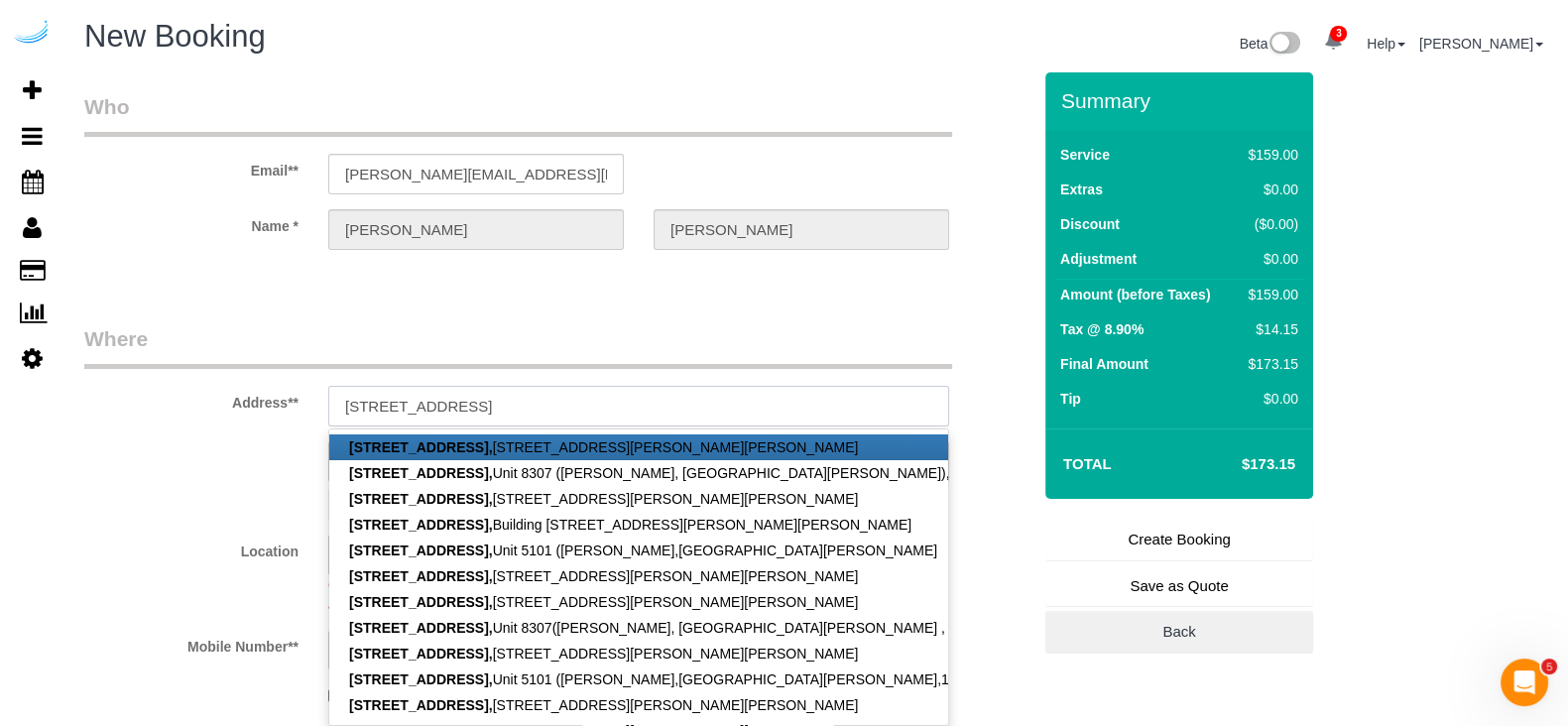 paste on "1108" 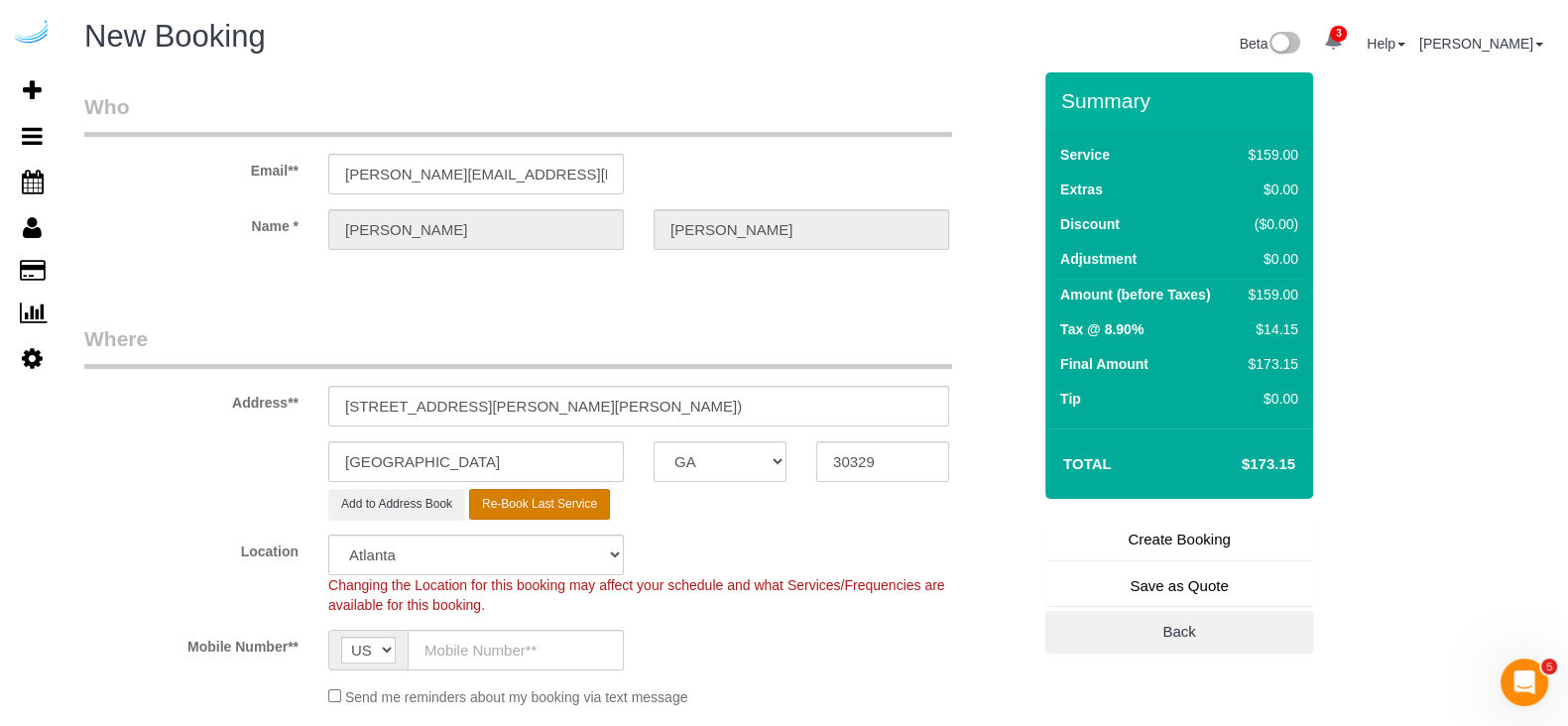 click on "Re-Book Last Service" at bounding box center [540, 504] 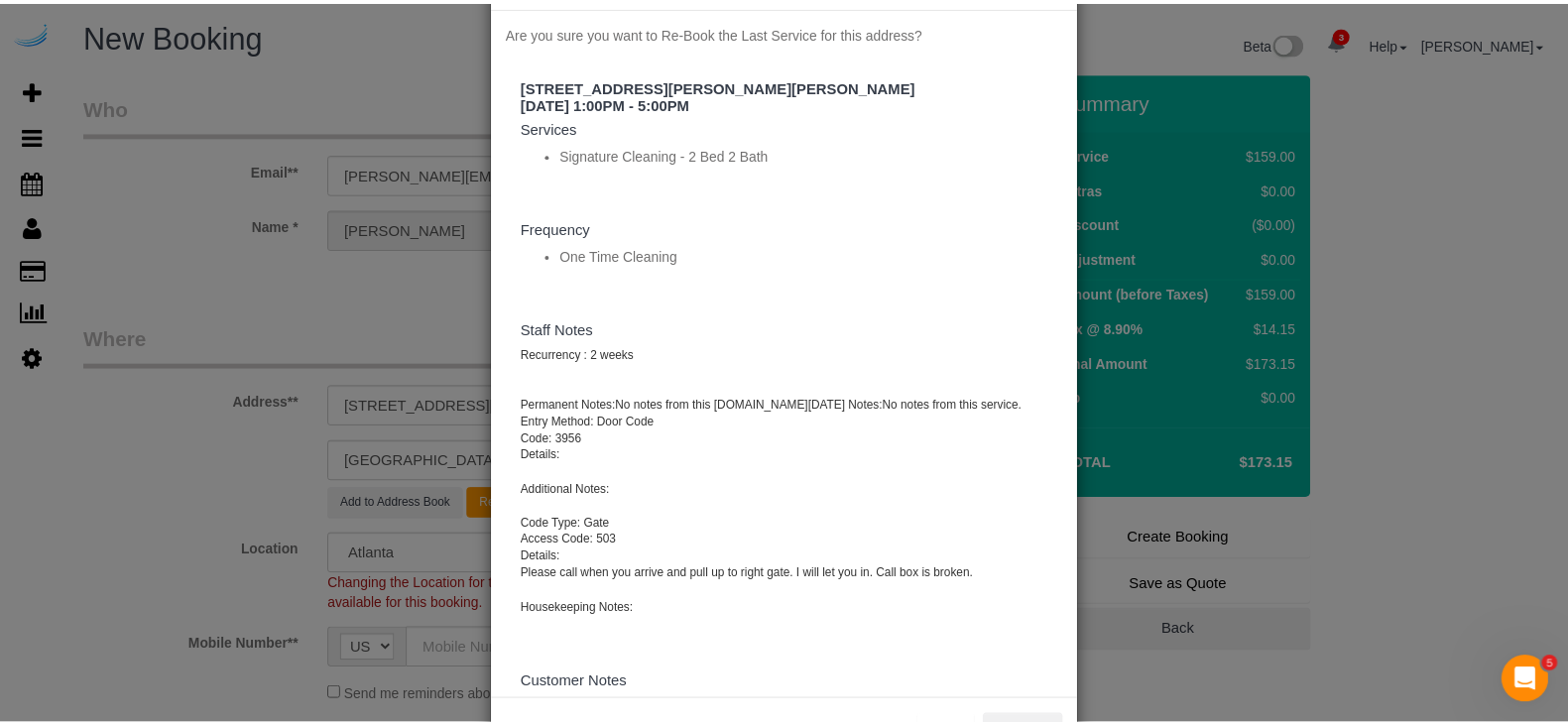 scroll, scrollTop: 162, scrollLeft: 0, axis: vertical 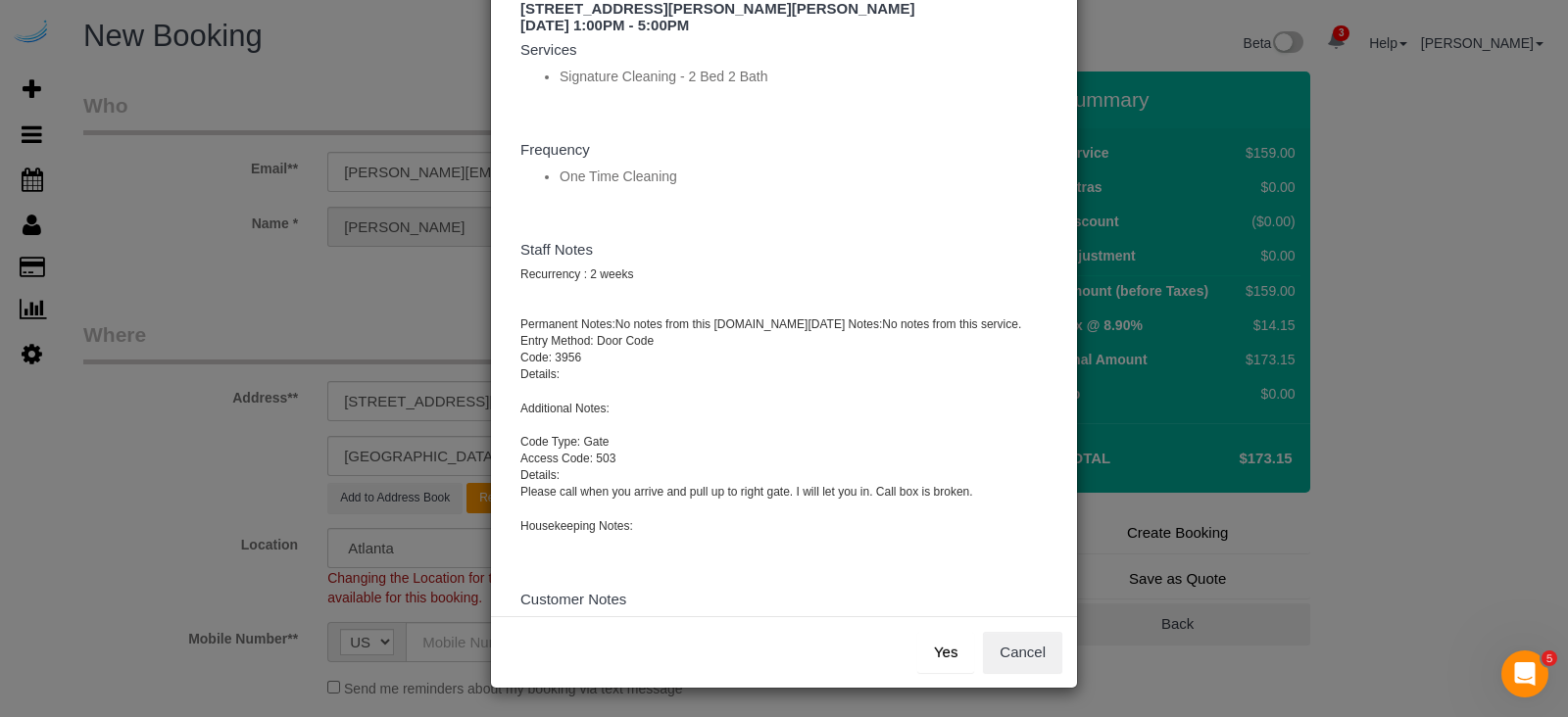 click on "Yes" at bounding box center (946, 652) 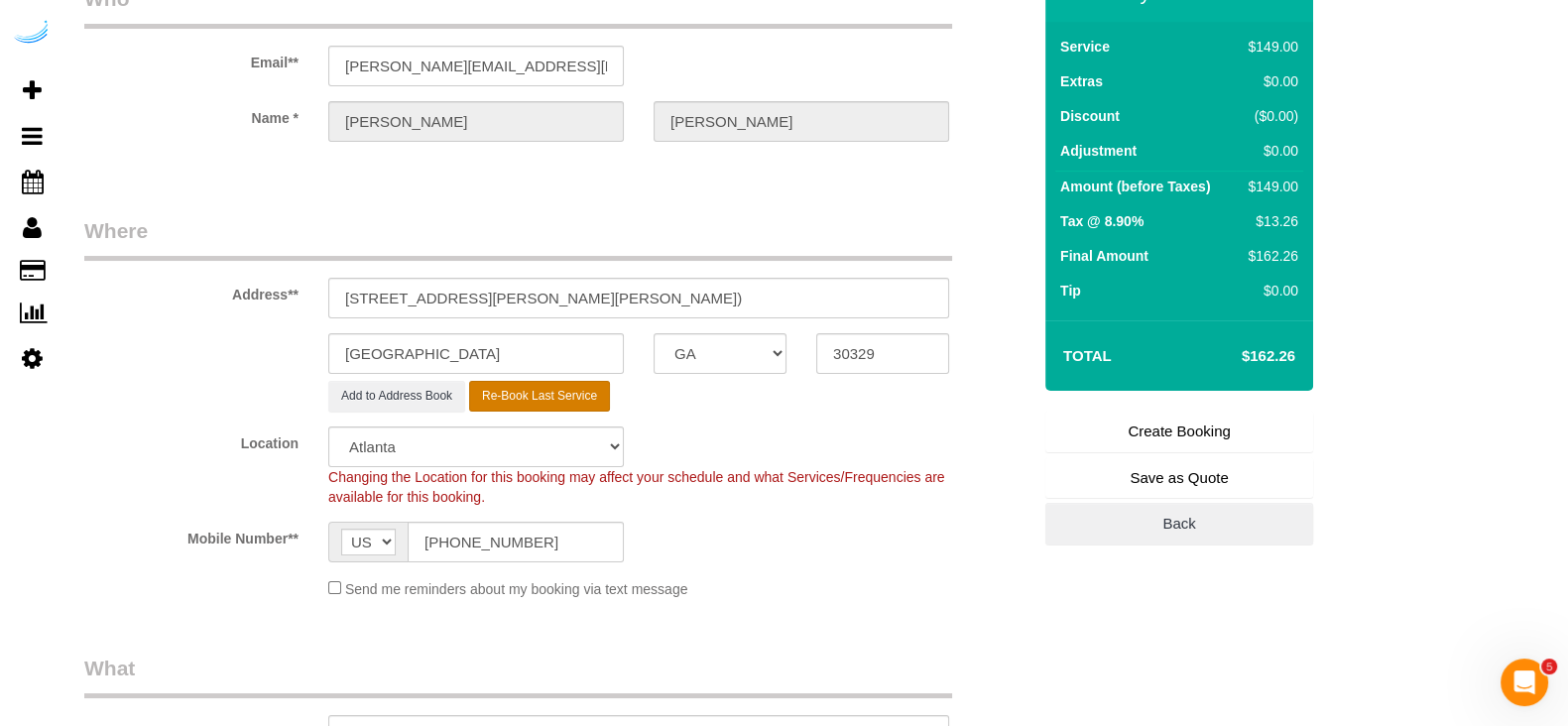 scroll, scrollTop: 0, scrollLeft: 0, axis: both 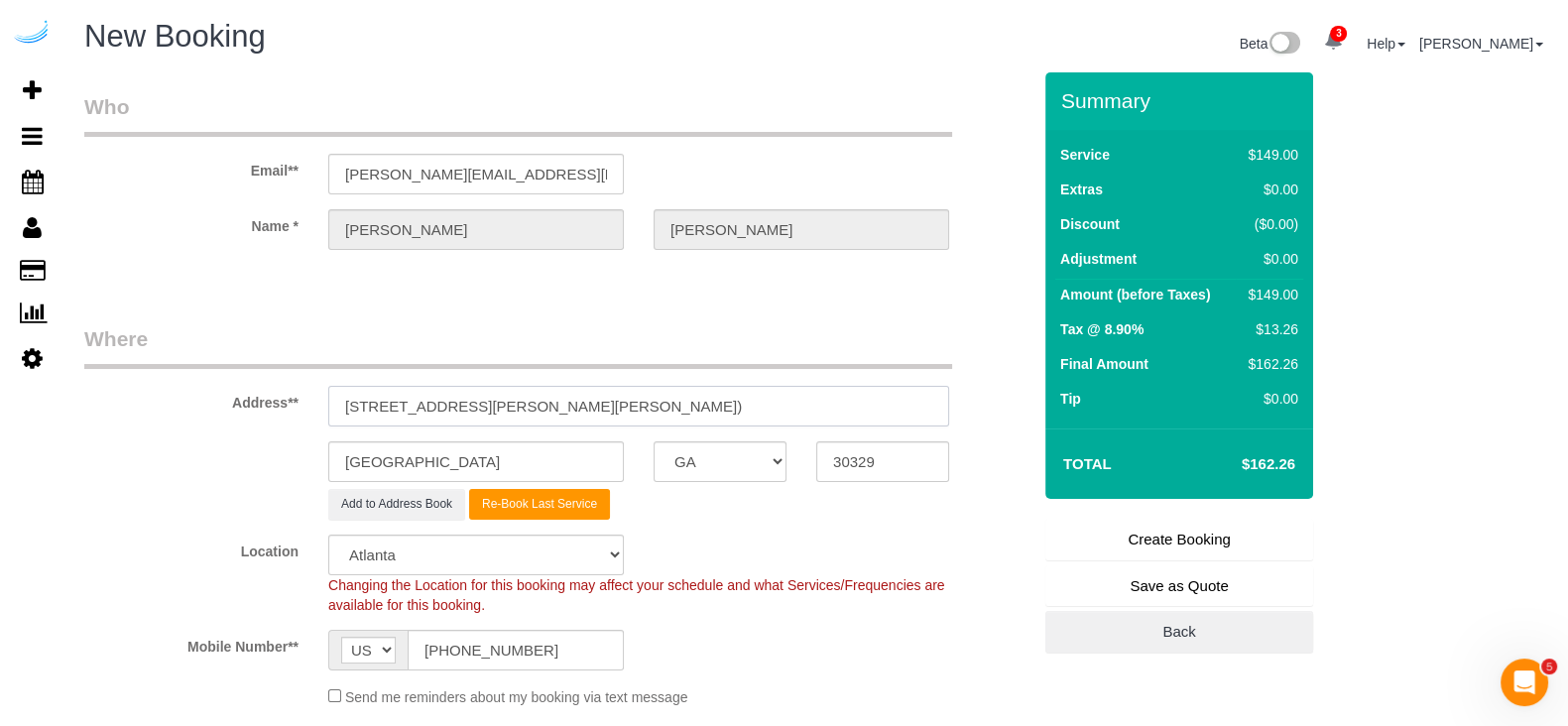 click on "[STREET_ADDRESS][PERSON_NAME][PERSON_NAME])" at bounding box center [639, 406] 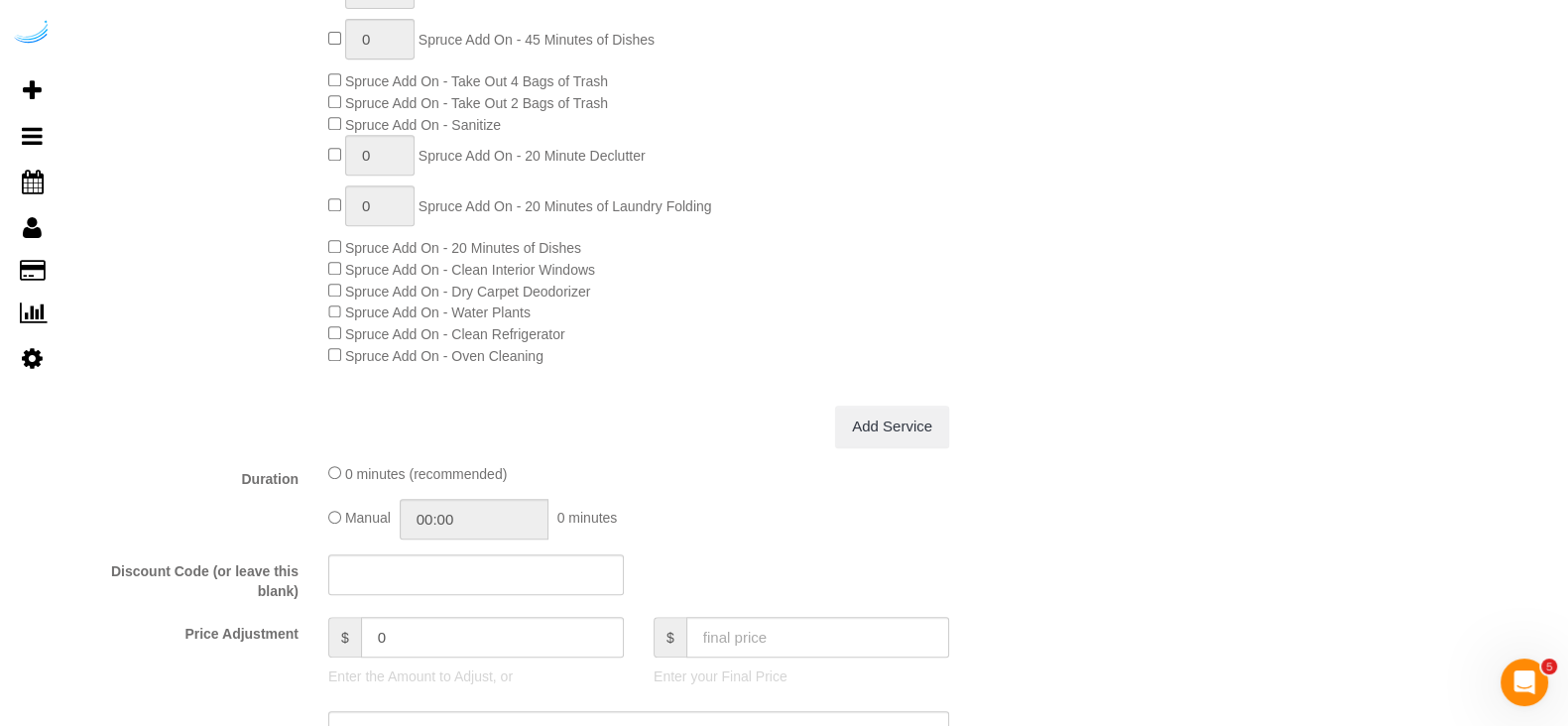 scroll, scrollTop: 1735, scrollLeft: 0, axis: vertical 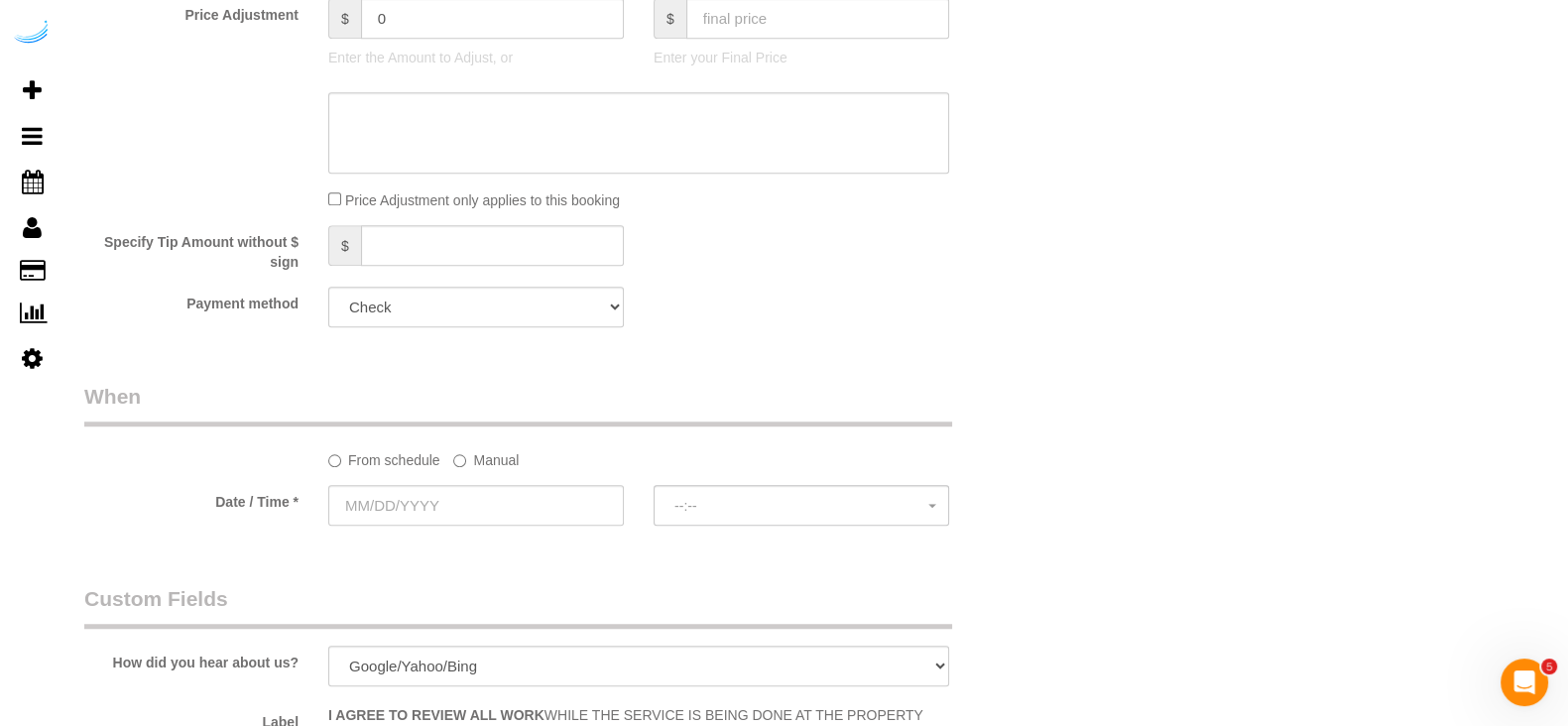click on "Manual" 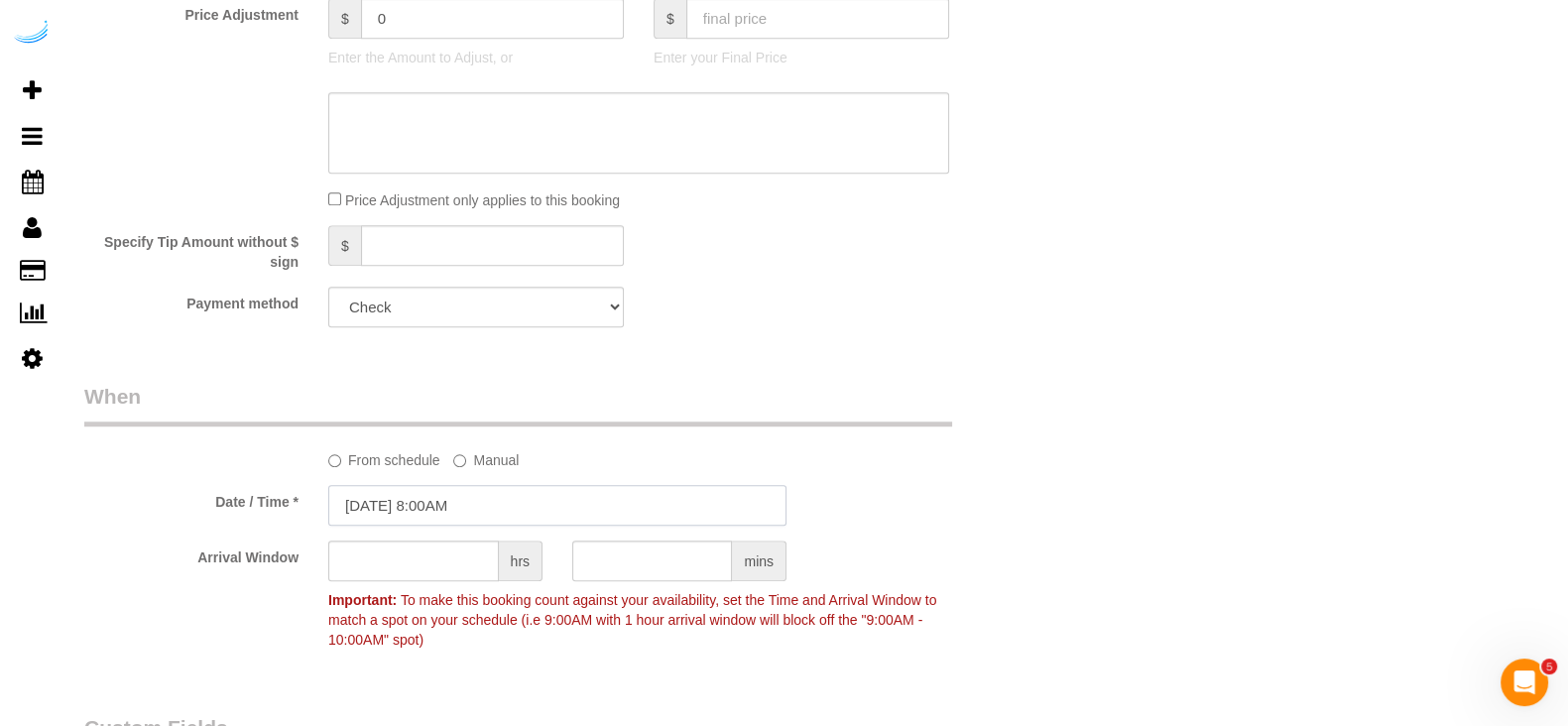 click on "[DATE] 8:00AM" at bounding box center [557, 505] 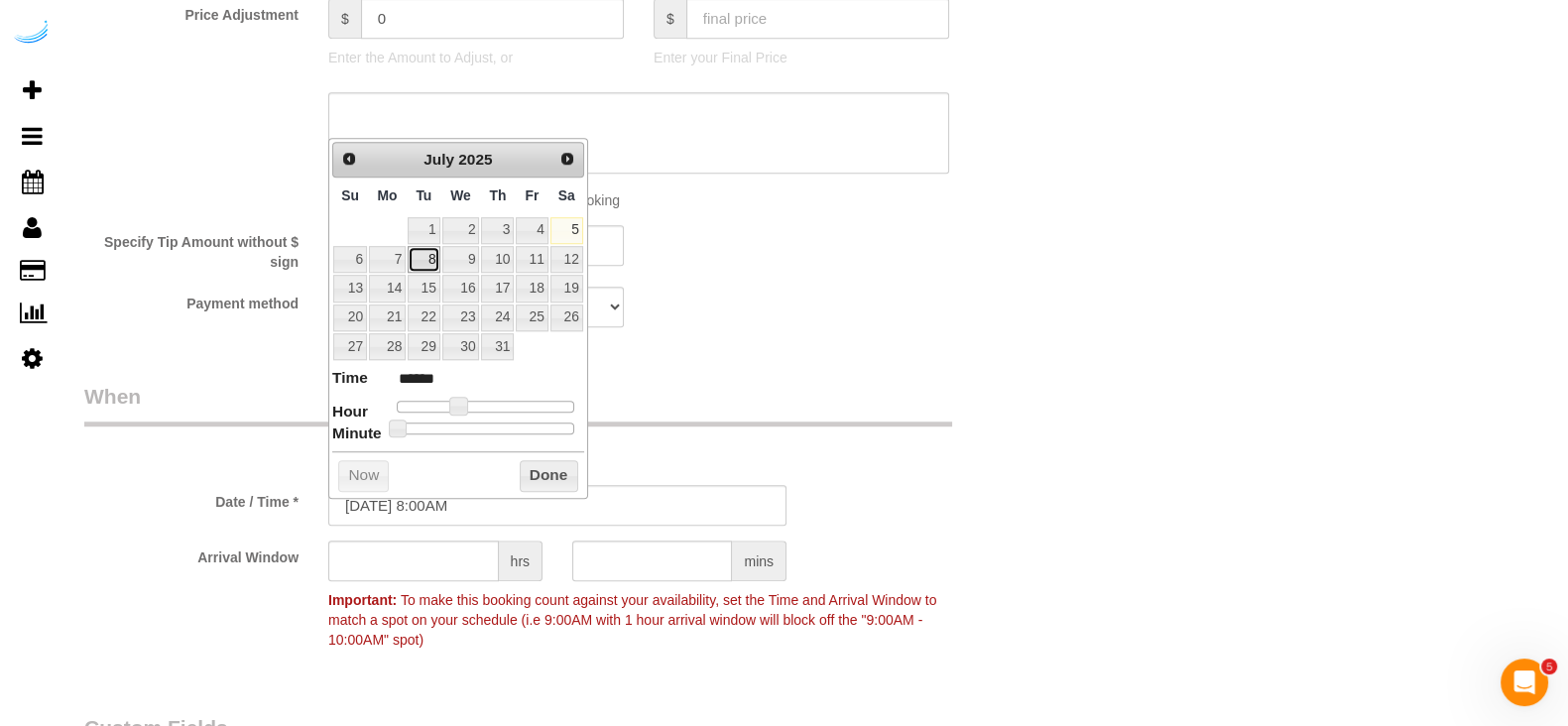 click on "8" at bounding box center [423, 259] 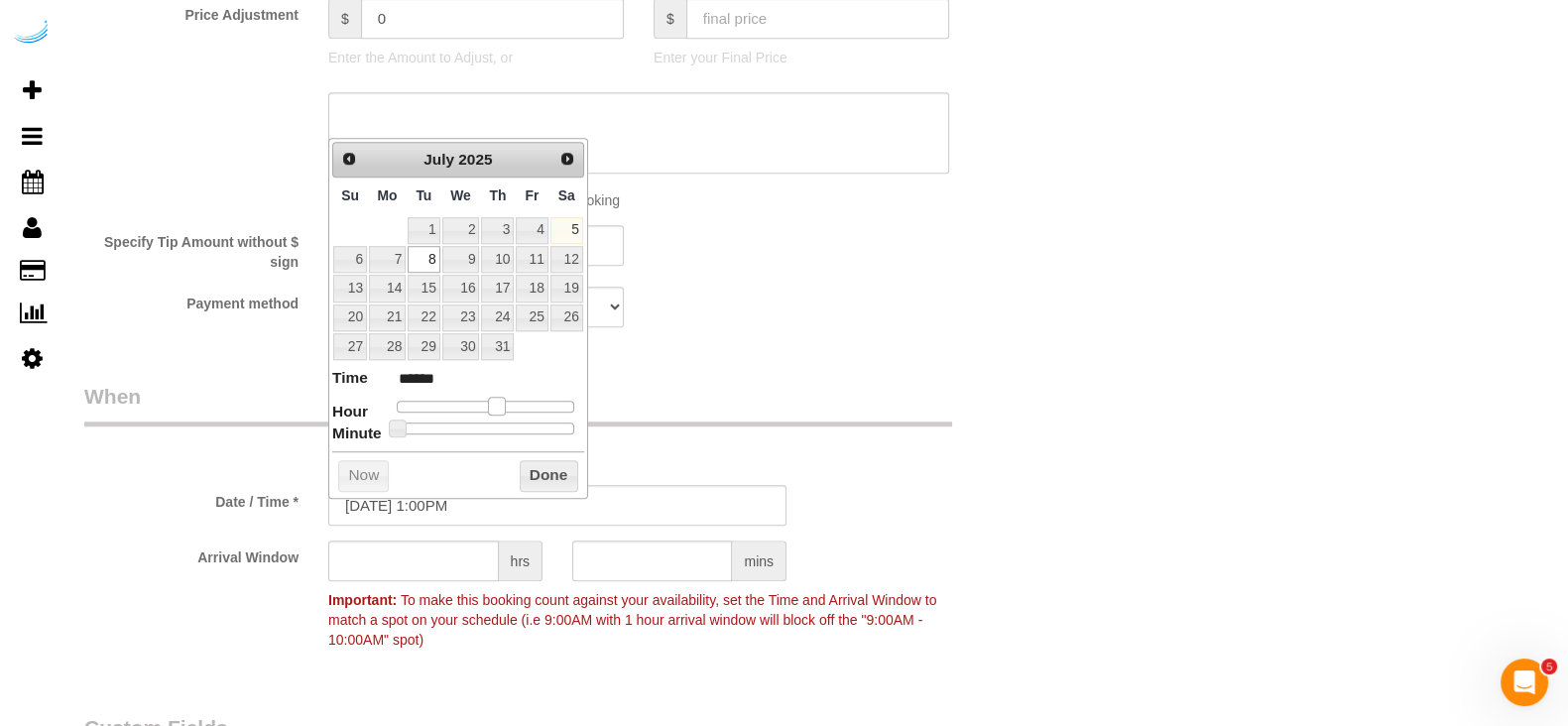 drag, startPoint x: 454, startPoint y: 398, endPoint x: 490, endPoint y: 402, distance: 36.221541 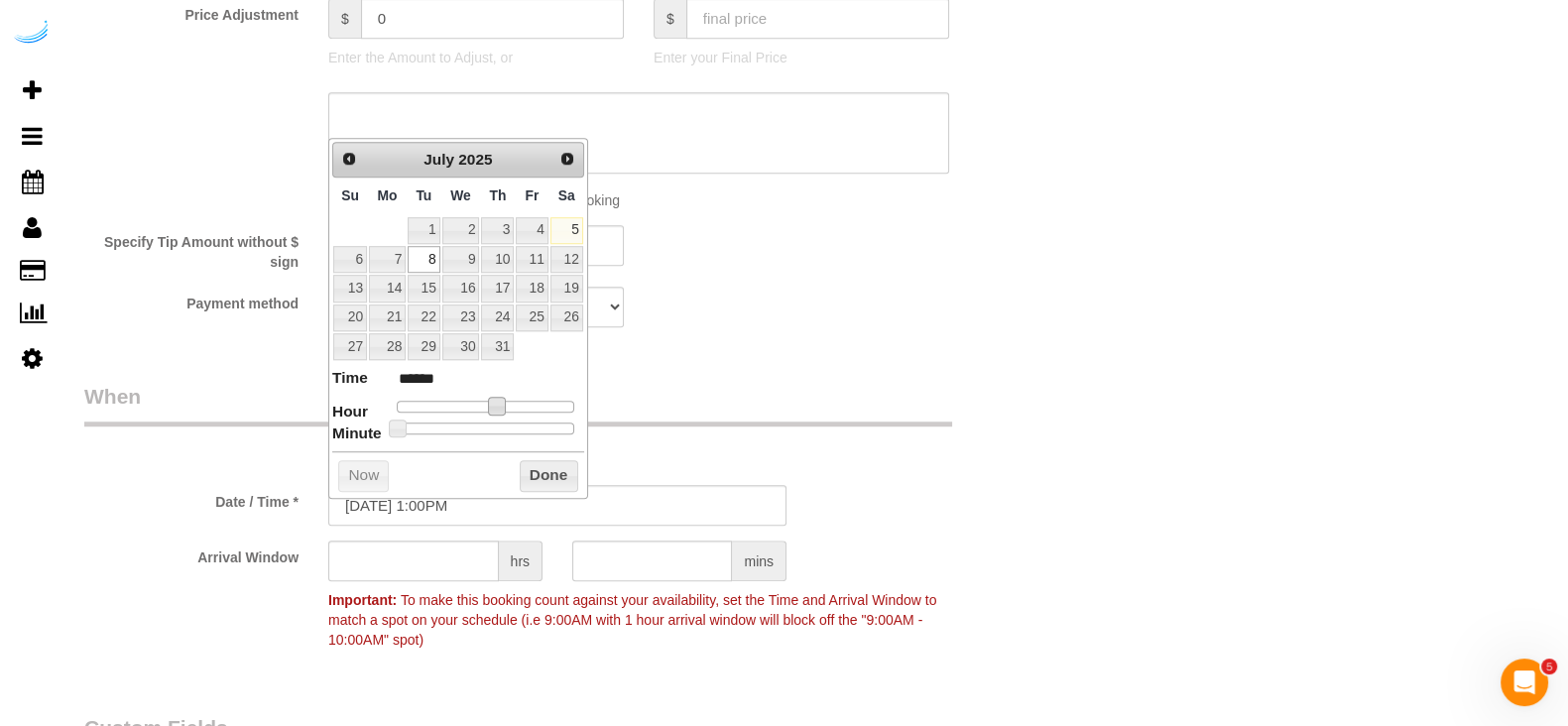 click on "When" at bounding box center (518, 404) 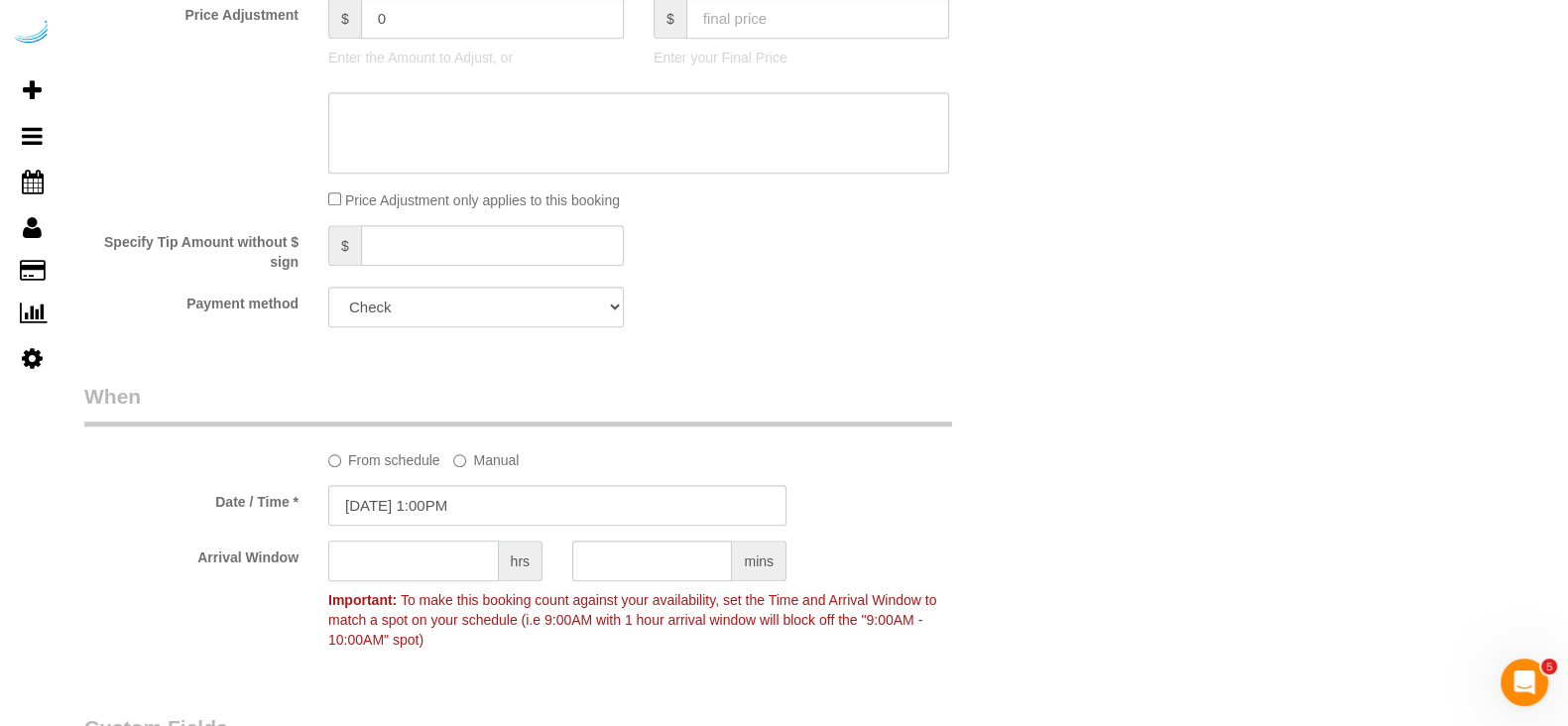 click 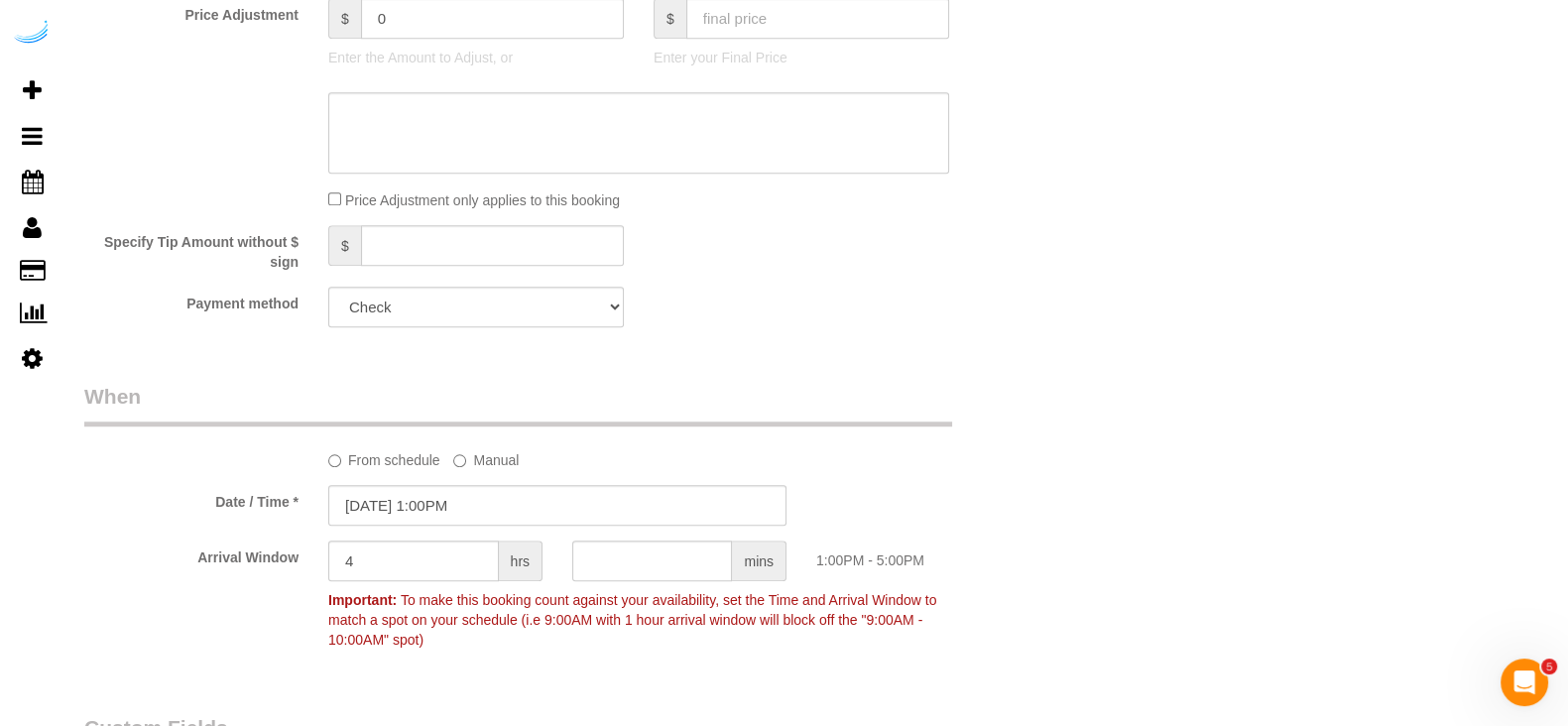 click on "Payment method
Add Credit Card Cash Check Paypal" 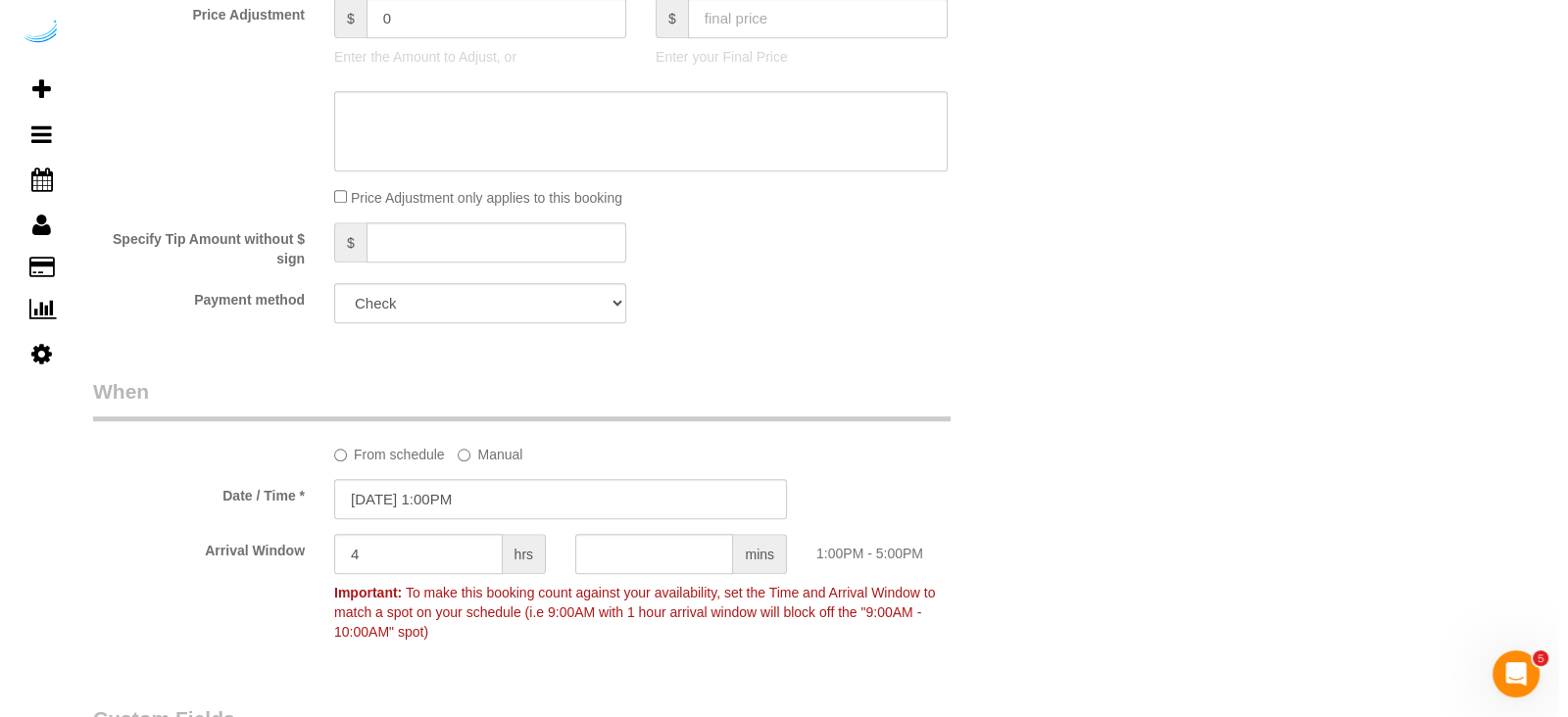 scroll, scrollTop: 2449, scrollLeft: 0, axis: vertical 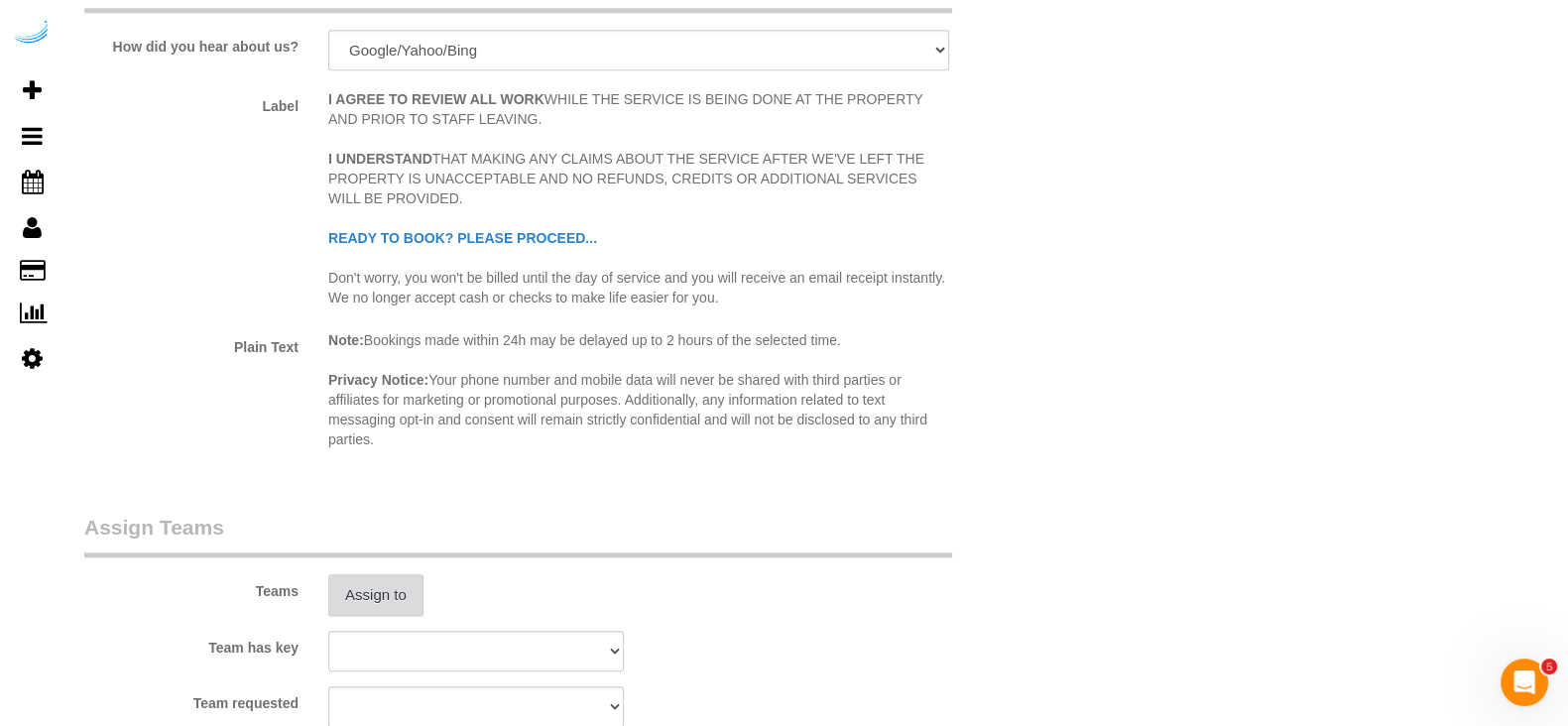 click on "Assign to" at bounding box center (376, 595) 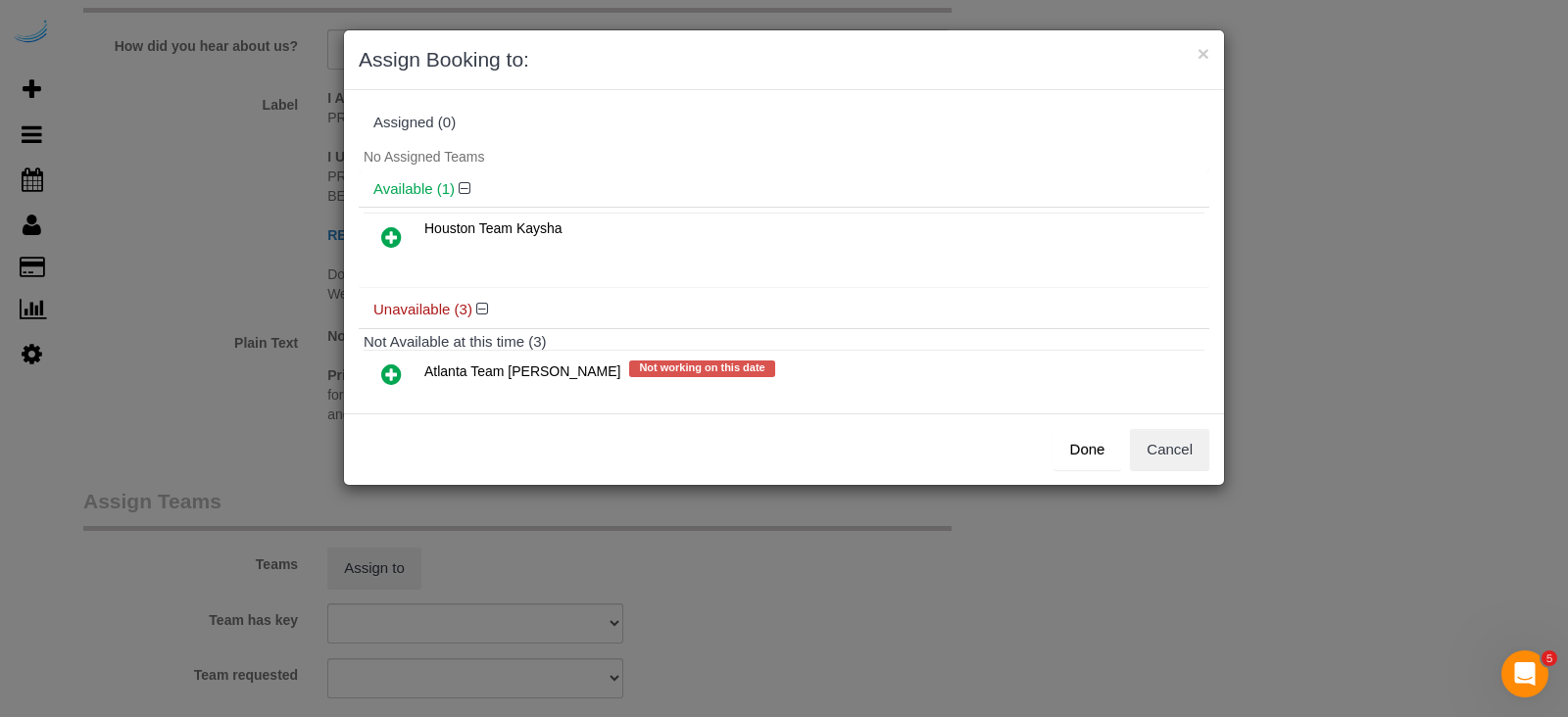 scroll, scrollTop: 133, scrollLeft: 0, axis: vertical 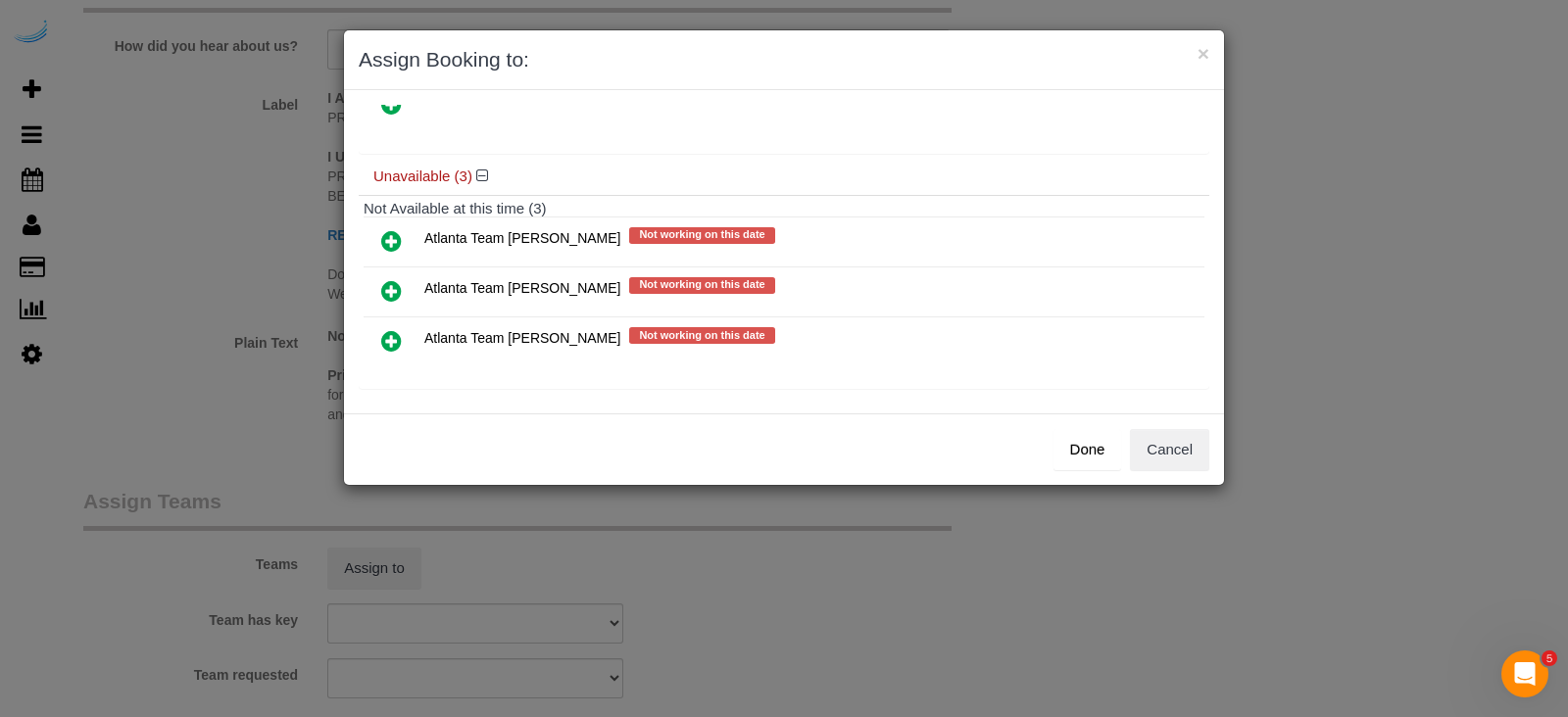 click at bounding box center [391, 241] 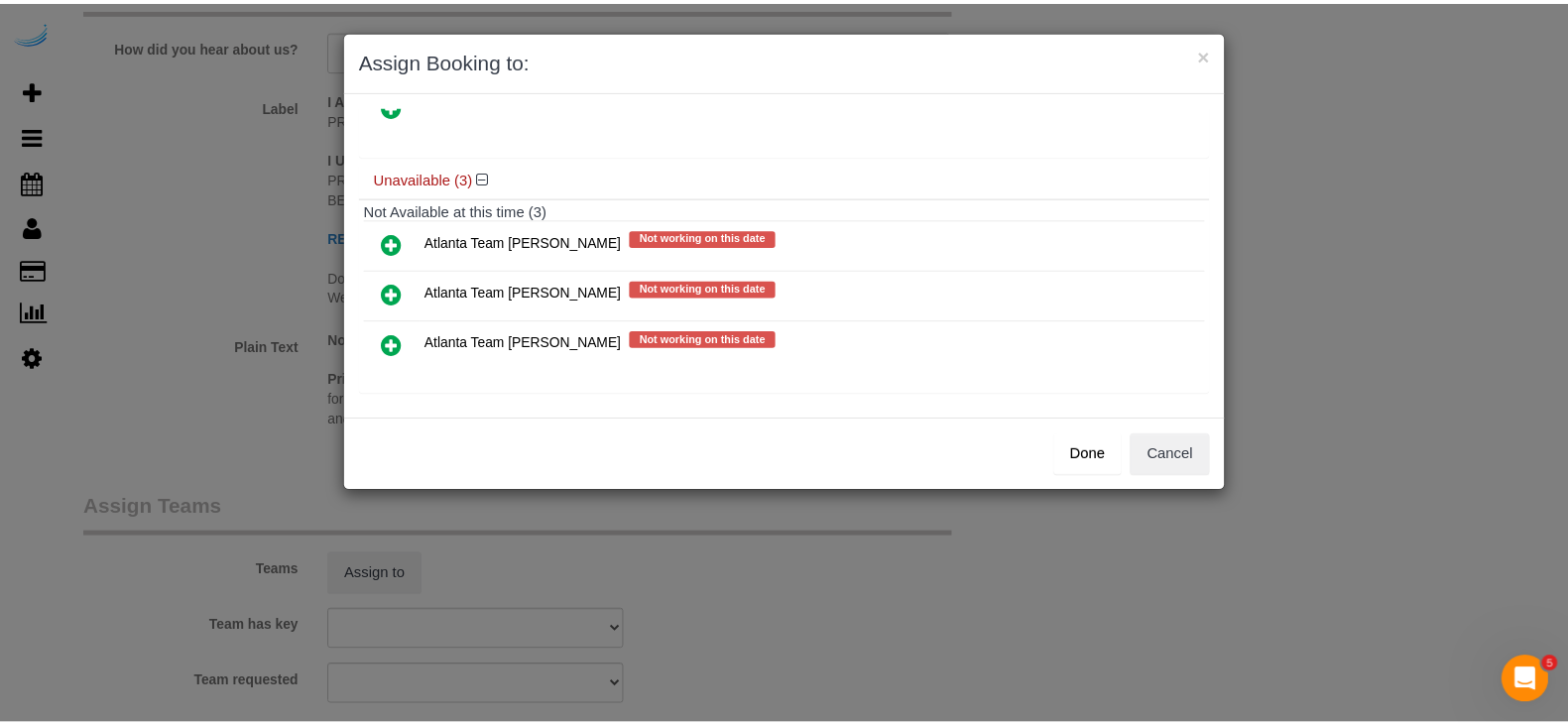 scroll, scrollTop: 133, scrollLeft: 0, axis: vertical 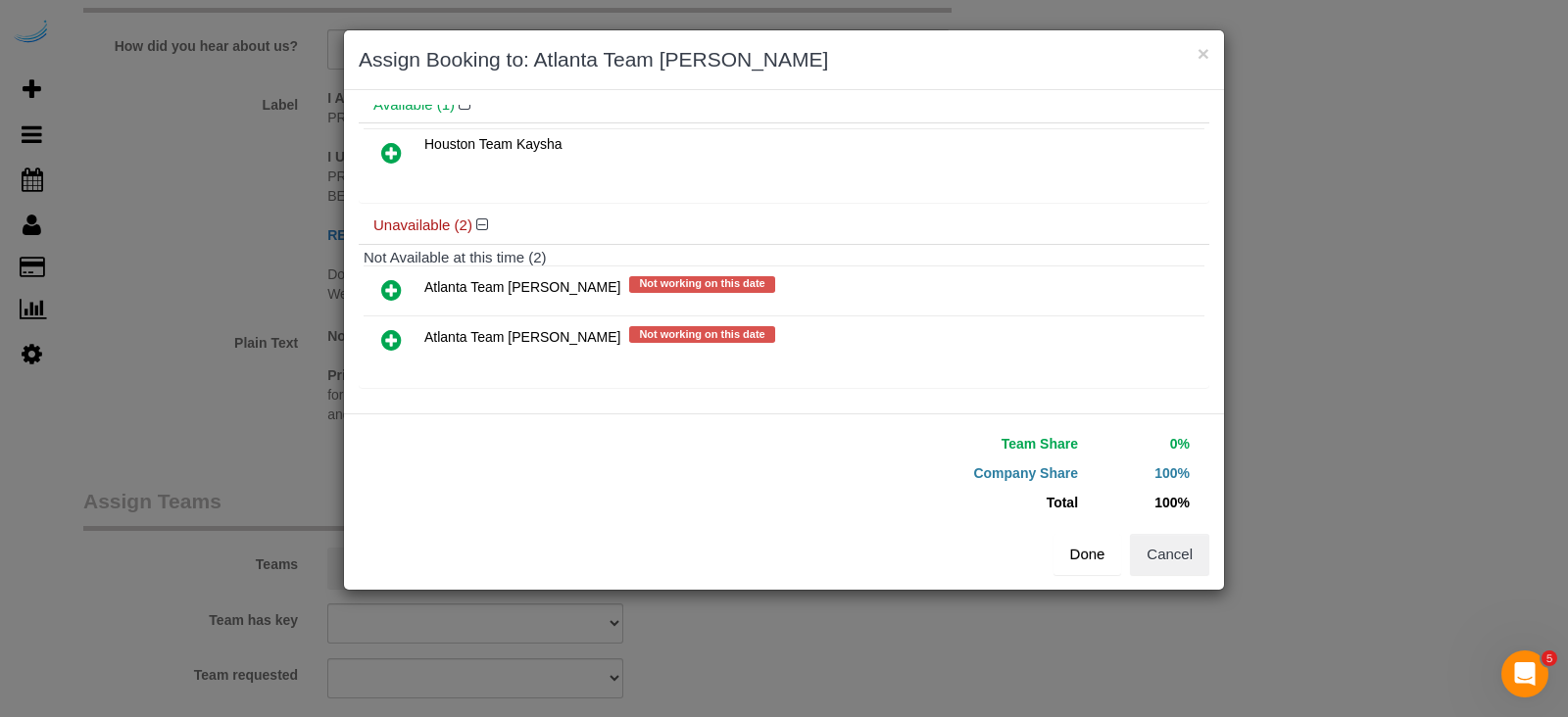 click on "Done" at bounding box center (1088, 554) 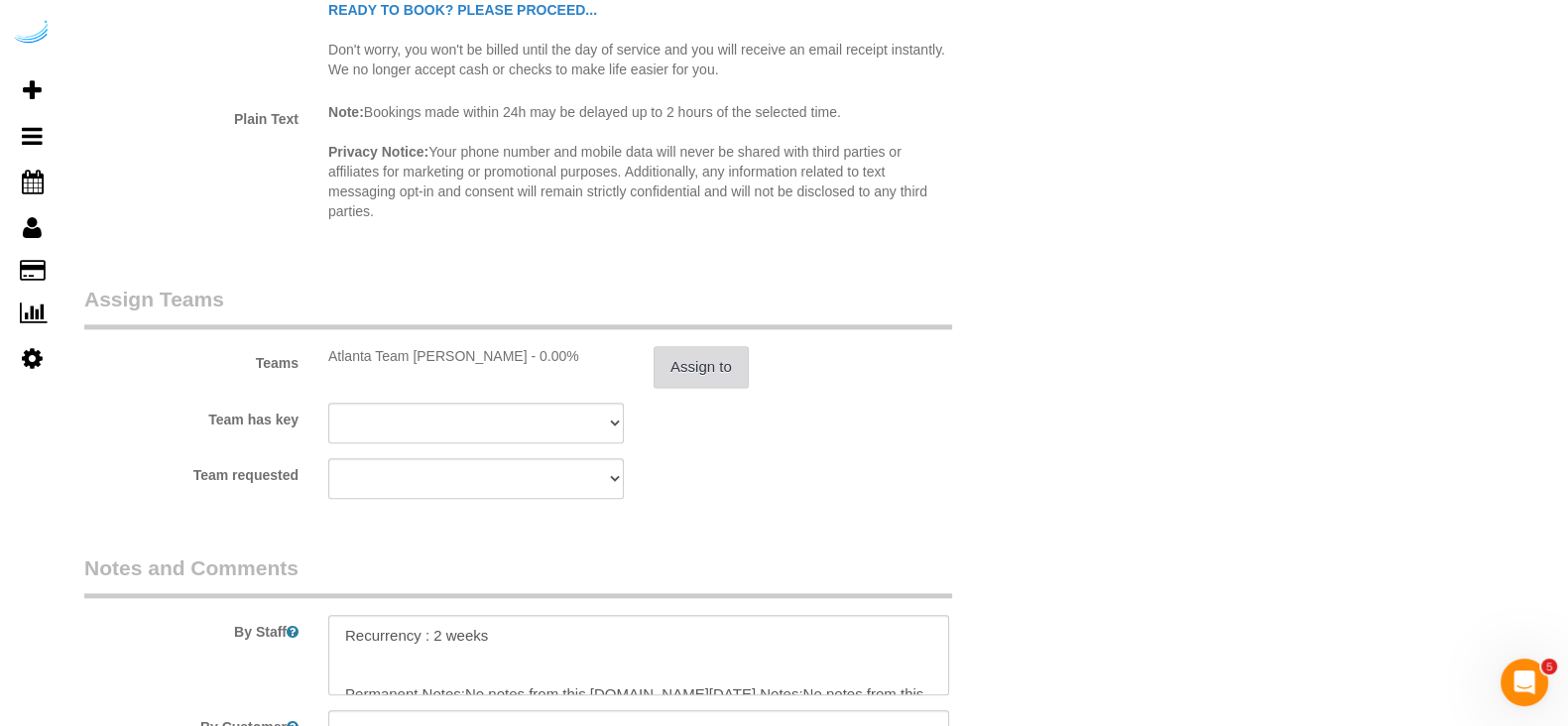 scroll, scrollTop: 2949, scrollLeft: 0, axis: vertical 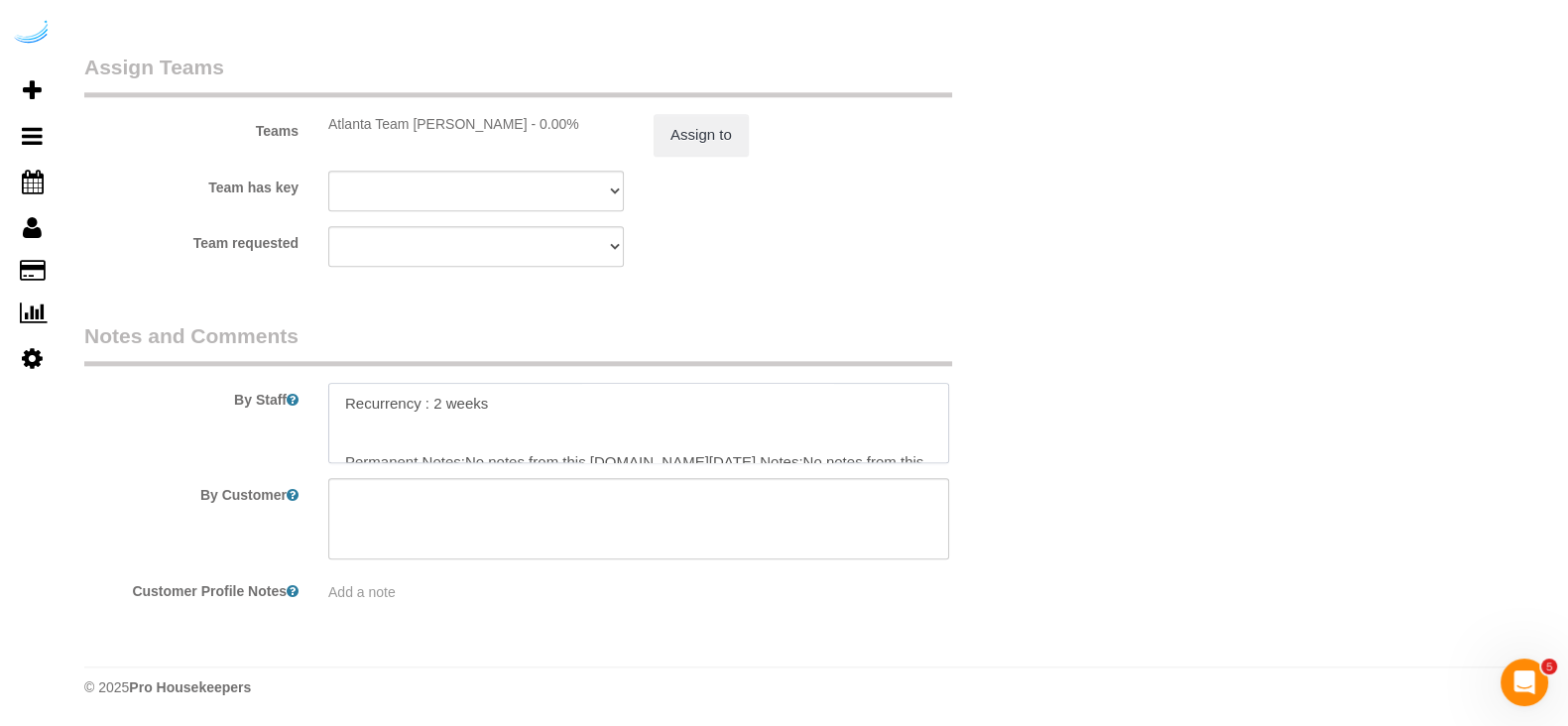 click at bounding box center [639, 424] 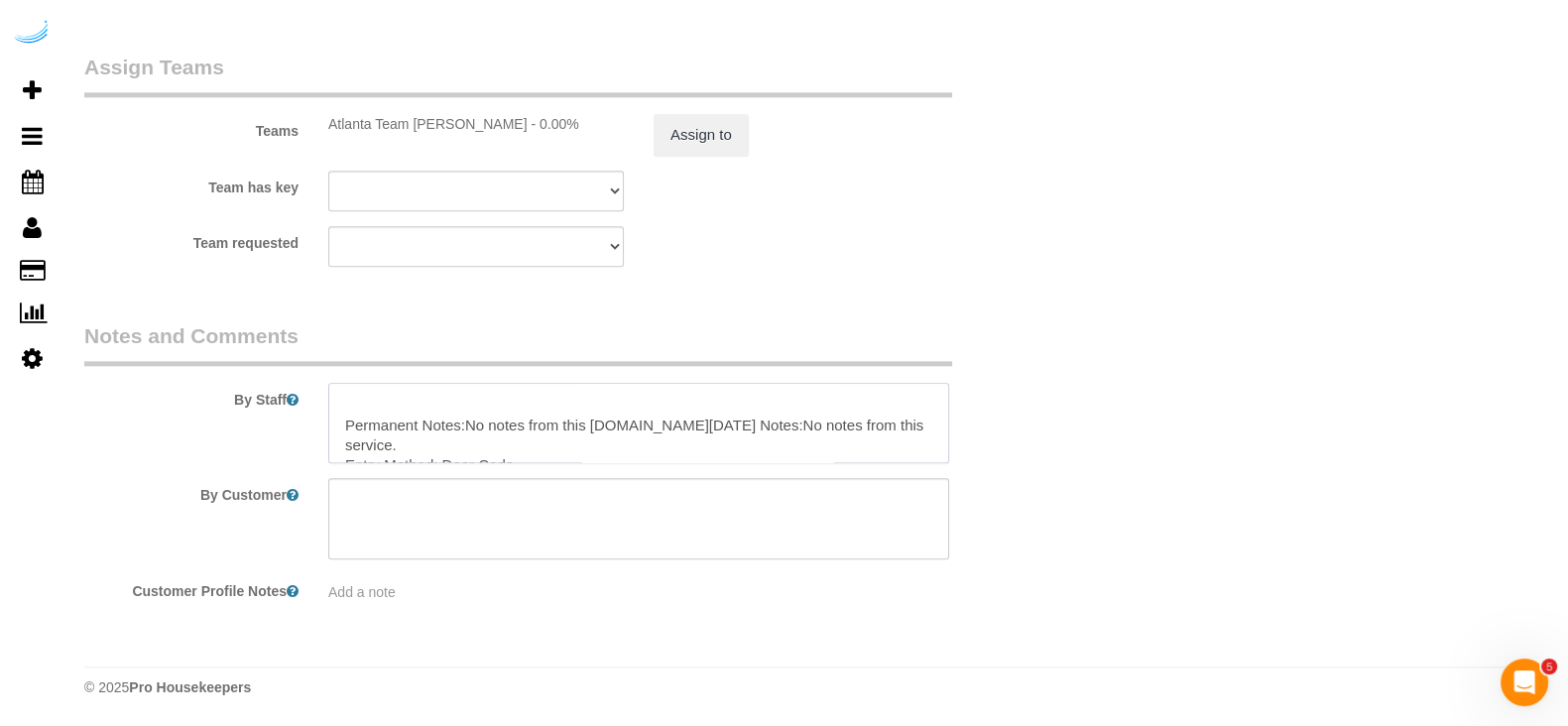 scroll, scrollTop: 0, scrollLeft: 0, axis: both 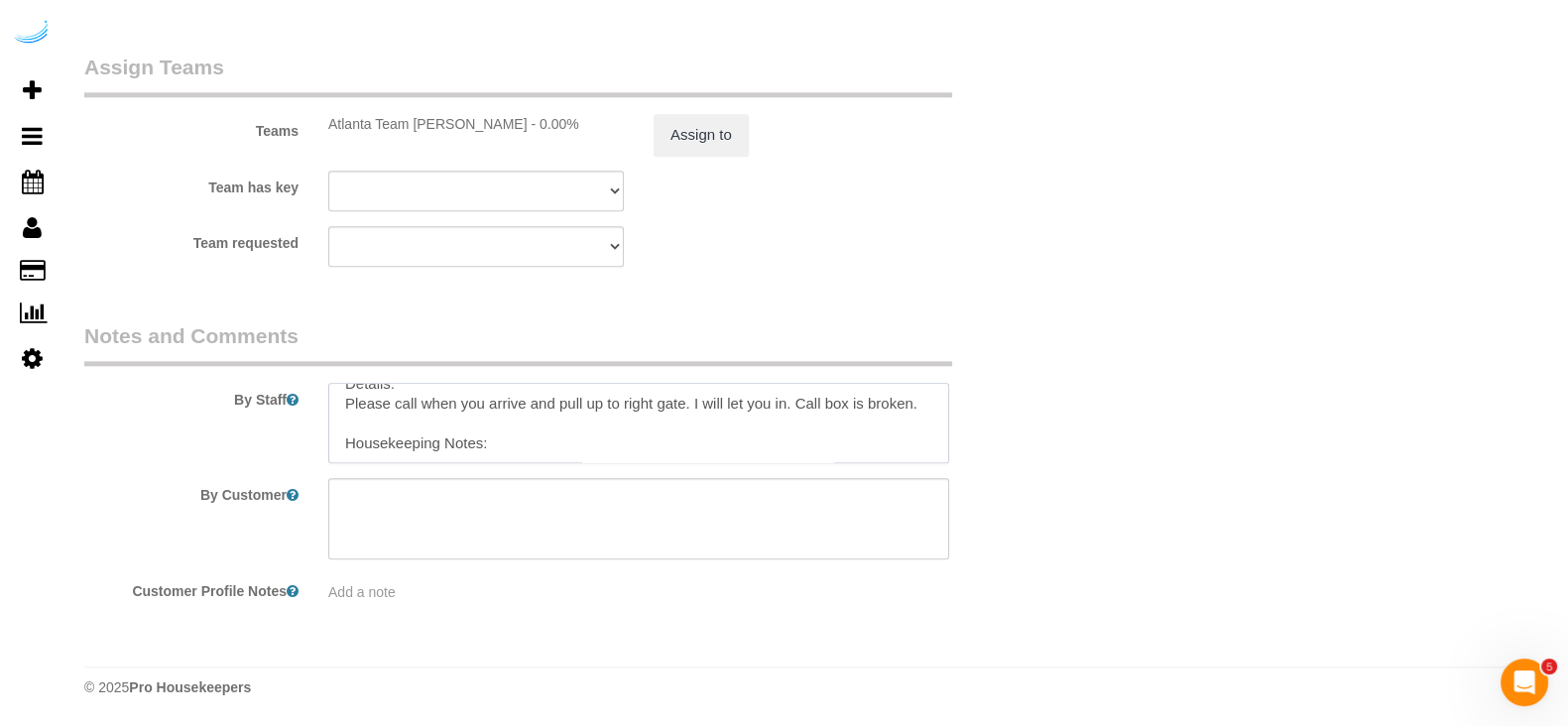 drag, startPoint x: 346, startPoint y: 453, endPoint x: 623, endPoint y: 449, distance: 277.0289 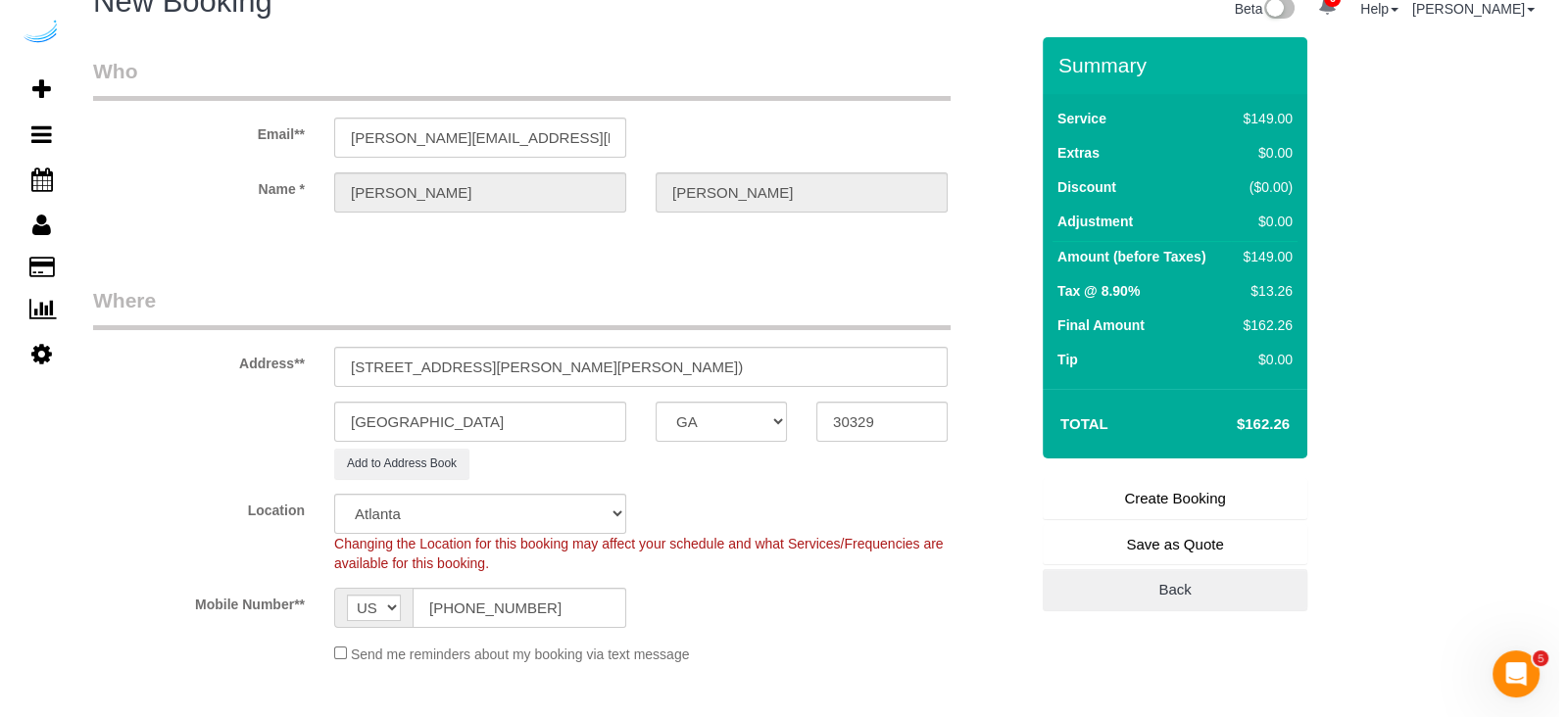 scroll, scrollTop: 0, scrollLeft: 0, axis: both 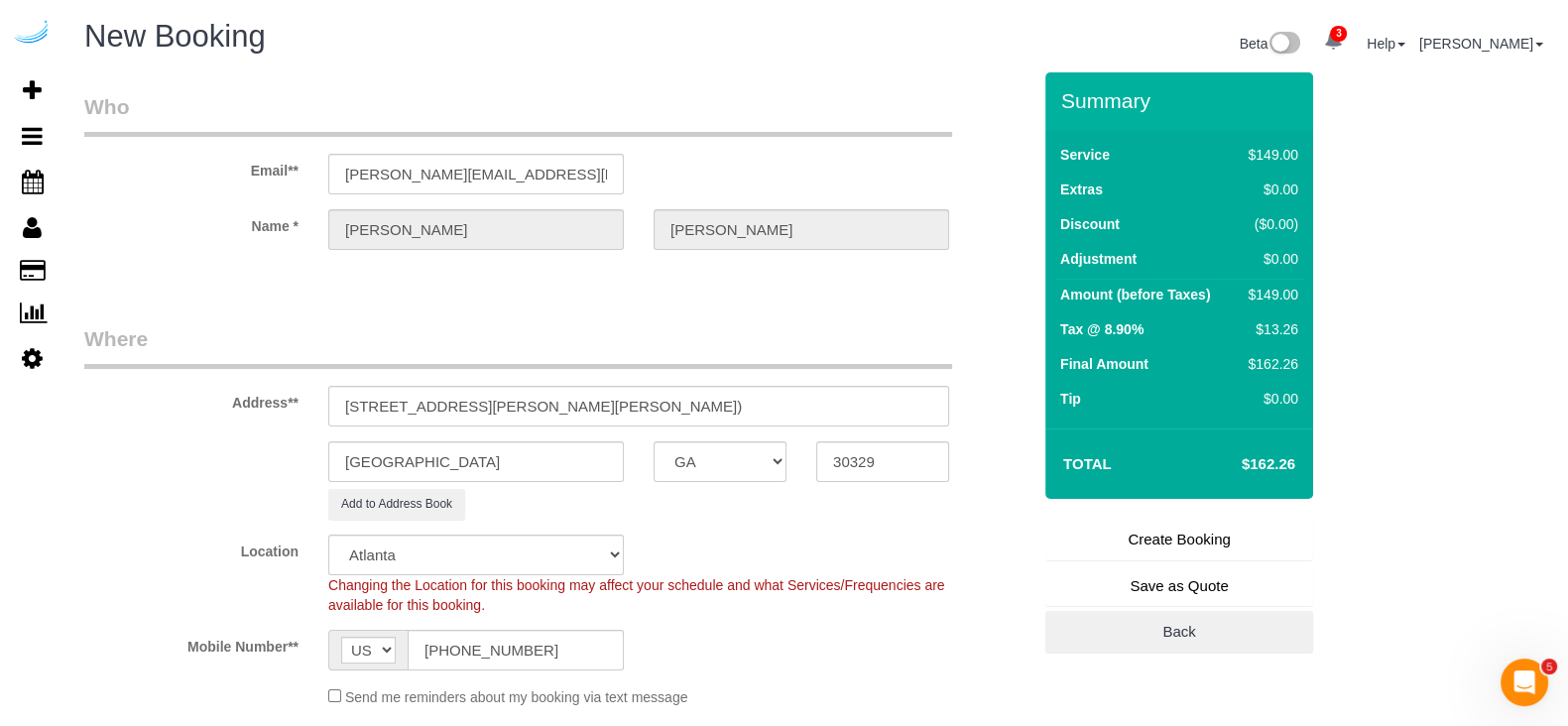 click on "Create Booking" at bounding box center [1179, 540] 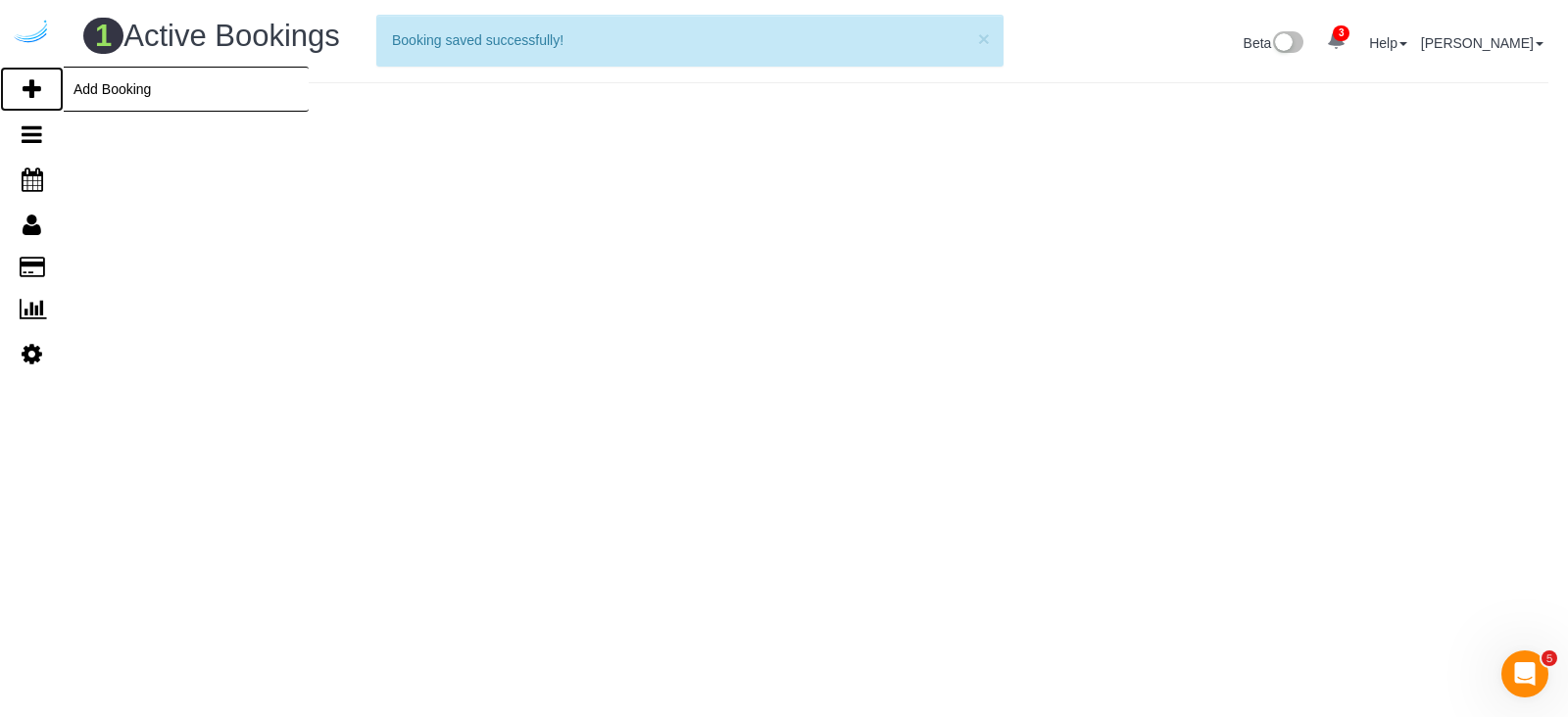 drag, startPoint x: 28, startPoint y: 95, endPoint x: 60, endPoint y: 100, distance: 32.38827 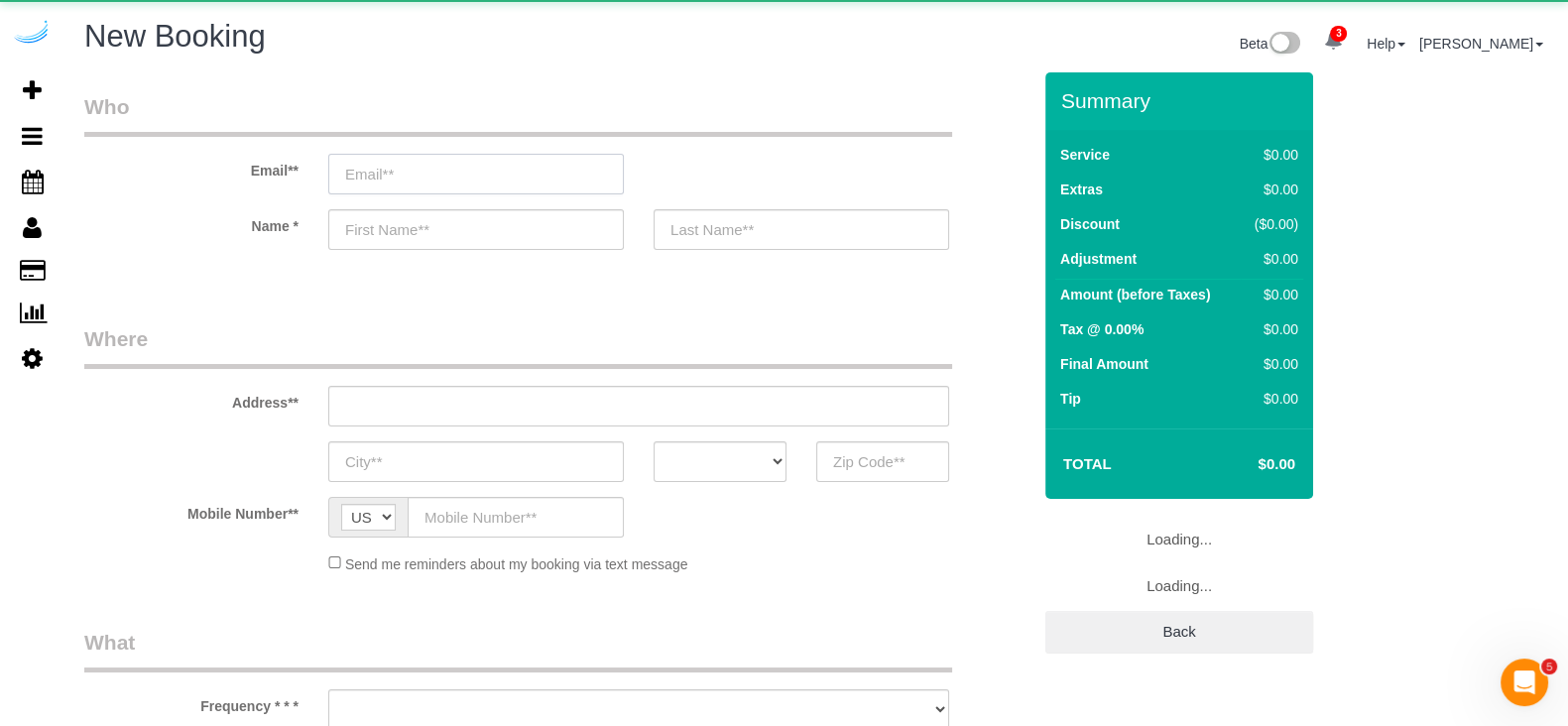 click at bounding box center [476, 174] 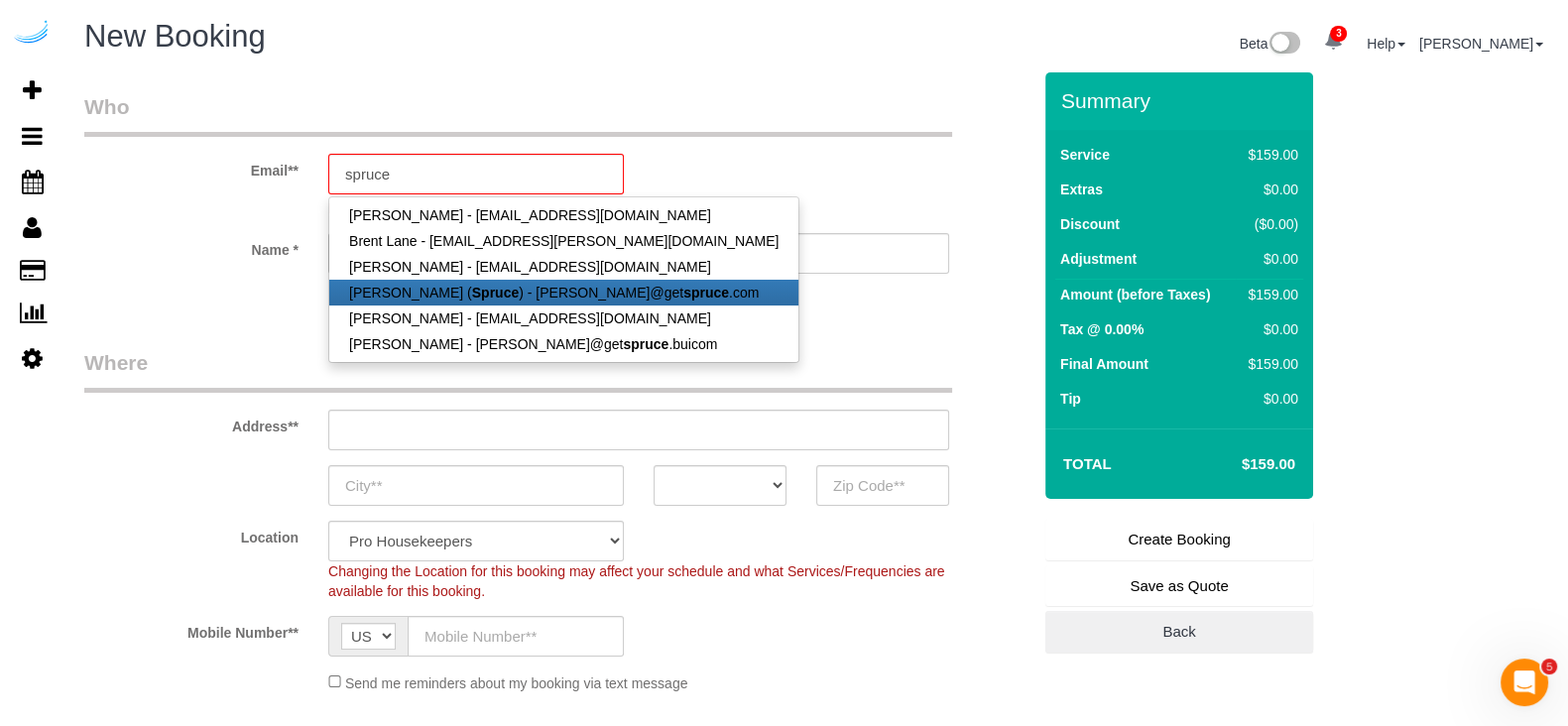 click on "Spruce" at bounding box center [495, 293] 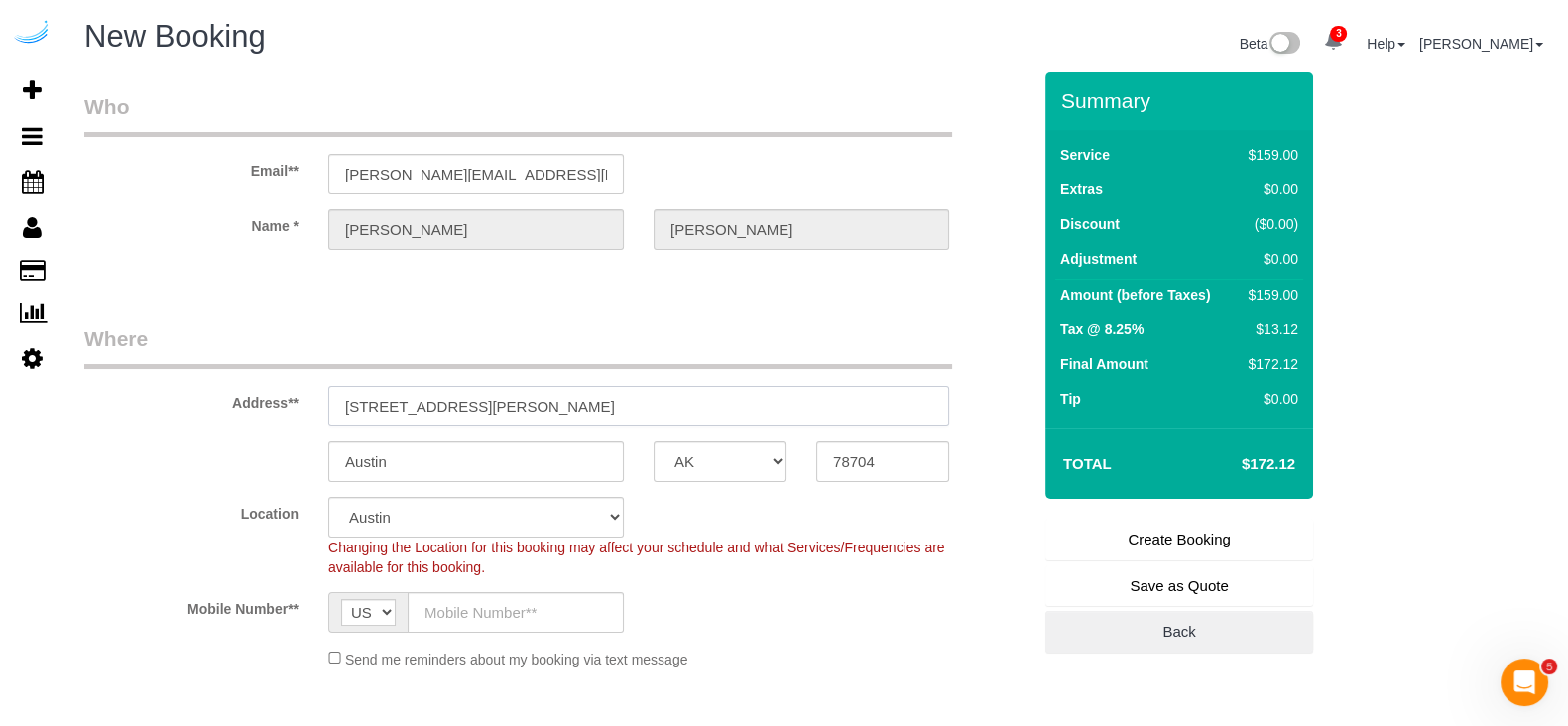 click on "[STREET_ADDRESS][PERSON_NAME]" at bounding box center (639, 406) 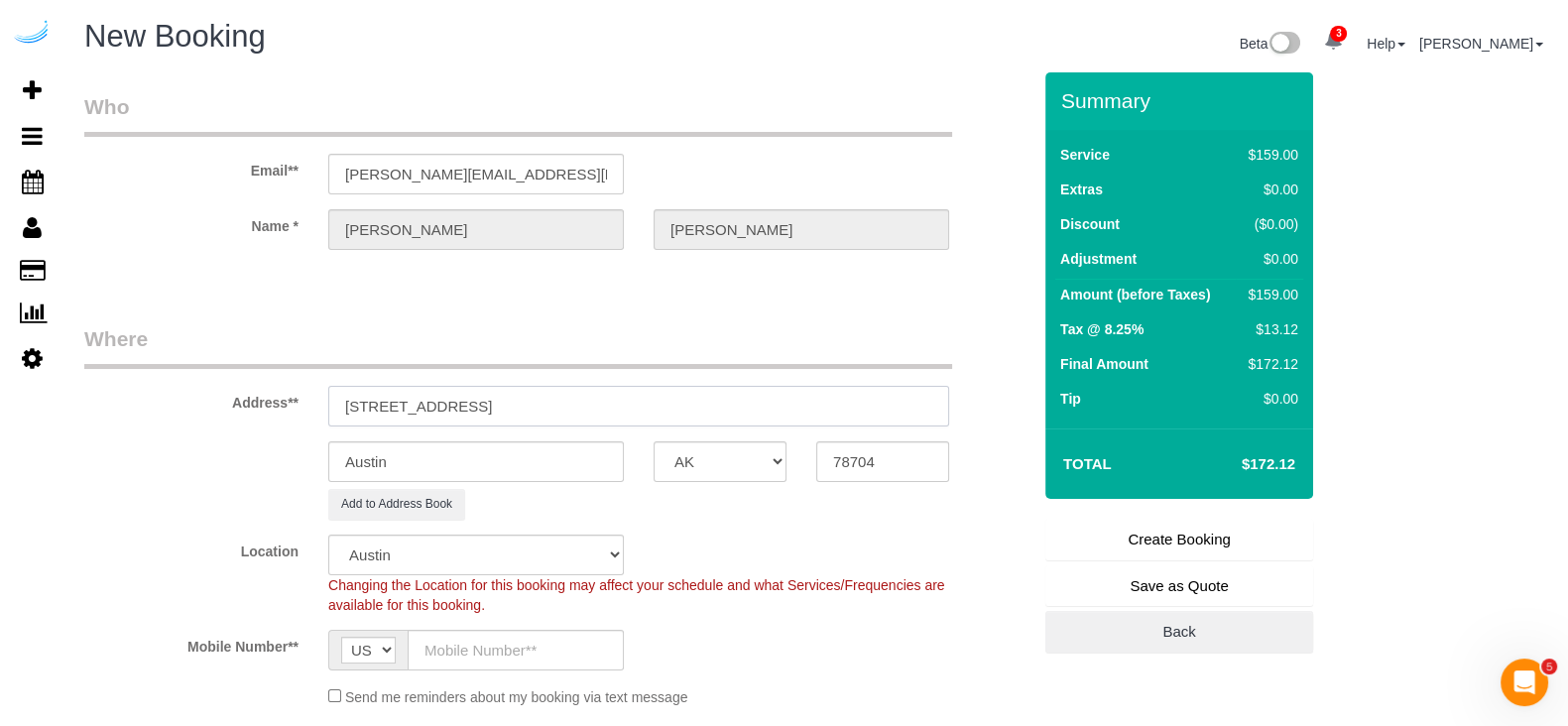 click on "[STREET_ADDRESS]" at bounding box center (639, 406) 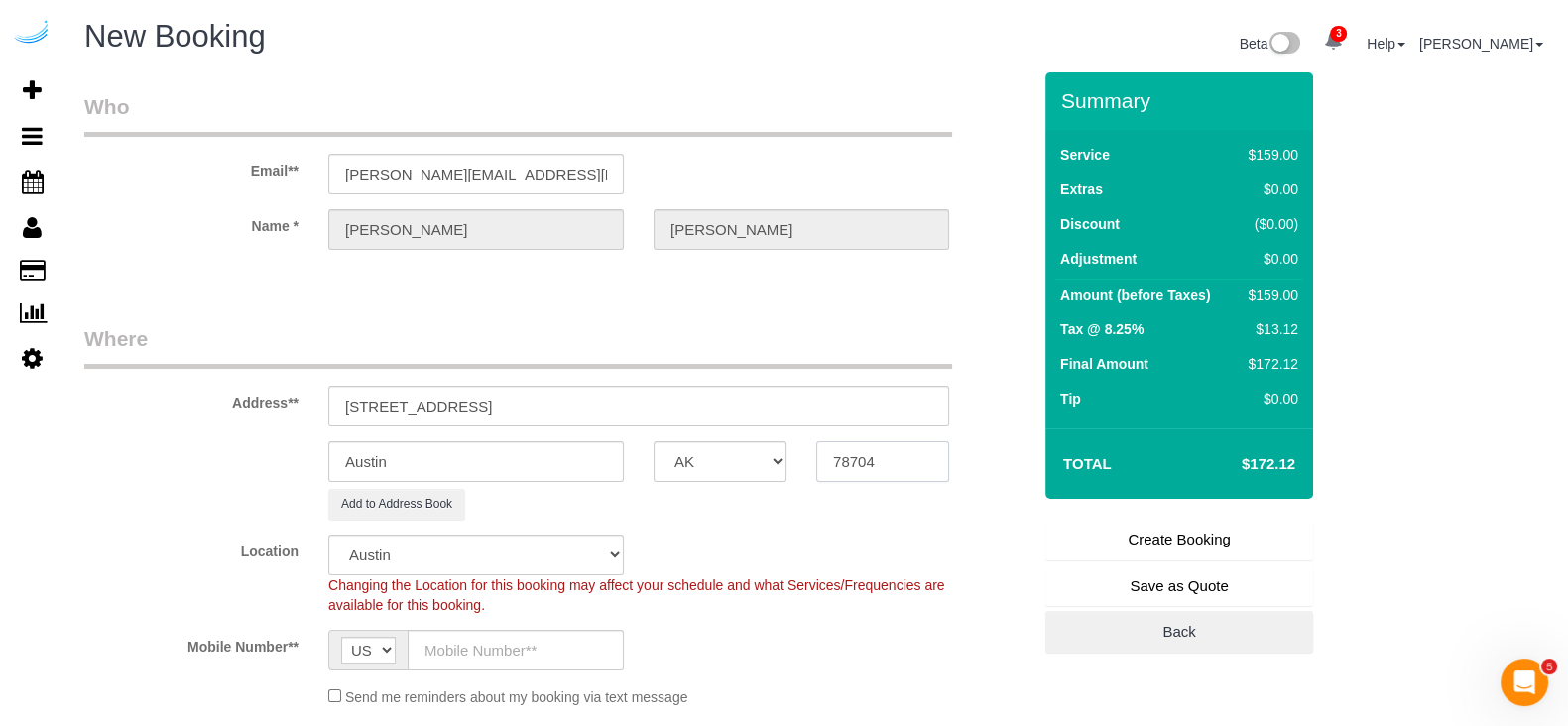 click on "78704" at bounding box center [883, 461] 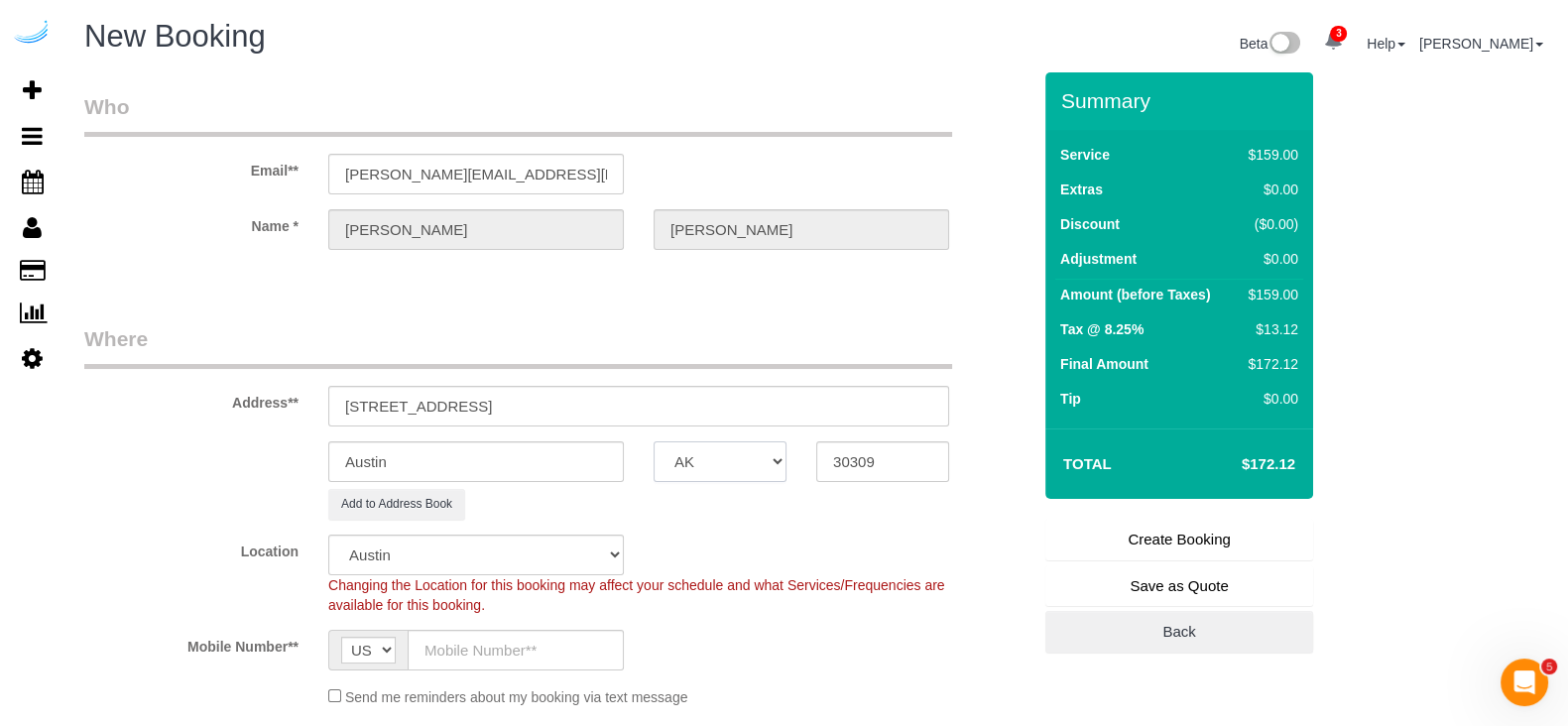 click on "AK
AL
AR
AZ
CA
CO
CT
DC
DE
[GEOGRAPHIC_DATA]
[GEOGRAPHIC_DATA]
HI
IA
ID
IL
IN
KS
[GEOGRAPHIC_DATA]
LA
MA
MD
ME
MI
[GEOGRAPHIC_DATA]
[GEOGRAPHIC_DATA]
MS
MT
[GEOGRAPHIC_DATA]
ND
NE
NH
[GEOGRAPHIC_DATA]
NM
NV
[GEOGRAPHIC_DATA]
[GEOGRAPHIC_DATA]
OK
OR
[GEOGRAPHIC_DATA]
[GEOGRAPHIC_DATA]
SC
SD
[GEOGRAPHIC_DATA]
[GEOGRAPHIC_DATA]
UT
VA
VT
[GEOGRAPHIC_DATA]
WI
WV
WY" at bounding box center (720, 461) 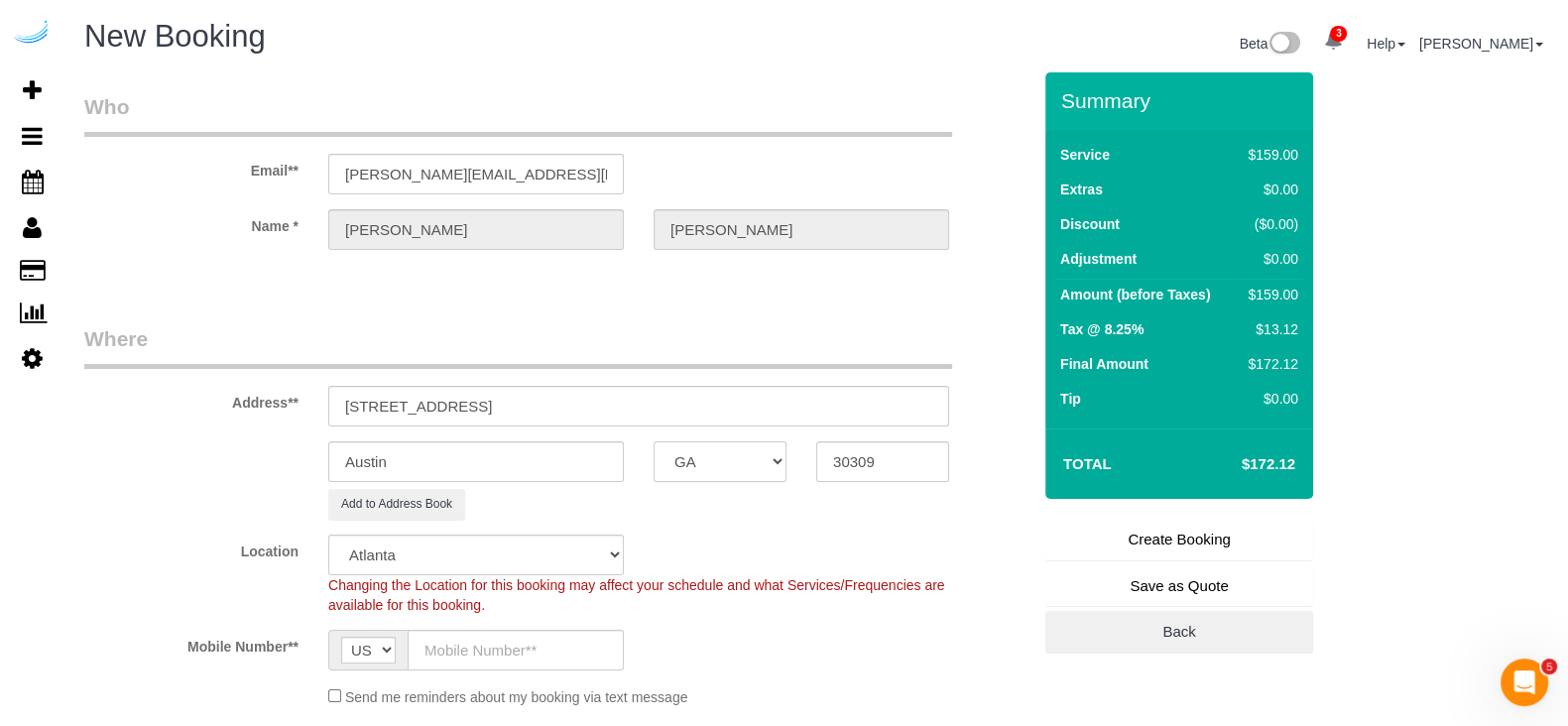 click on "AK
AL
AR
AZ
CA
CO
CT
DC
DE
[GEOGRAPHIC_DATA]
[GEOGRAPHIC_DATA]
HI
IA
ID
IL
IN
KS
[GEOGRAPHIC_DATA]
LA
MA
MD
ME
MI
[GEOGRAPHIC_DATA]
[GEOGRAPHIC_DATA]
MS
MT
[GEOGRAPHIC_DATA]
ND
NE
NH
[GEOGRAPHIC_DATA]
NM
NV
[GEOGRAPHIC_DATA]
[GEOGRAPHIC_DATA]
OK
OR
[GEOGRAPHIC_DATA]
[GEOGRAPHIC_DATA]
SC
SD
[GEOGRAPHIC_DATA]
[GEOGRAPHIC_DATA]
UT
VA
VT
[GEOGRAPHIC_DATA]
WI
WV
WY" at bounding box center (720, 461) 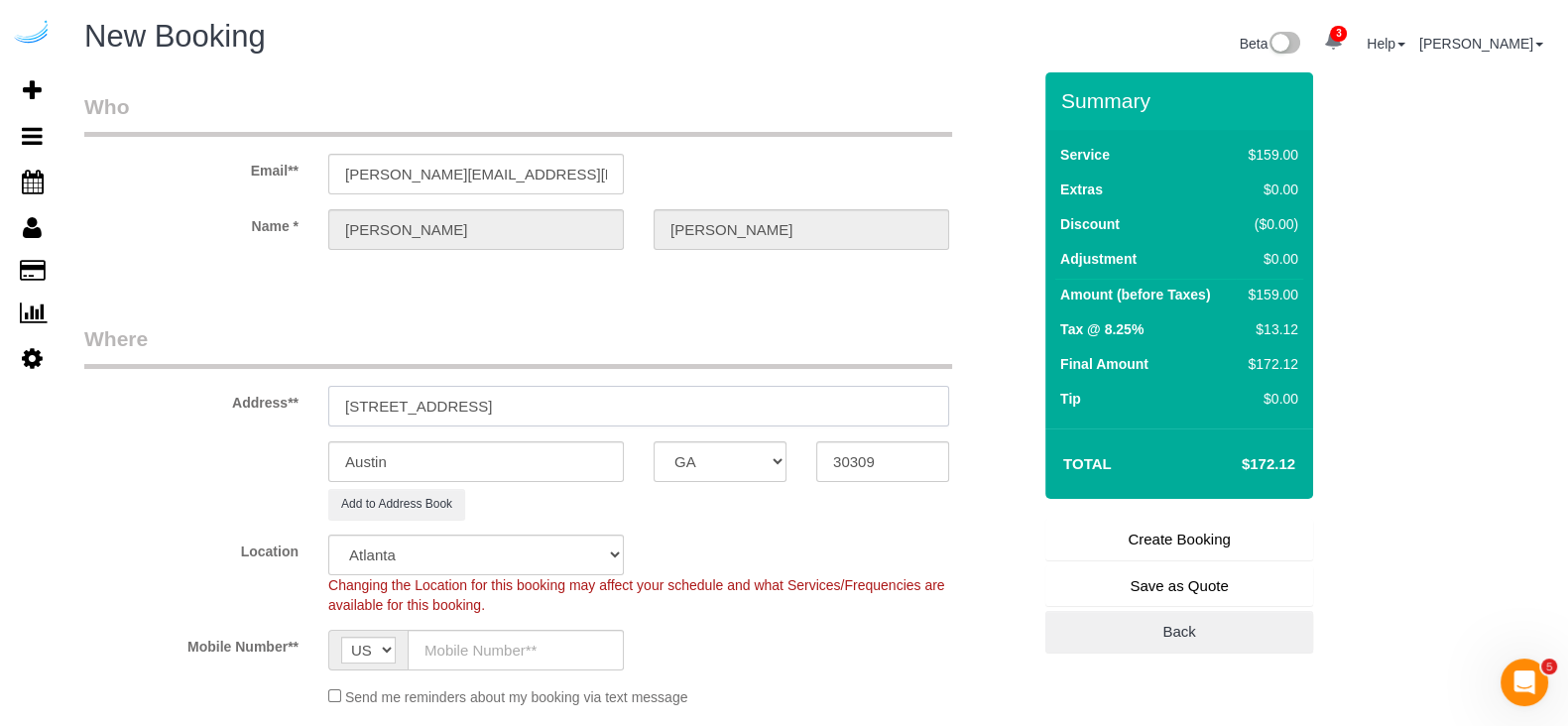 click on "[STREET_ADDRESS]" at bounding box center (639, 406) 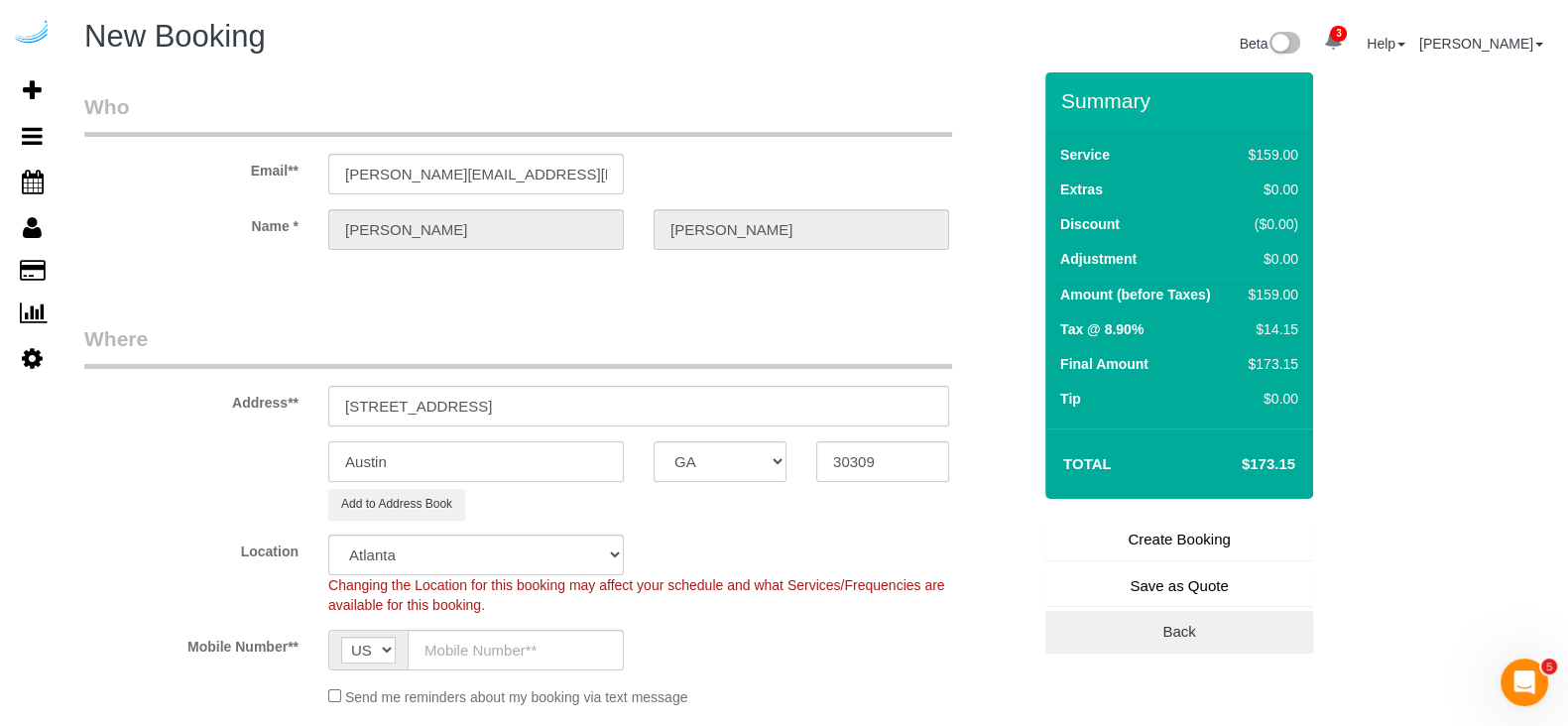 click on "Austin" at bounding box center [476, 461] 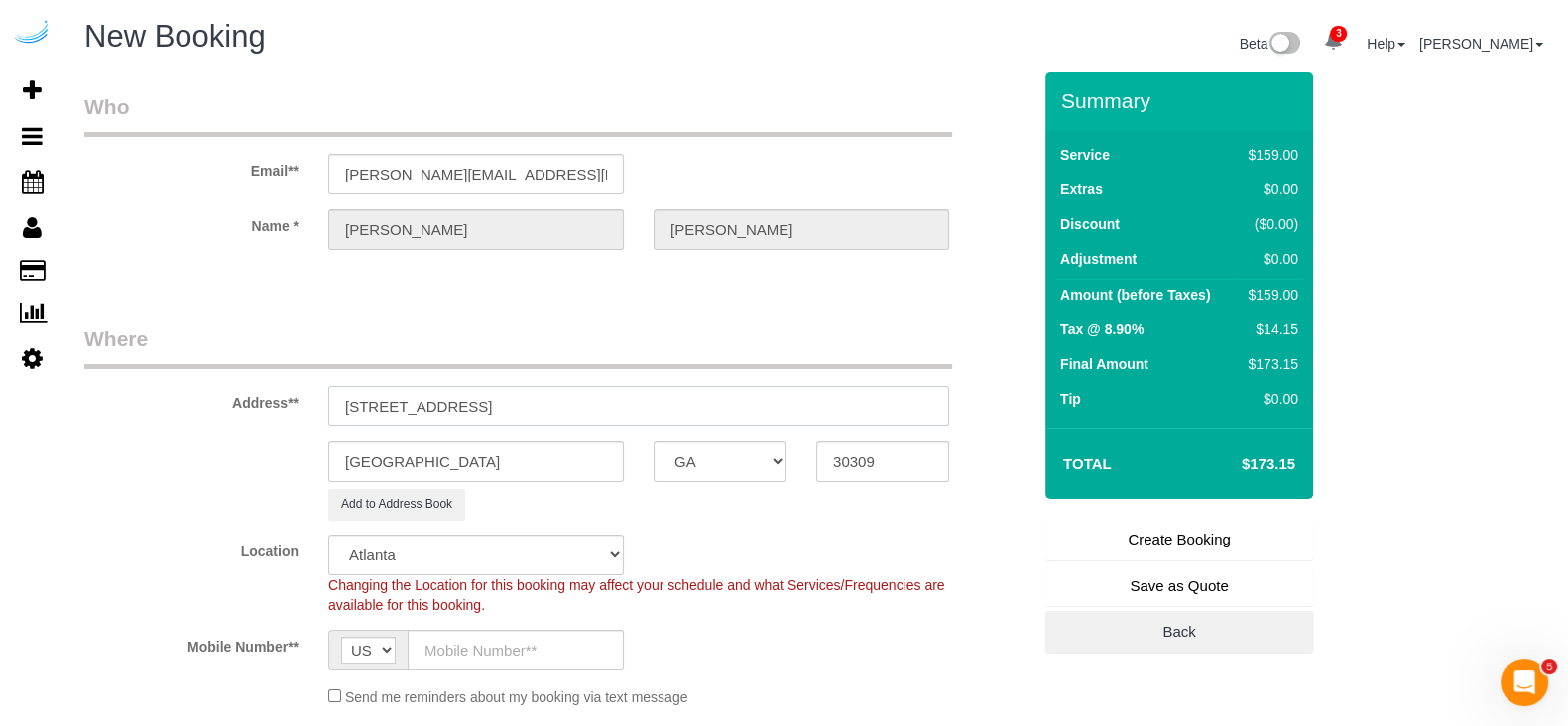 drag, startPoint x: 606, startPoint y: 409, endPoint x: 506, endPoint y: 407, distance: 100.02 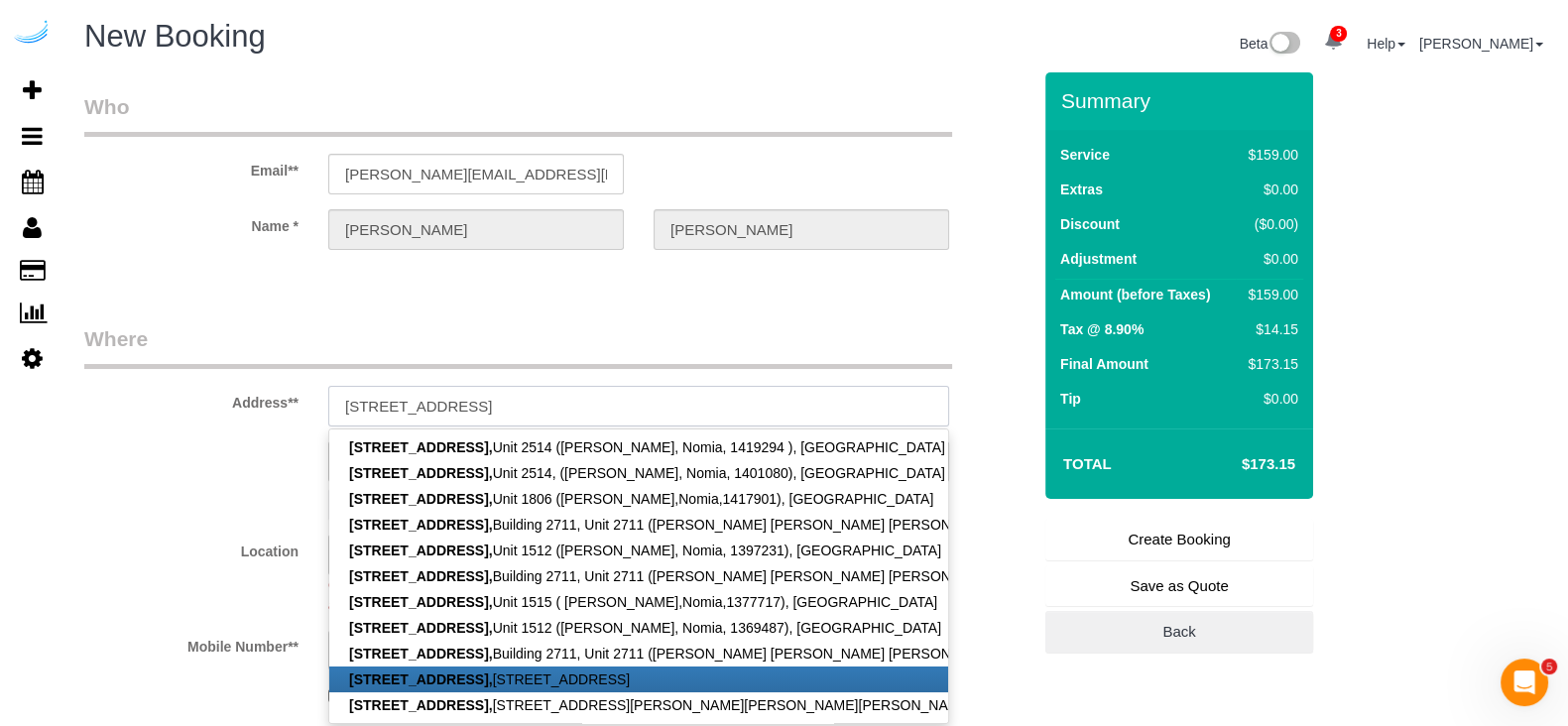 paste on "1515" 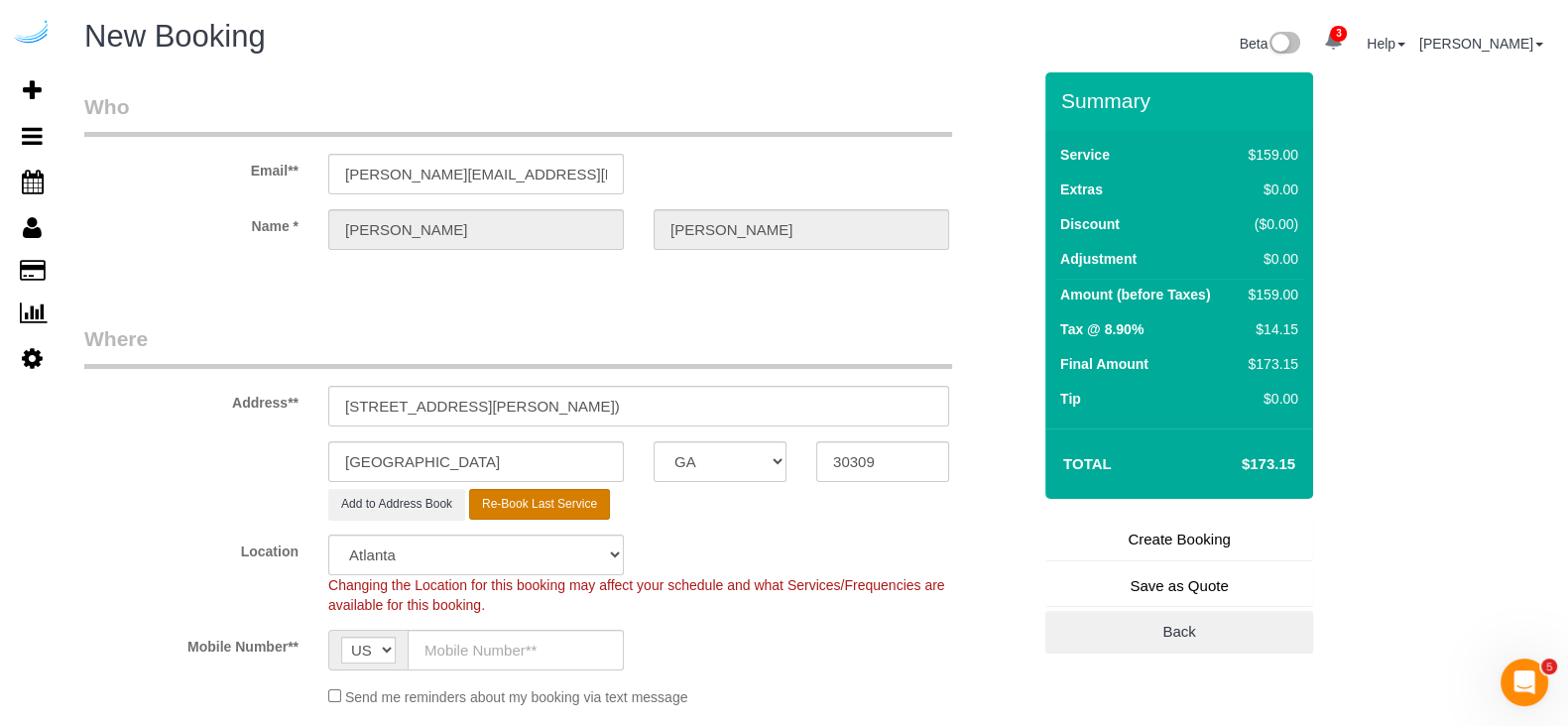 click on "Re-Book Last Service" at bounding box center [540, 504] 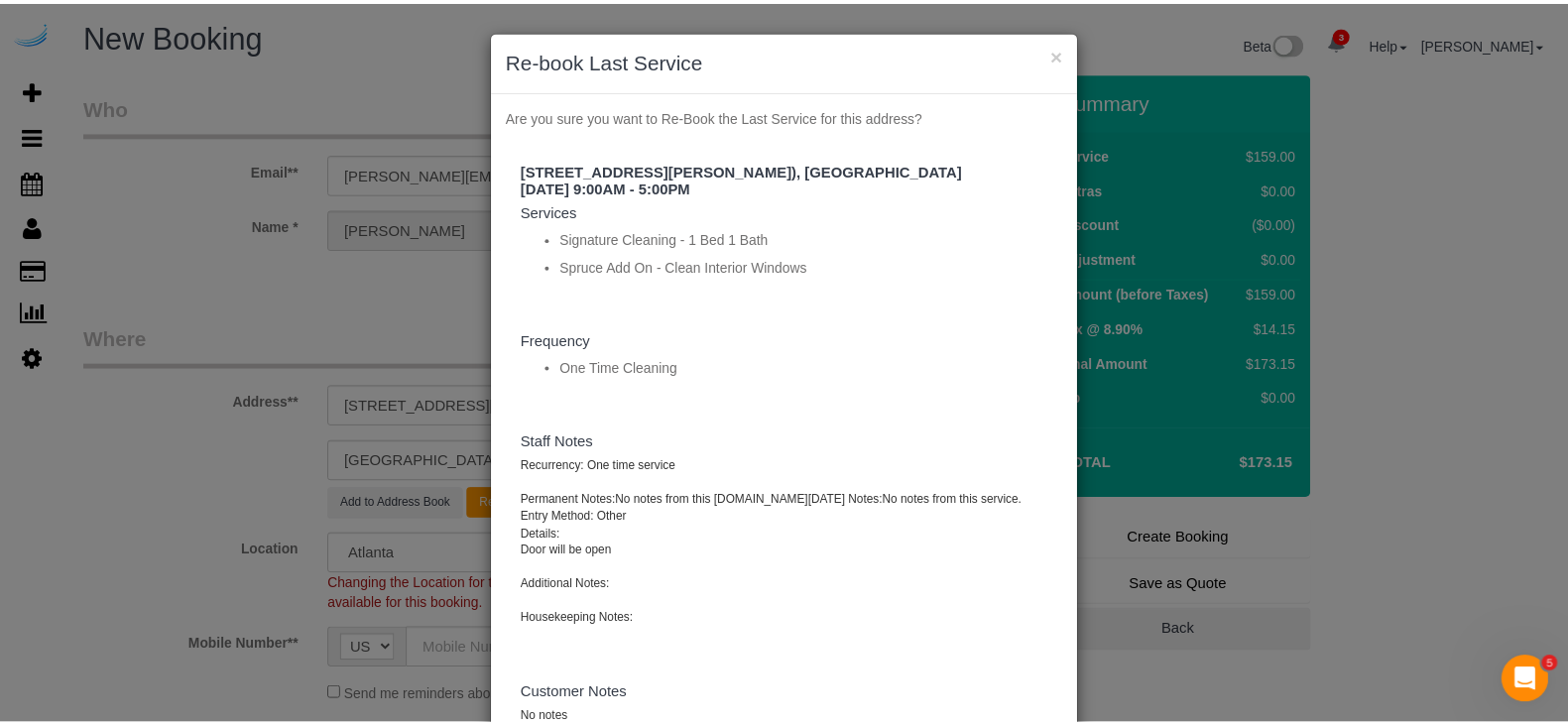 scroll, scrollTop: 162, scrollLeft: 0, axis: vertical 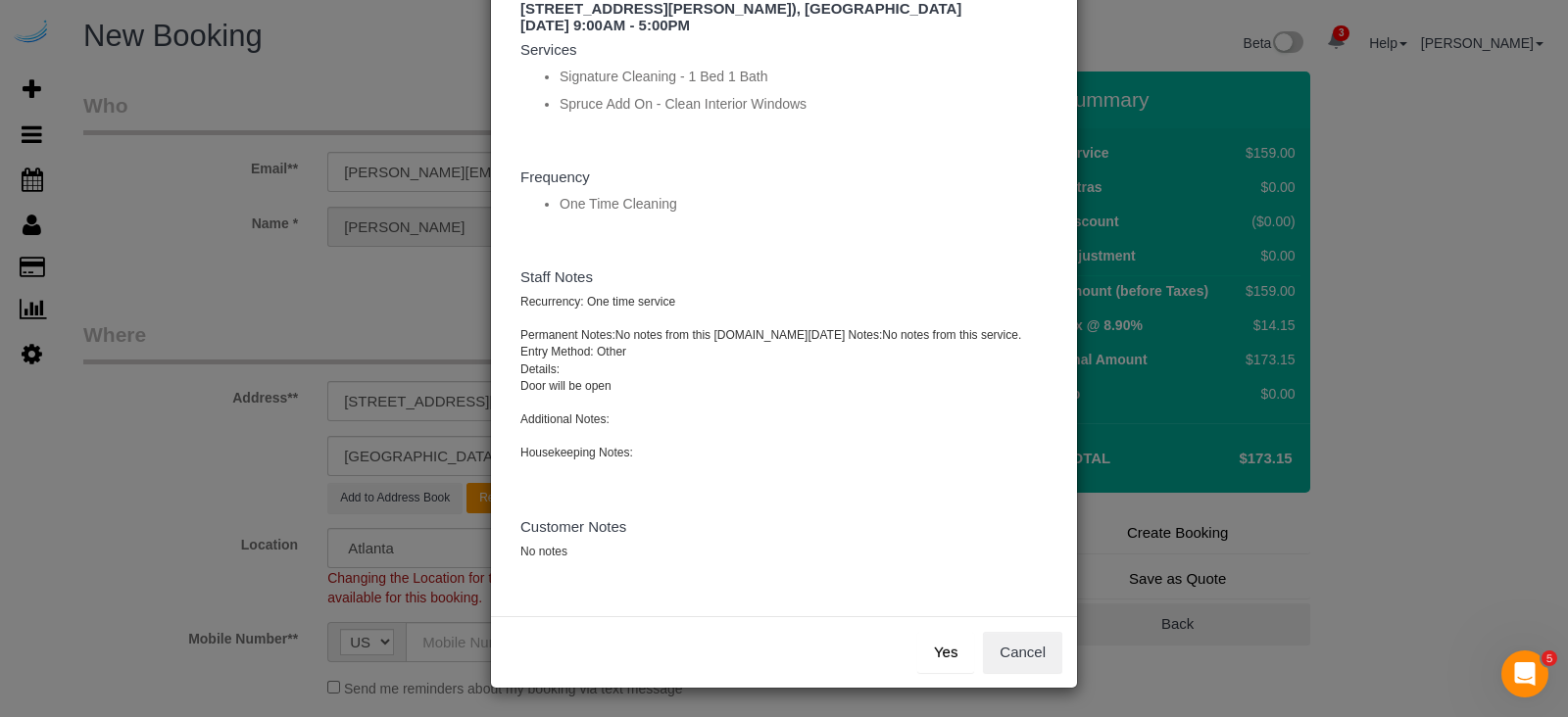 click on "Yes" at bounding box center (946, 652) 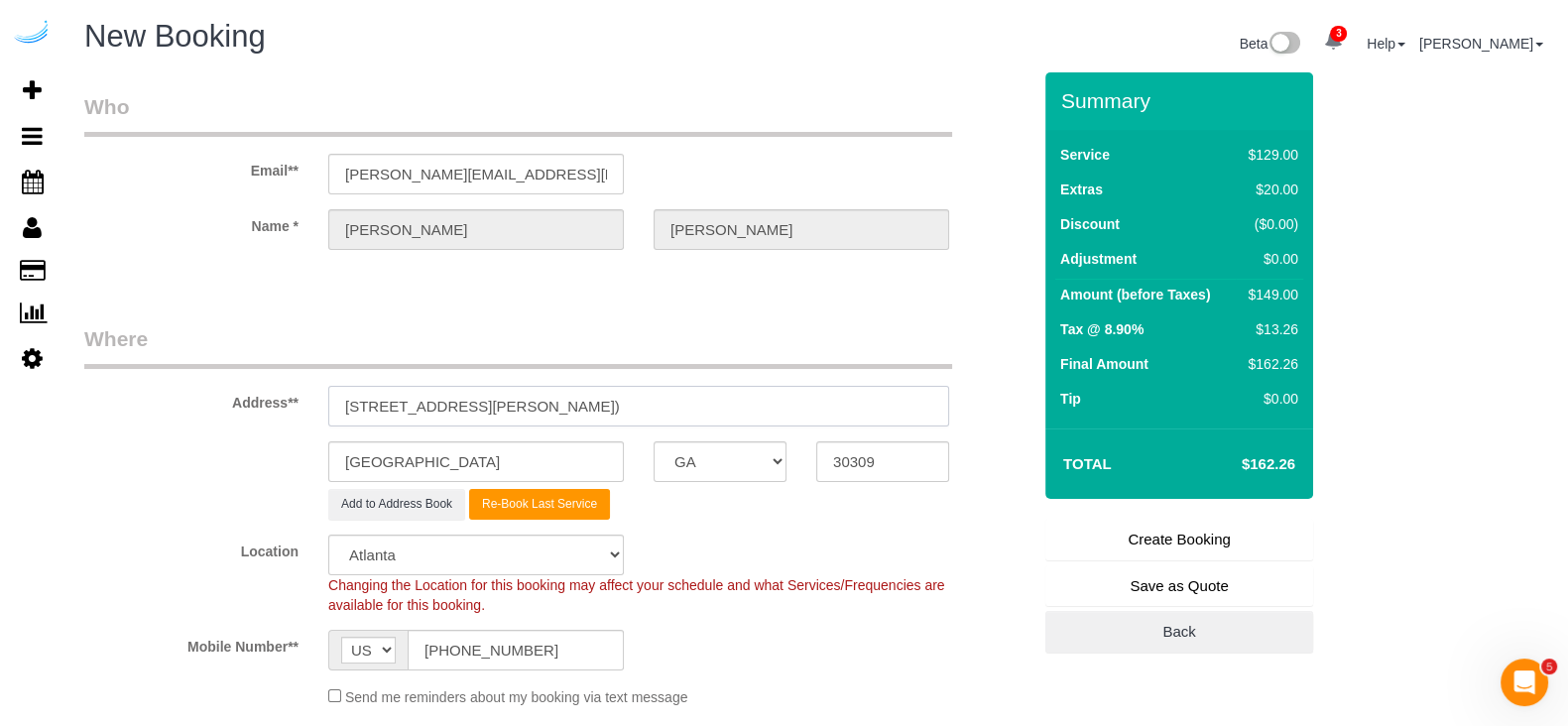 click on "[STREET_ADDRESS][PERSON_NAME])" at bounding box center (639, 406) 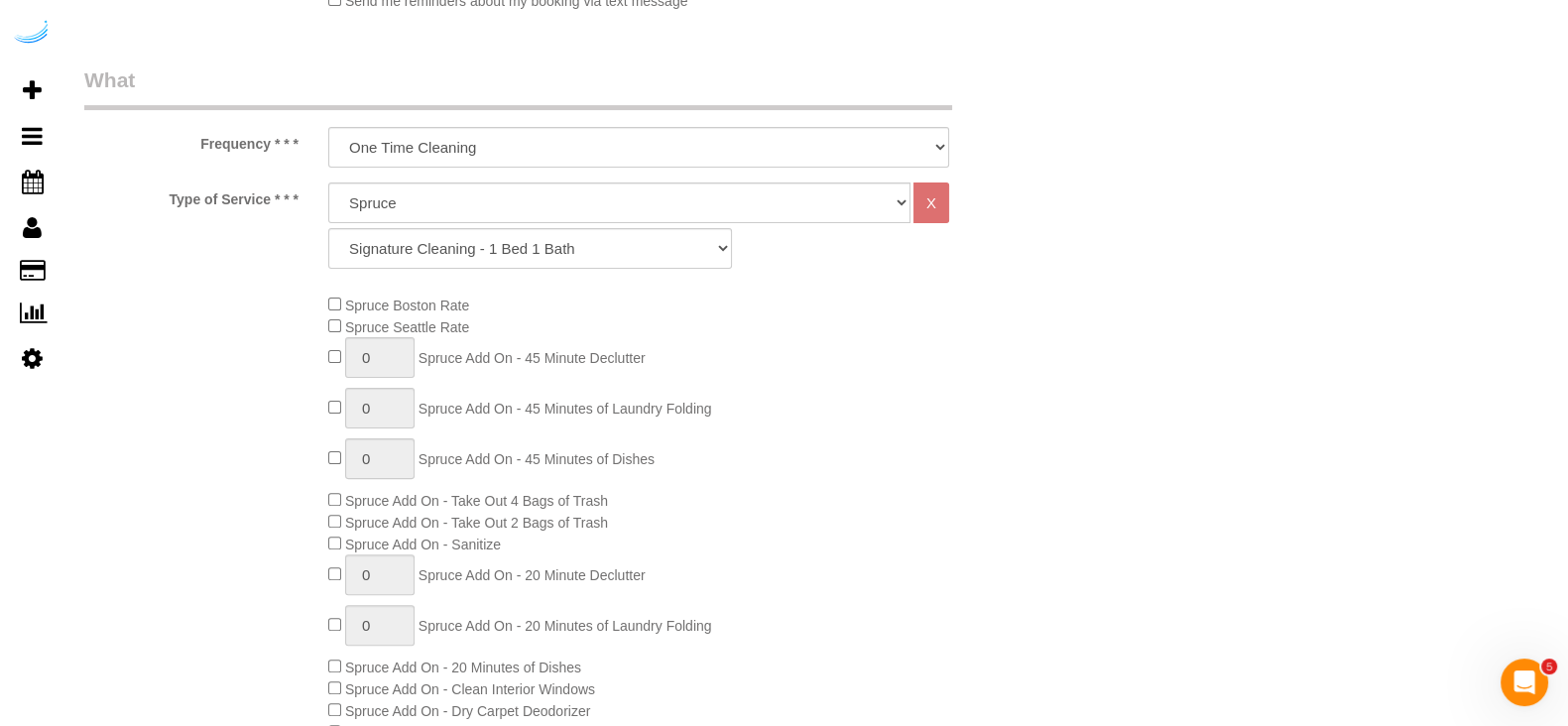 scroll, scrollTop: 700, scrollLeft: 0, axis: vertical 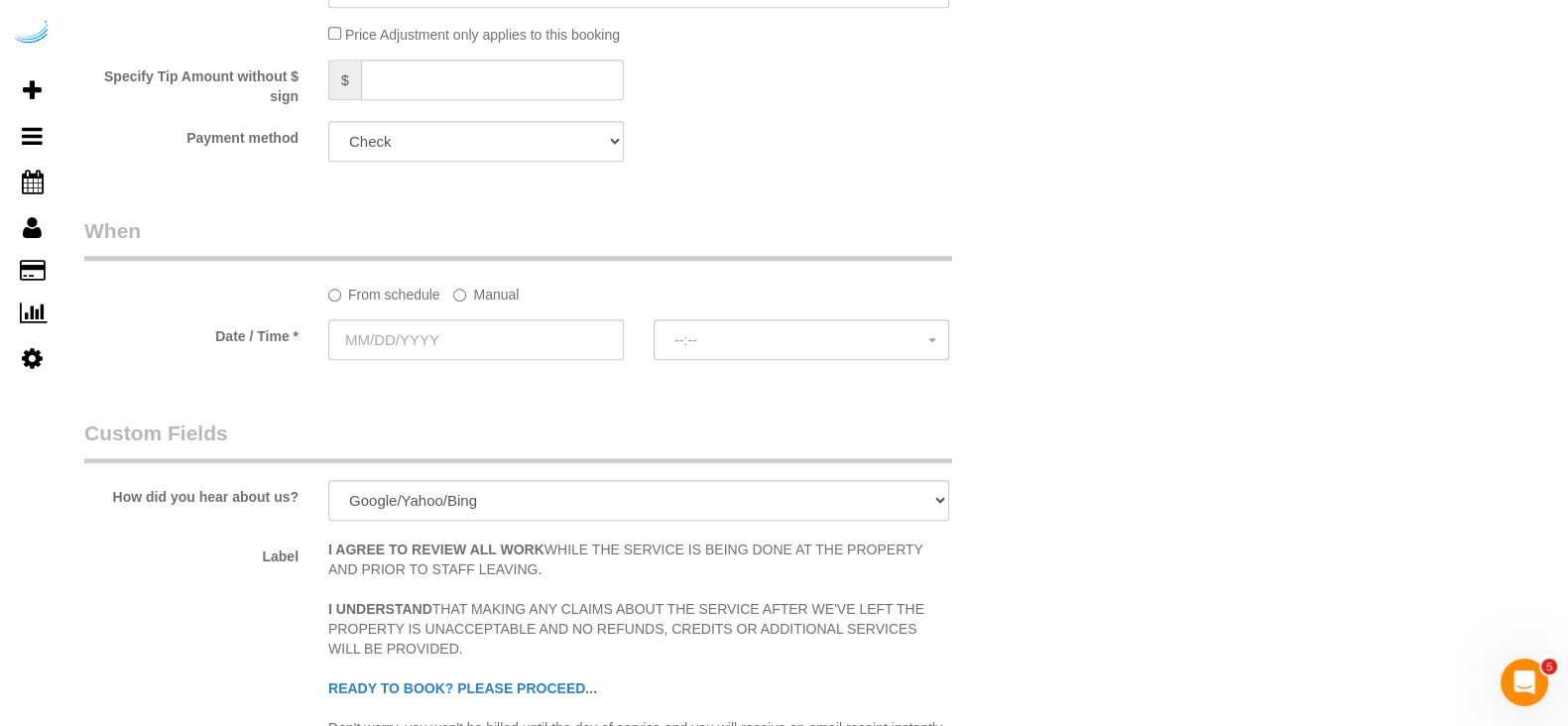 click on "Manual" 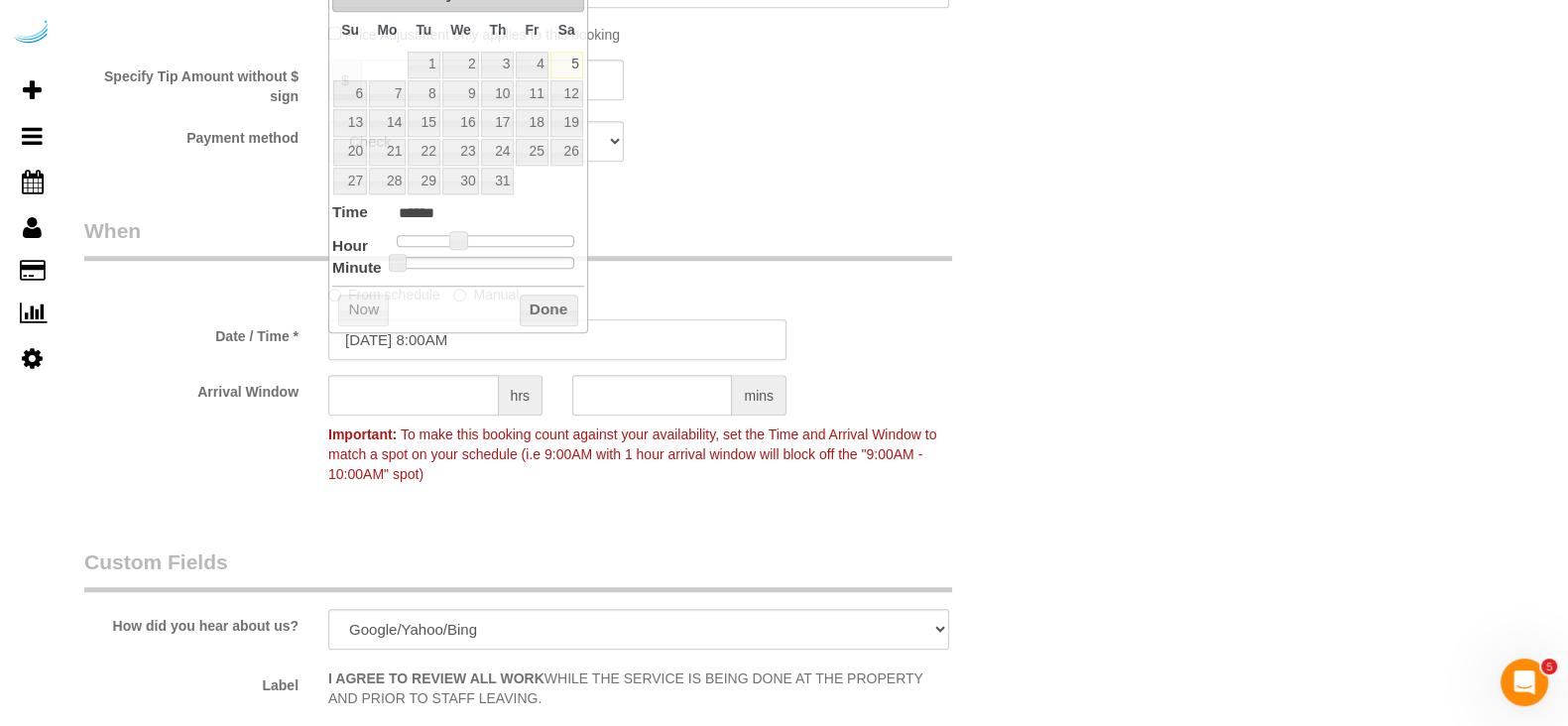 click on "[DATE] 8:00AM" at bounding box center [557, 339] 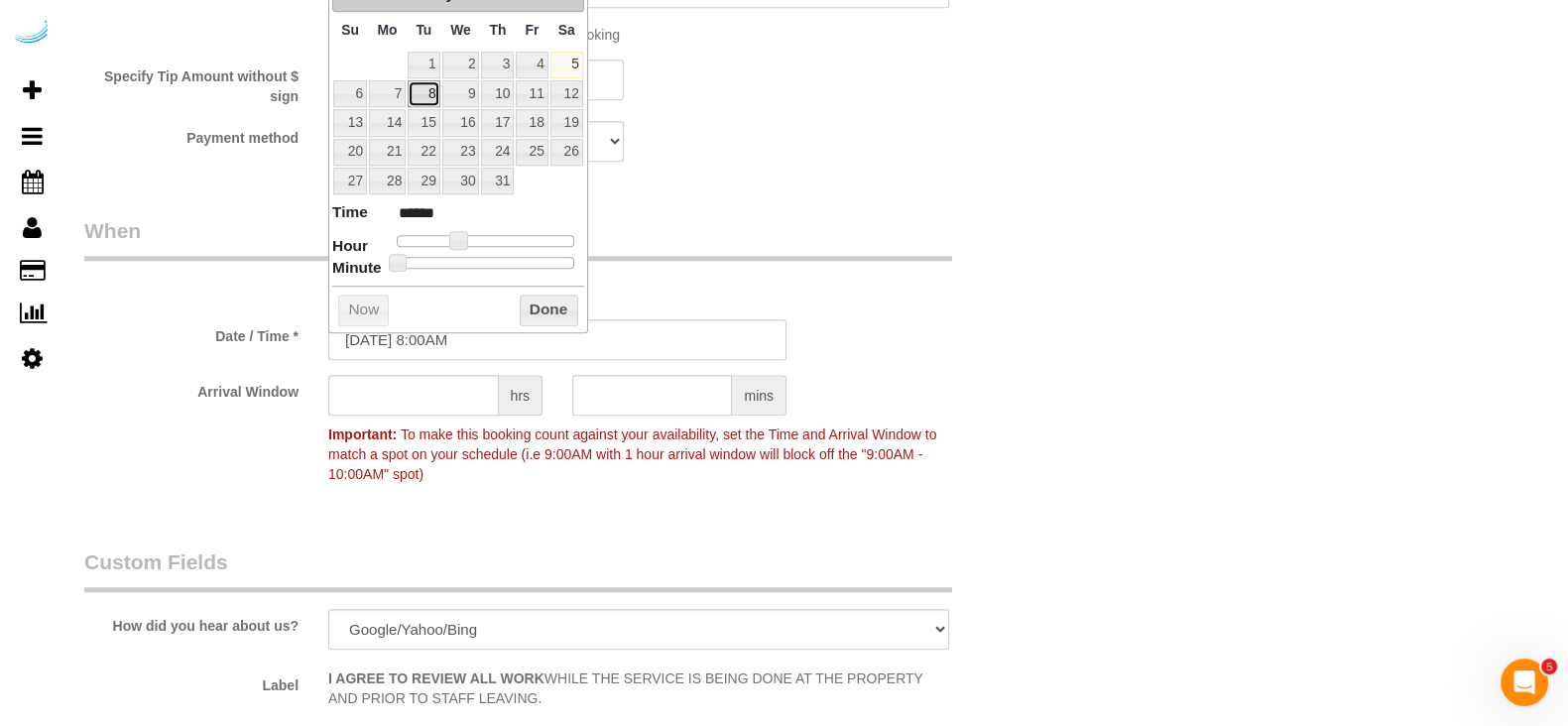 click on "8" at bounding box center (423, 93) 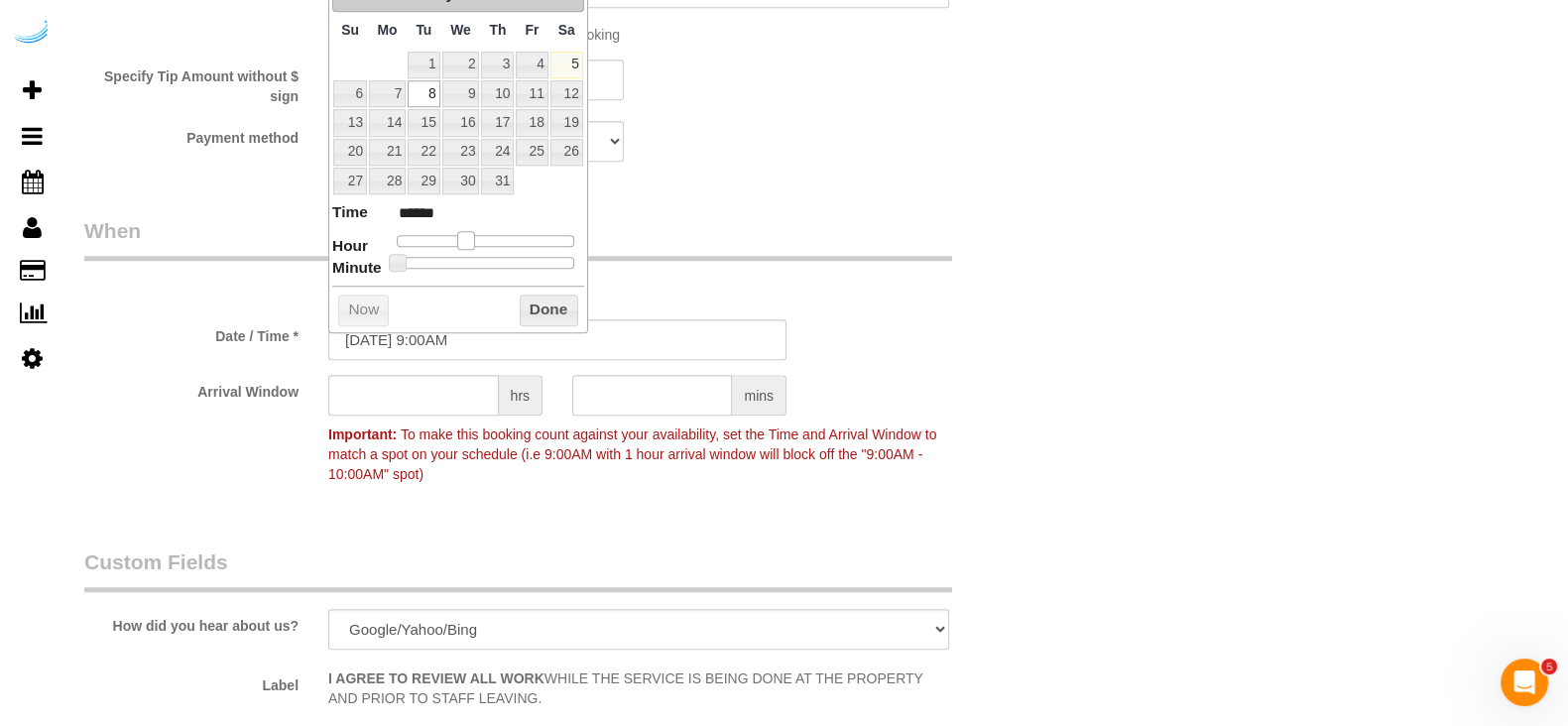 click at bounding box center [466, 240] 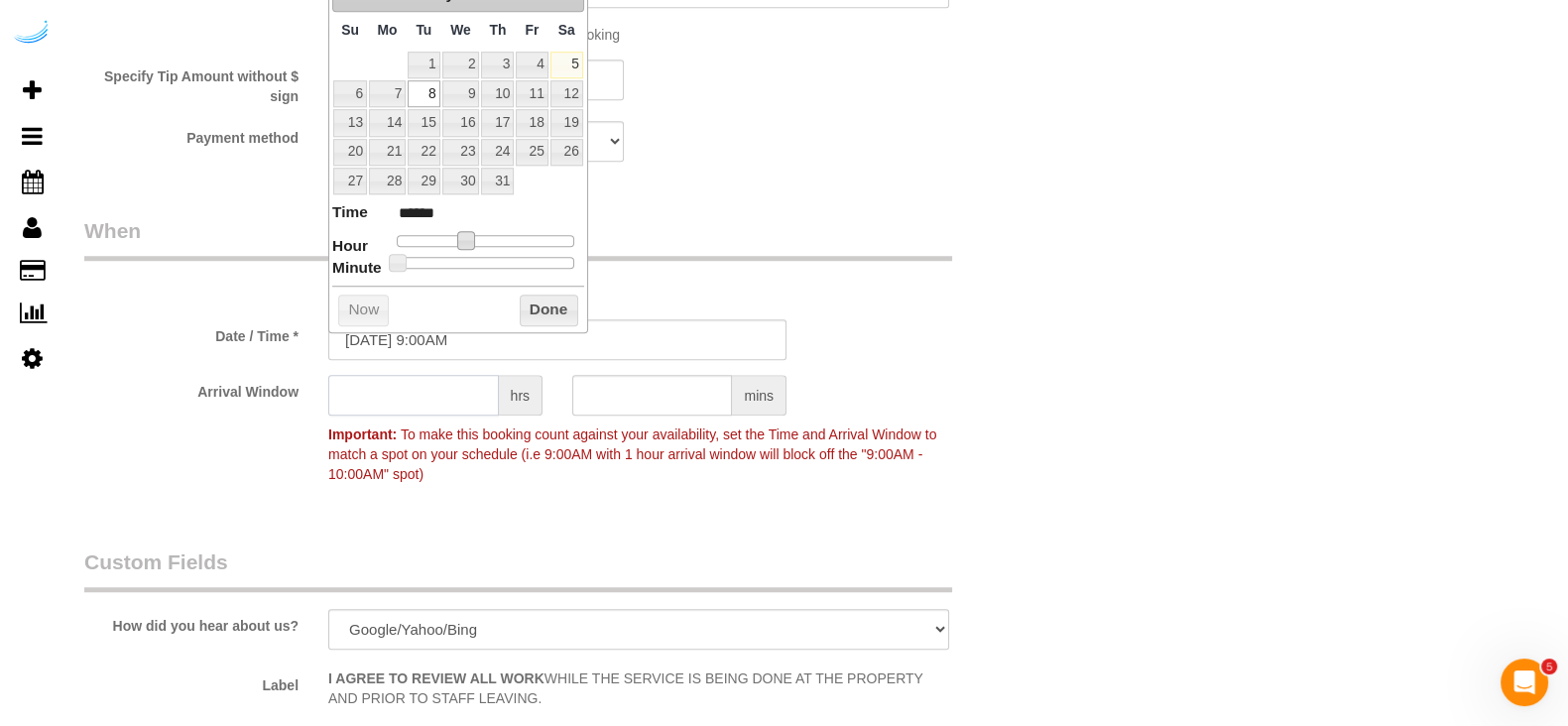 click 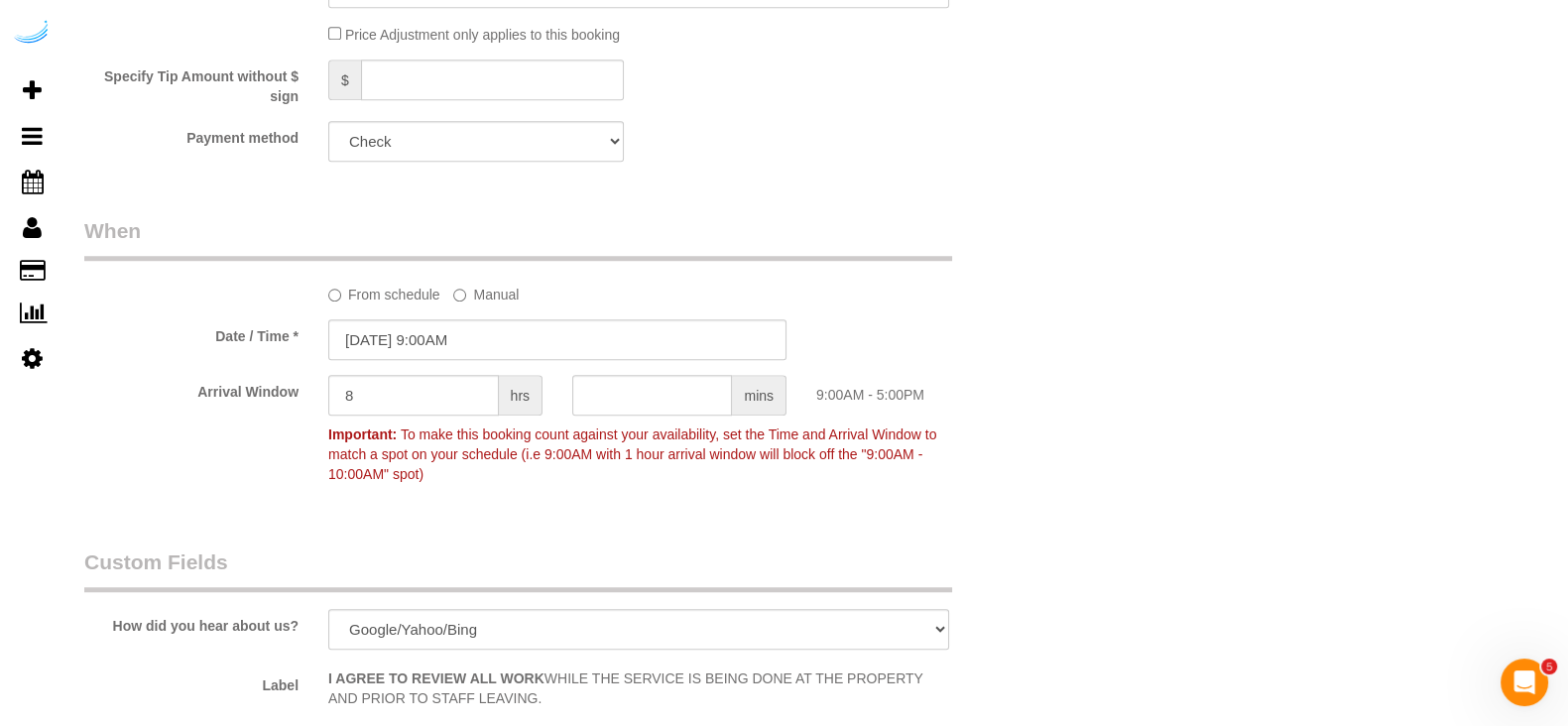 click on "Who
Email**
[PERSON_NAME][EMAIL_ADDRESS][DOMAIN_NAME]
Name *
[PERSON_NAME][GEOGRAPHIC_DATA]
Where
Address**
[STREET_ADDRESS][PERSON_NAME])
[GEOGRAPHIC_DATA]
AK
AL
AR
AZ
CA
CO
CT
DC
DE
[GEOGRAPHIC_DATA]
[GEOGRAPHIC_DATA]
HI
IA
ID
IL
IN
KS
[GEOGRAPHIC_DATA]
LA
MA
MD
ME
MI
[GEOGRAPHIC_DATA]
[GEOGRAPHIC_DATA]
MS
MT
[GEOGRAPHIC_DATA]
ND" at bounding box center [557, -65] 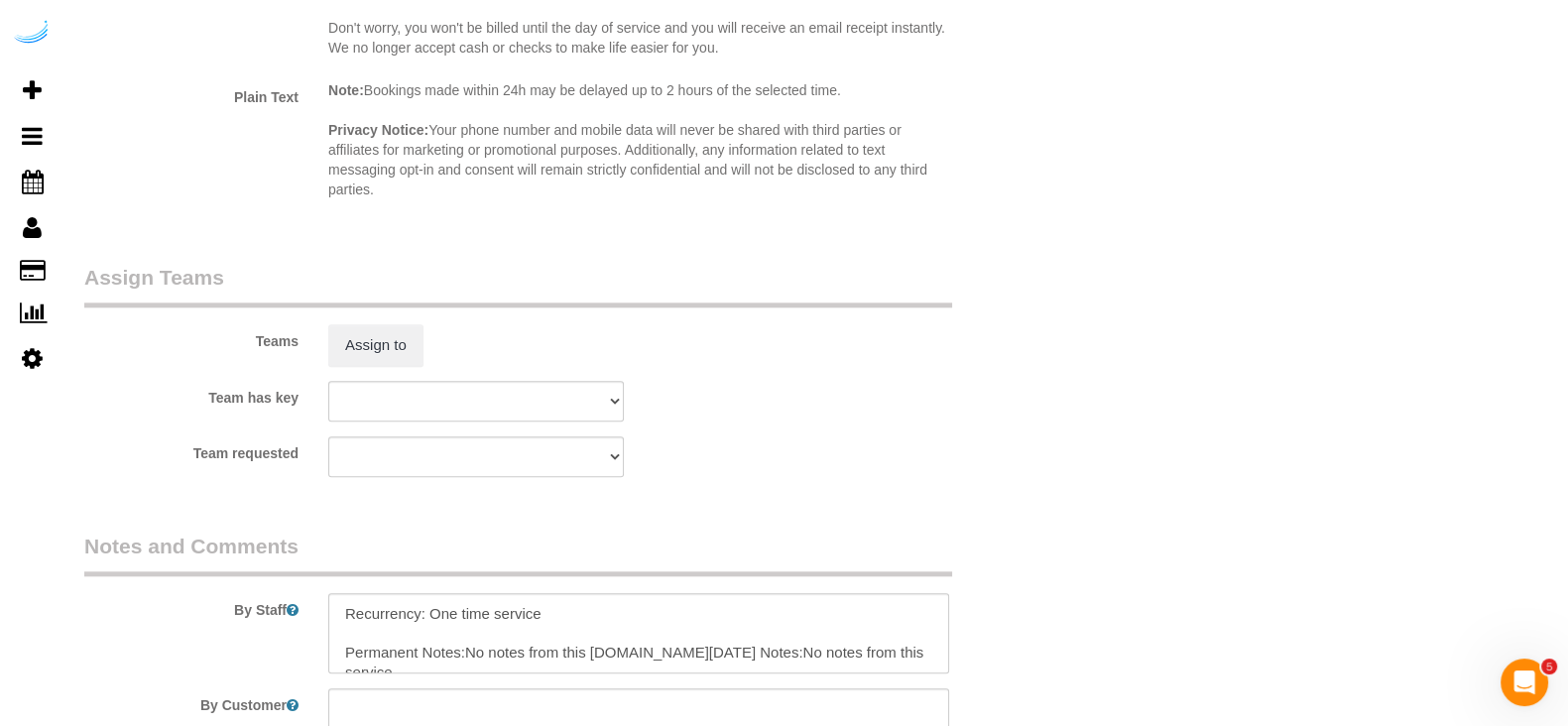 scroll, scrollTop: 2731, scrollLeft: 0, axis: vertical 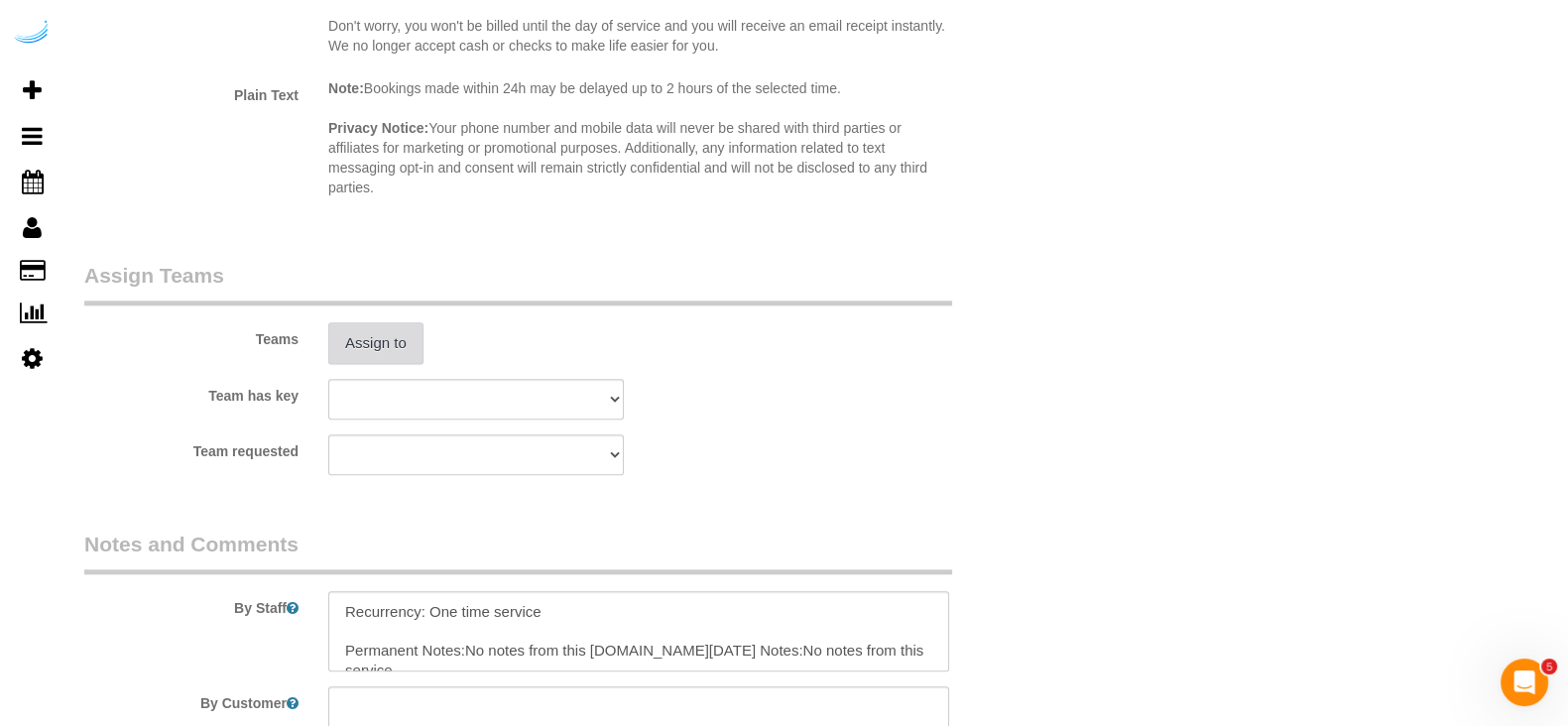 click on "Assign to" at bounding box center [376, 343] 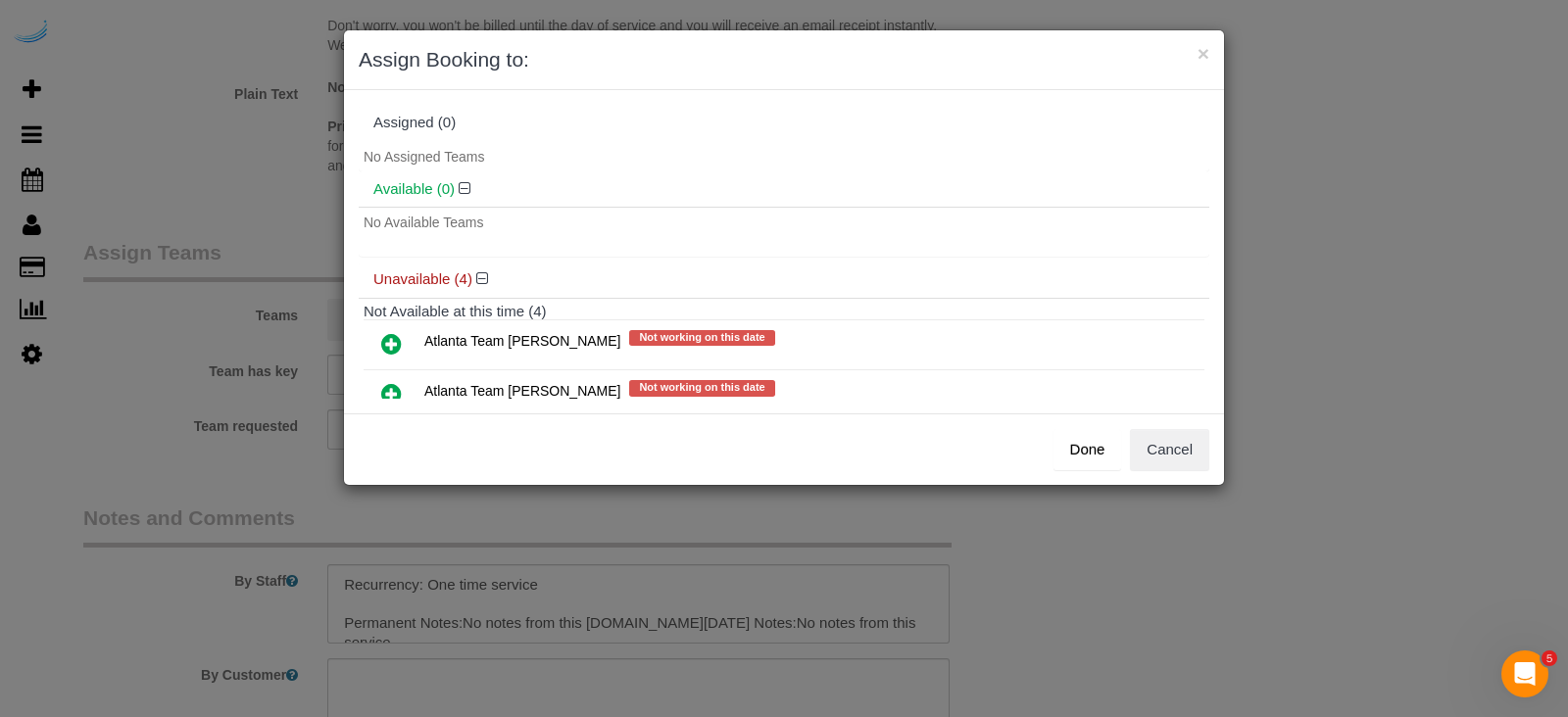 click at bounding box center [391, 344] 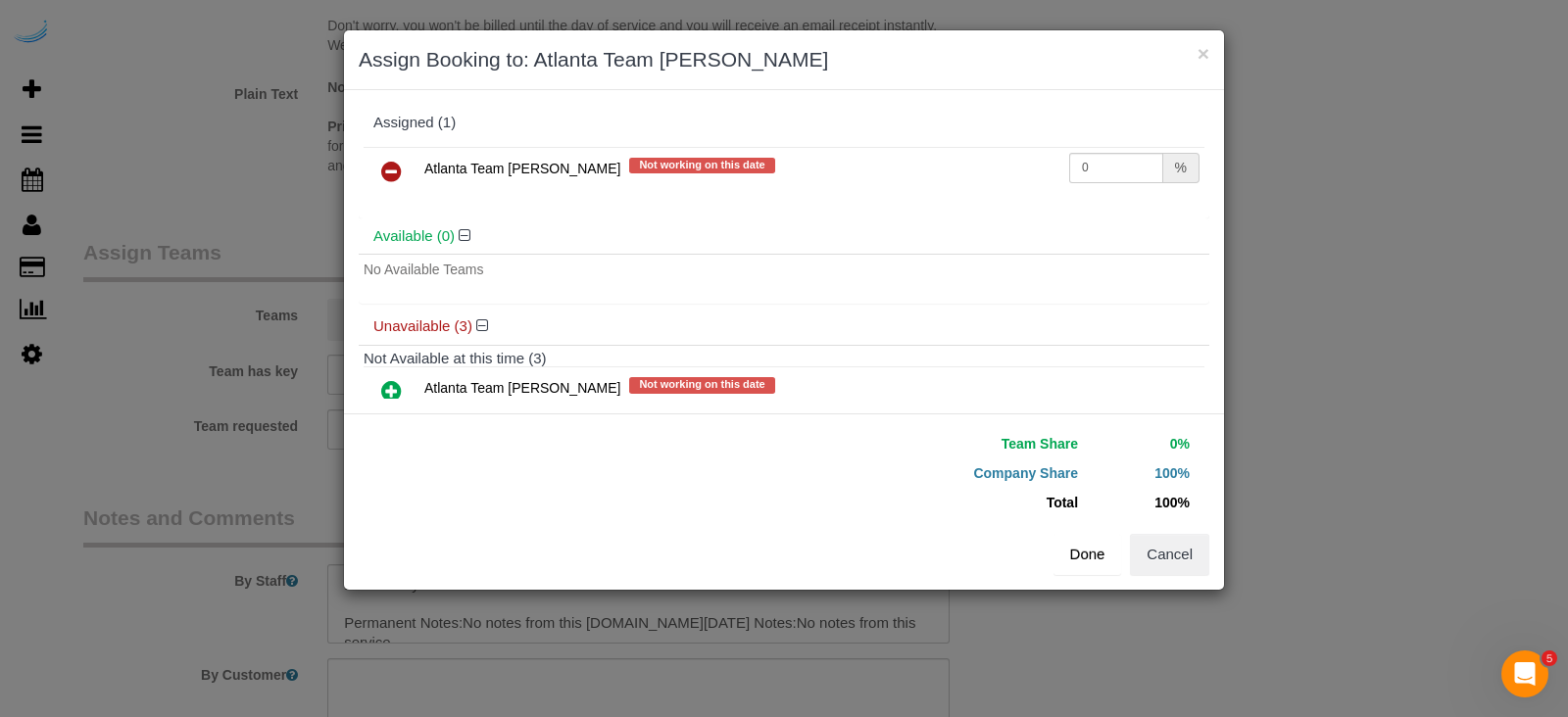 click on "Done" at bounding box center [1088, 554] 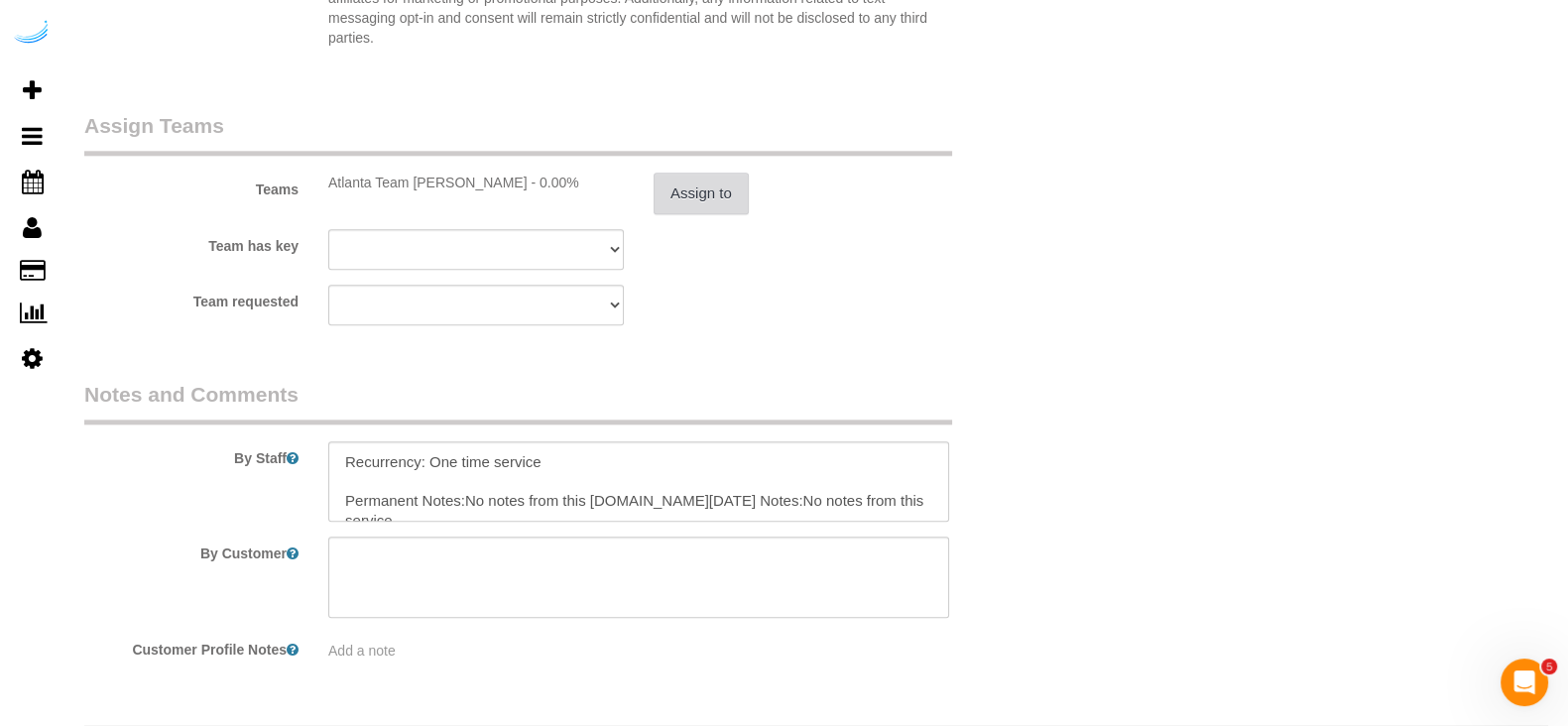 scroll, scrollTop: 2949, scrollLeft: 0, axis: vertical 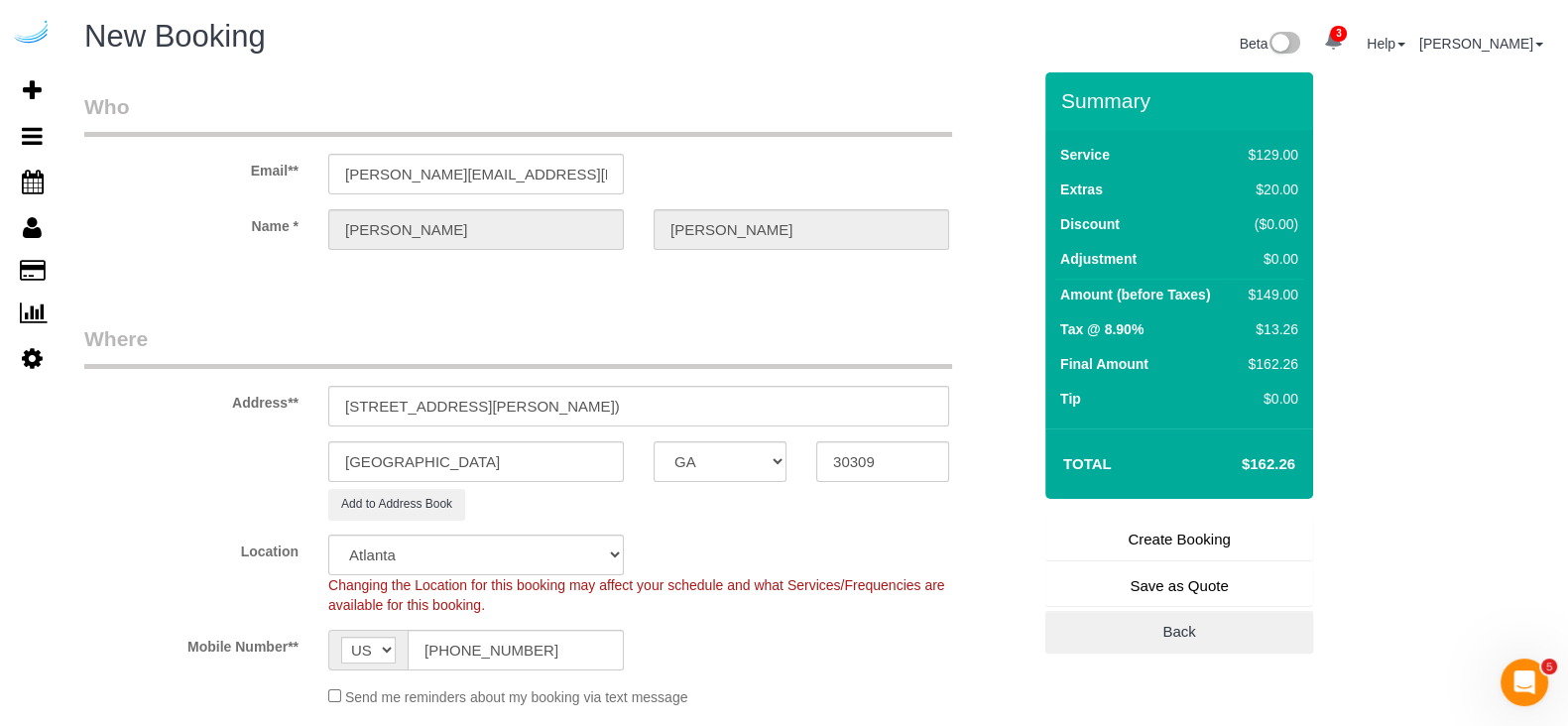 click on "Create Booking" at bounding box center (1179, 540) 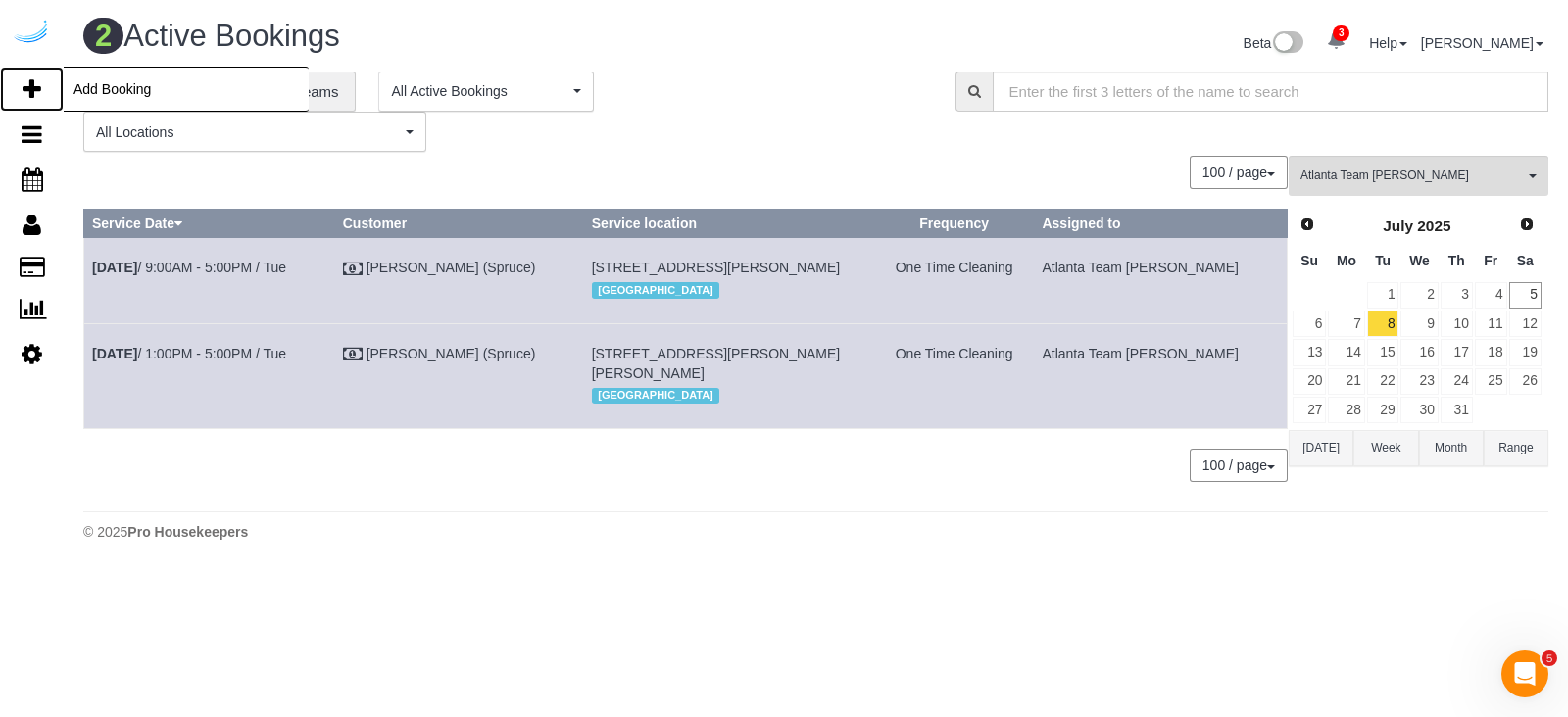 click on "Add Booking" at bounding box center (31, 89) 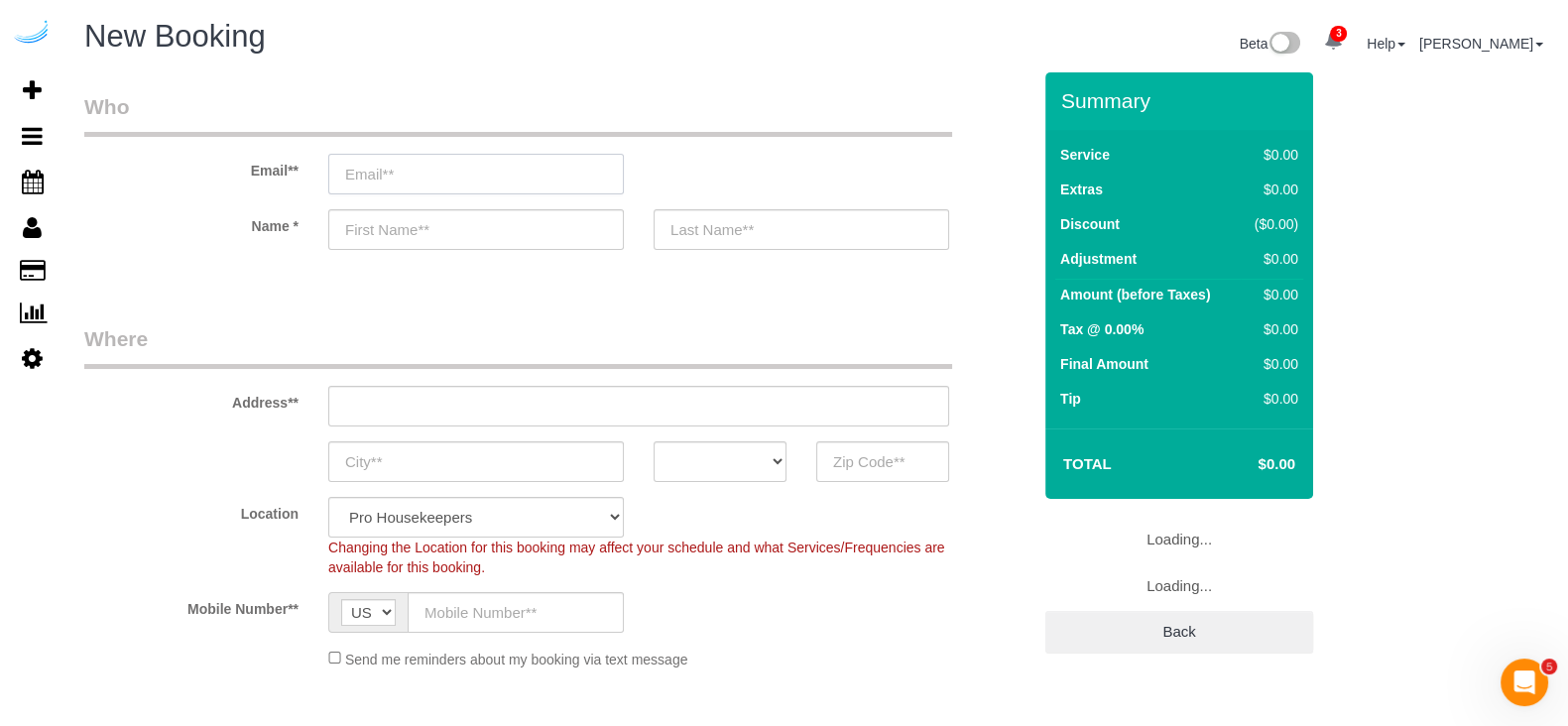 click at bounding box center [476, 174] 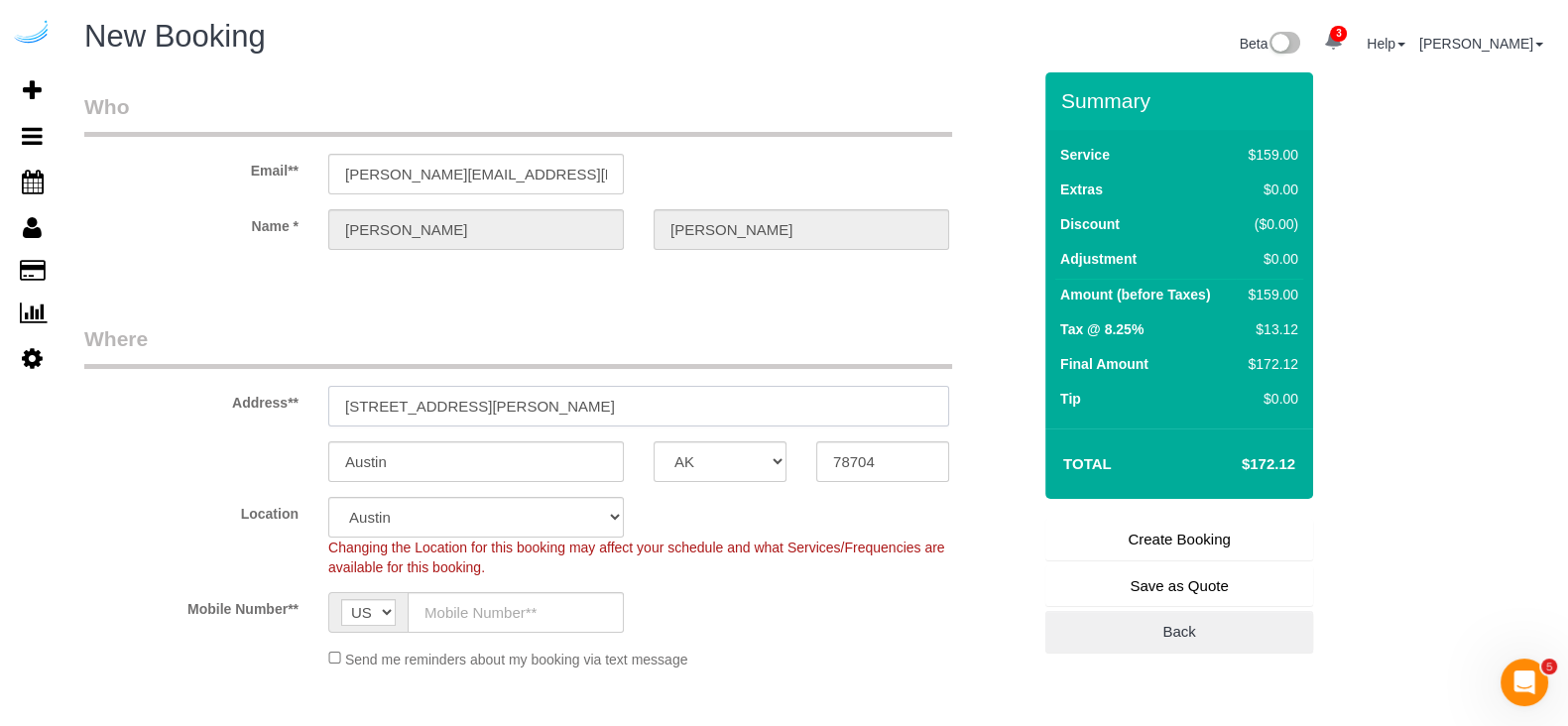 click on "[STREET_ADDRESS][PERSON_NAME]" at bounding box center [639, 406] 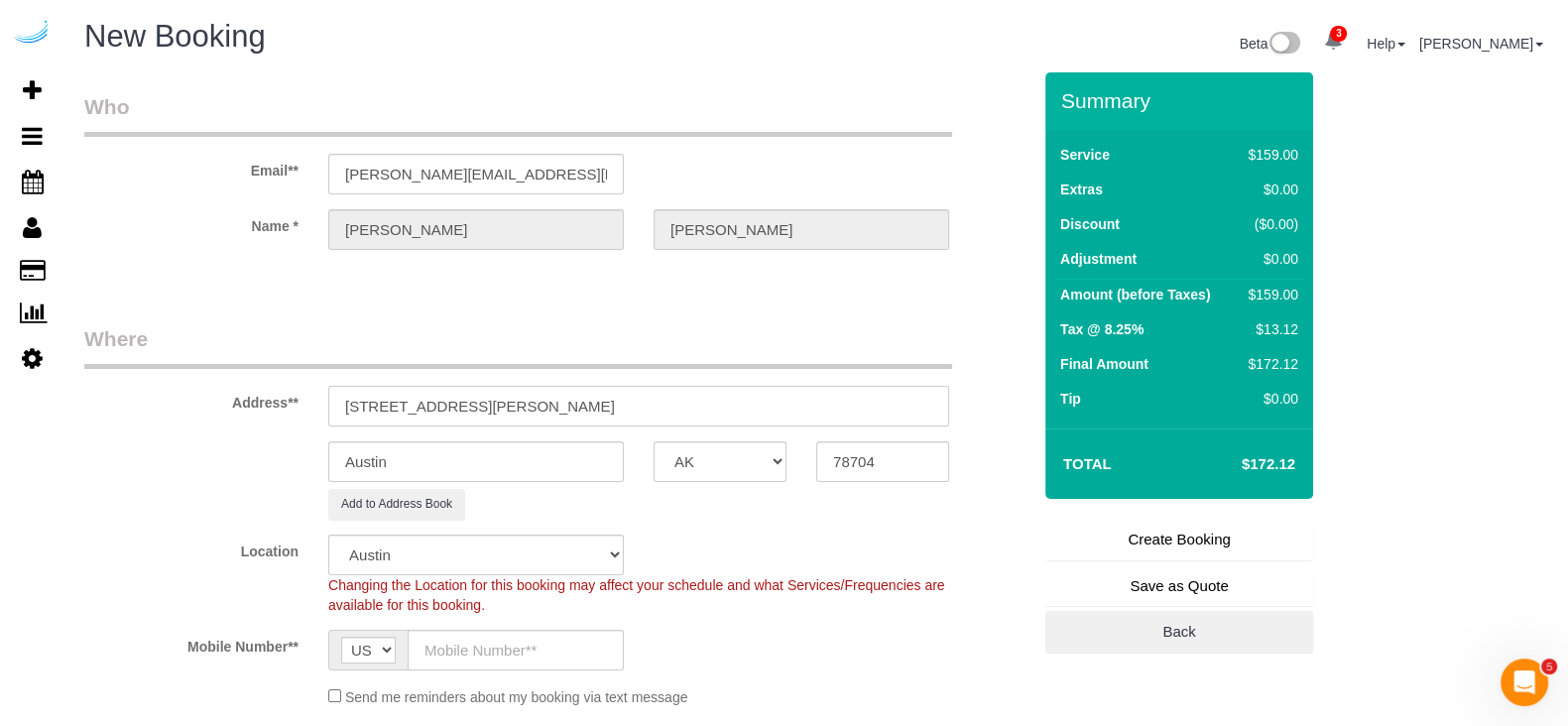 click on "[STREET_ADDRESS][PERSON_NAME]" at bounding box center [639, 406] 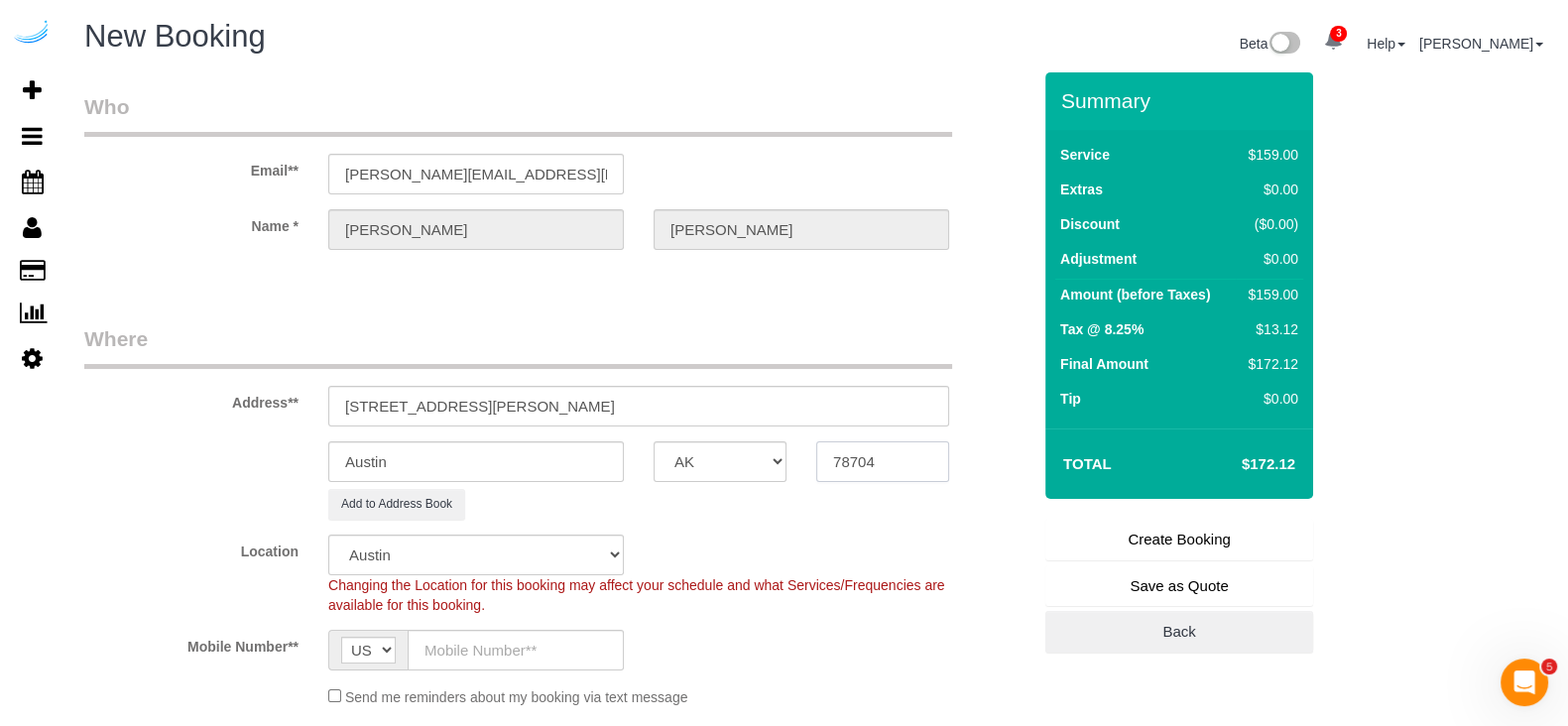 click on "78704" at bounding box center (883, 461) 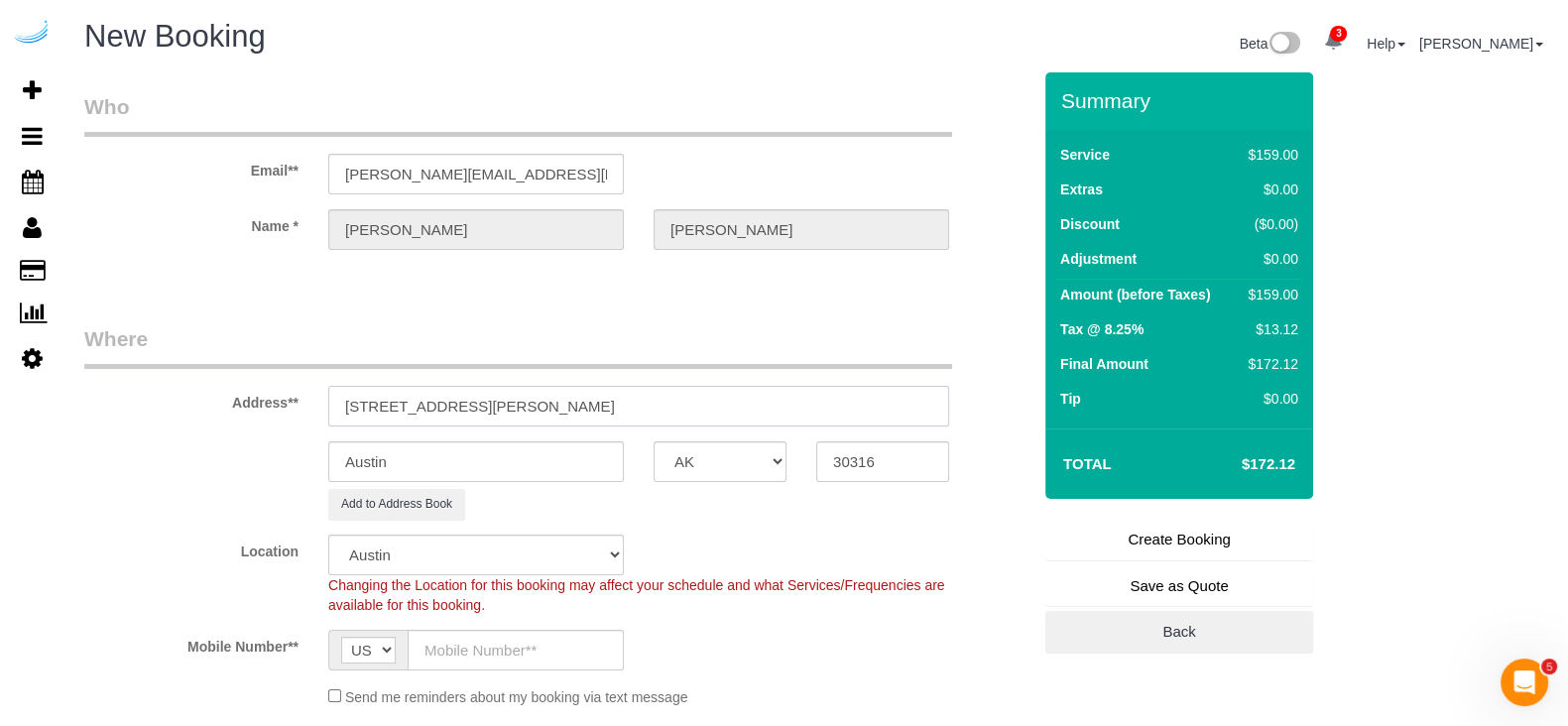 click on "[STREET_ADDRESS][PERSON_NAME]" at bounding box center (639, 406) 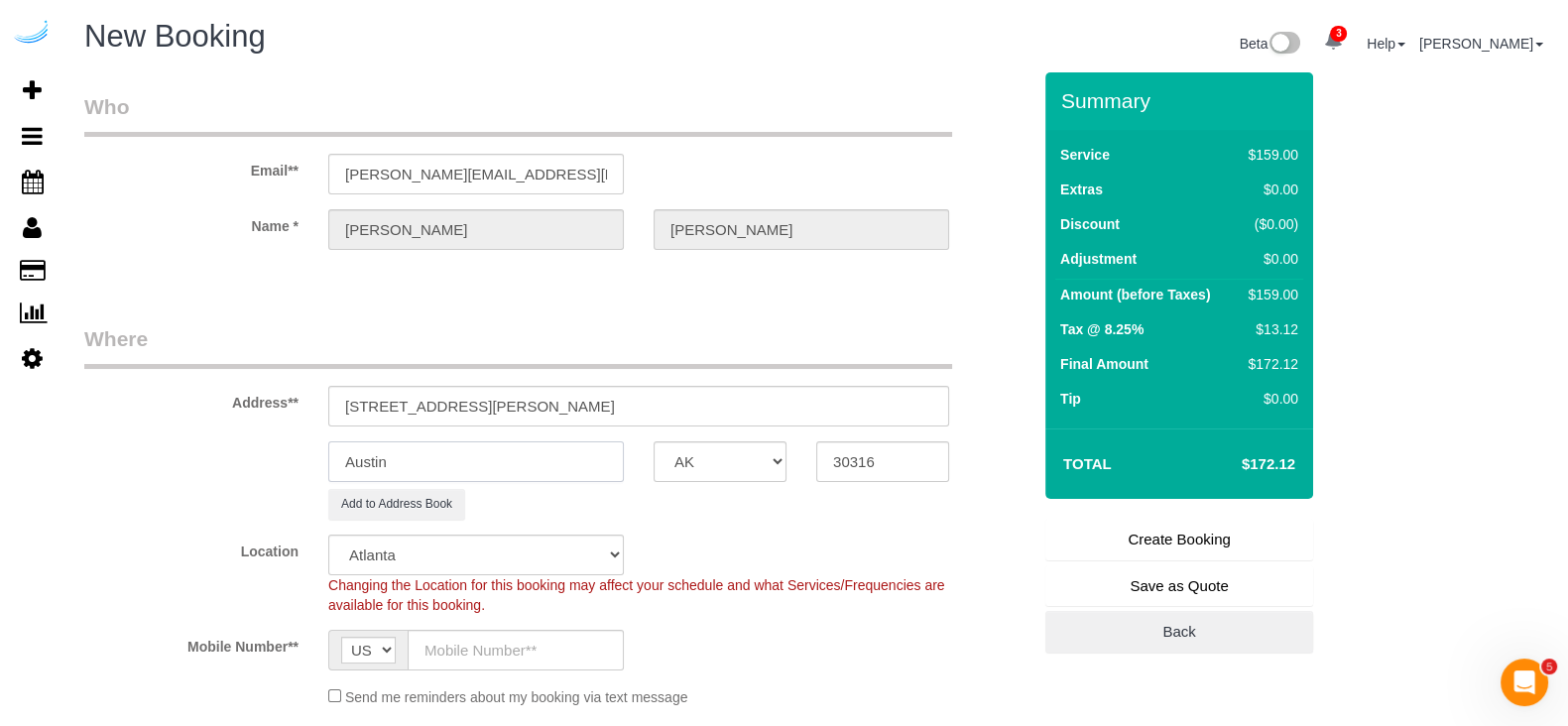 click on "Austin" at bounding box center [476, 461] 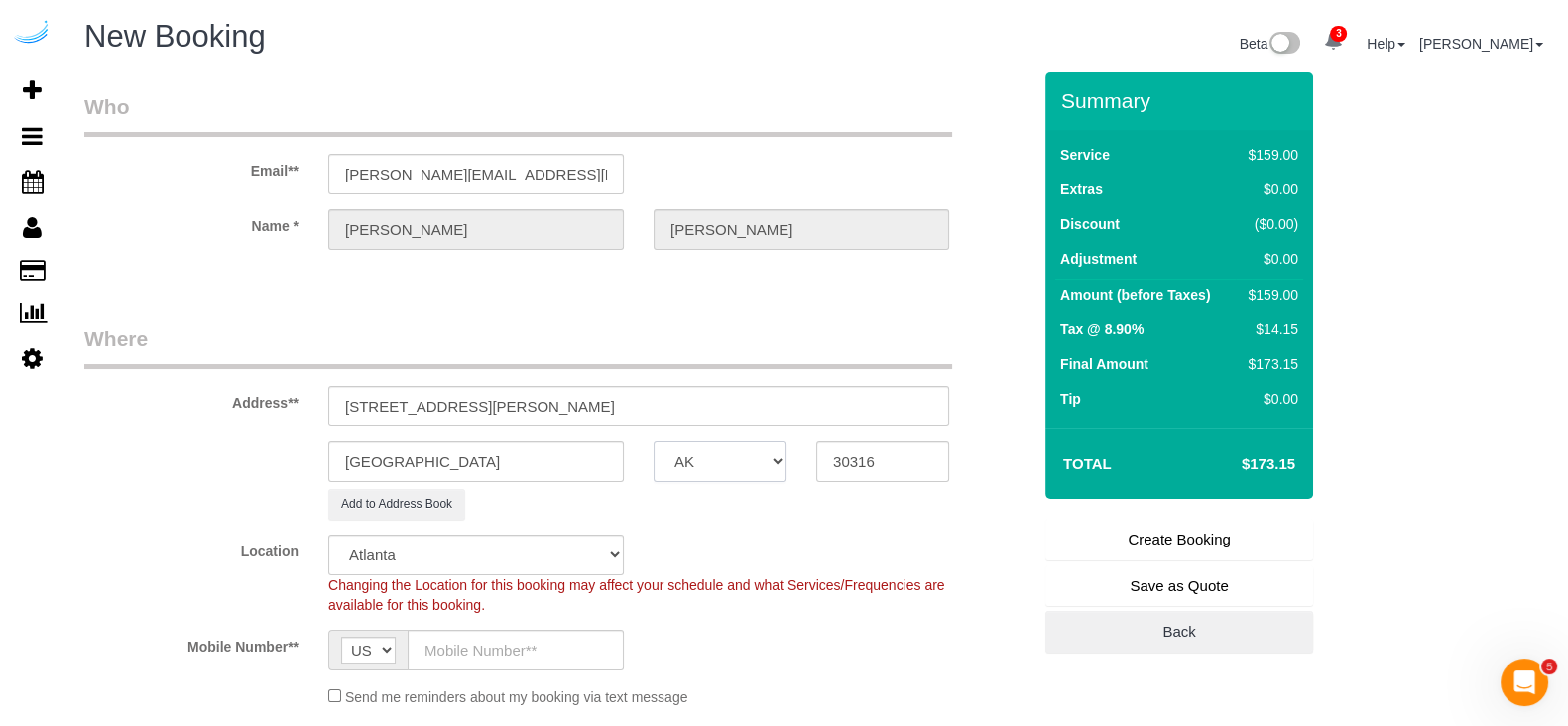 click on "AK
AL
AR
AZ
CA
CO
CT
DC
DE
[GEOGRAPHIC_DATA]
[GEOGRAPHIC_DATA]
HI
IA
ID
IL
IN
KS
[GEOGRAPHIC_DATA]
LA
MA
MD
ME
MI
[GEOGRAPHIC_DATA]
[GEOGRAPHIC_DATA]
MS
MT
[GEOGRAPHIC_DATA]
ND
NE
NH
[GEOGRAPHIC_DATA]
NM
NV
[GEOGRAPHIC_DATA]
[GEOGRAPHIC_DATA]
OK
OR
[GEOGRAPHIC_DATA]
[GEOGRAPHIC_DATA]
SC
SD
[GEOGRAPHIC_DATA]
[GEOGRAPHIC_DATA]
UT
VA
VT
[GEOGRAPHIC_DATA]
WI
WV
WY" at bounding box center (720, 461) 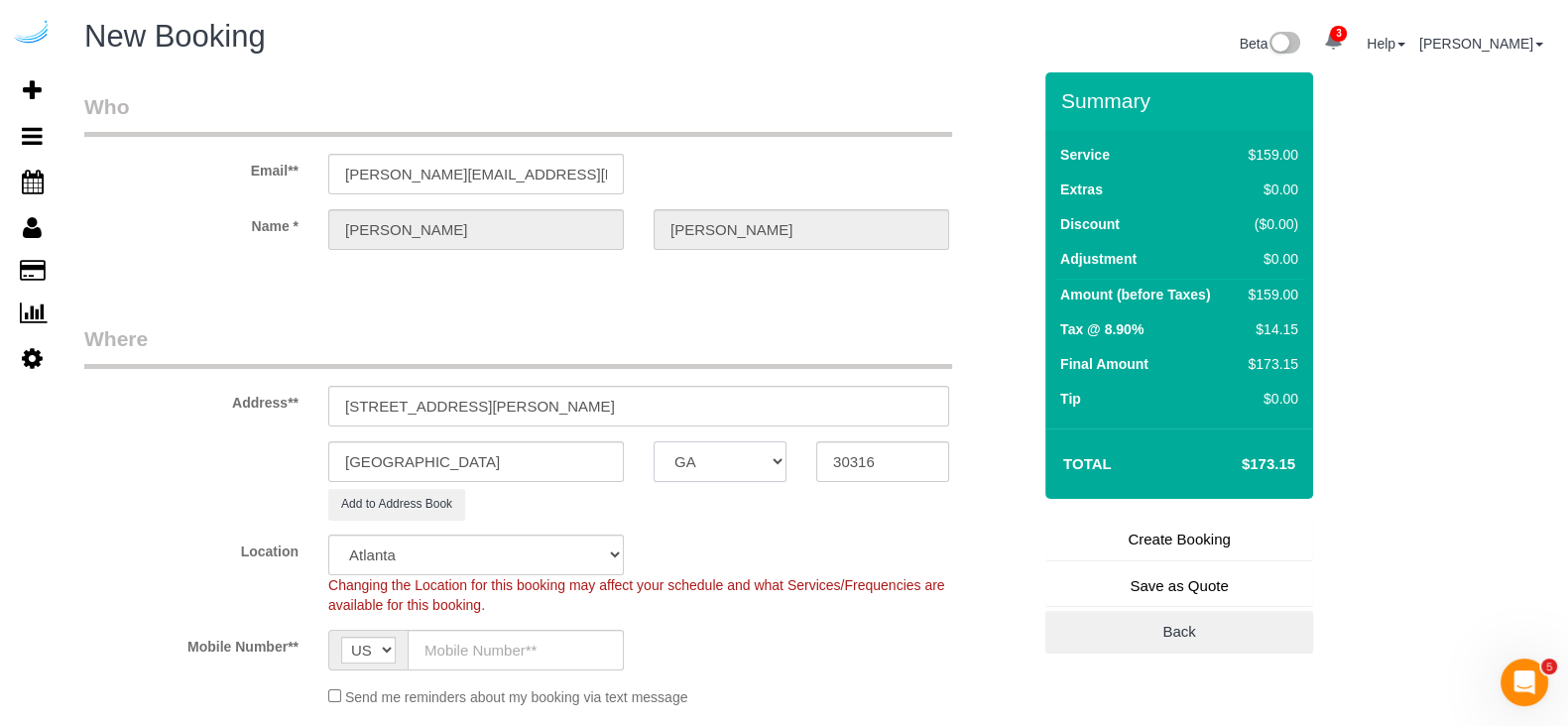 click on "AK
AL
AR
AZ
CA
CO
CT
DC
DE
[GEOGRAPHIC_DATA]
[GEOGRAPHIC_DATA]
HI
IA
ID
IL
IN
KS
[GEOGRAPHIC_DATA]
LA
MA
MD
ME
MI
[GEOGRAPHIC_DATA]
[GEOGRAPHIC_DATA]
MS
MT
[GEOGRAPHIC_DATA]
ND
NE
NH
[GEOGRAPHIC_DATA]
NM
NV
[GEOGRAPHIC_DATA]
[GEOGRAPHIC_DATA]
OK
OR
[GEOGRAPHIC_DATA]
[GEOGRAPHIC_DATA]
SC
SD
[GEOGRAPHIC_DATA]
[GEOGRAPHIC_DATA]
UT
VA
VT
[GEOGRAPHIC_DATA]
WI
WV
WY" at bounding box center (720, 461) 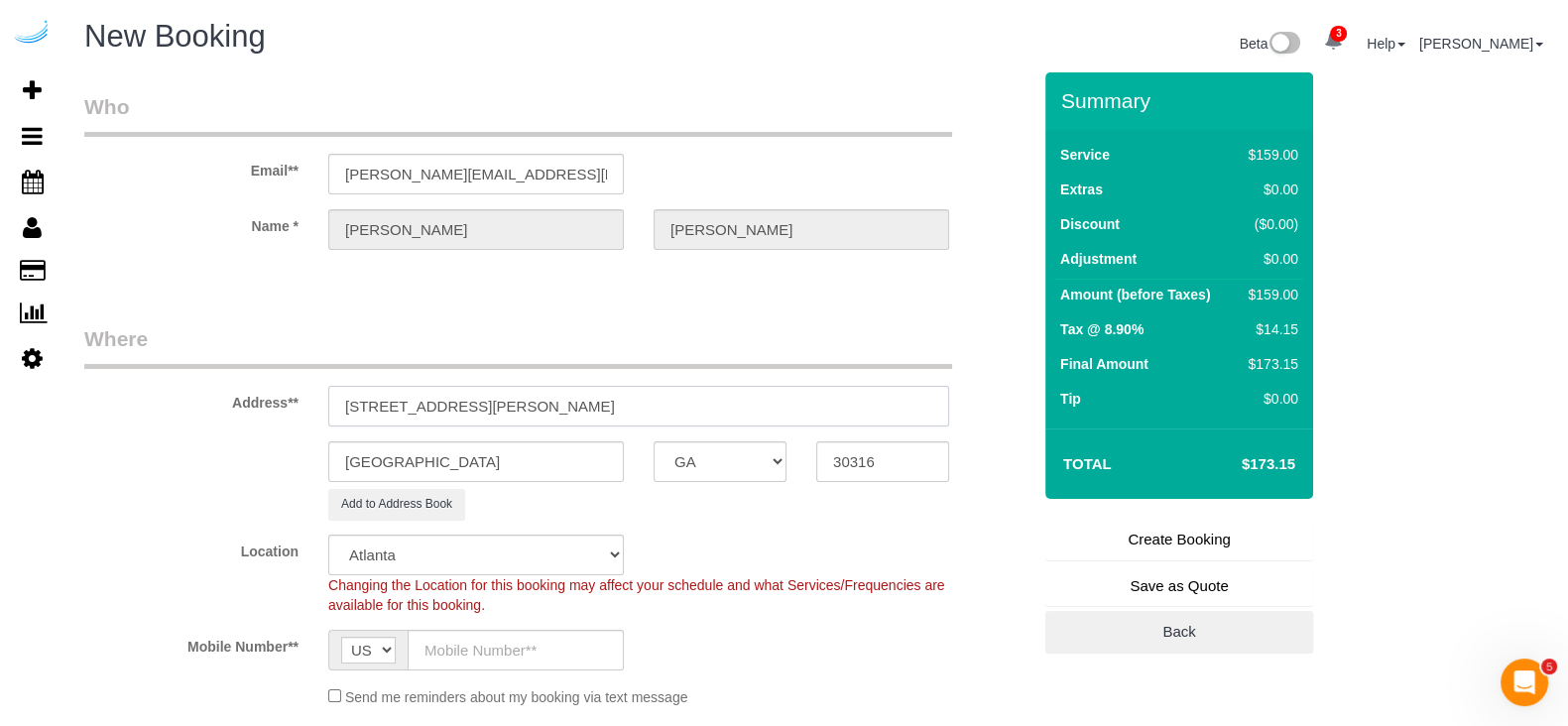 drag, startPoint x: 516, startPoint y: 408, endPoint x: 1096, endPoint y: 499, distance: 587.1 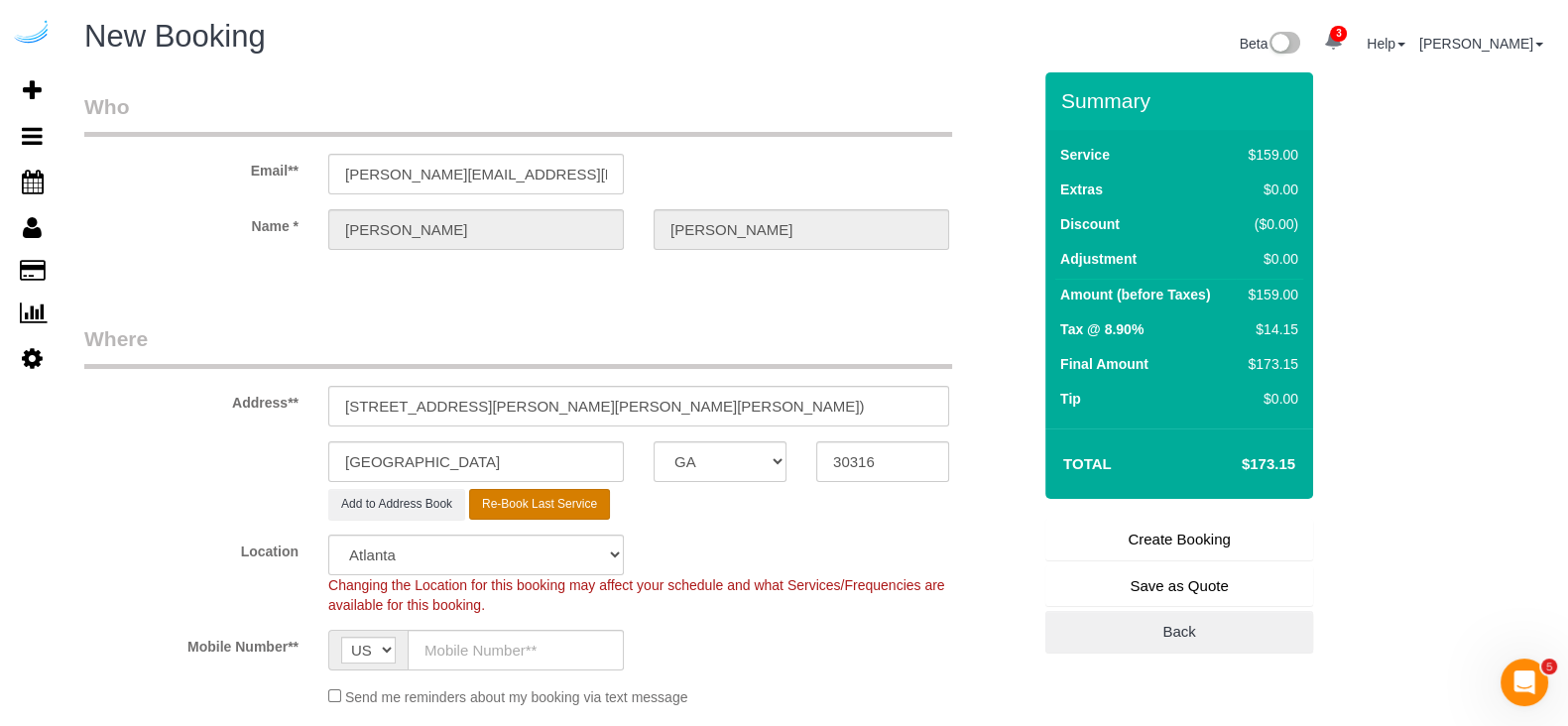 click on "Re-Book Last Service" at bounding box center (540, 504) 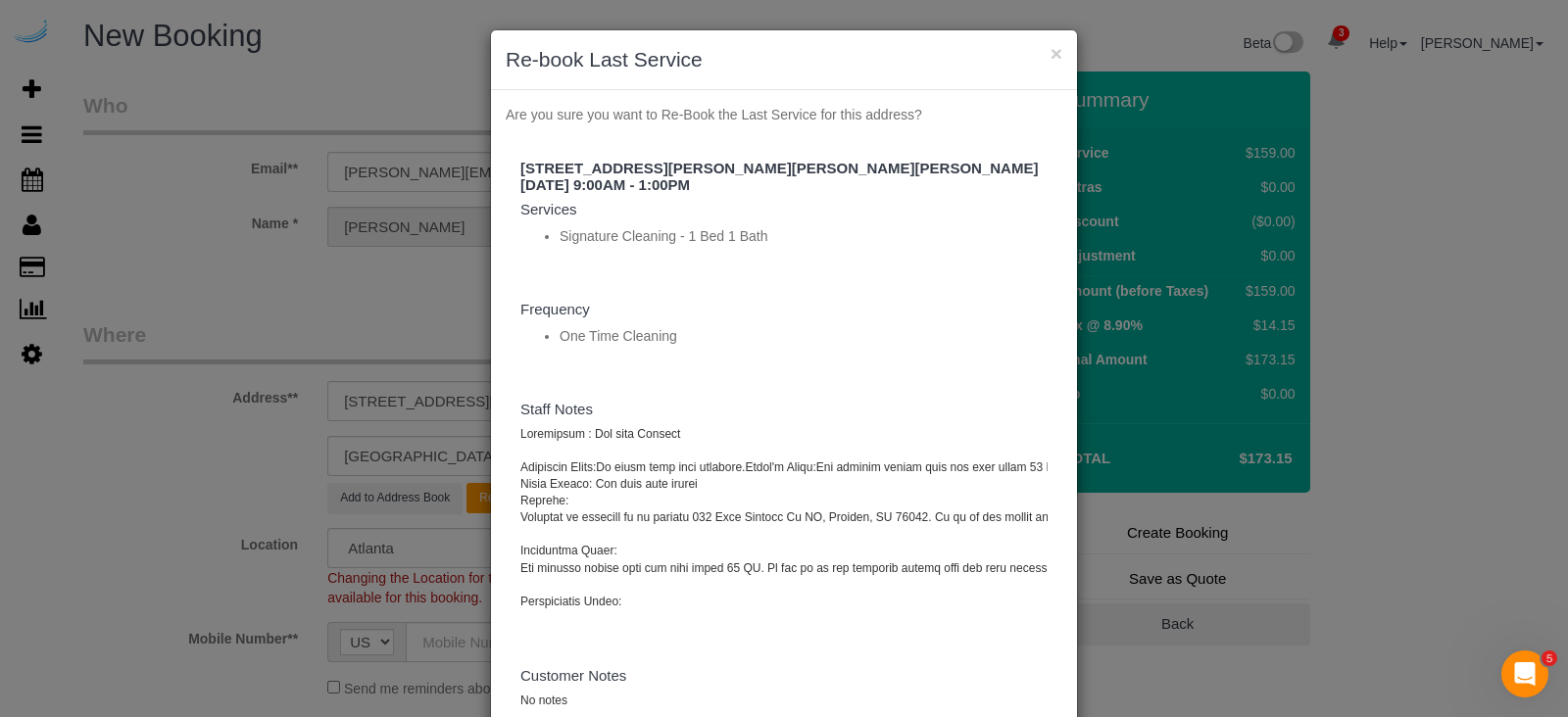 scroll, scrollTop: 160, scrollLeft: 0, axis: vertical 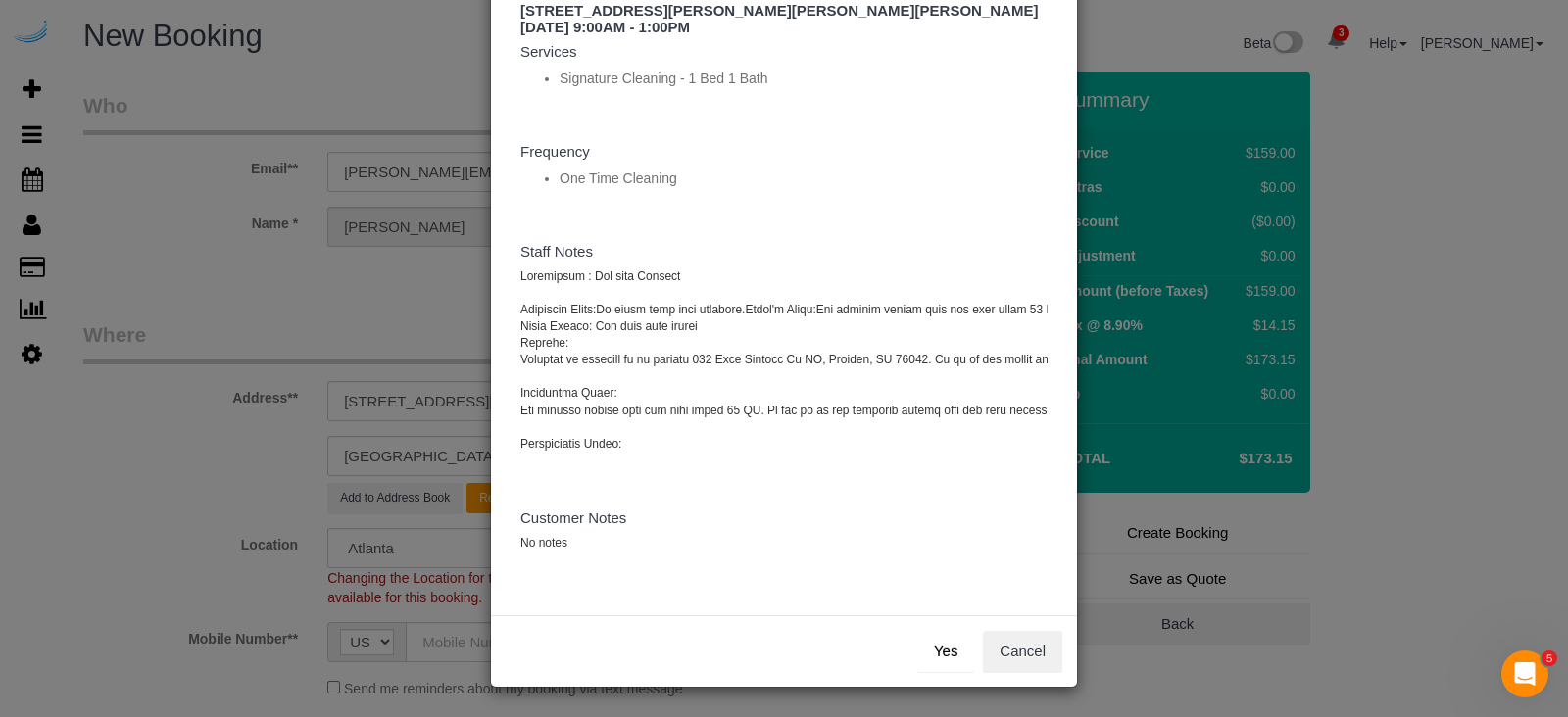 click on "Yes" at bounding box center (946, 651) 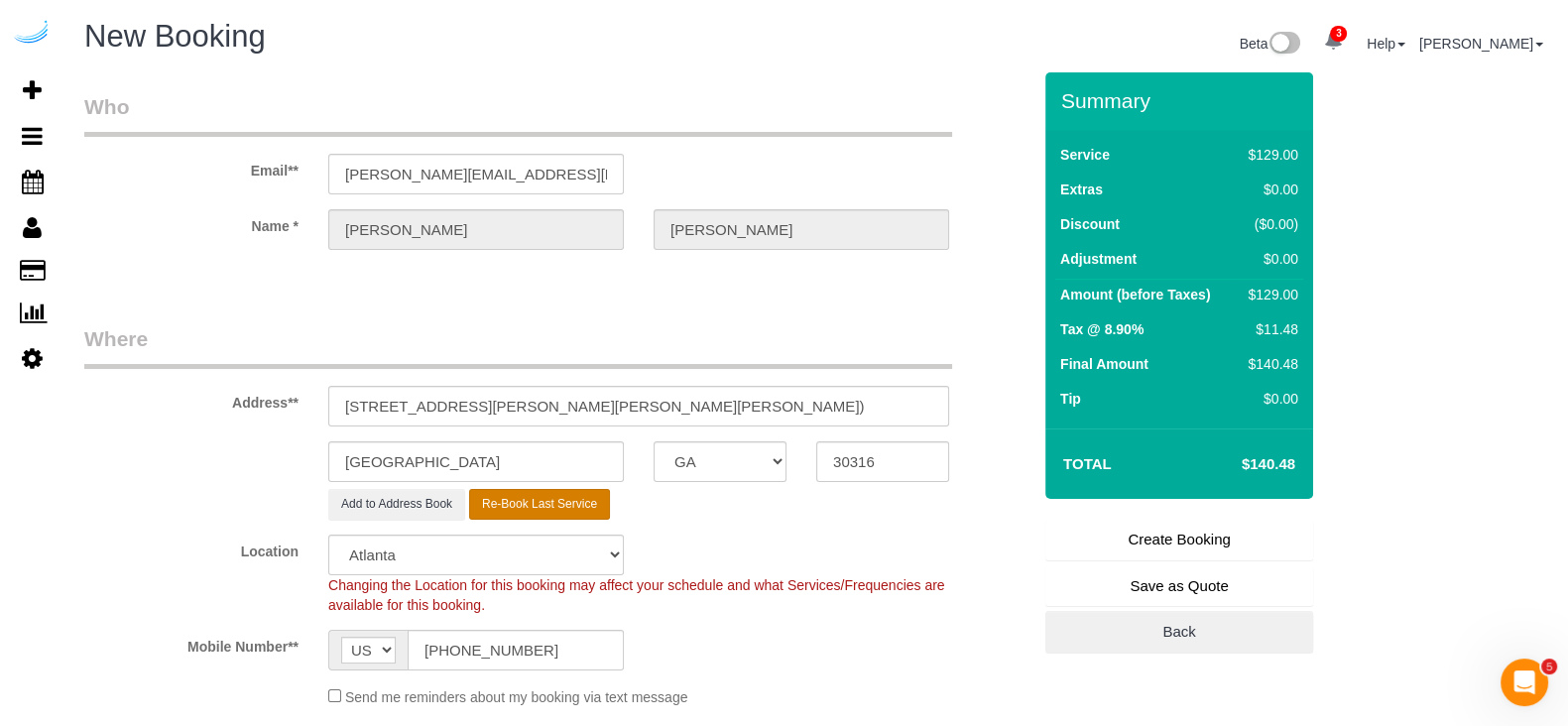 click on "Re-Book Last Service" at bounding box center (540, 504) 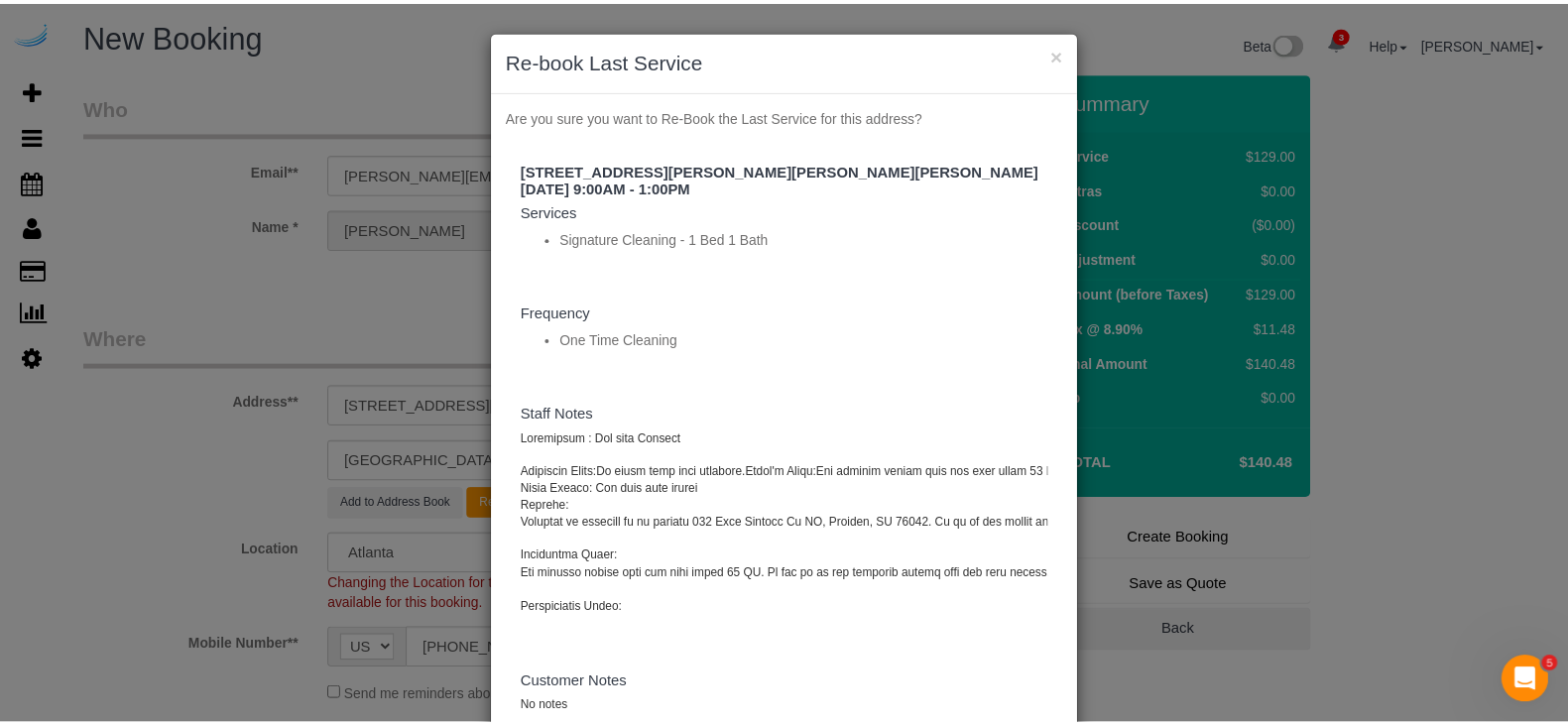 scroll, scrollTop: 162, scrollLeft: 0, axis: vertical 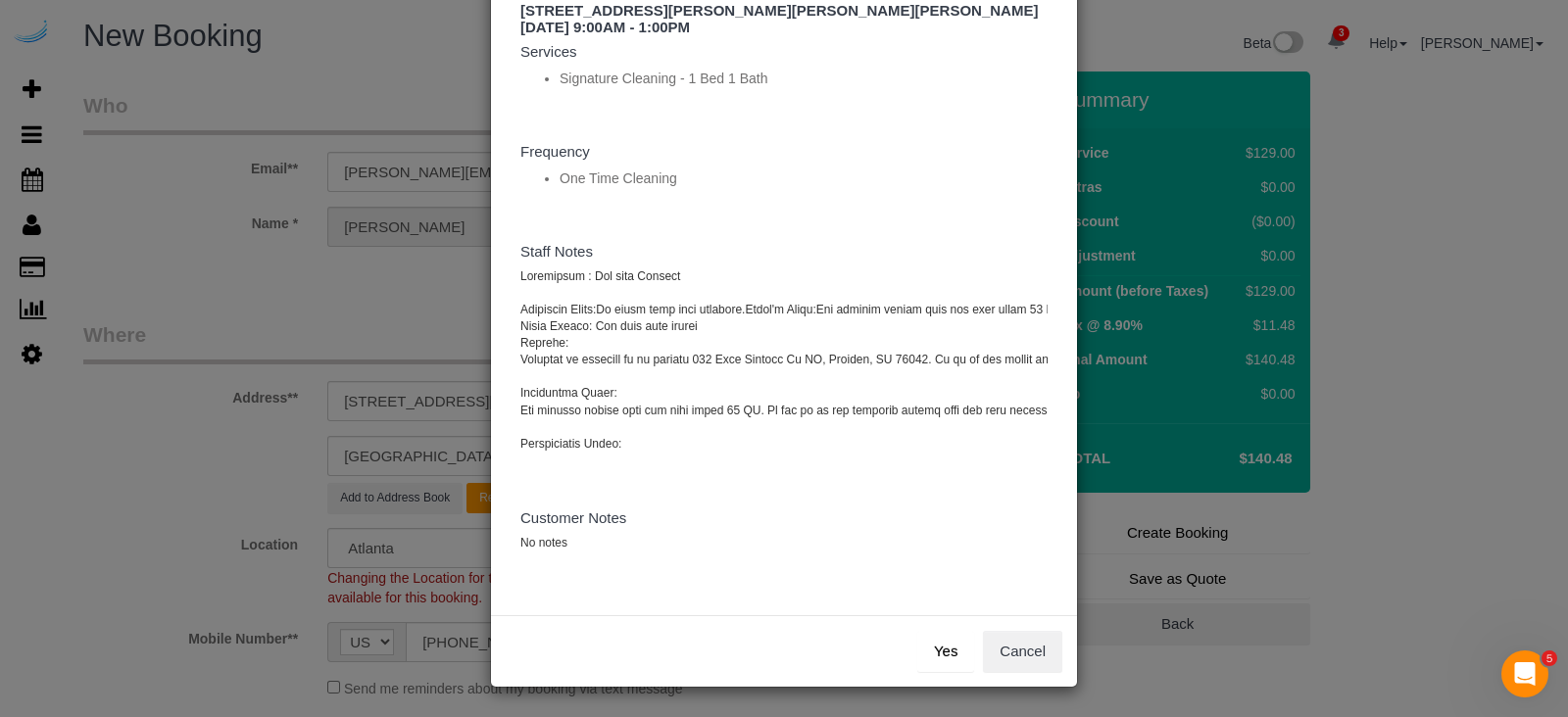click on "Yes" at bounding box center [946, 651] 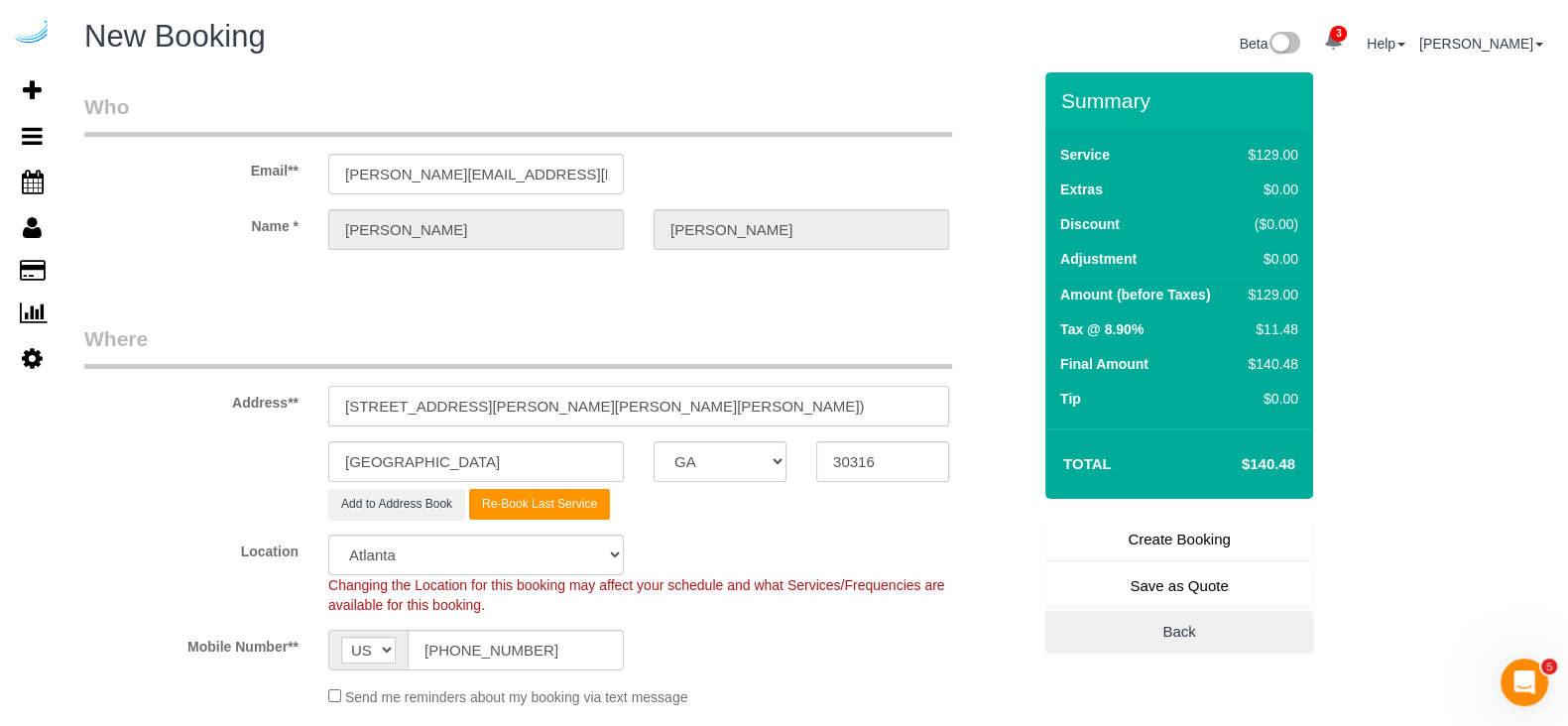 click on "[STREET_ADDRESS][PERSON_NAME][PERSON_NAME][PERSON_NAME])" at bounding box center [639, 406] 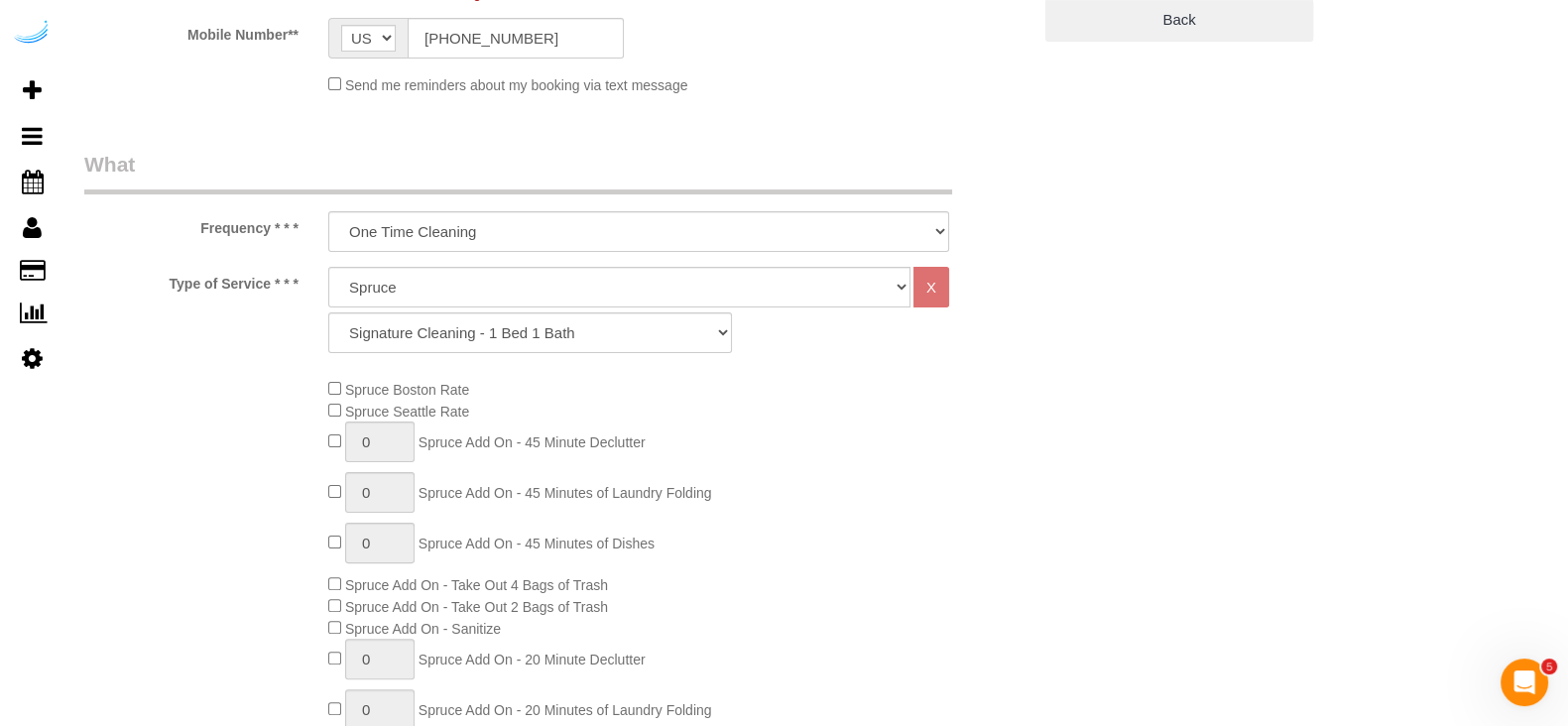 scroll, scrollTop: 669, scrollLeft: 0, axis: vertical 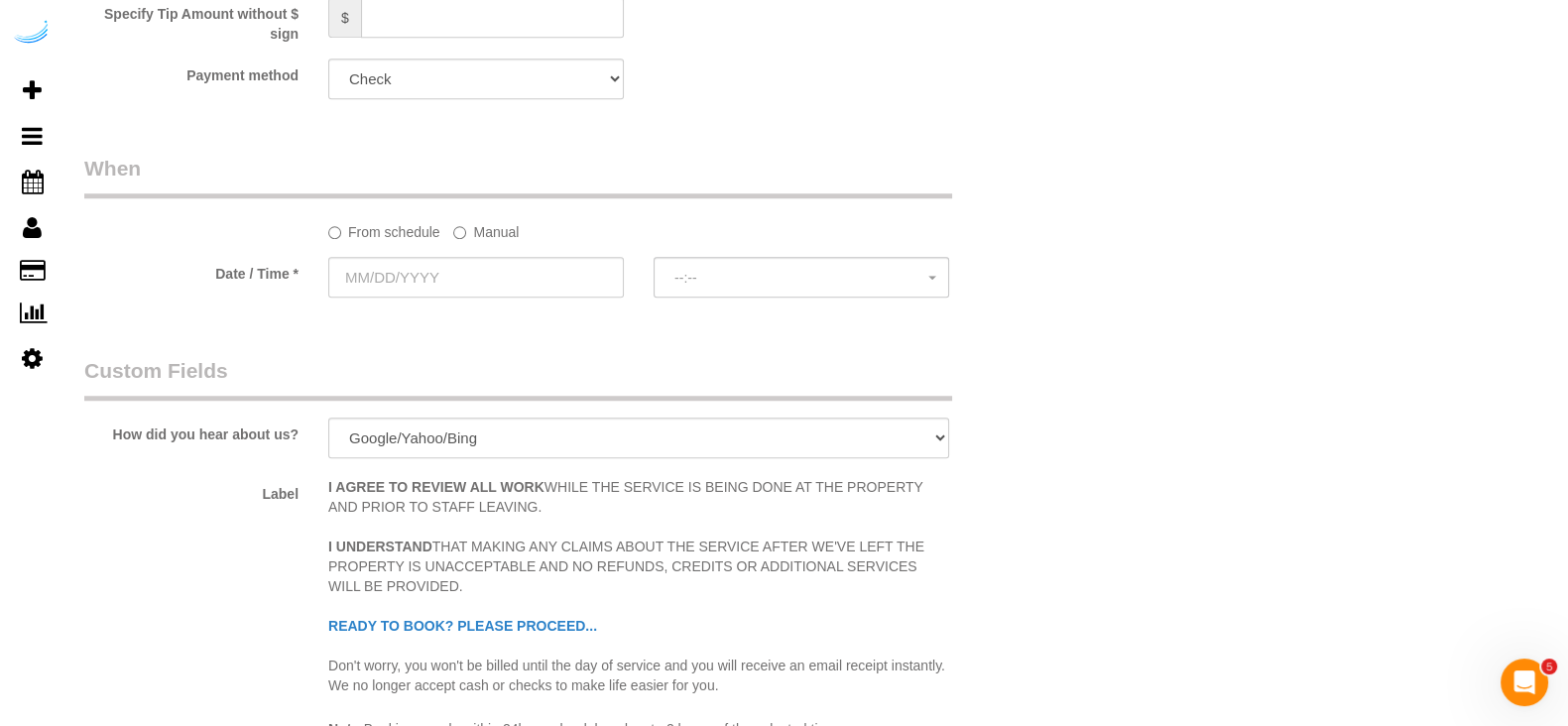 click on "Manual" 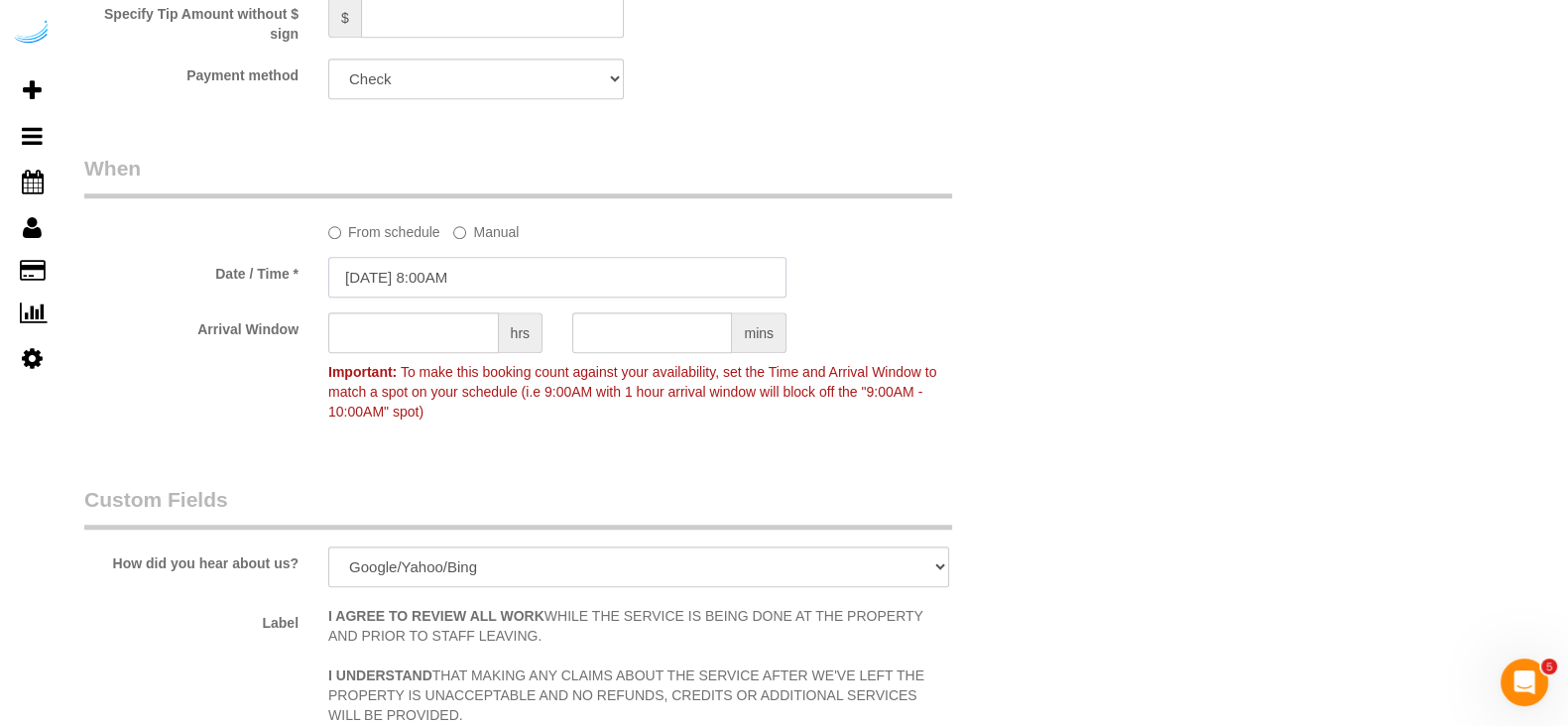 click on "[DATE] 8:00AM" at bounding box center [557, 277] 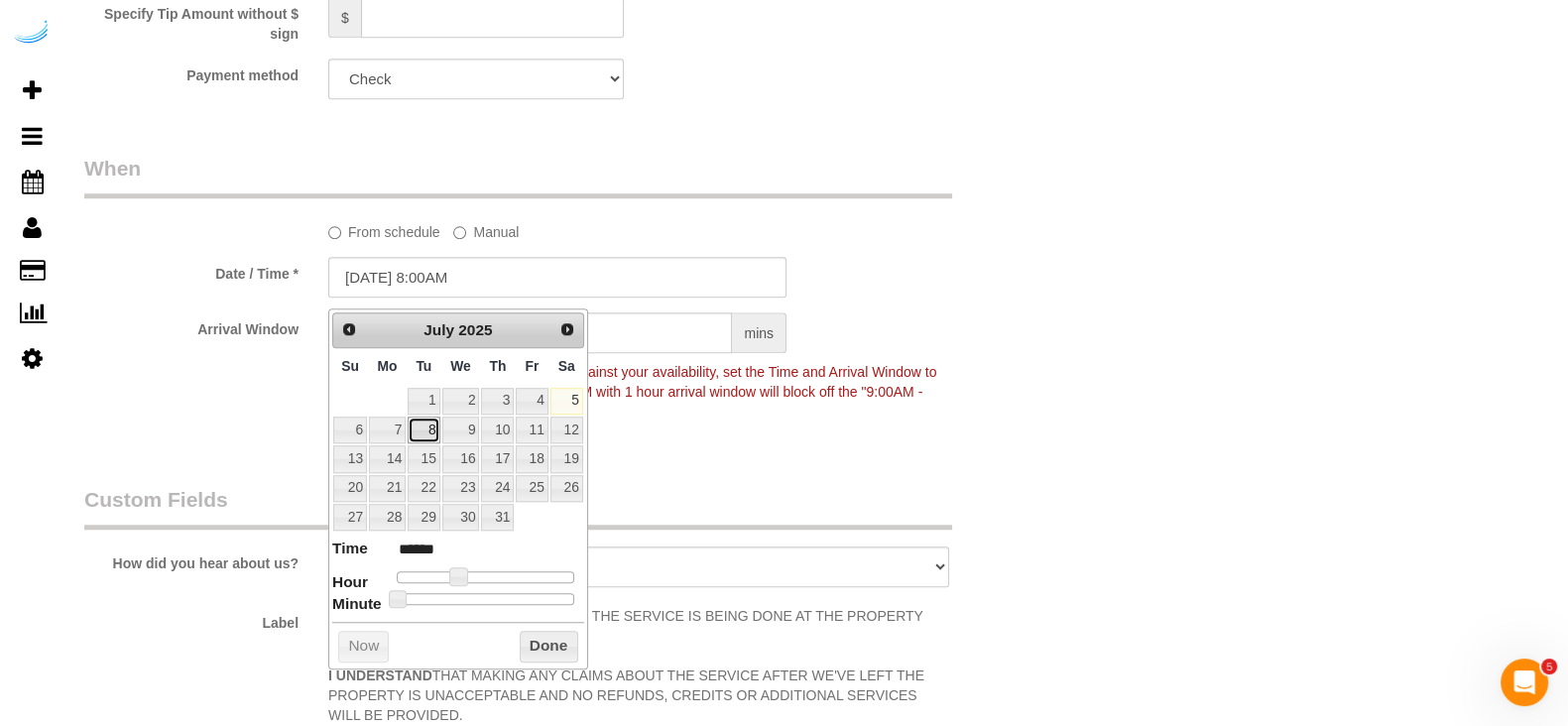 click on "8" at bounding box center [423, 429] 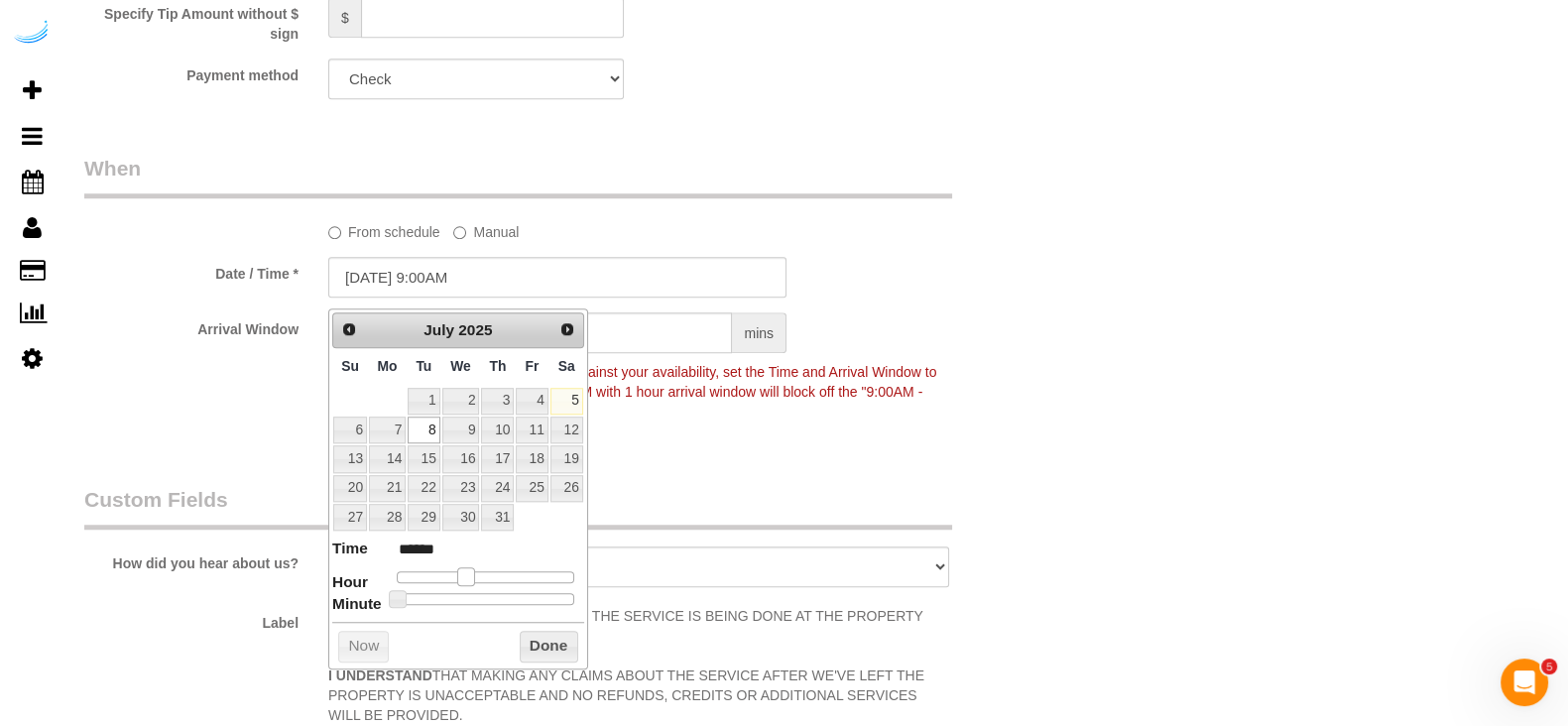 click at bounding box center (466, 576) 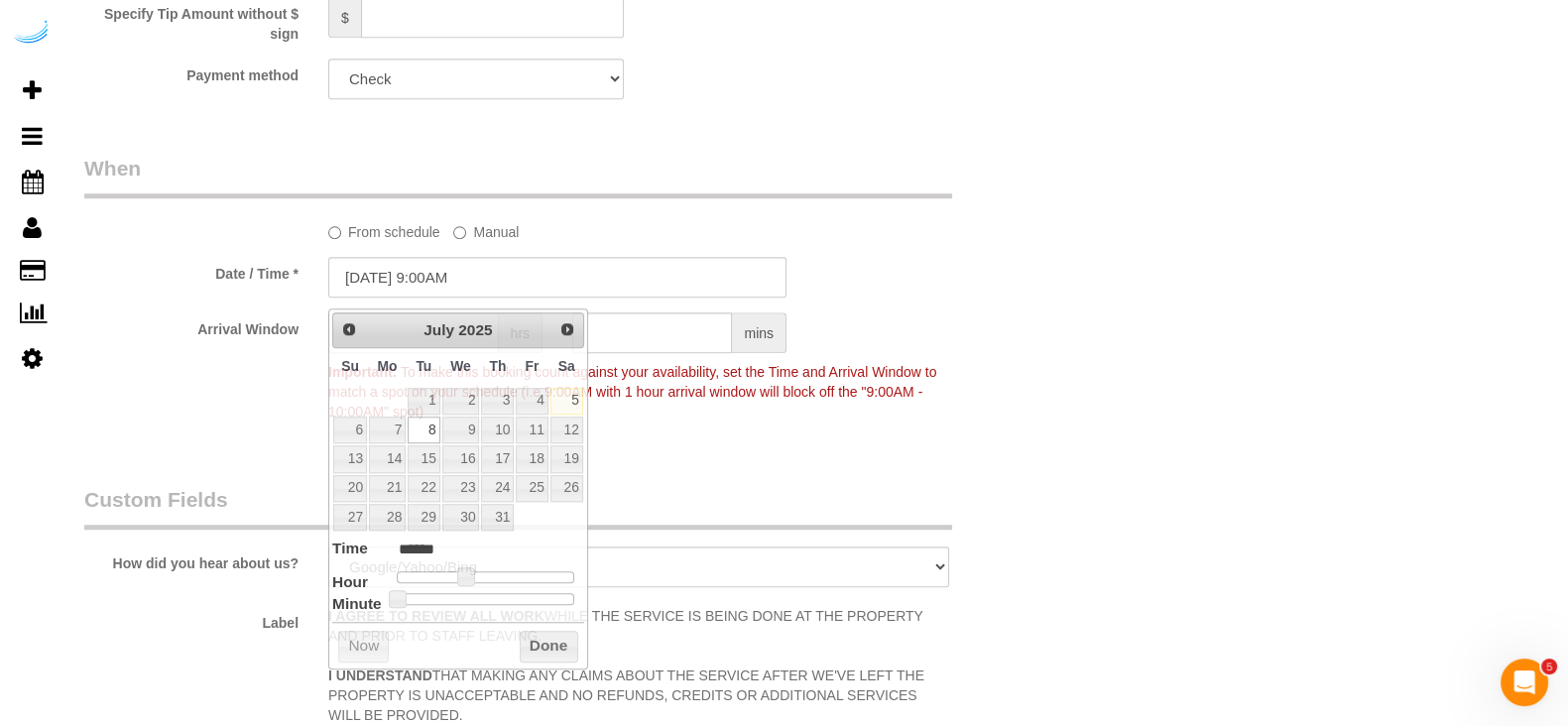 click on "Custom Fields" at bounding box center [518, 507] 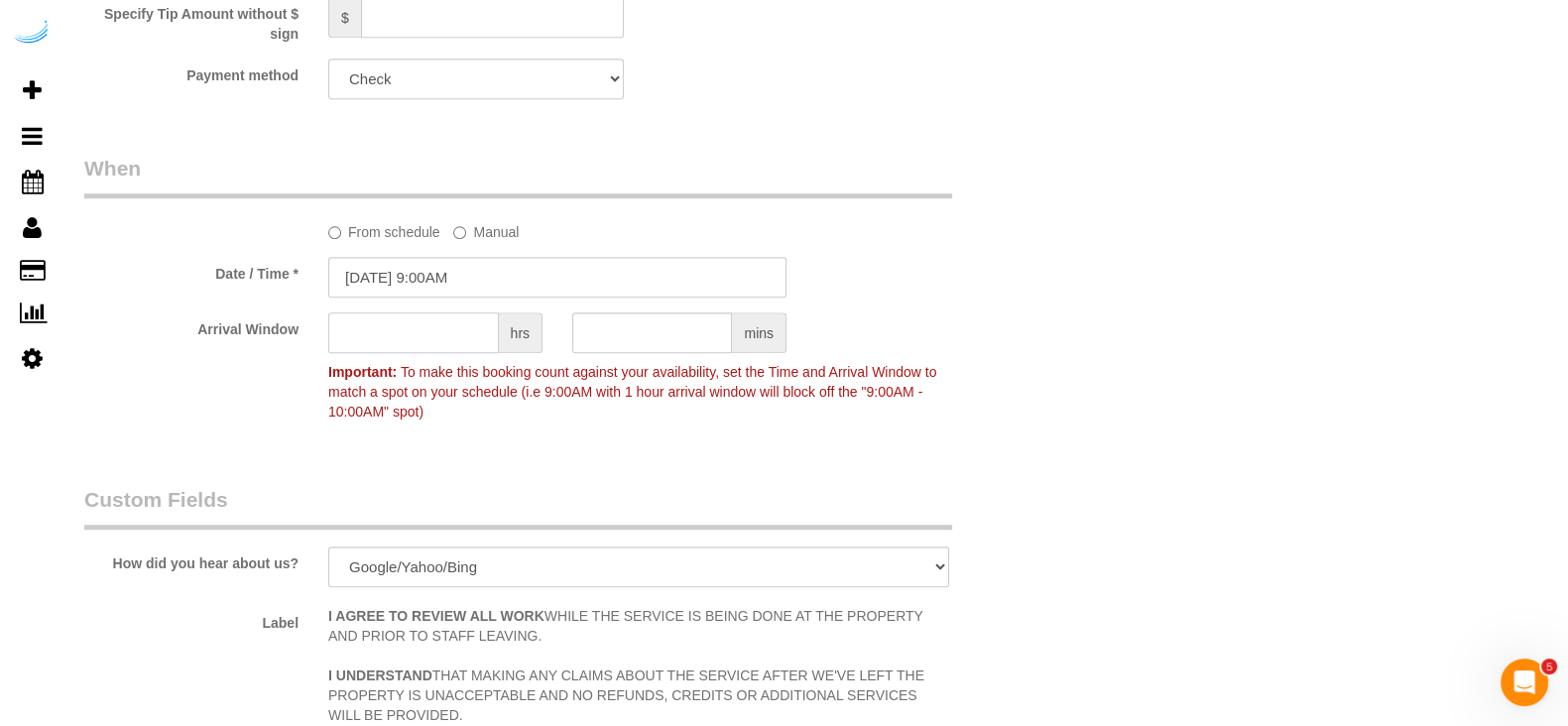 click 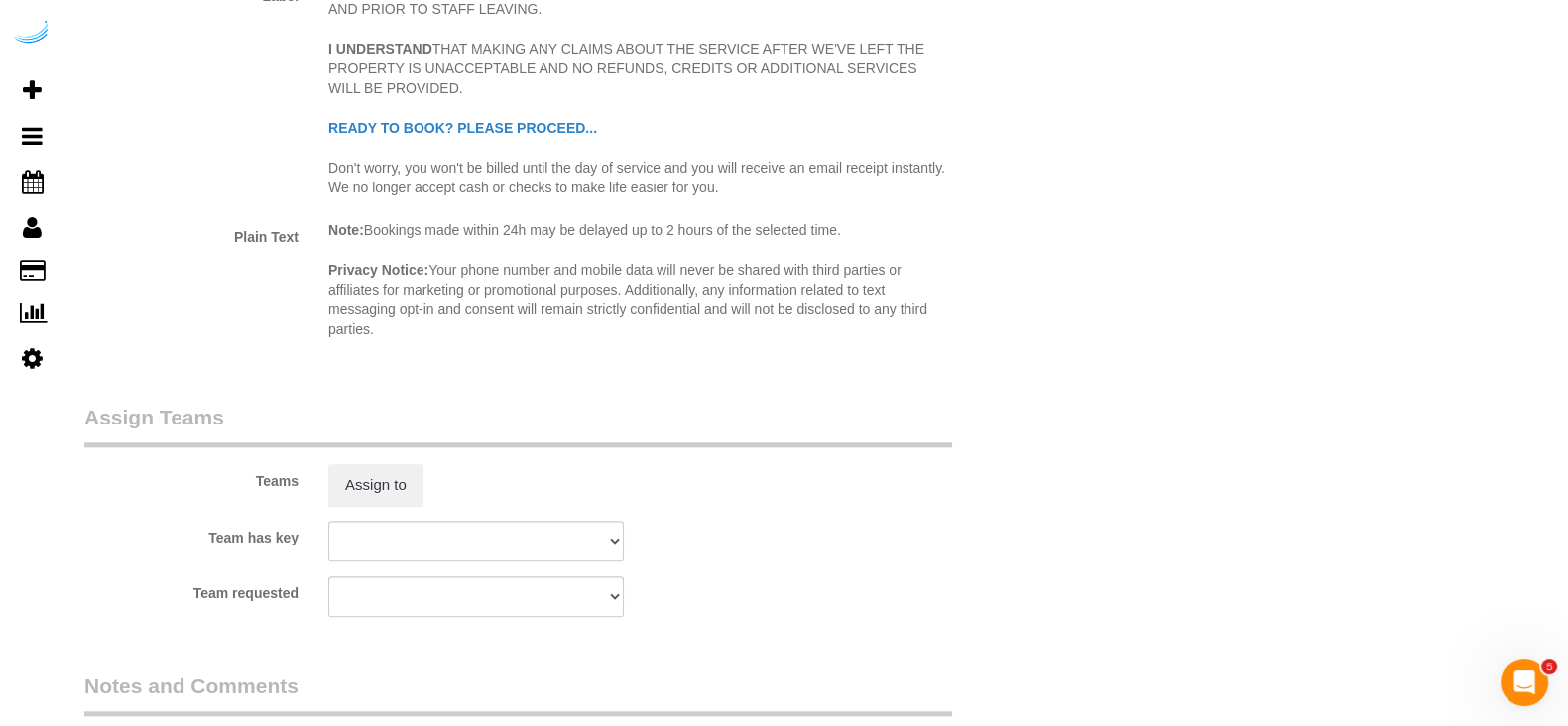 scroll, scrollTop: 2949, scrollLeft: 0, axis: vertical 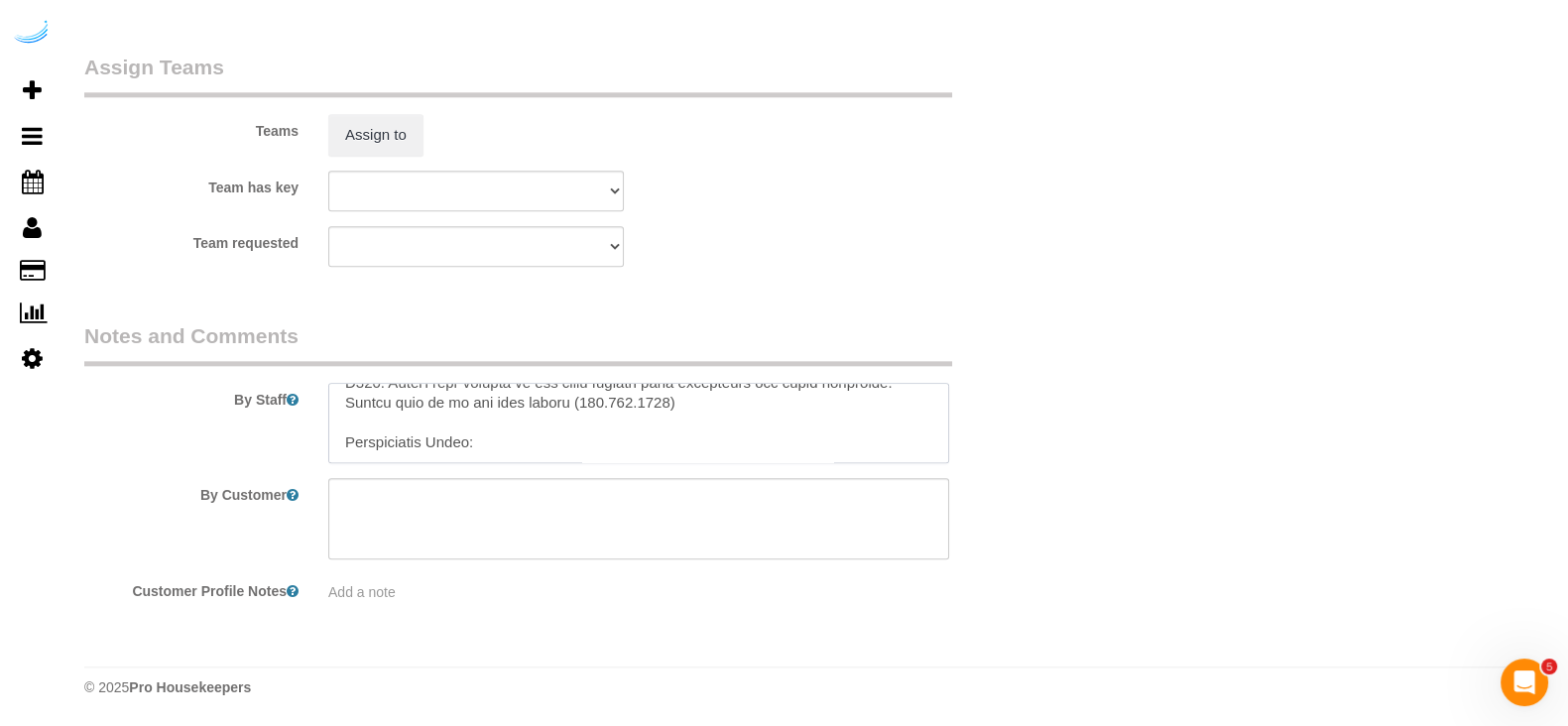 drag, startPoint x: 350, startPoint y: 438, endPoint x: 609, endPoint y: 496, distance: 265.4148 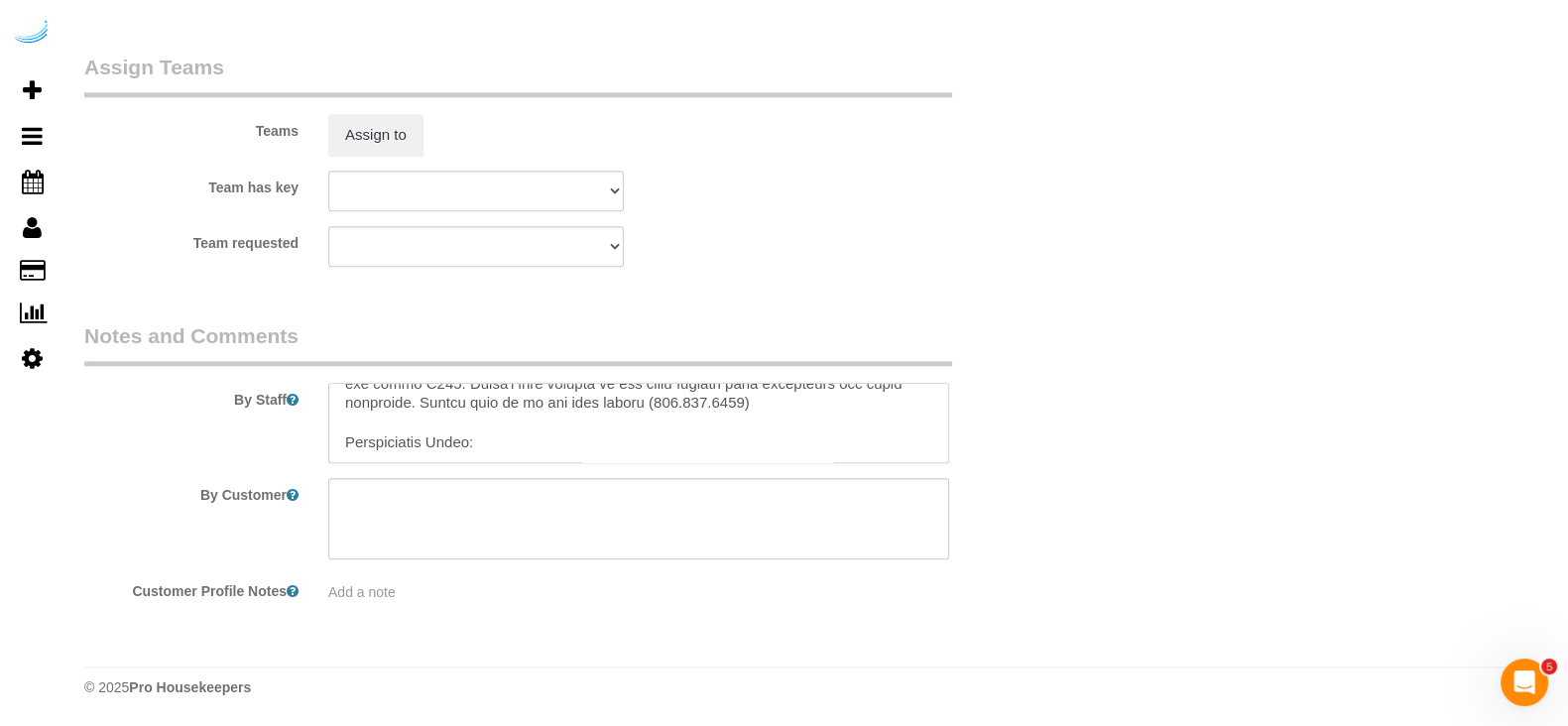 scroll, scrollTop: 363, scrollLeft: 0, axis: vertical 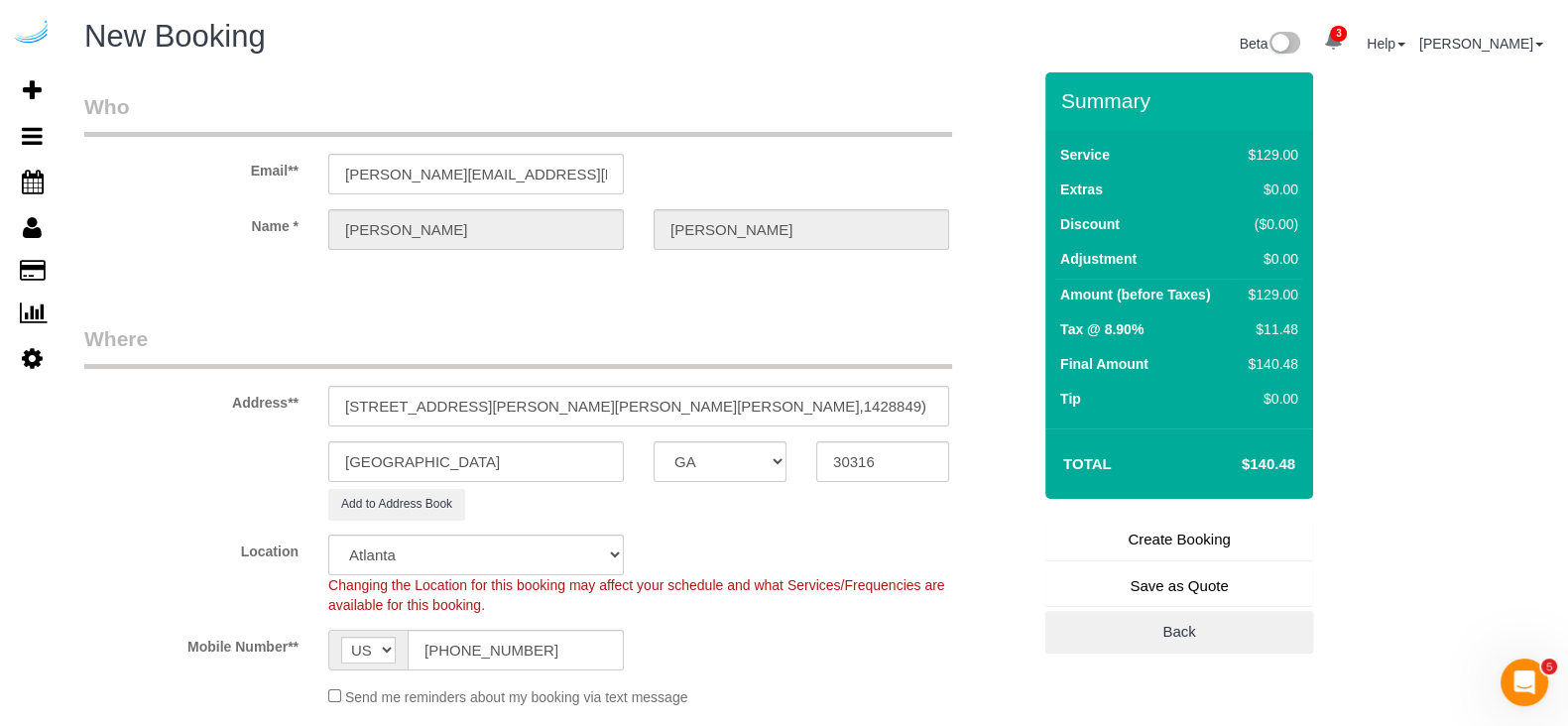 click on "Create Booking" at bounding box center [1179, 540] 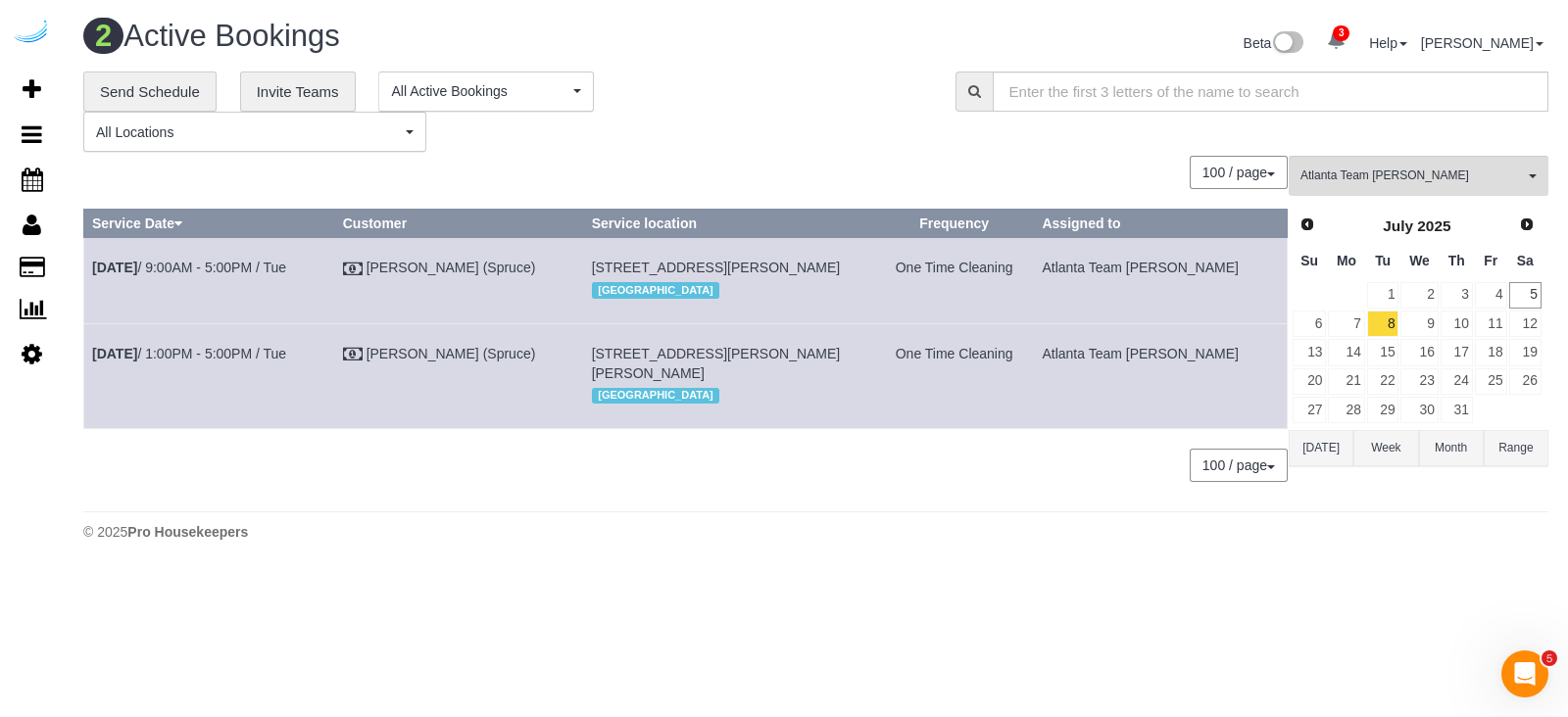 click on "© 2025
Pro Housekeepers" at bounding box center [815, 532] 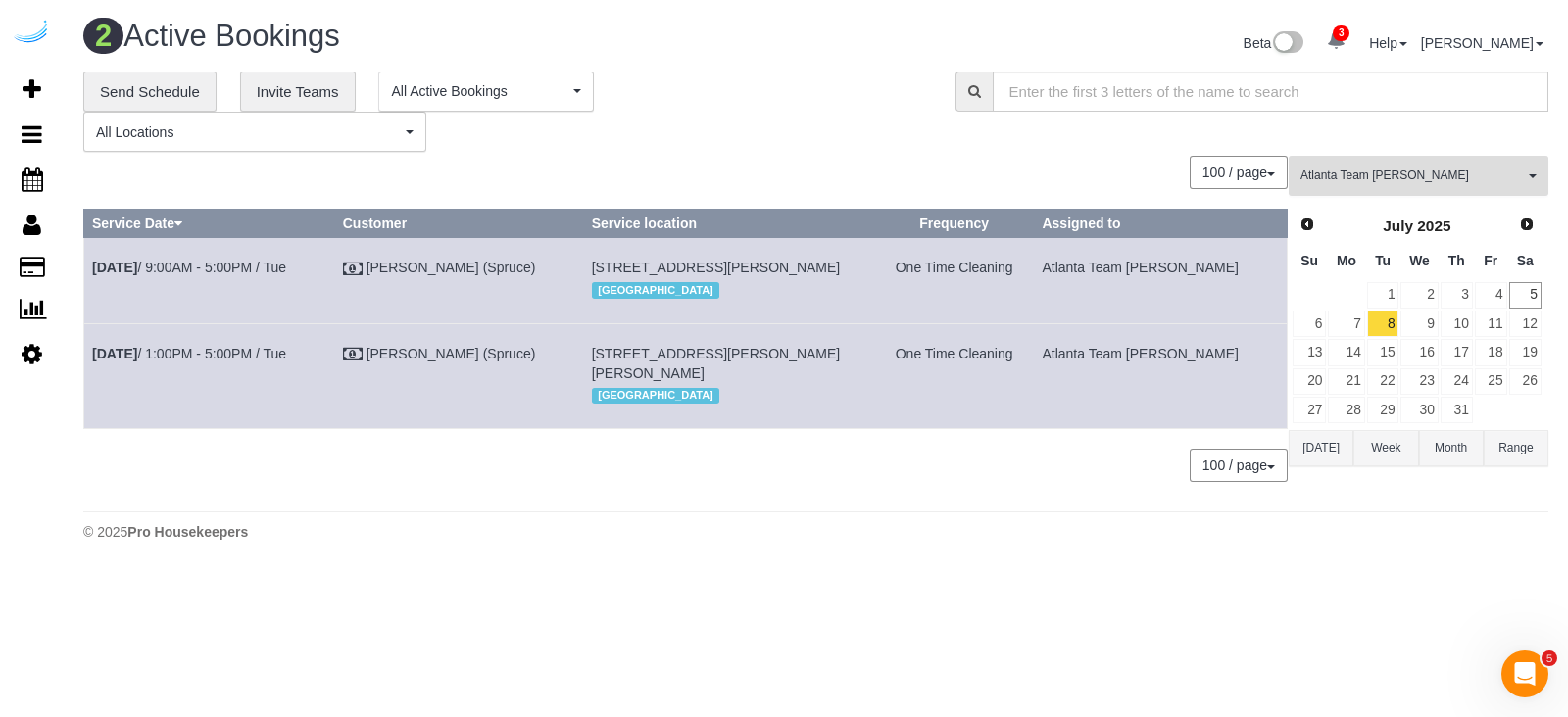 click on "Atlanta Team [PERSON_NAME]" at bounding box center [1412, 175] 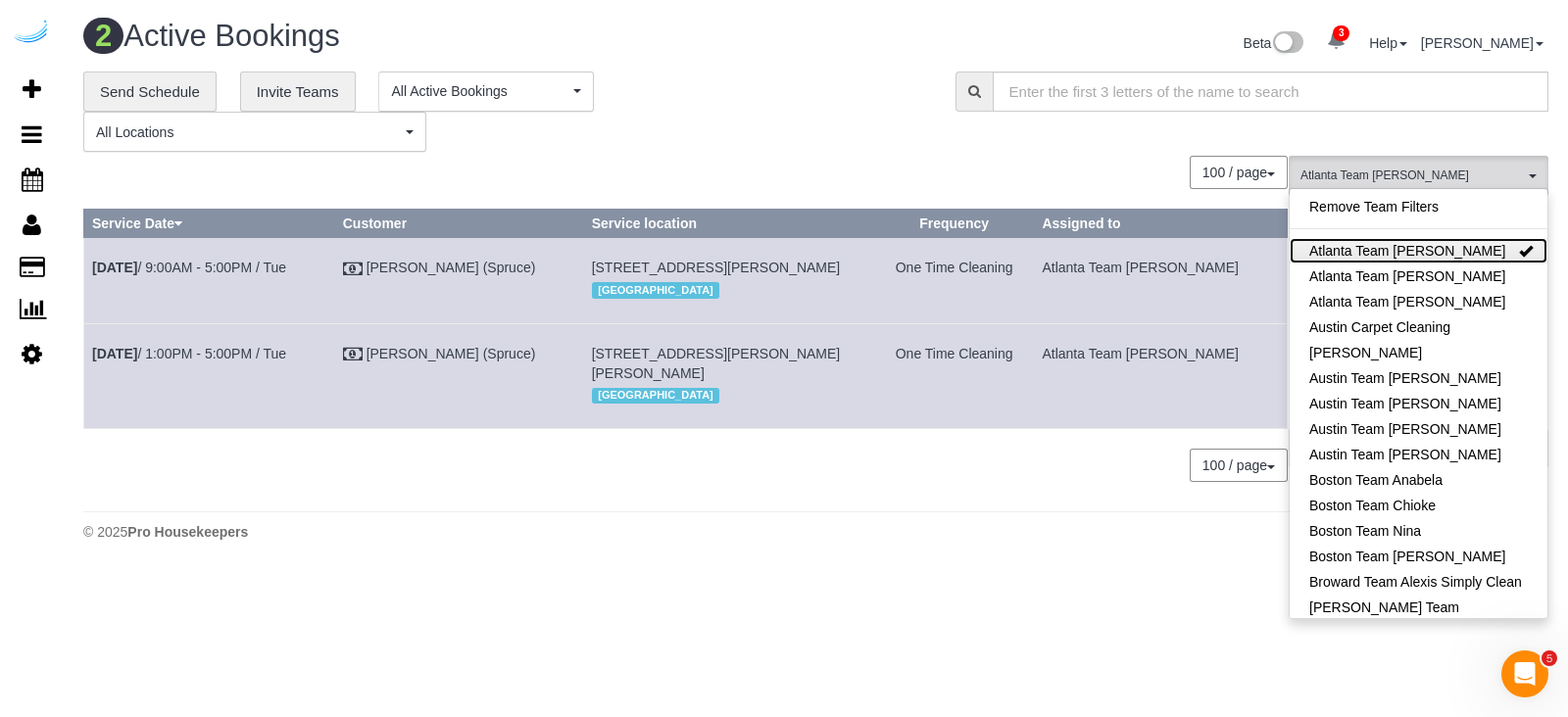 click on "Atlanta Team [PERSON_NAME]" at bounding box center (1418, 251) 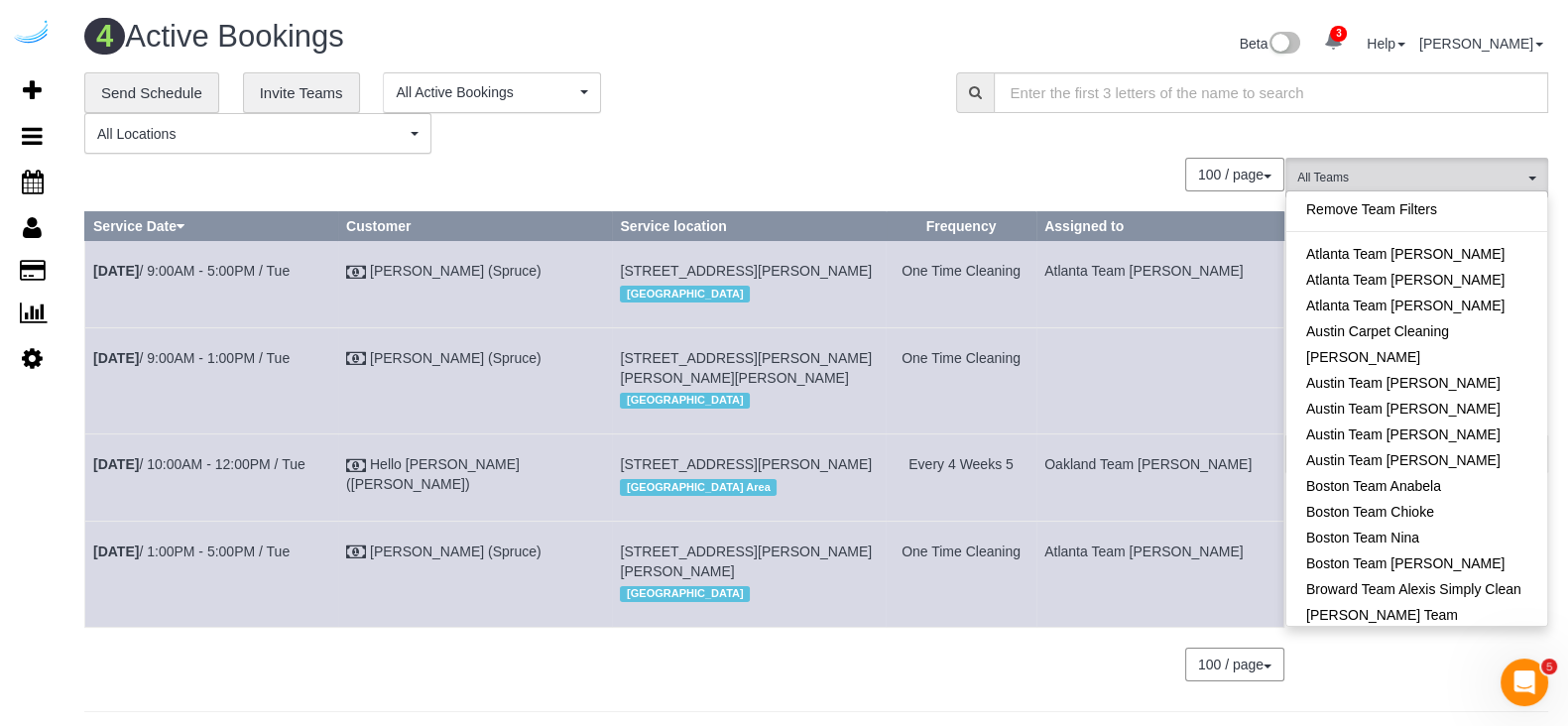 click on "**********" at bounding box center (505, 113) 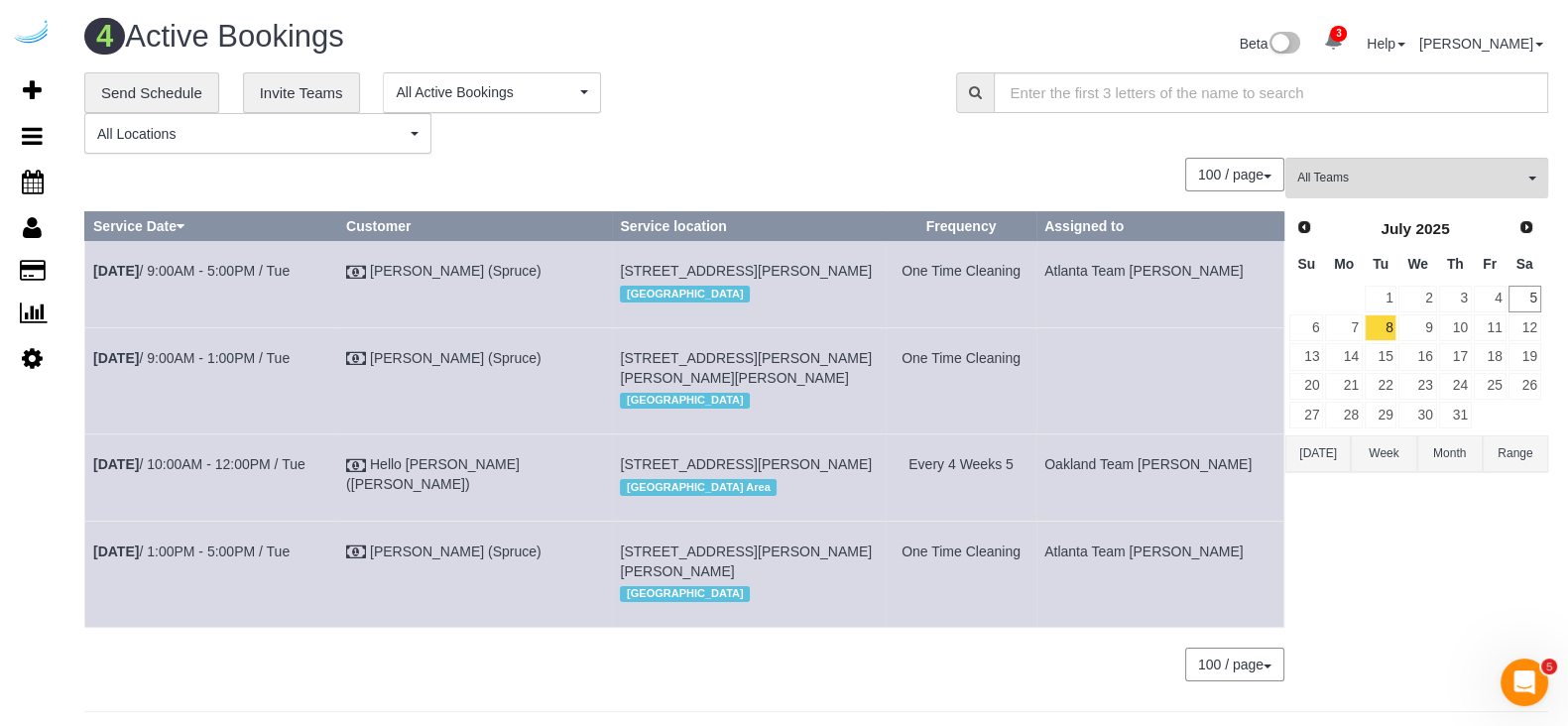 click on "Week" at bounding box center (1384, 453) 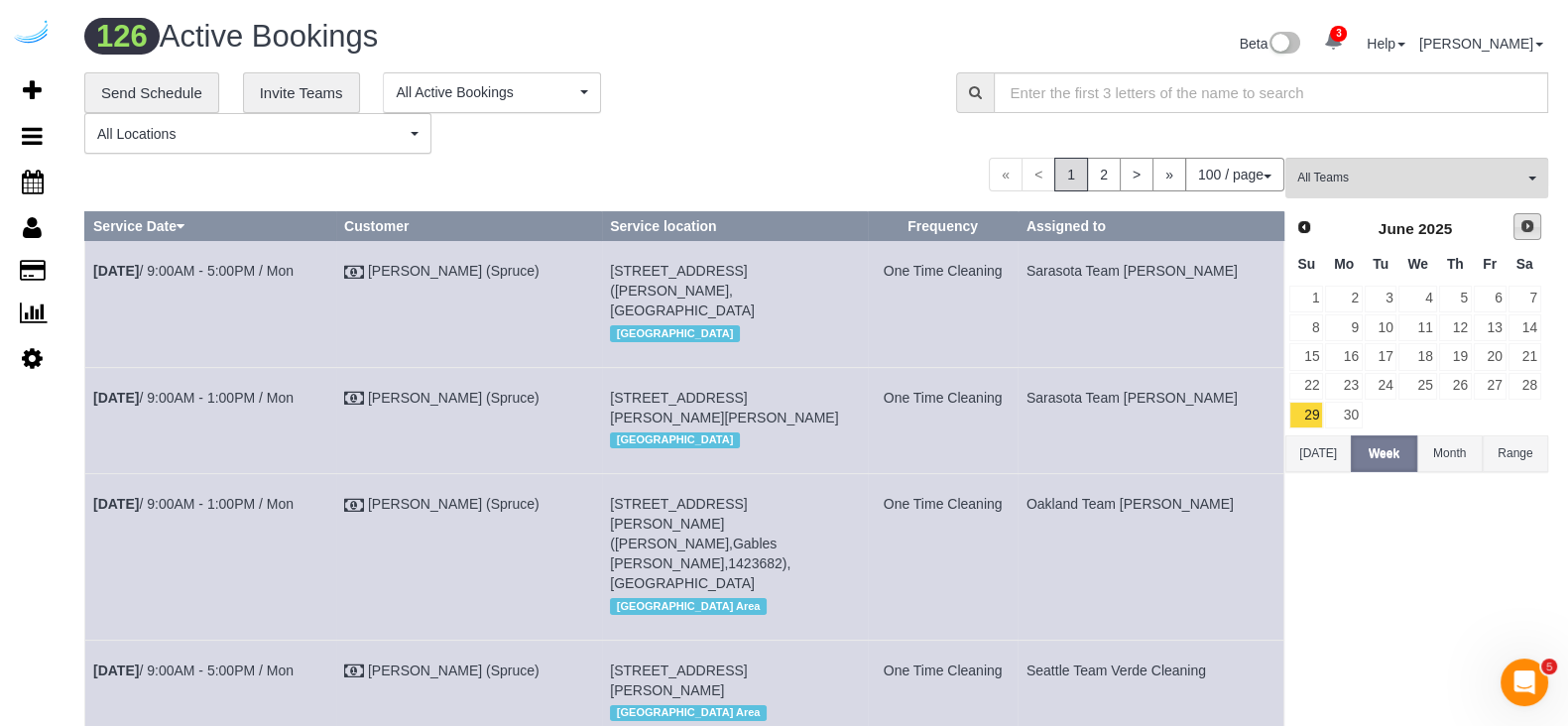 click on "Next" at bounding box center (1527, 227) 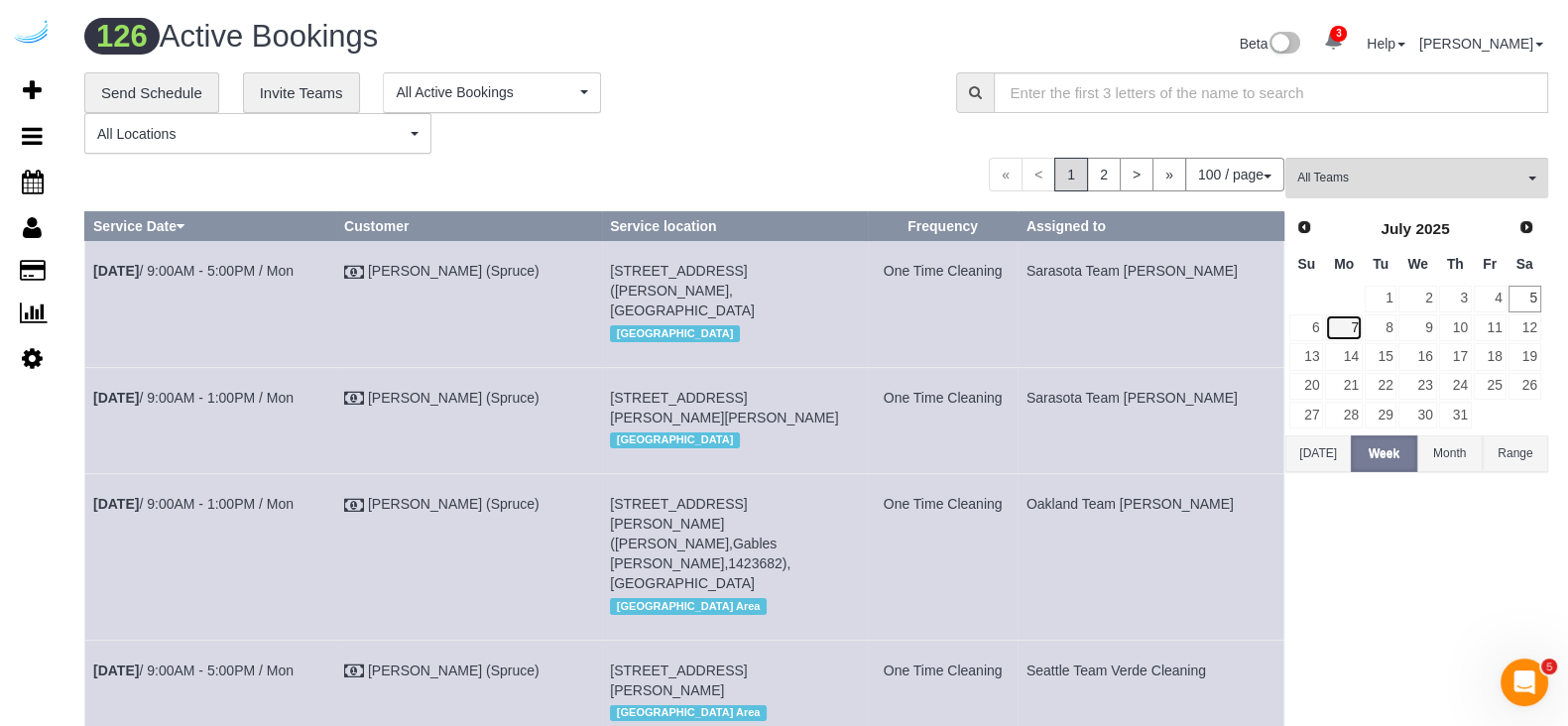 click on "7" at bounding box center [1343, 327] 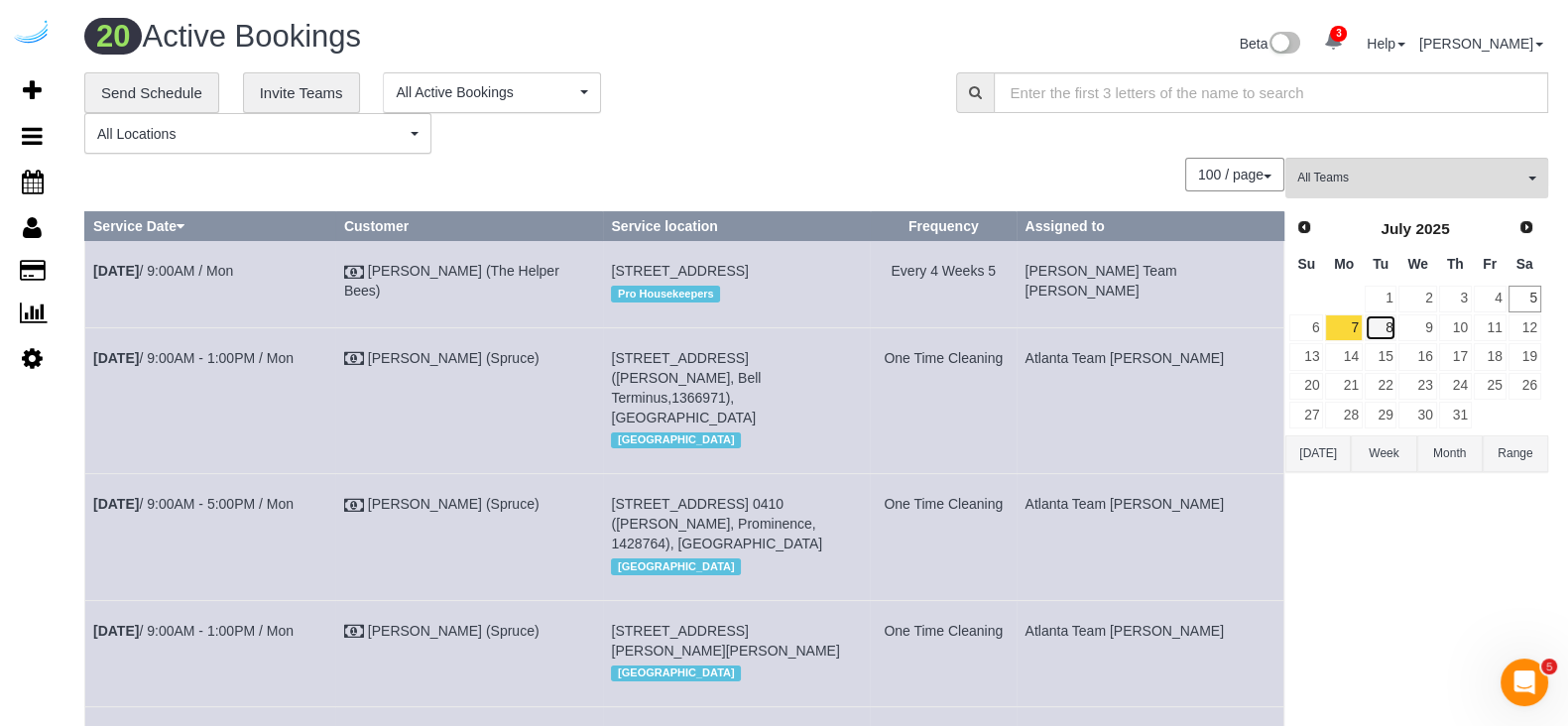 click on "8" at bounding box center (1381, 327) 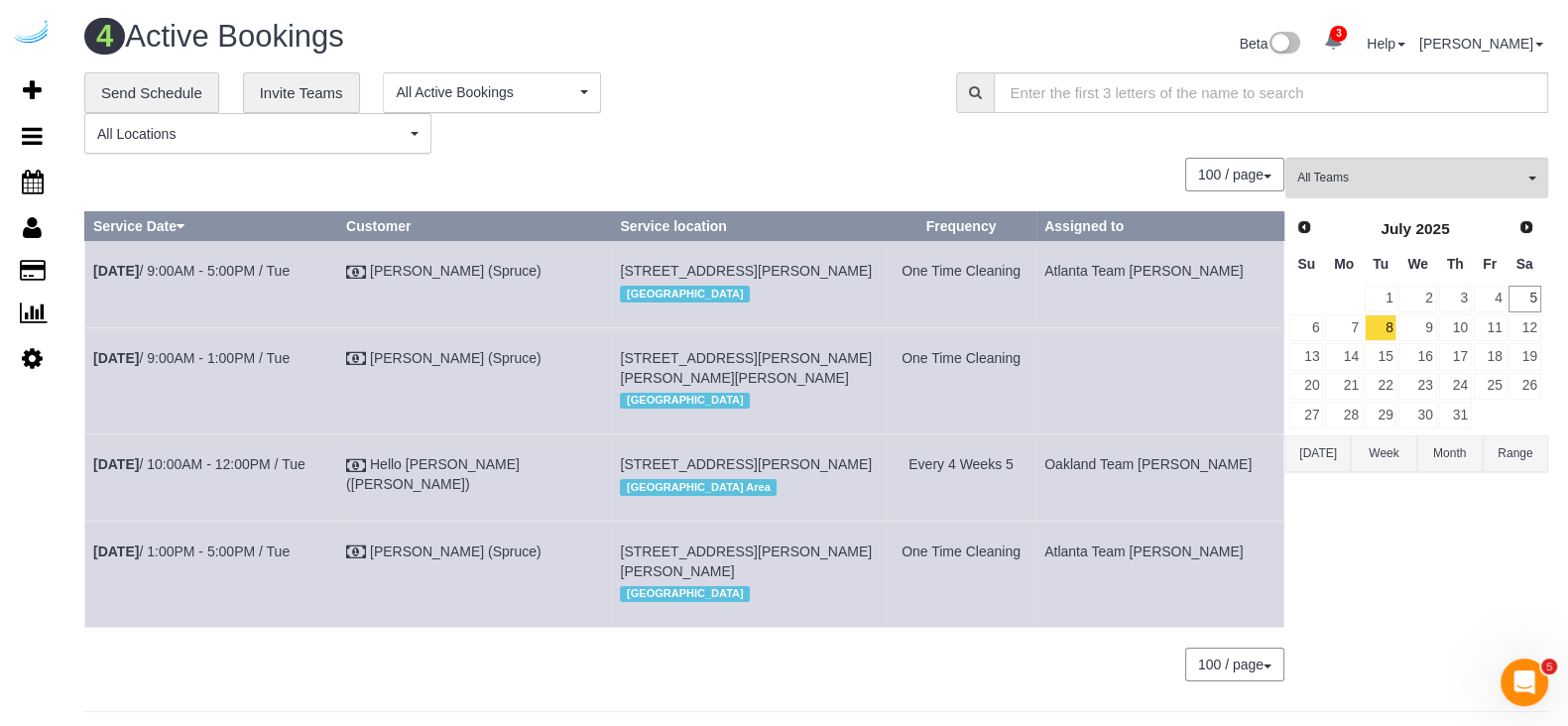 scroll, scrollTop: 126, scrollLeft: 0, axis: vertical 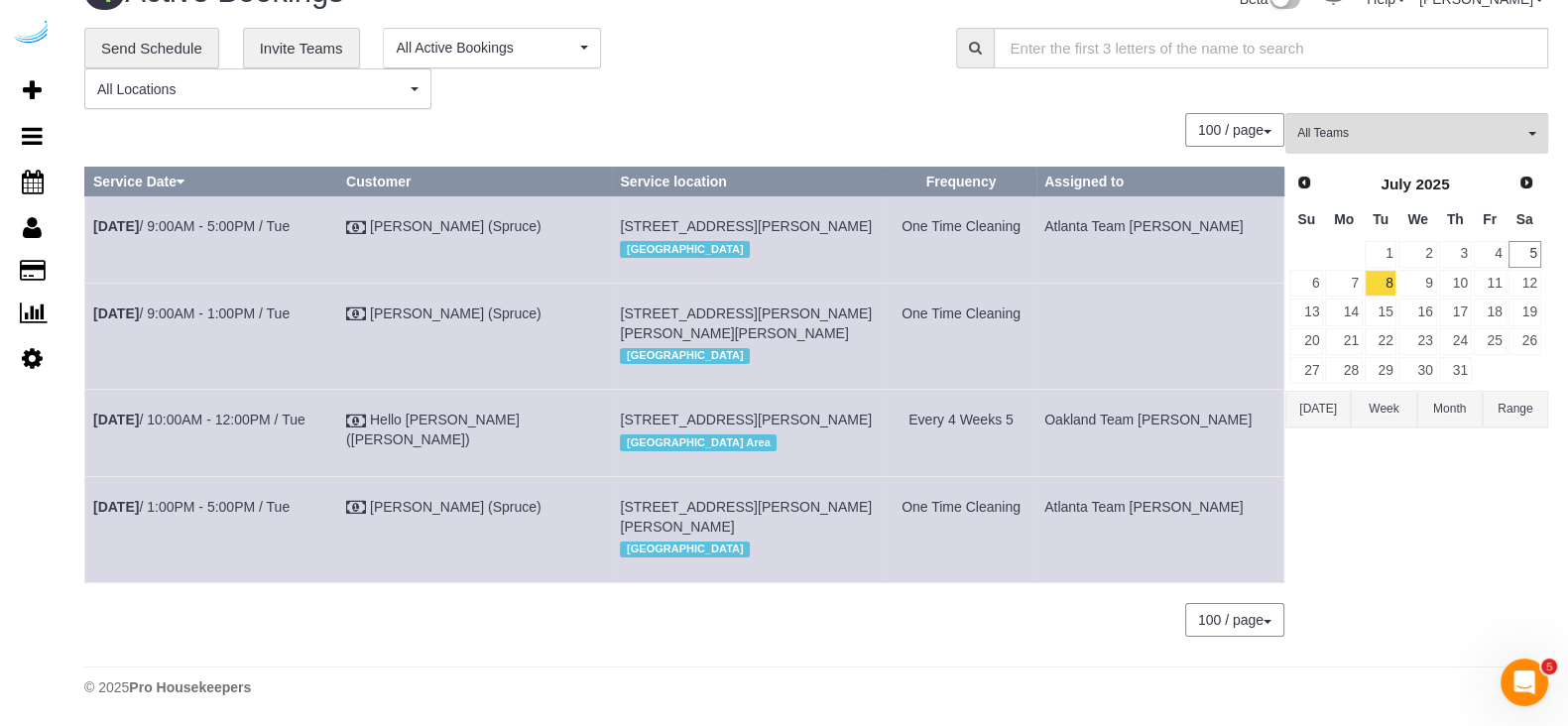 click on "[STREET_ADDRESS][PERSON_NAME][PERSON_NAME]" at bounding box center [746, 517] 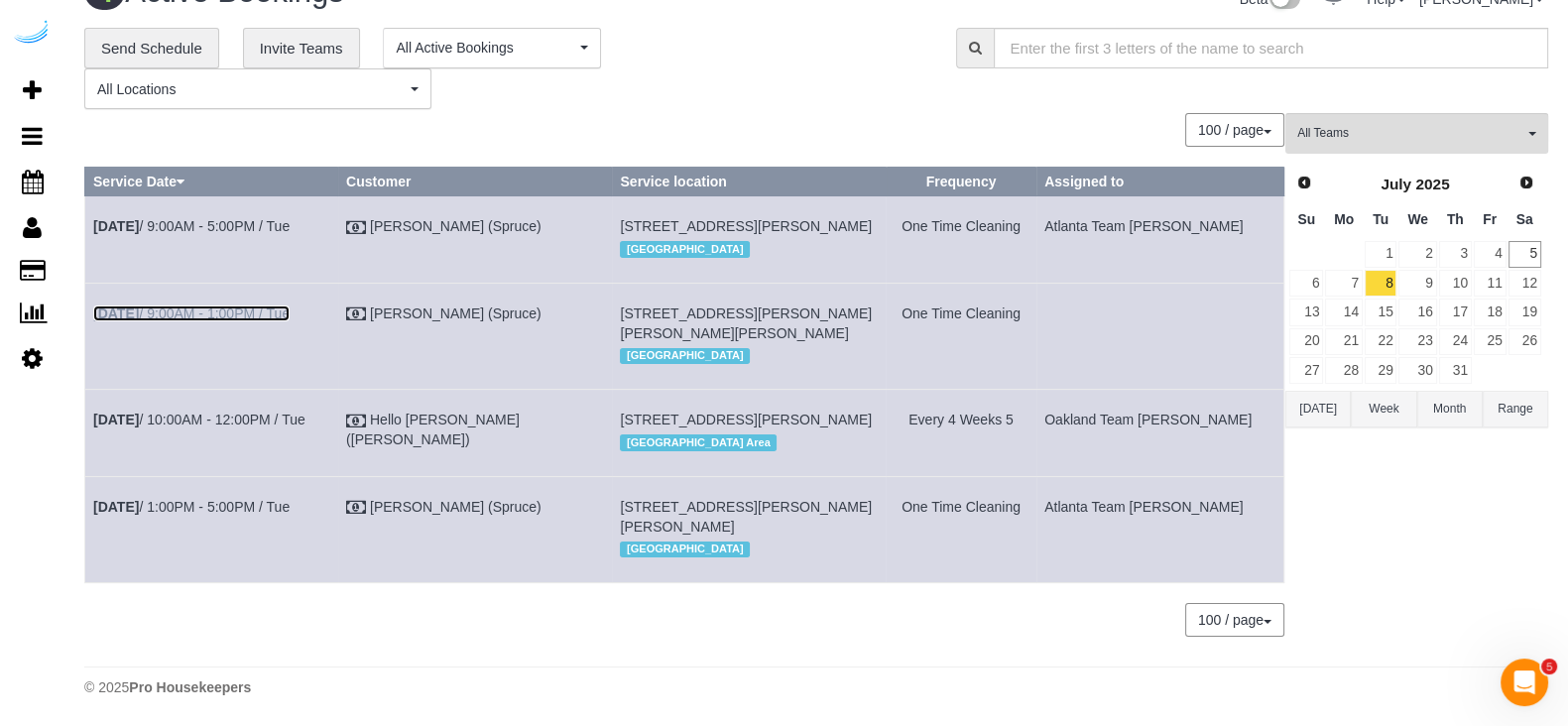 click on "[DATE] 9:00AM - 1:00PM / Tue" at bounding box center [191, 313] 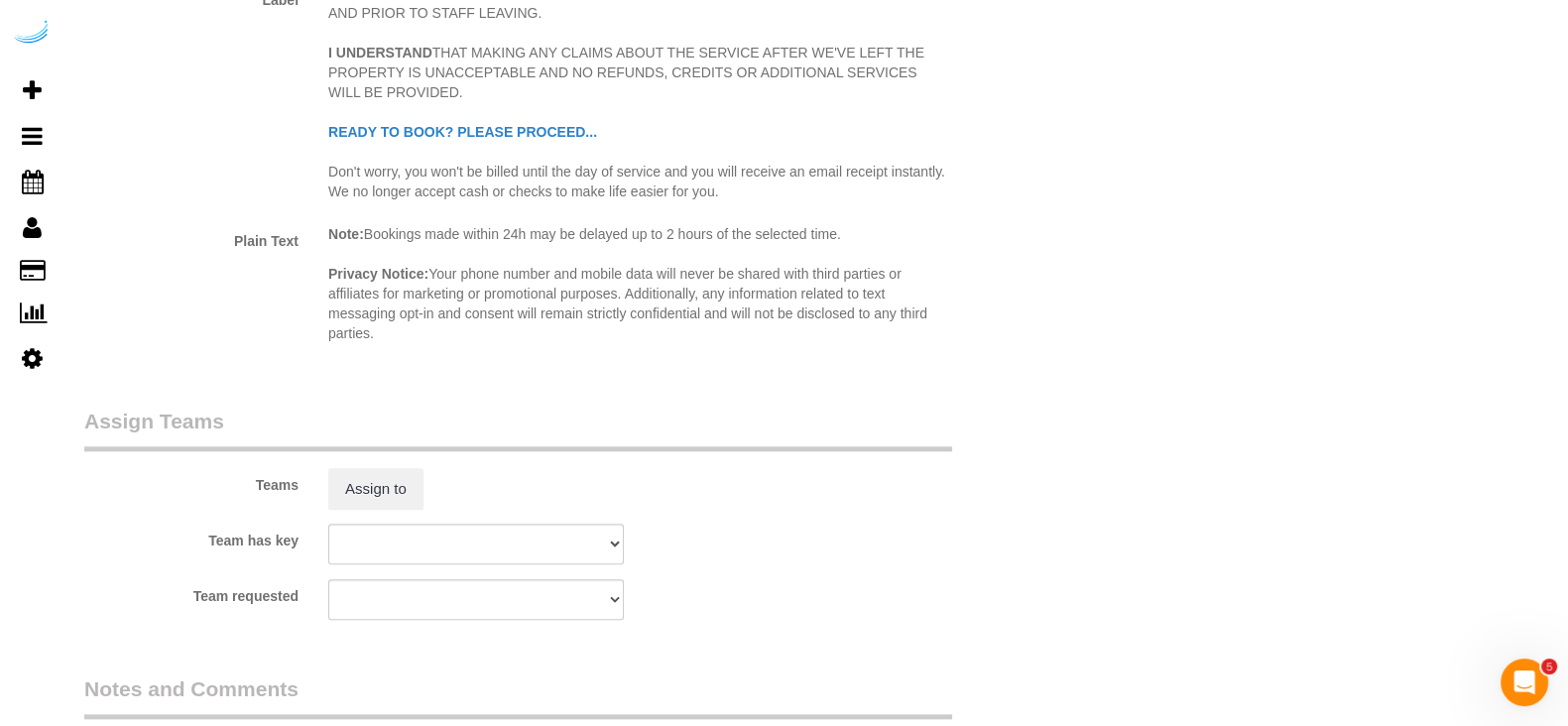 scroll, scrollTop: 2549, scrollLeft: 0, axis: vertical 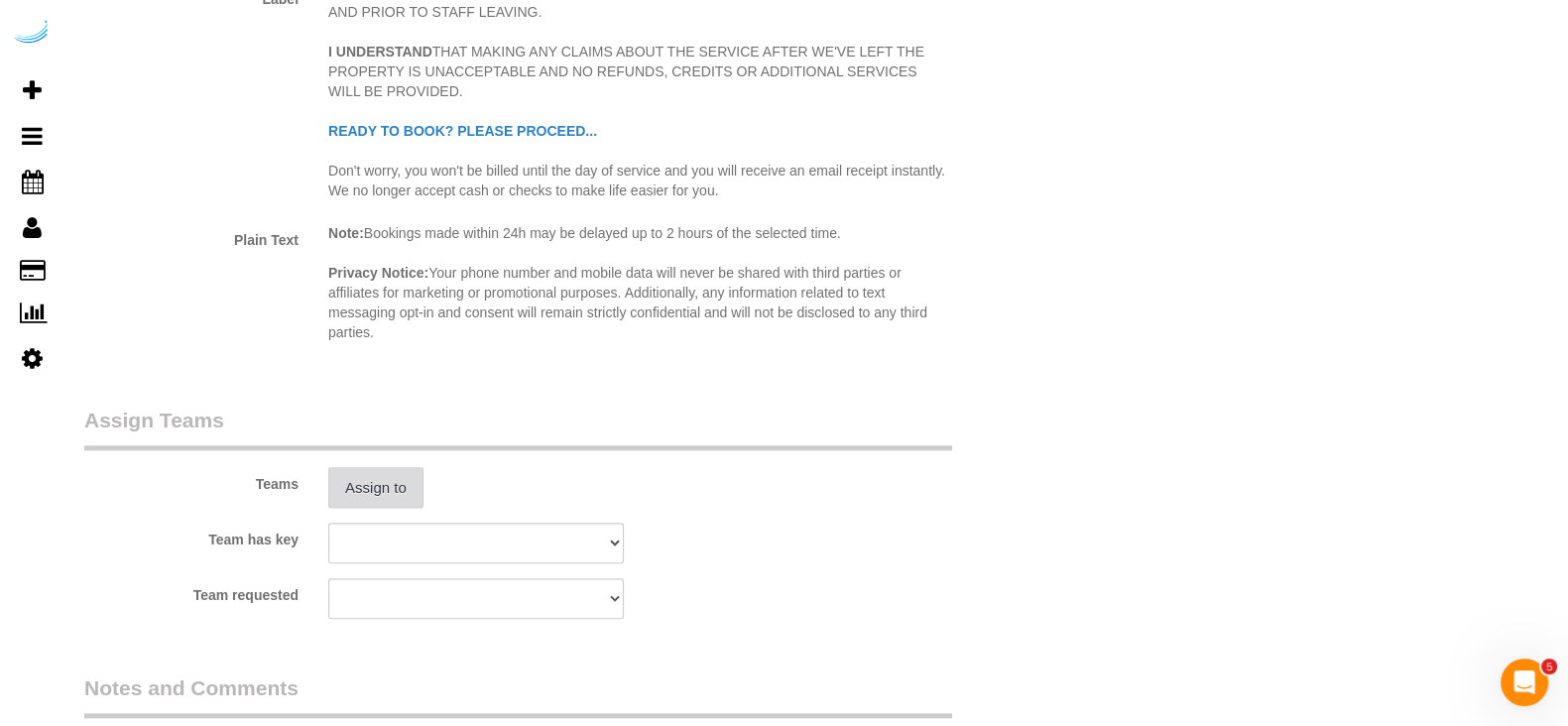 click on "Assign to" at bounding box center [376, 488] 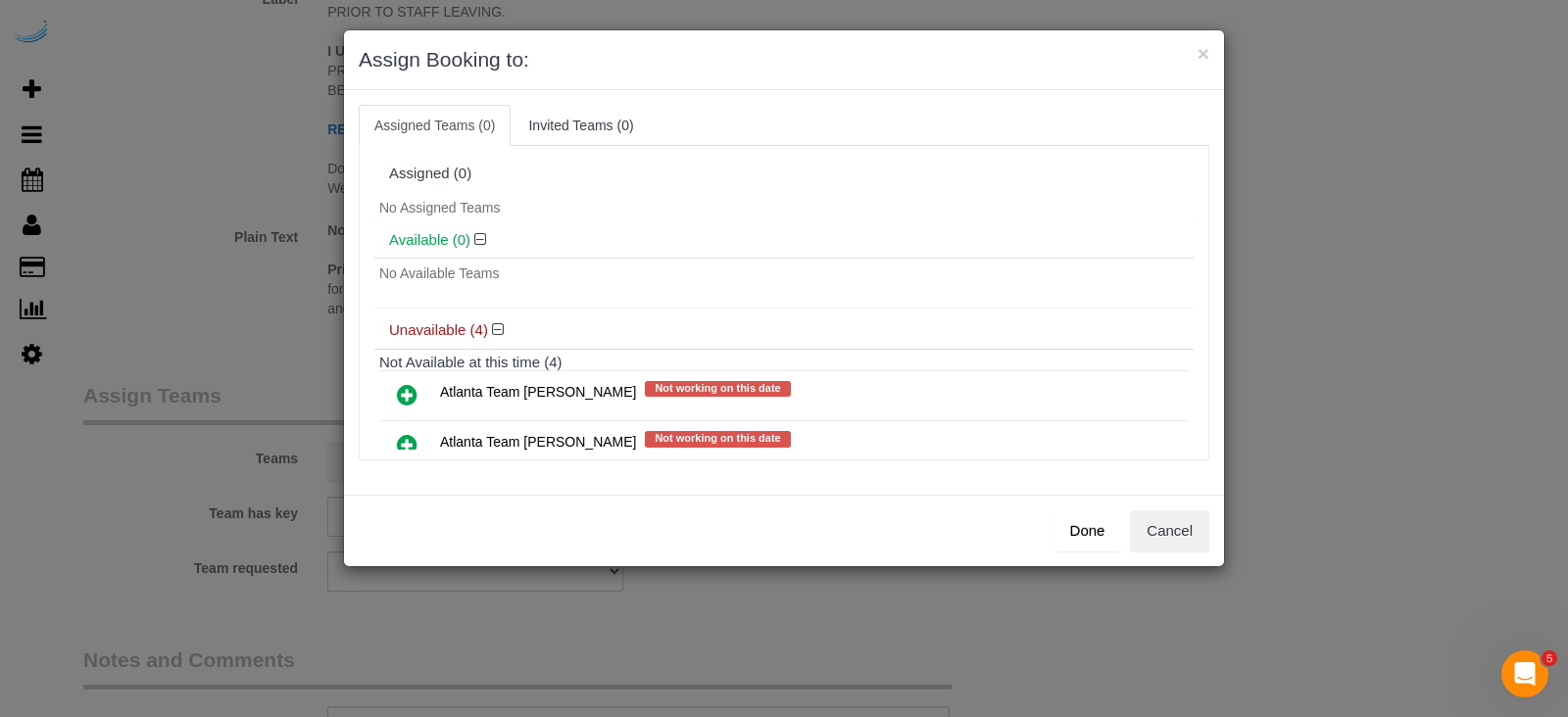 click at bounding box center [407, 395] 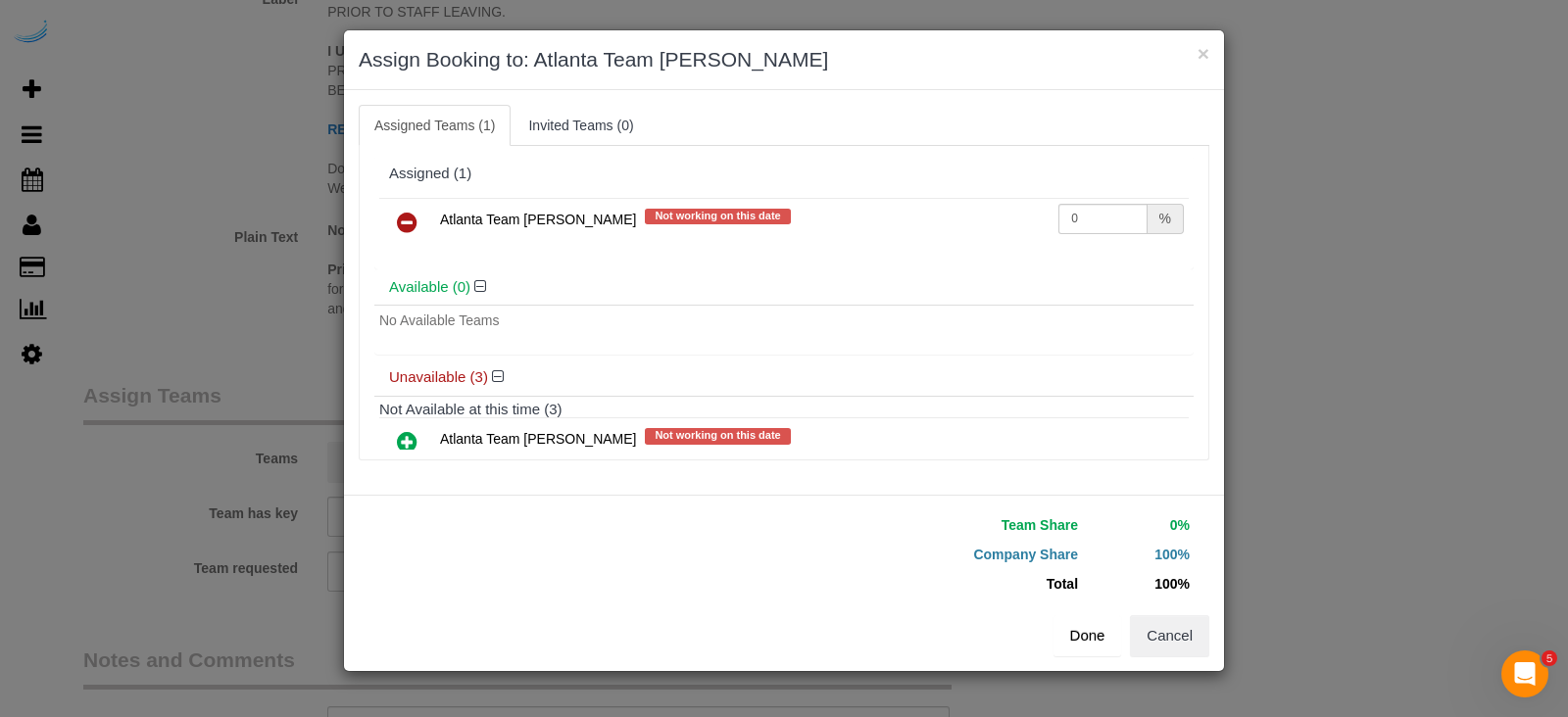 click on "Done" at bounding box center (1088, 636) 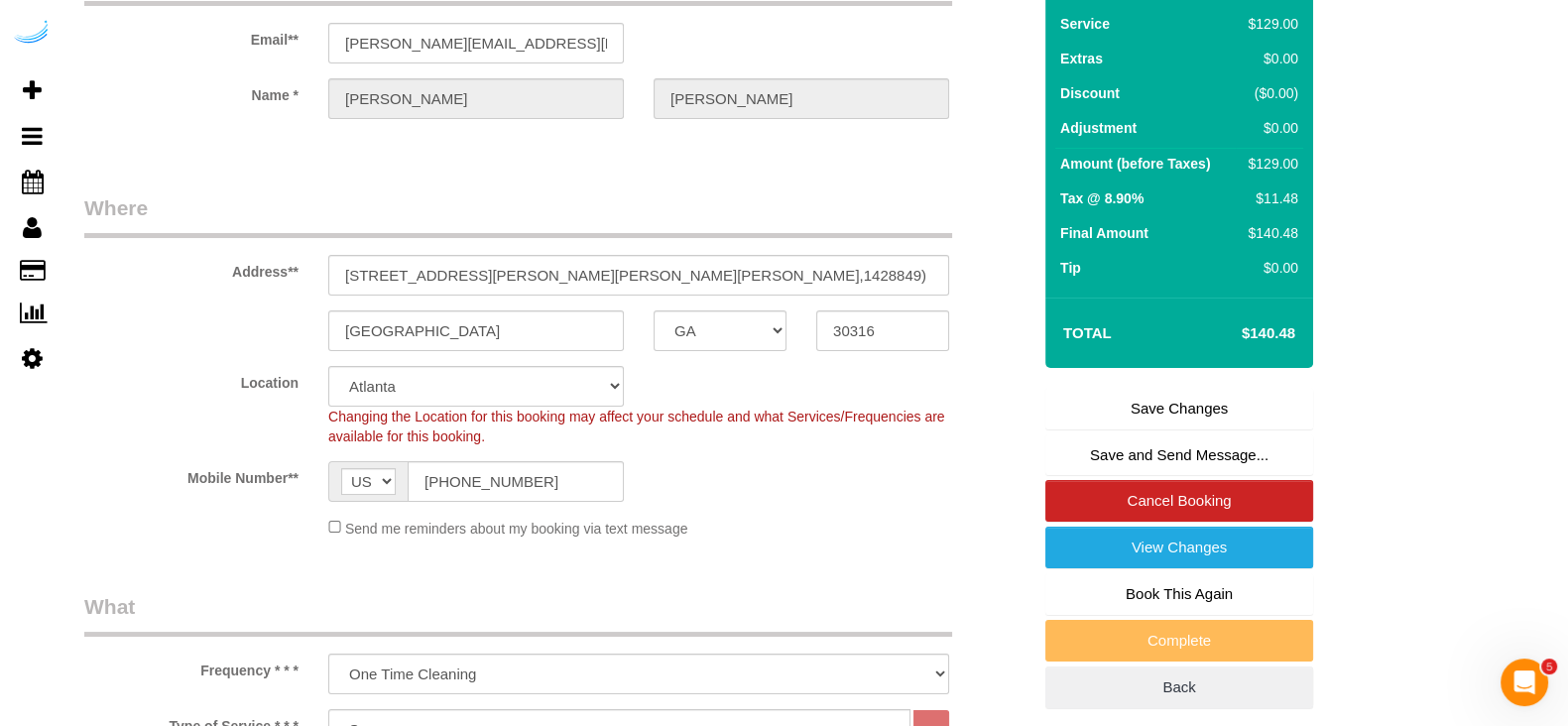 scroll, scrollTop: 0, scrollLeft: 0, axis: both 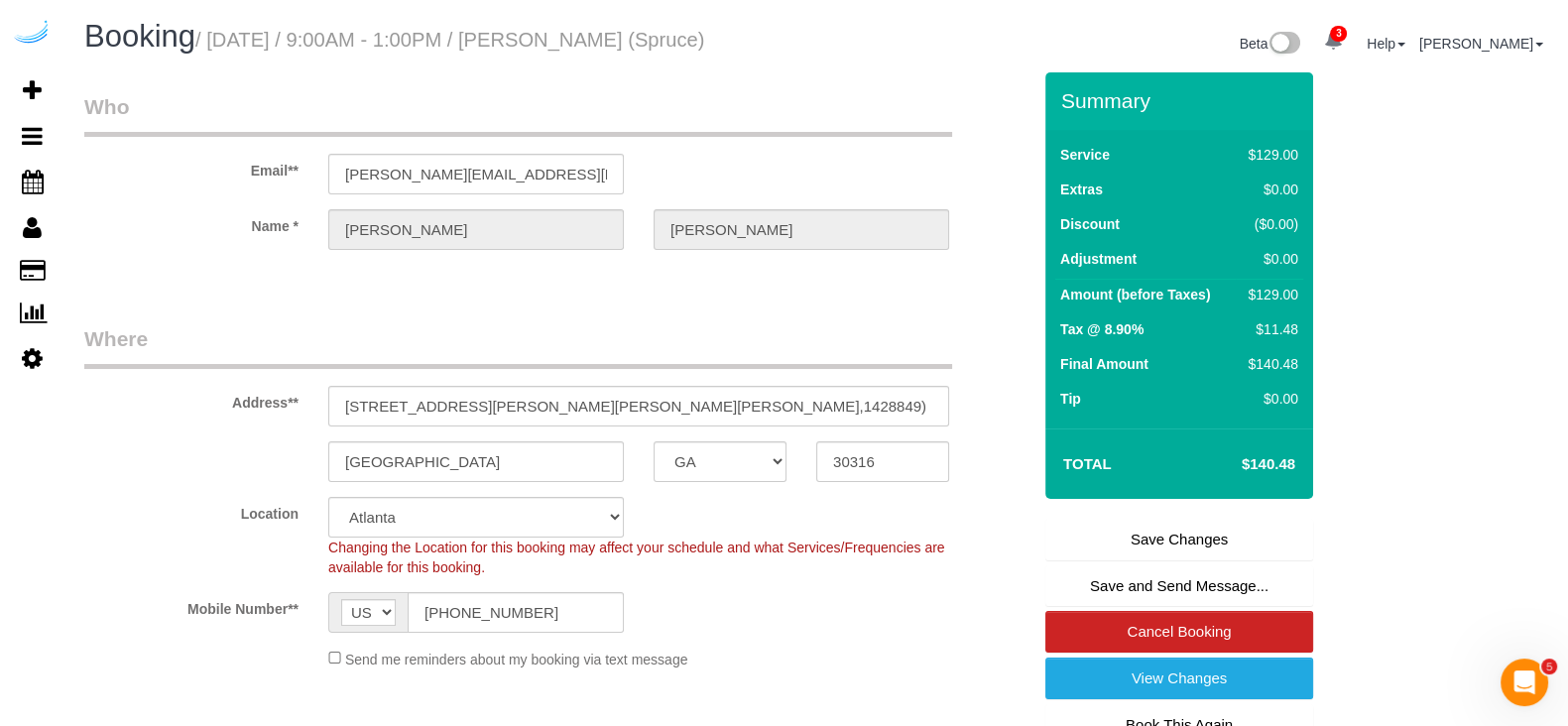 click on "Save Changes" at bounding box center (1179, 540) 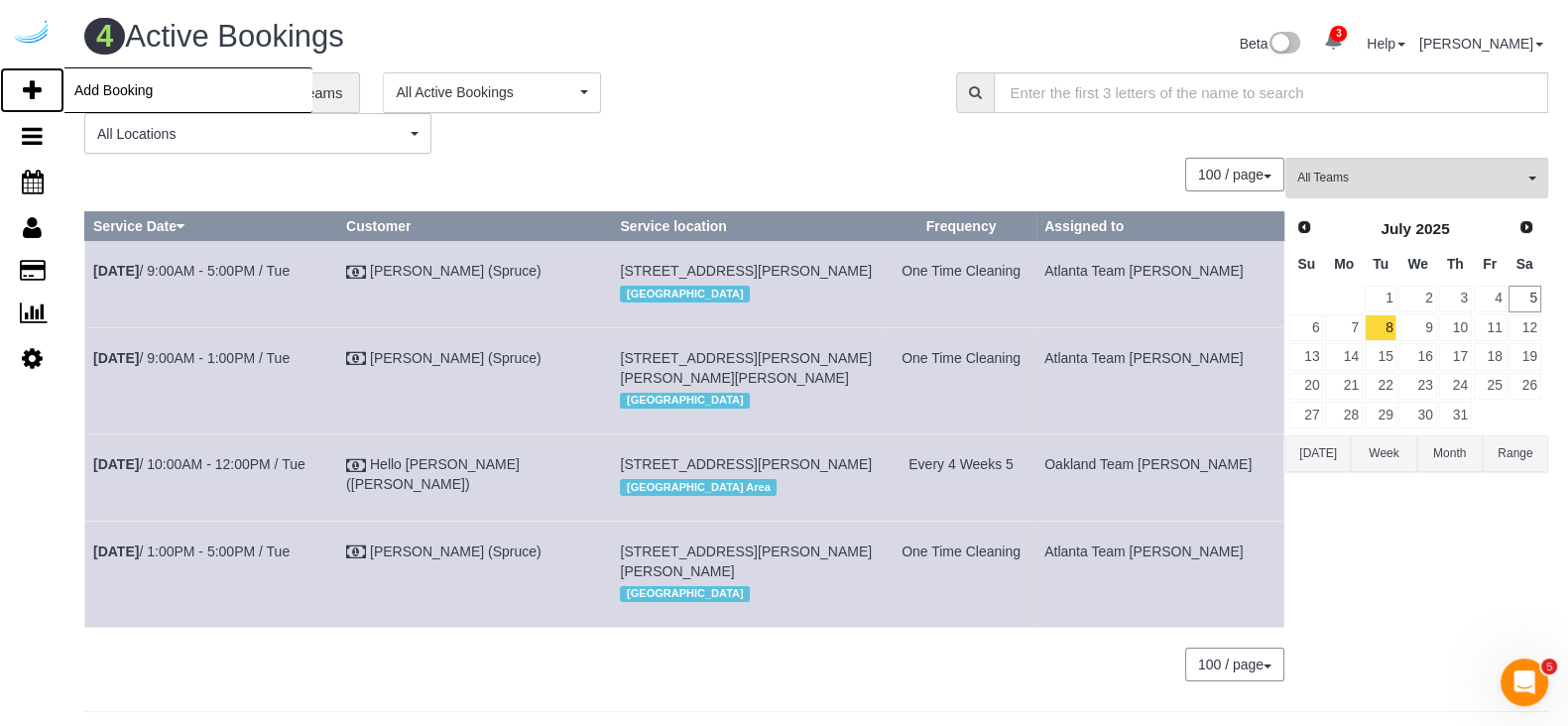 click on "Add Booking" at bounding box center (32, 90) 